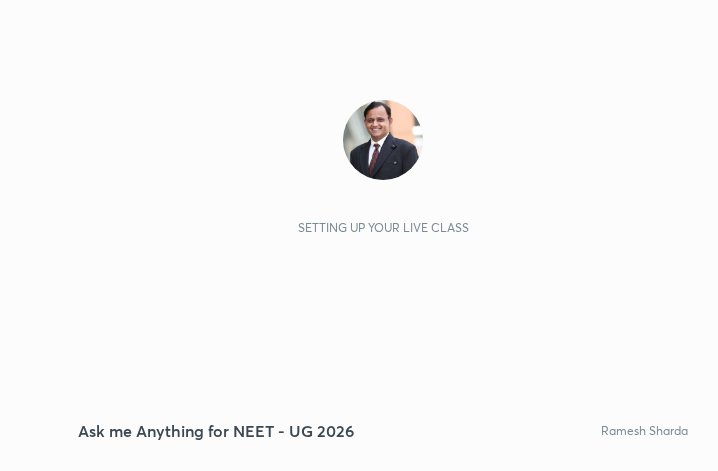 scroll, scrollTop: 0, scrollLeft: 0, axis: both 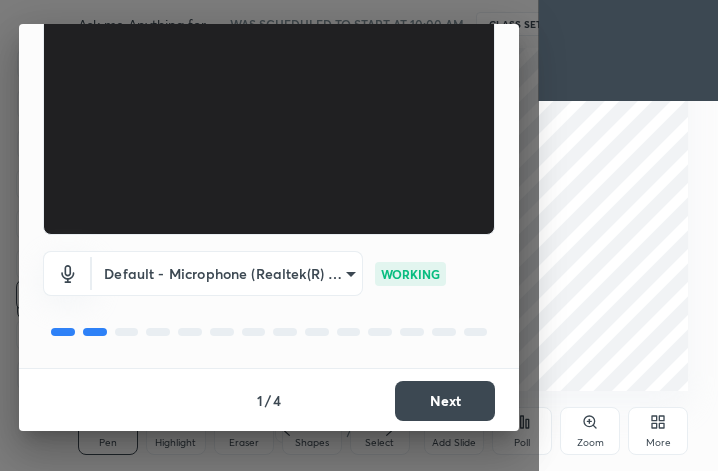 click on "Next" at bounding box center (445, 401) 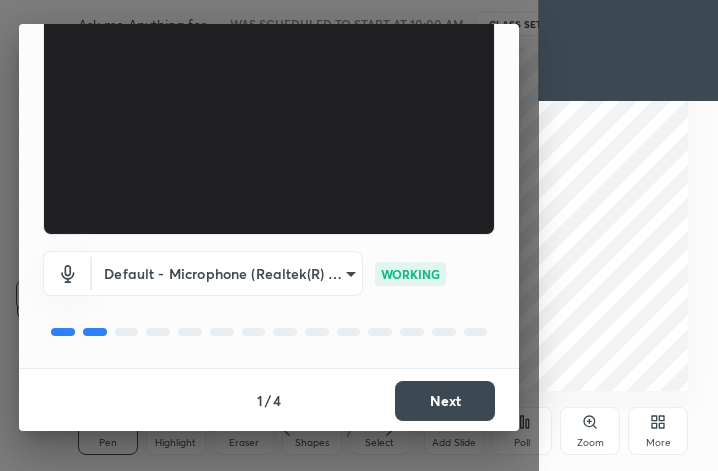 scroll, scrollTop: 0, scrollLeft: 0, axis: both 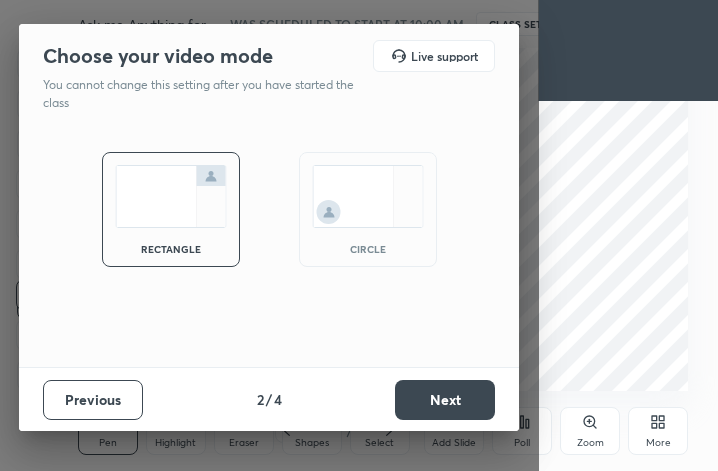 click on "Next" at bounding box center [445, 400] 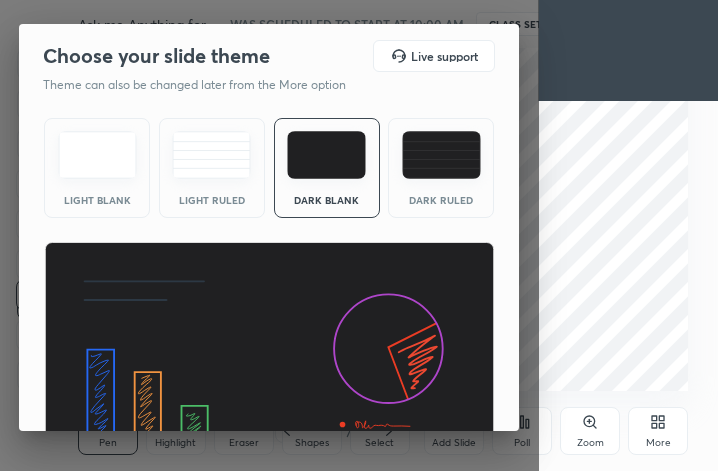 click at bounding box center [269, 369] 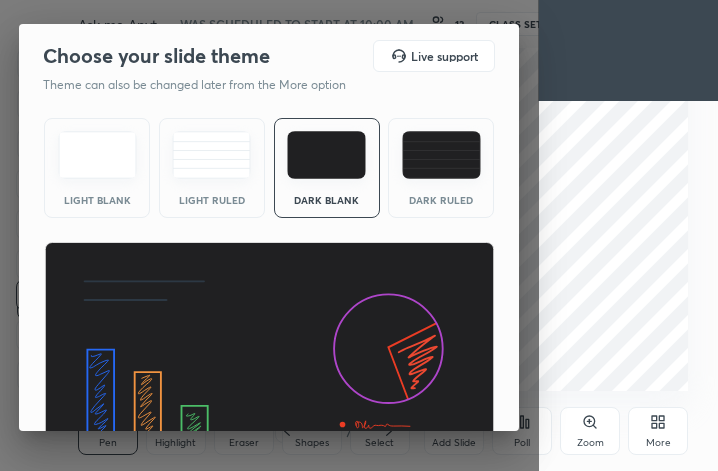 scroll, scrollTop: 128, scrollLeft: 0, axis: vertical 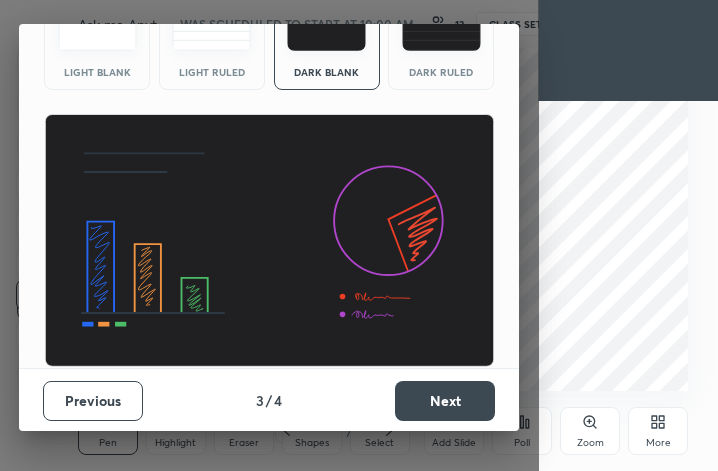 click on "Next" at bounding box center [445, 401] 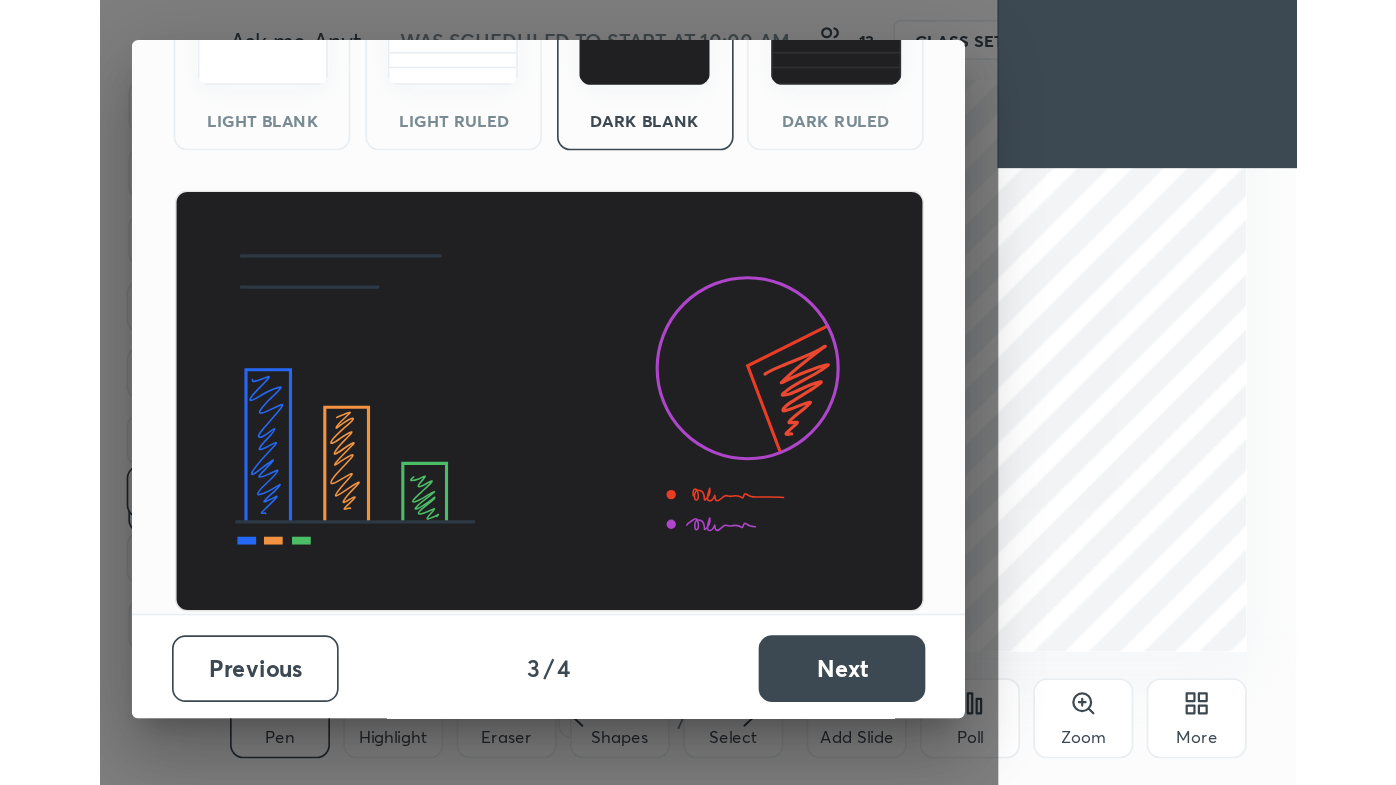scroll, scrollTop: 0, scrollLeft: 0, axis: both 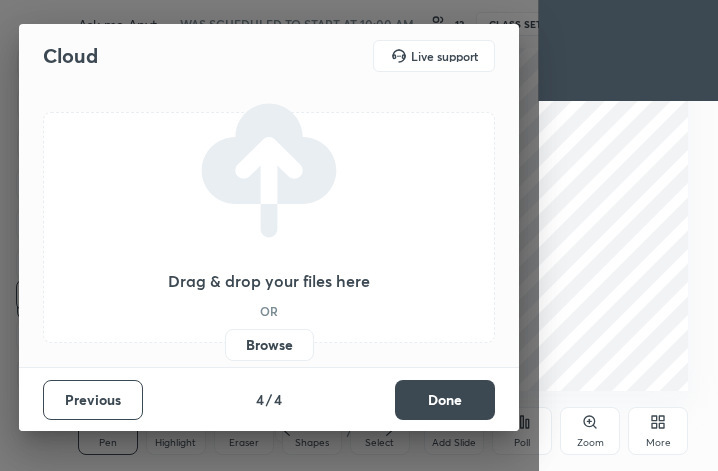 click on "Done" at bounding box center [445, 400] 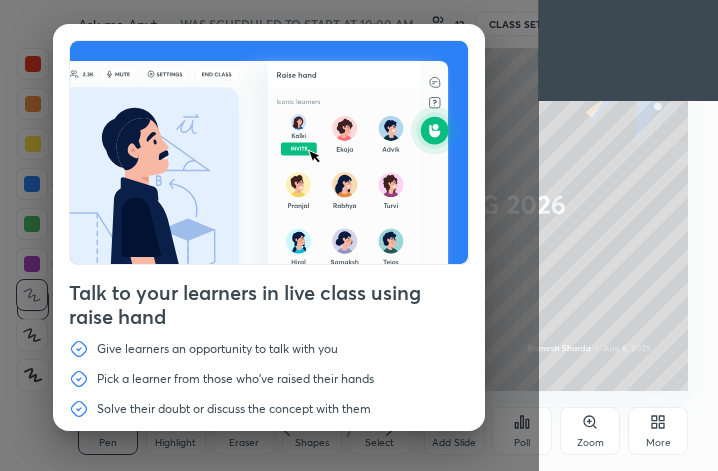 click 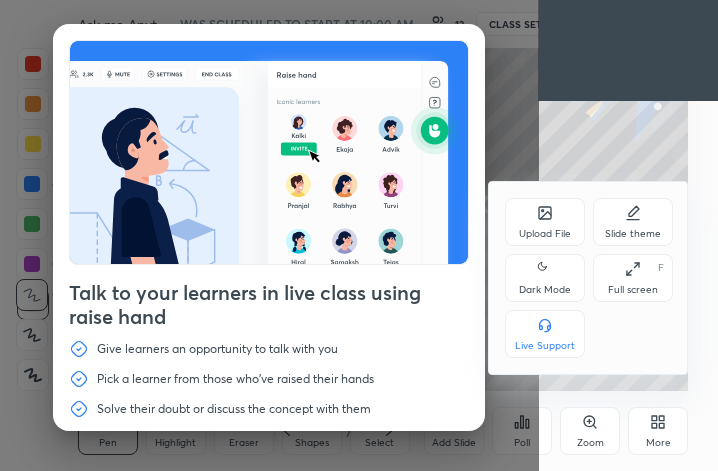 click 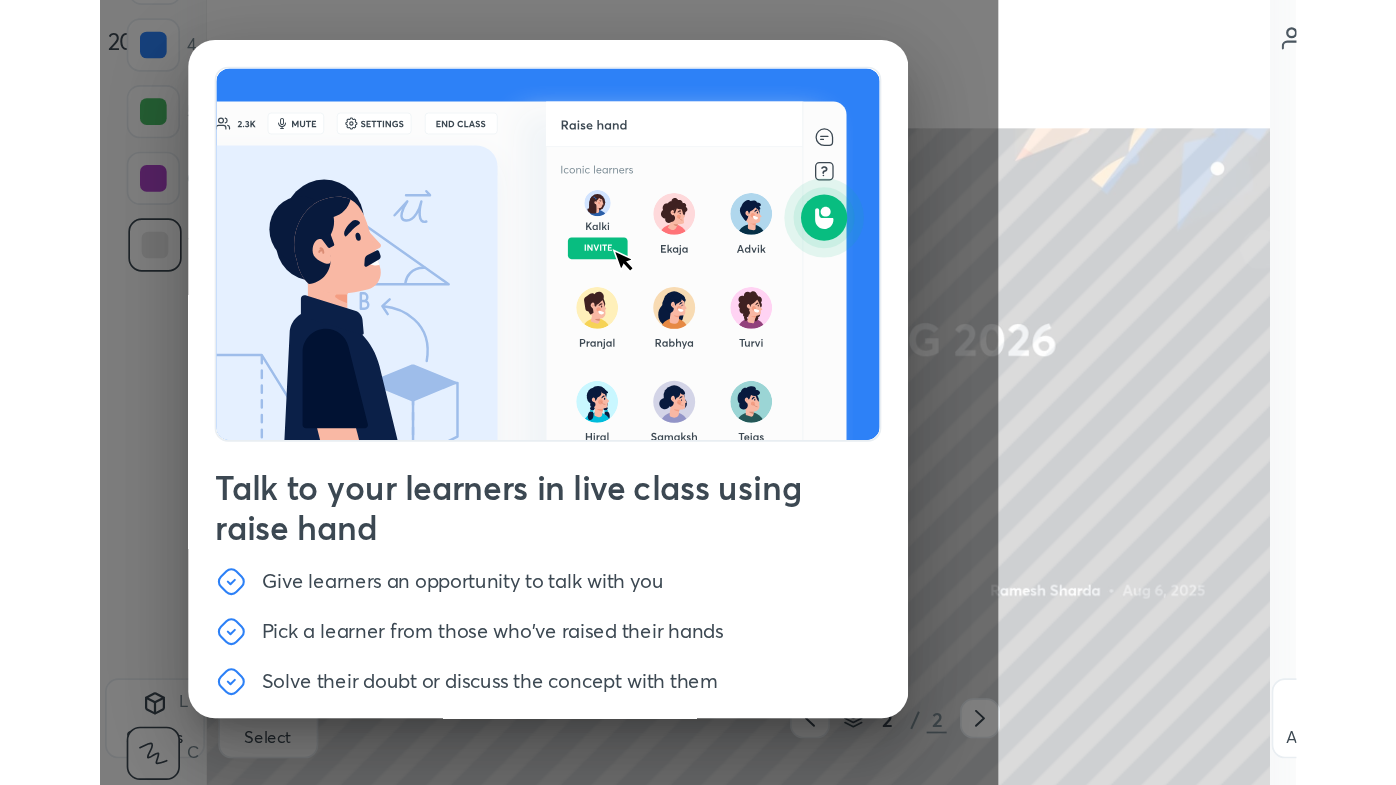 scroll, scrollTop: 99342, scrollLeft: 98800, axis: both 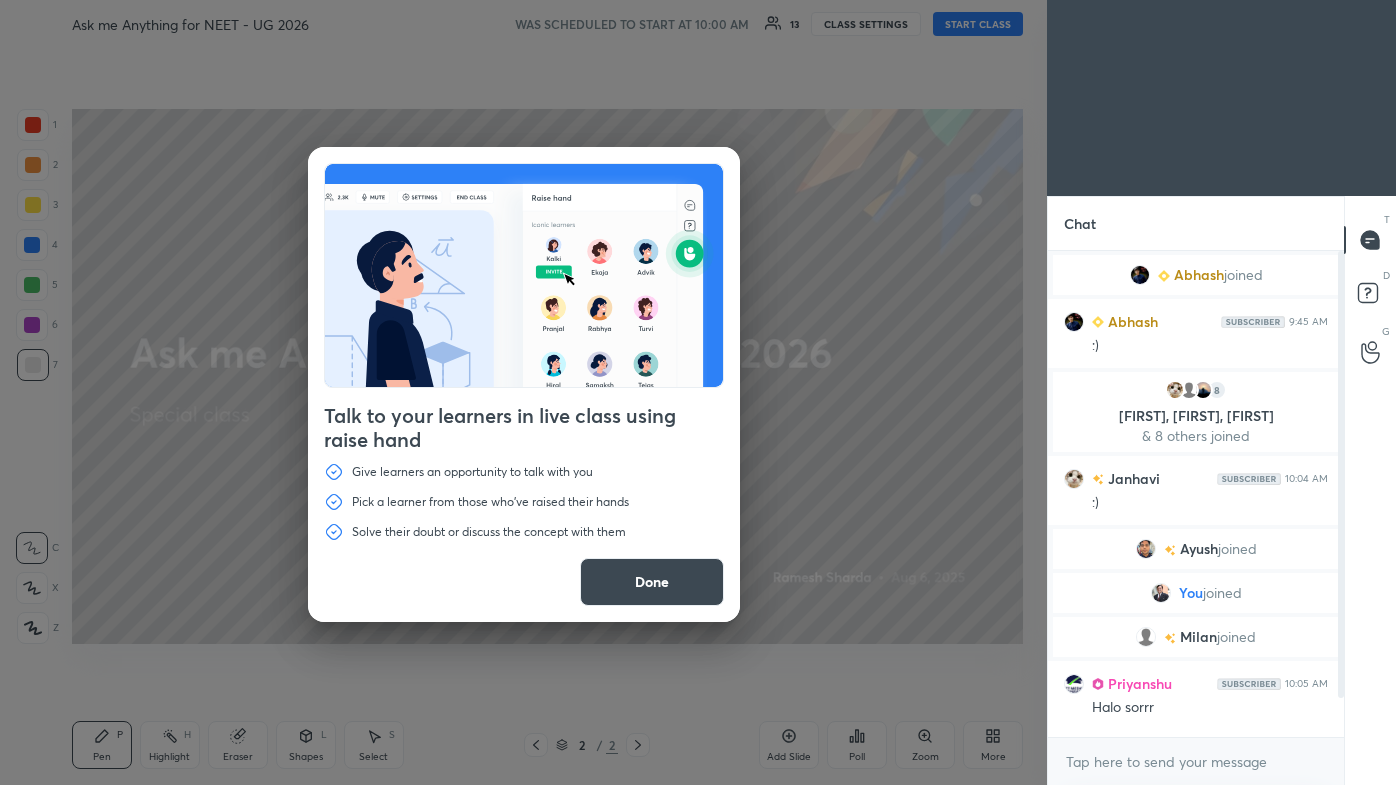 click on "Done" at bounding box center [652, 582] 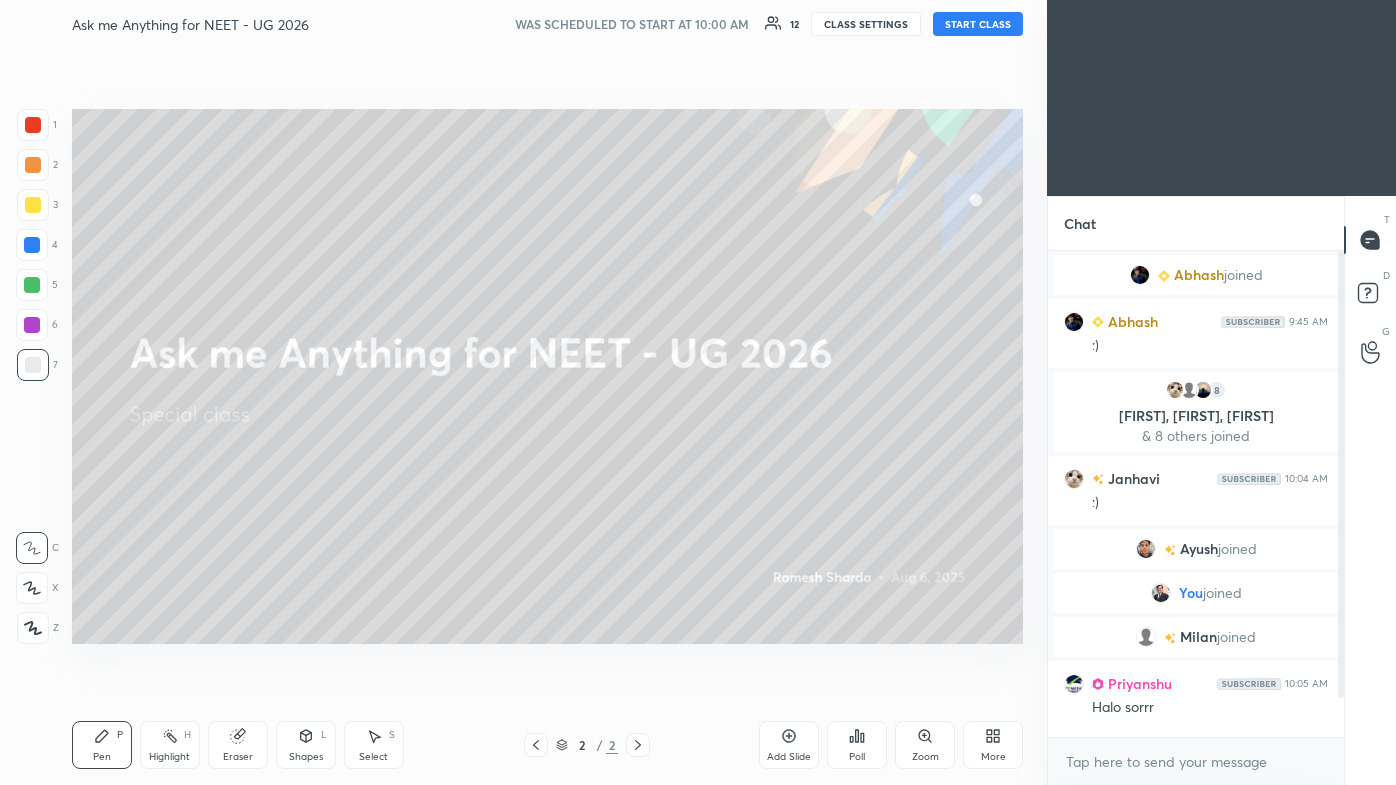 click on "START CLASS" at bounding box center [978, 24] 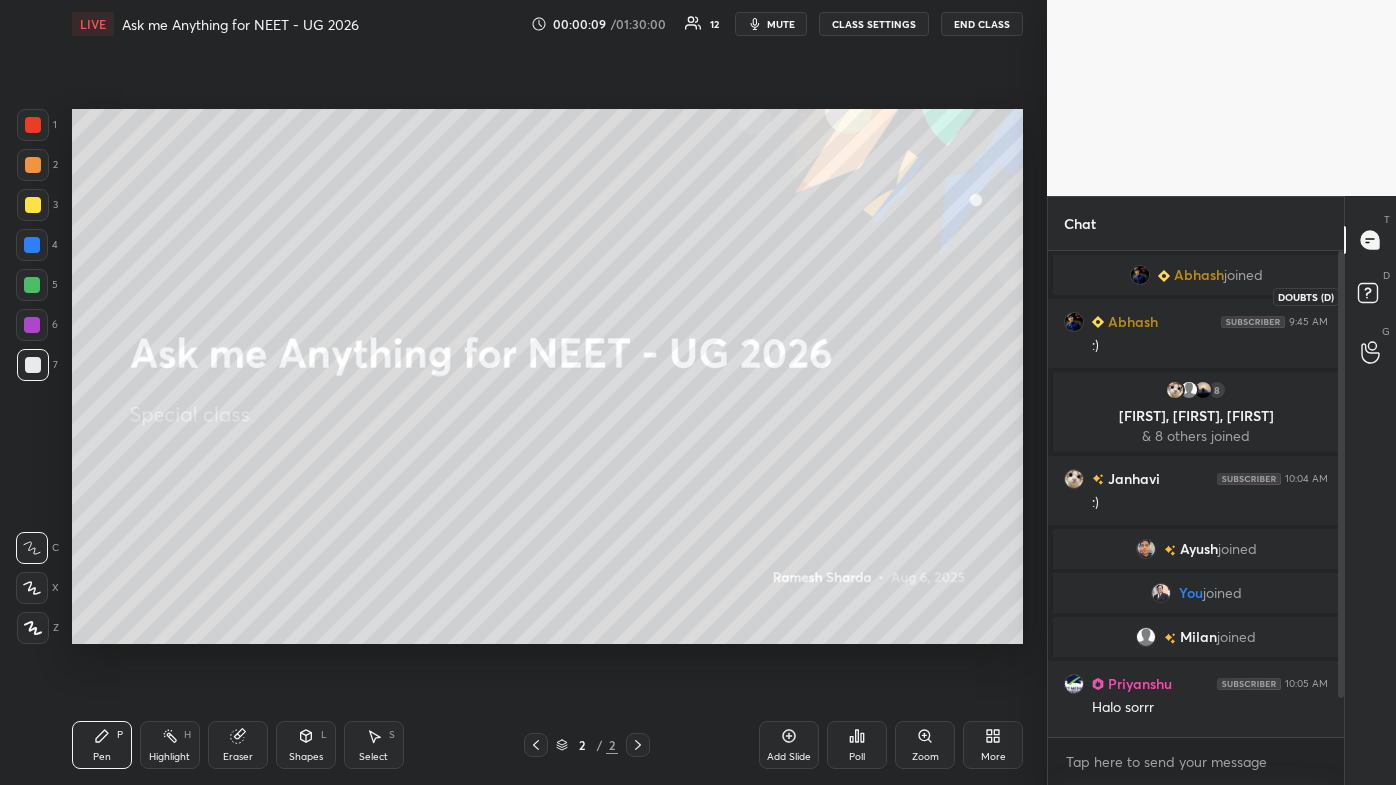 click 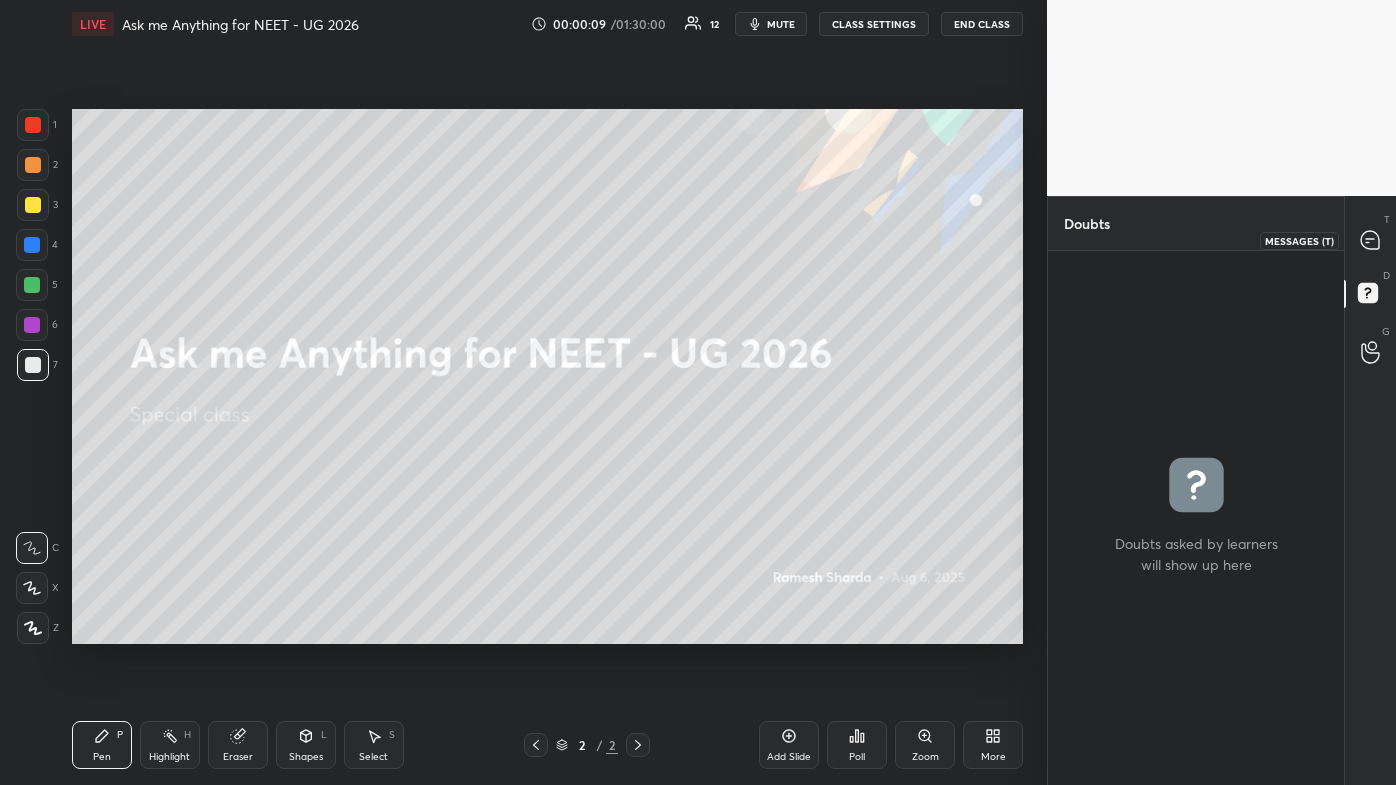 click 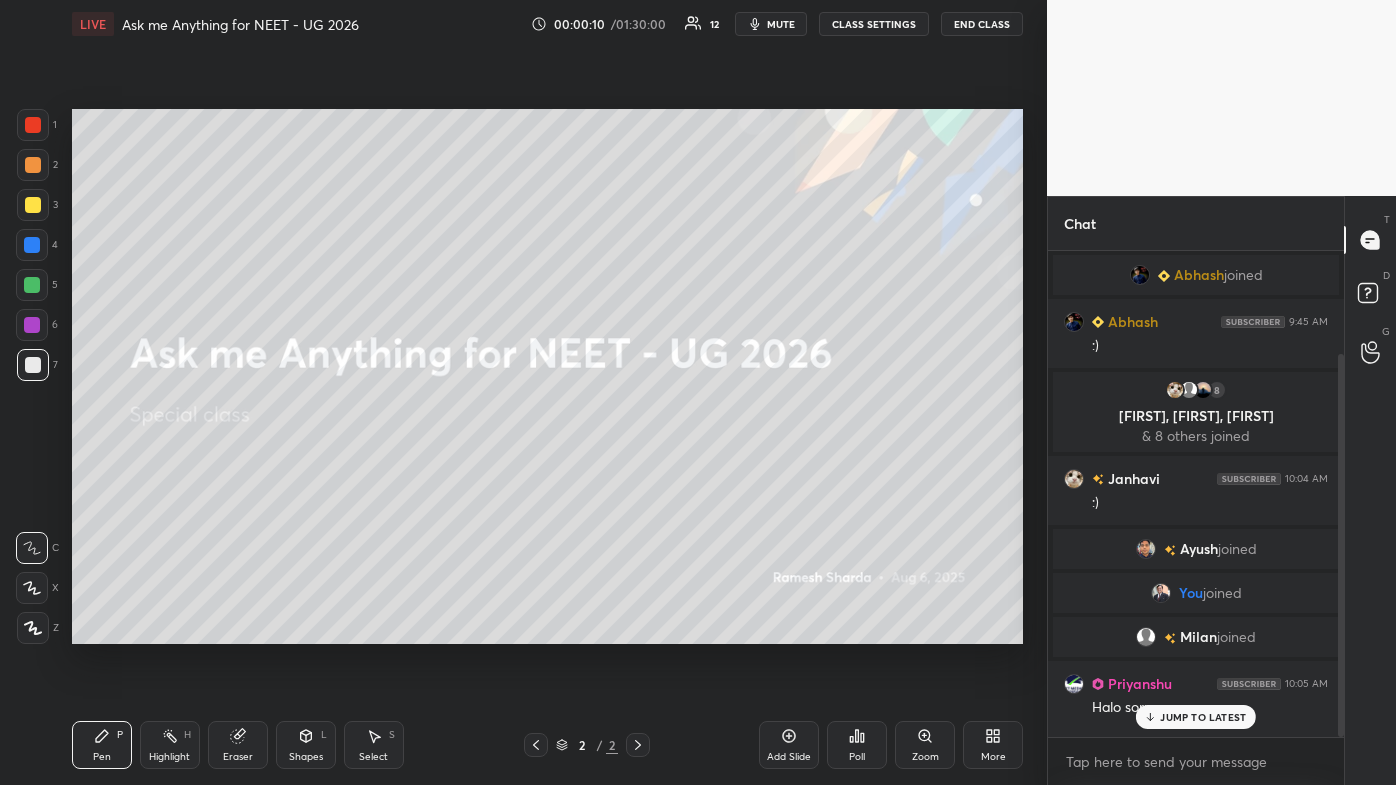 scroll, scrollTop: 130, scrollLeft: 0, axis: vertical 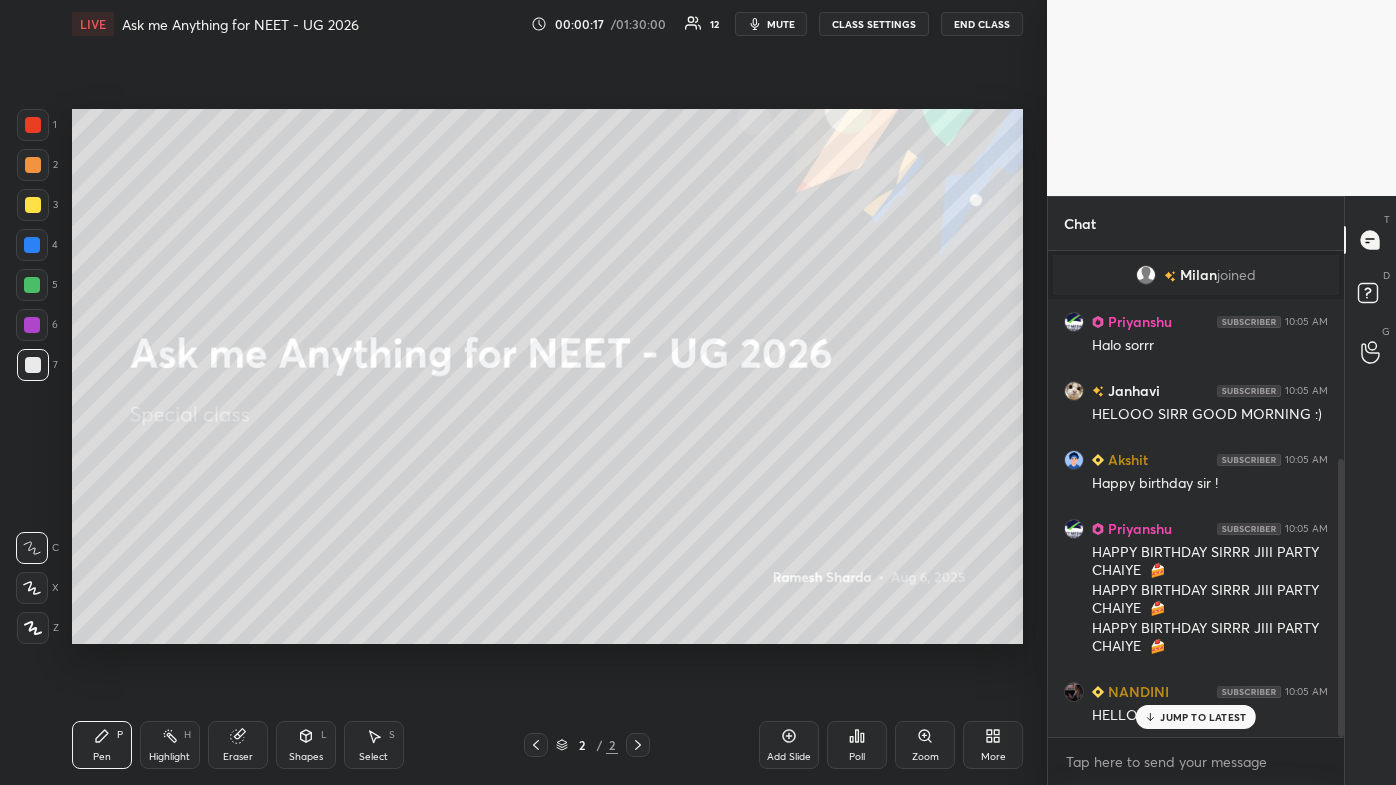 click on "1 2 3 4 5 6 7 C X Z C X Z E E Erase all   H H LIVE Ask me Anything for NEET - UG 2026 00:00:17 /  01:30:00 12 mute CLASS SETTINGS End Class Setting up your live class Poll for   secs No correct answer Start poll Back Ask me Anything for NEET - UG 2026 [FIRST] [LAST] Pen P Highlight H Eraser Shapes L Select S 2 / 2 Add Slide Poll Zoom More" at bounding box center (515, 392) 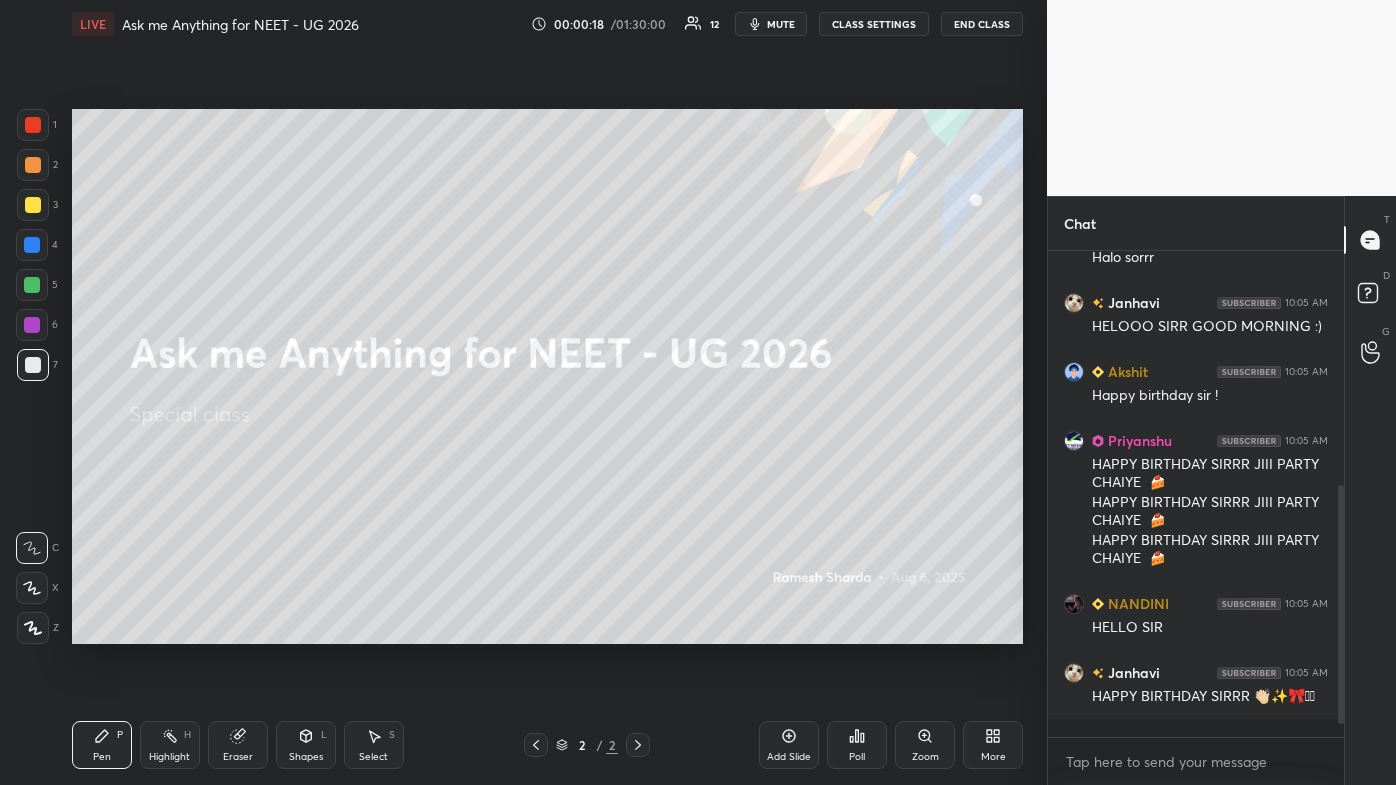 scroll, scrollTop: 536, scrollLeft: 0, axis: vertical 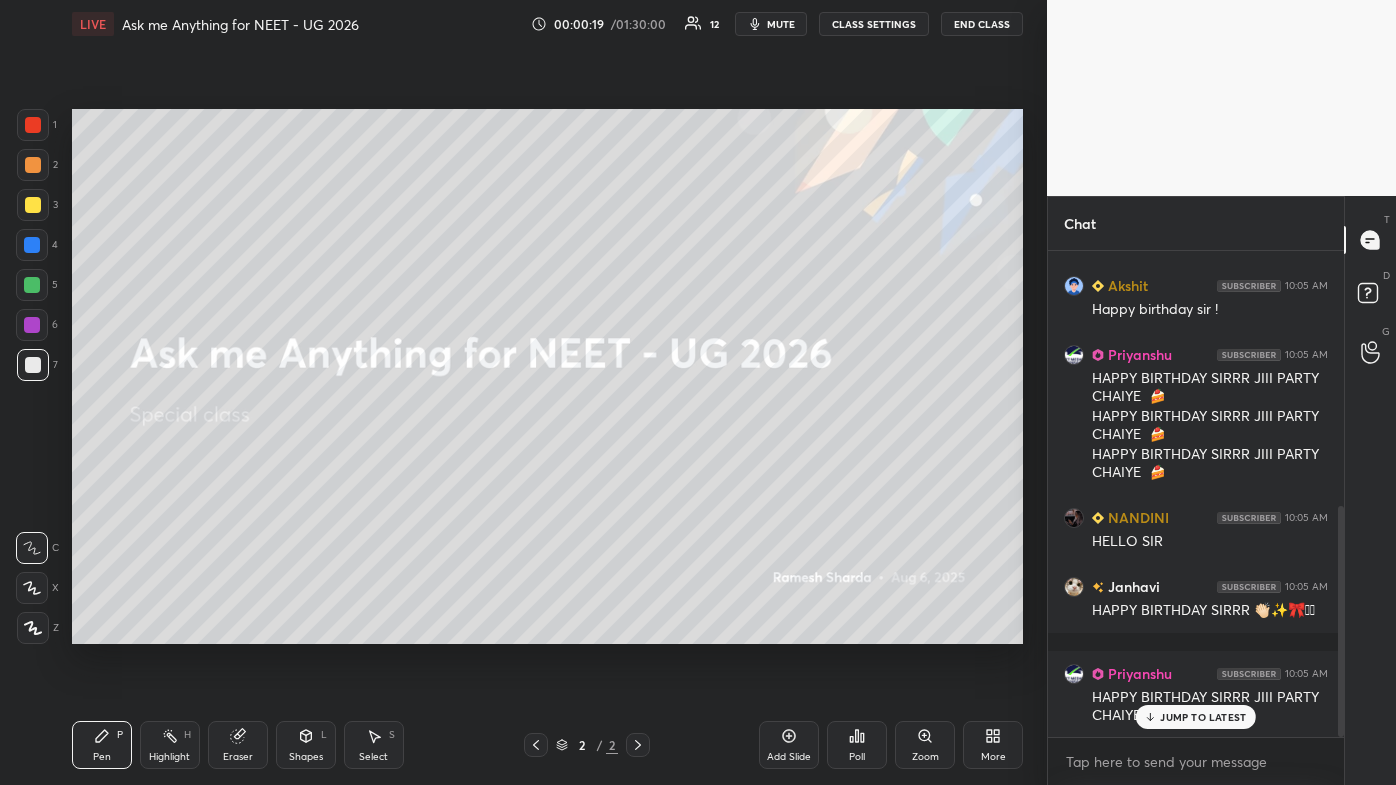 click on "1 2 3 4 5 6 7 C X Z C X Z E E Erase all   H H LIVE Ask me Anything for NEET - UG 2026 00:00:19 /  01:30:00 12 mute CLASS SETTINGS End Class Setting up your live class Poll for   secs No correct answer Start poll Back Ask me Anything for NEET - UG 2026 Ramesh Sharda Pen P Highlight H Eraser Shapes L Select S 2 / 2 Add Slide Poll Zoom More" at bounding box center (515, 392) 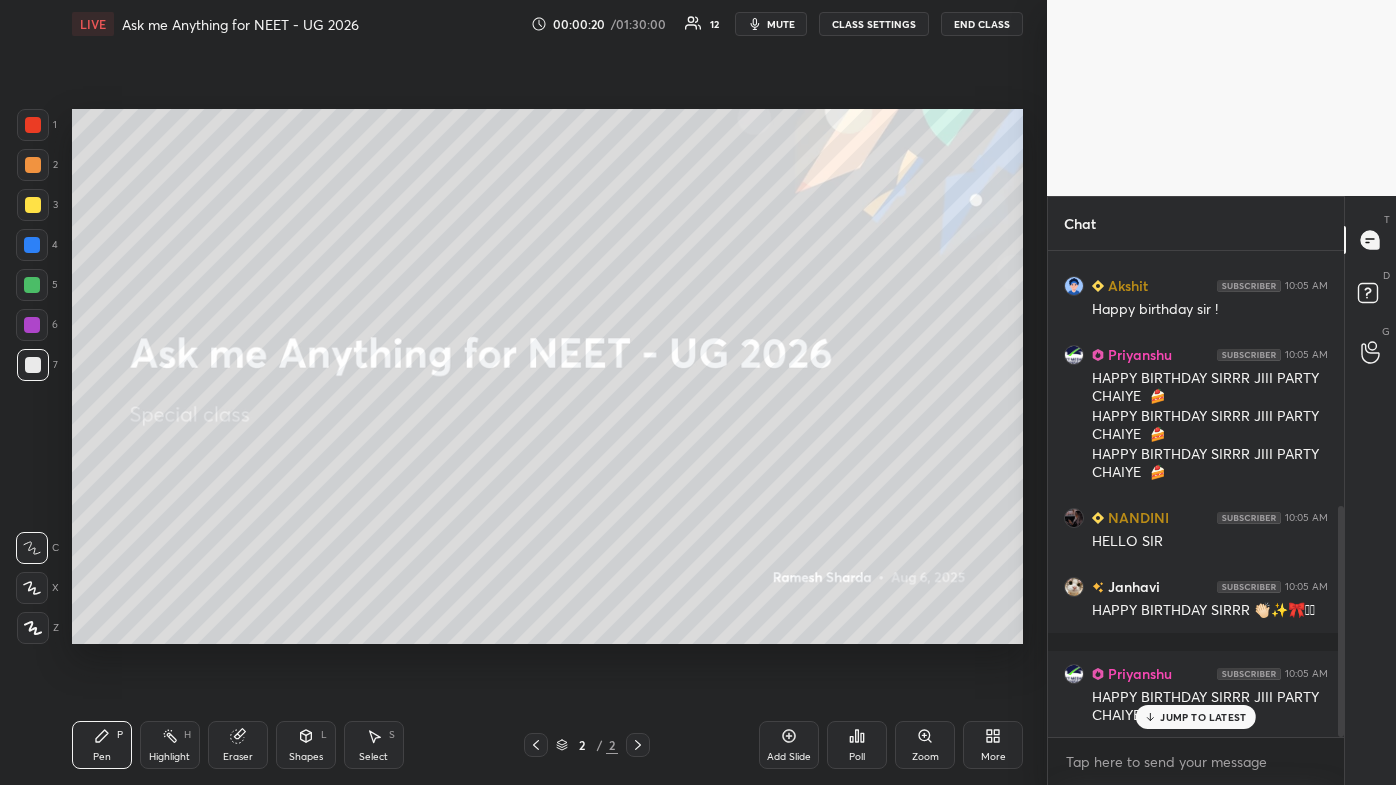 drag, startPoint x: 48, startPoint y: 301, endPoint x: 47, endPoint y: 600, distance: 299.00168 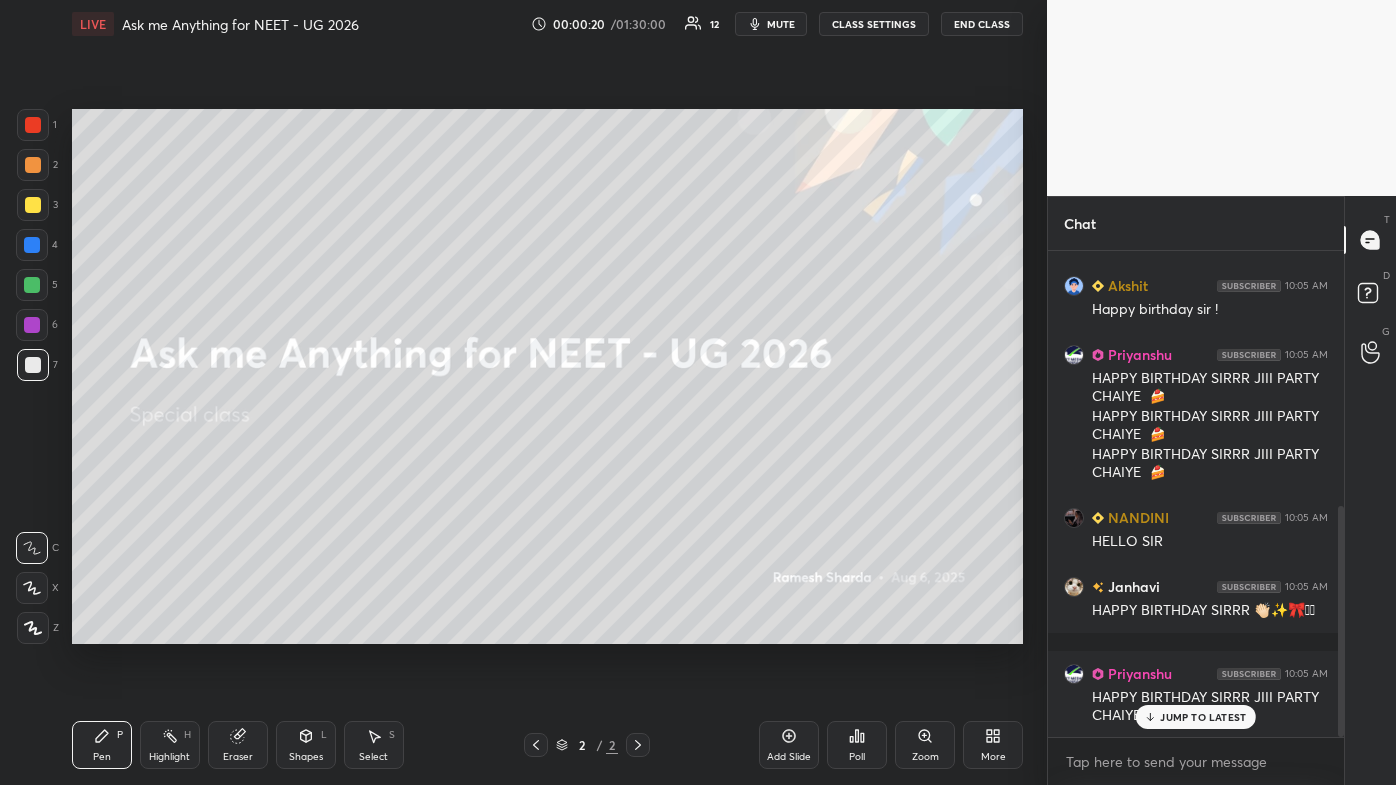 click on "1 2 3 4 5 6 7 C X Z C X Z E E Erase all   H H" at bounding box center (32, 376) 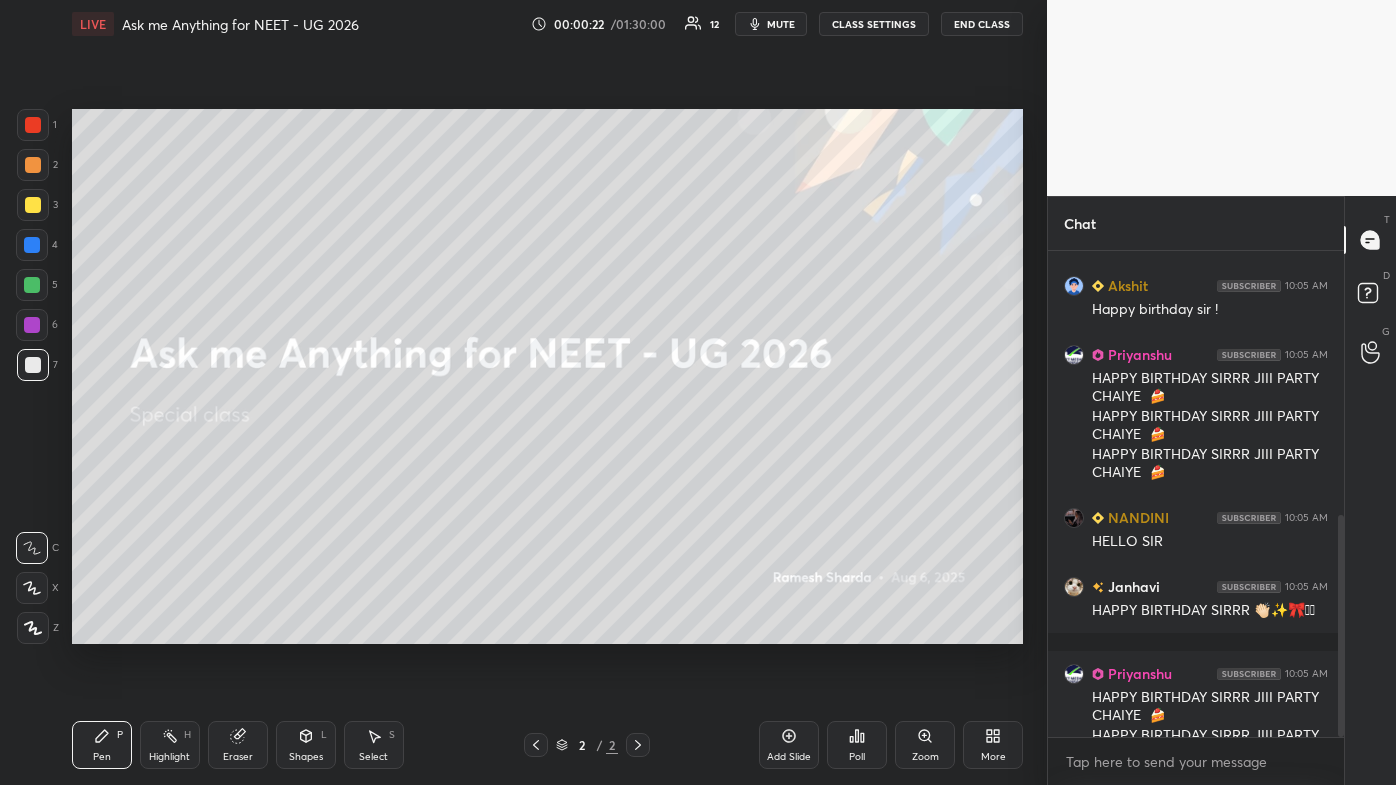 scroll, scrollTop: 575, scrollLeft: 0, axis: vertical 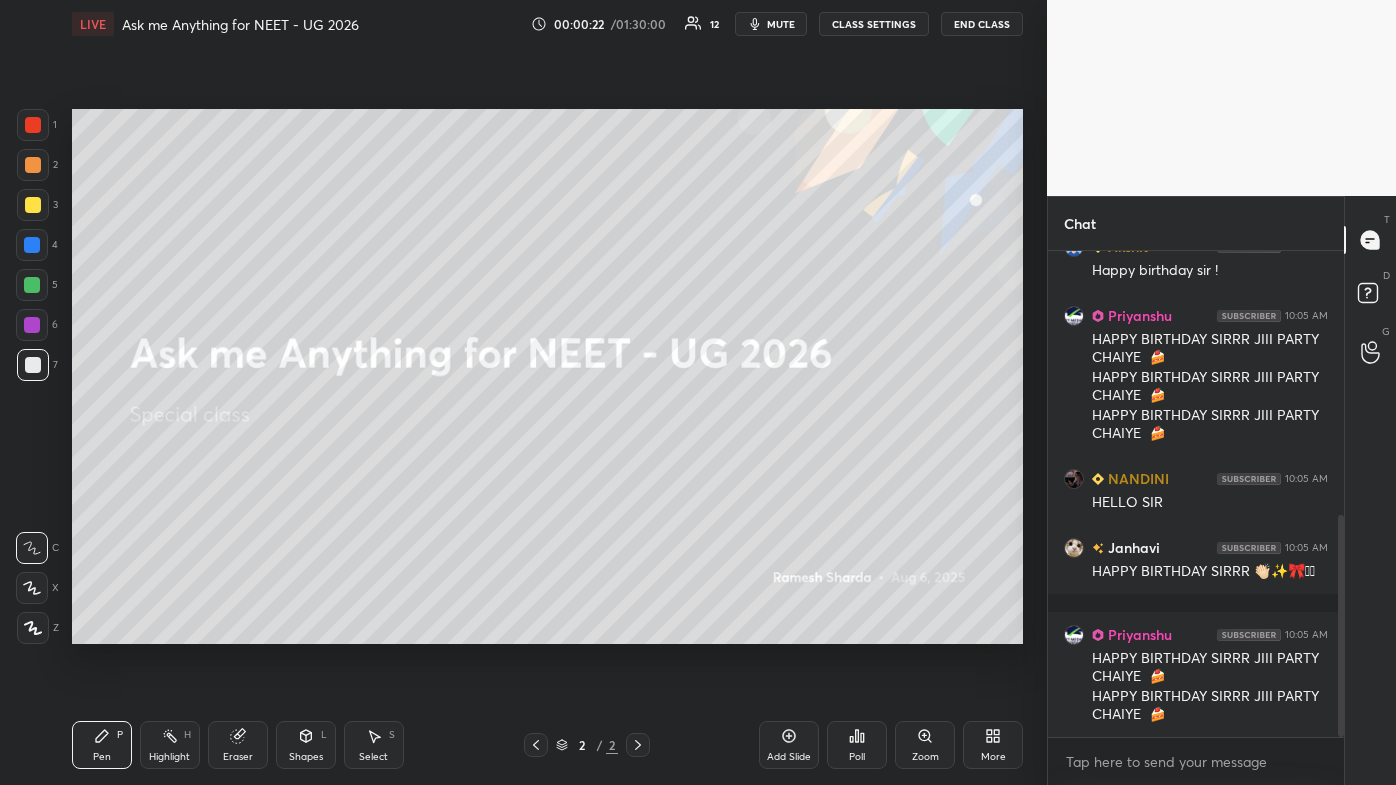 click on "1 2 3 4 5 6 7 C X Z C X Z E E Erase all   H H LIVE Ask me Anything for NEET - UG 2026 00:00:22 /  01:30:00 12 mute CLASS SETTINGS End Class Setting up your live class Poll for   secs No correct answer Start poll Back Ask me Anything for NEET - UG 2026 [PERSON] [PERSON] Pen P Highlight H Eraser Shapes L Select S 2 / 2 Add Slide Poll Zoom More" at bounding box center (515, 392) 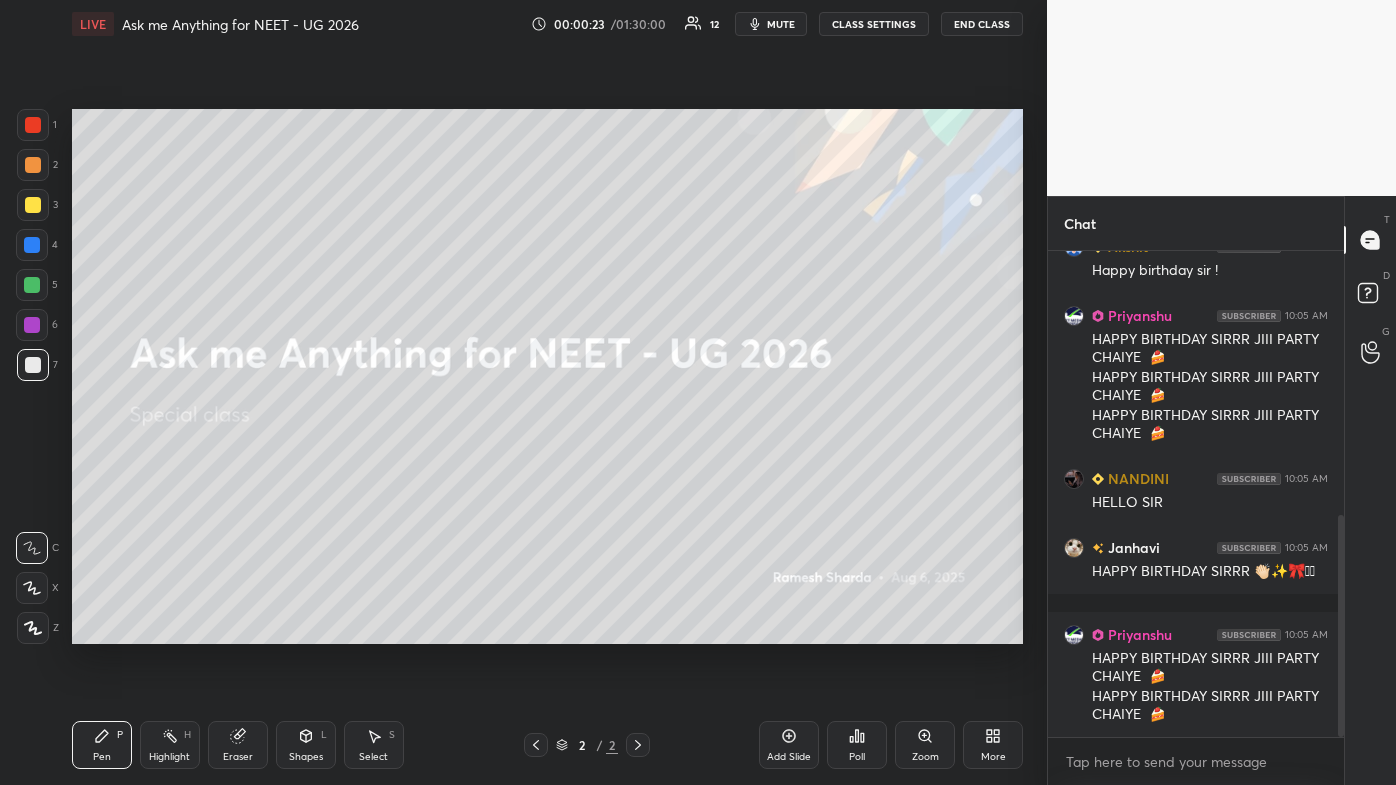 drag, startPoint x: 34, startPoint y: 635, endPoint x: 53, endPoint y: 629, distance: 19.924858 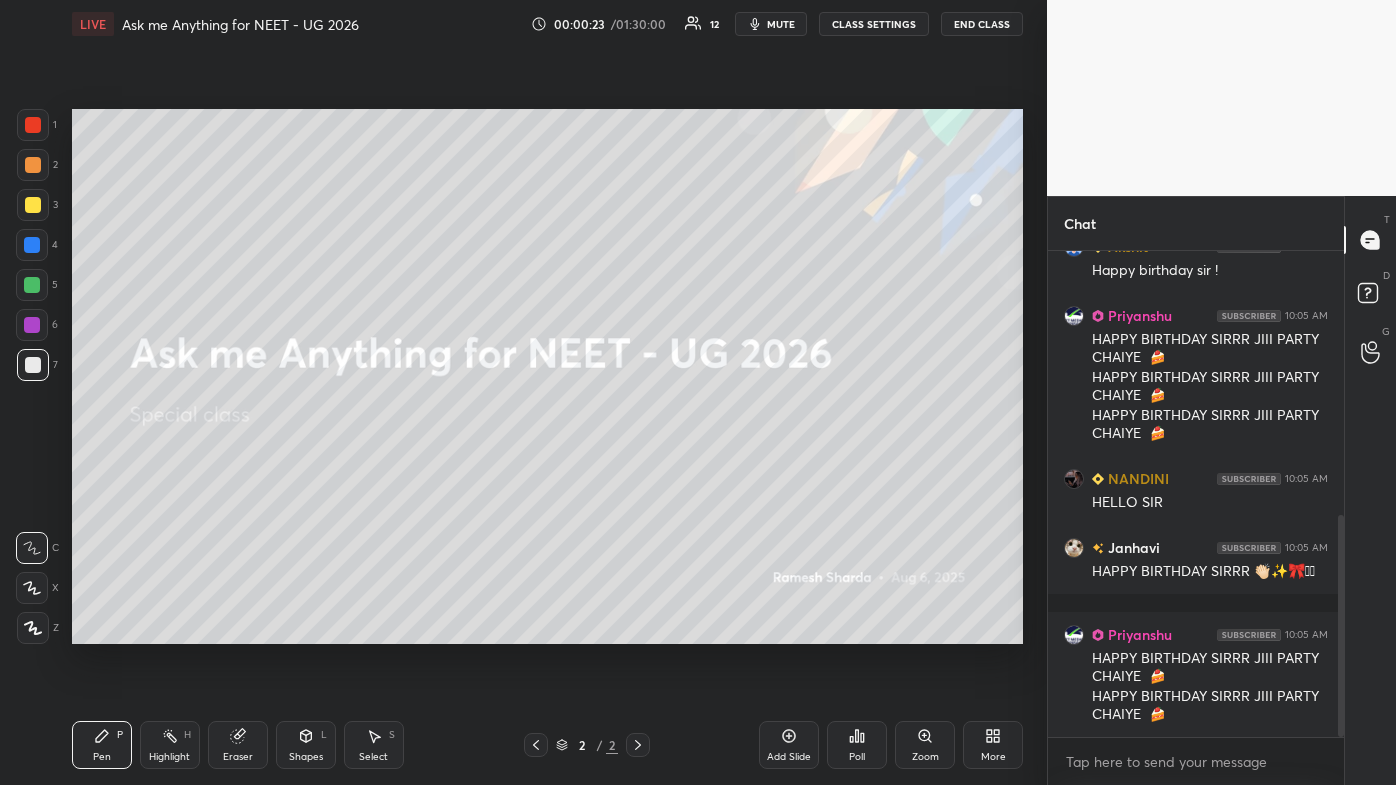 click at bounding box center [33, 628] 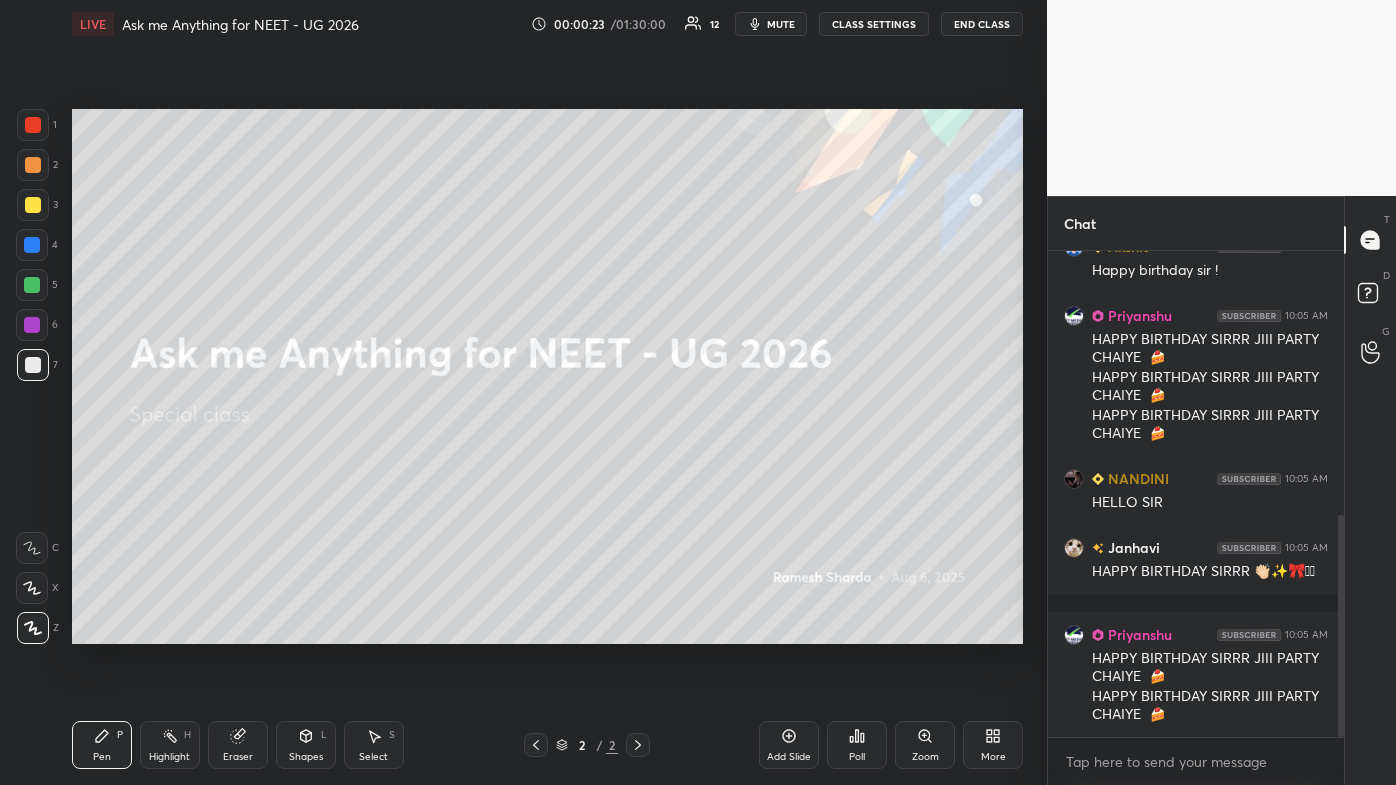 drag, startPoint x: 53, startPoint y: 629, endPoint x: 34, endPoint y: 643, distance: 23.600847 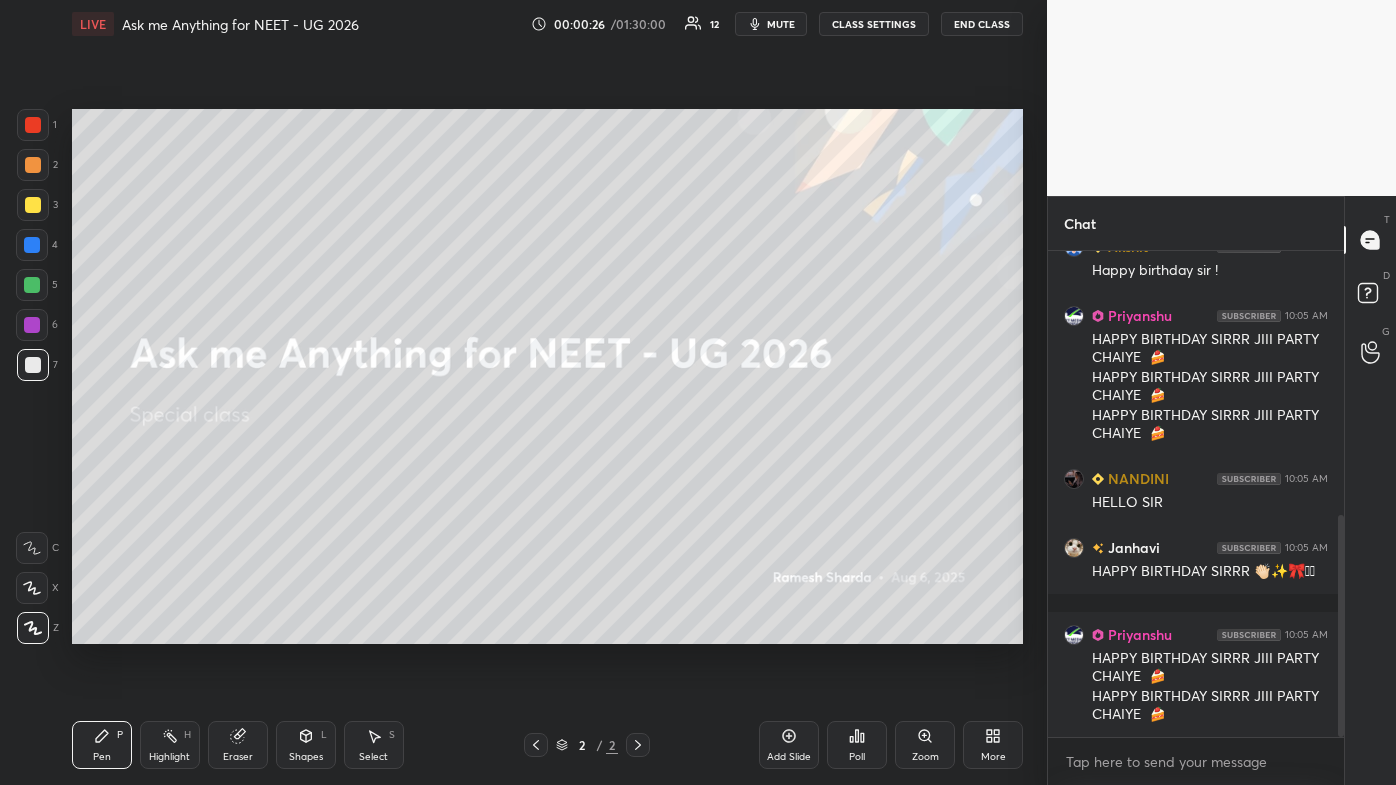 scroll, scrollTop: 644, scrollLeft: 0, axis: vertical 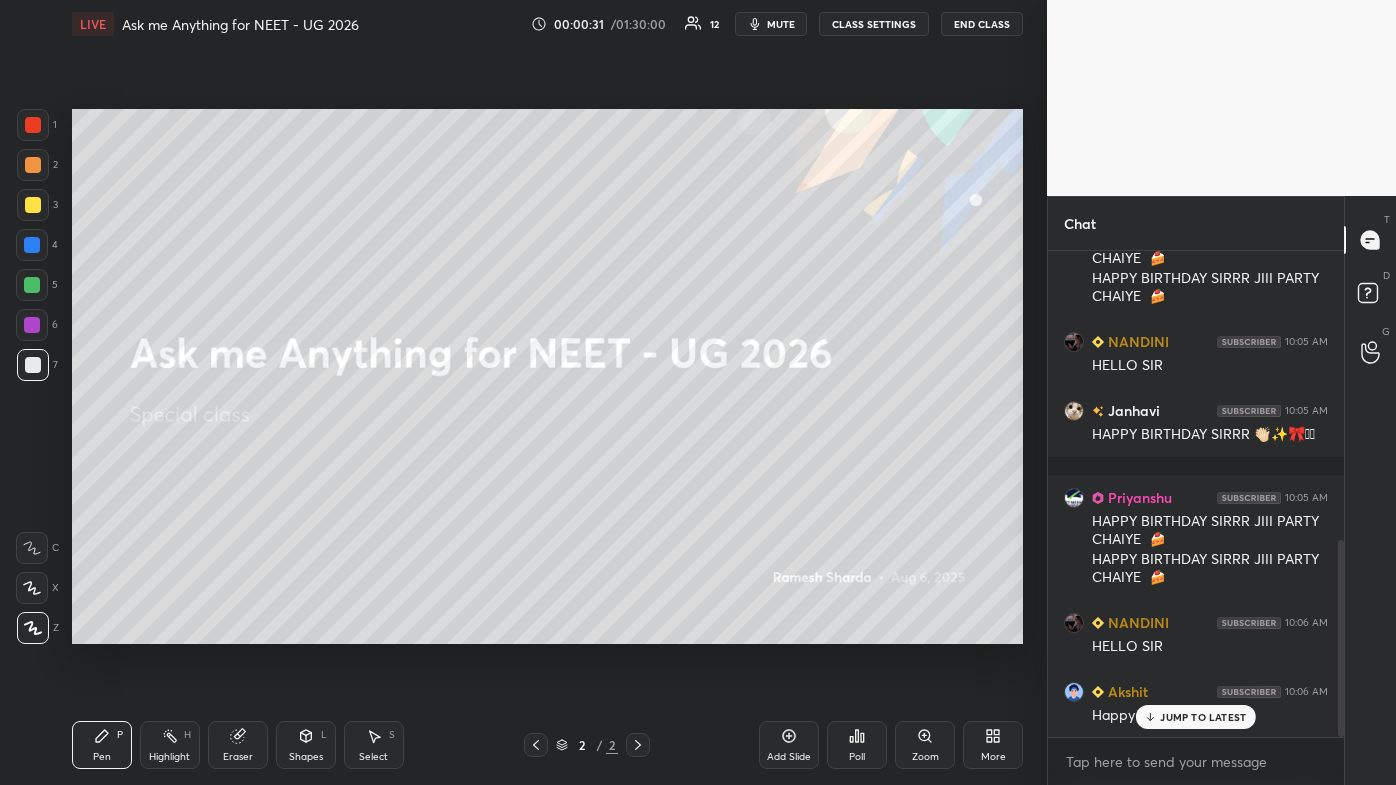 click on "Eraser" at bounding box center (238, 745) 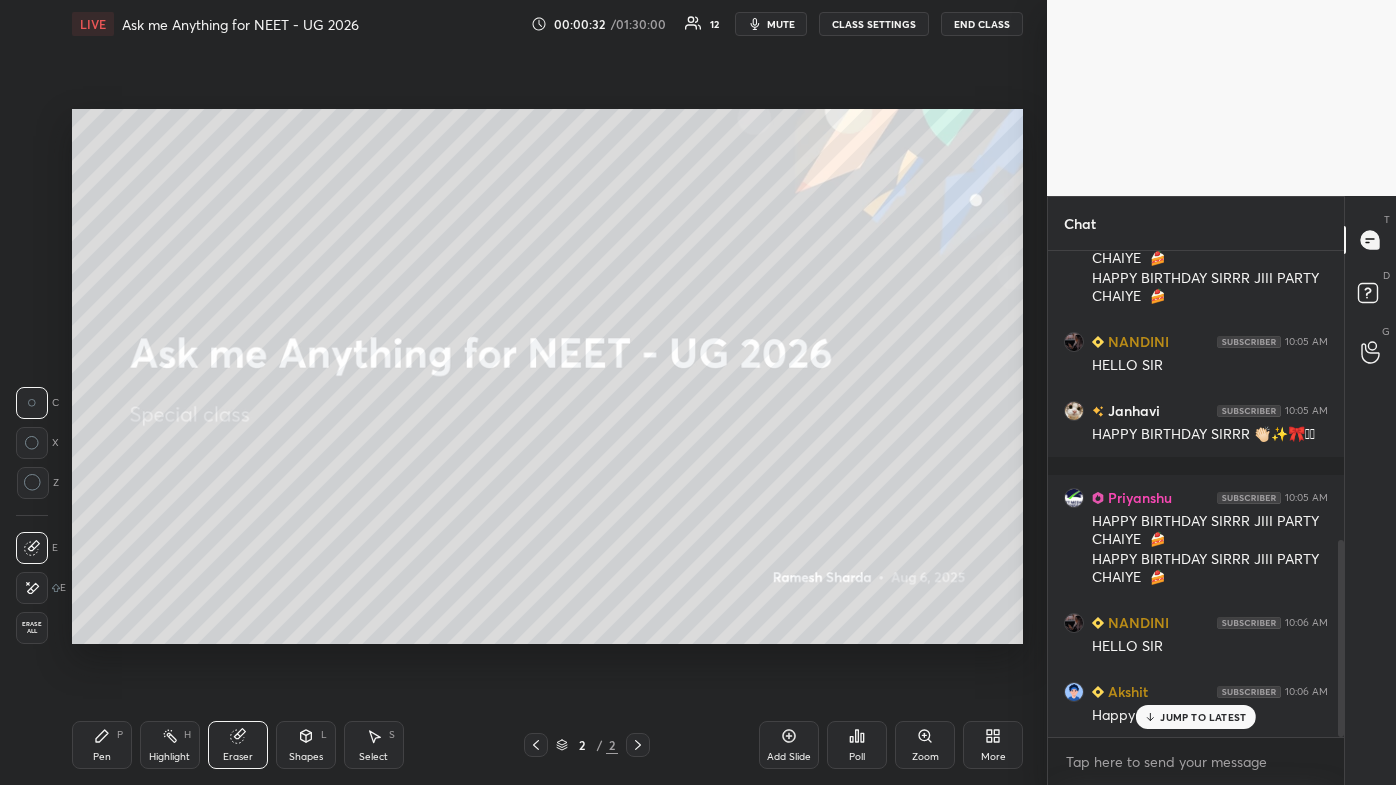 click 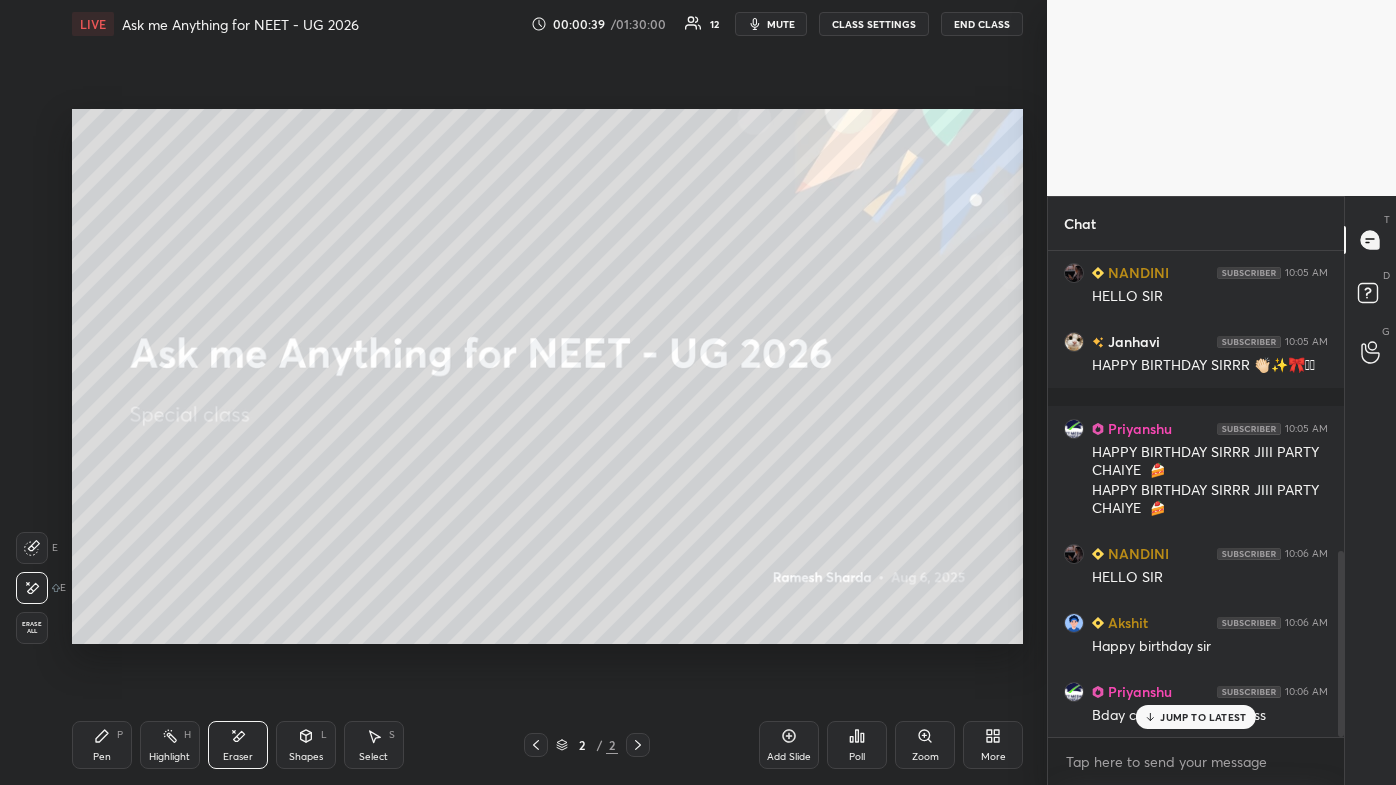click on "JUMP TO LATEST" at bounding box center (1203, 717) 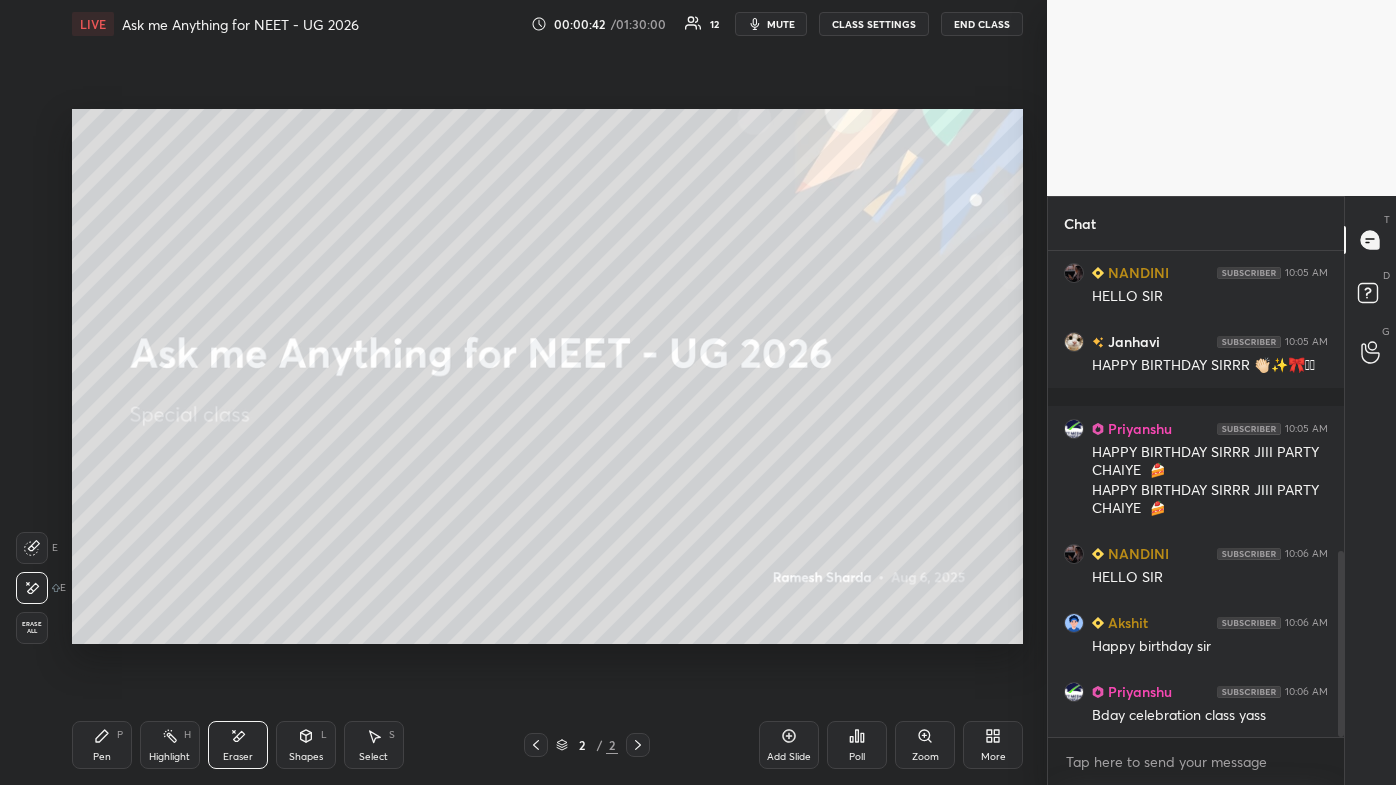 click 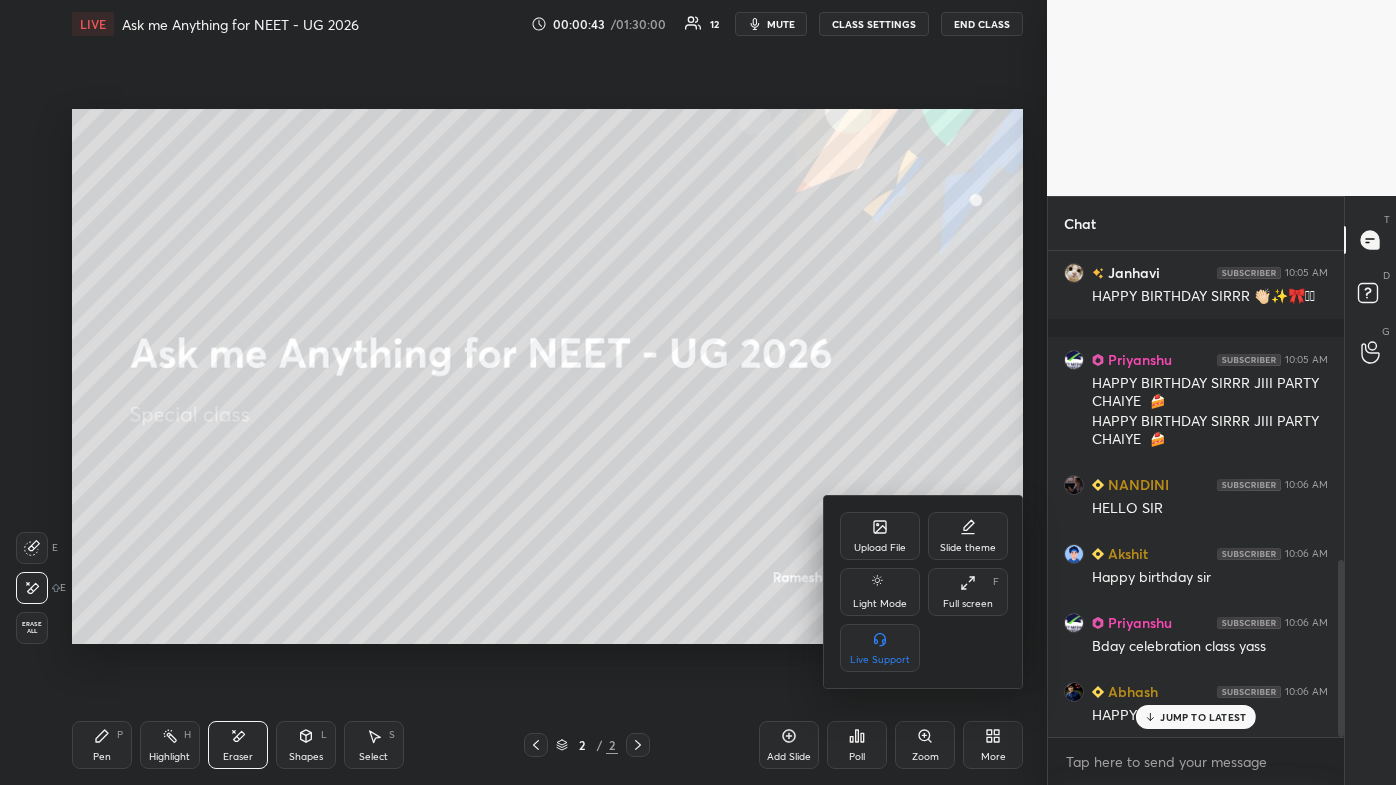 scroll, scrollTop: 938, scrollLeft: 0, axis: vertical 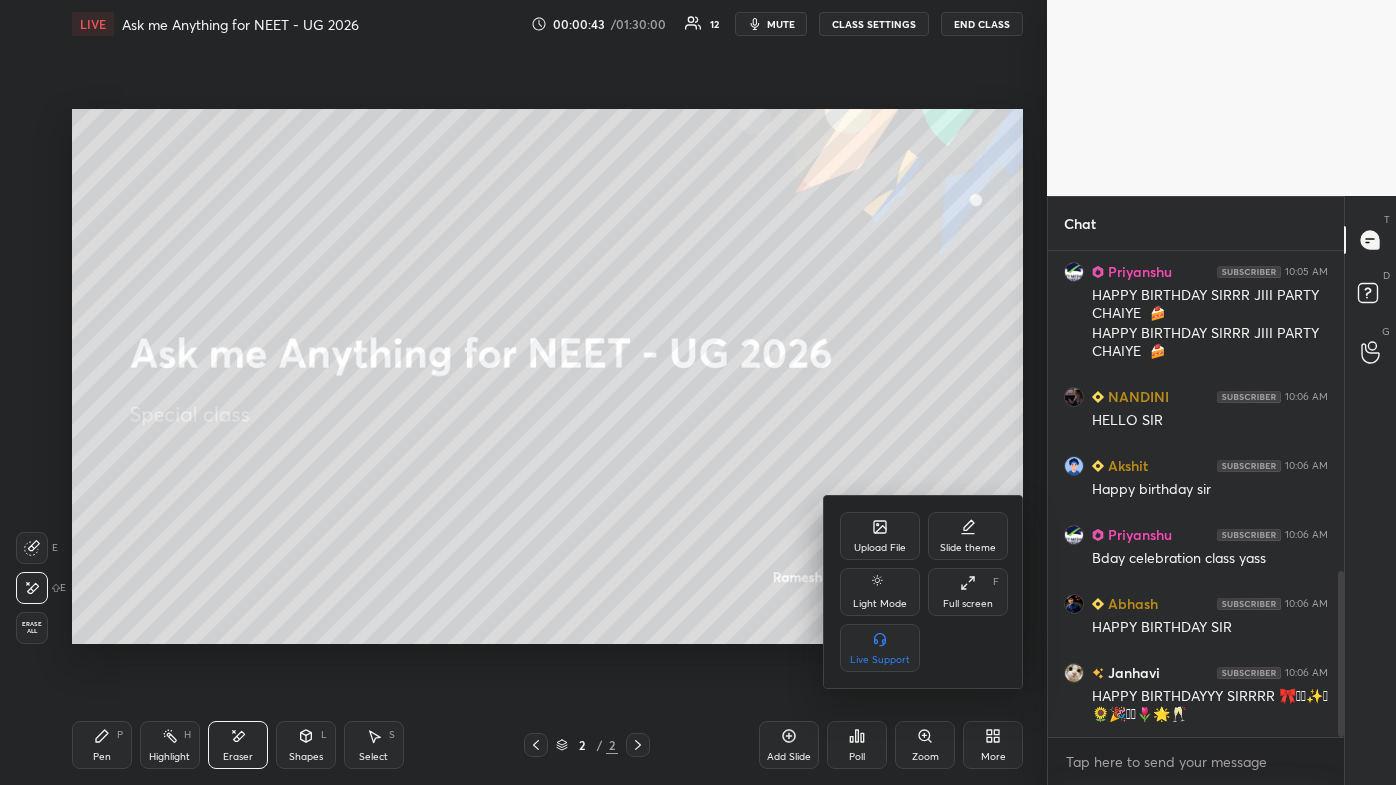 click on "Upload File" at bounding box center [880, 536] 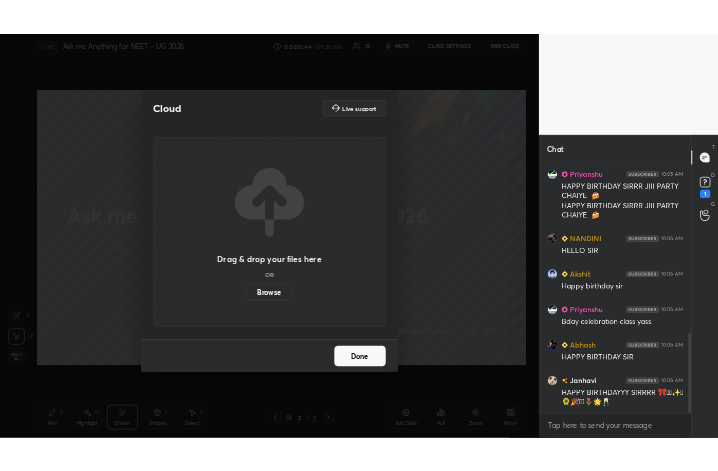 scroll, scrollTop: 1024, scrollLeft: 0, axis: vertical 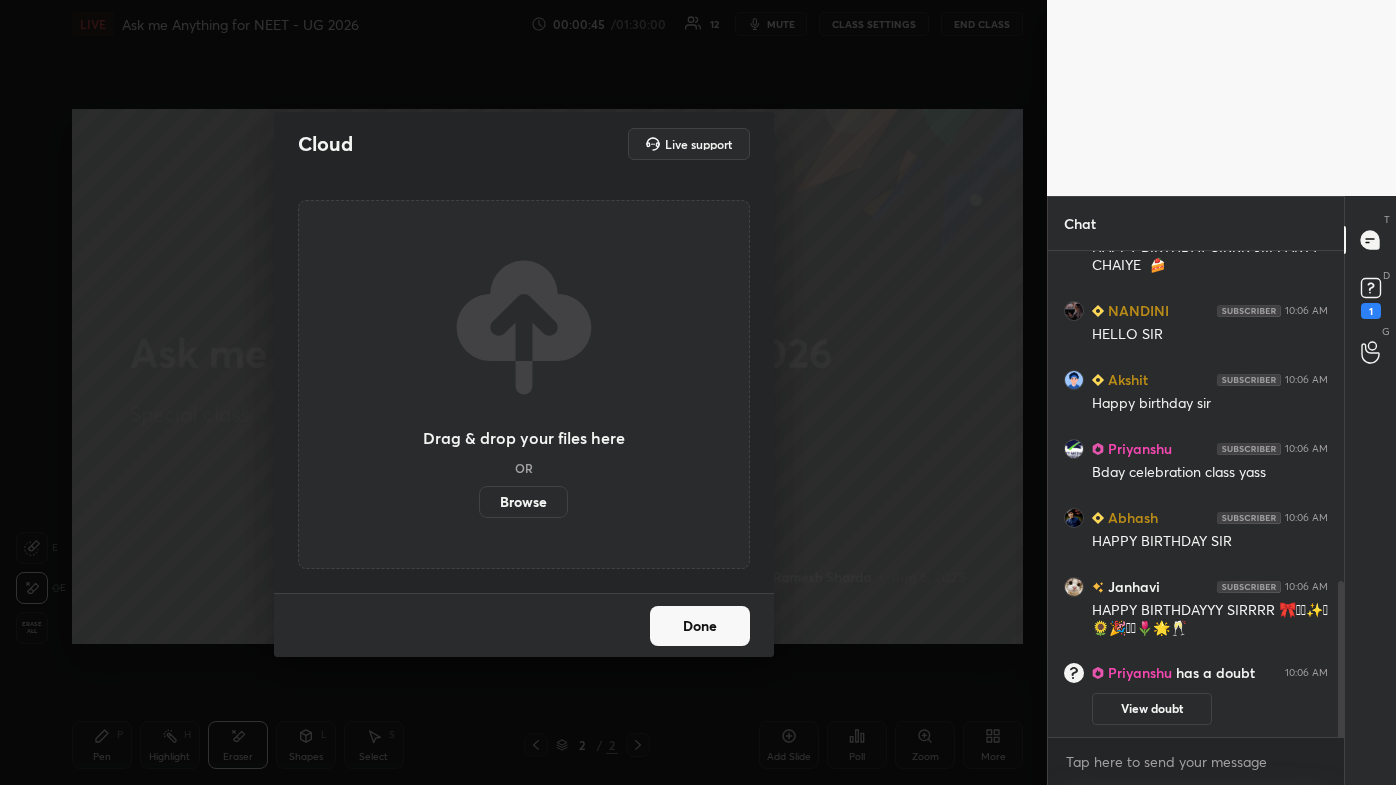 click on "Browse" at bounding box center [523, 502] 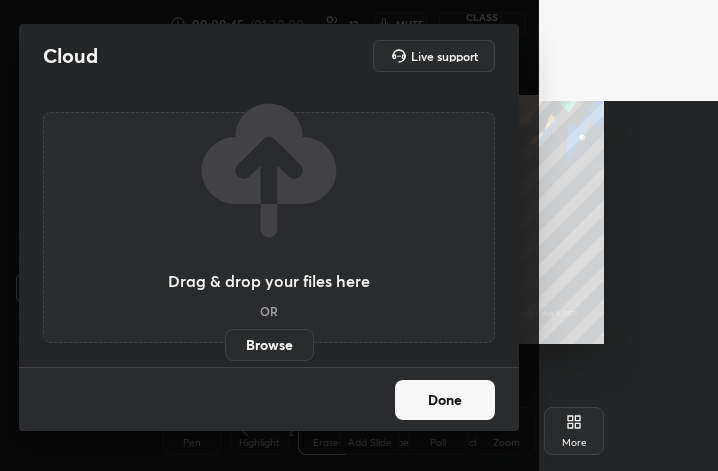 scroll, scrollTop: 343, scrollLeft: 469, axis: both 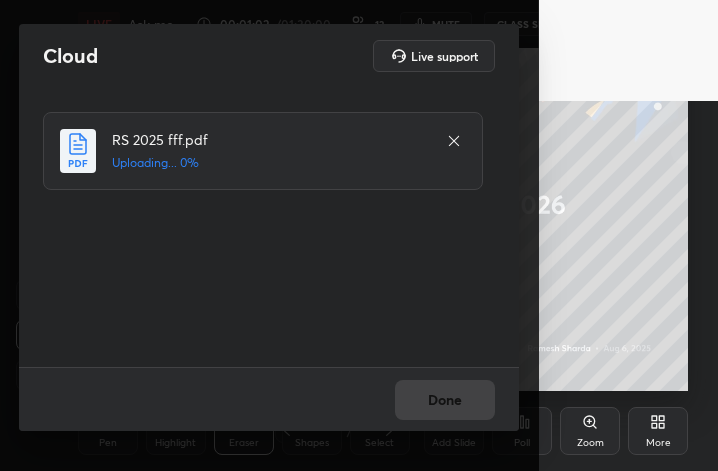 click on "Done" at bounding box center (269, 399) 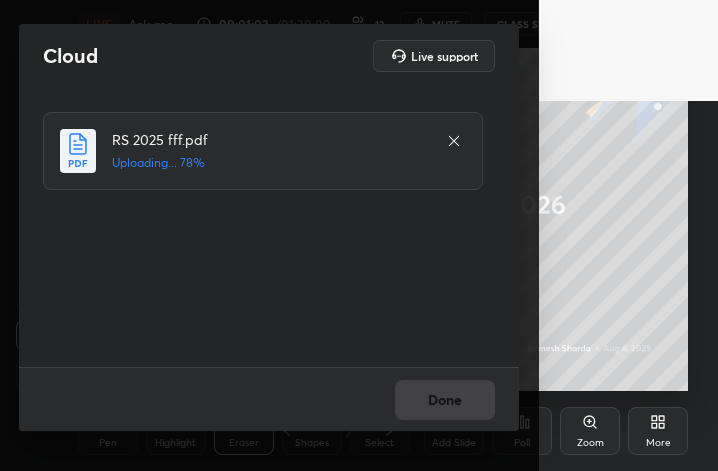 click on "Done" at bounding box center [269, 399] 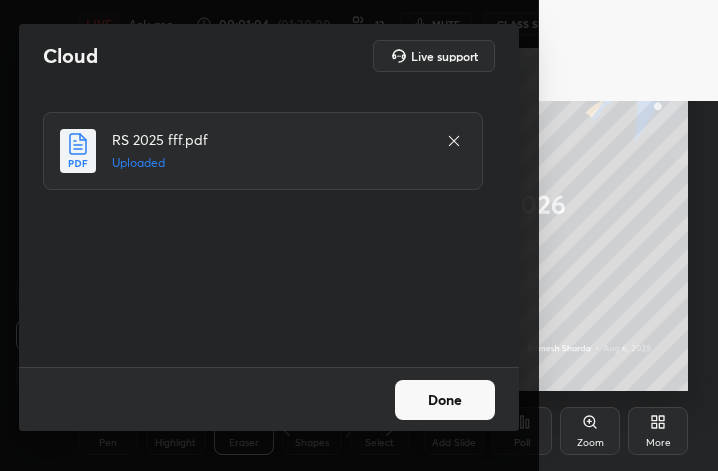 click on "Done" at bounding box center (445, 400) 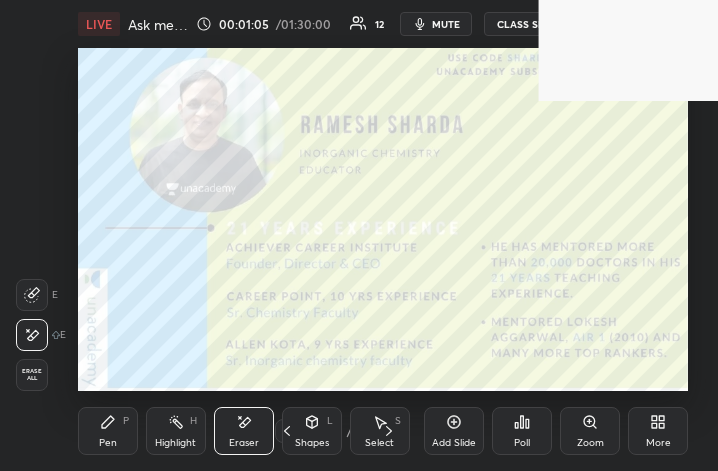 click 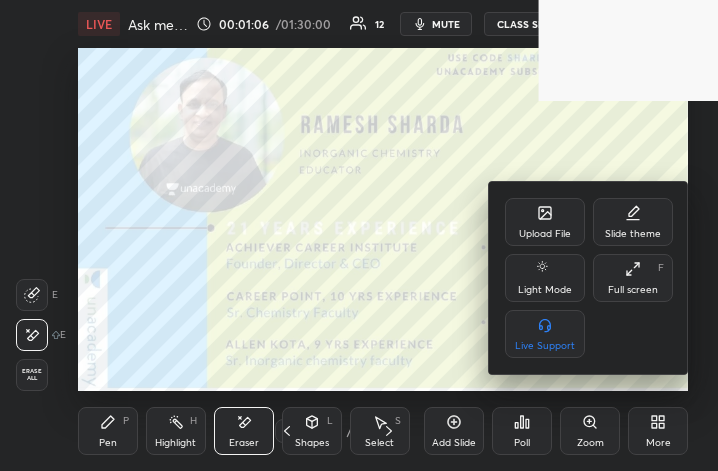 click 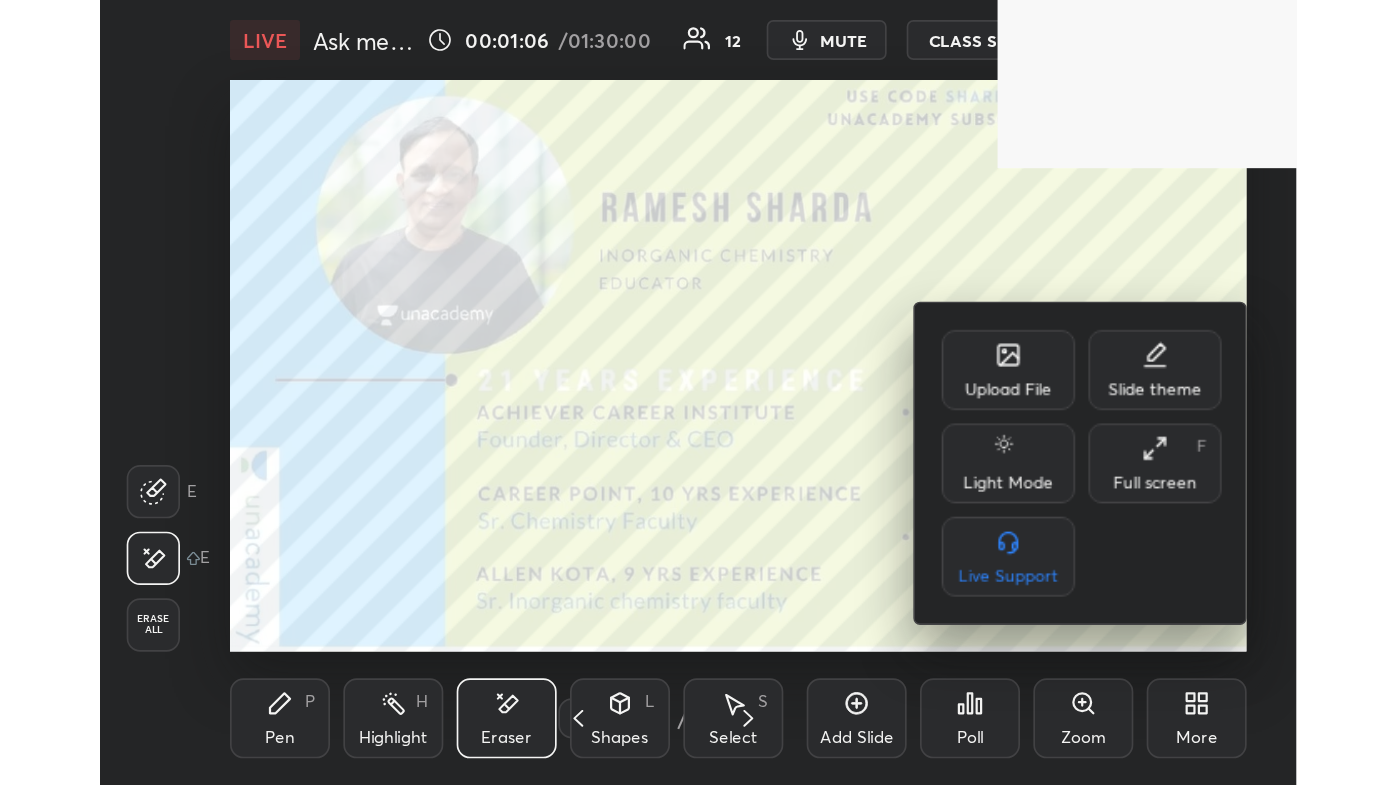 scroll, scrollTop: 99342, scrollLeft: 98690, axis: both 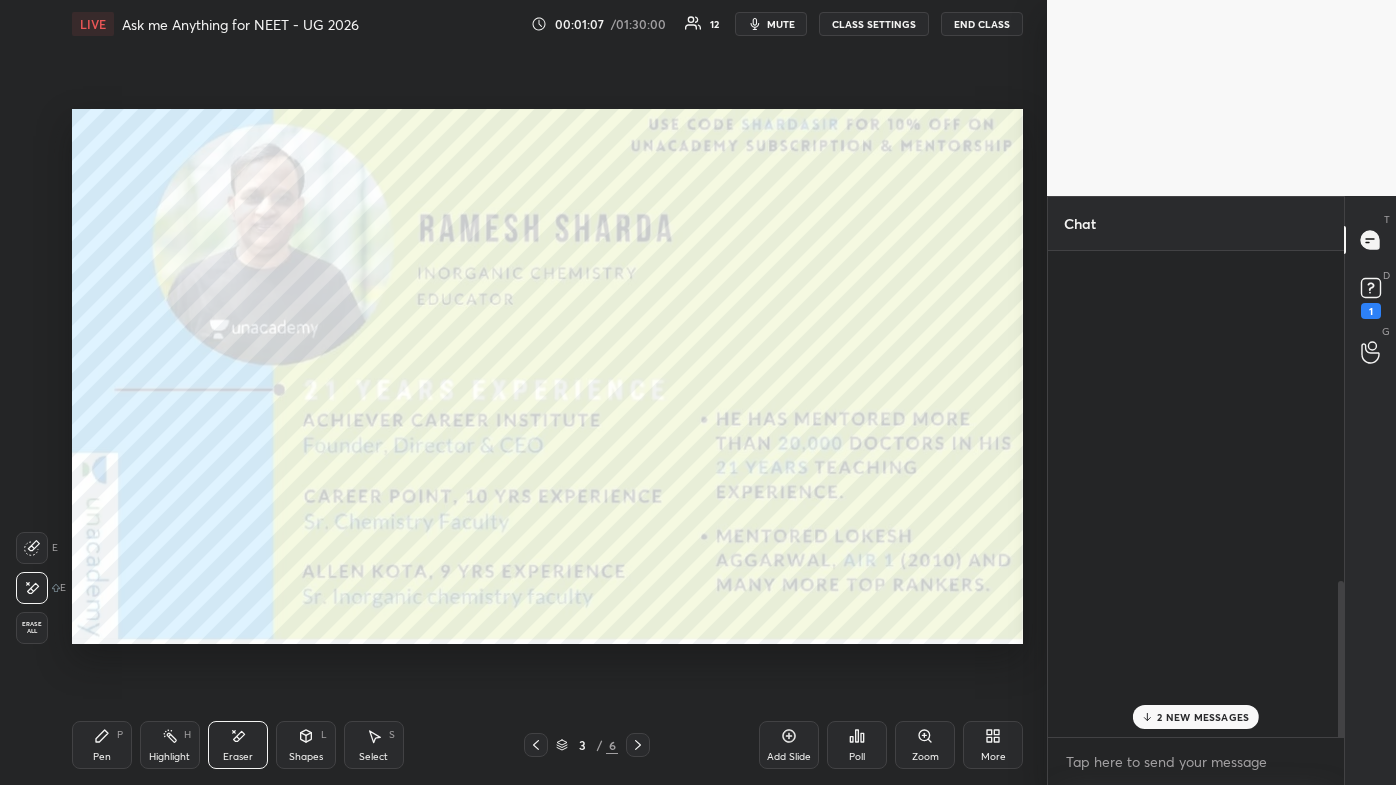 click 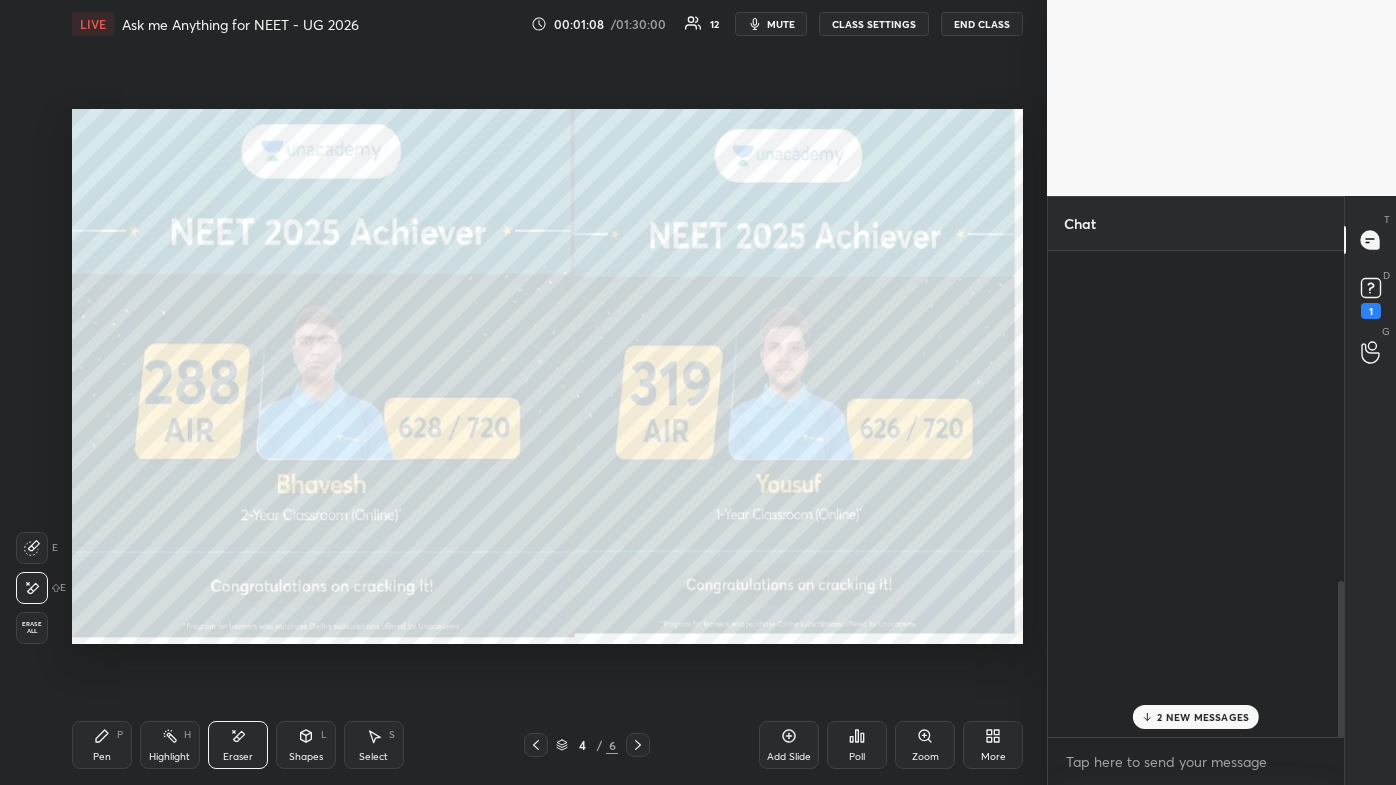 click 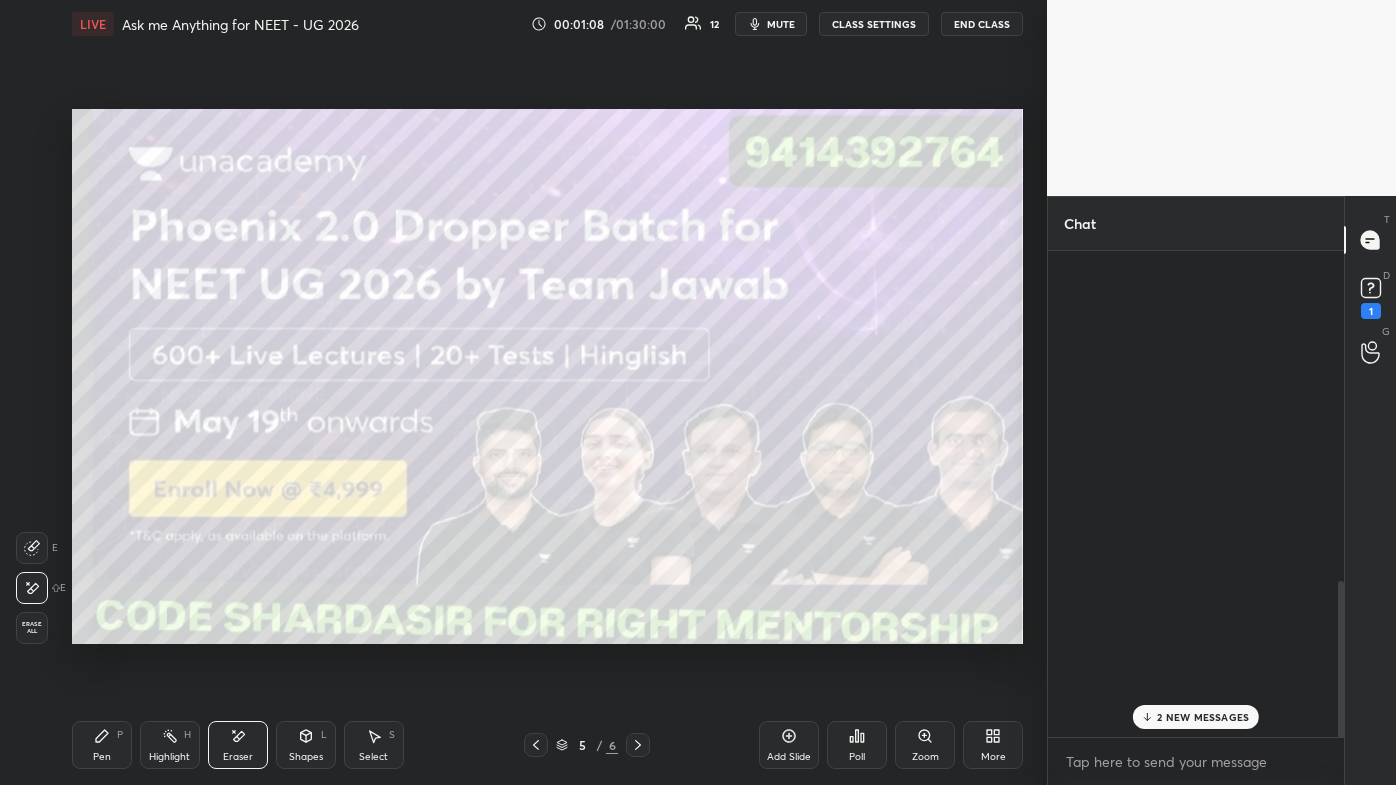 click 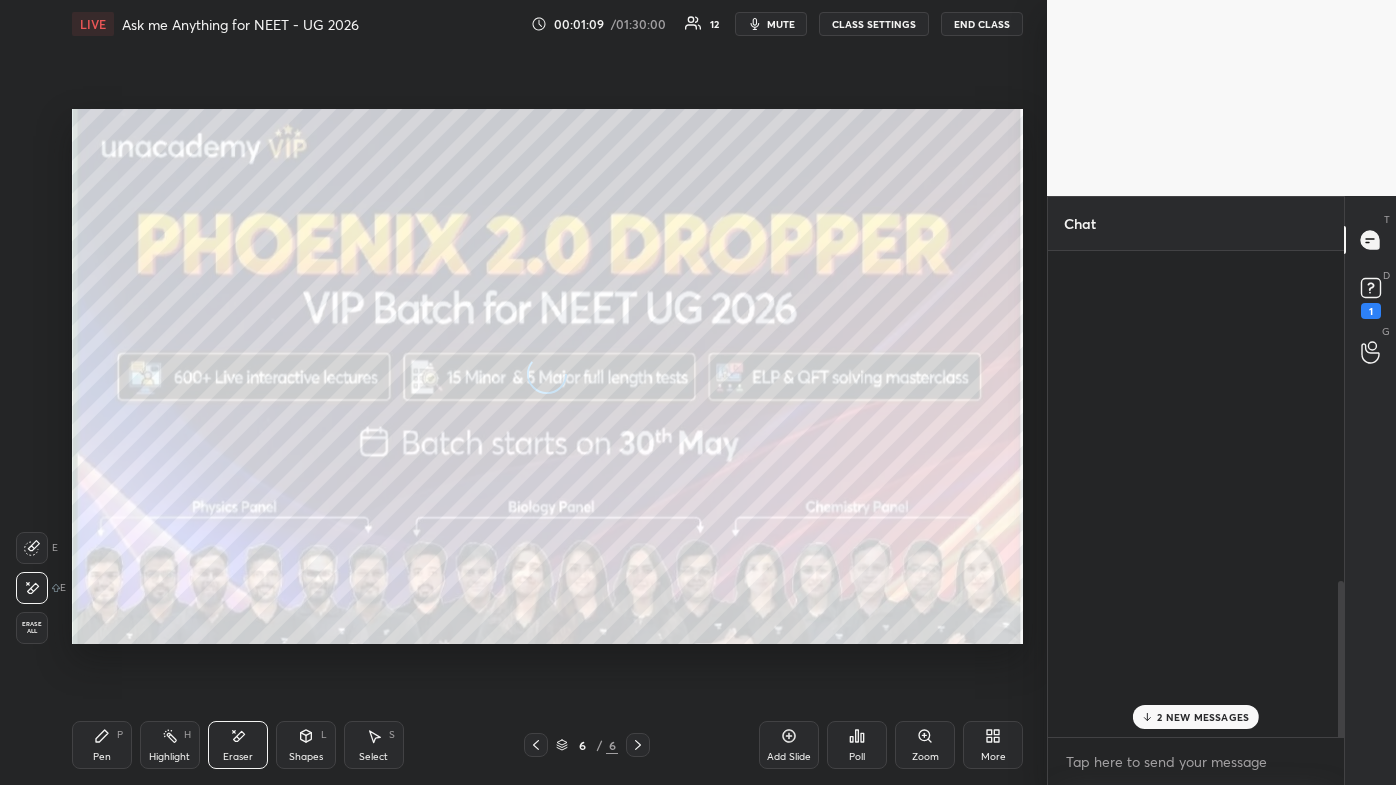 click 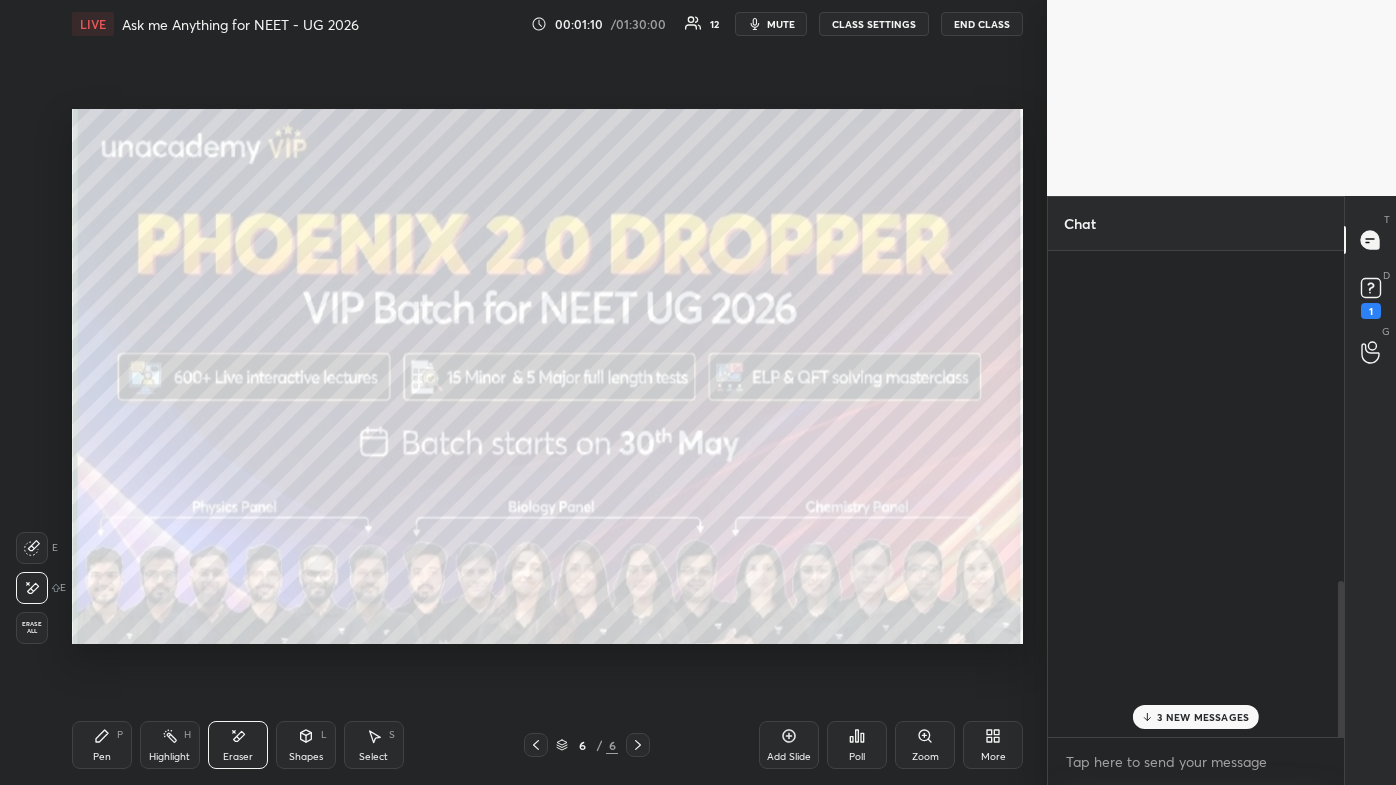 click 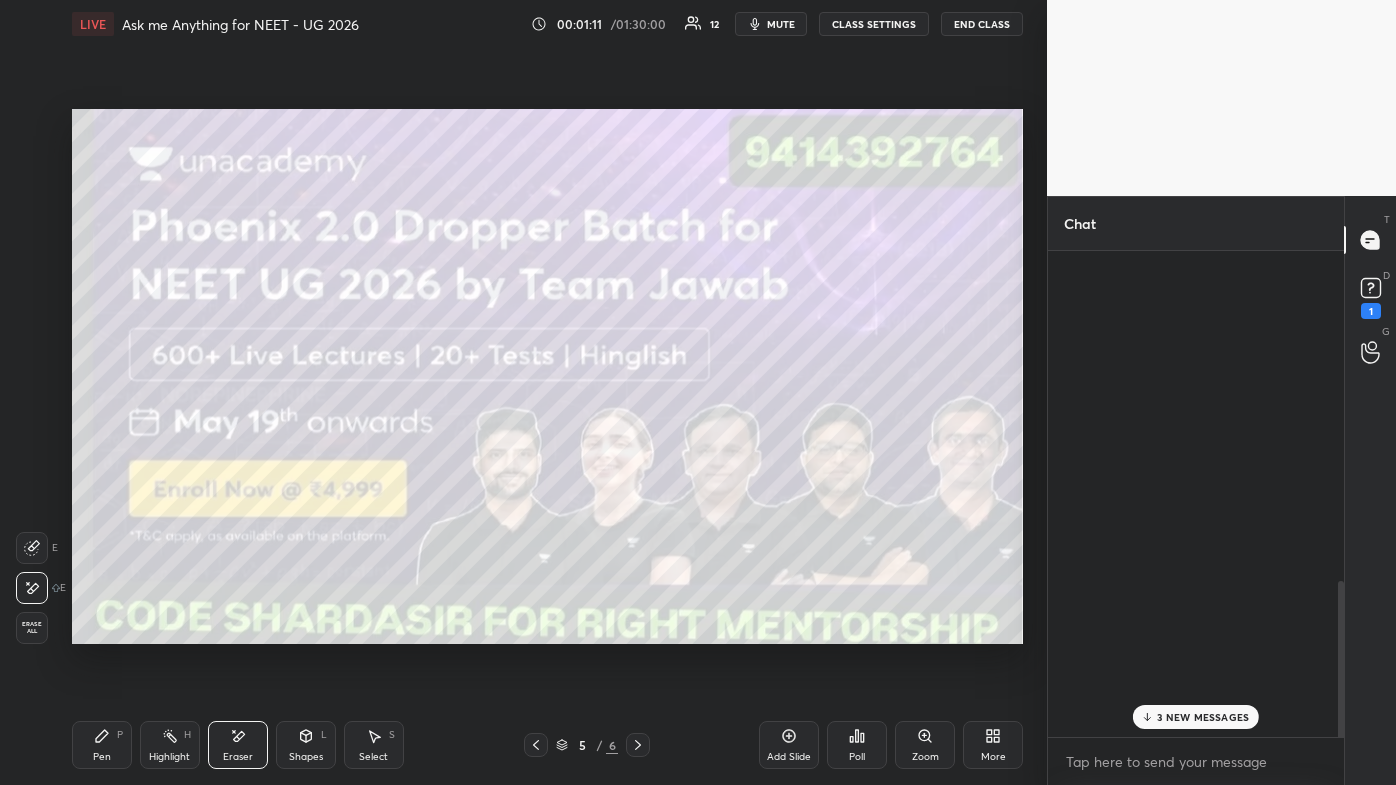 click 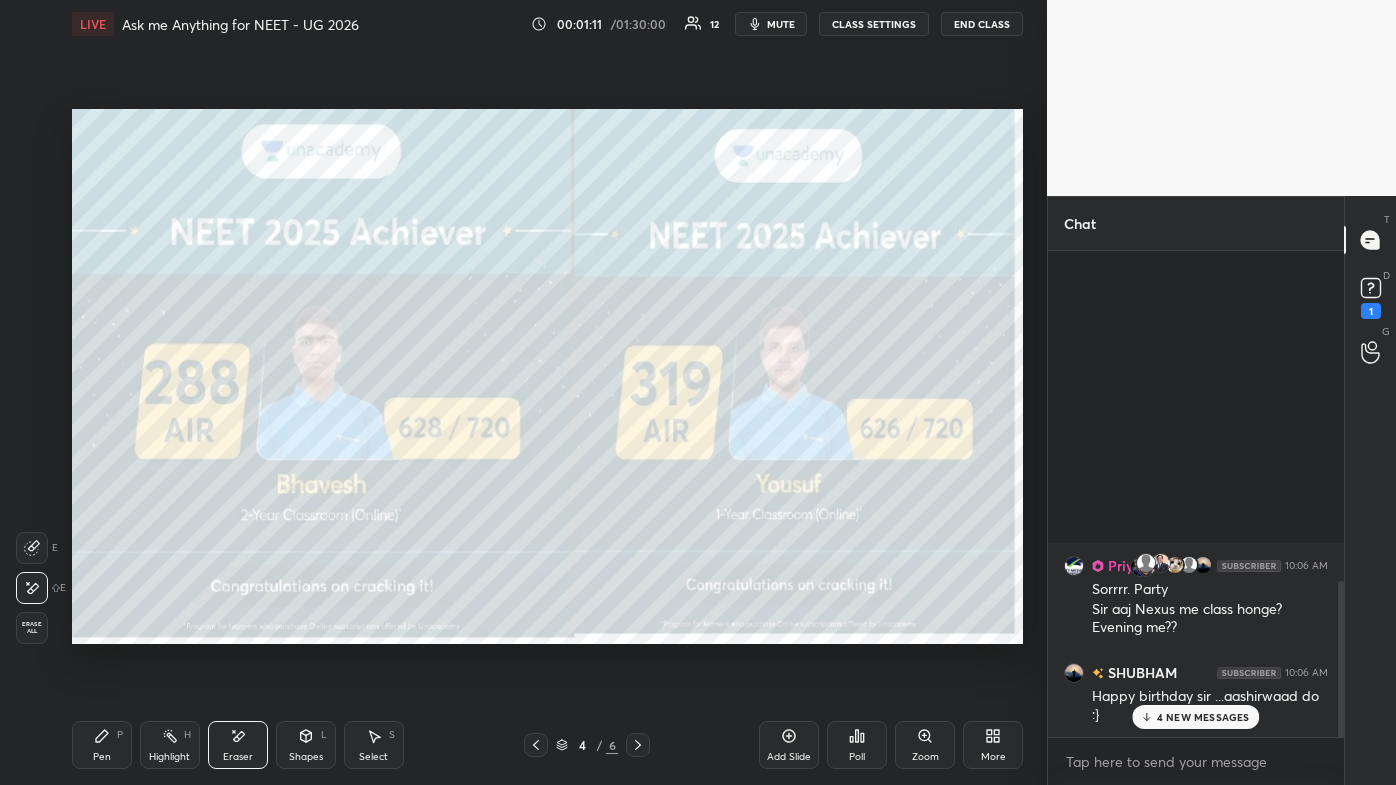 click 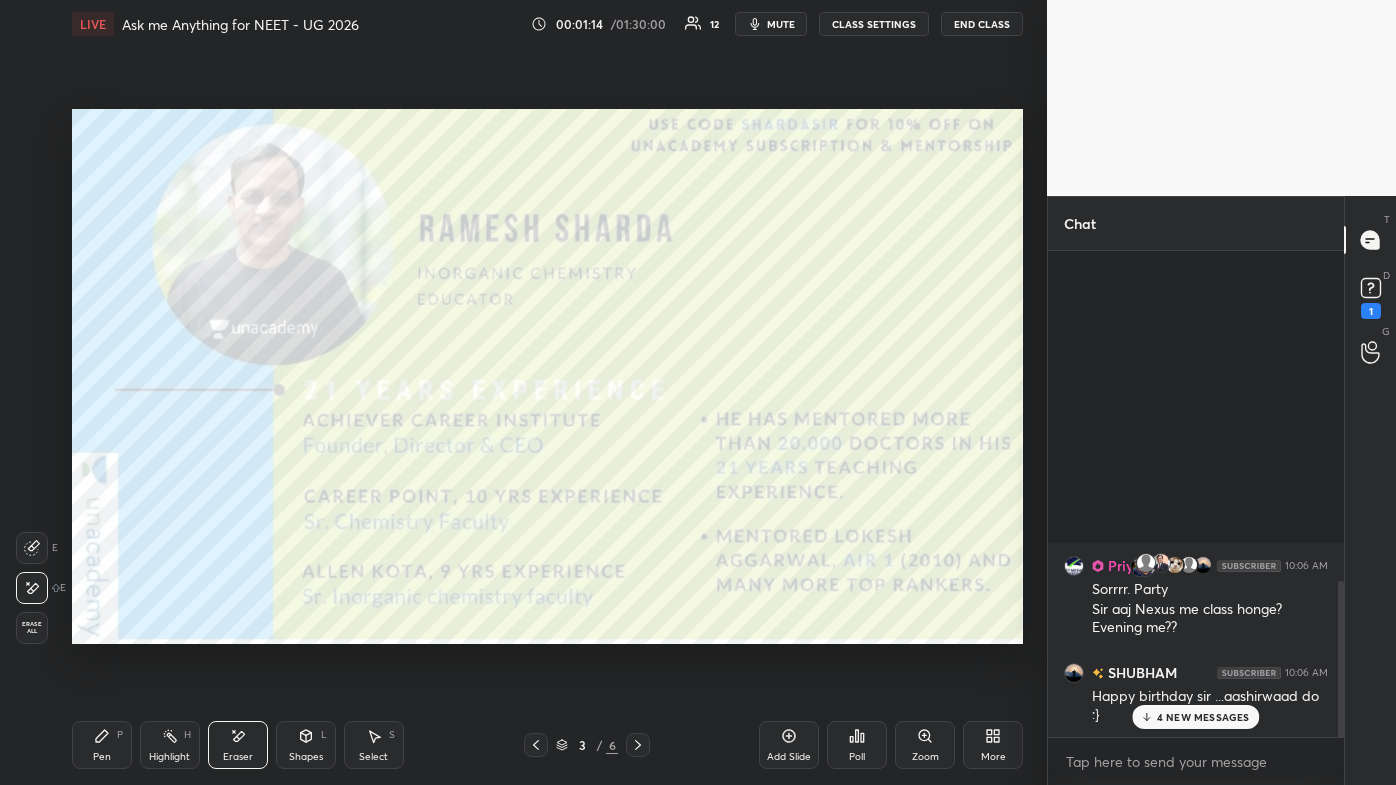 click on "4 NEW MESSAGES" at bounding box center (1203, 717) 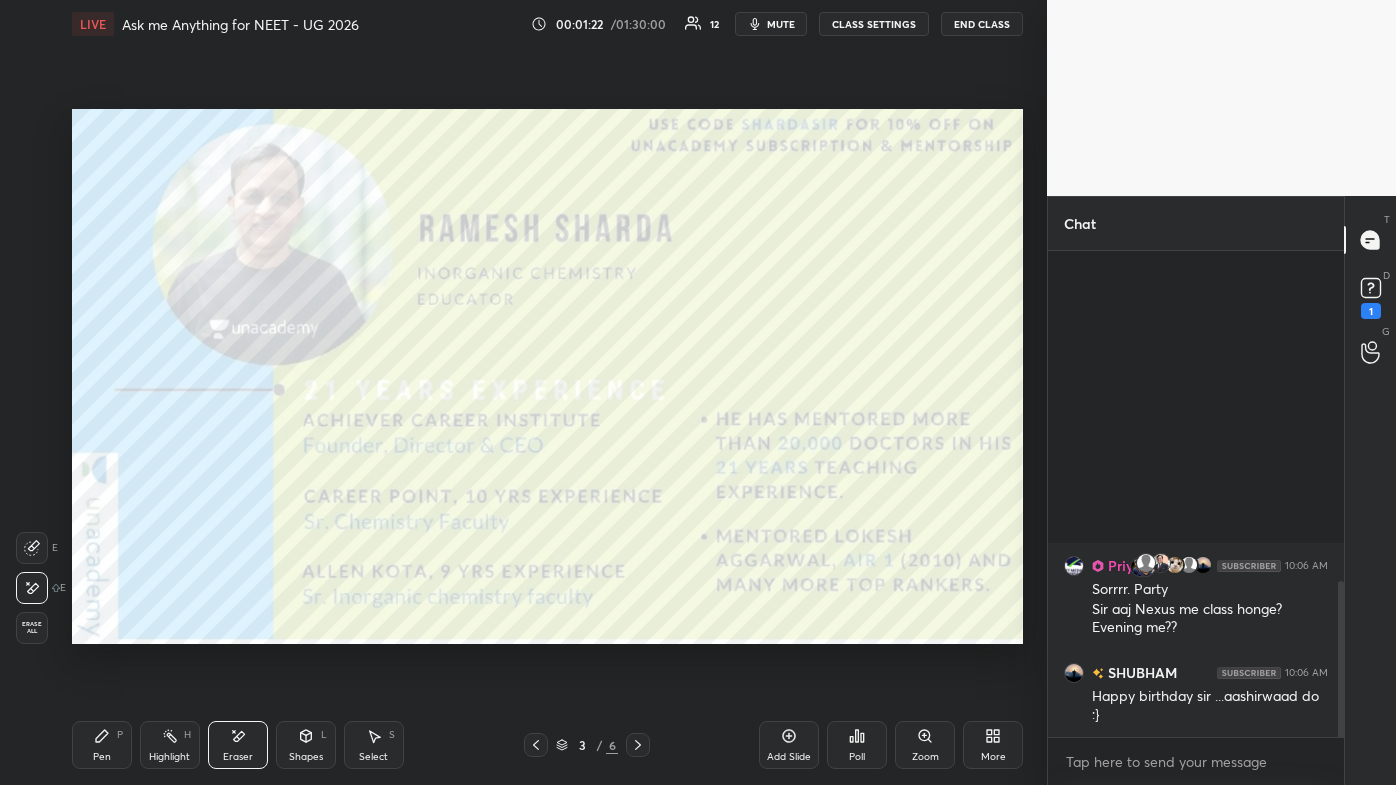 click on "[NAME]  joined [NAME] 9:45 AM :) [NAME], [NAME], [NAME] &  8 others  joined [NAME] 10:04 AM :) [NAME]  joined You  joined [NAME]  joined [NAME] 10:05 AM Halo sorrr [NAME] 10:05 AM HELOOO SIRR GOOD MORNING :) [NAME] 10:05 AM Happy birthday sir ! [NAME] 10:05 AM HAPPY BIRTHDAY SIRRR JIII PARTY CHAIYE  🍰 HAPPY BIRTHDAY SIRRR JIII PARTY CHAIYE  🍰 HAPPY BIRTHDAY SIRRR JIII PARTY CHAIYE  🍰 [NAME] 10:05 AM HELLO SIR [NAME] 10:05 AM HAPPY BIRTHDAY SIRRR 👏🏻✨🎀🫶🏻 [NAME] 10:05 AM HAPPY BIRTHDAY SIRRR JIII PARTY CHAIYE  🍰 HAPPY BIRTHDAY SIRRR JIII PARTY CHAIYE  🍰 [NAME] 10:06 AM HELLO SIR [NAME] 10:06 AM Happy birthday sir [NAME] 10:06 AM Bday celebration class yass [NAME] 10:06 AM HAPPY BIRTHDAY SIR [NAME] 10:06 AM HAPPY BIRTHDAYYY SIRRRR 🎀🫶🏻✨🩷🌻🎉🪻🪷🌷🌟🥂 [NAME]  has a doubt 10:06 AM View doubt [NAME] 10:06 AM HAPPY BIRTHDAY SIRRRRRRRRRRRR [NAME] 10:06 AM HAPPIEST BIRTHDAY SIR✨🎉🥳 [NAME] 10:06 AM Sorrrr. Party [NAME]" at bounding box center (1196, 494) 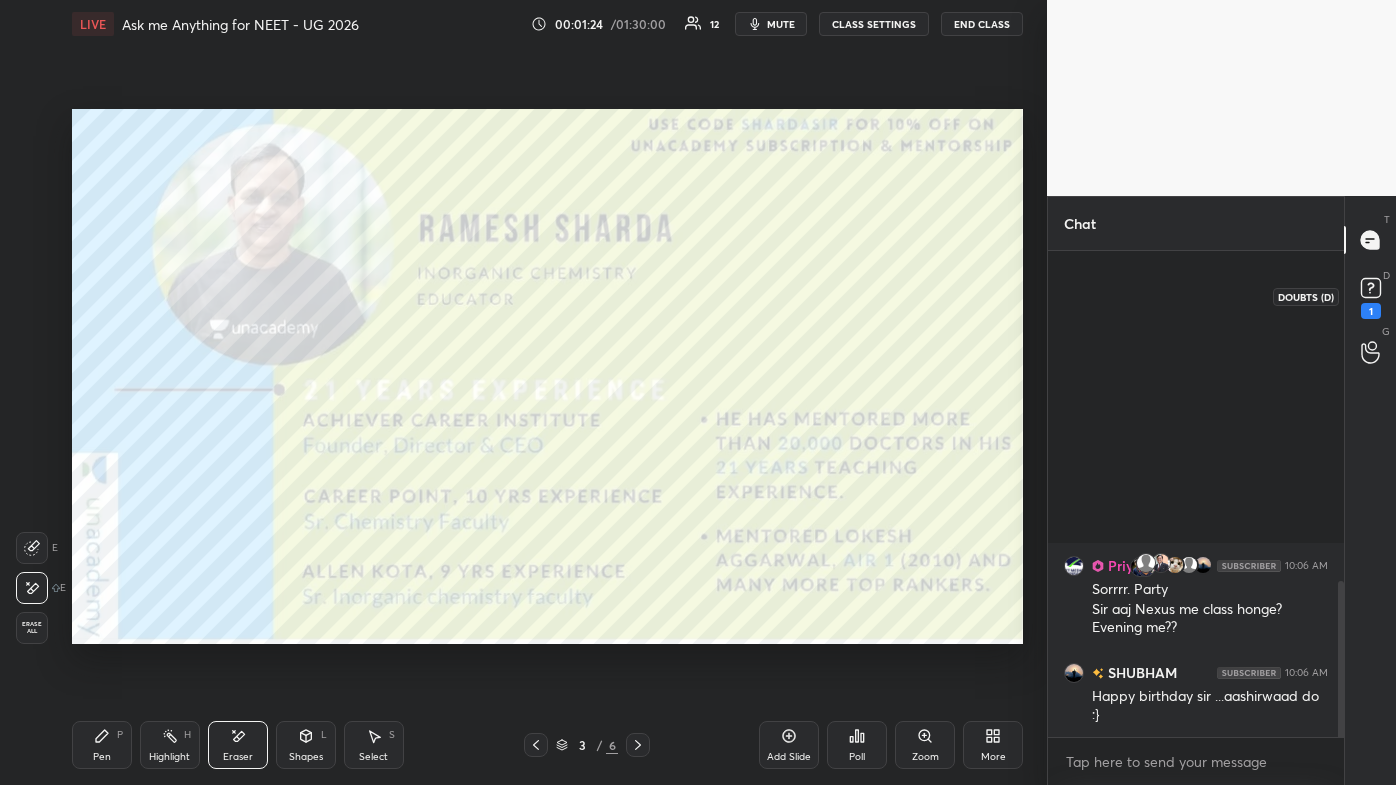drag, startPoint x: 1360, startPoint y: 279, endPoint x: 1374, endPoint y: 305, distance: 29.529646 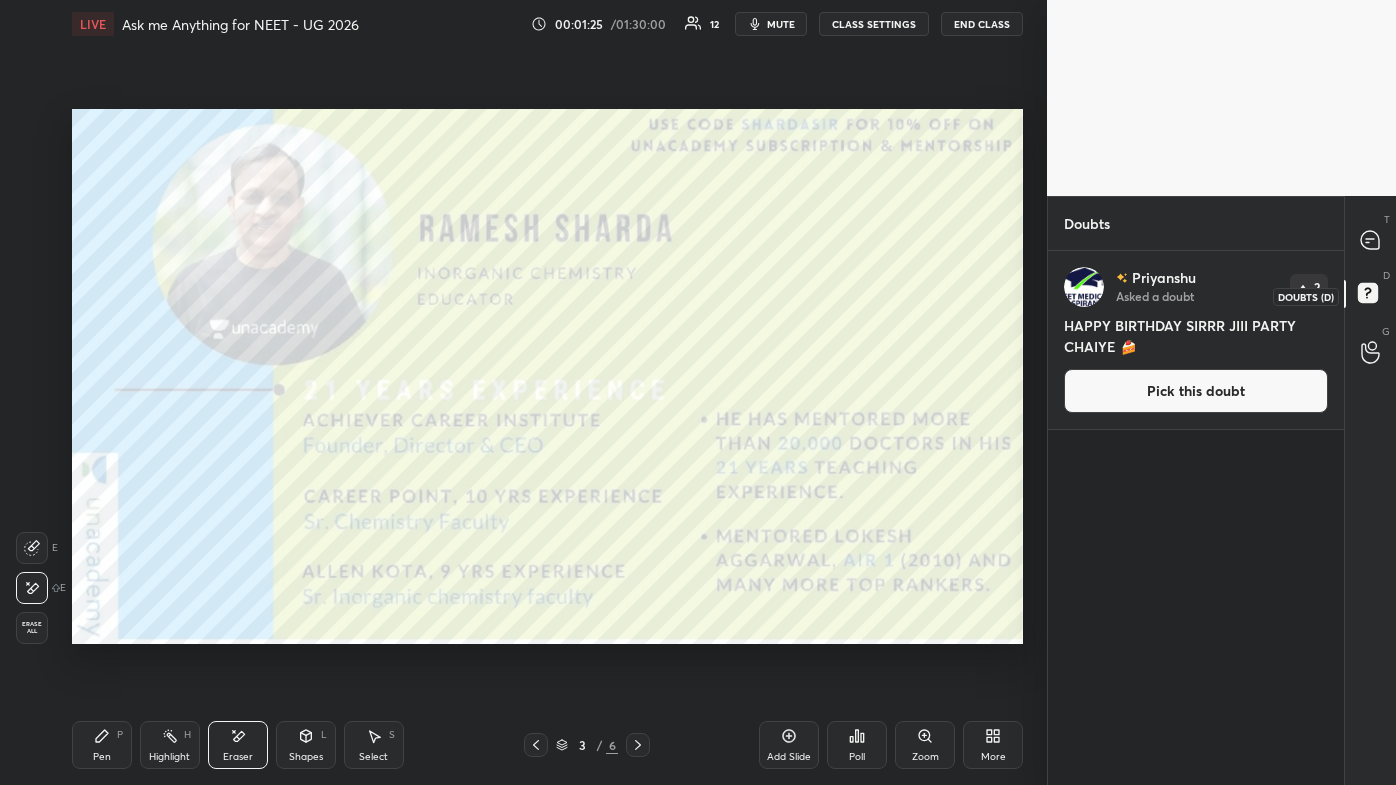 click 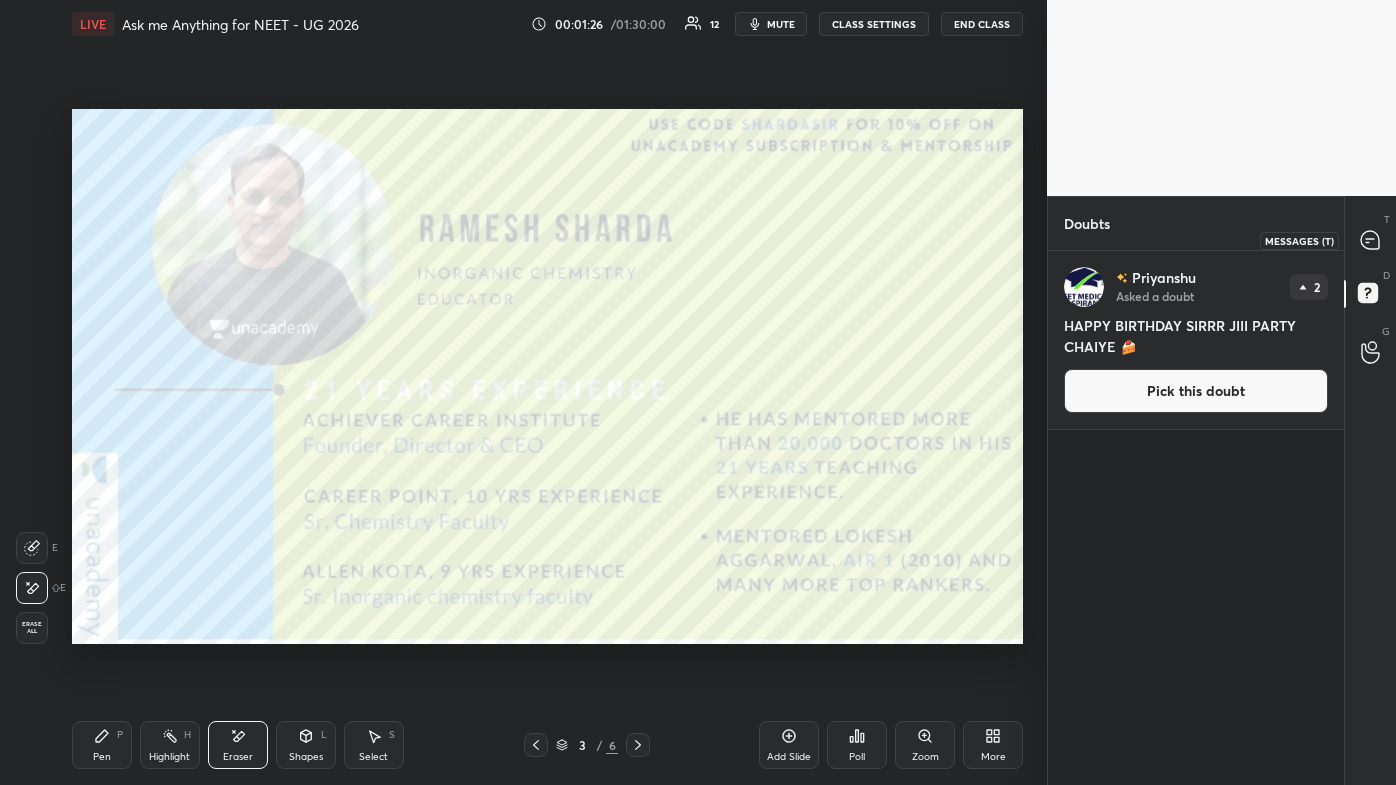 drag, startPoint x: 1362, startPoint y: 268, endPoint x: 1386, endPoint y: 283, distance: 28.301943 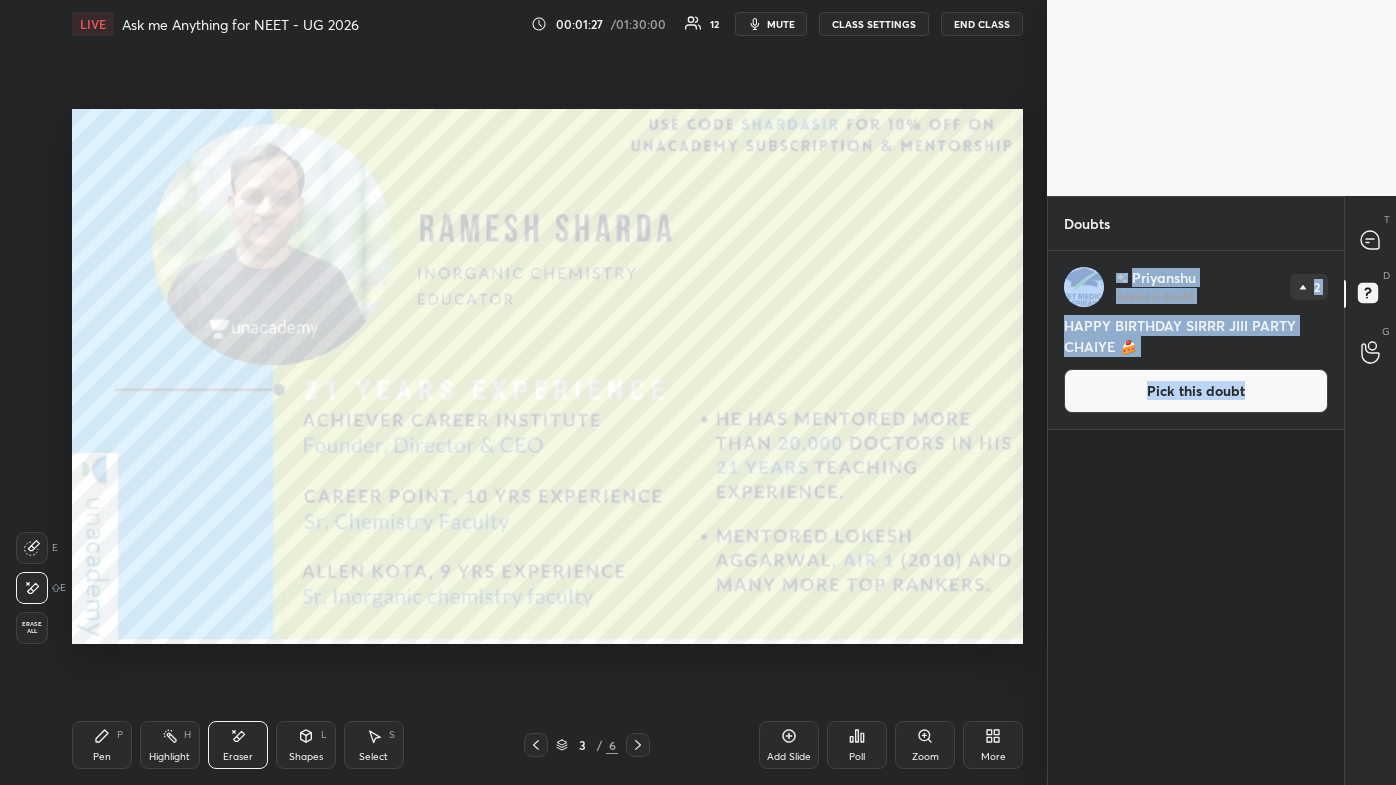 drag, startPoint x: 1238, startPoint y: 561, endPoint x: 1256, endPoint y: 515, distance: 49.396355 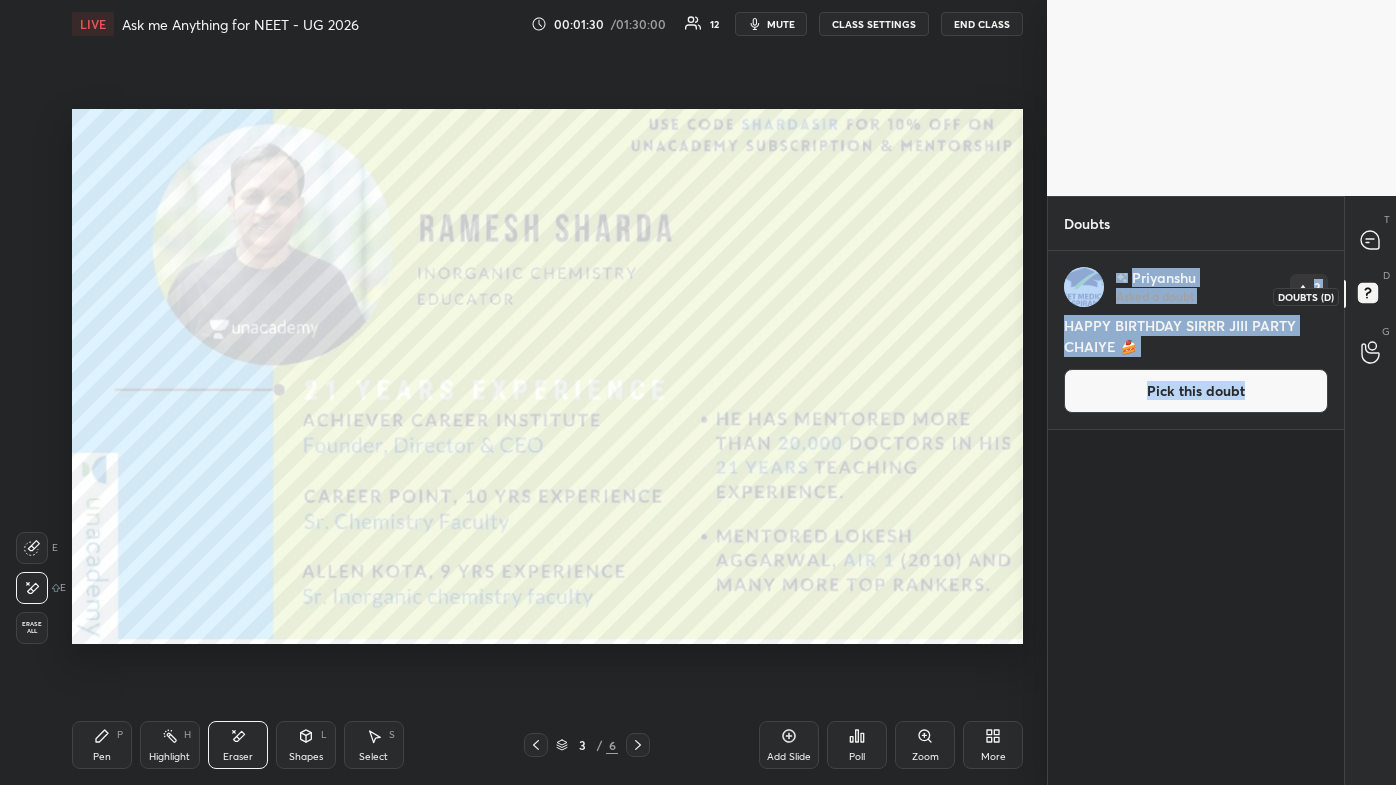 click 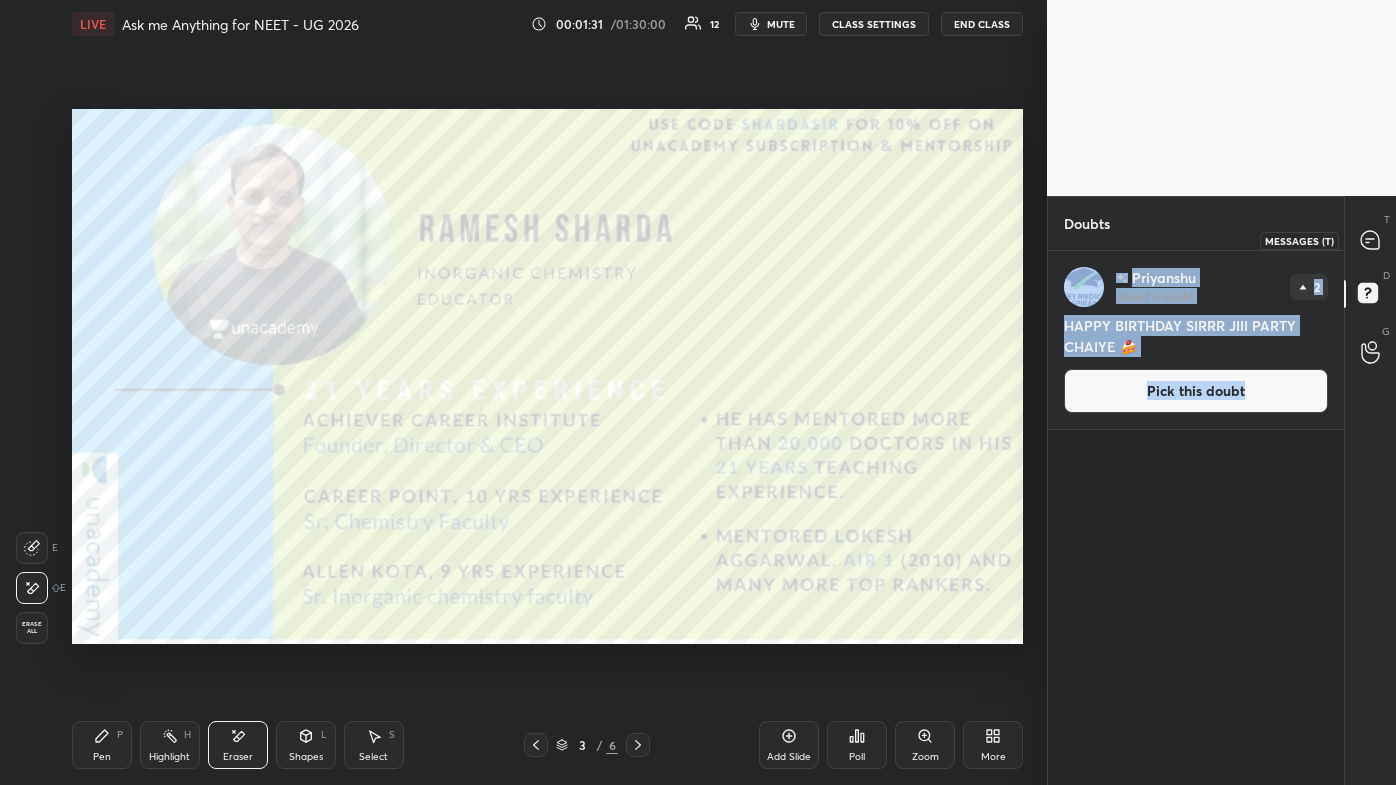 click at bounding box center [1371, 240] 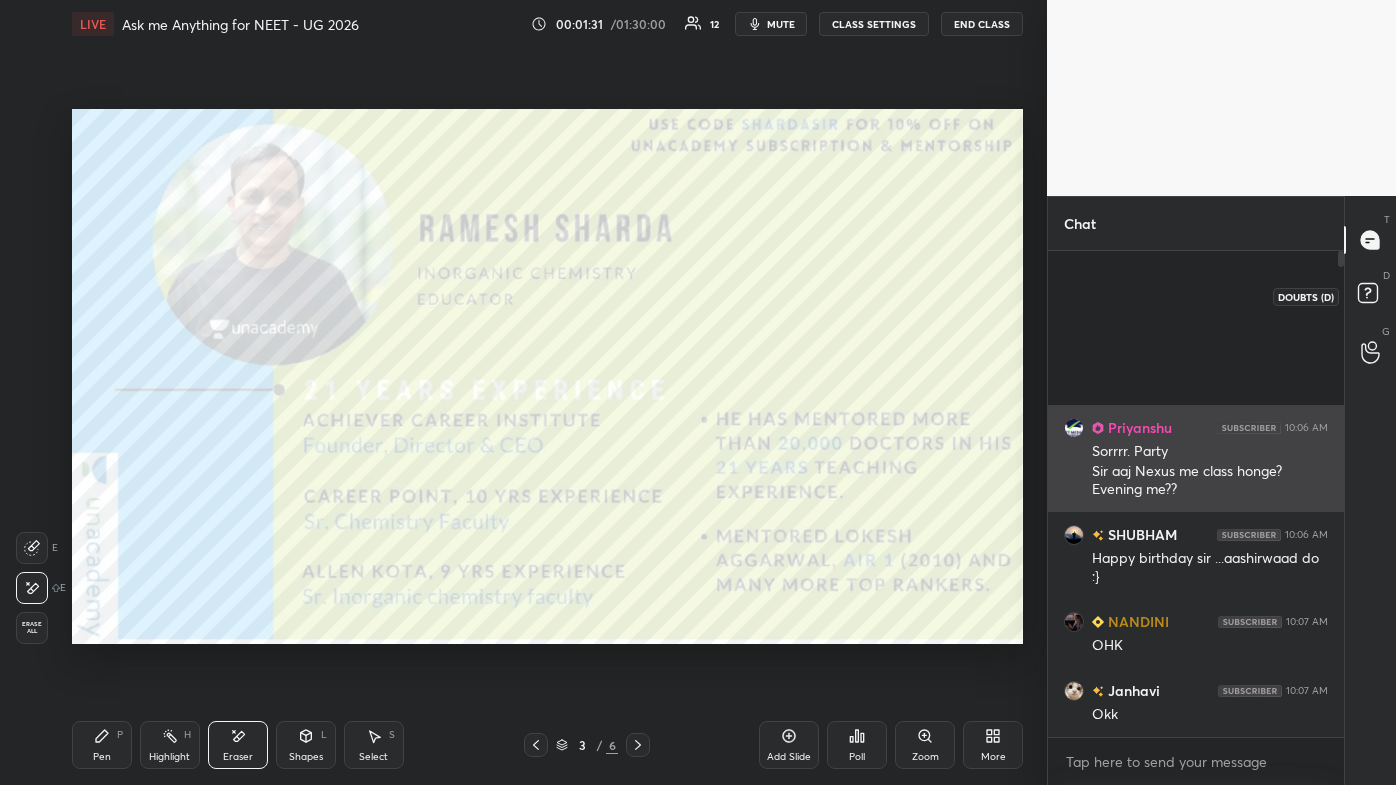scroll, scrollTop: 6, scrollLeft: 5, axis: both 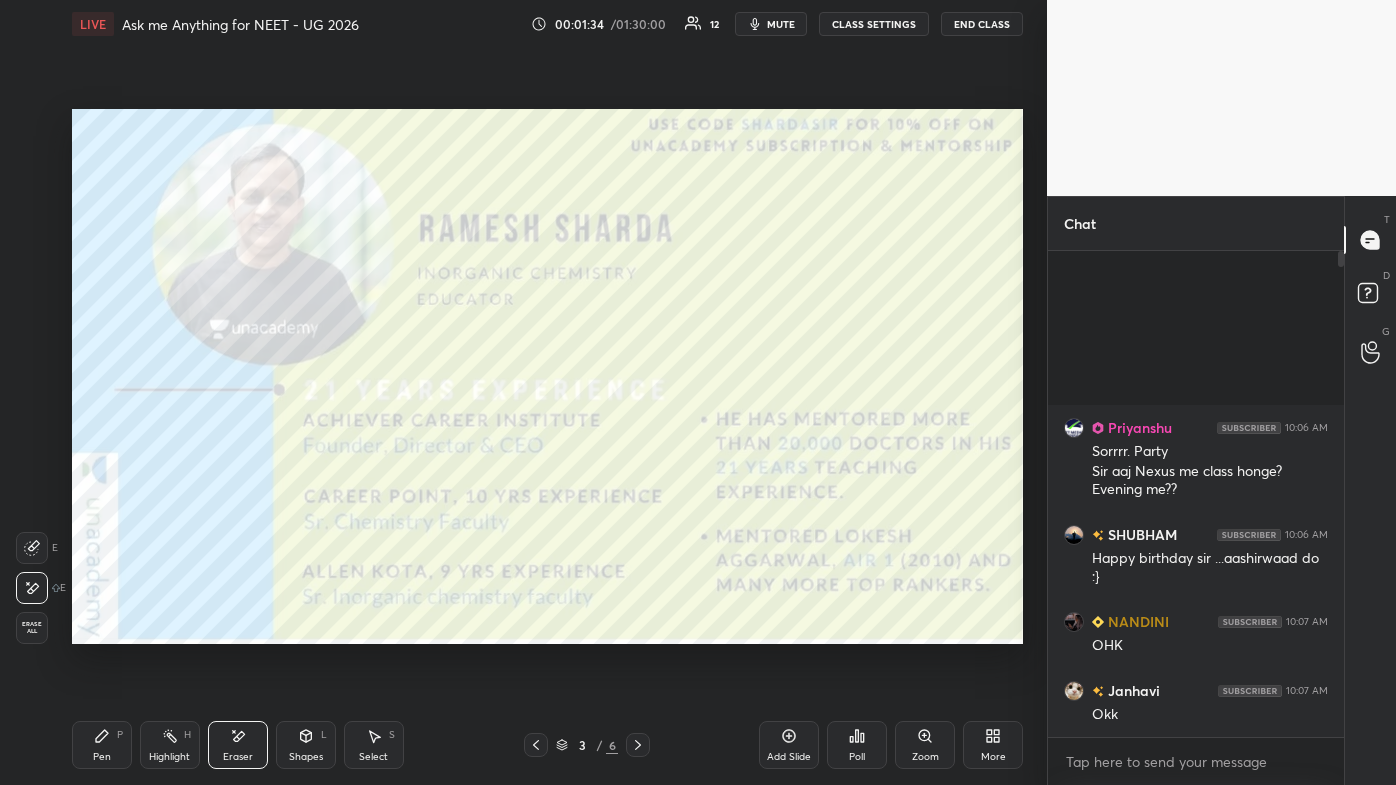 click 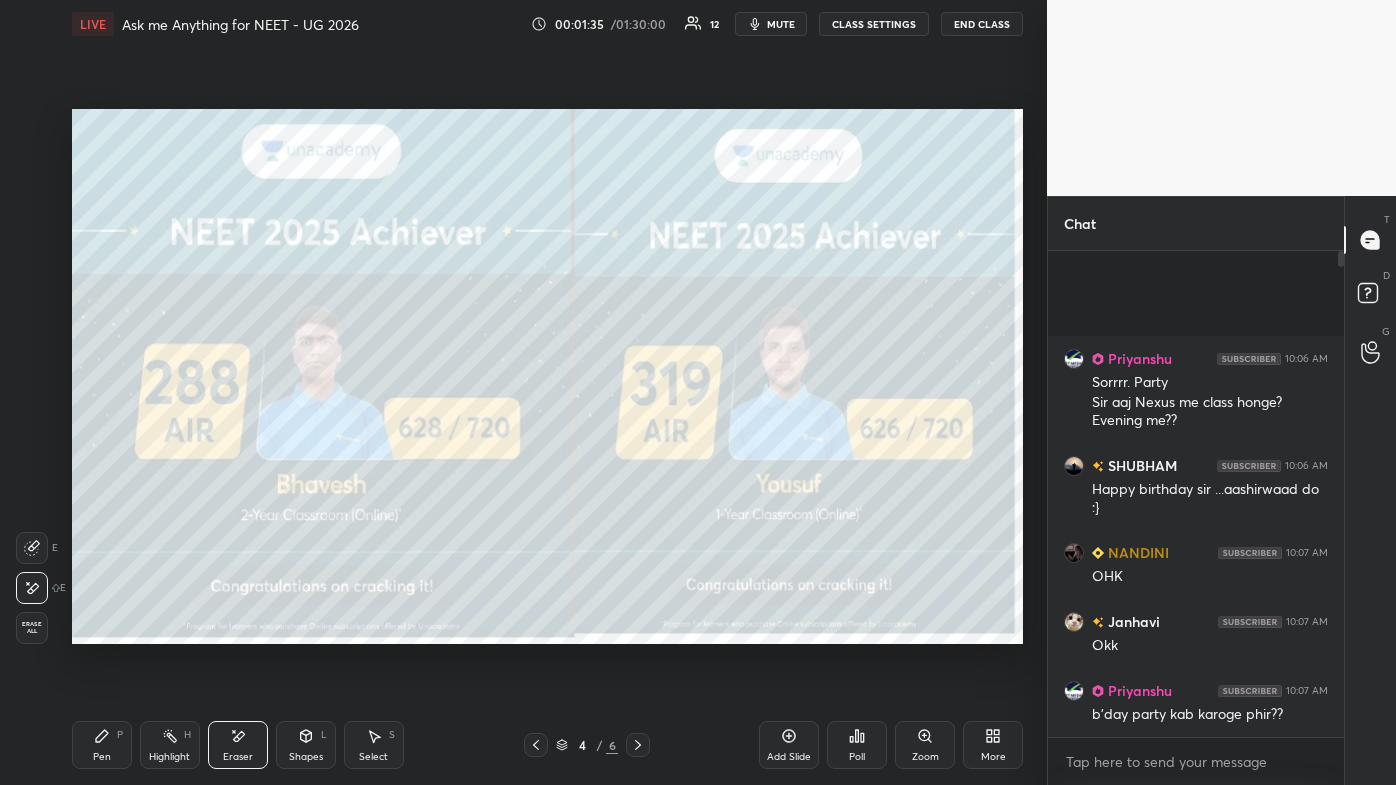 click 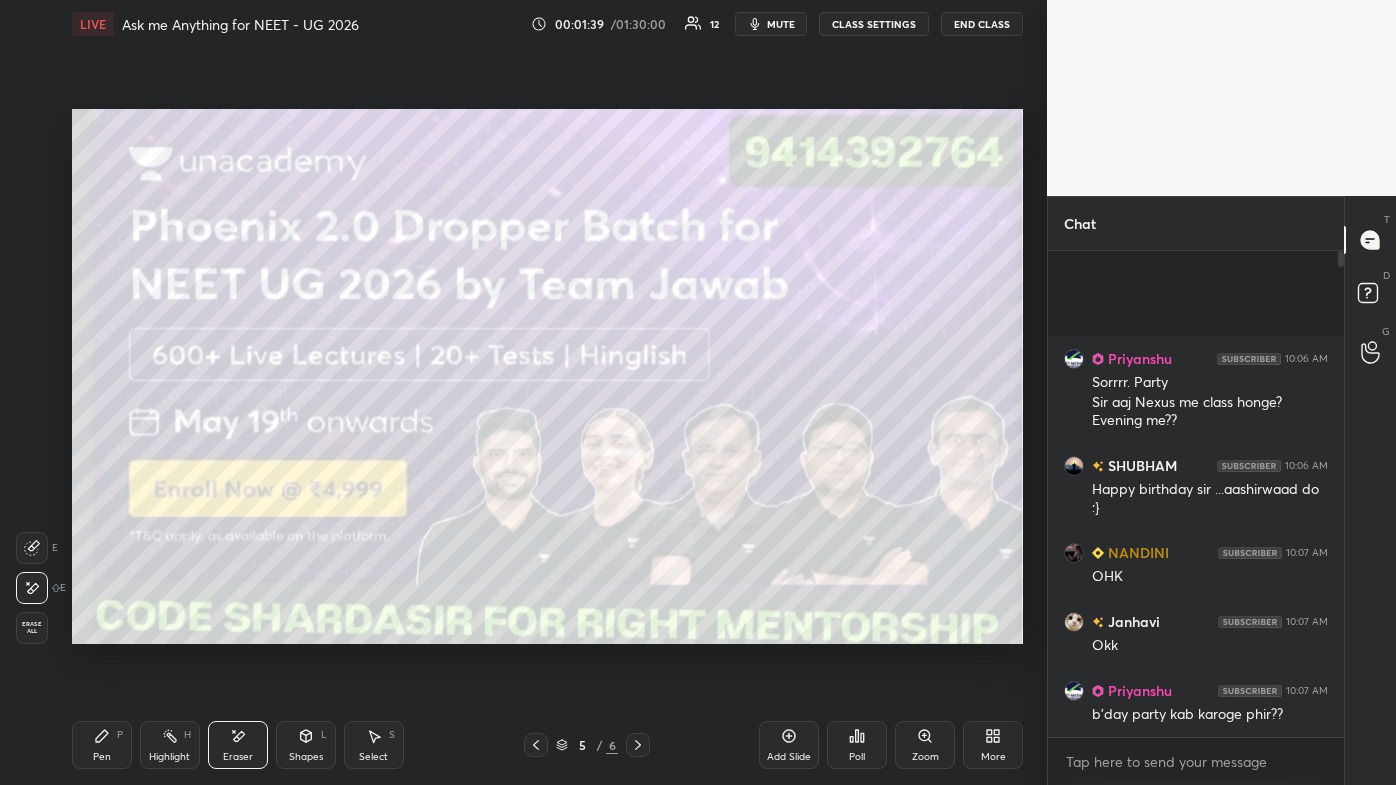 click on "LIVE Ask me Anything for NEET - UG 2026 00:01:39 /  01:30:00 12 mute CLASS SETTINGS End Class Setting up your live class Poll for   secs No correct answer Start poll Back Ask me Anything for NEET - UG 2026 [PERSON] [PERSON] Pen P Highlight H Eraser Shapes L Select S 5 / 6 Add Slide Poll Zoom More" at bounding box center (547, 392) 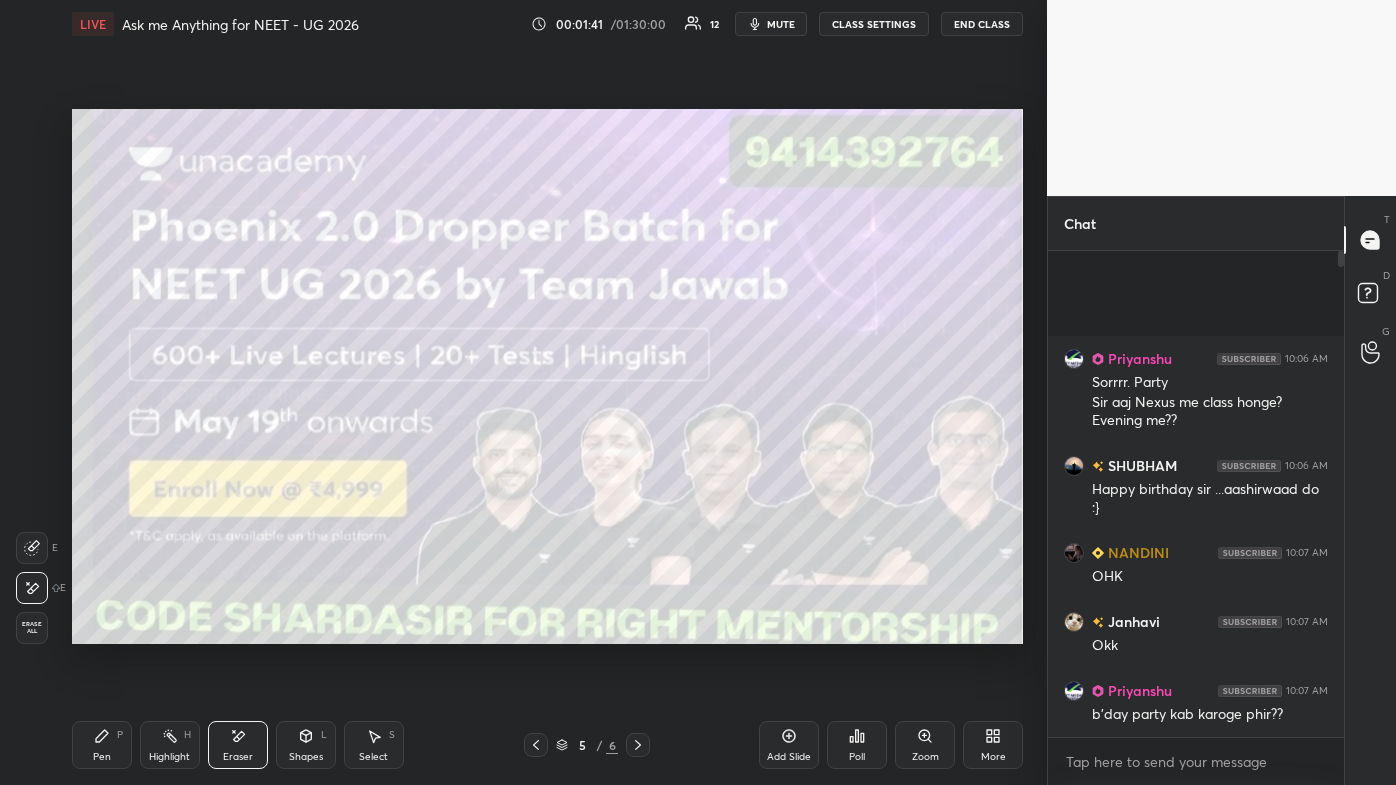 click on "LIVE Ask me Anything for NEET - UG 2026 00:01:41 /  01:30:00 12 mute CLASS SETTINGS End Class Setting up your live class Poll for   secs No correct answer Start poll Back Ask me Anything for NEET - UG 2026 [NAME] [NAME] P Highlight H Eraser Shapes L Select S 5 / 6 Add Slide Poll Zoom More" at bounding box center (547, 392) 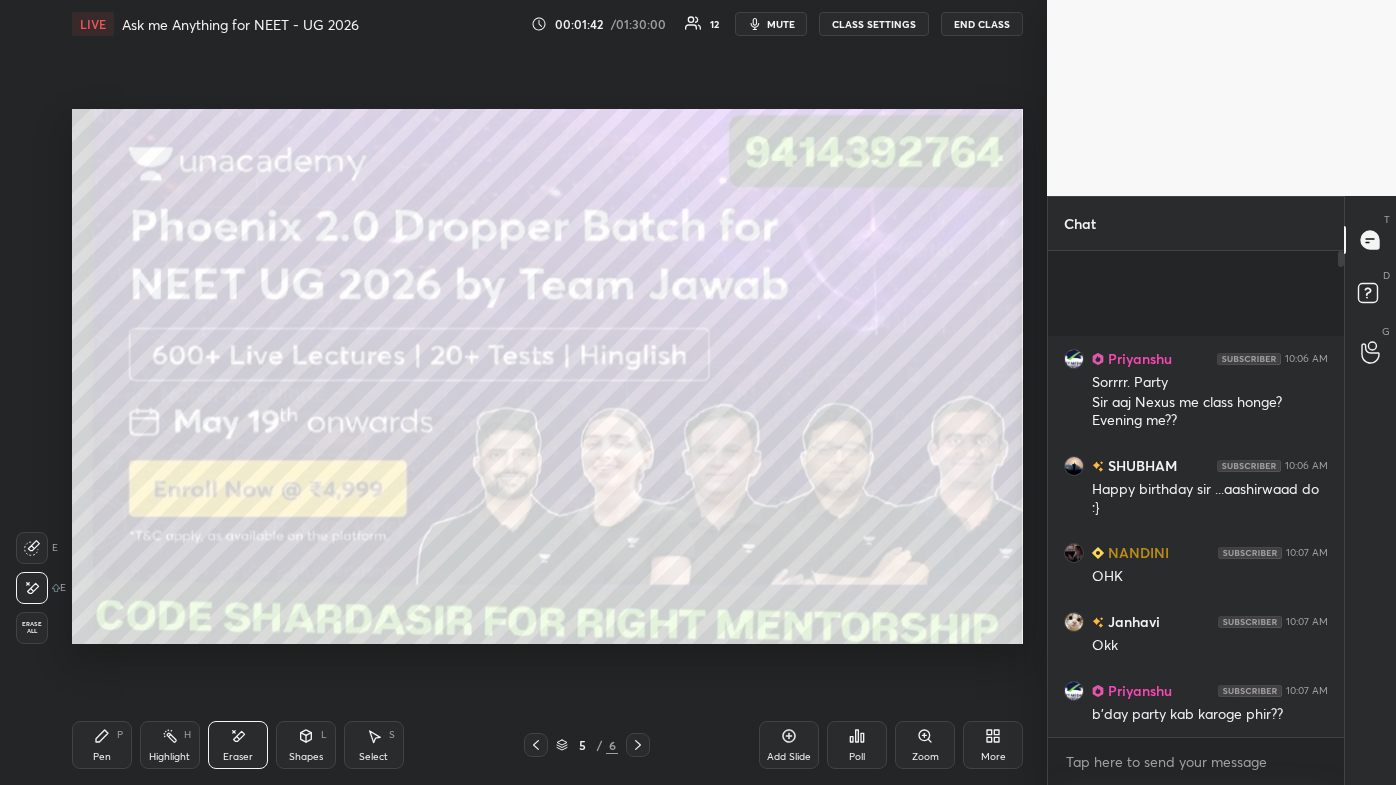 drag, startPoint x: 114, startPoint y: 733, endPoint x: 98, endPoint y: 752, distance: 24.839485 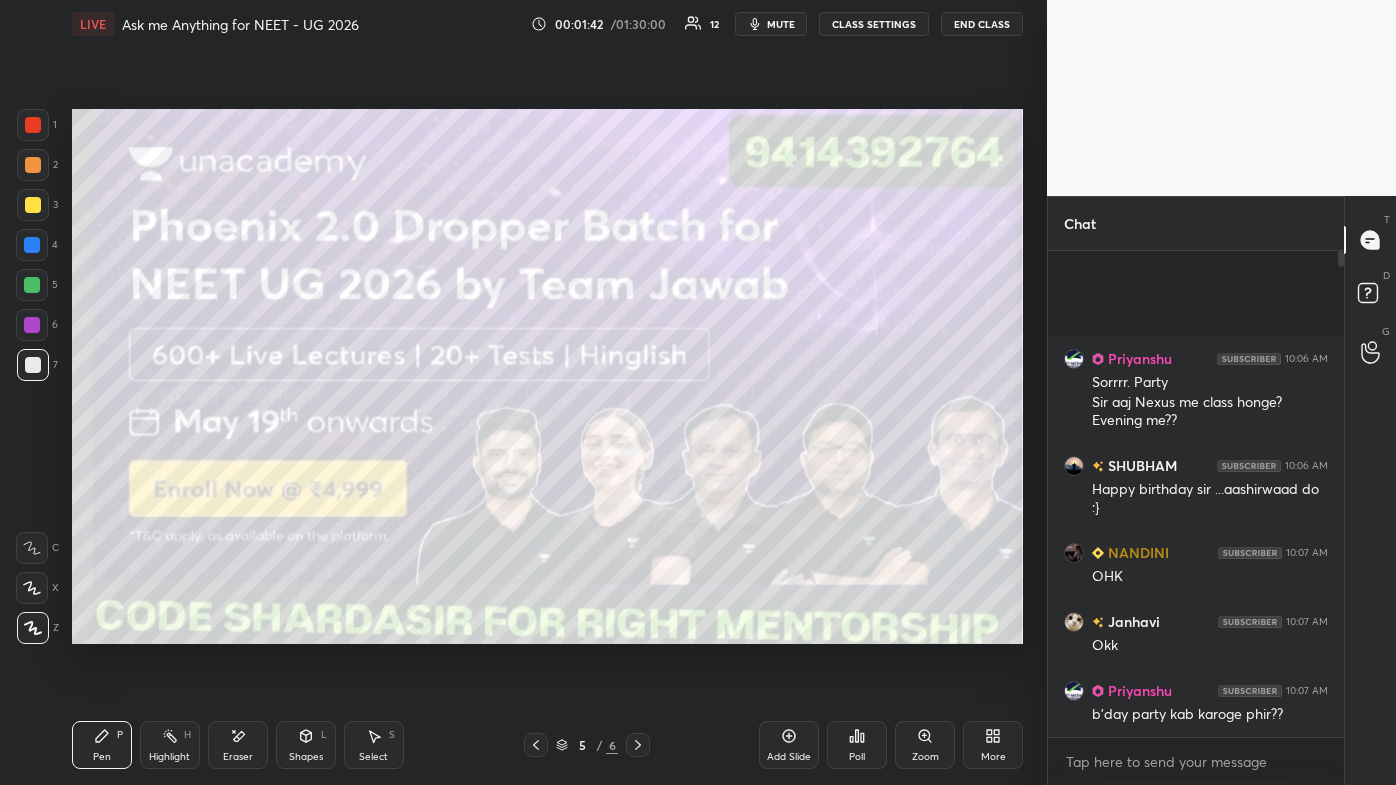 click on "Pen P" at bounding box center (102, 745) 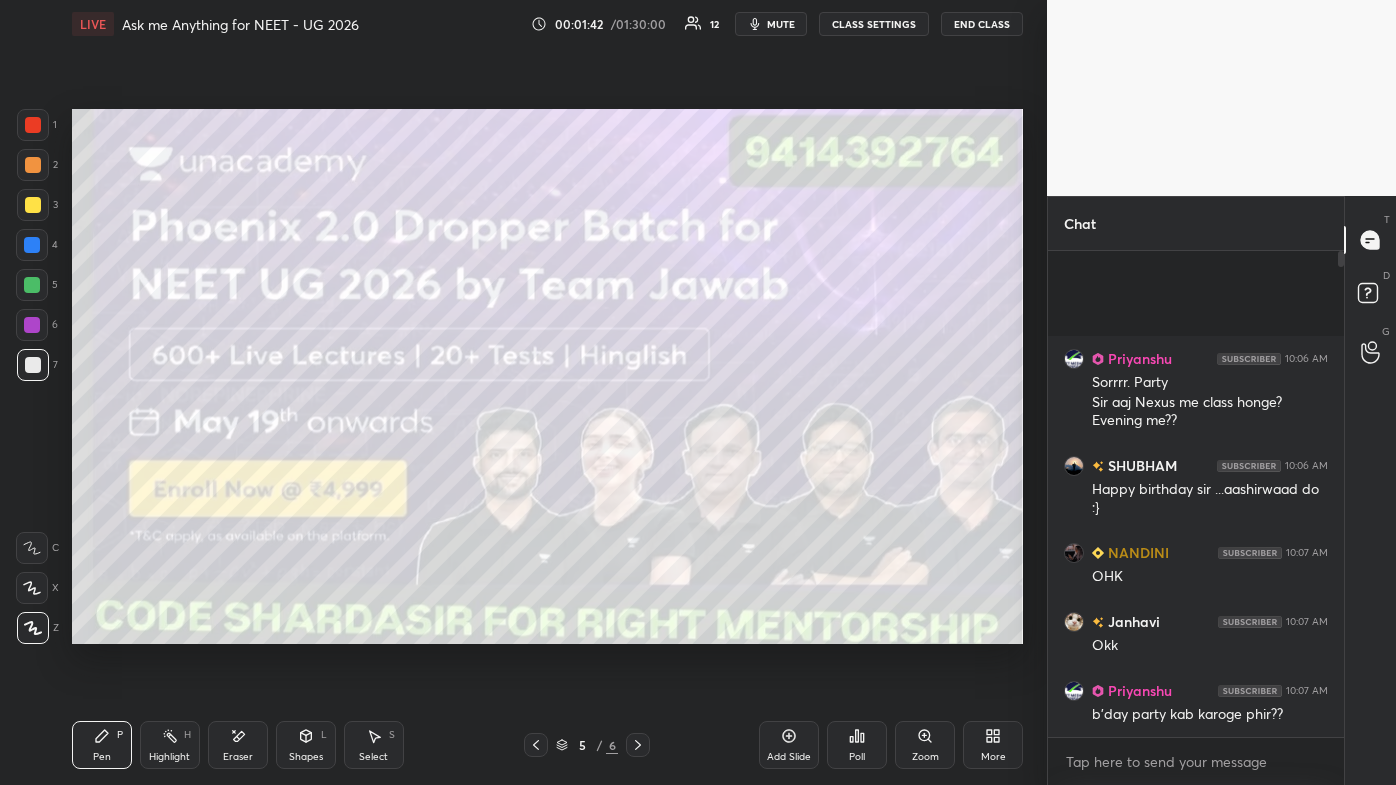 drag, startPoint x: 116, startPoint y: 726, endPoint x: 97, endPoint y: 695, distance: 36.359318 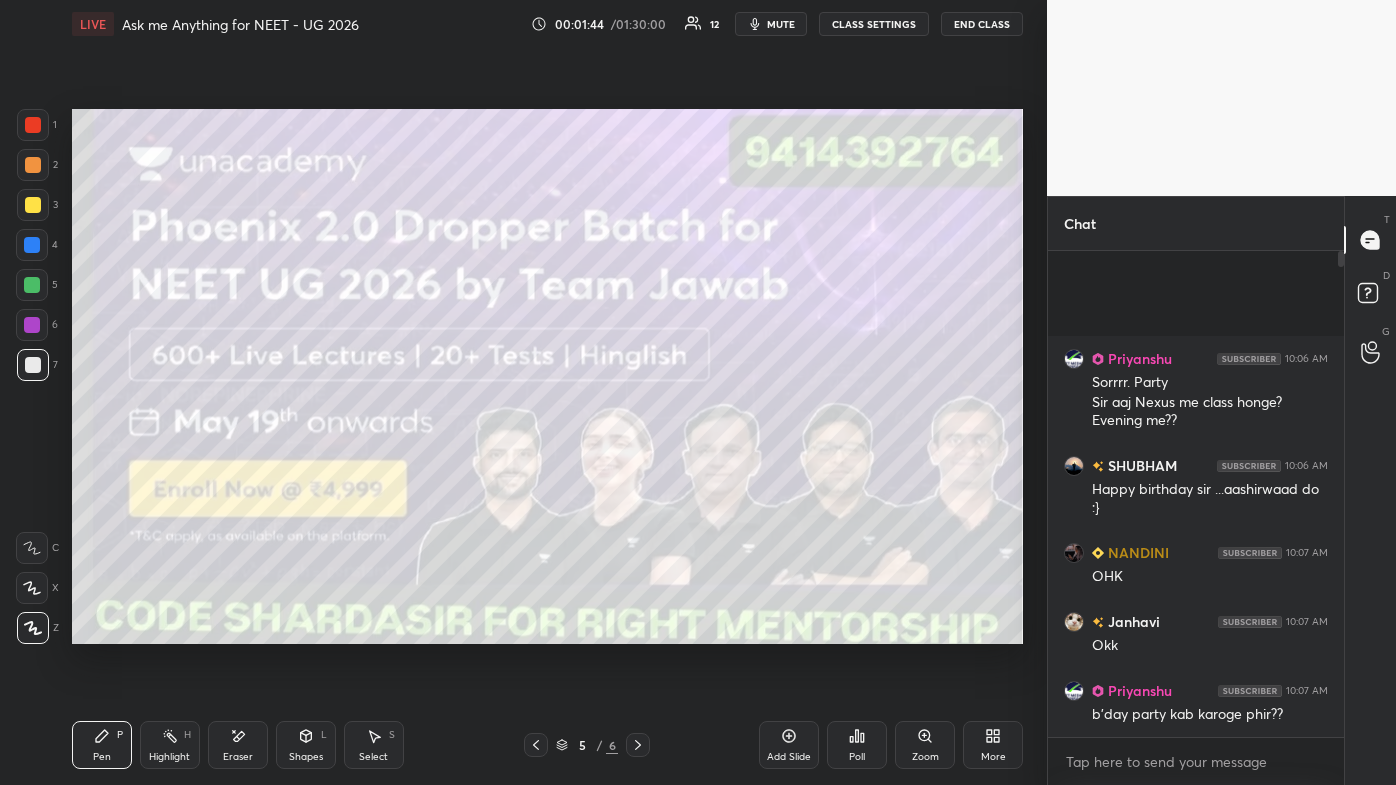 drag, startPoint x: 53, startPoint y: 149, endPoint x: 31, endPoint y: 115, distance: 40.496914 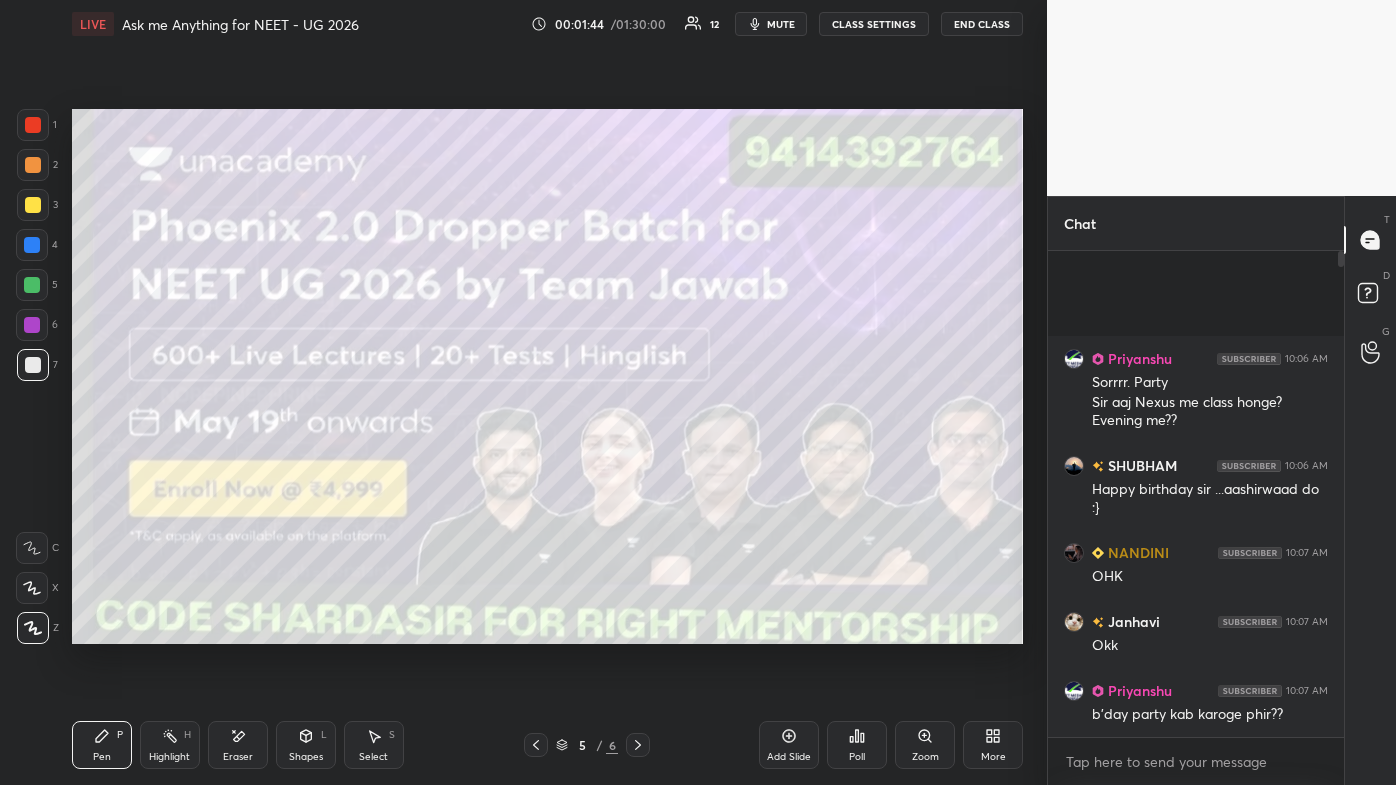 click on "1 2 3 4 5 6 7" at bounding box center (37, 249) 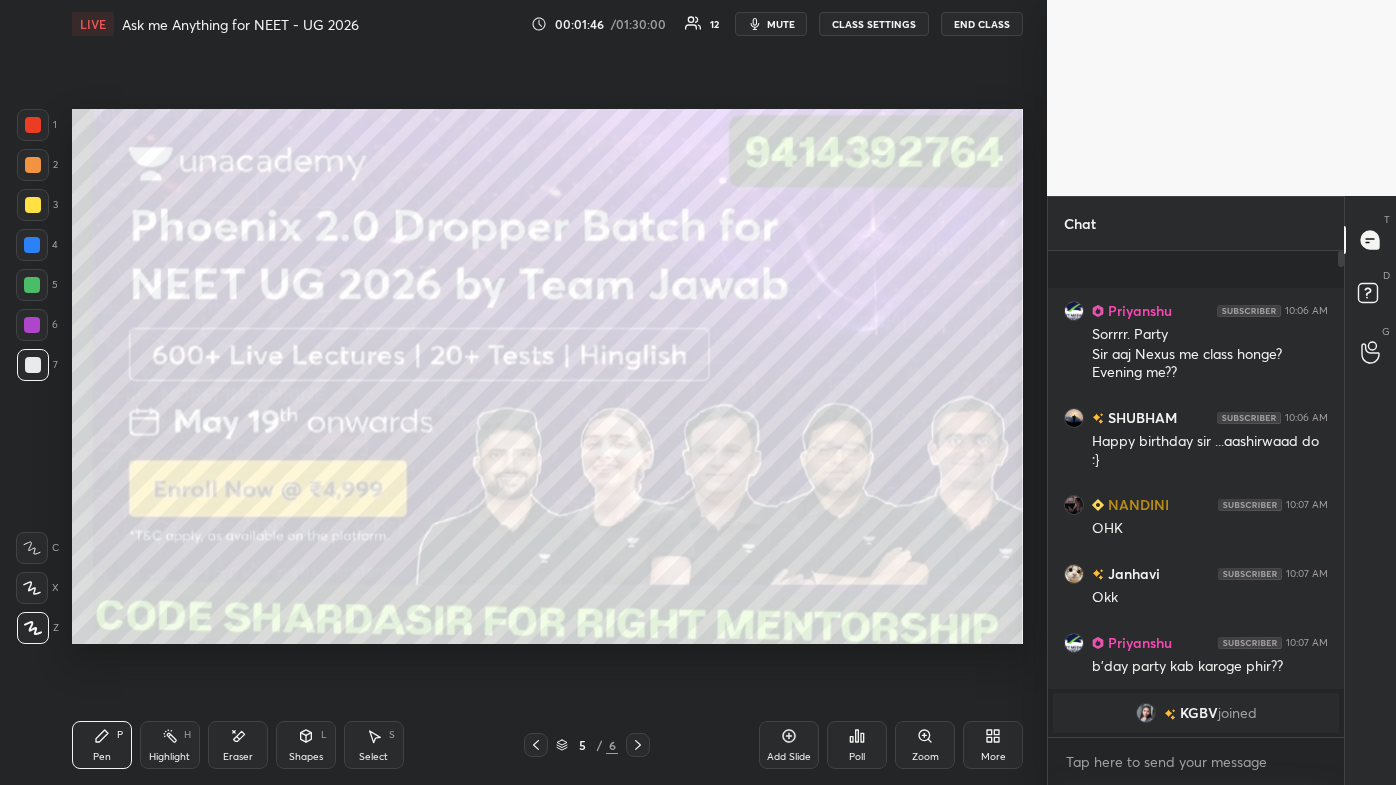 click on "1 2 3 4 5 6 7 C X Z E E Erase all   H H LIVE Ask me Anything for NEET - UG 2026 00:01:46 /  01:30:00 12 mute CLASS SETTINGS End Class Setting up your live class Poll for   secs No correct answer Start poll Back Ask me Anything for NEET - UG 2026 [FIRST] [LAST] Pen P Highlight H Eraser Shapes L Select S 5 / 6 Add Slide Poll Zoom More" at bounding box center (515, 392) 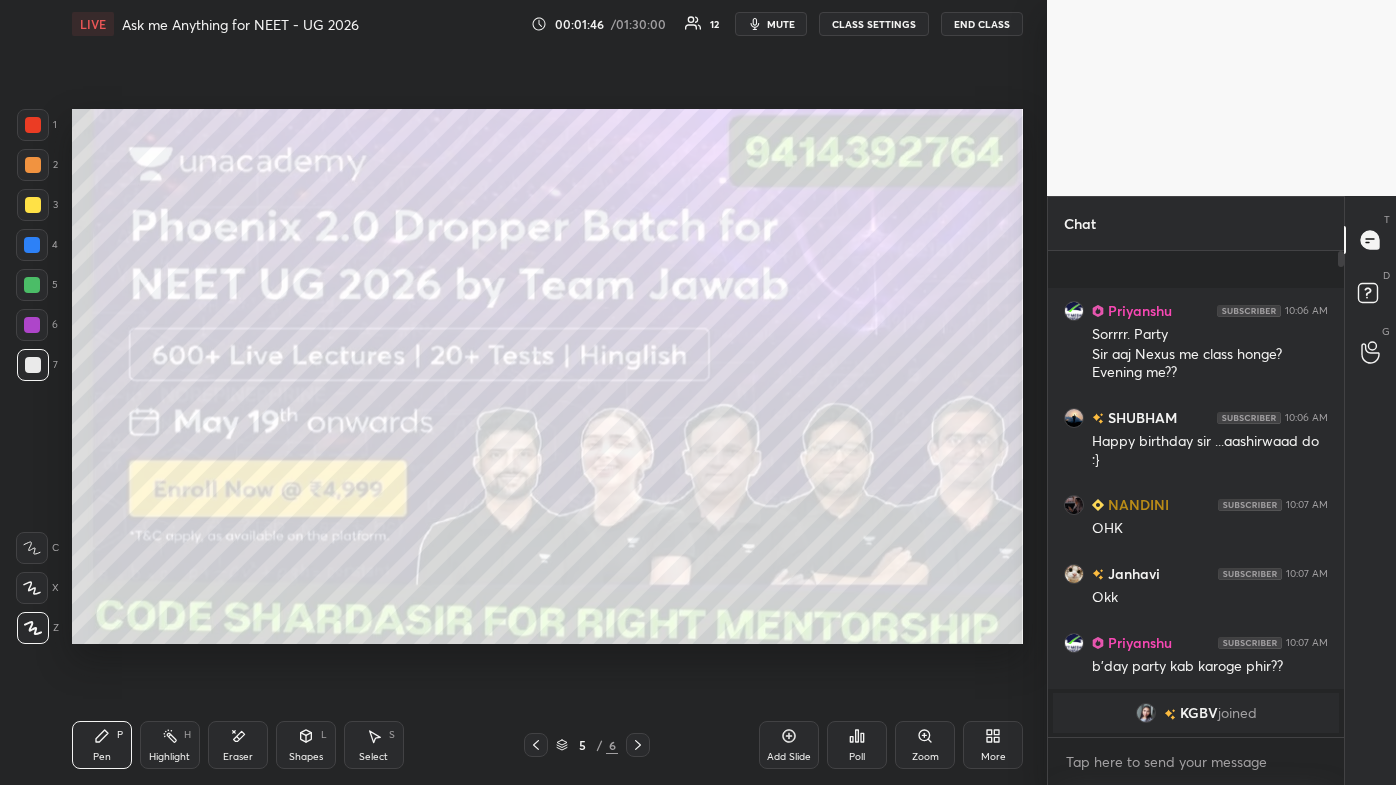 drag, startPoint x: 23, startPoint y: 131, endPoint x: 32, endPoint y: 116, distance: 17.492855 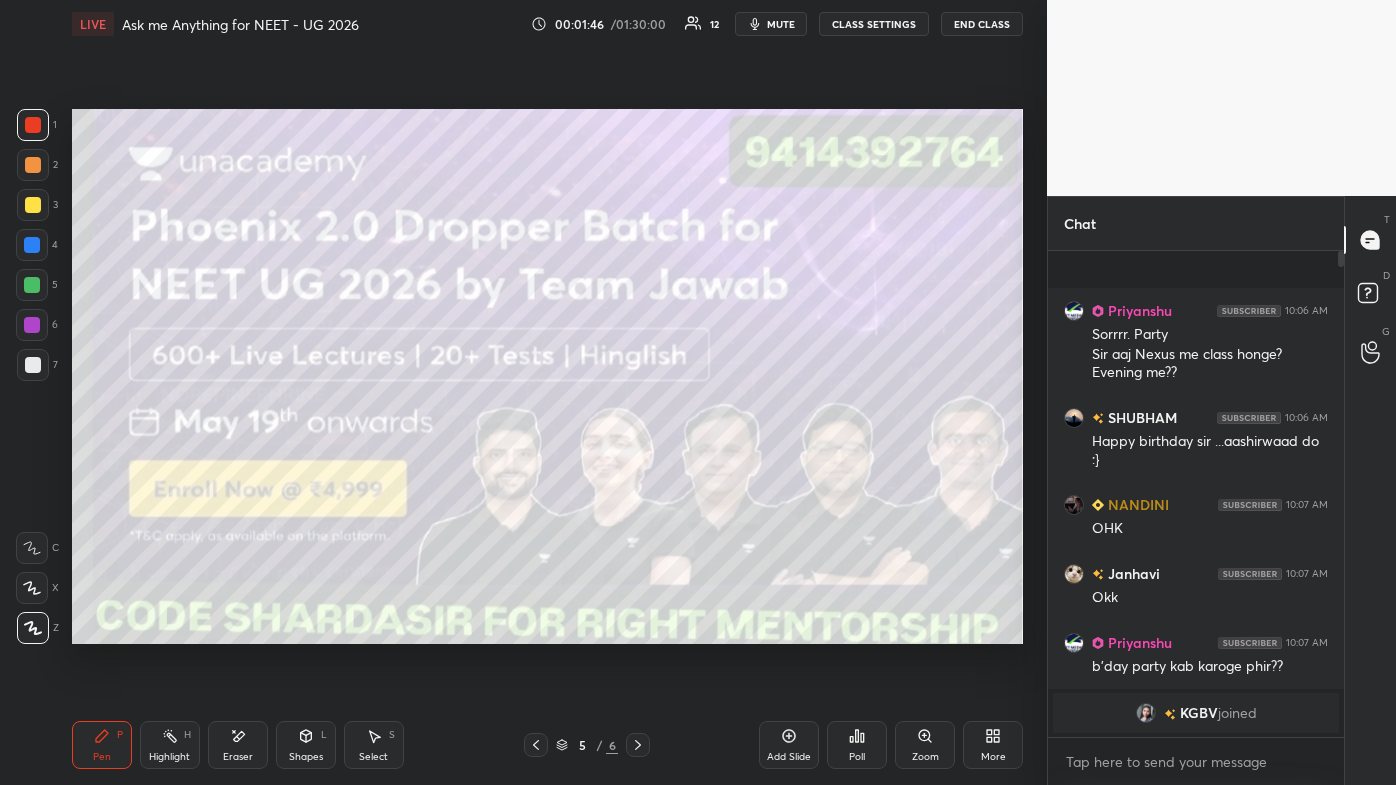 click at bounding box center [33, 125] 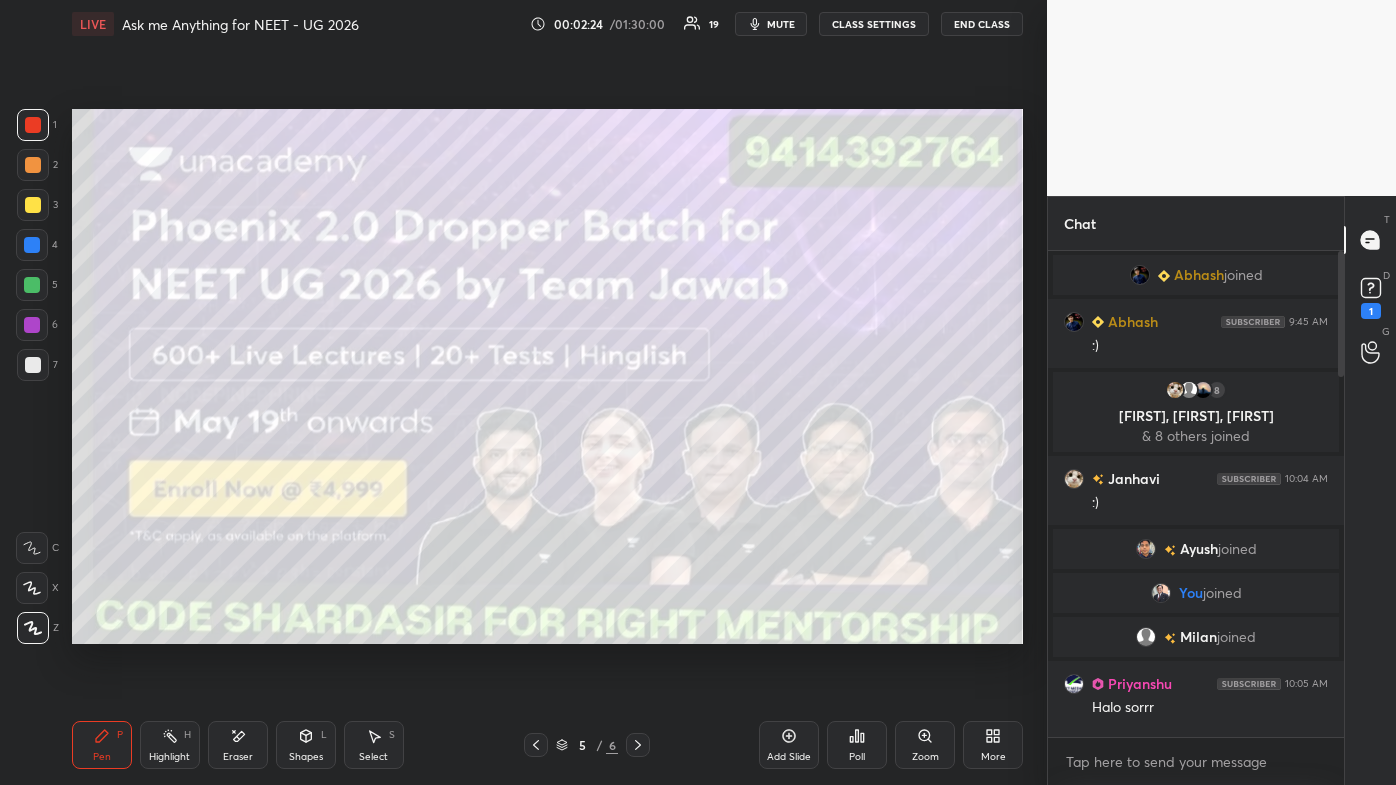 click on "LIVE Ask me Anything for NEET - UG 2026 00:02:24 /  01:30:00 19 mute CLASS SETTINGS End Class Setting up your live class Poll for   secs No correct answer Start poll Back Ask me Anything for NEET - UG 2026 Ramesh Sharda Pen P Highlight H Eraser Shapes L Select S 5 / 6 Add Slide Poll Zoom More" at bounding box center (547, 392) 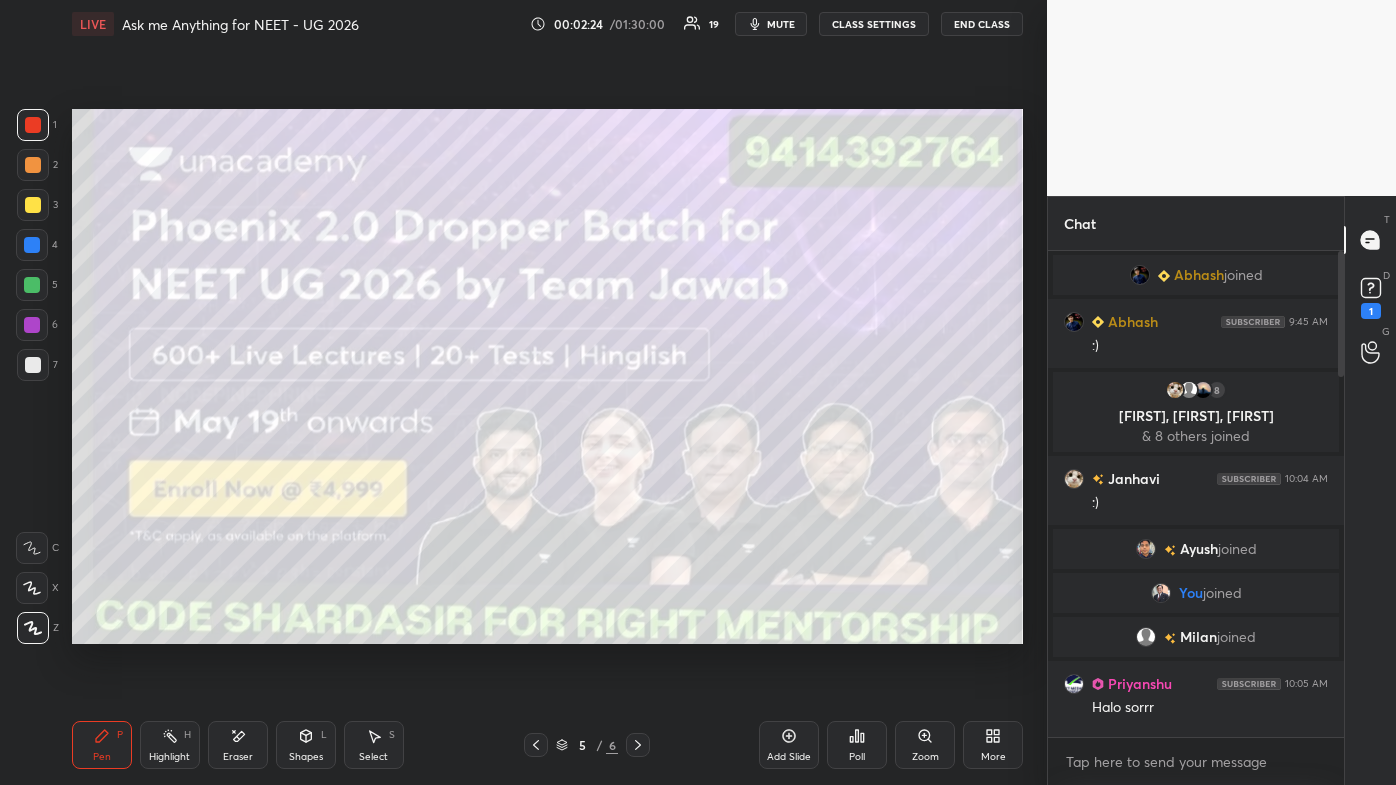 drag, startPoint x: 643, startPoint y: 754, endPoint x: 642, endPoint y: 741, distance: 13.038404 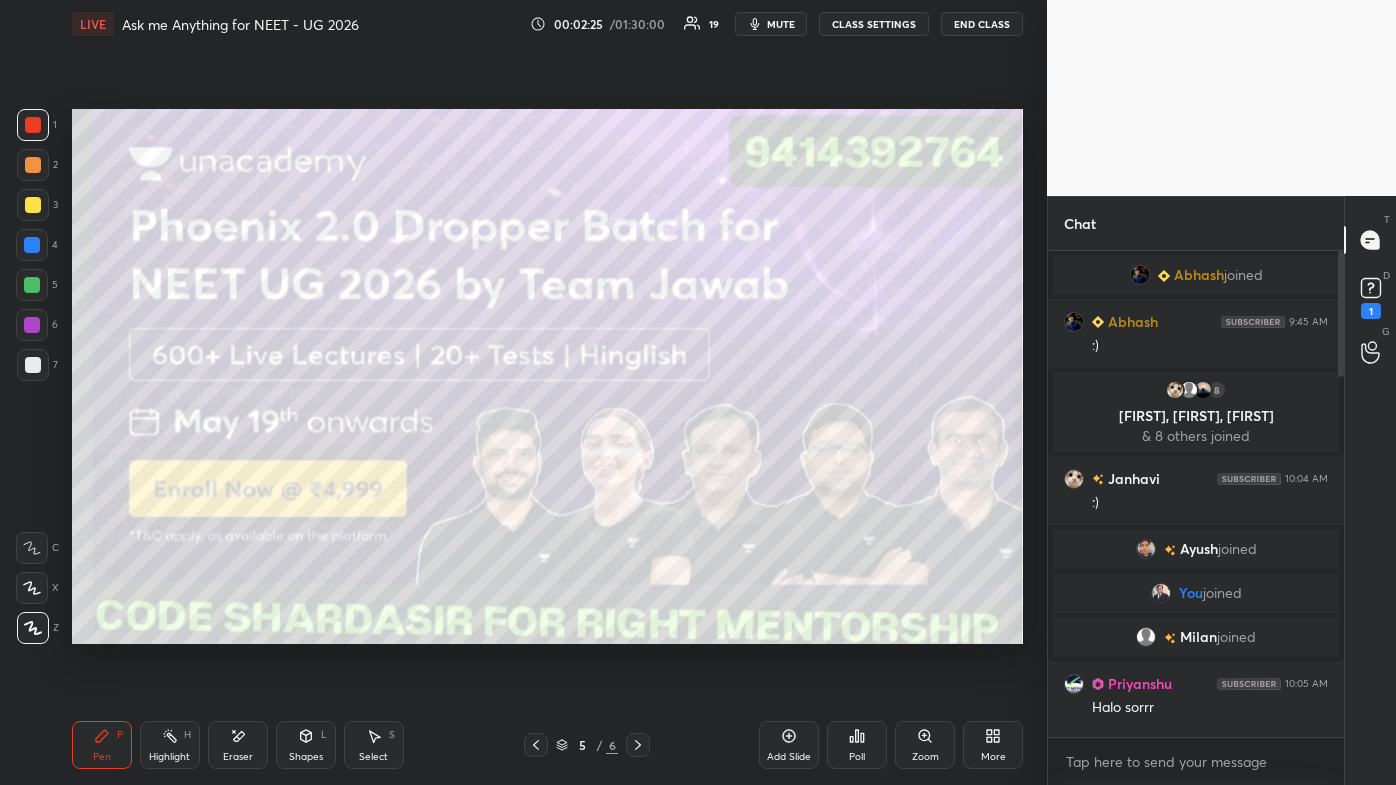 drag, startPoint x: 645, startPoint y: 741, endPoint x: 638, endPoint y: 749, distance: 10.630146 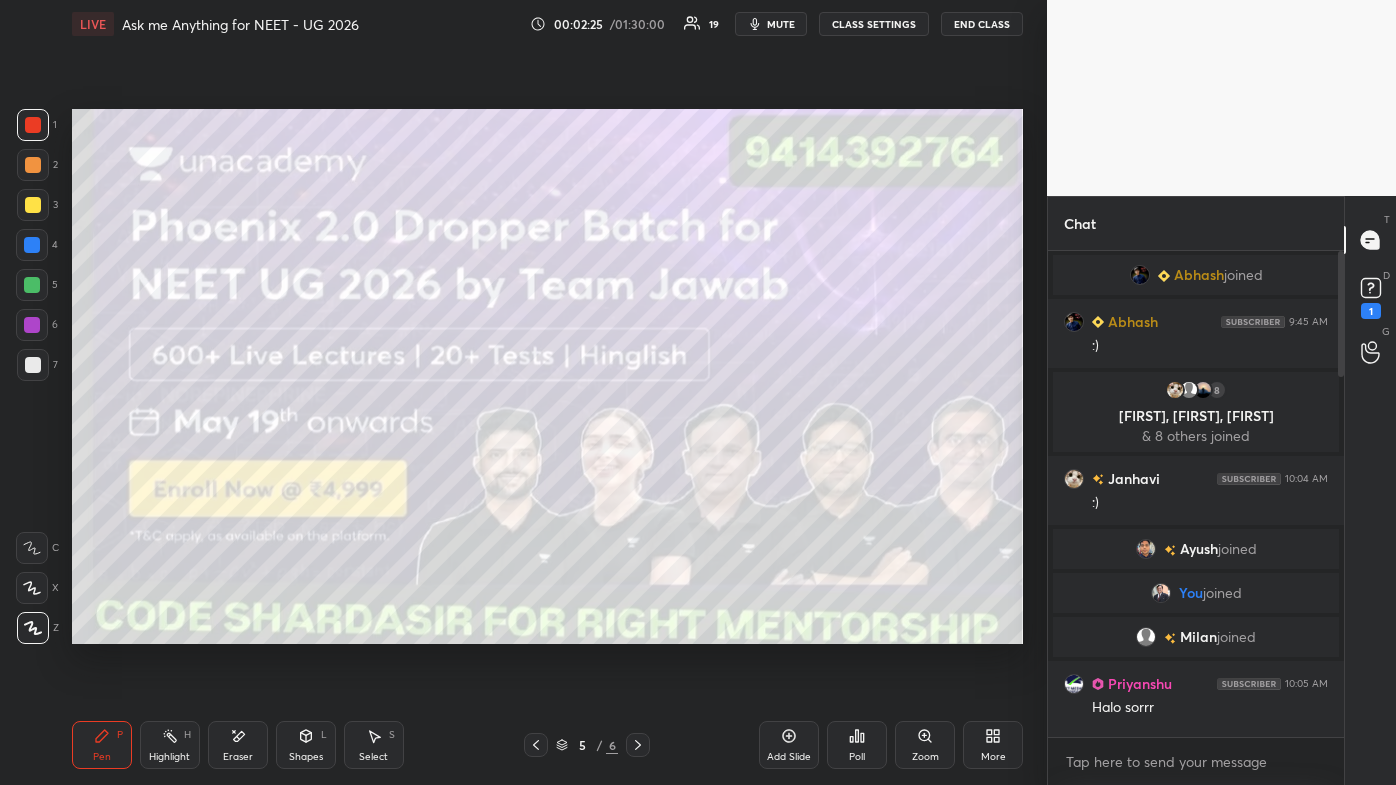 click at bounding box center [638, 745] 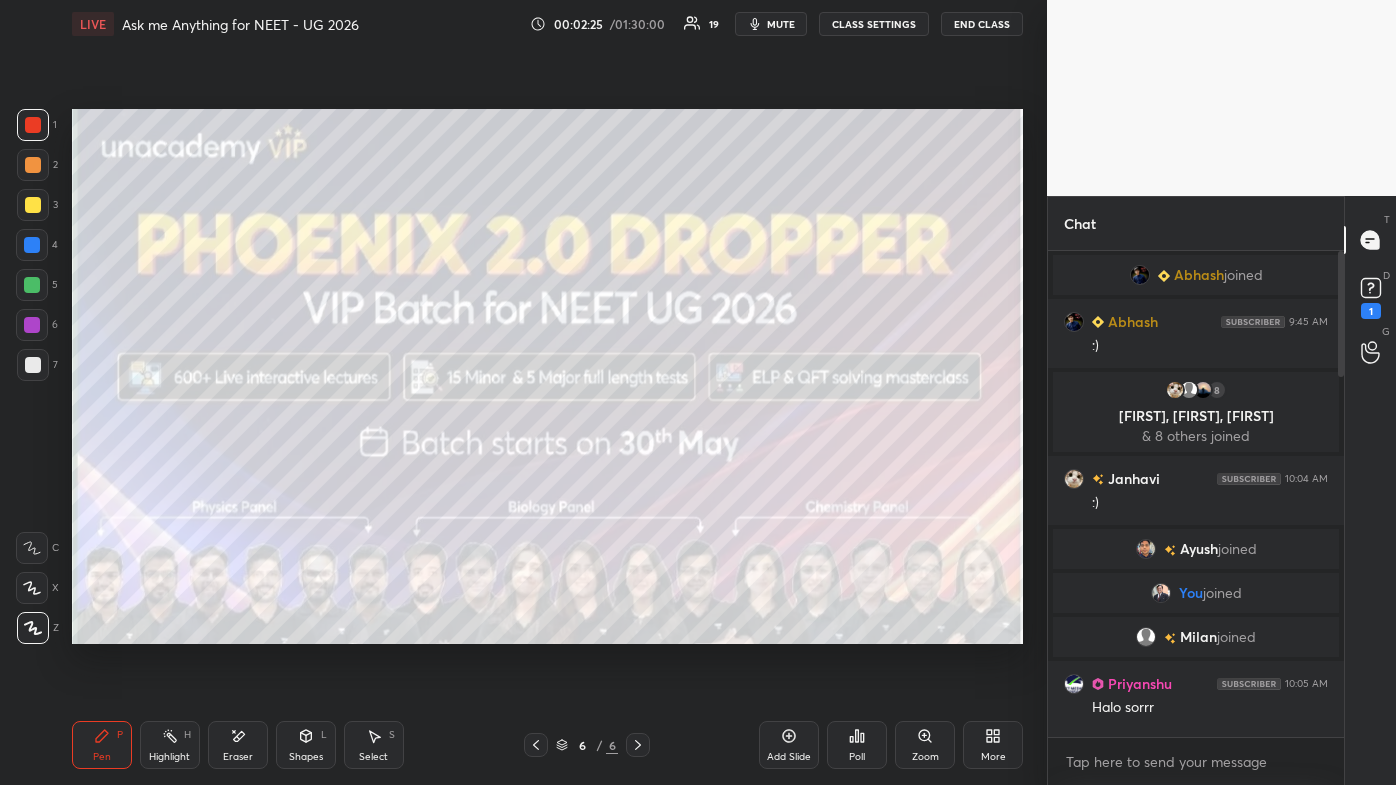drag, startPoint x: 638, startPoint y: 749, endPoint x: 626, endPoint y: 744, distance: 13 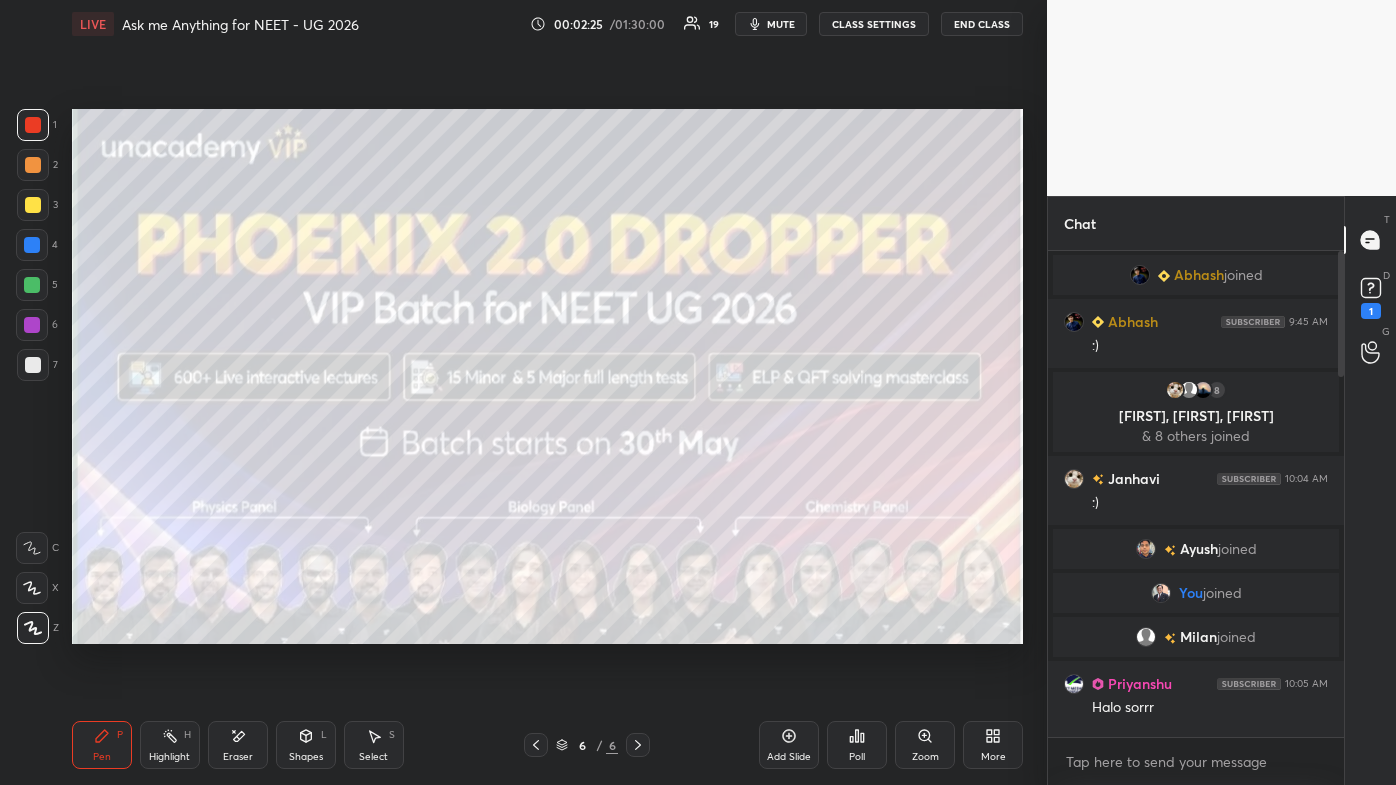 click on "6 / 6" at bounding box center (588, 745) 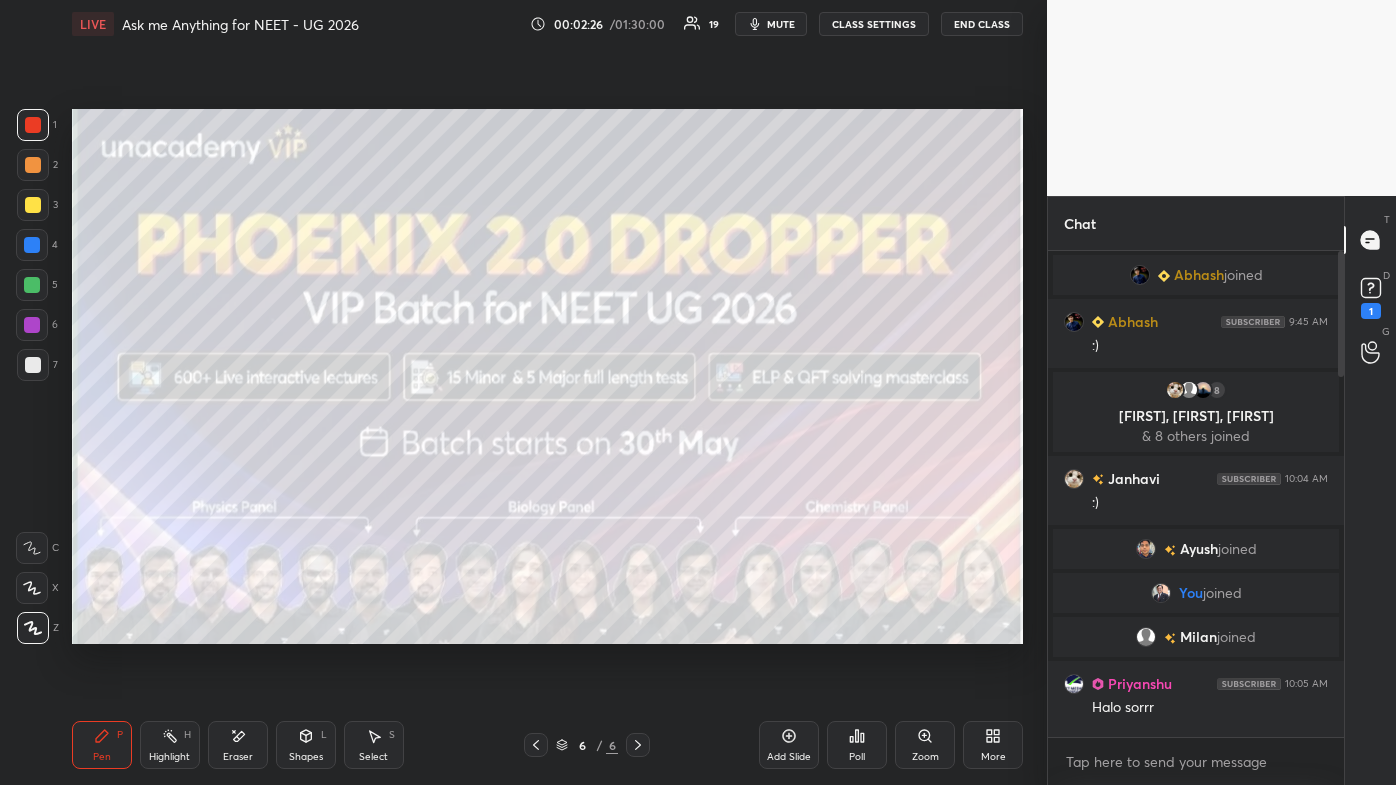 click on "LIVE Ask me Anything for NEET - UG 2026 00:02:26 /  01:30:00 19 mute CLASS SETTINGS End Class Setting up your live class Poll for   secs No correct answer Start poll Back Ask me Anything for NEET - UG 2026 Ramesh Sharda Pen P Highlight H Eraser Shapes L Select S 6 / 6 Add Slide Poll Zoom More" at bounding box center (547, 392) 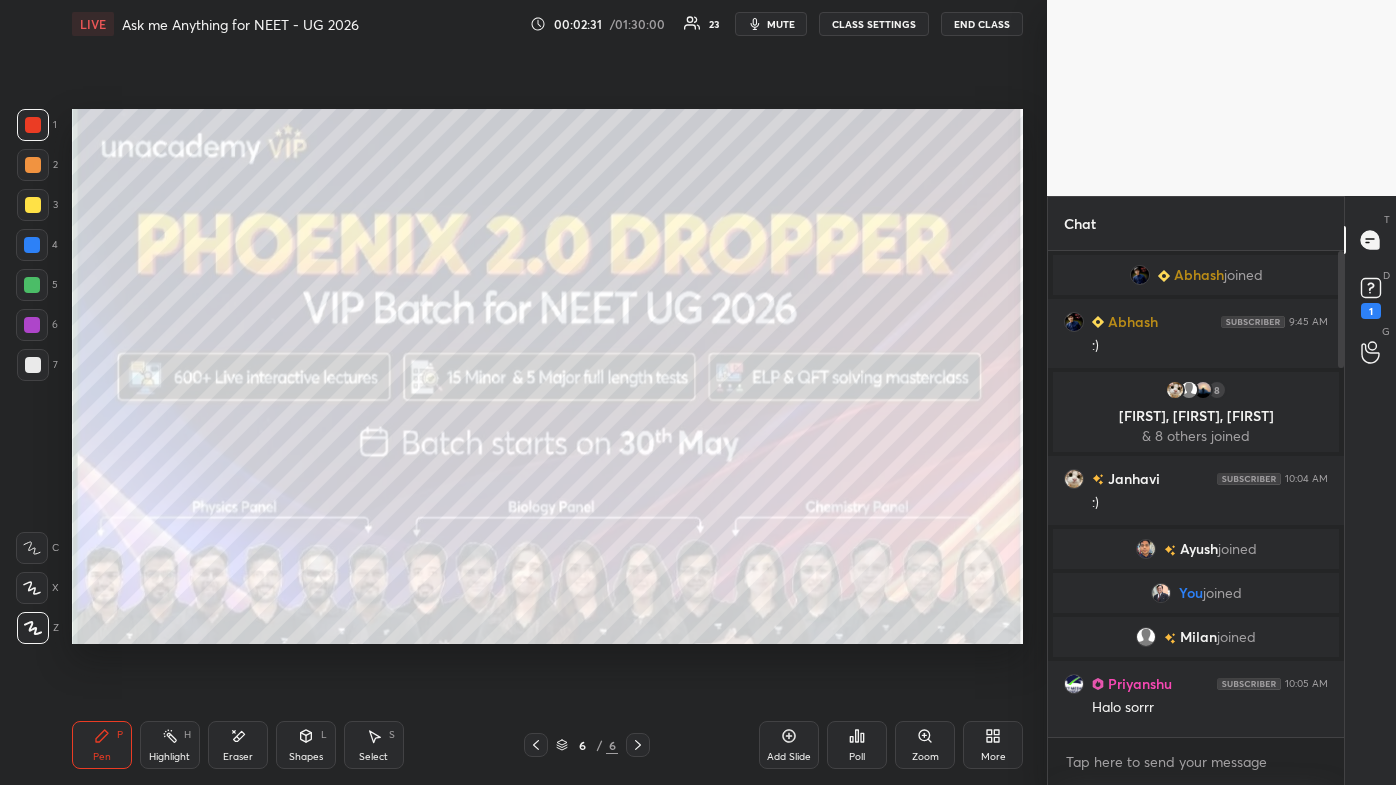 drag, startPoint x: 621, startPoint y: 726, endPoint x: 792, endPoint y: 715, distance: 171.35344 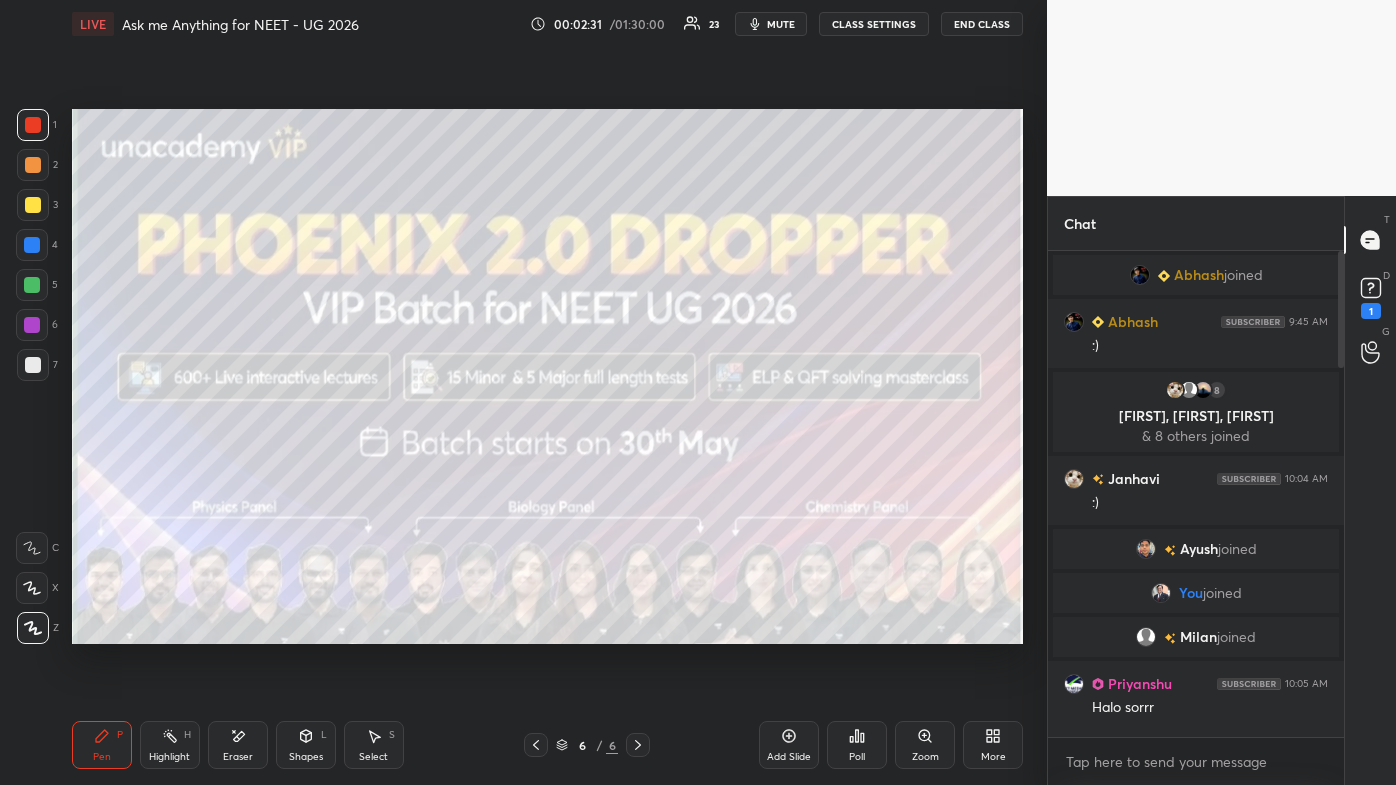 click on "LIVE Ask me Anything for NEET - UG 2026 00:02:31 / 01:30:00 23 mute CLASS SETTINGS End Class Setting up your live class Poll for secs No correct answer Start poll Back Ask me Anything for NEET - UG 2026 Ramesh Sharda Pen P Highlight H Eraser Shapes L Select S 6 / 6 Add Slide Poll Zoom More" at bounding box center (547, 392) 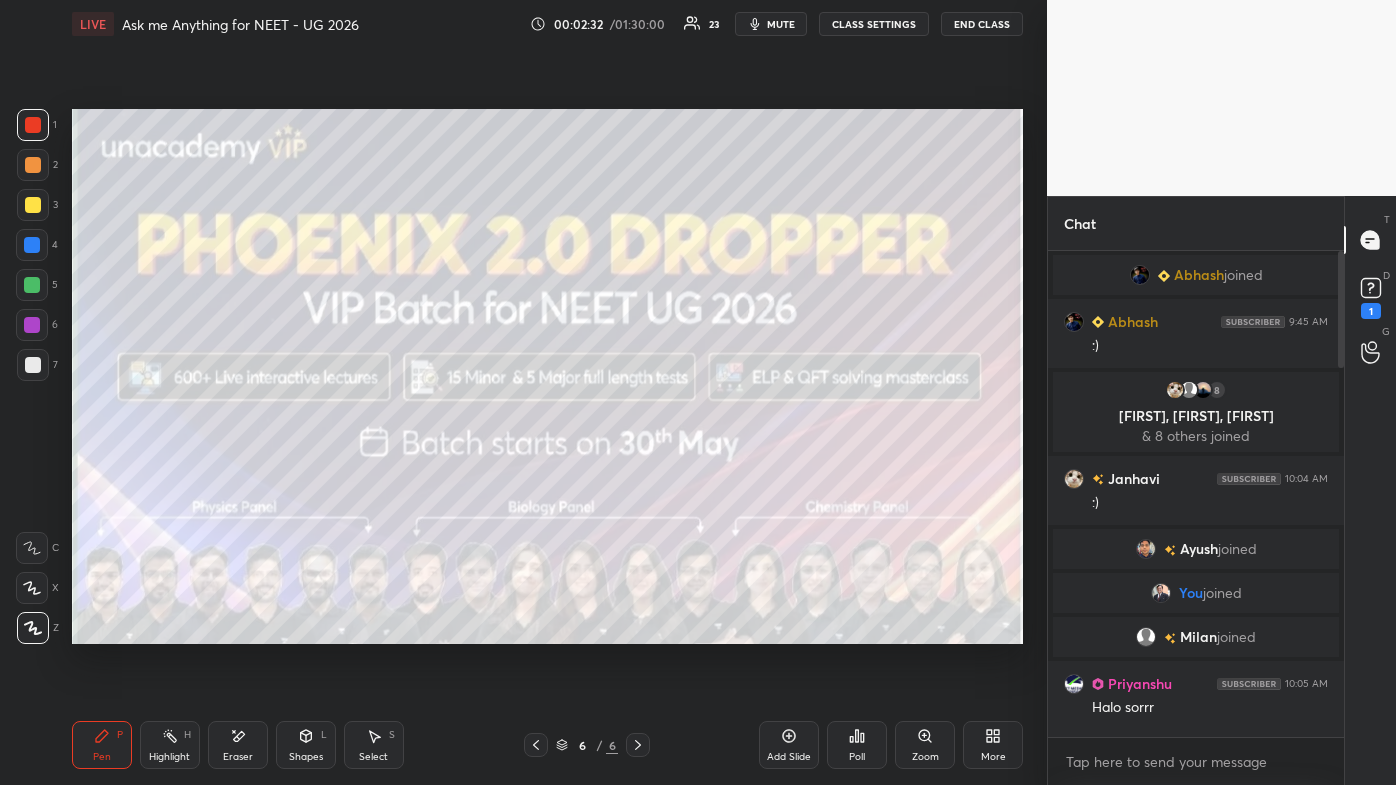 click on "Add Slide Poll Zoom More" at bounding box center (891, 745) 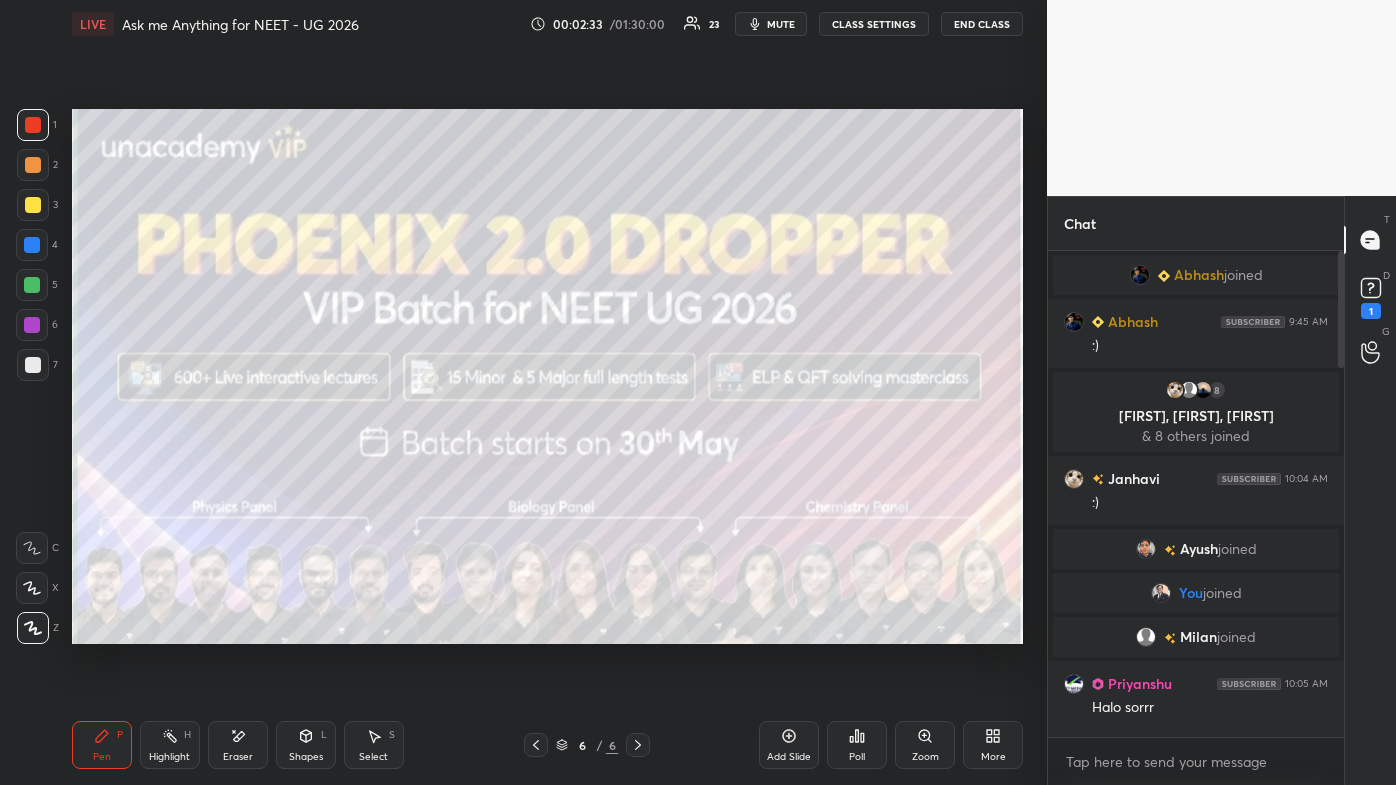 drag, startPoint x: 791, startPoint y: 728, endPoint x: 813, endPoint y: 732, distance: 22.36068 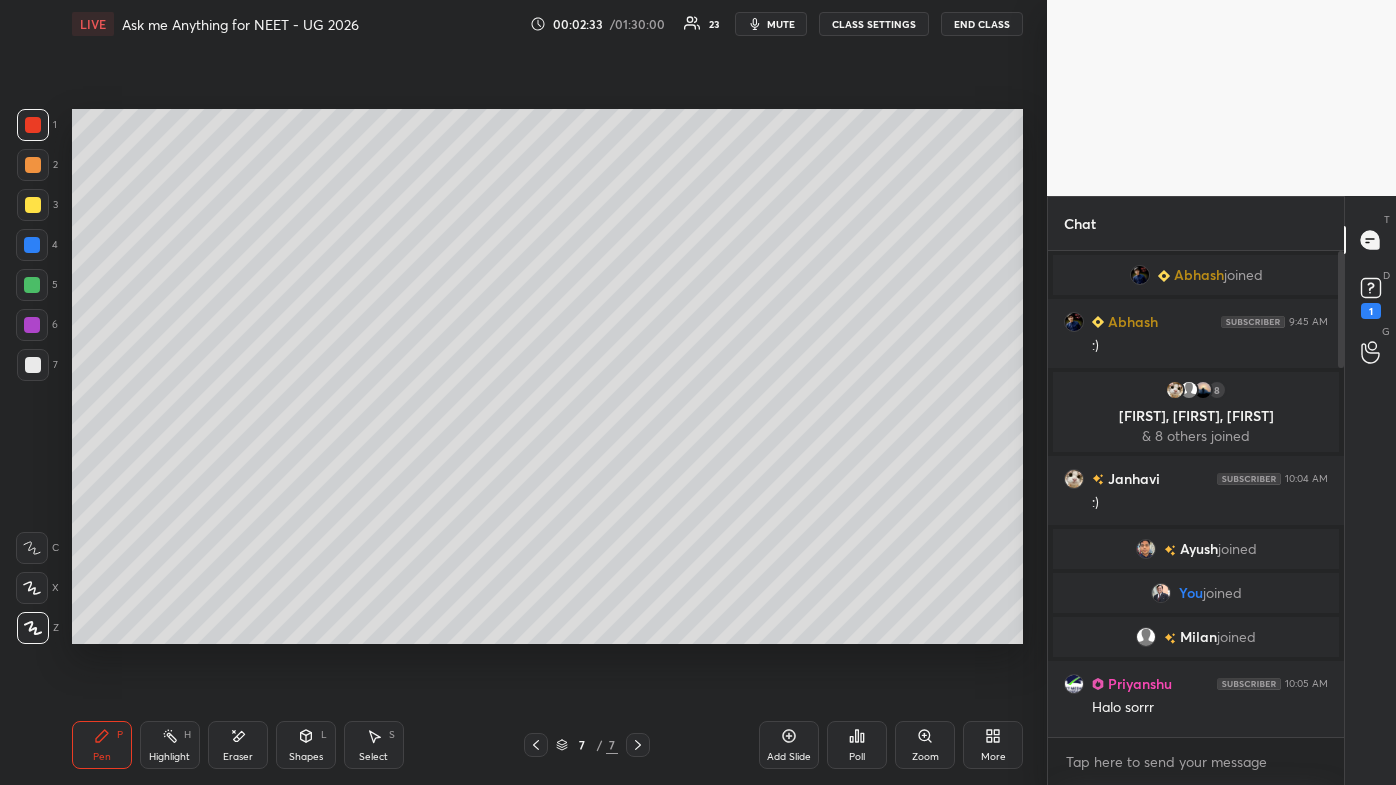 drag, startPoint x: 789, startPoint y: 733, endPoint x: 784, endPoint y: 747, distance: 14.866069 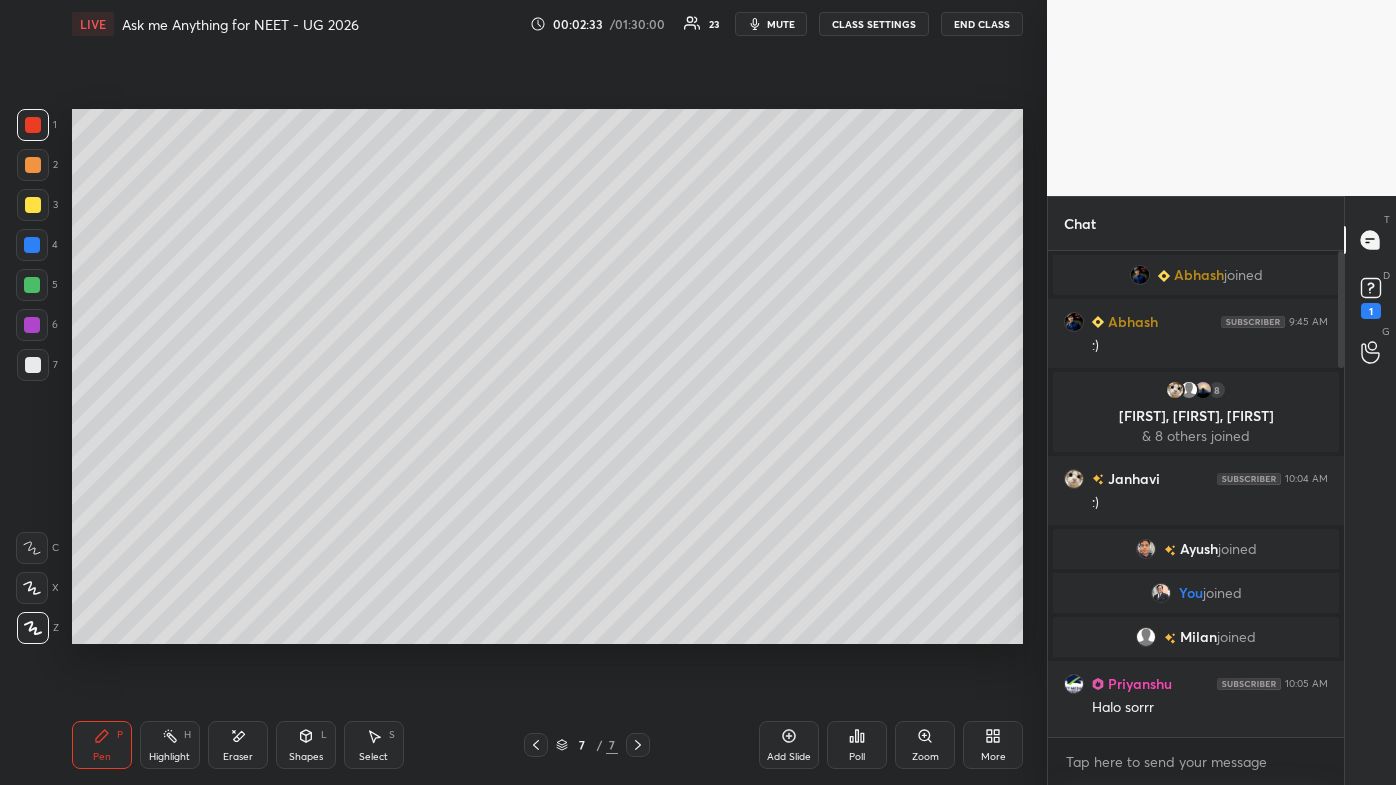 click 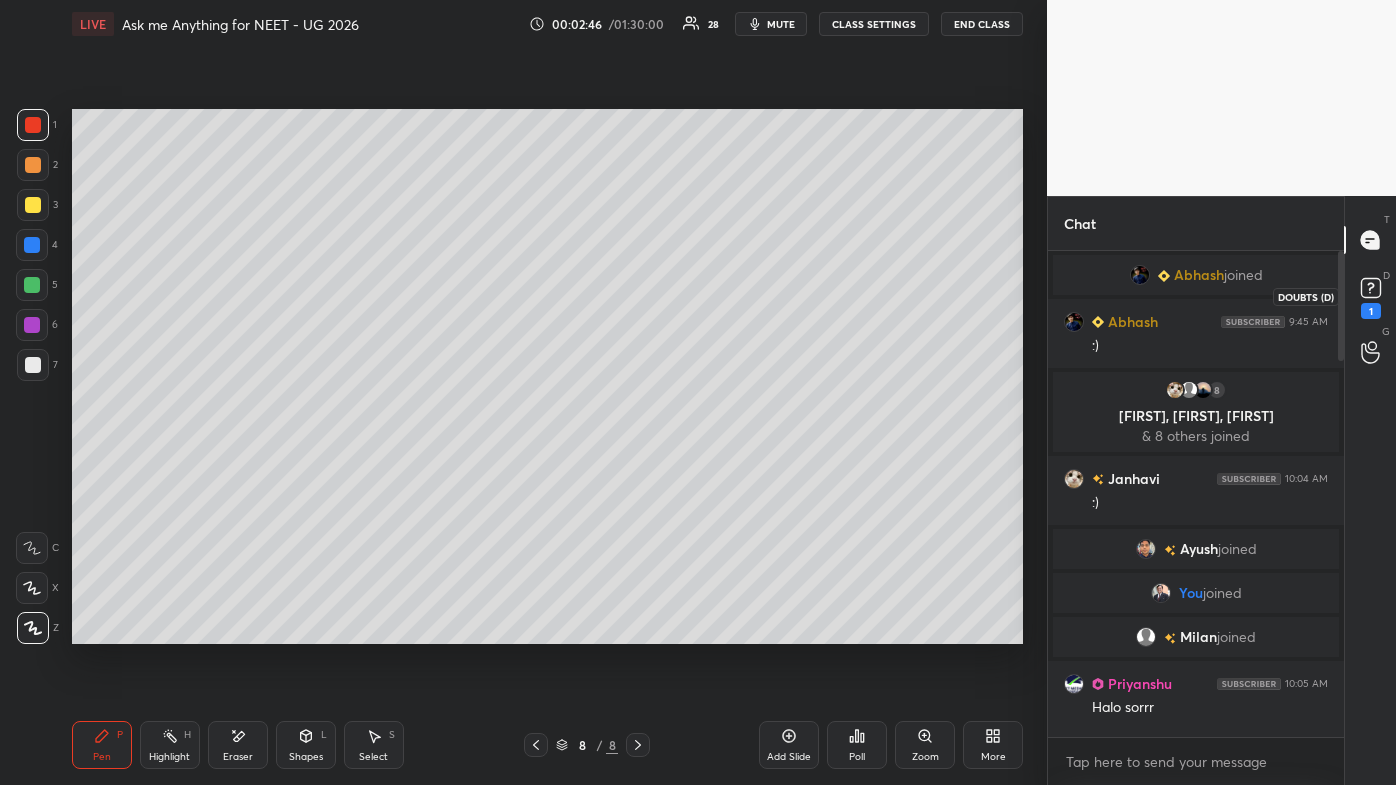 click on "1" at bounding box center (1371, 311) 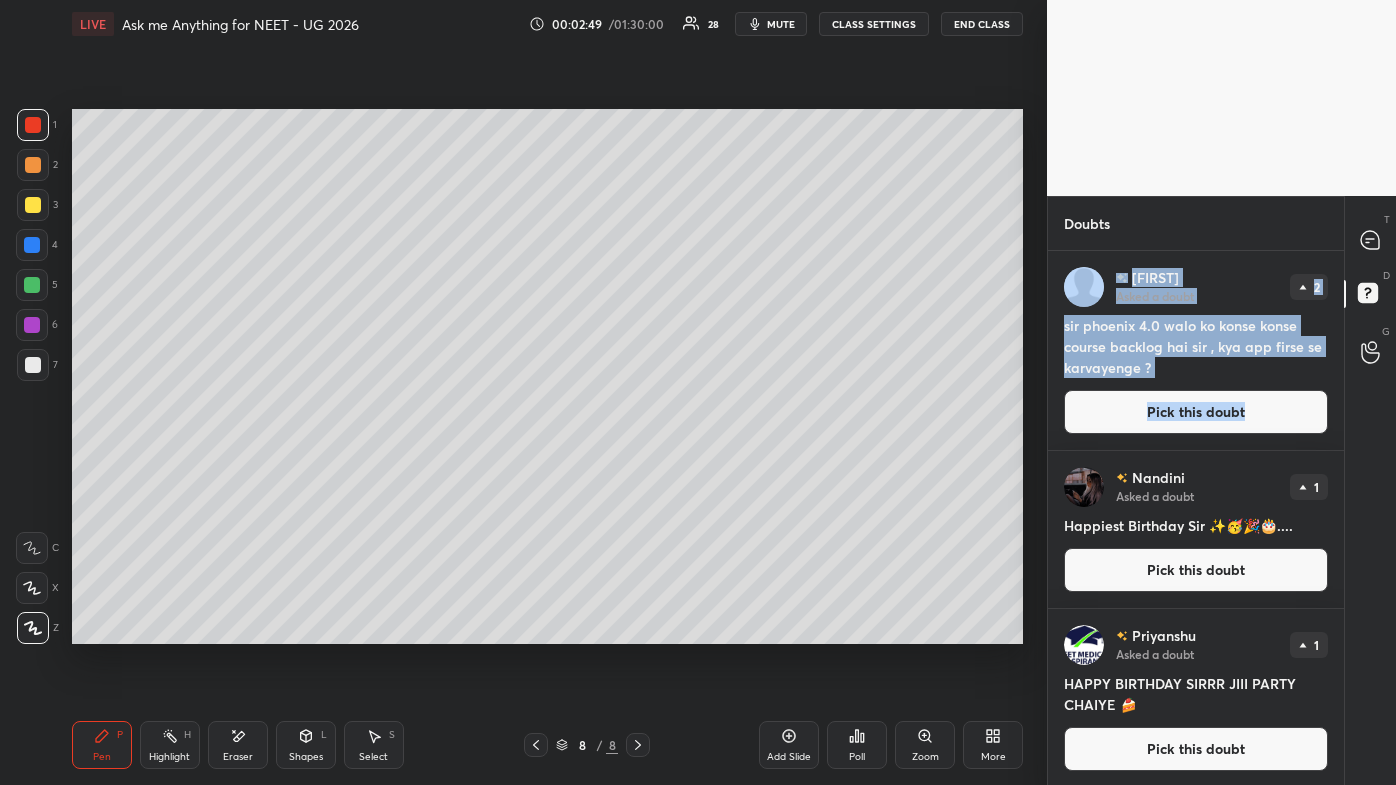 click on "Pick this doubt" at bounding box center [1196, 412] 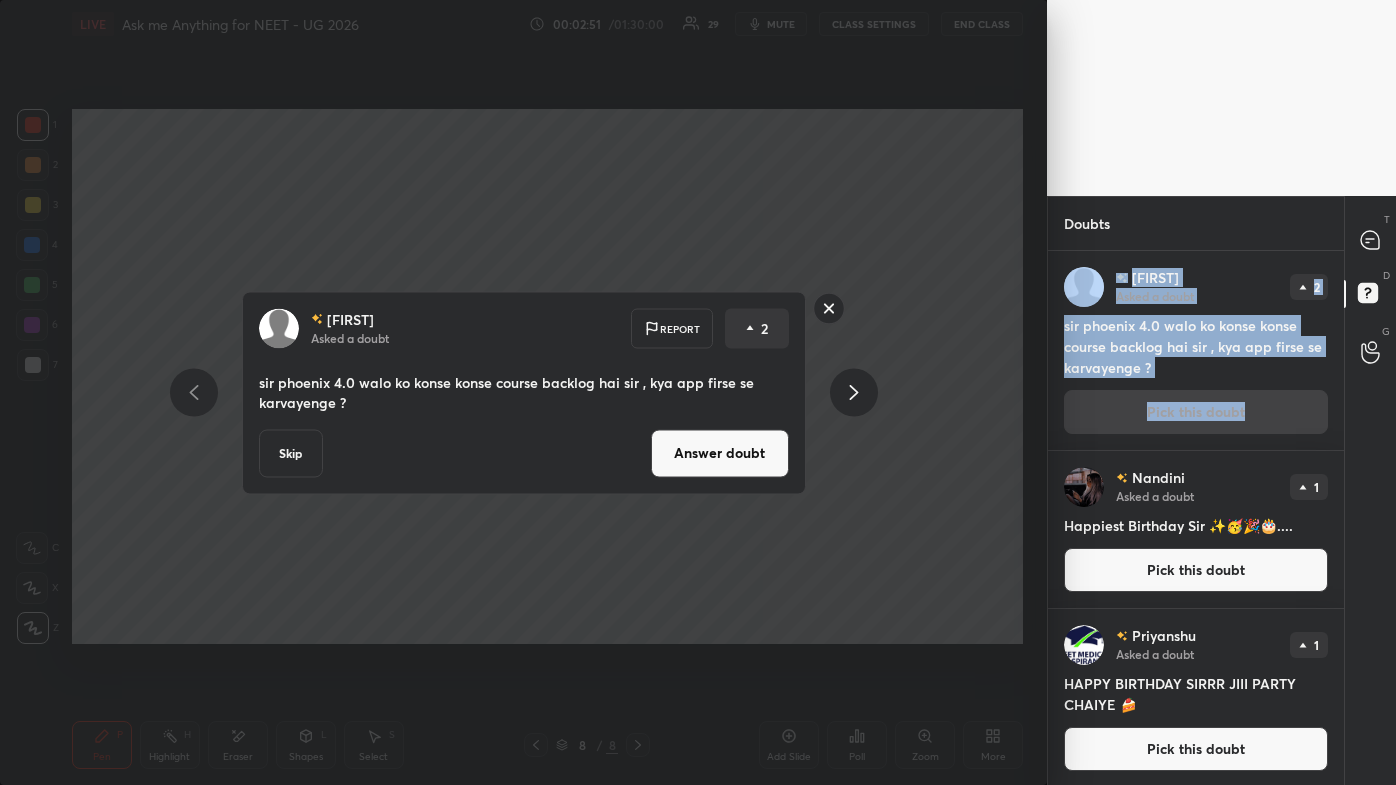 click on "Answer doubt" at bounding box center (720, 453) 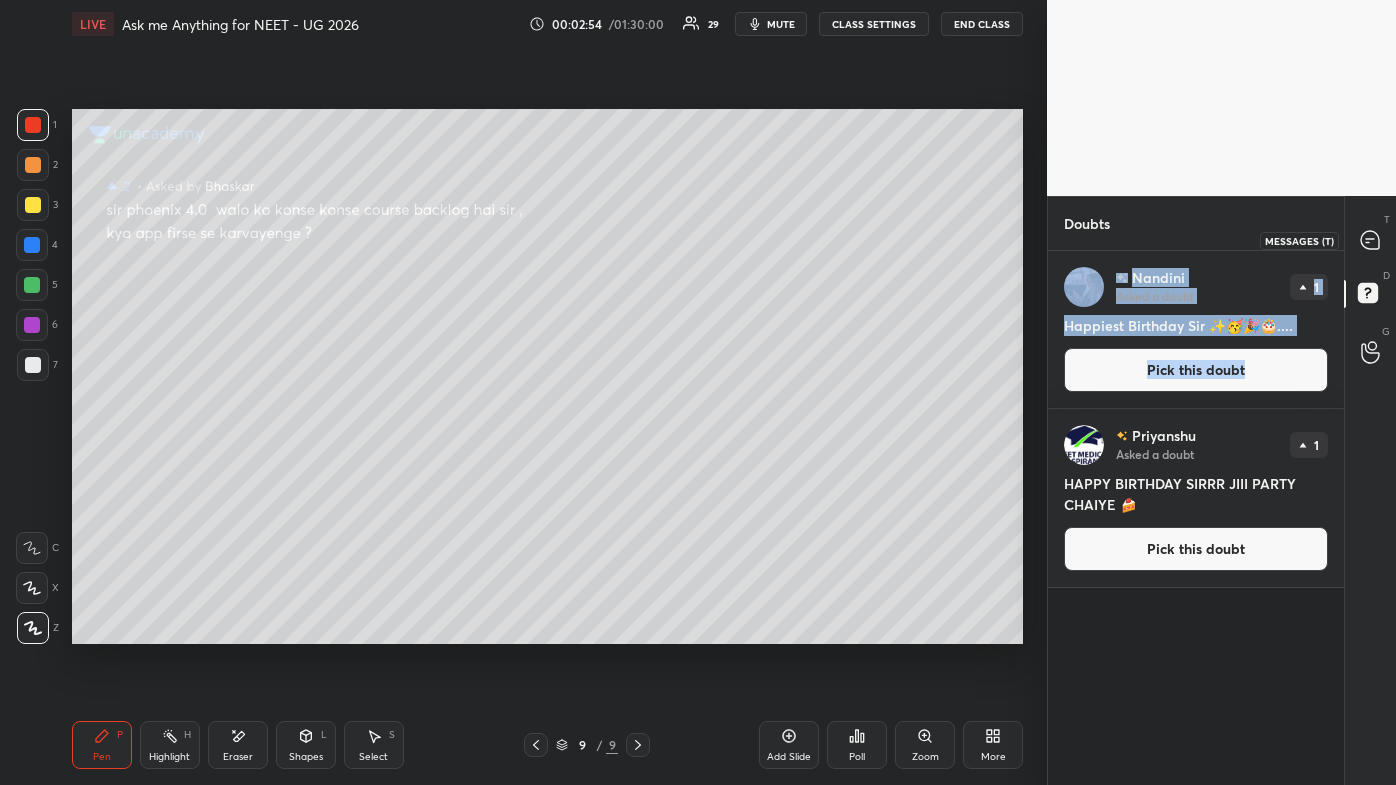 click at bounding box center [1371, 240] 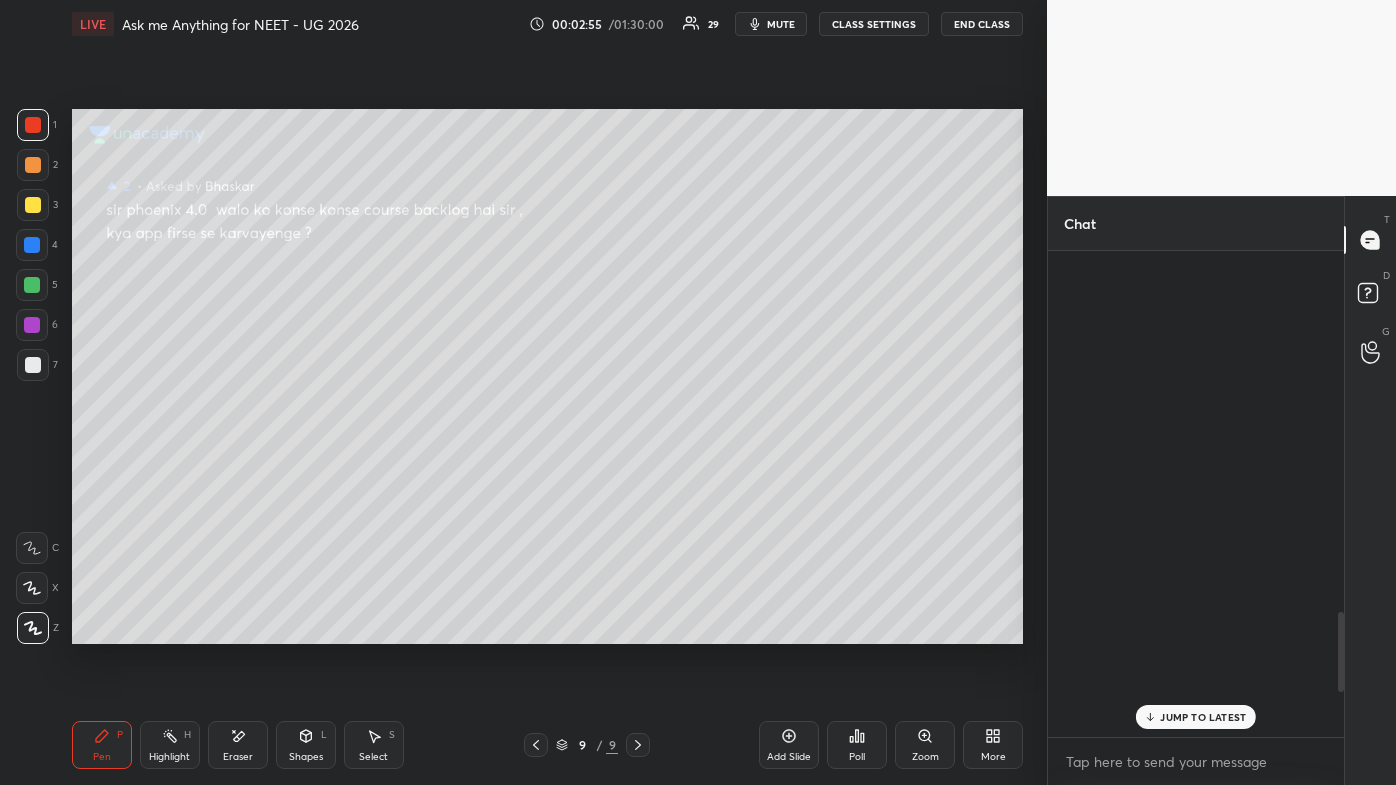scroll, scrollTop: 2188, scrollLeft: 0, axis: vertical 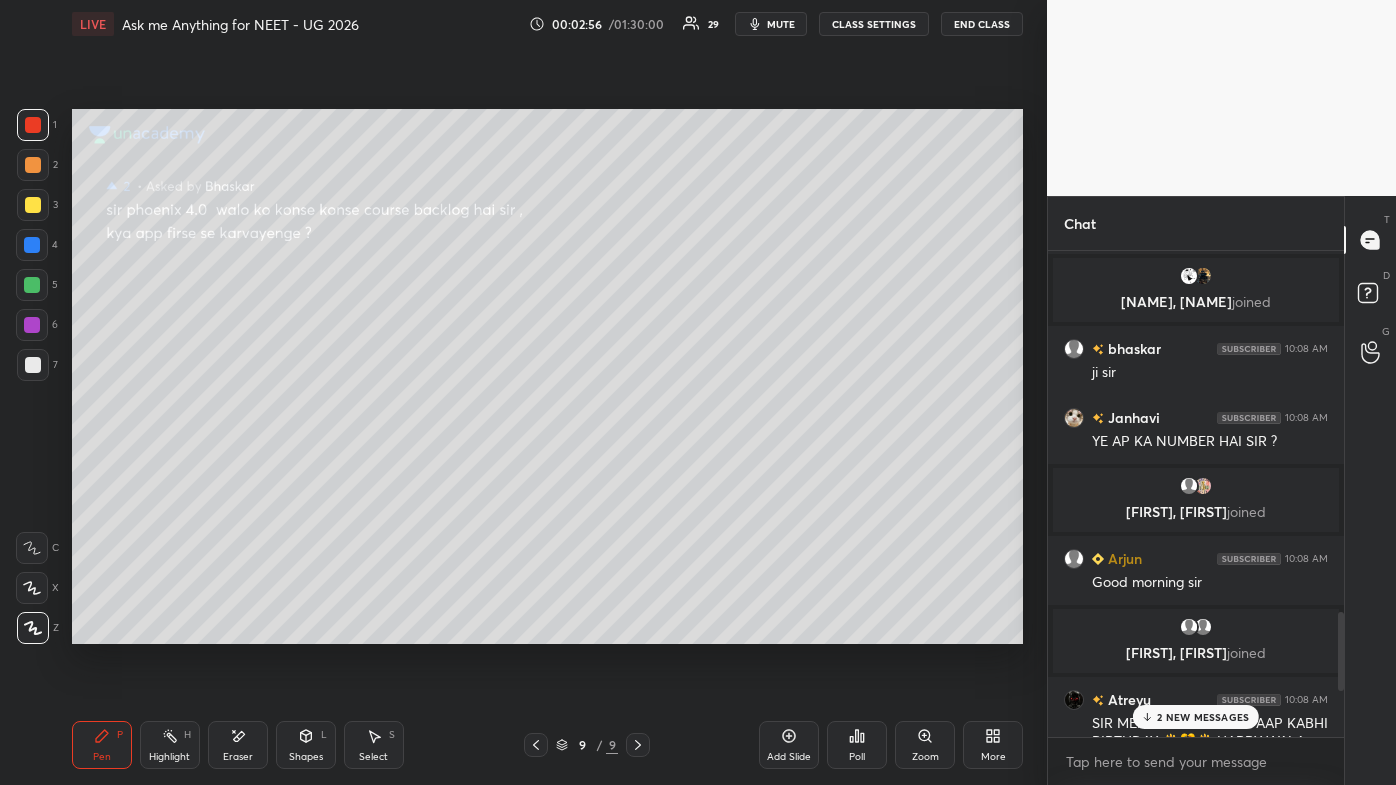 click on "2 NEW MESSAGES" at bounding box center (1203, 717) 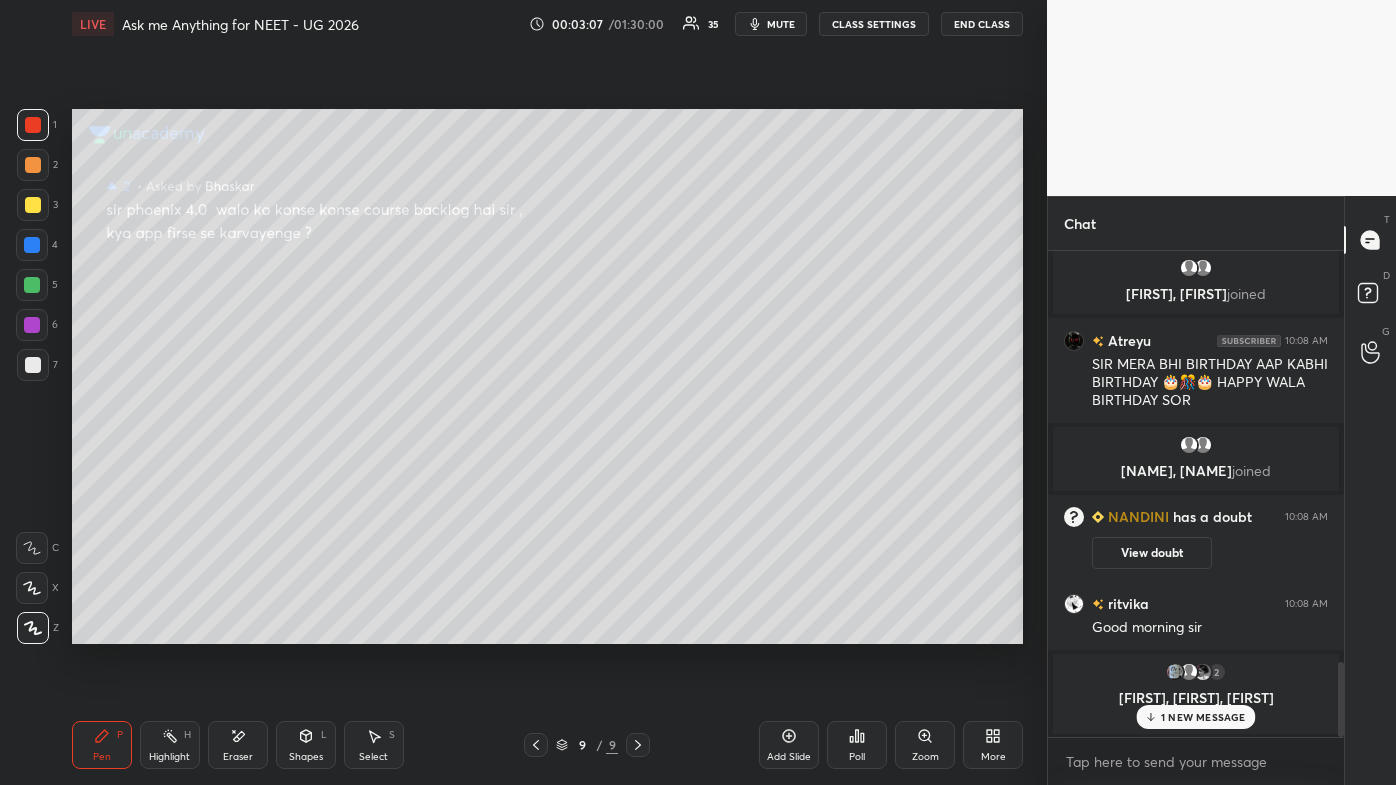 scroll, scrollTop: 2272, scrollLeft: 0, axis: vertical 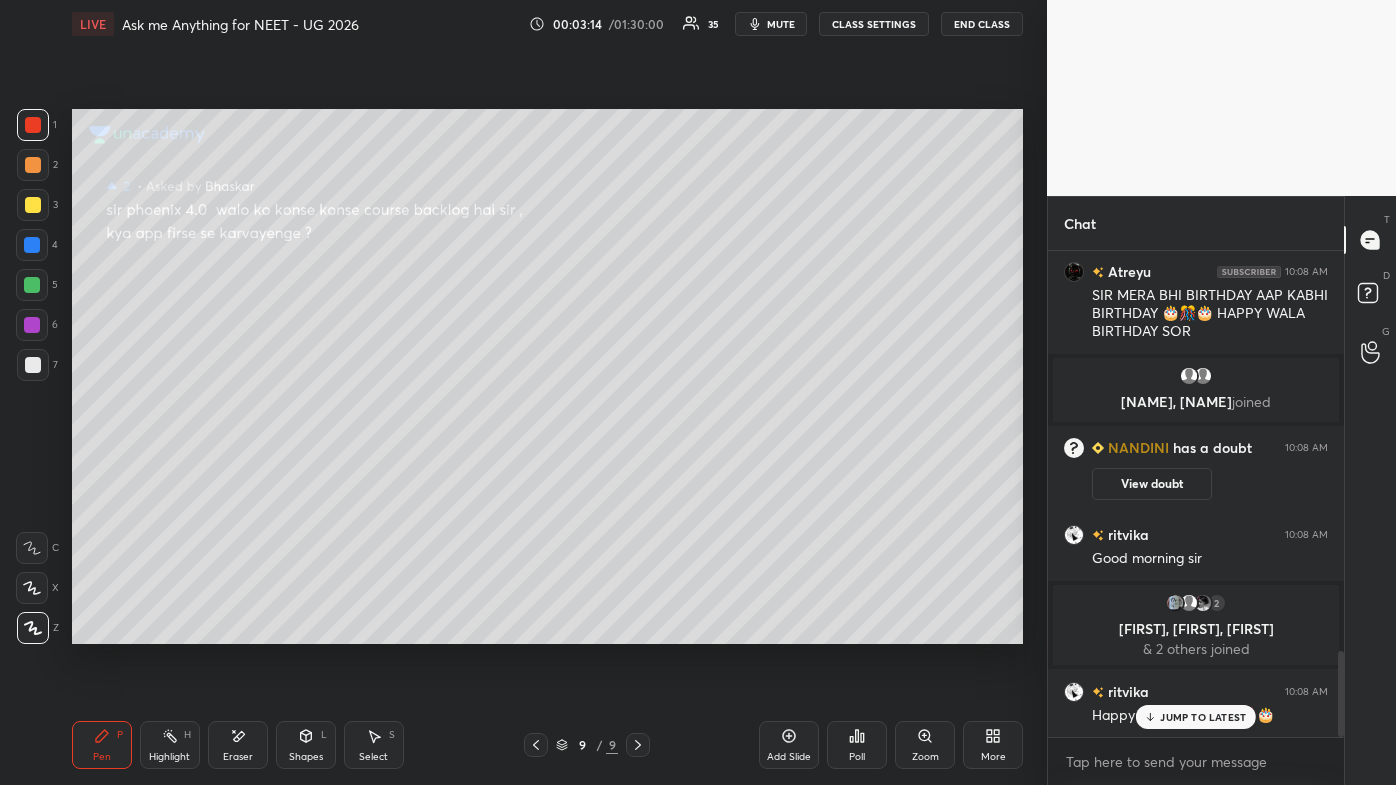 click on "JUMP TO LATEST" at bounding box center (1196, 717) 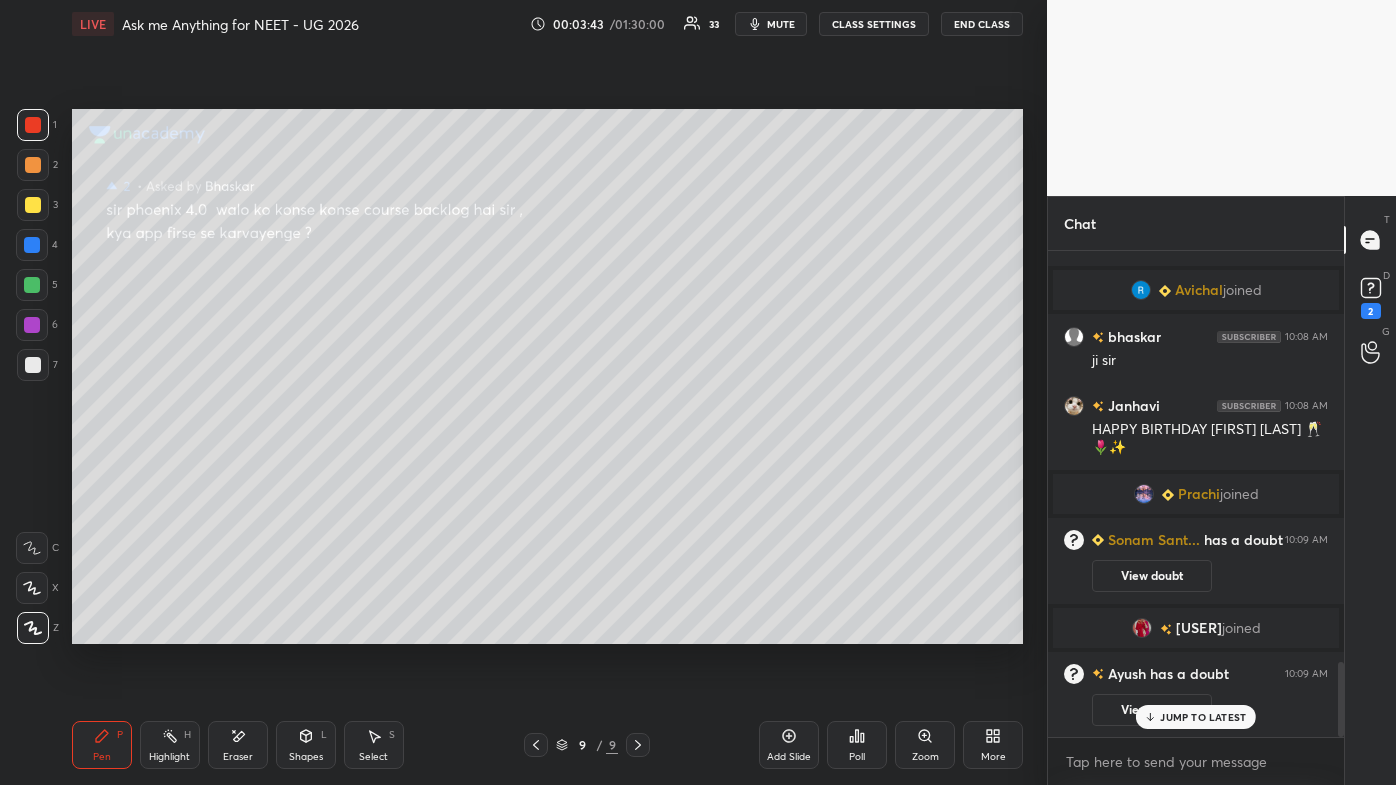 scroll, scrollTop: 2645, scrollLeft: 0, axis: vertical 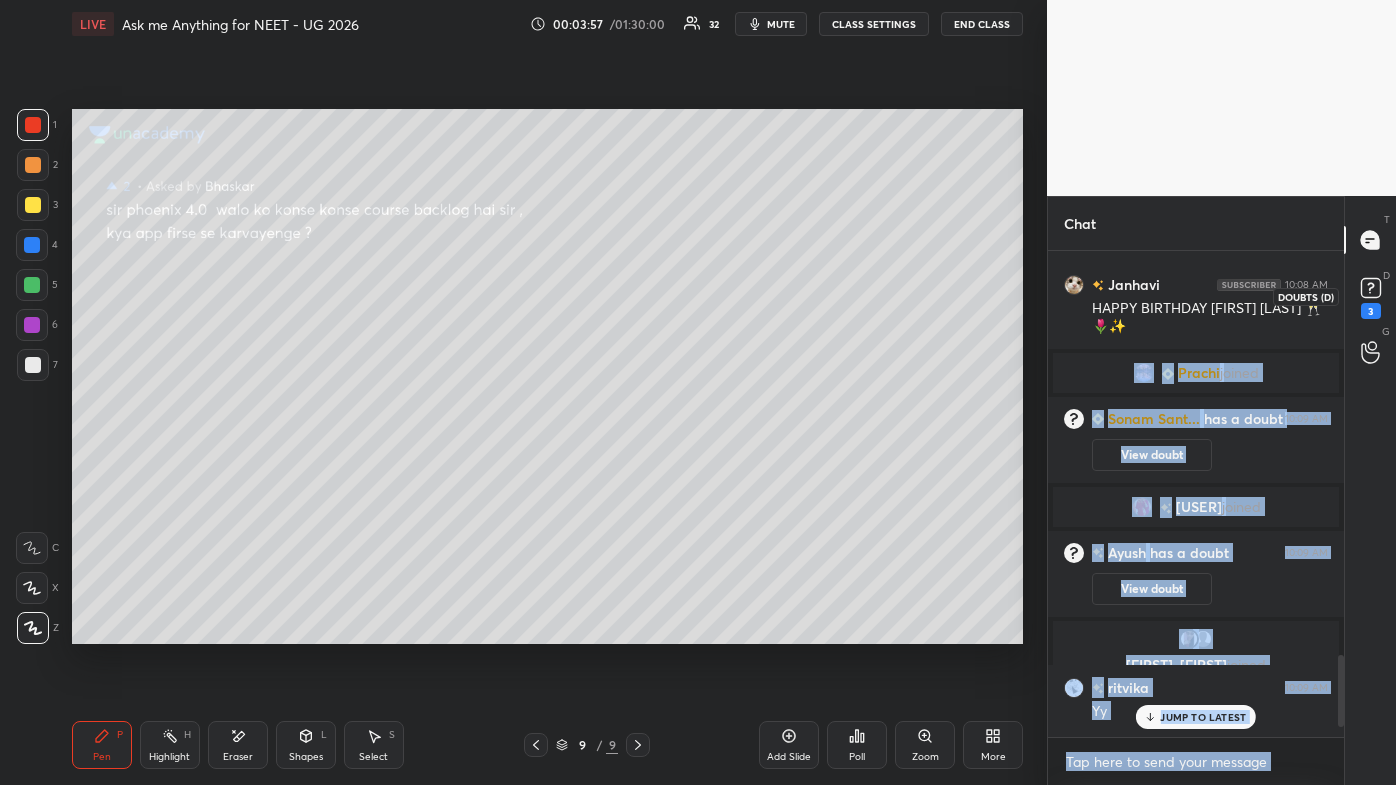 click on "3" at bounding box center [1371, 311] 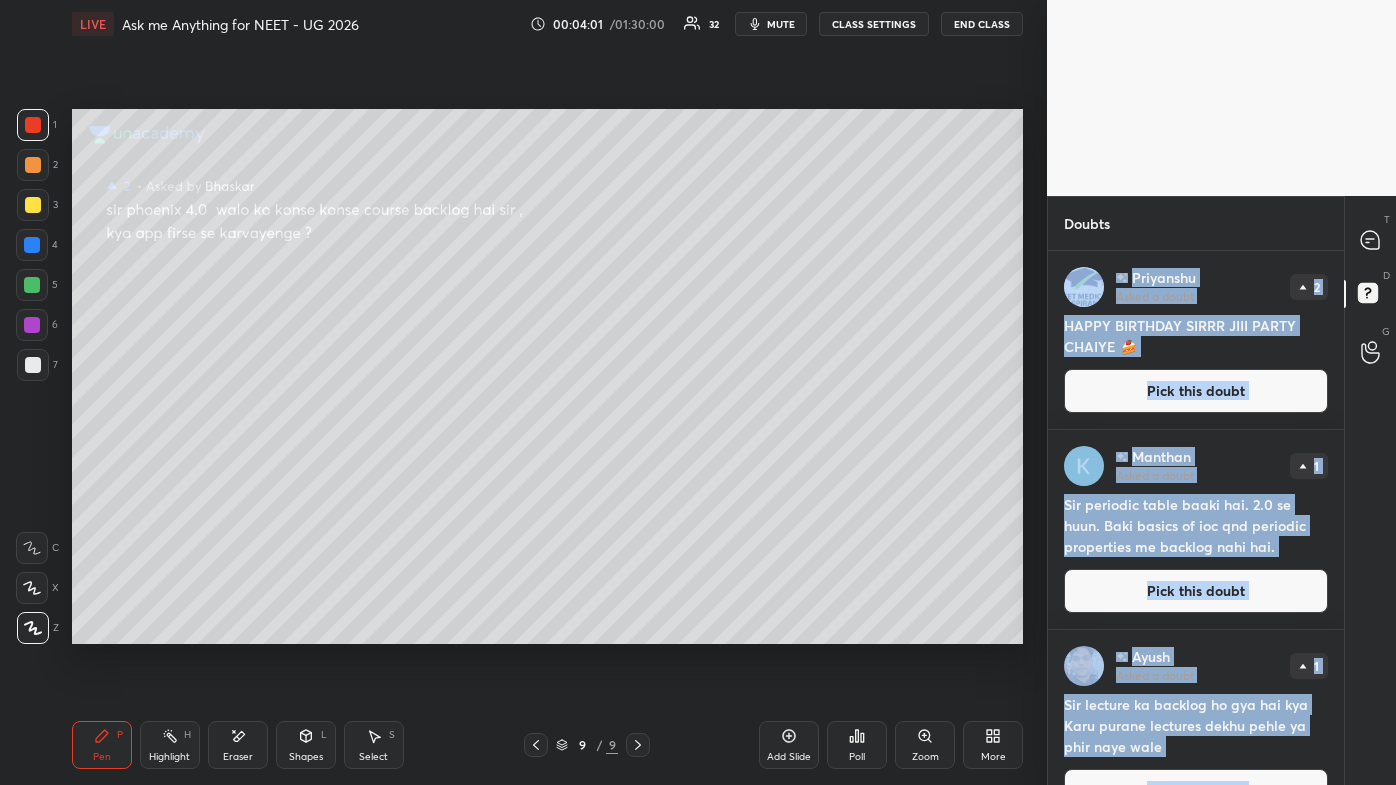 click on "Pick this doubt" at bounding box center (1196, 591) 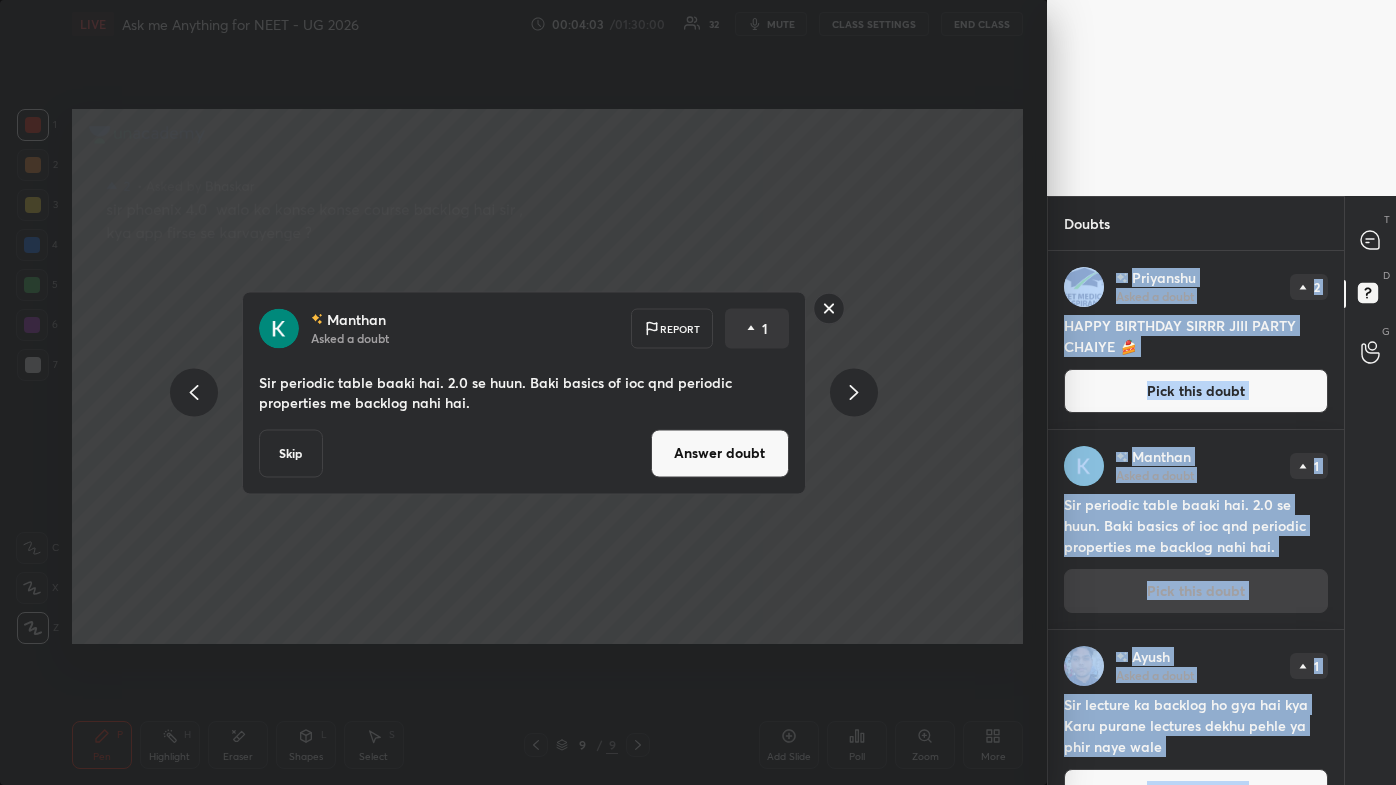 click on "Answer doubt" at bounding box center (720, 453) 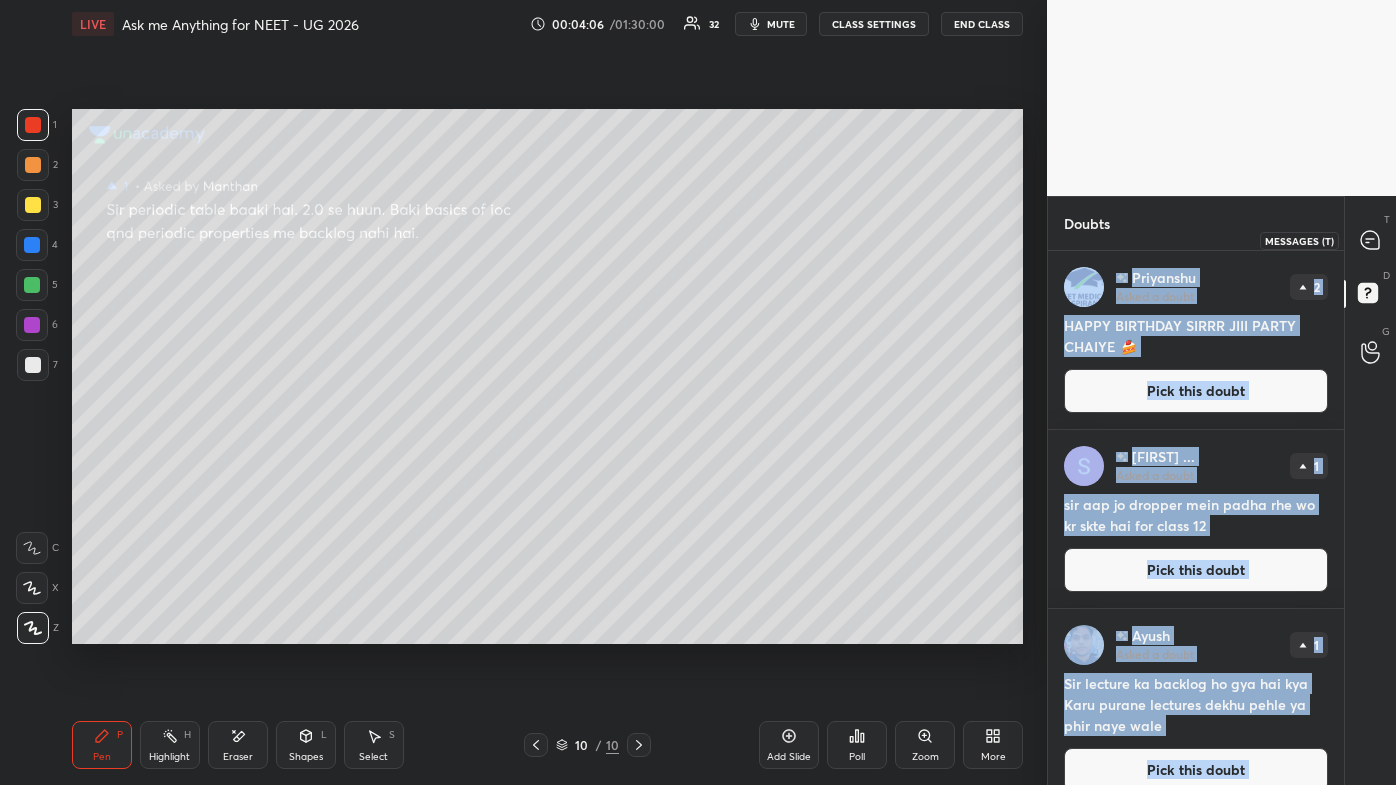 click 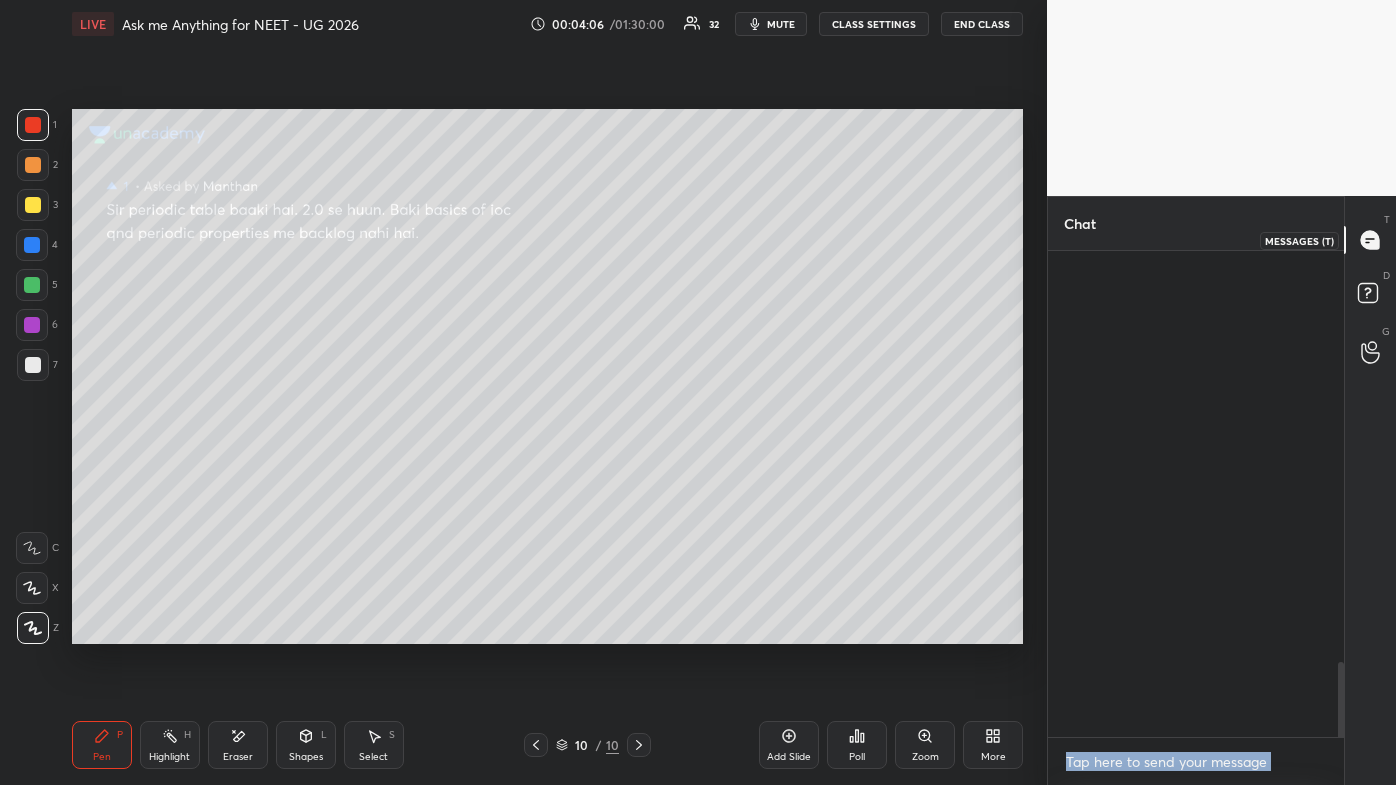 scroll, scrollTop: 3544, scrollLeft: 0, axis: vertical 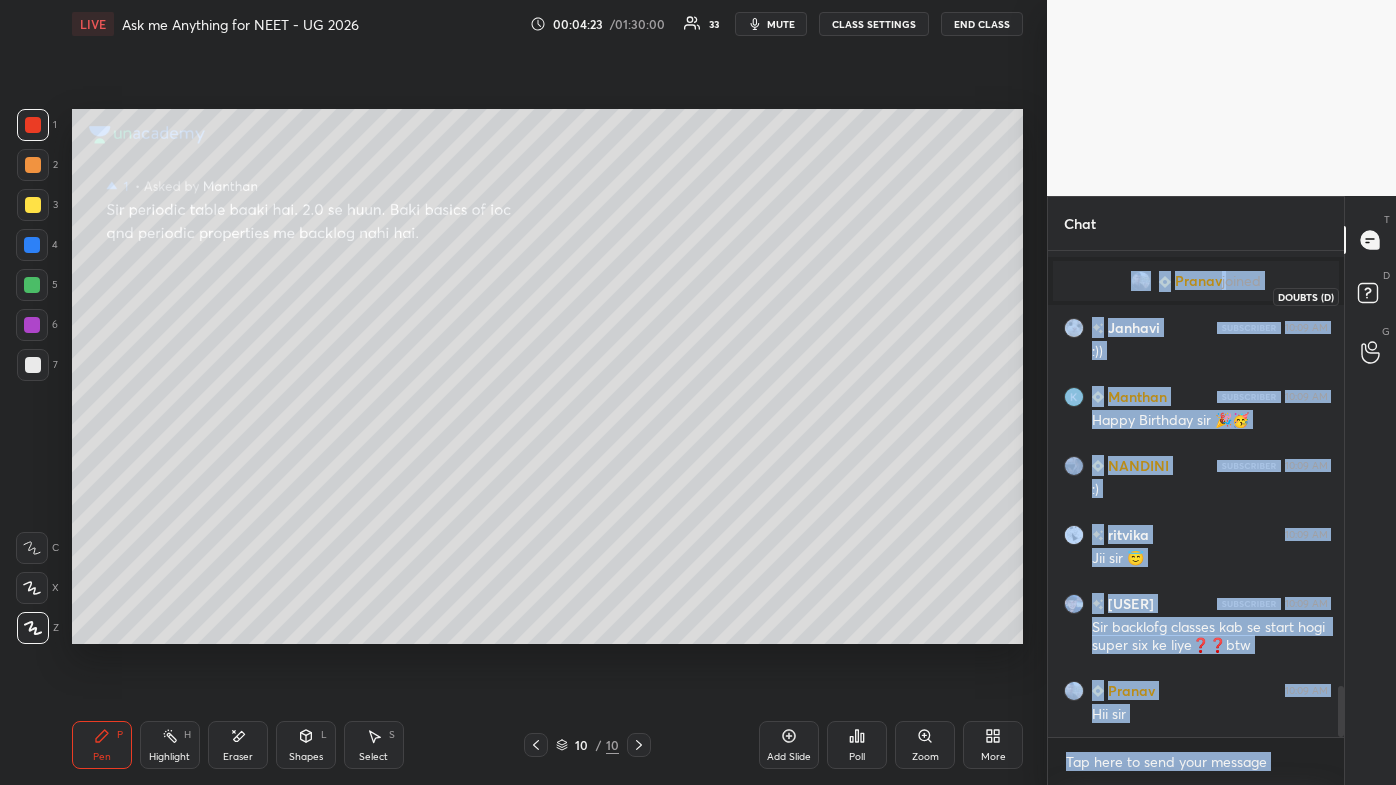 click 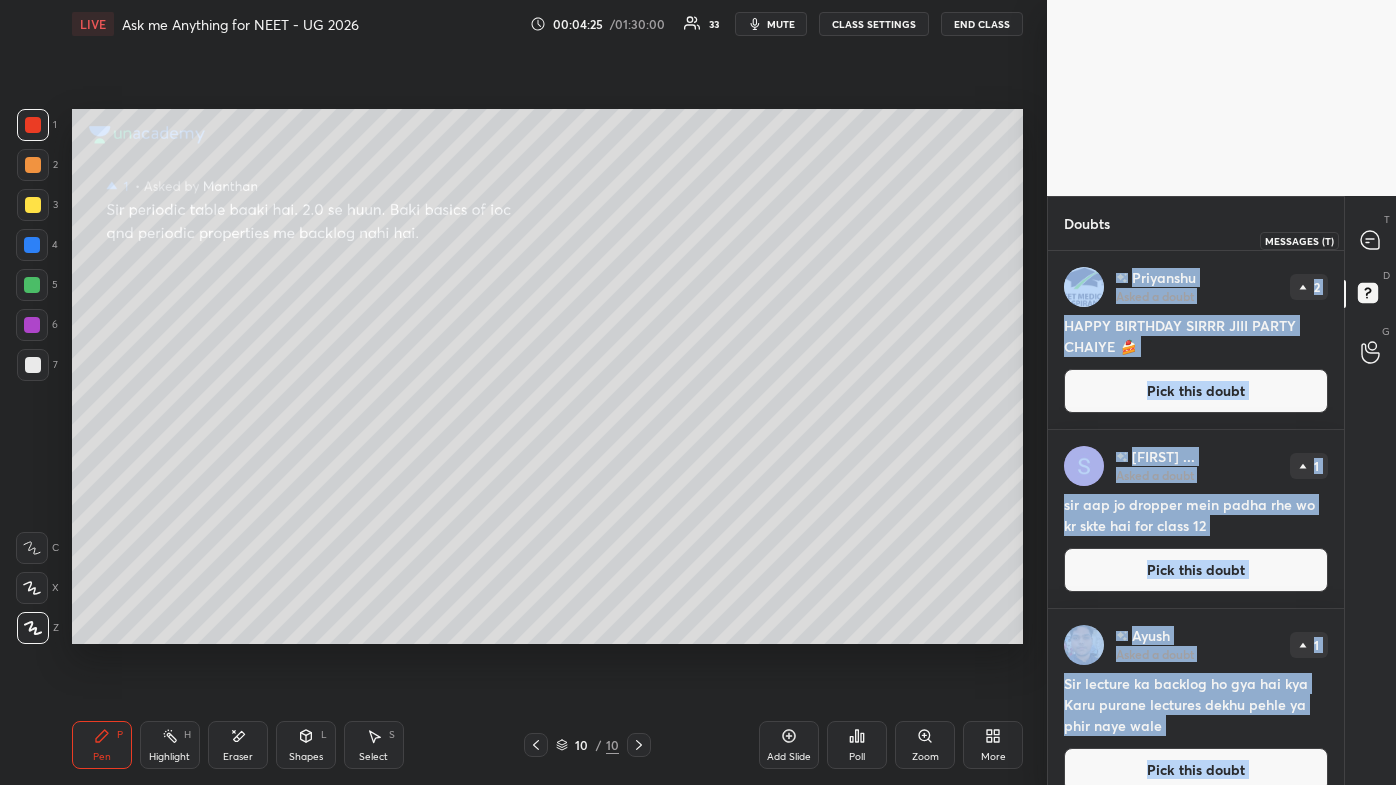 click 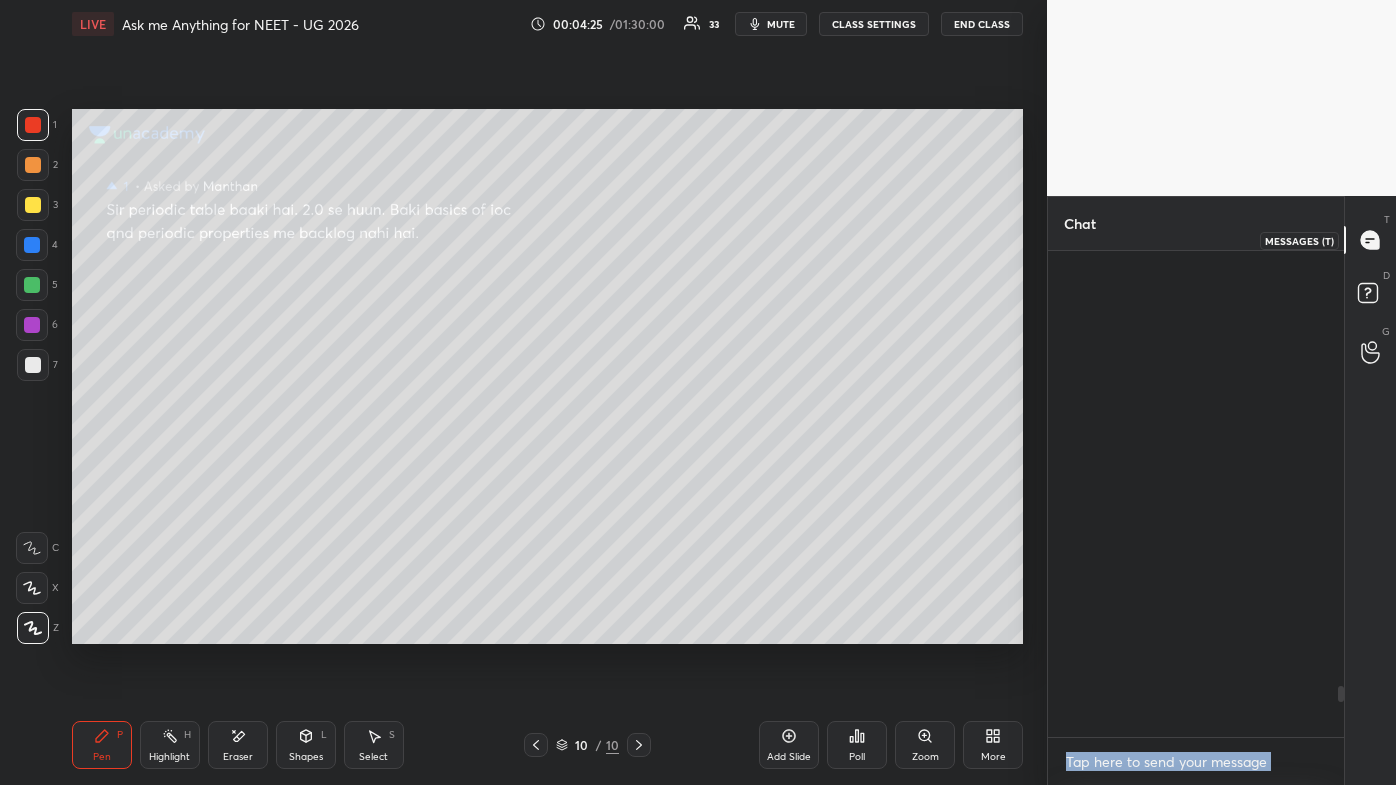 scroll, scrollTop: 4136, scrollLeft: 0, axis: vertical 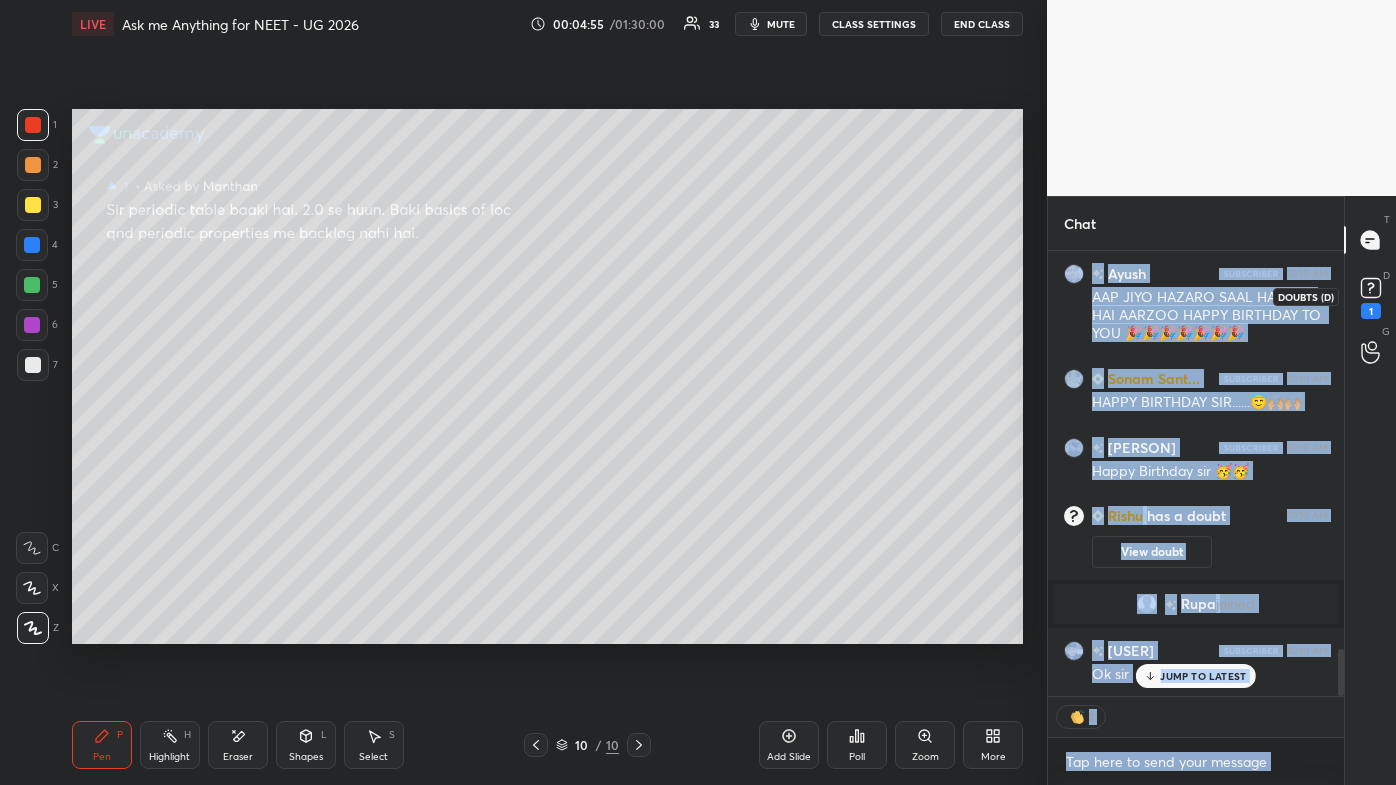 click on "1" at bounding box center (1371, 311) 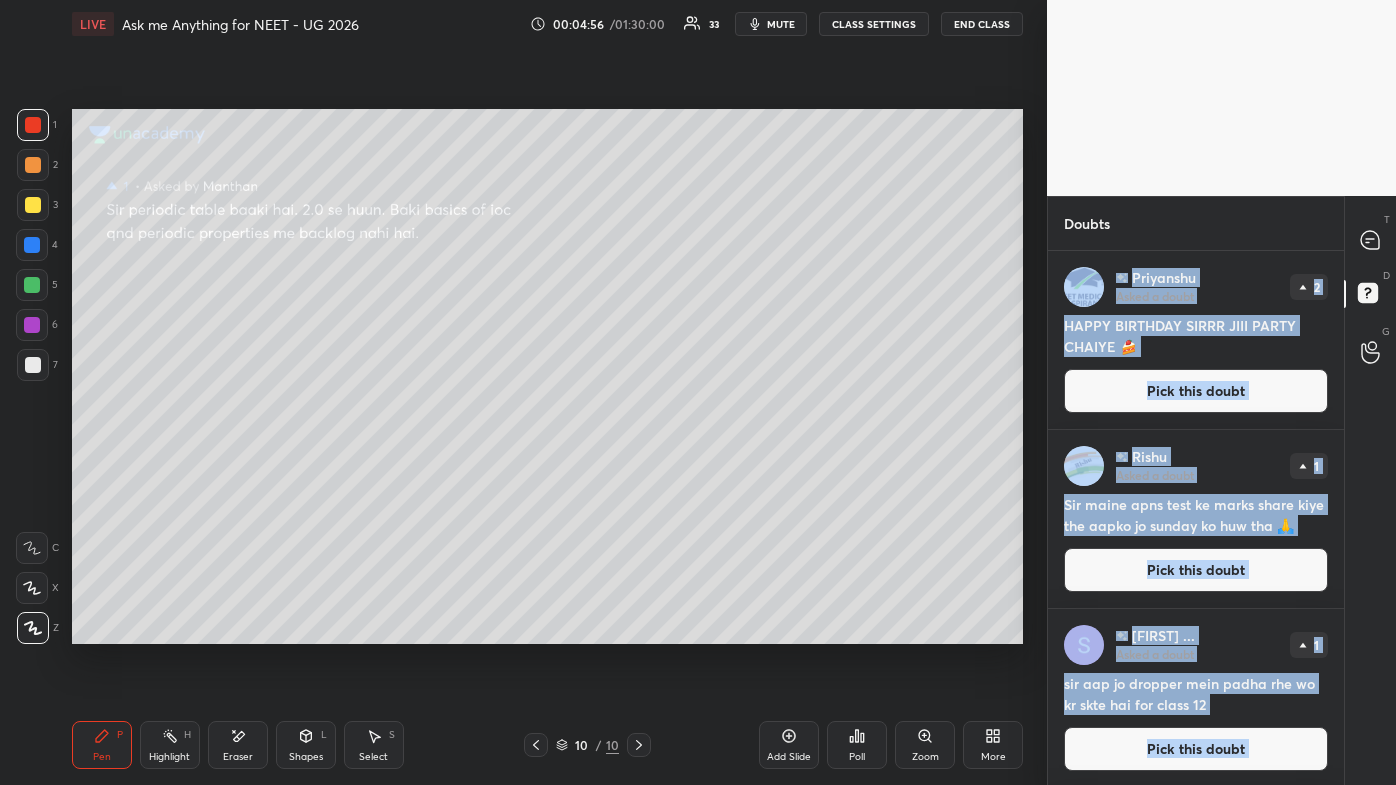 click on "Sir maine apns test ke marks share kiye the aapko jo sunday ko huw tha 🙏" at bounding box center [1196, 515] 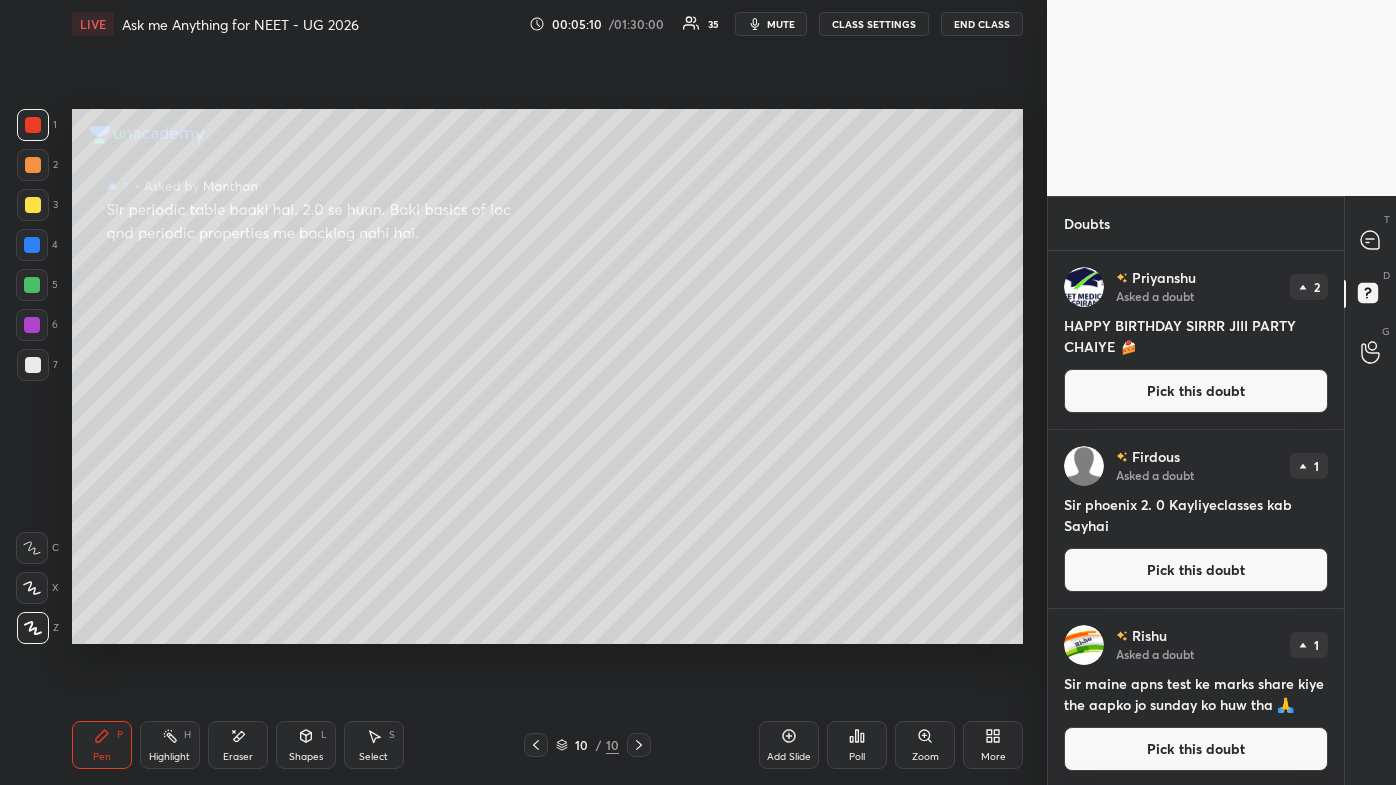 click on "D Doubts (D)" at bounding box center (1370, 296) 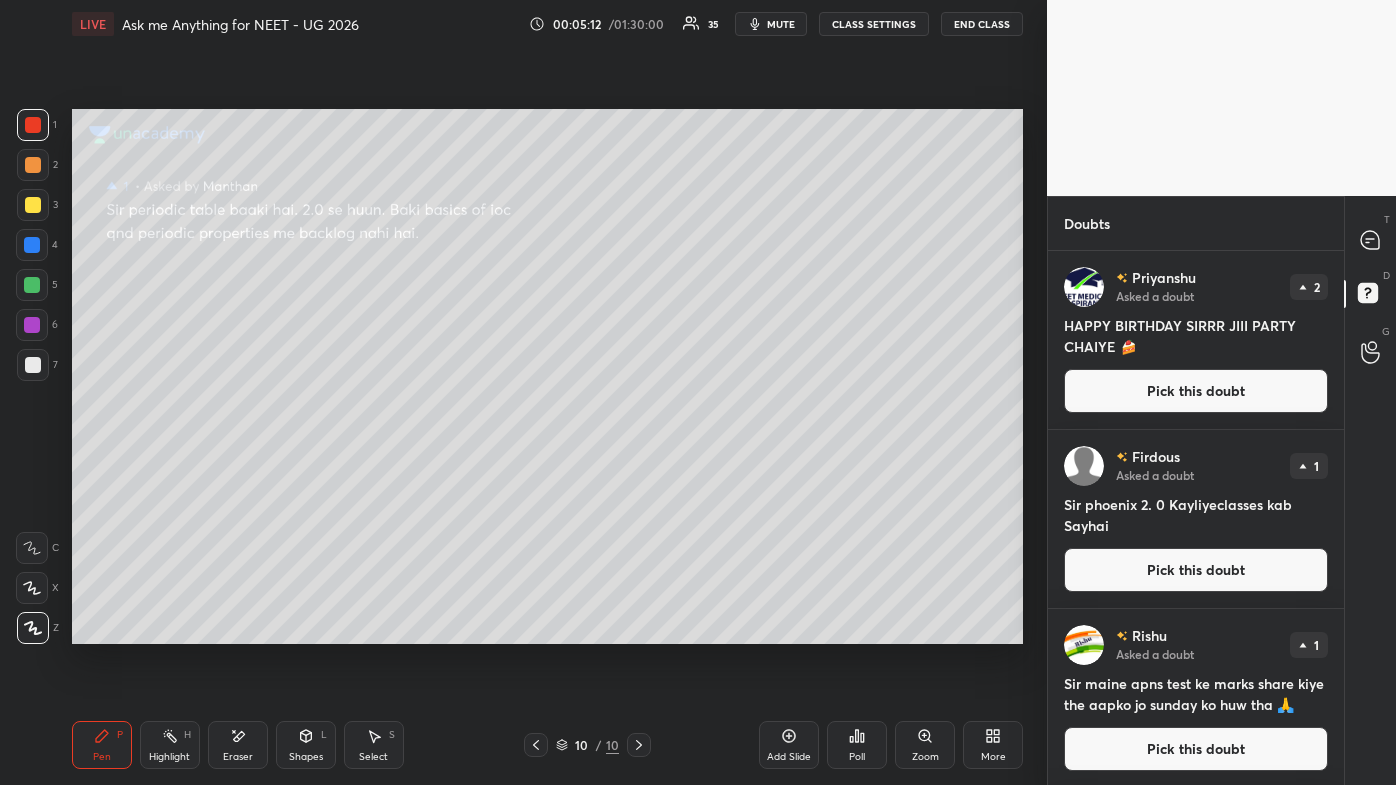 click on "Pick this doubt" at bounding box center [1196, 570] 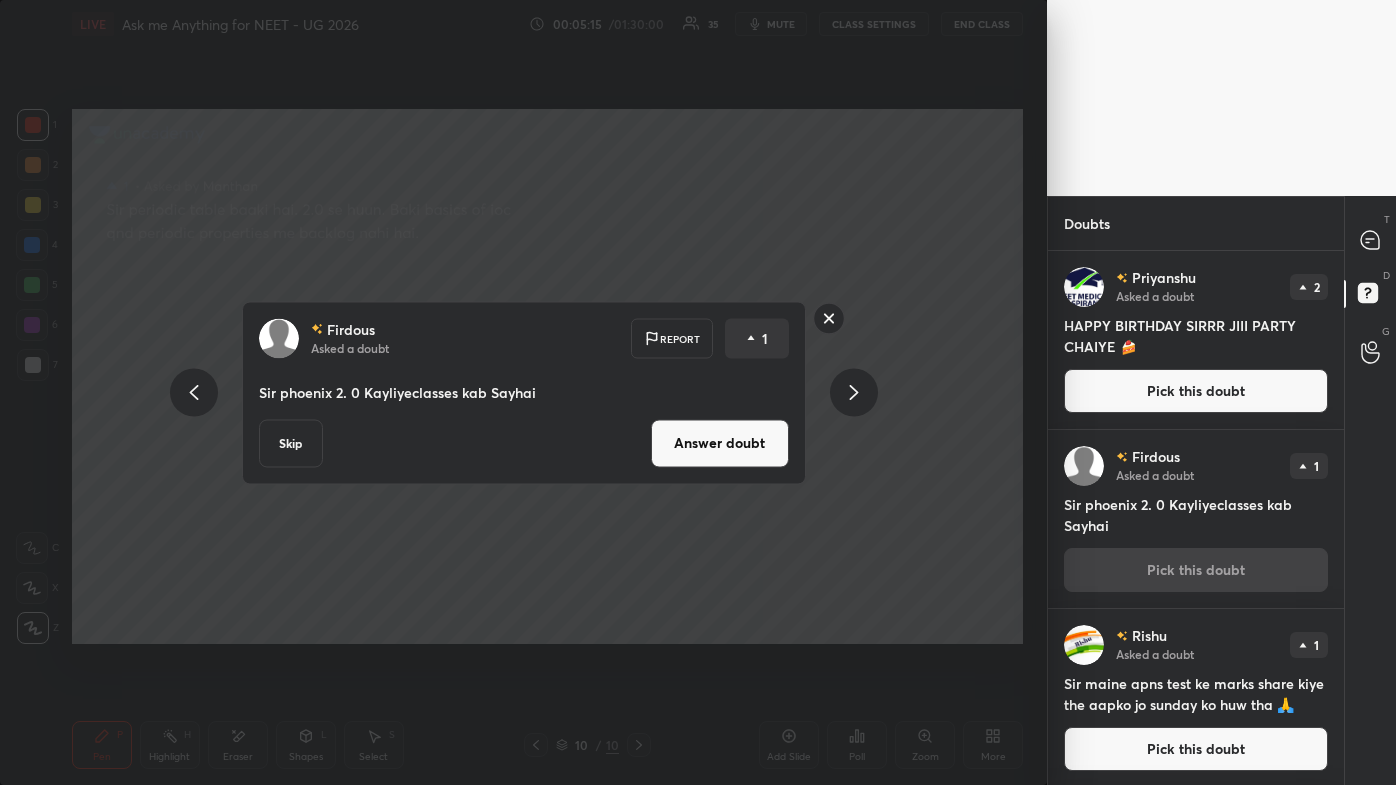 click on "Answer doubt" at bounding box center [720, 443] 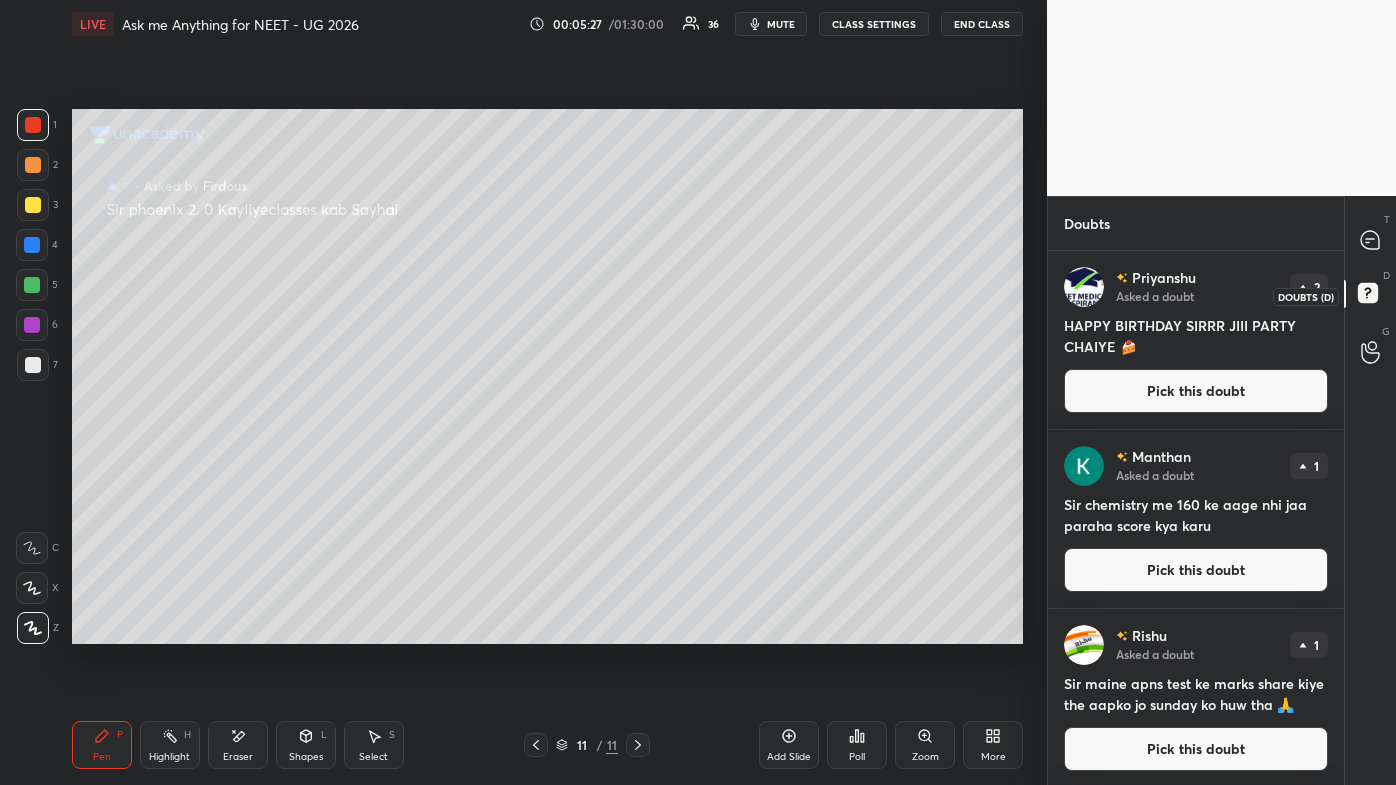click 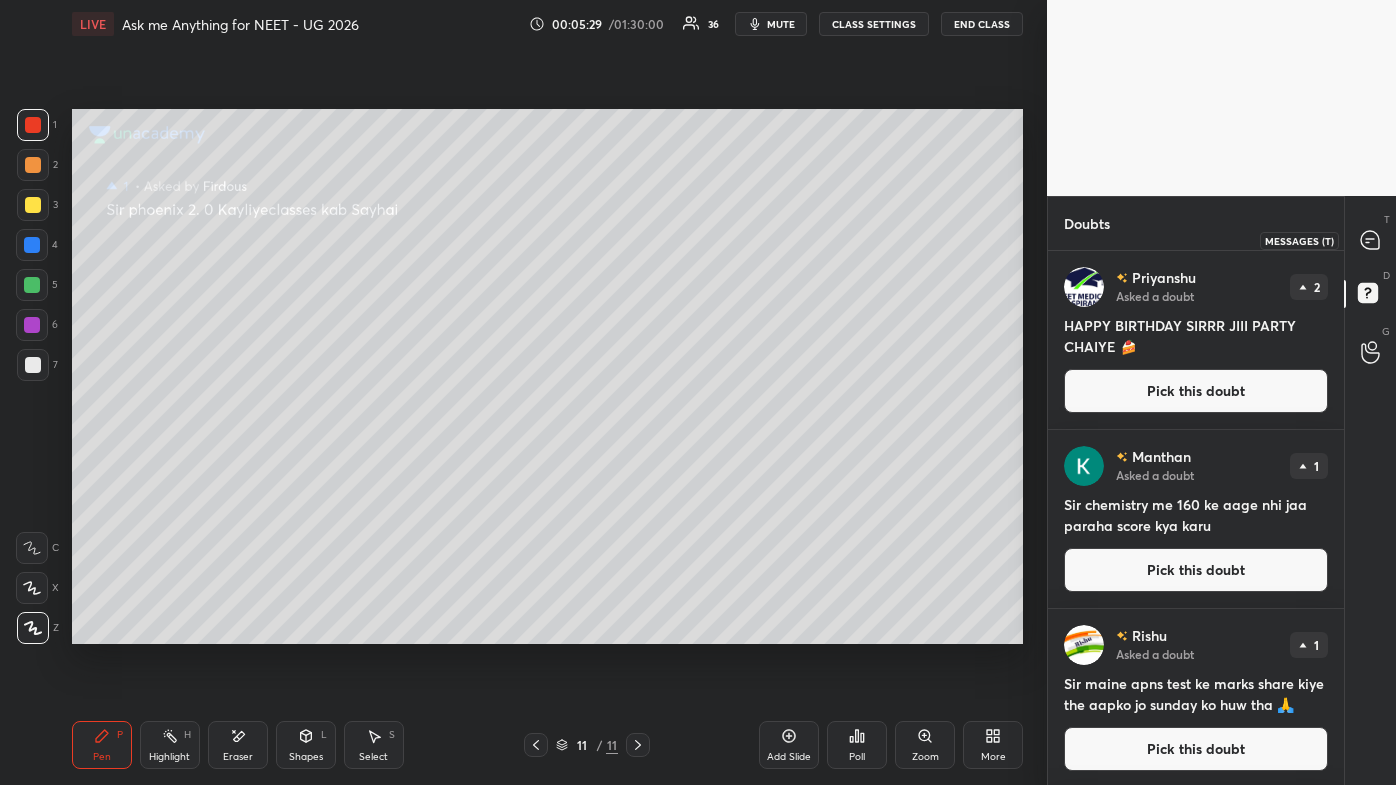 click 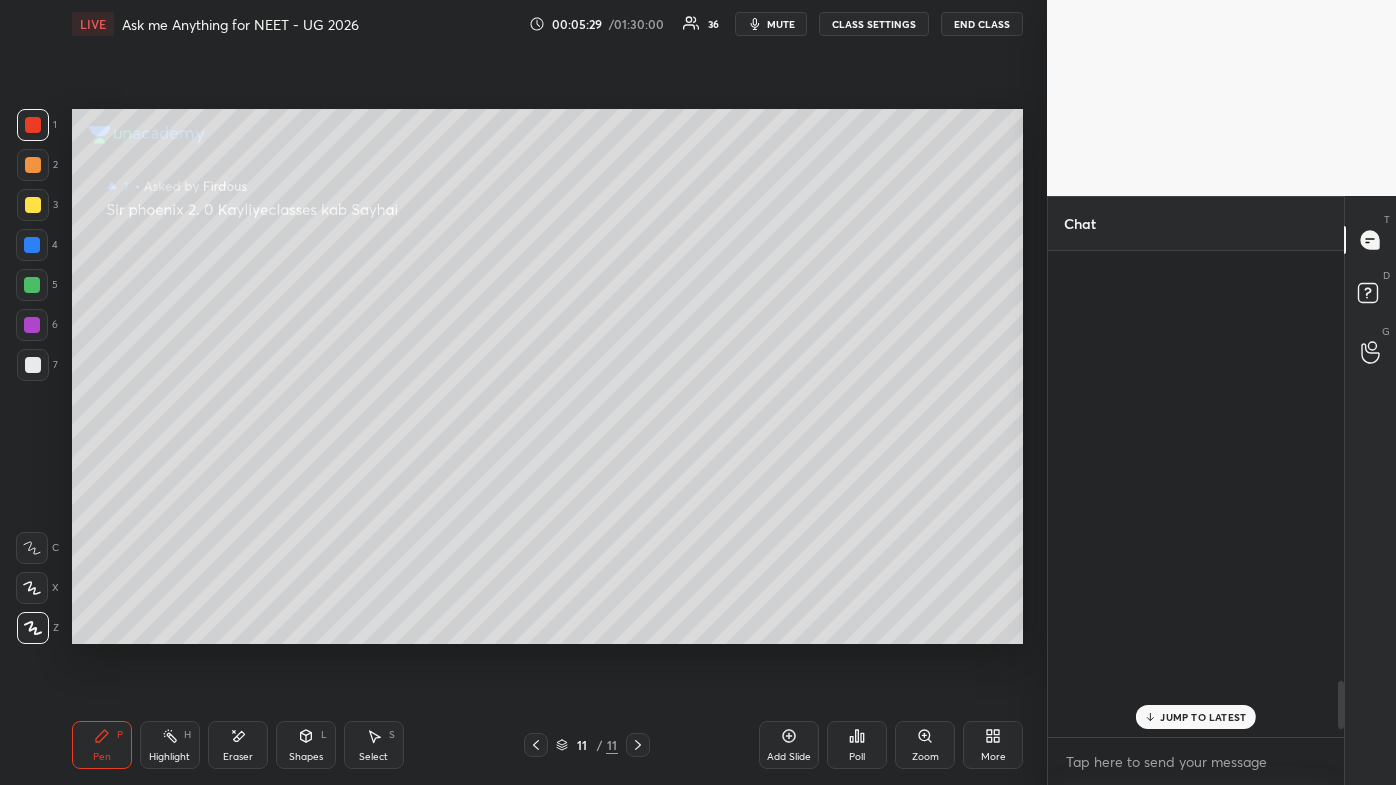 scroll, scrollTop: 4351, scrollLeft: 0, axis: vertical 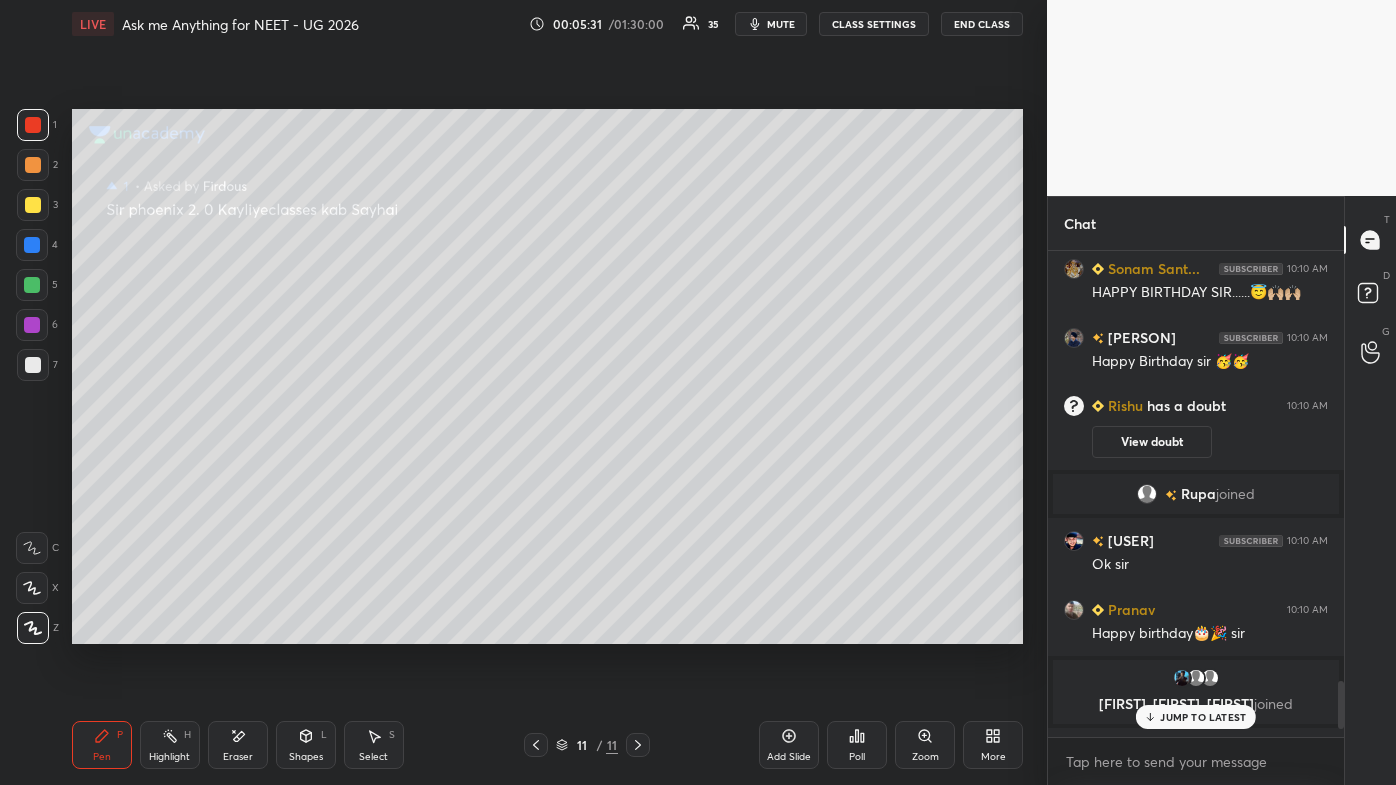 click on "JUMP TO LATEST" at bounding box center (1203, 717) 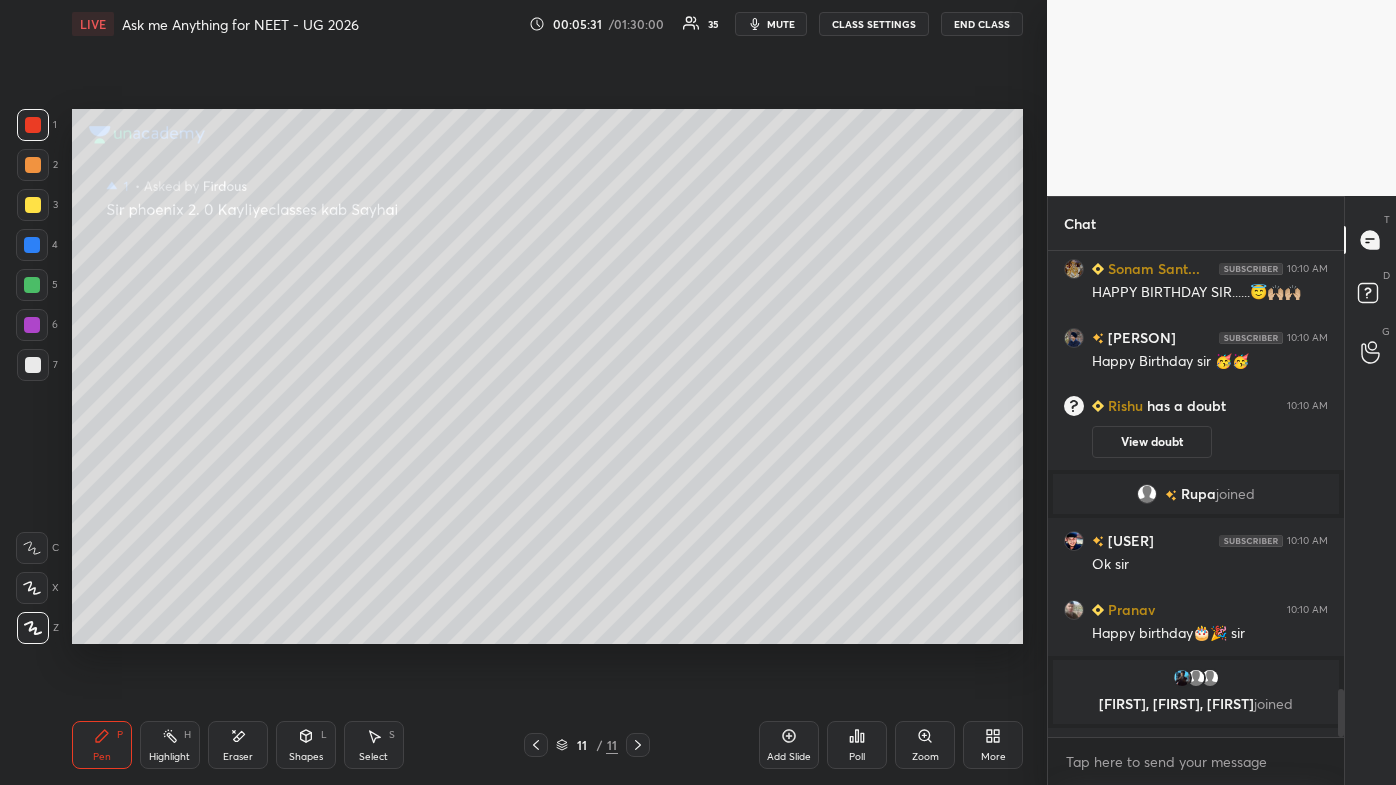 scroll, scrollTop: 4428, scrollLeft: 0, axis: vertical 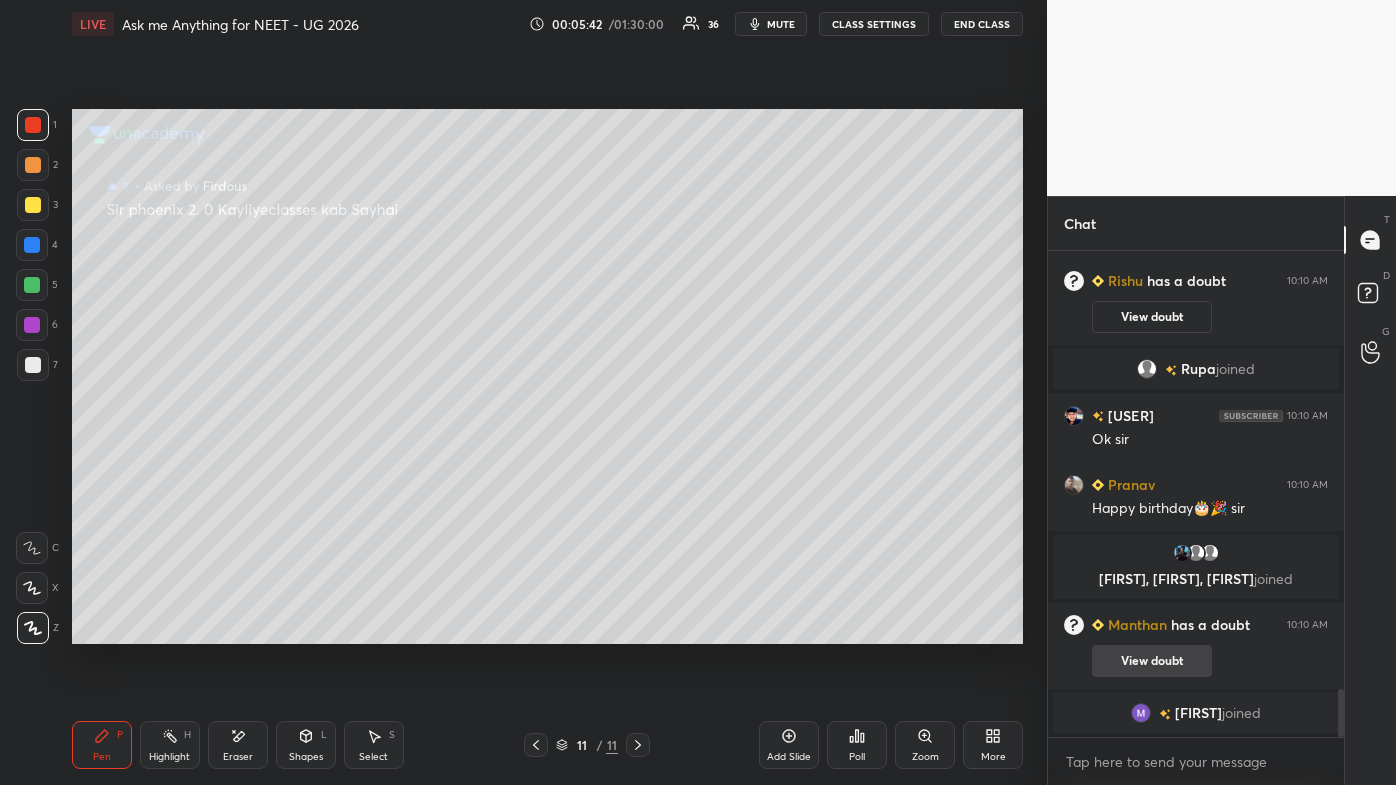 click on "View doubt" at bounding box center [1152, 661] 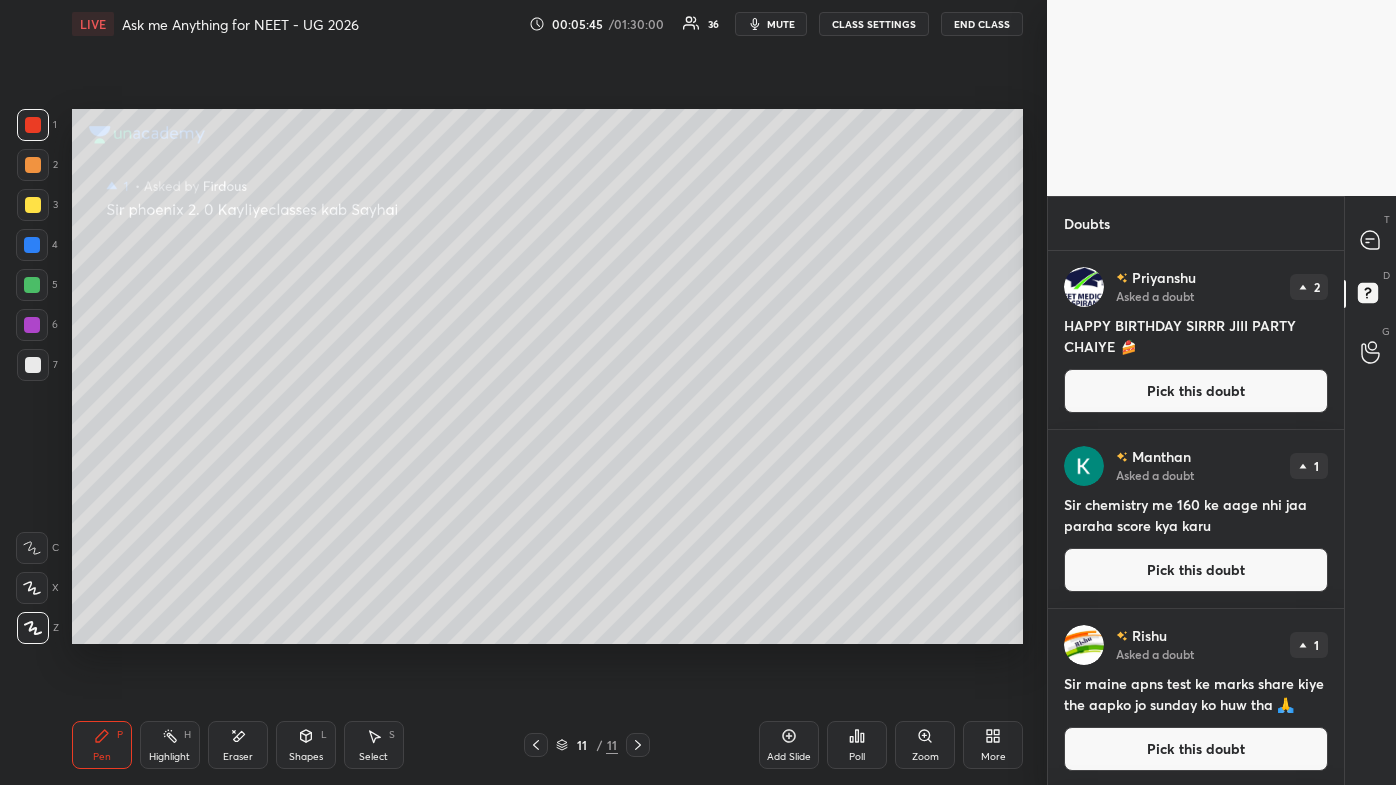 click on "Pick this doubt" at bounding box center [1196, 570] 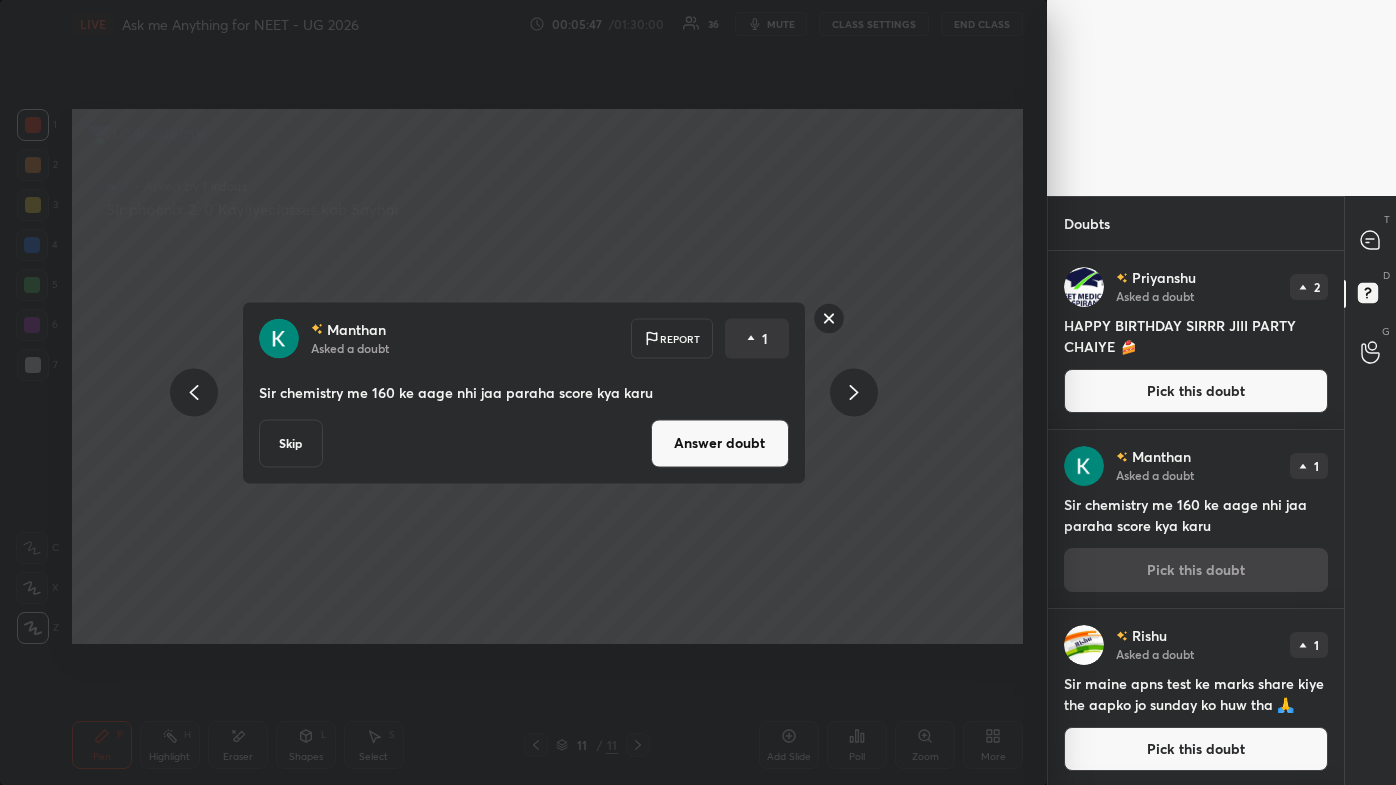 click on "Answer doubt" at bounding box center (720, 443) 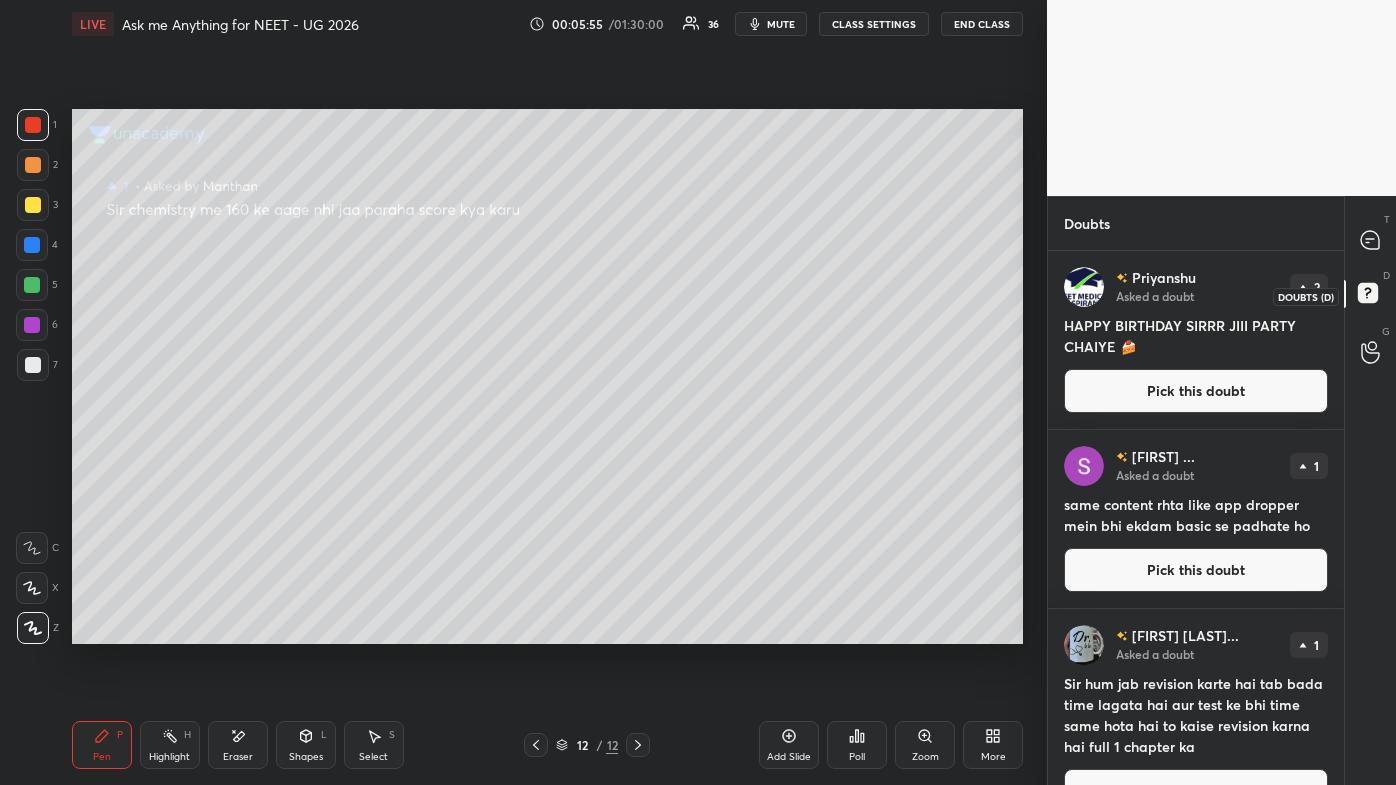 click 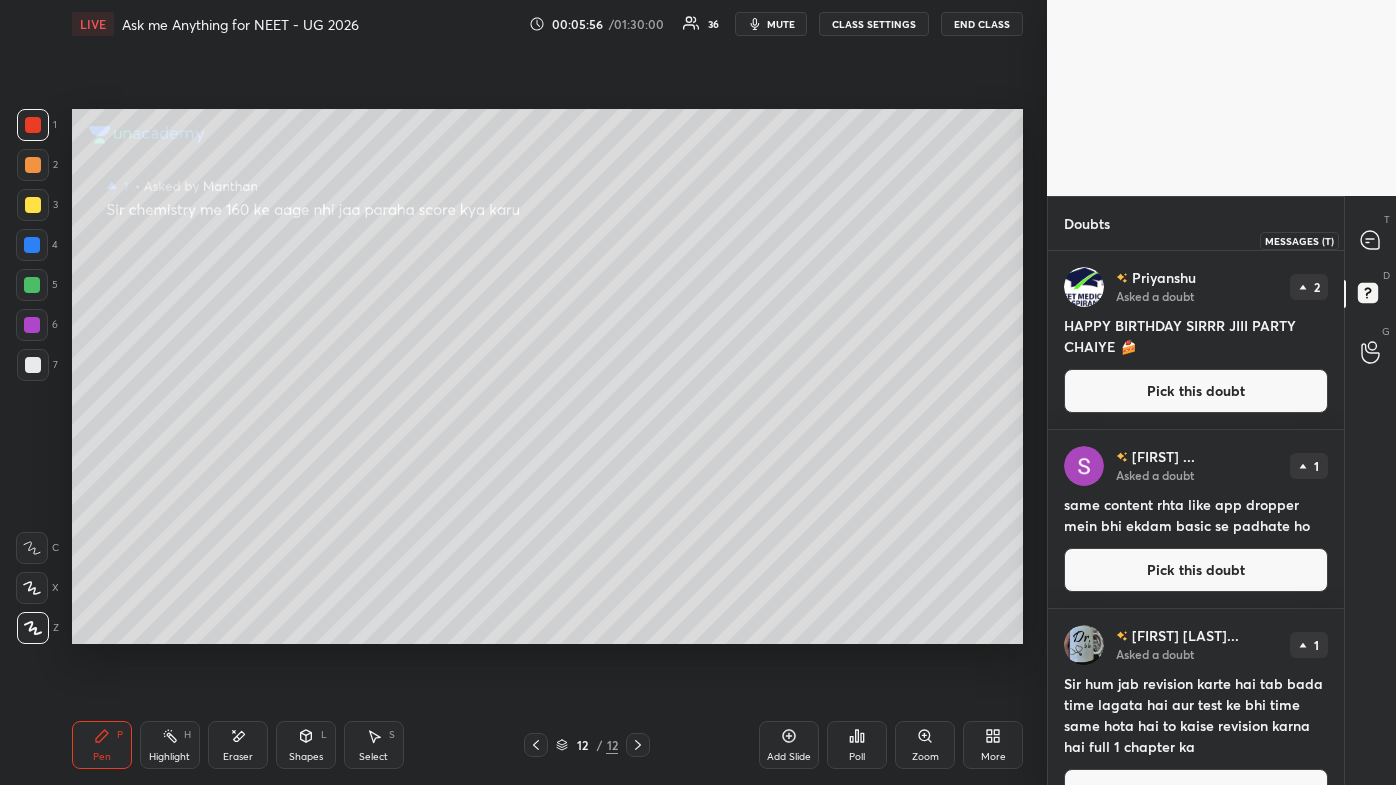 click 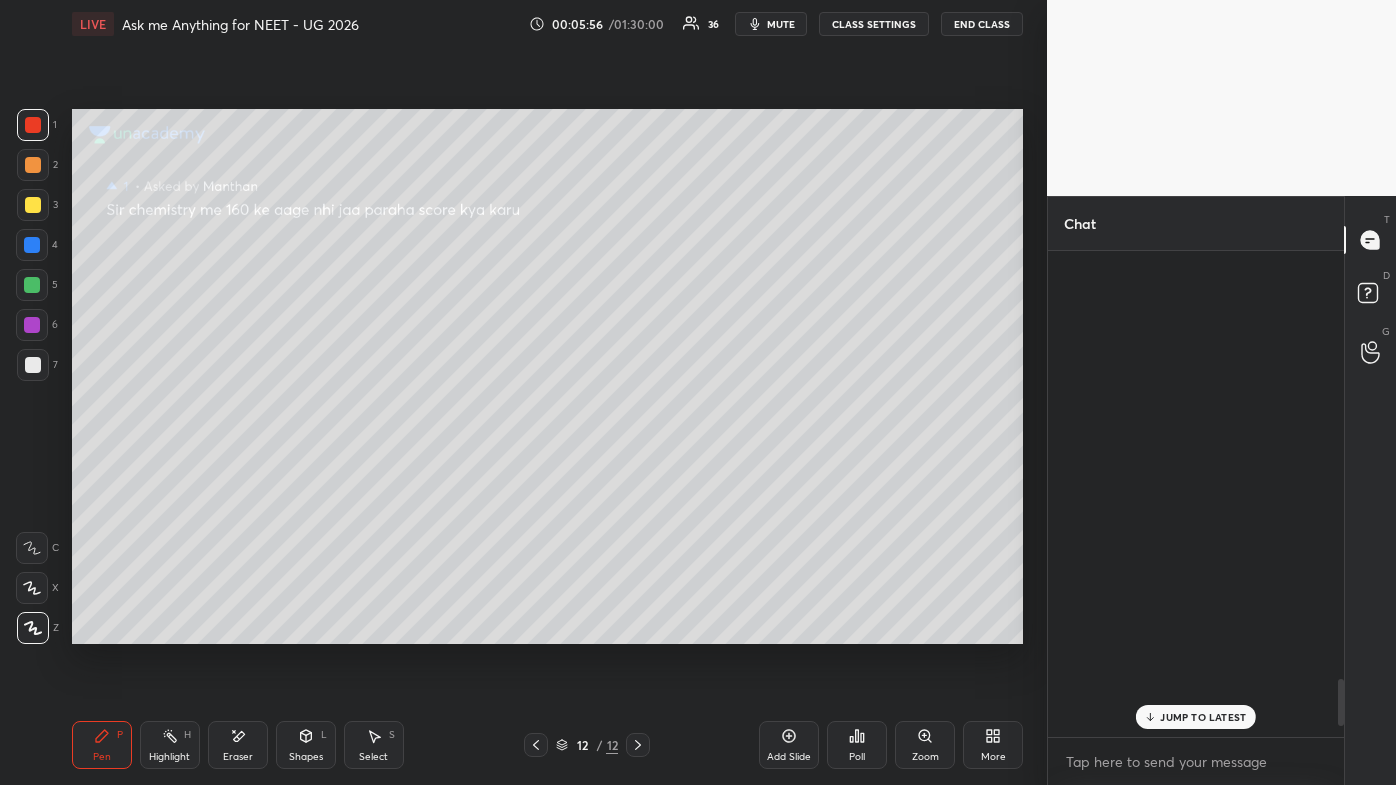 scroll, scrollTop: 4380, scrollLeft: 0, axis: vertical 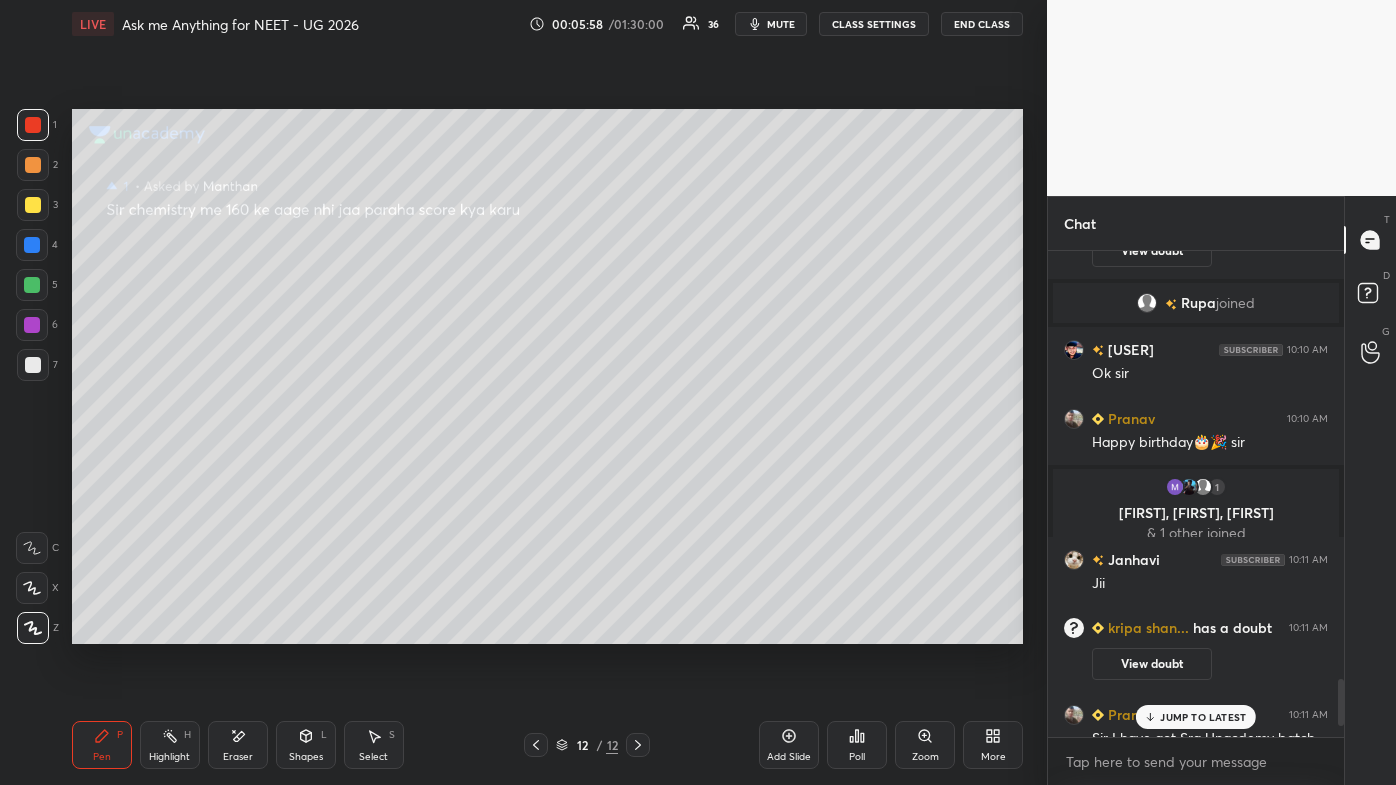 click on "JUMP TO LATEST" at bounding box center [1203, 717] 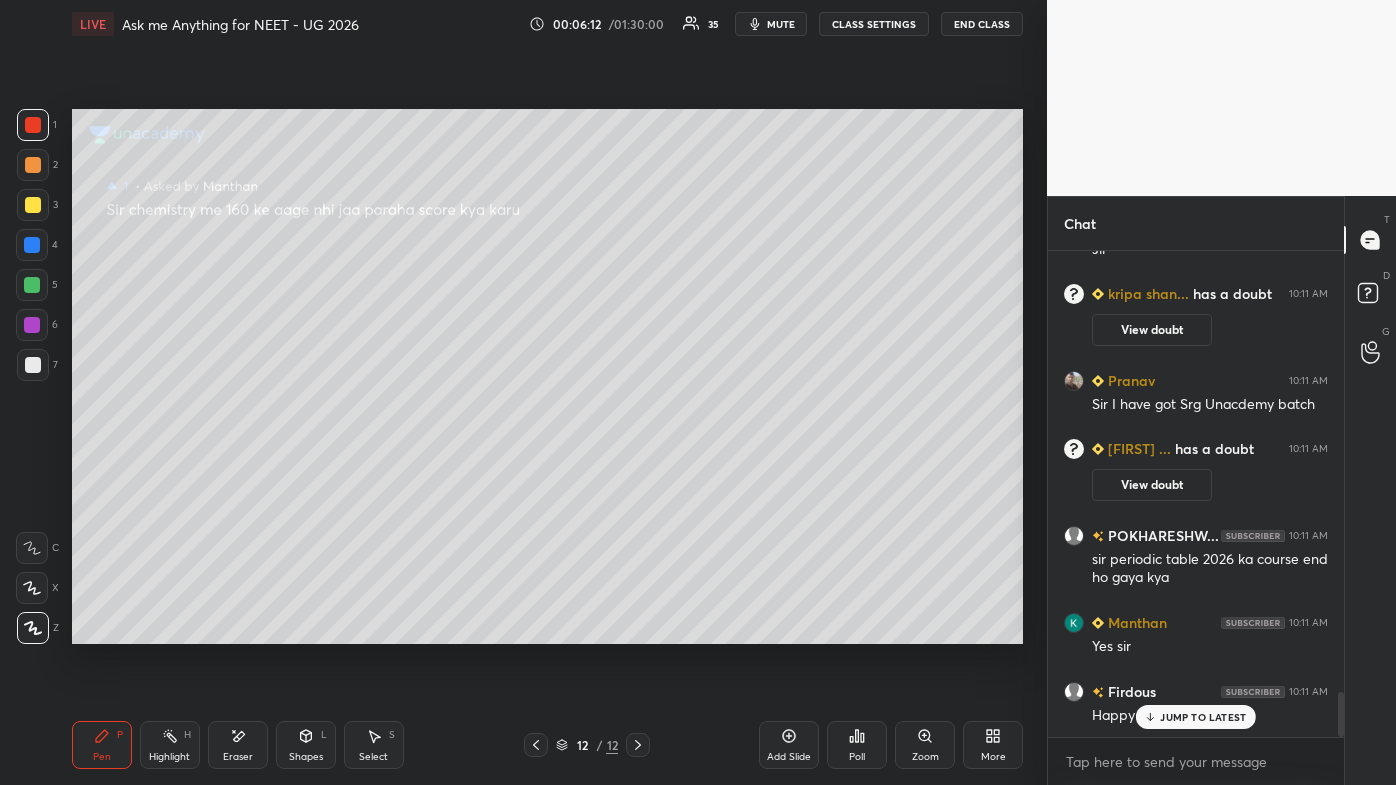 scroll, scrollTop: 4784, scrollLeft: 0, axis: vertical 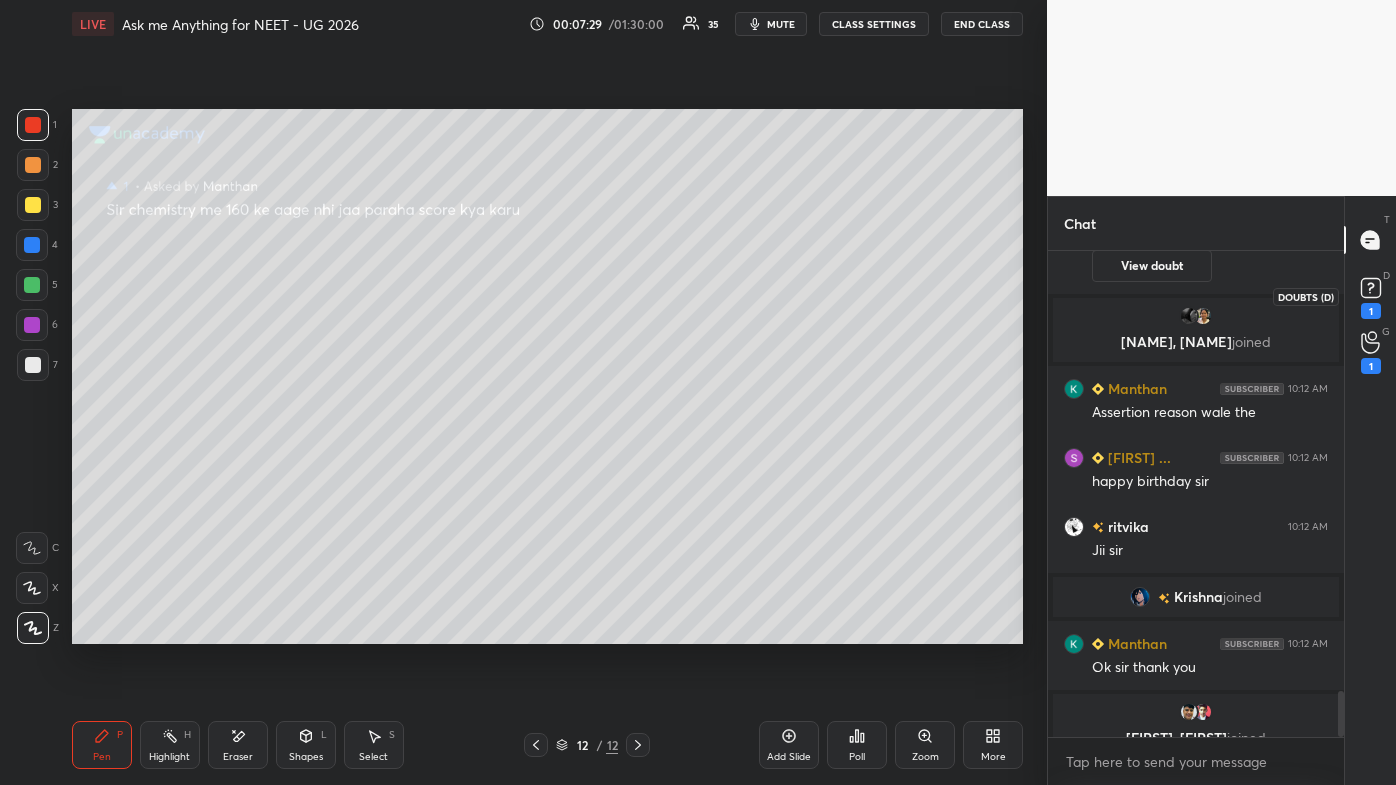 click on "1" at bounding box center (1371, 311) 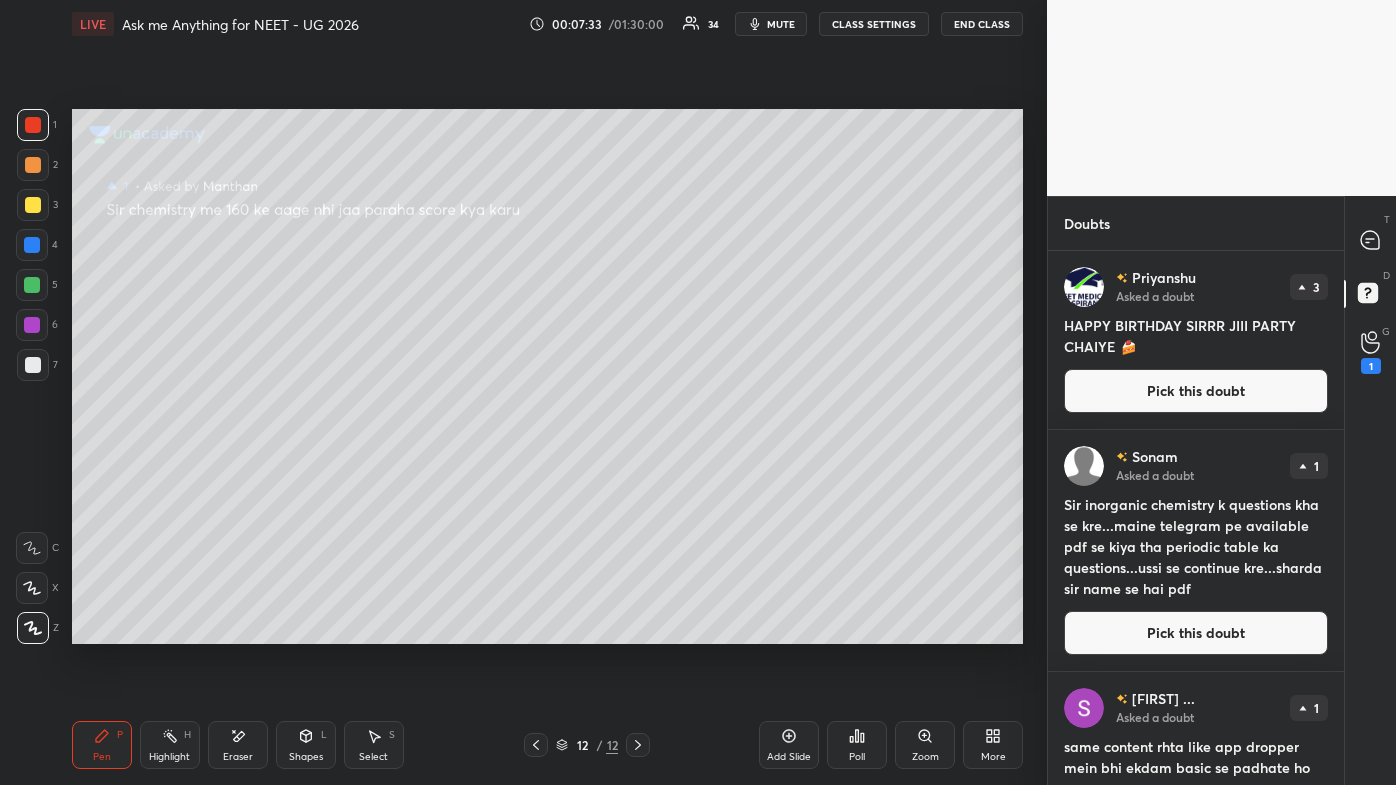 click on "Pick this doubt" at bounding box center (1196, 633) 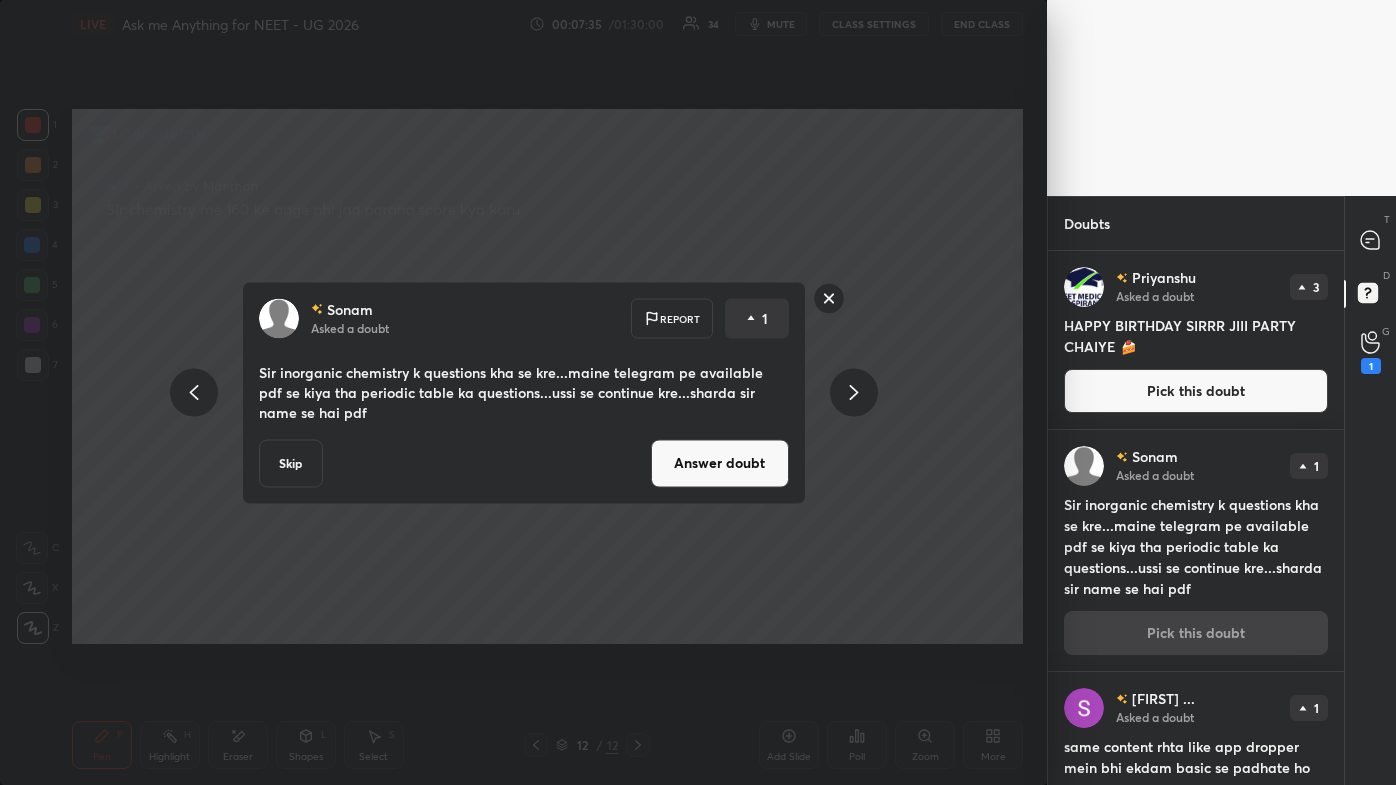 click on "Answer doubt" at bounding box center (720, 463) 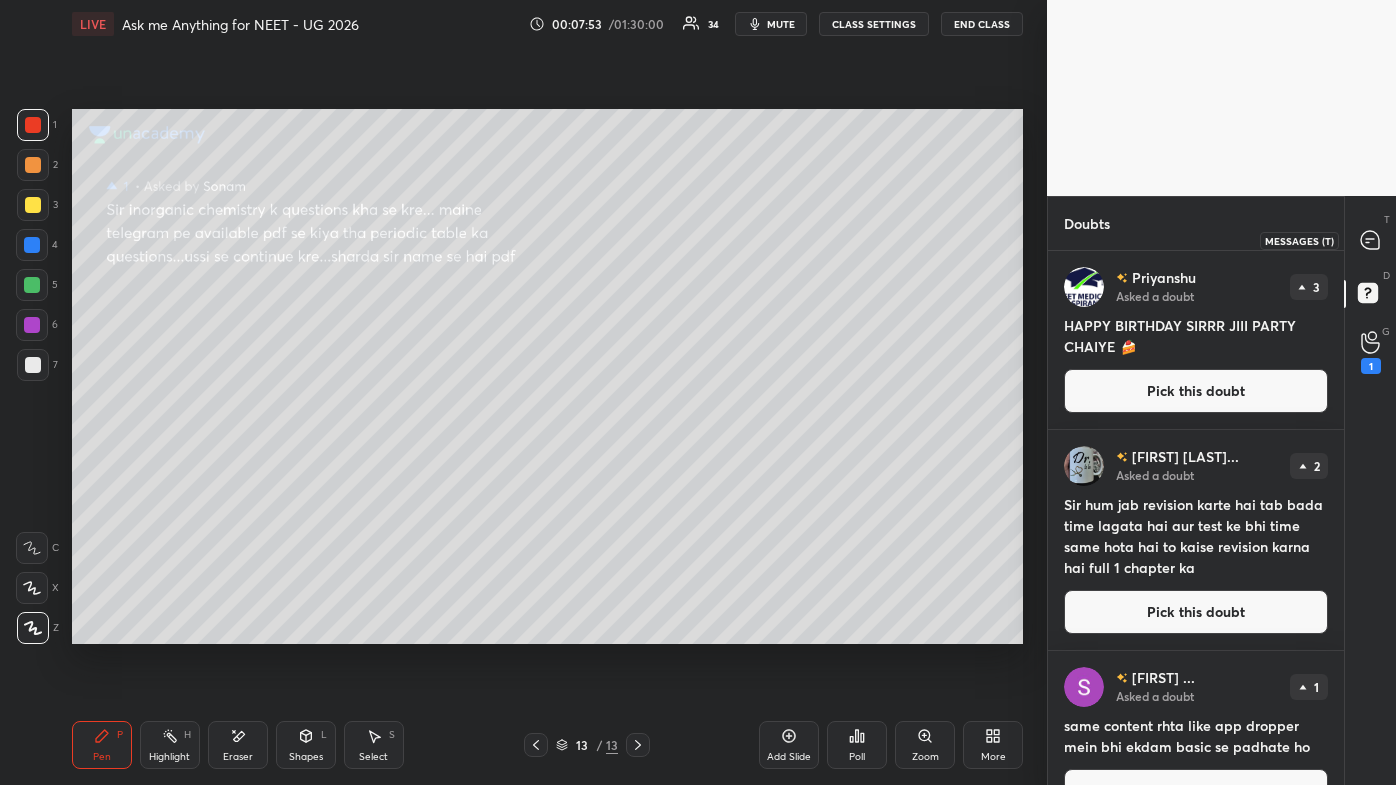 click at bounding box center [1371, 240] 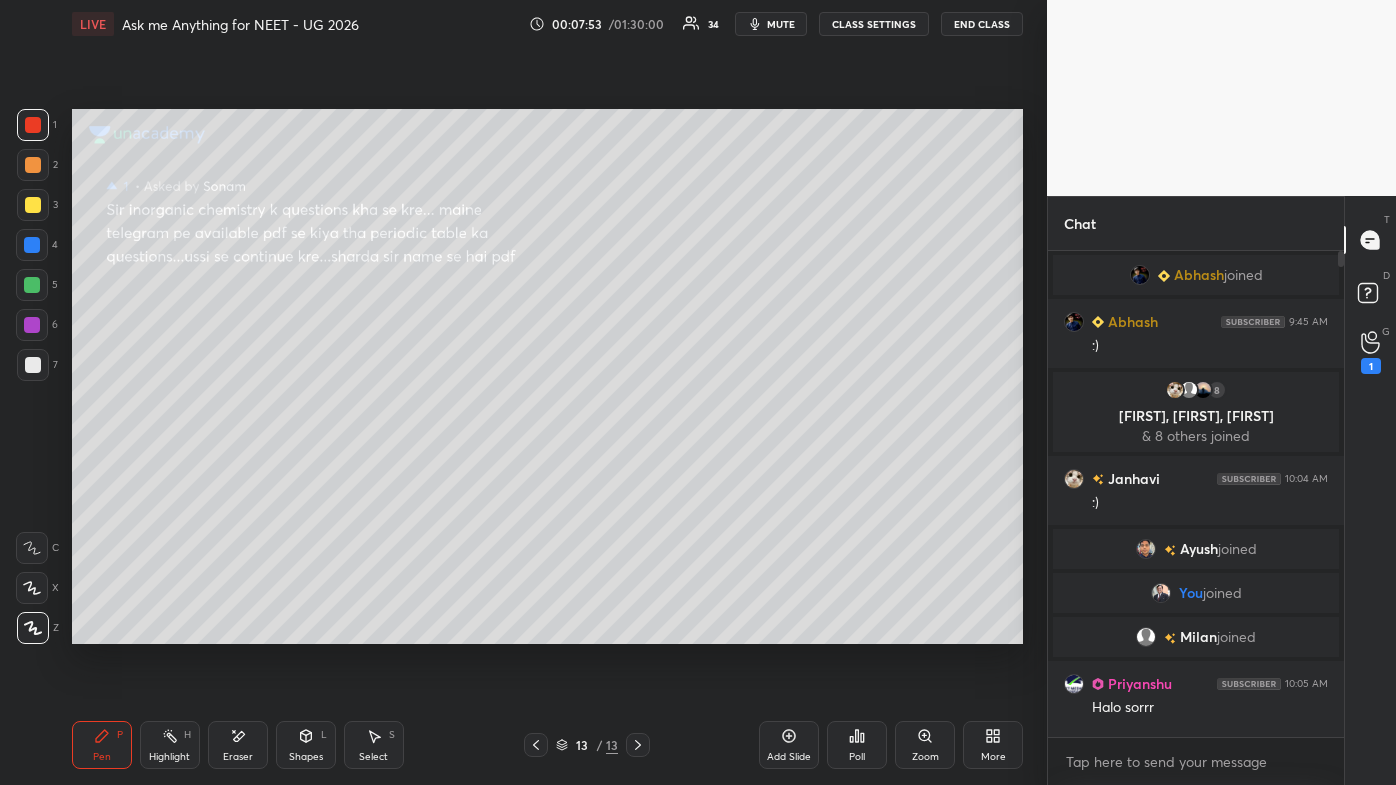 scroll, scrollTop: 4977, scrollLeft: 0, axis: vertical 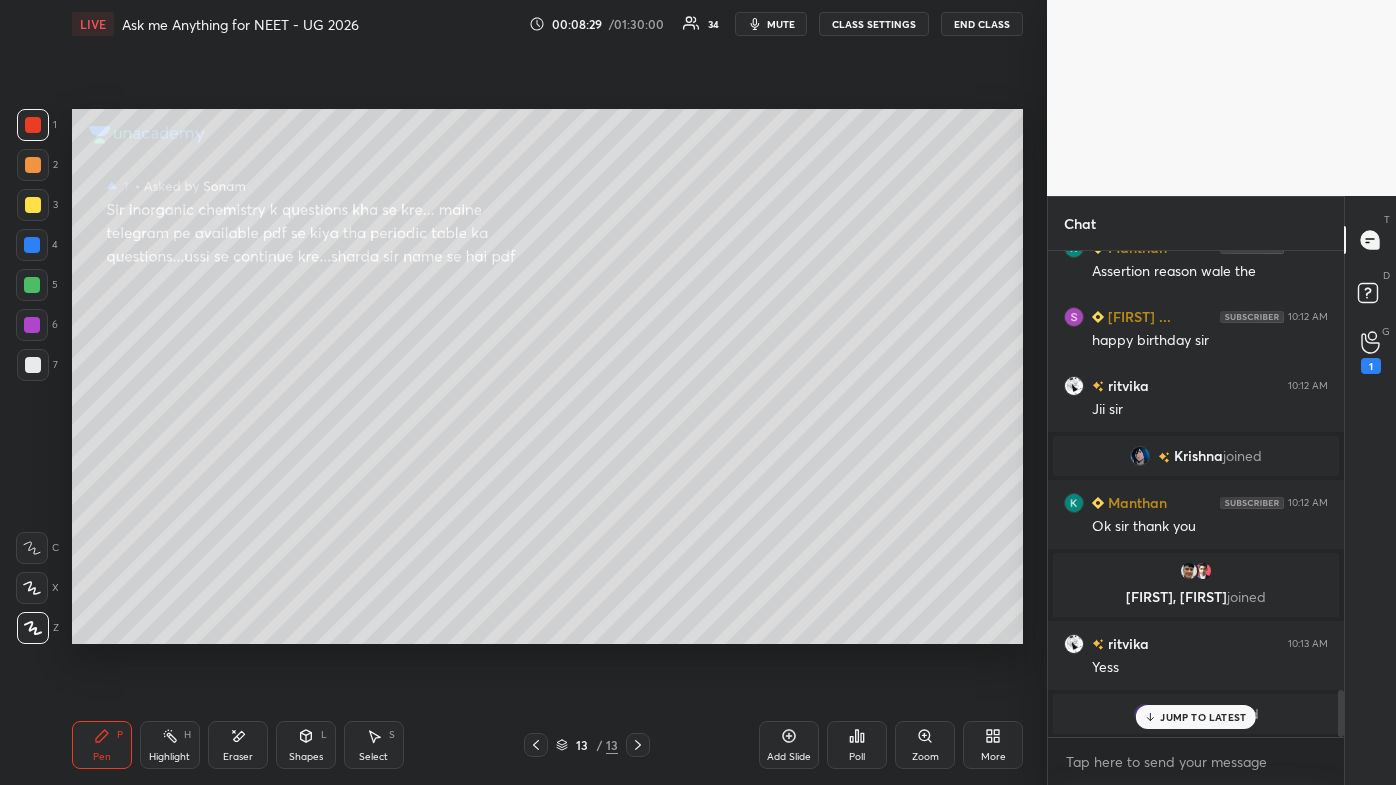 click on "JUMP TO LATEST" at bounding box center (1203, 717) 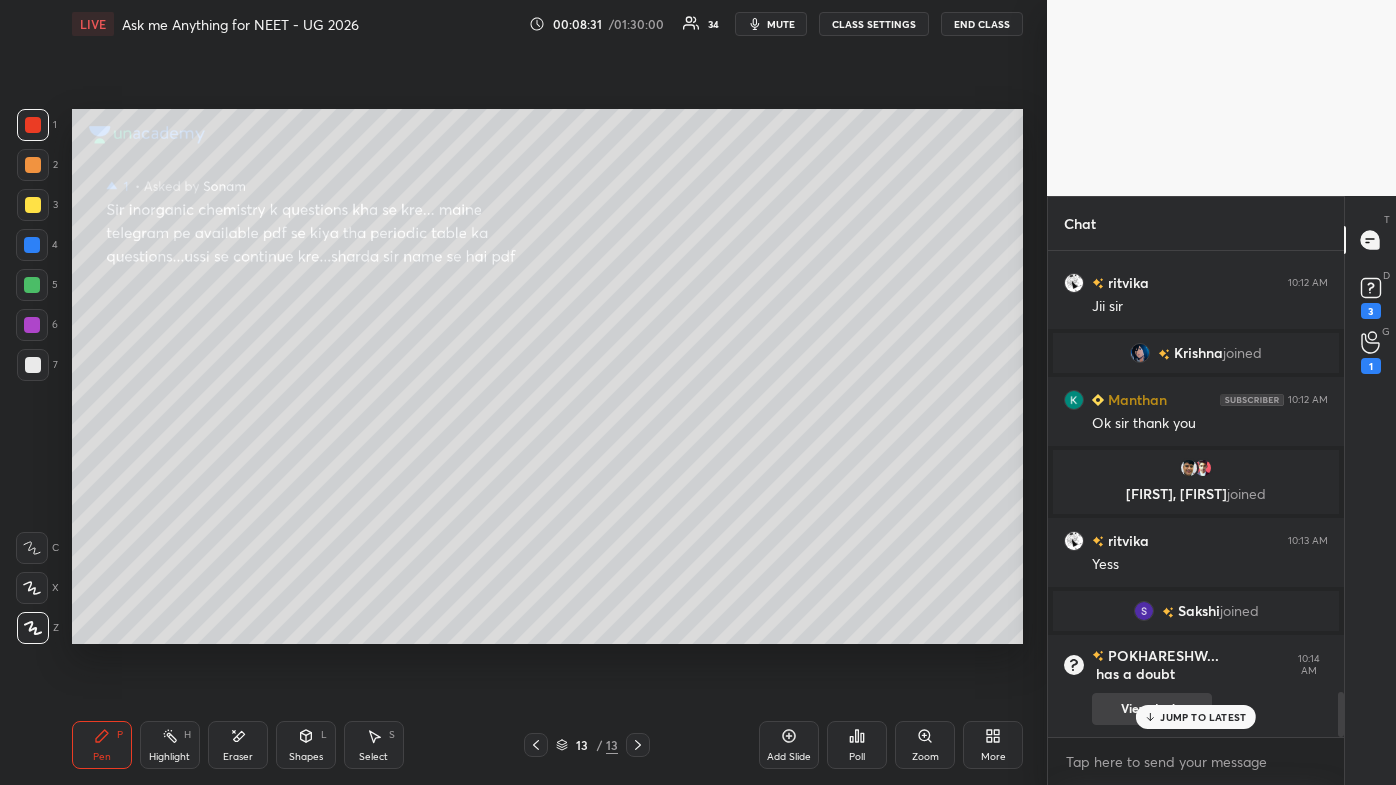 scroll, scrollTop: 4776, scrollLeft: 0, axis: vertical 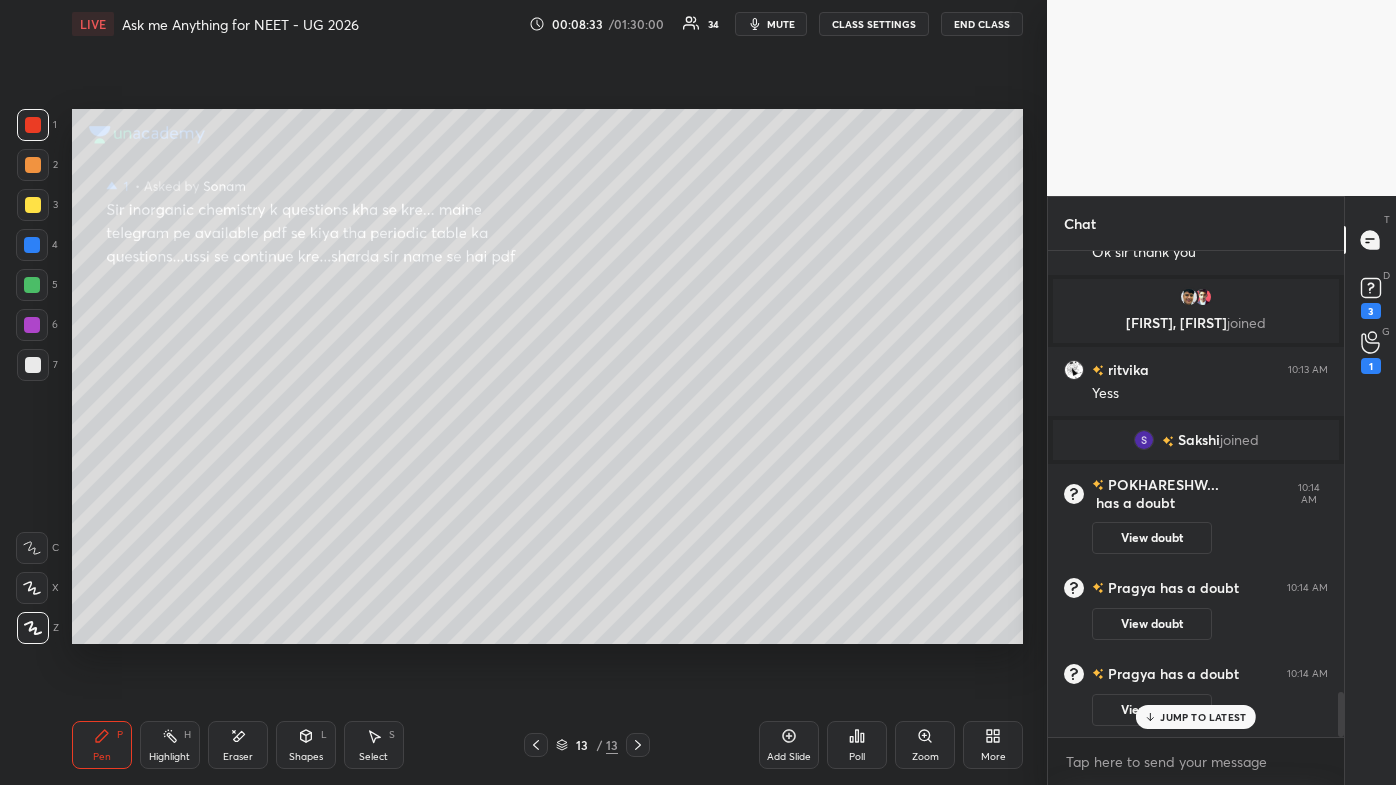 click on "has a doubt" at bounding box center (1133, 503) 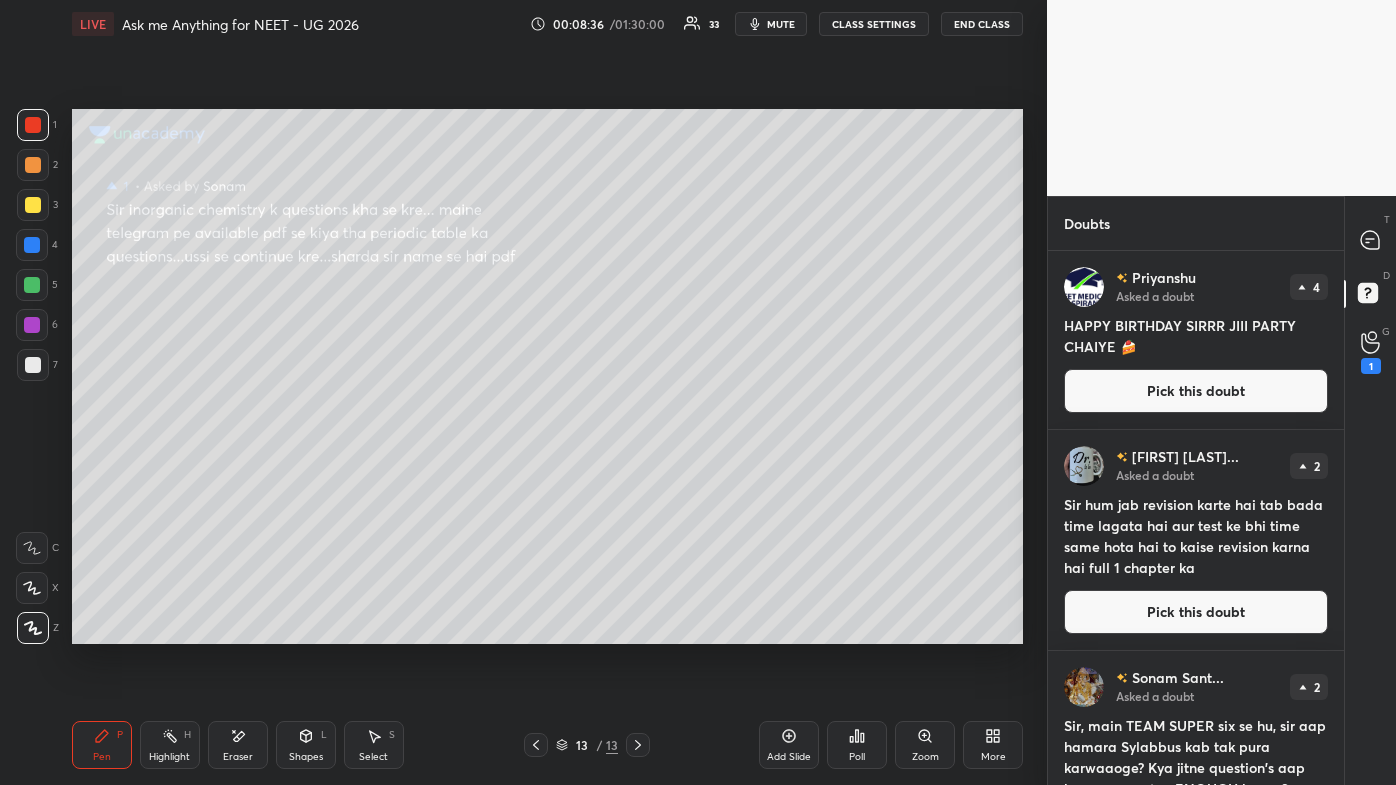 click on "Pick this doubt" at bounding box center [1196, 612] 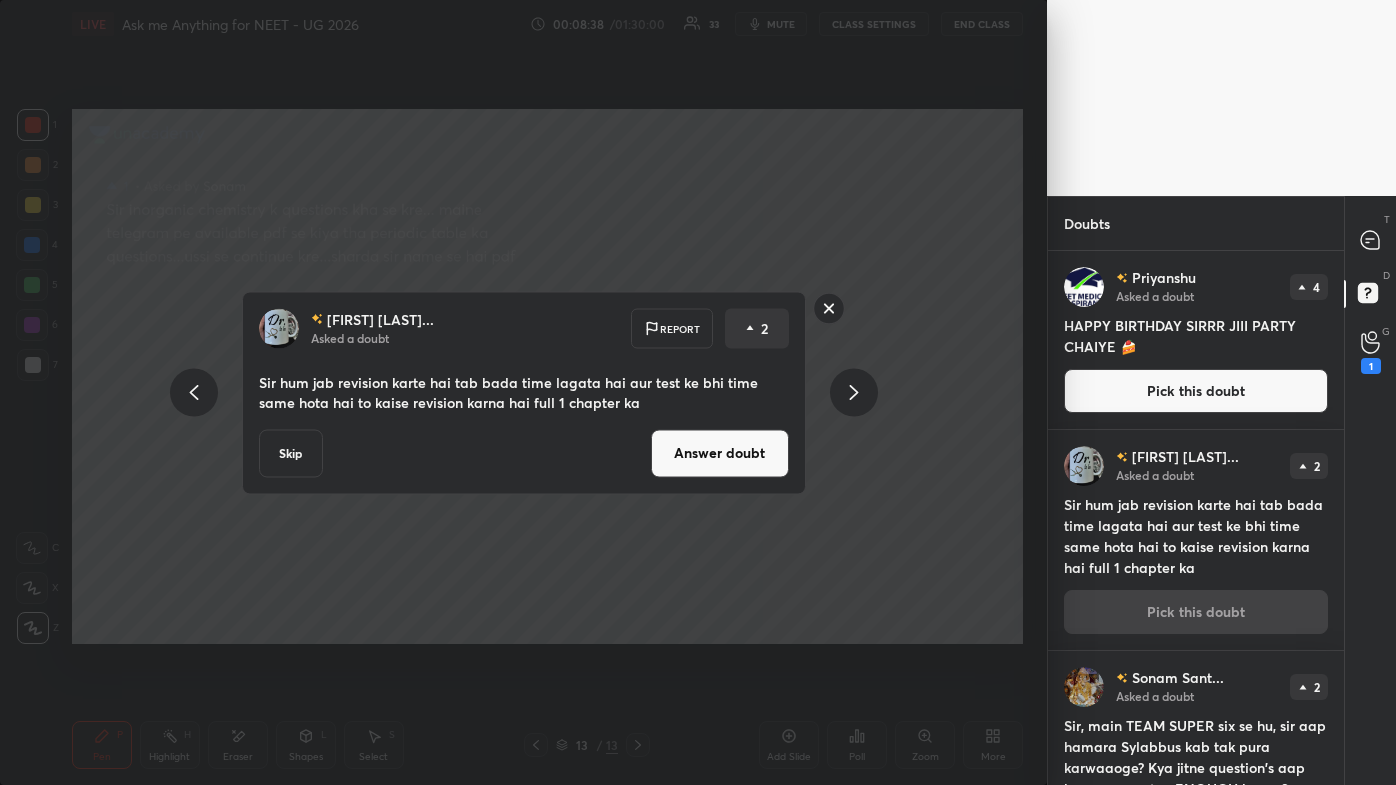click on "Answer doubt" at bounding box center [720, 453] 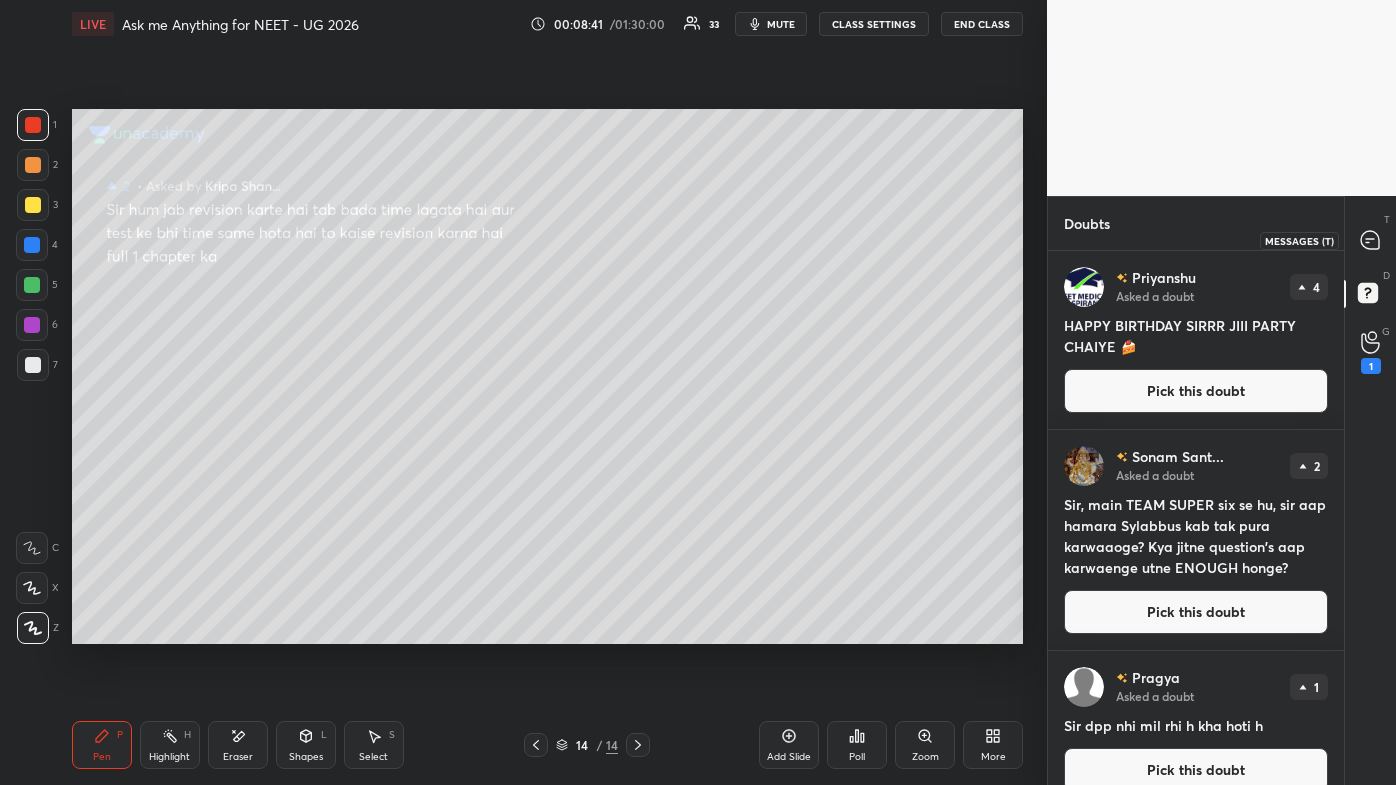 click 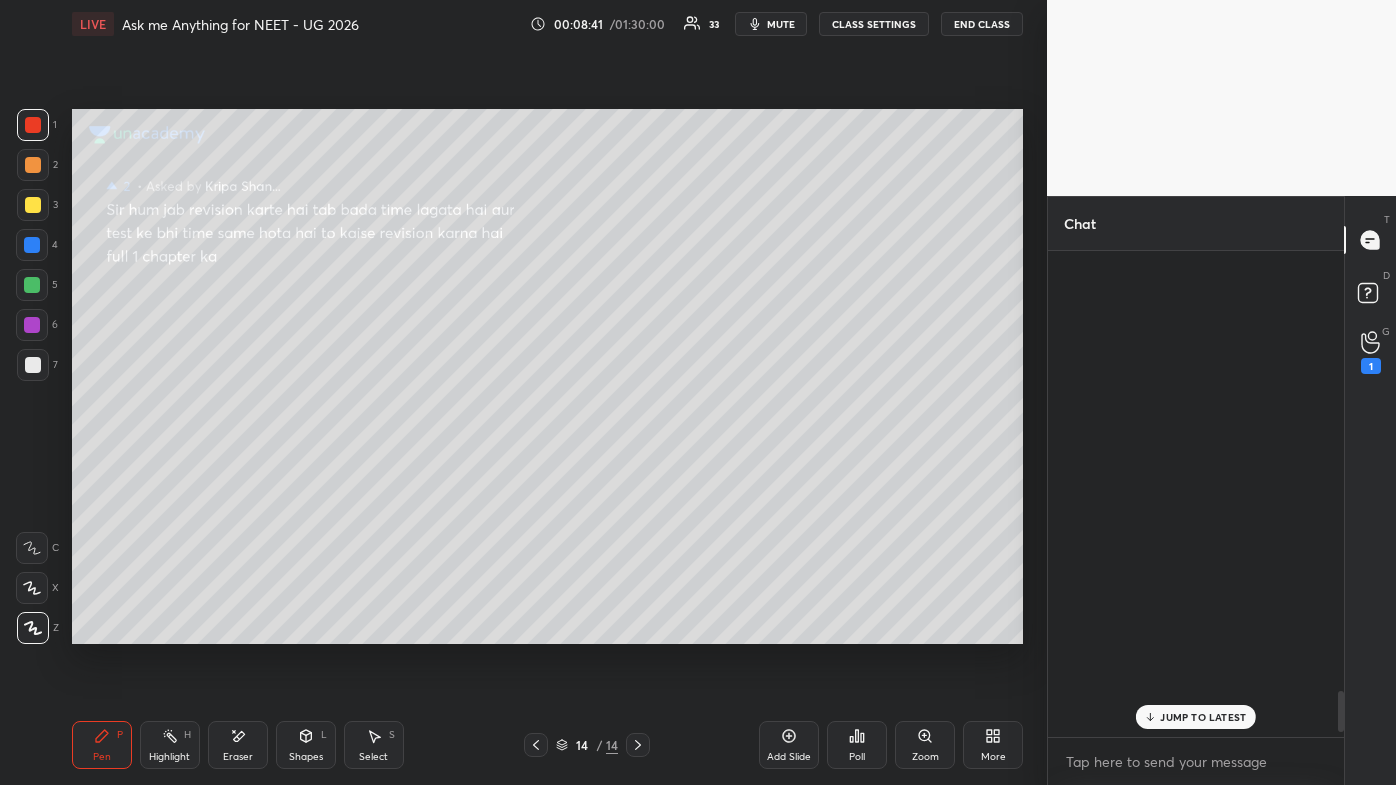 scroll, scrollTop: 5210, scrollLeft: 0, axis: vertical 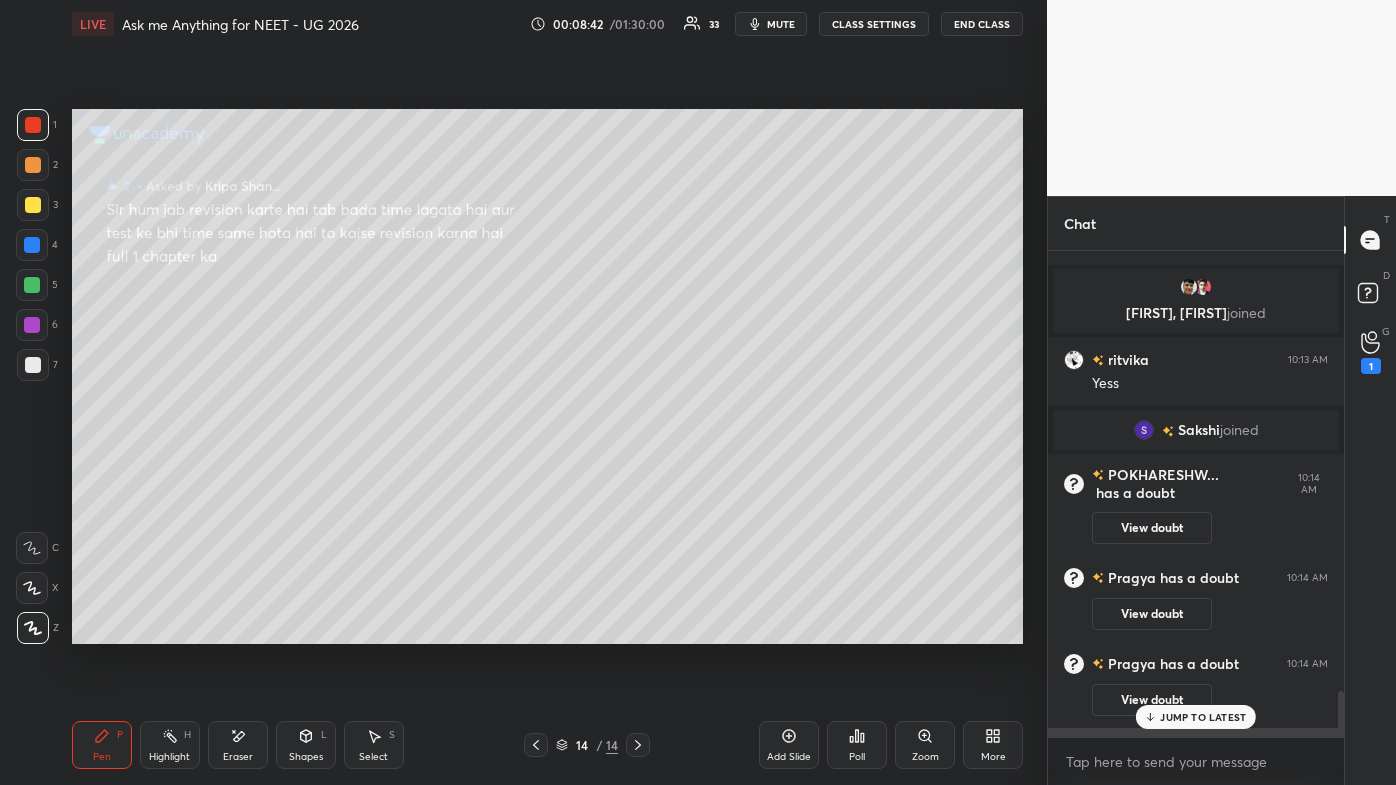 click on "[FIRST] [TIME] Jii" at bounding box center (1196, 762) 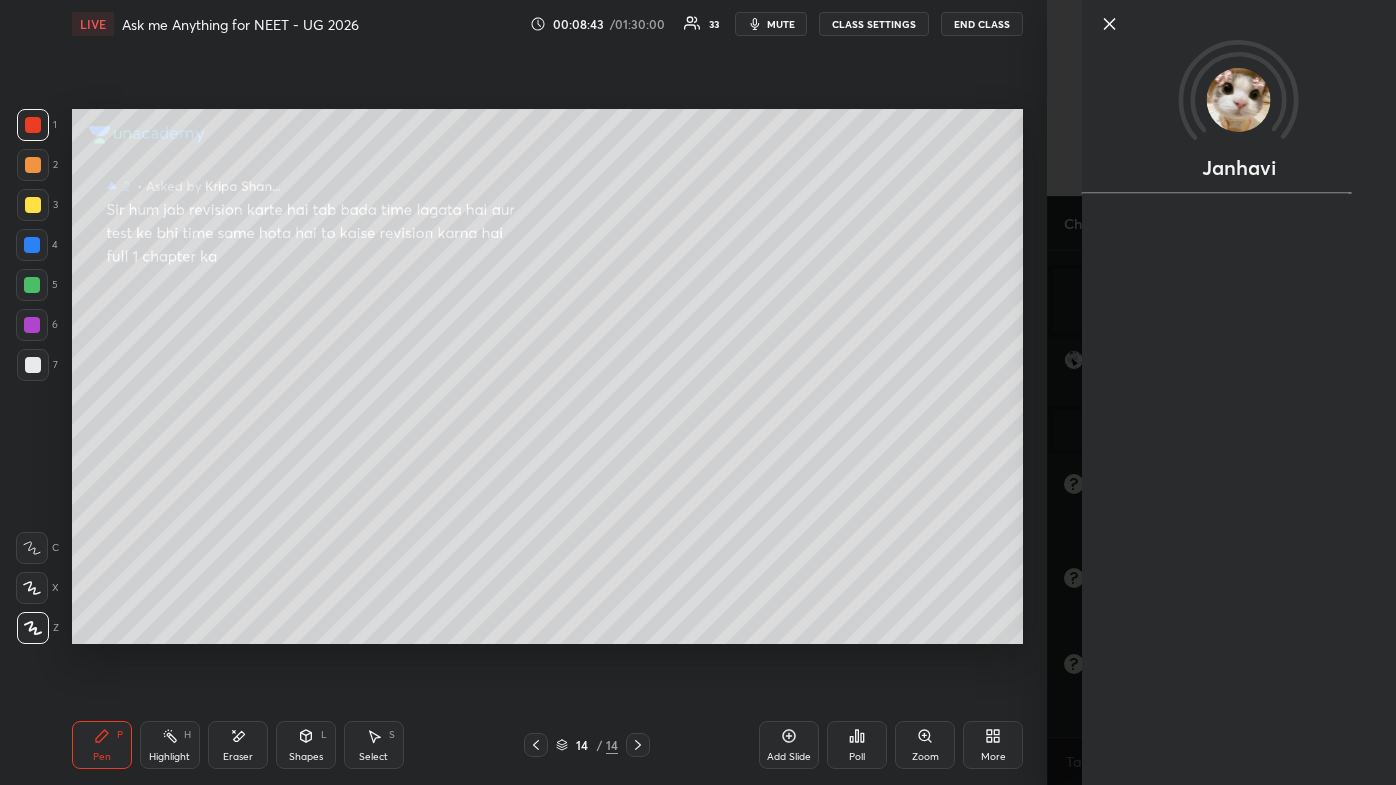 click on "Setting up your live class Poll for   secs No correct answer Start poll" at bounding box center [547, 376] 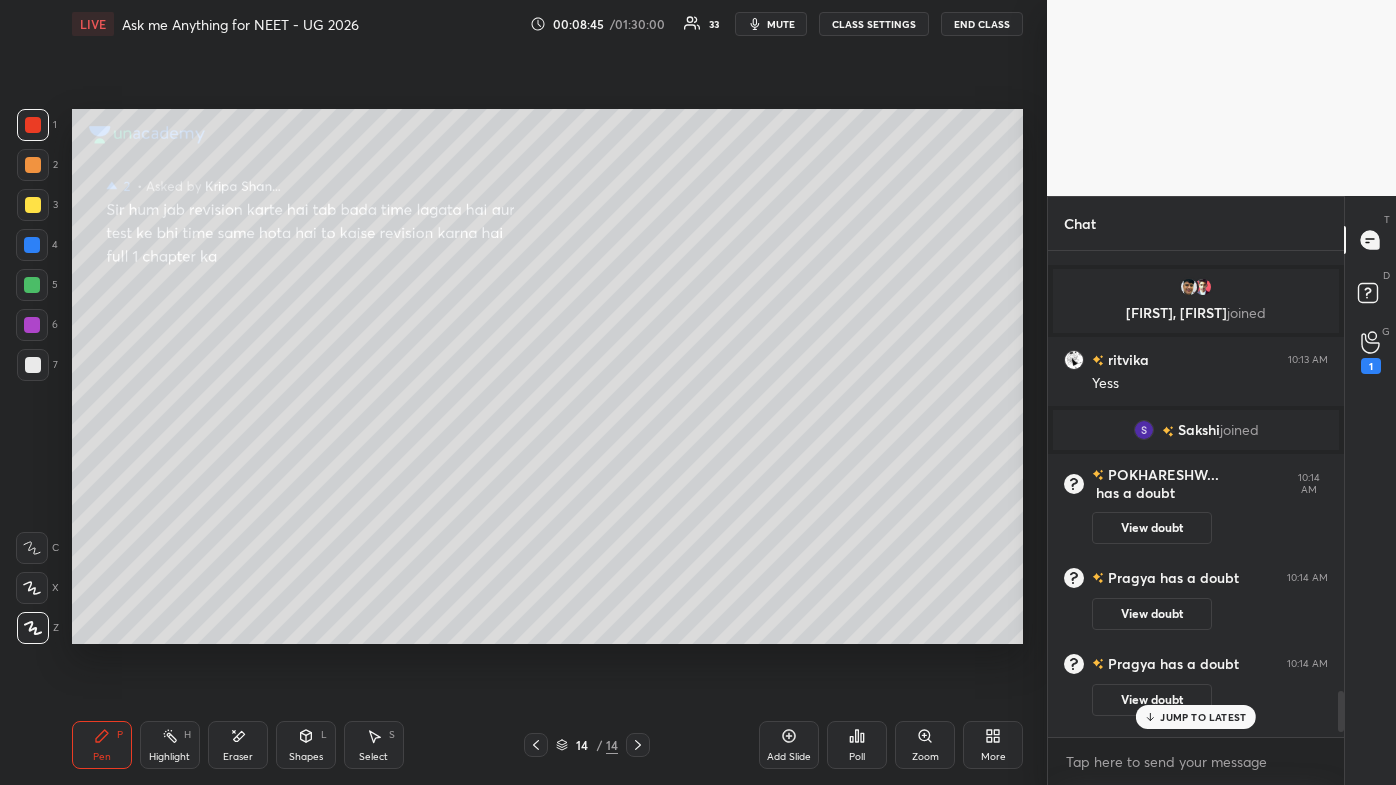 click on "JUMP TO LATEST" at bounding box center [1203, 717] 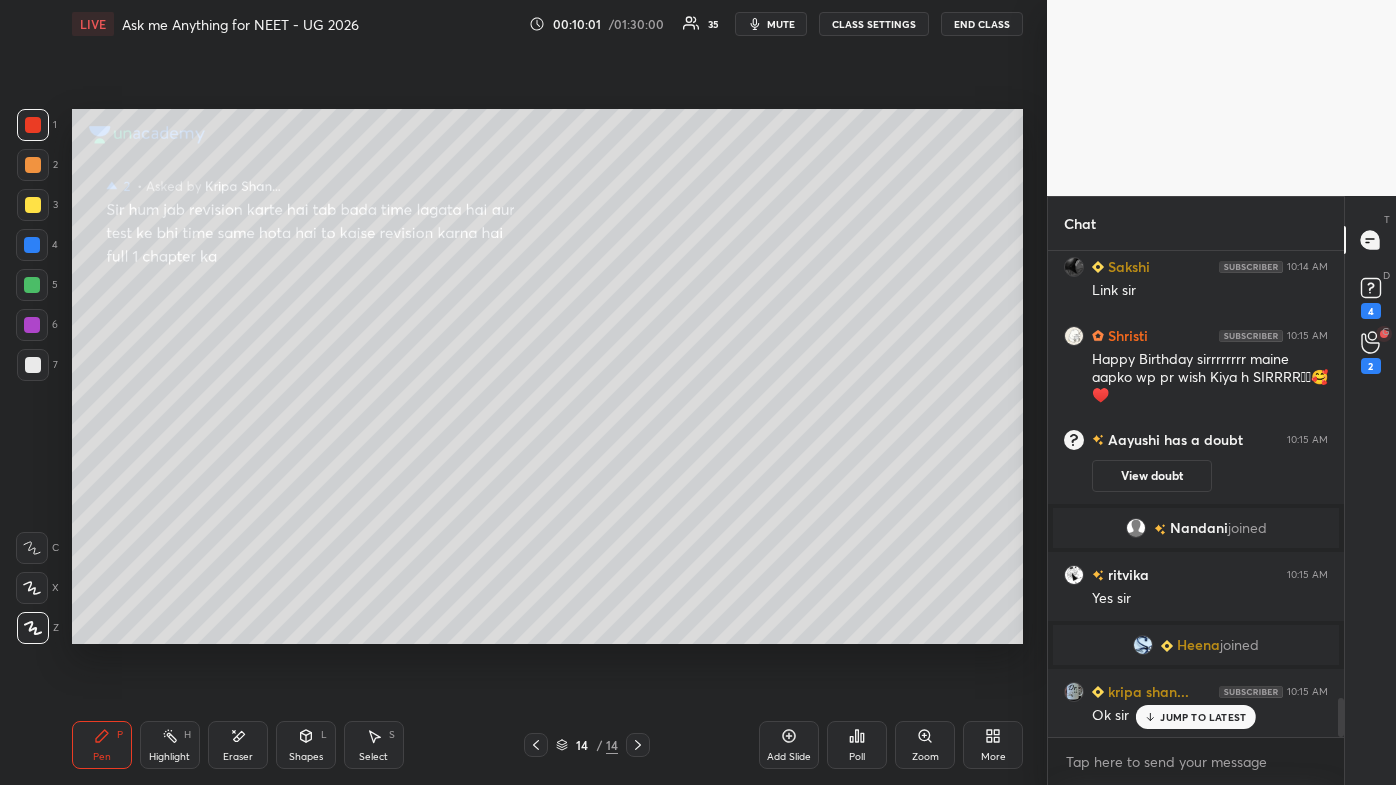 scroll, scrollTop: 5522, scrollLeft: 0, axis: vertical 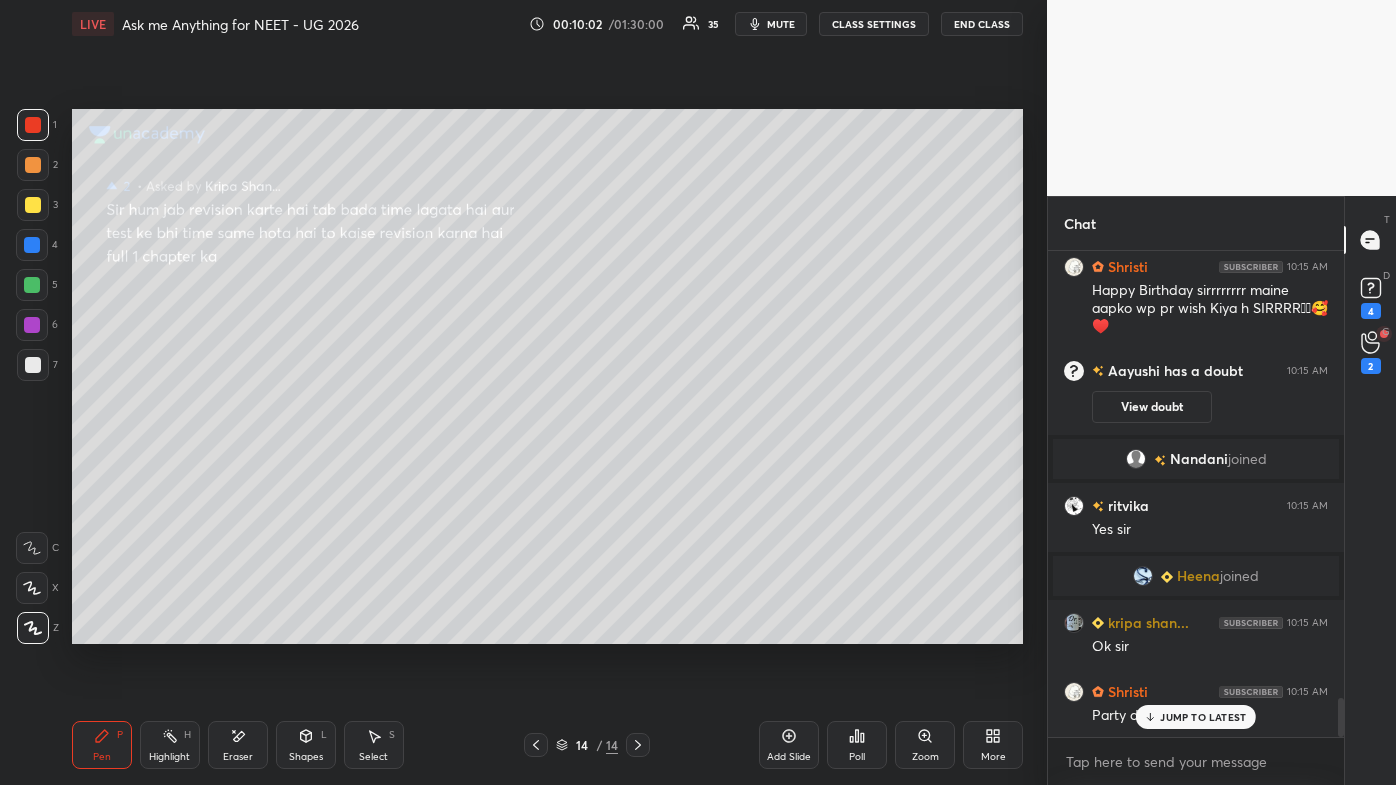 click on "JUMP TO LATEST" at bounding box center [1203, 717] 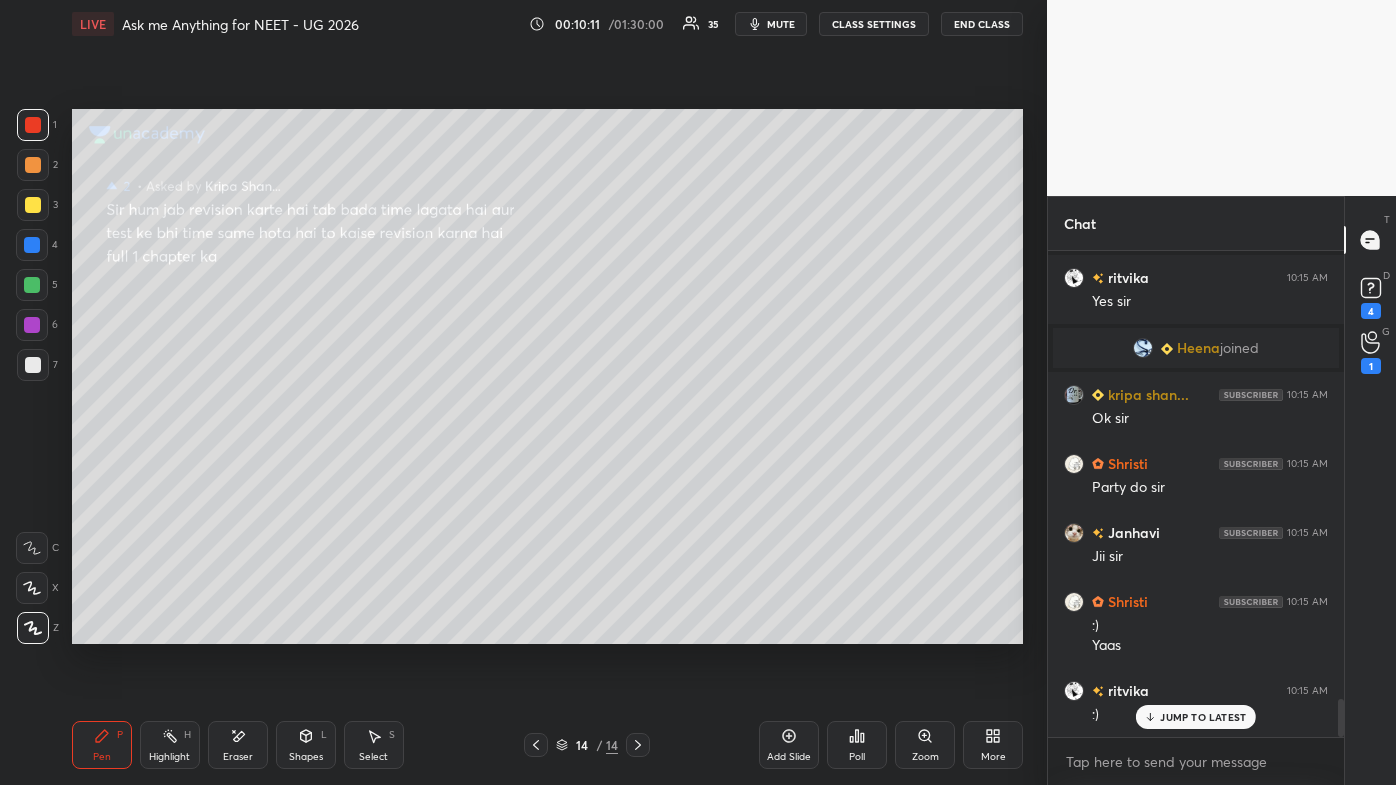 scroll, scrollTop: 5760, scrollLeft: 0, axis: vertical 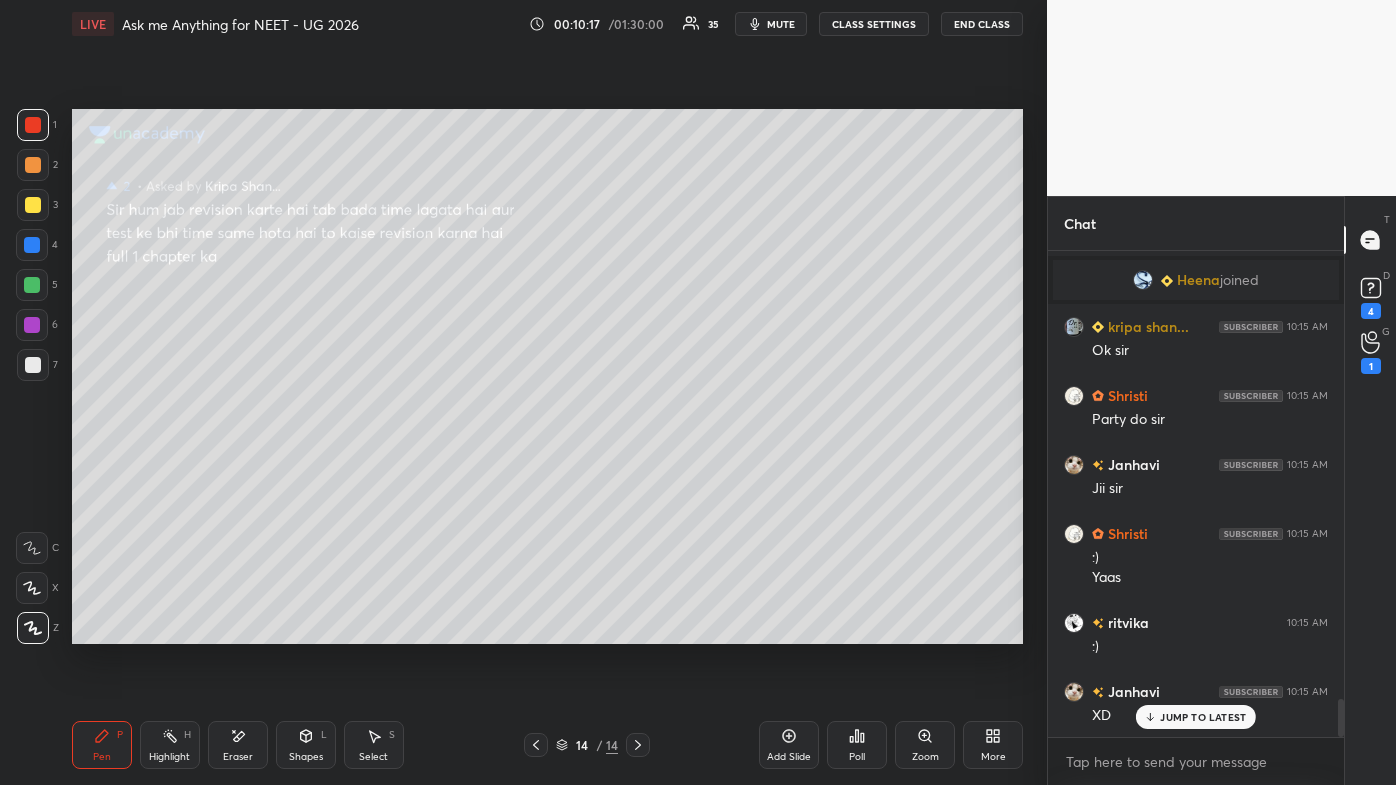 click on "JUMP TO LATEST" at bounding box center (1203, 717) 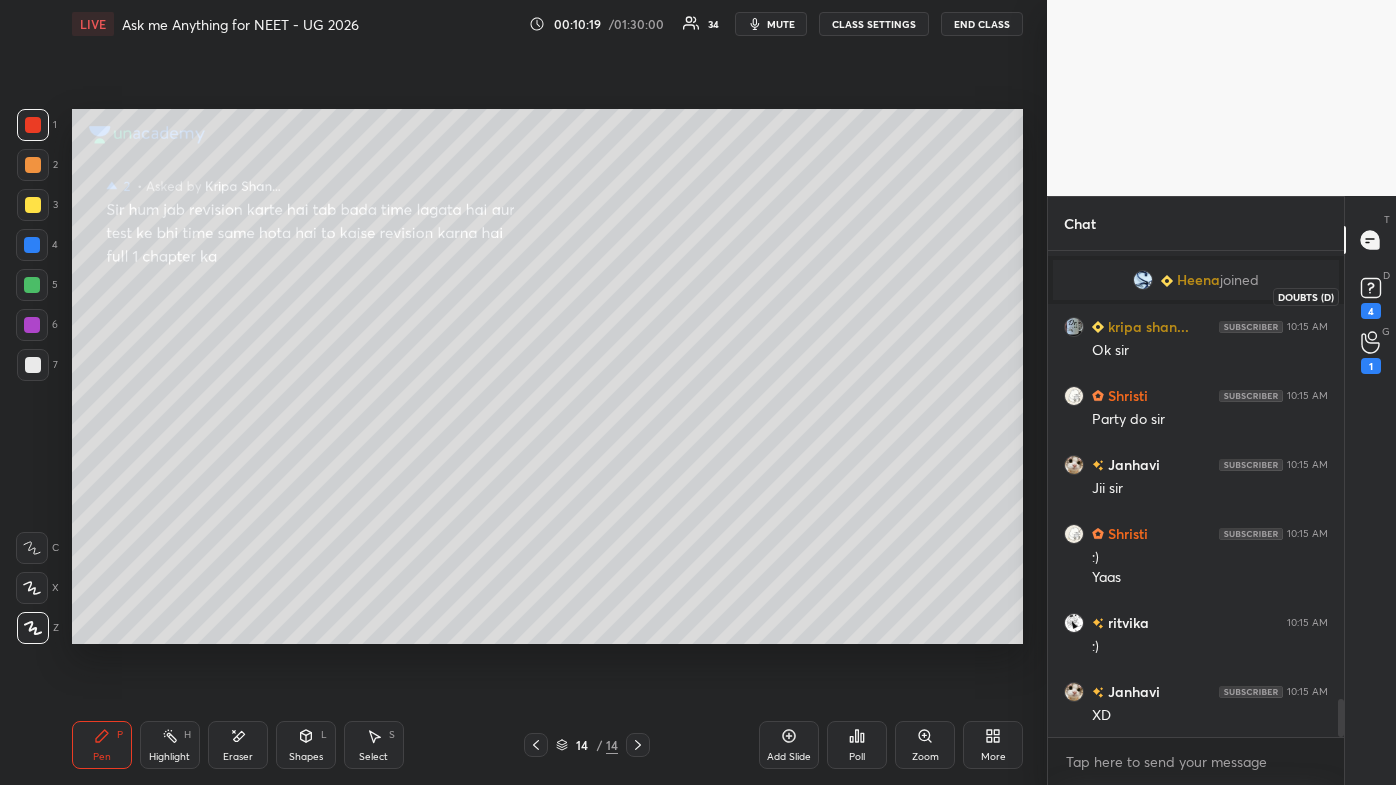 click 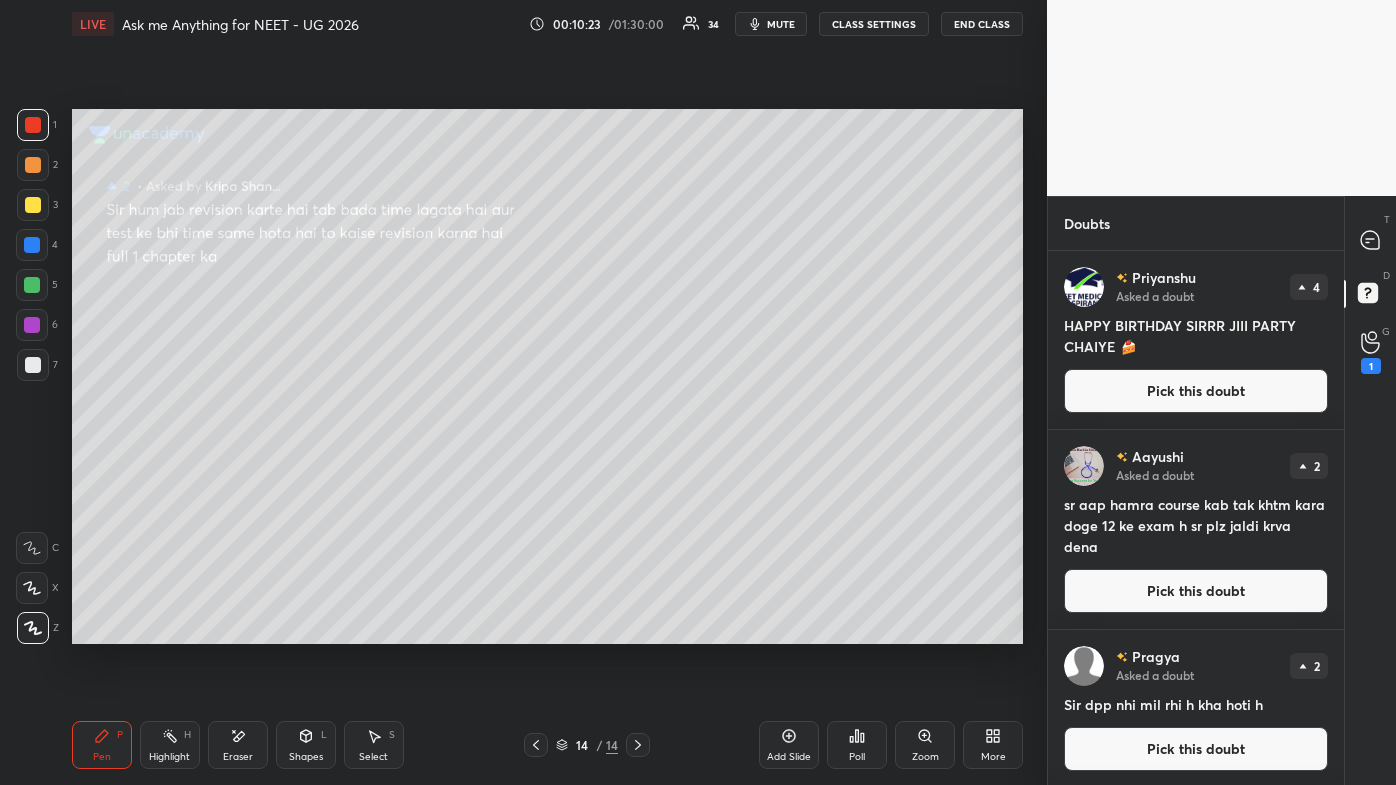 click on "Pick this doubt" at bounding box center [1196, 591] 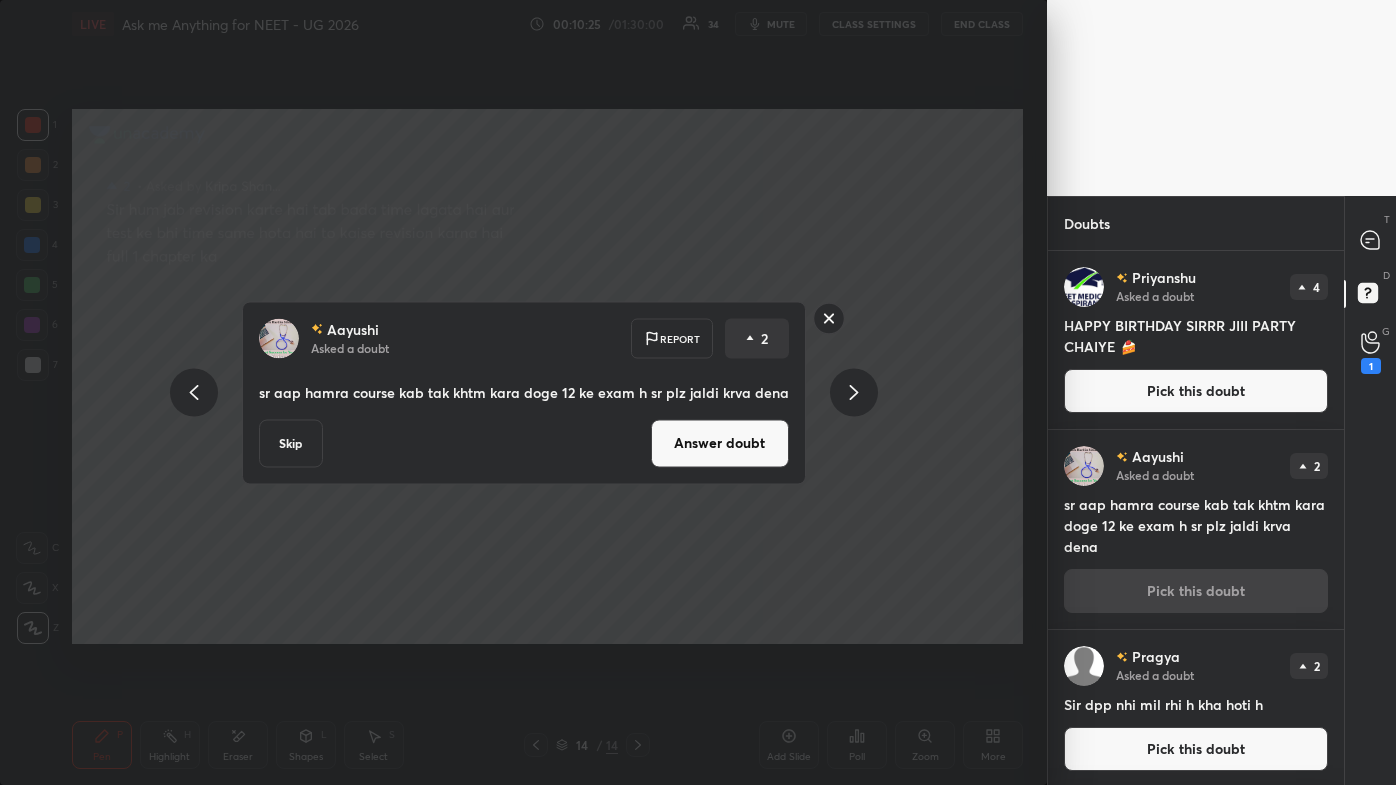 click on "[USER] Asked a doubt Report 2 sr aap hamra course kab tak khtm kara doge 12 ke exam h sr plz jaldi krva dena Skip Answer doubt" at bounding box center (524, 392) 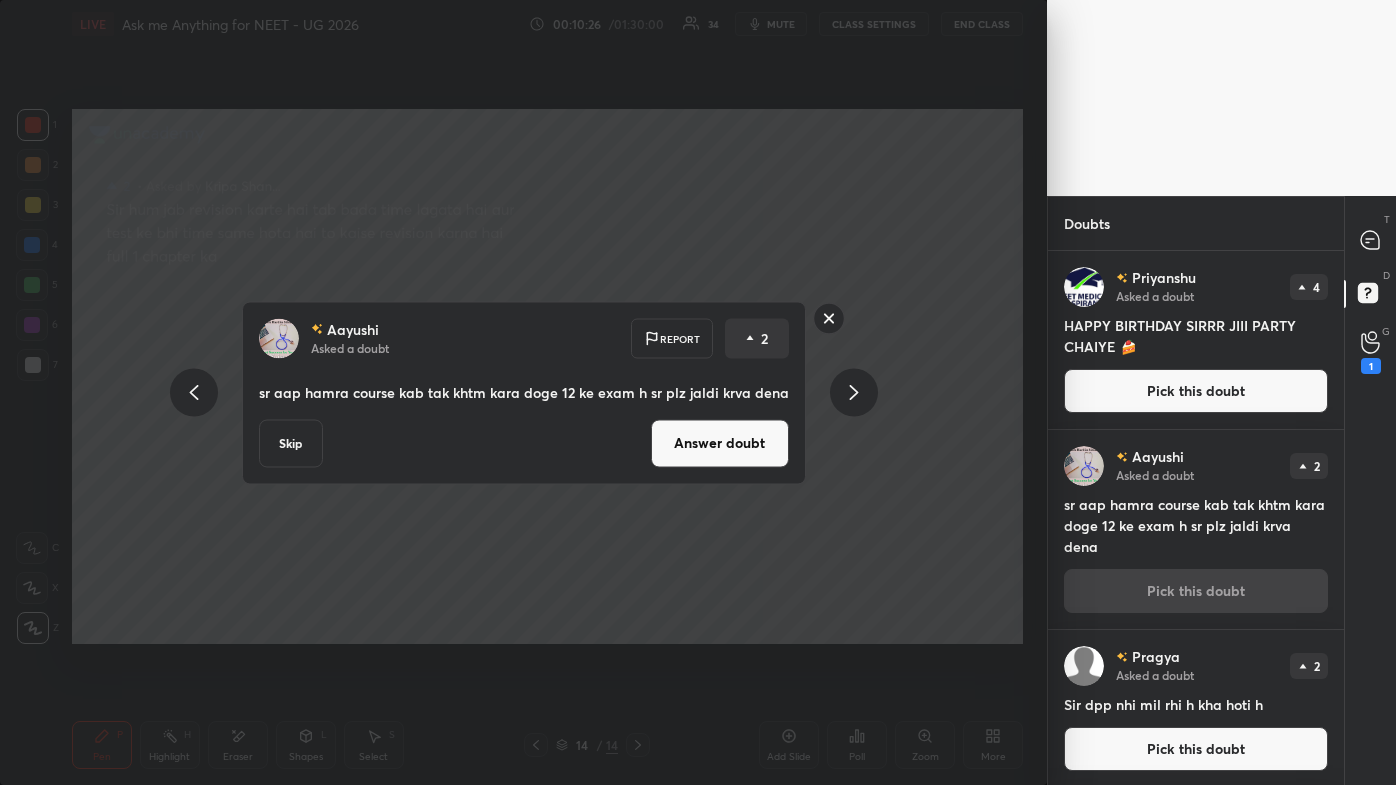 click on "Answer doubt" at bounding box center [720, 443] 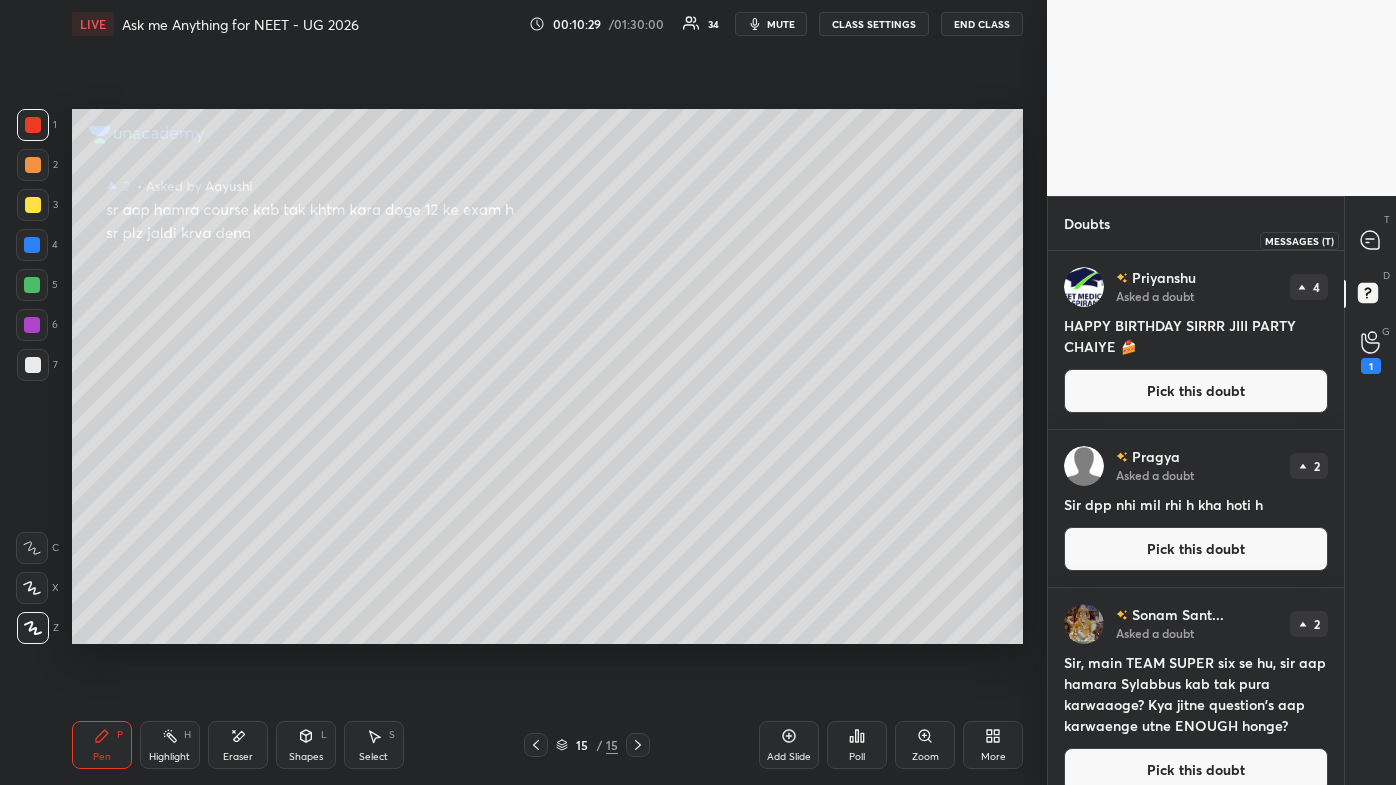 click 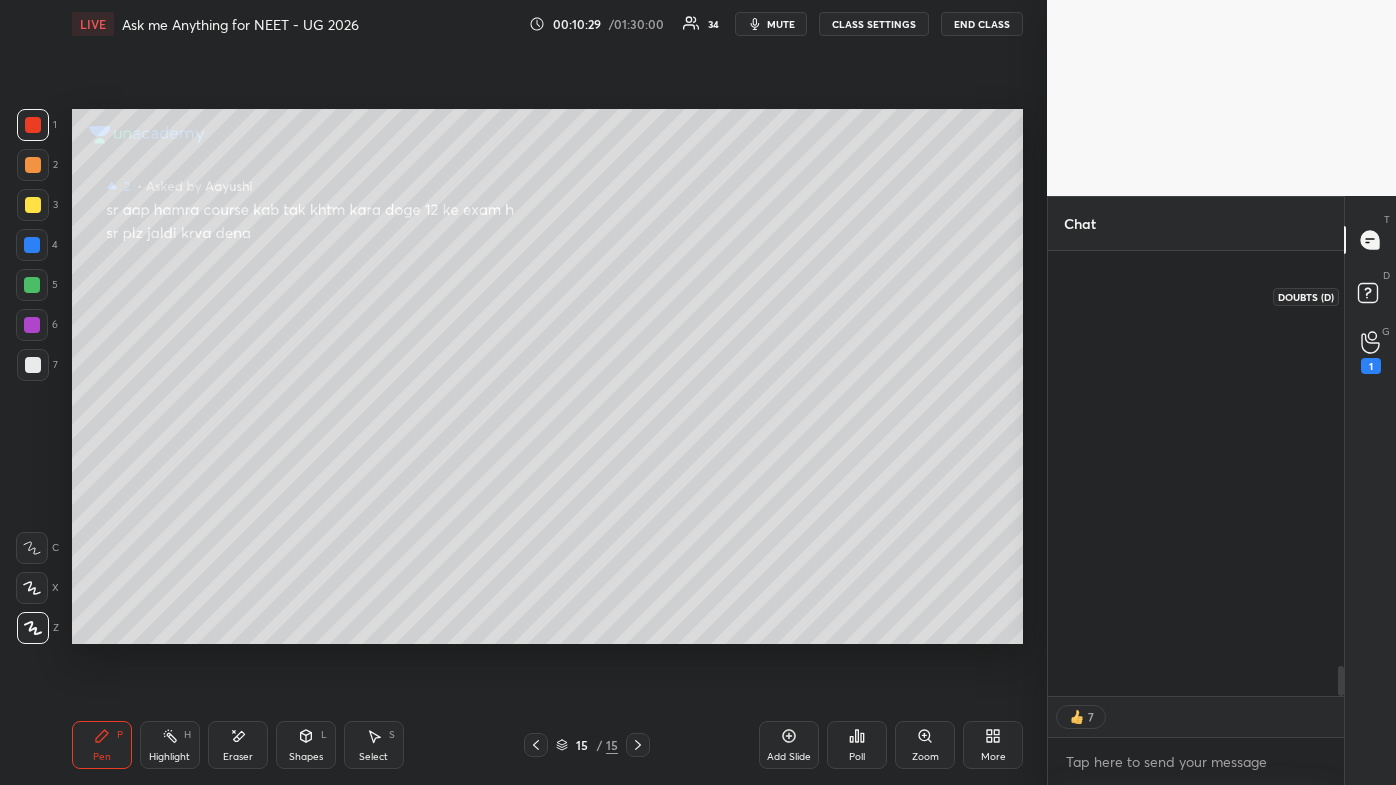 scroll, scrollTop: 6261, scrollLeft: 0, axis: vertical 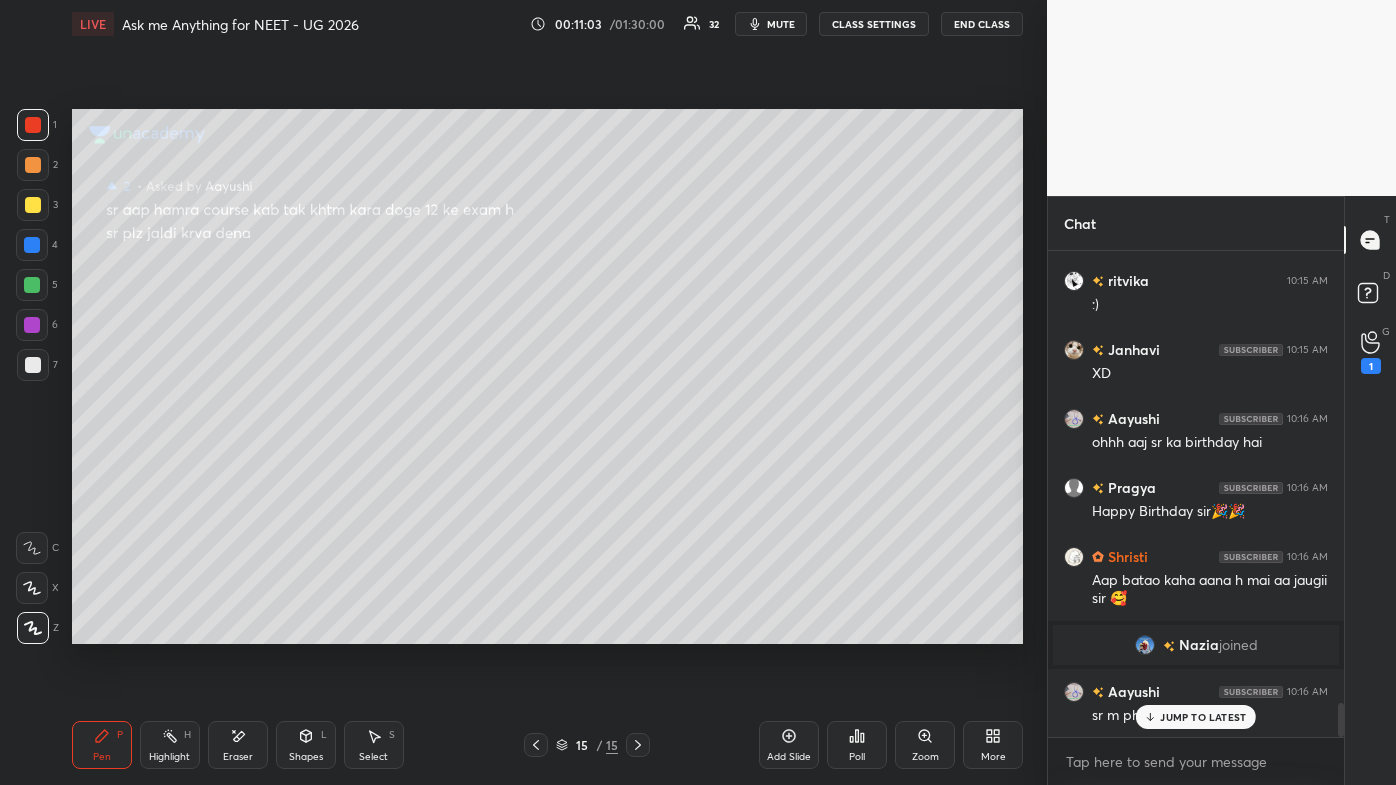 click on "JUMP TO LATEST" at bounding box center (1196, 717) 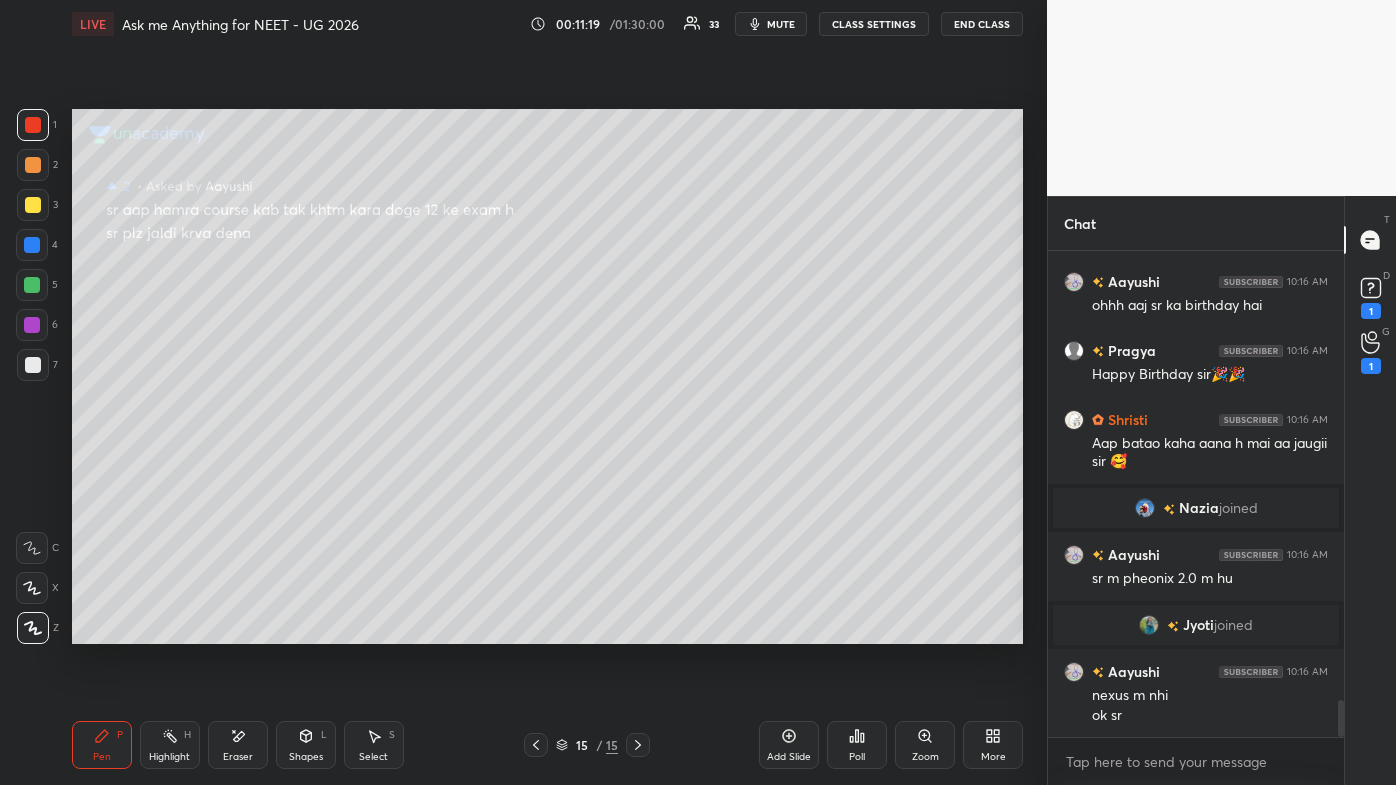 scroll, scrollTop: 5970, scrollLeft: 0, axis: vertical 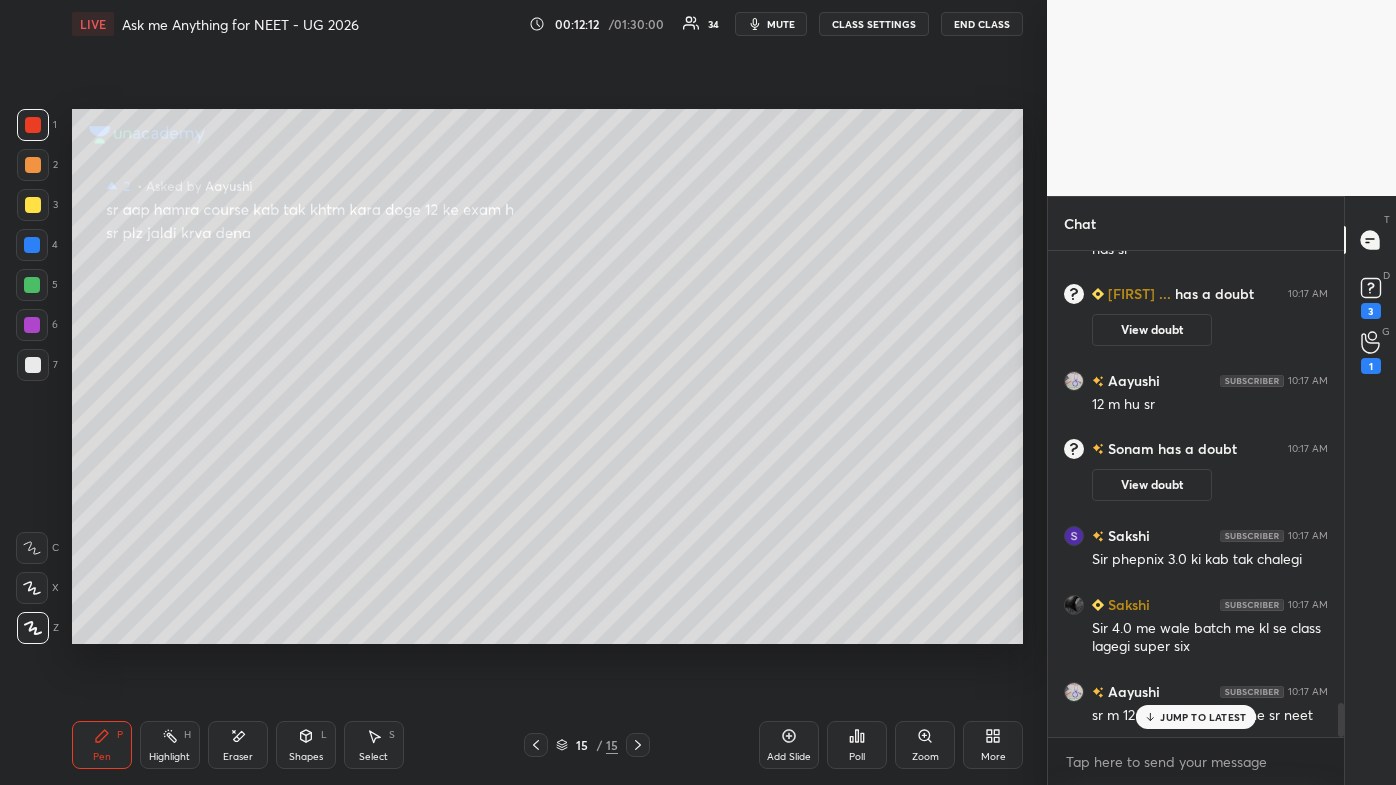 click on "JUMP TO LATEST" at bounding box center [1203, 717] 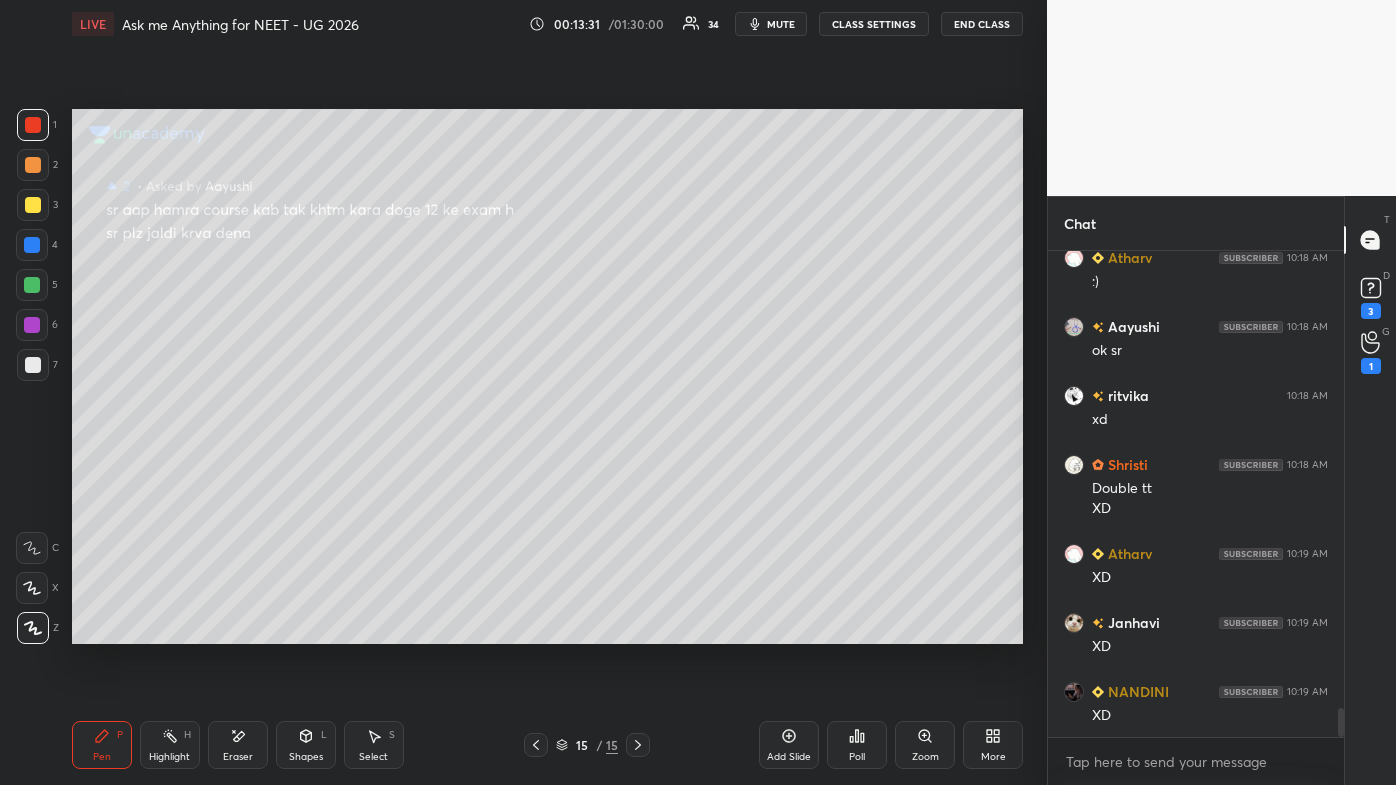 scroll, scrollTop: 7720, scrollLeft: 0, axis: vertical 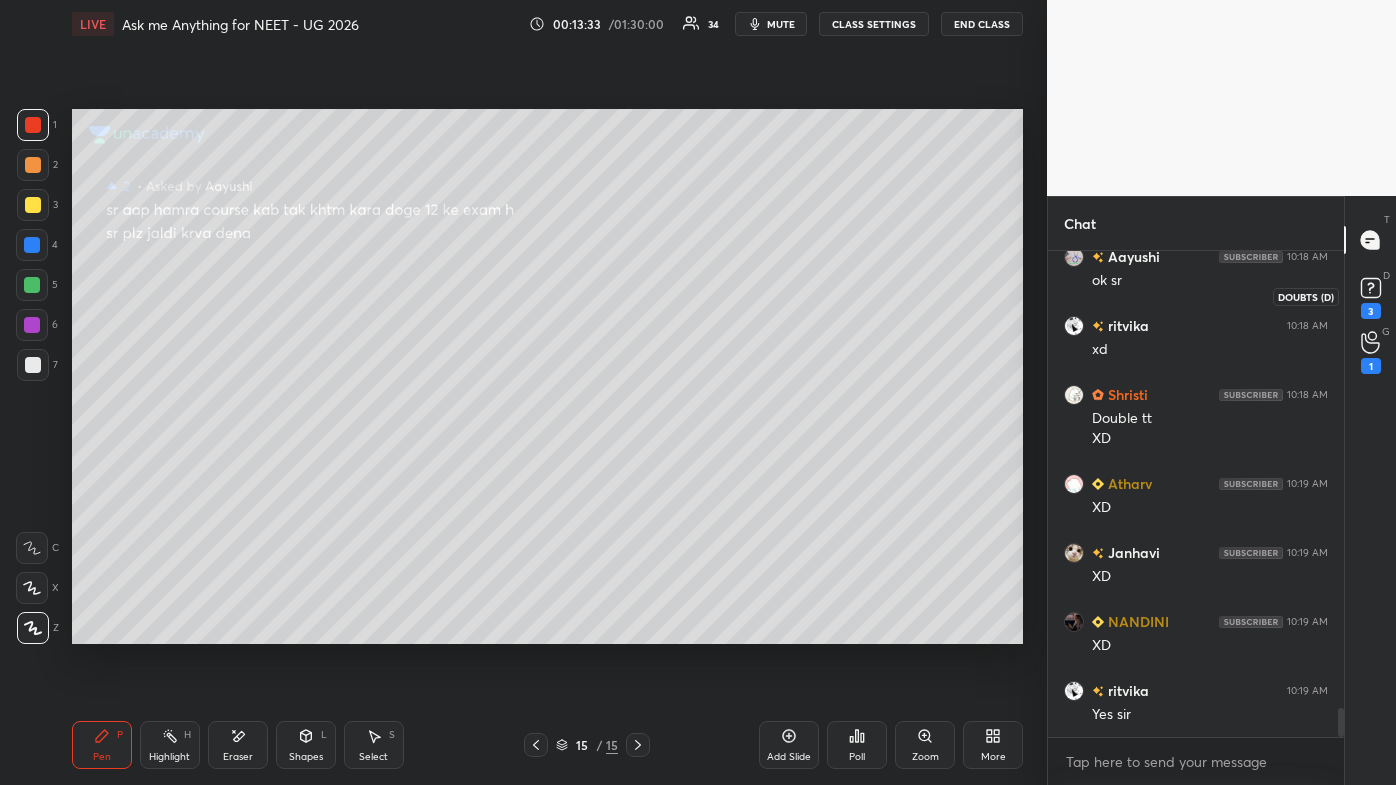 click 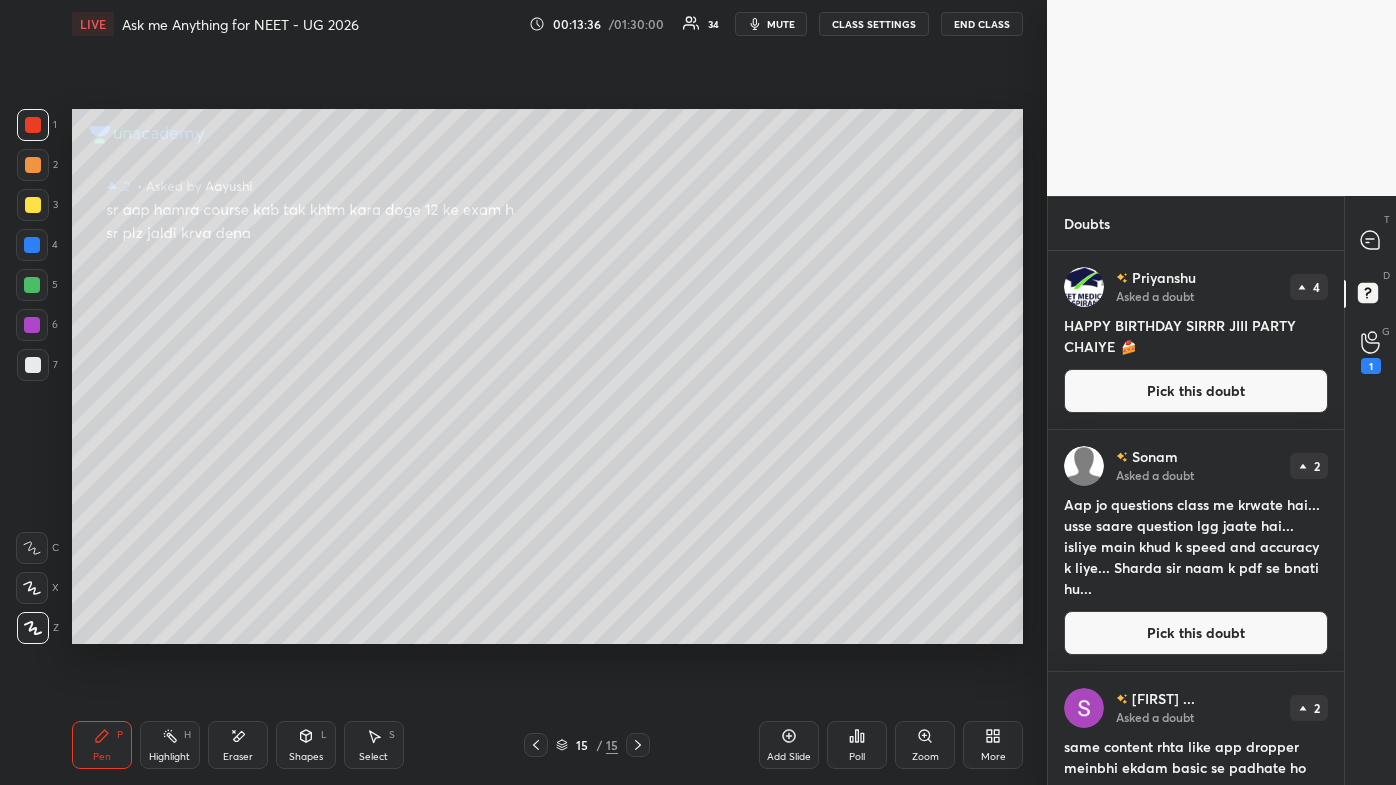 click on "Pick this doubt" at bounding box center (1196, 633) 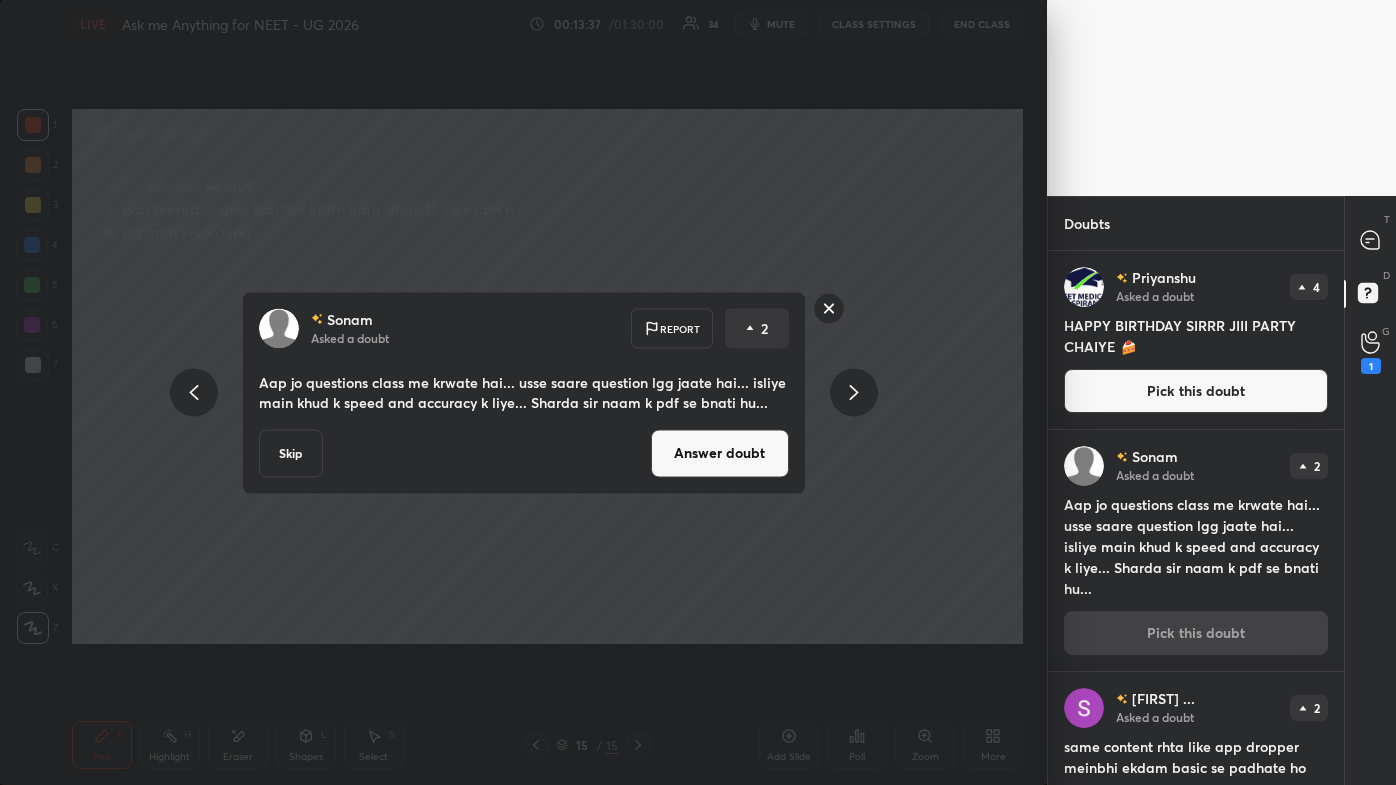click on "[FIRST] Asked a doubt Report 2 Aap jo questions class me krwate hai... usse saare question lgg jaate hai... isliye main khud k speed and accuracy k liye... Sharda sir naam k pdf se bnati hu... Skip Answer doubt" at bounding box center (524, 392) 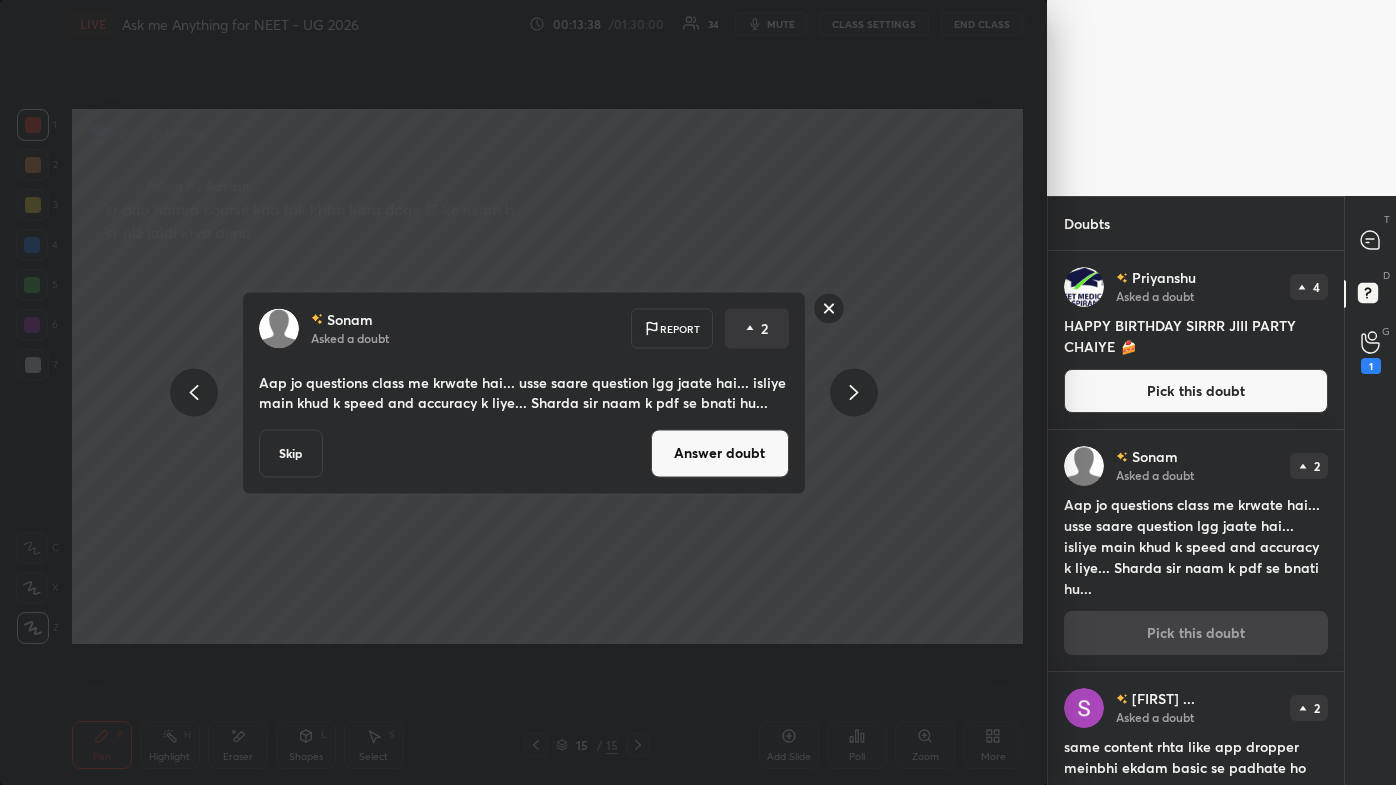 click on "Answer doubt" at bounding box center [720, 453] 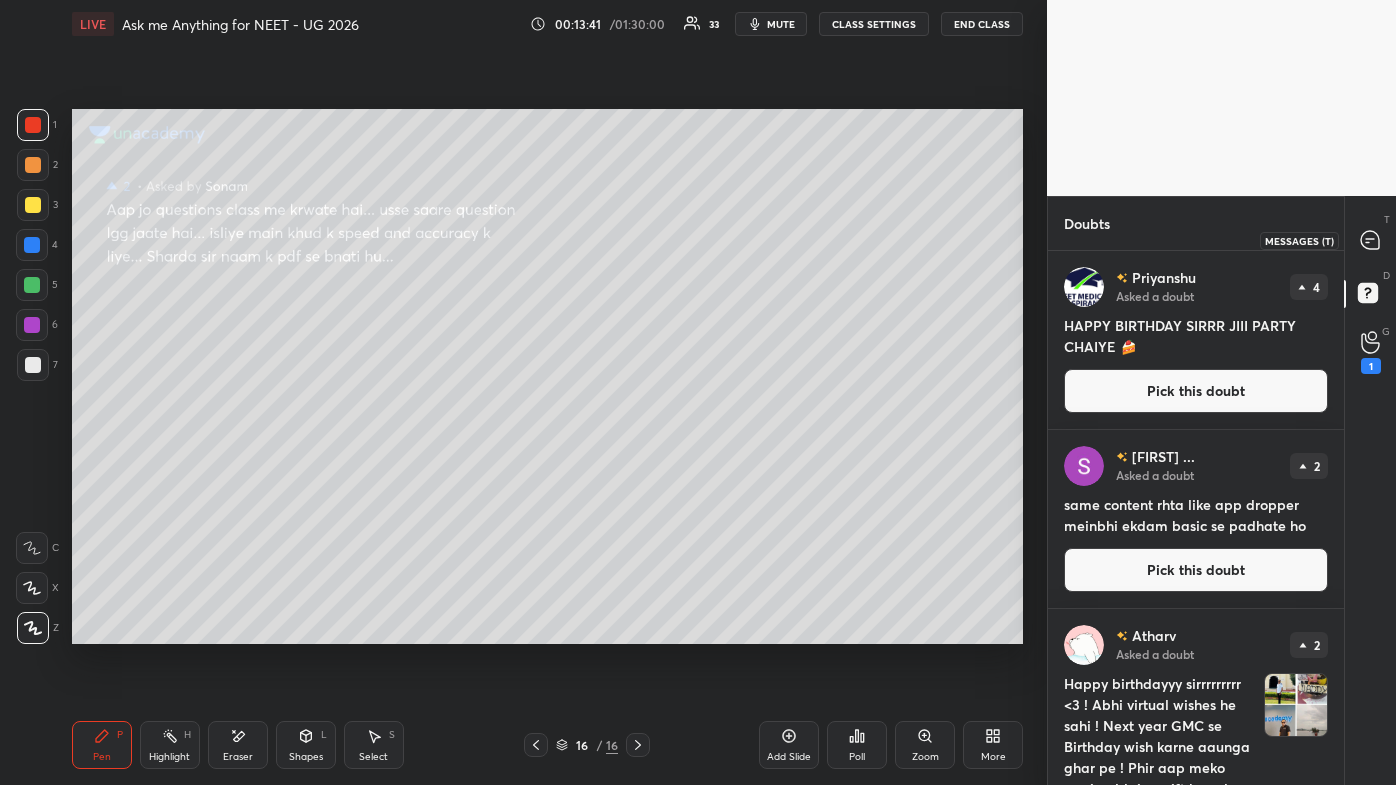 click 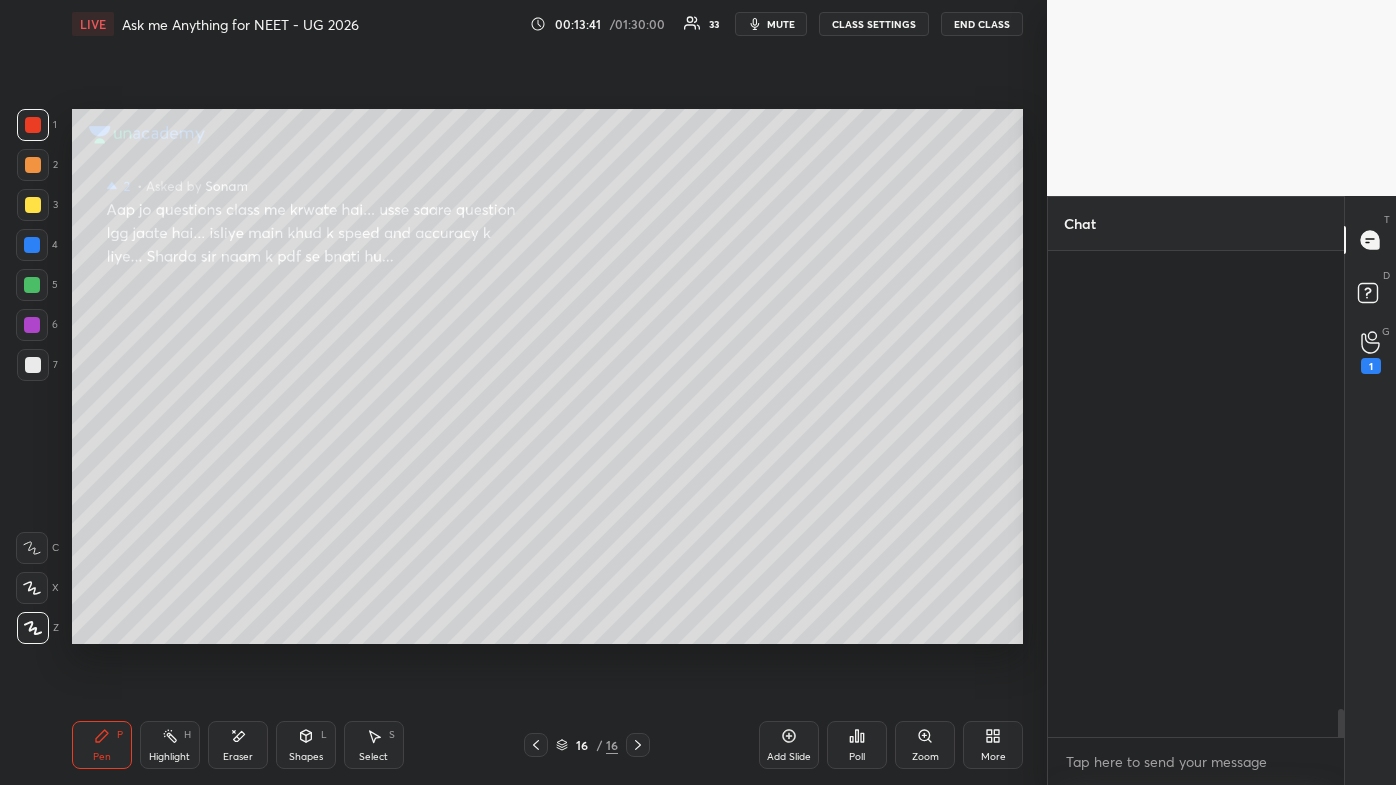 scroll, scrollTop: 8200, scrollLeft: 0, axis: vertical 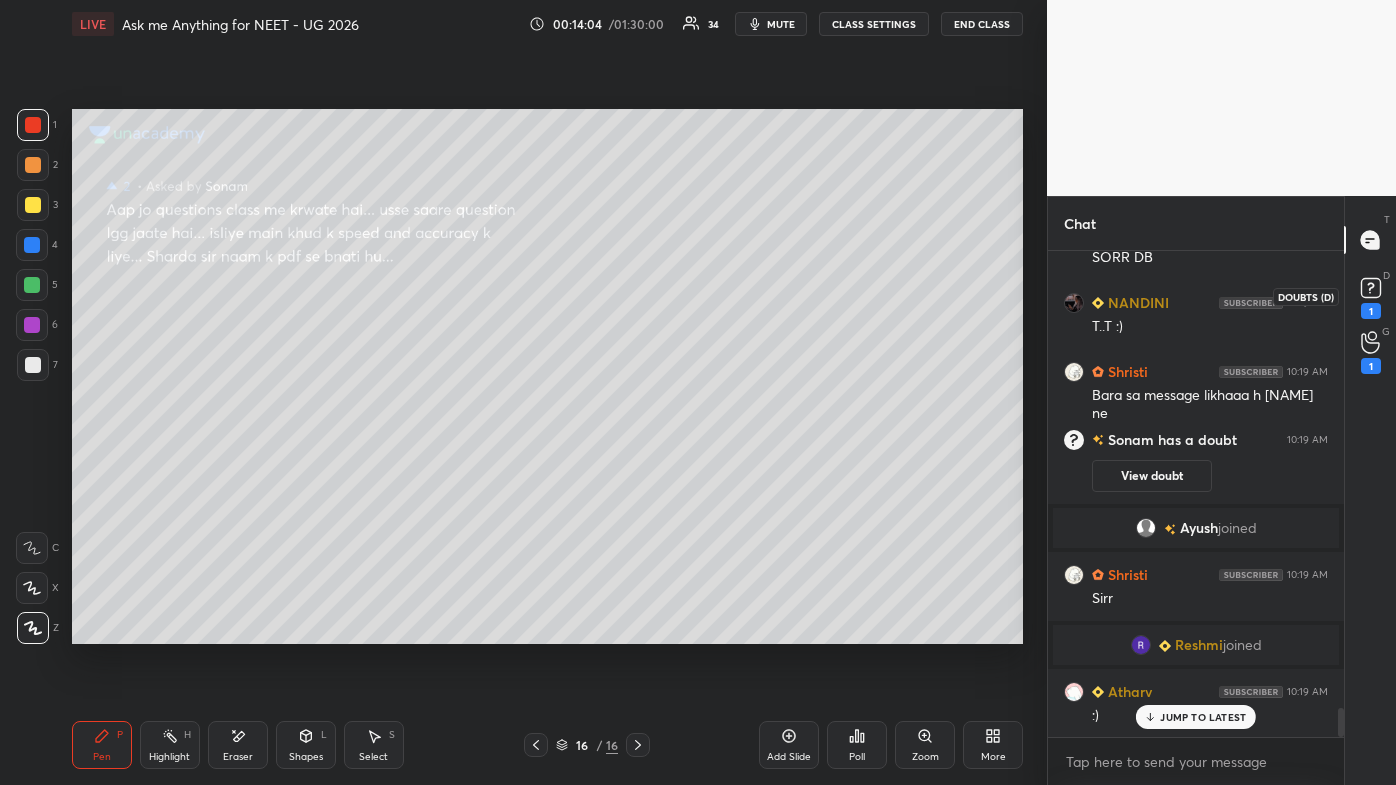 click on "1" at bounding box center [1371, 311] 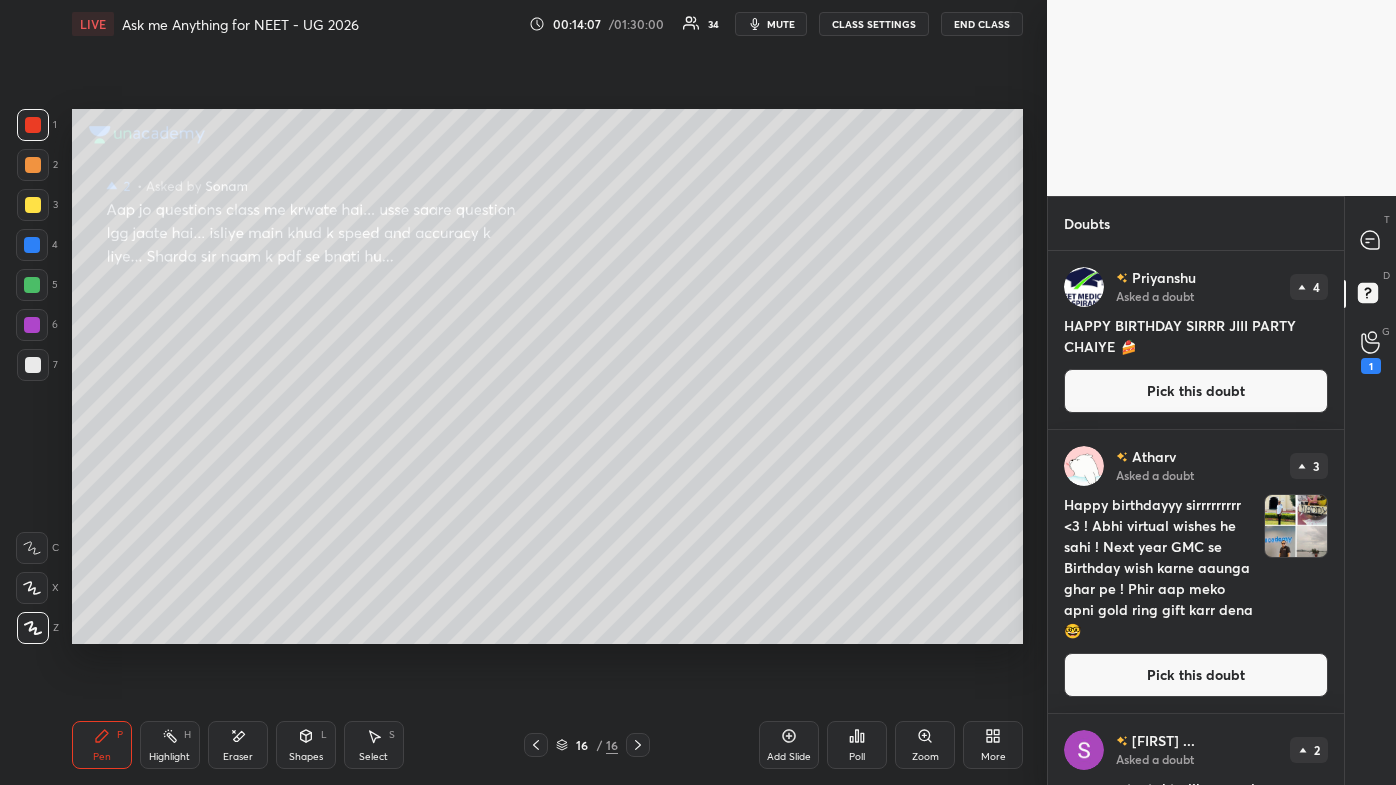 click on "Pick this doubt" at bounding box center [1196, 675] 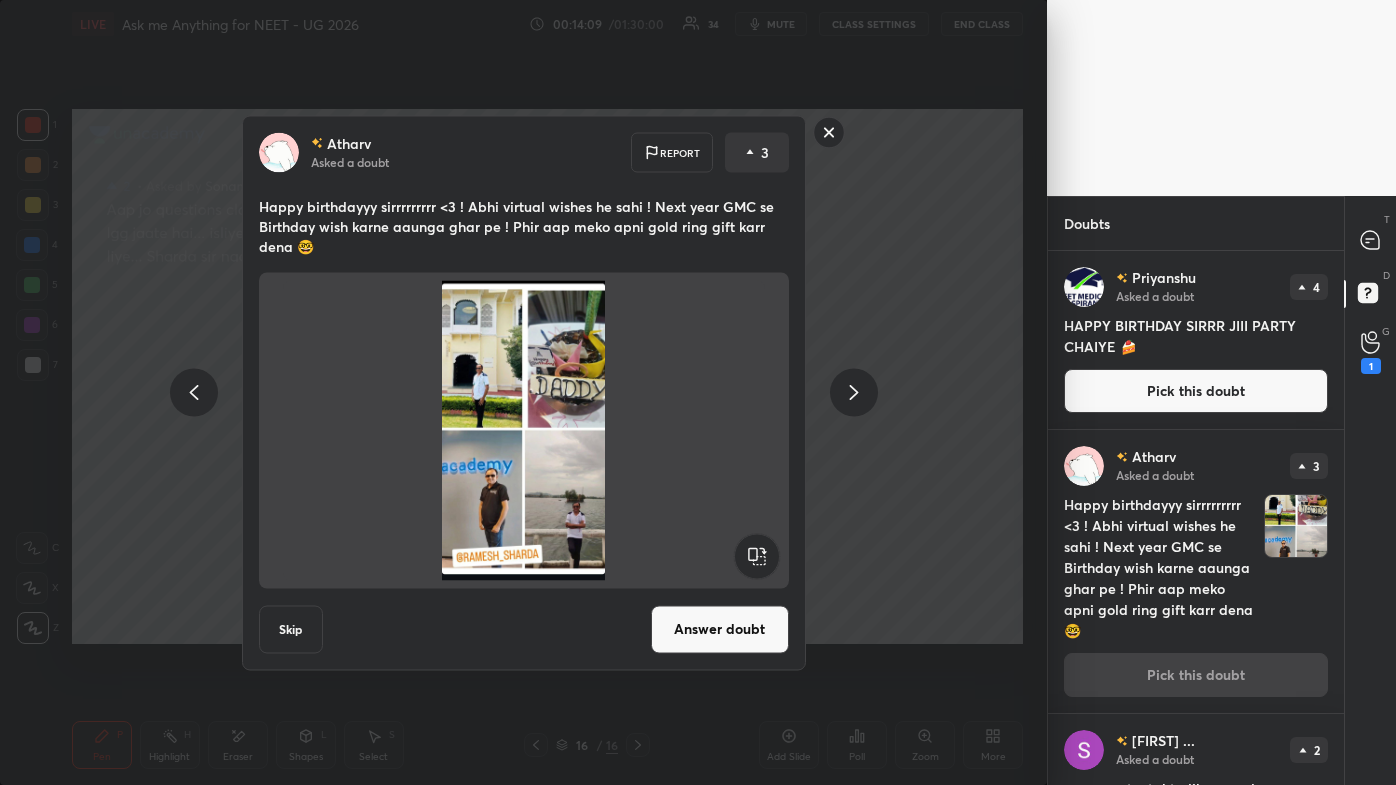 click on "Answer doubt" at bounding box center [720, 629] 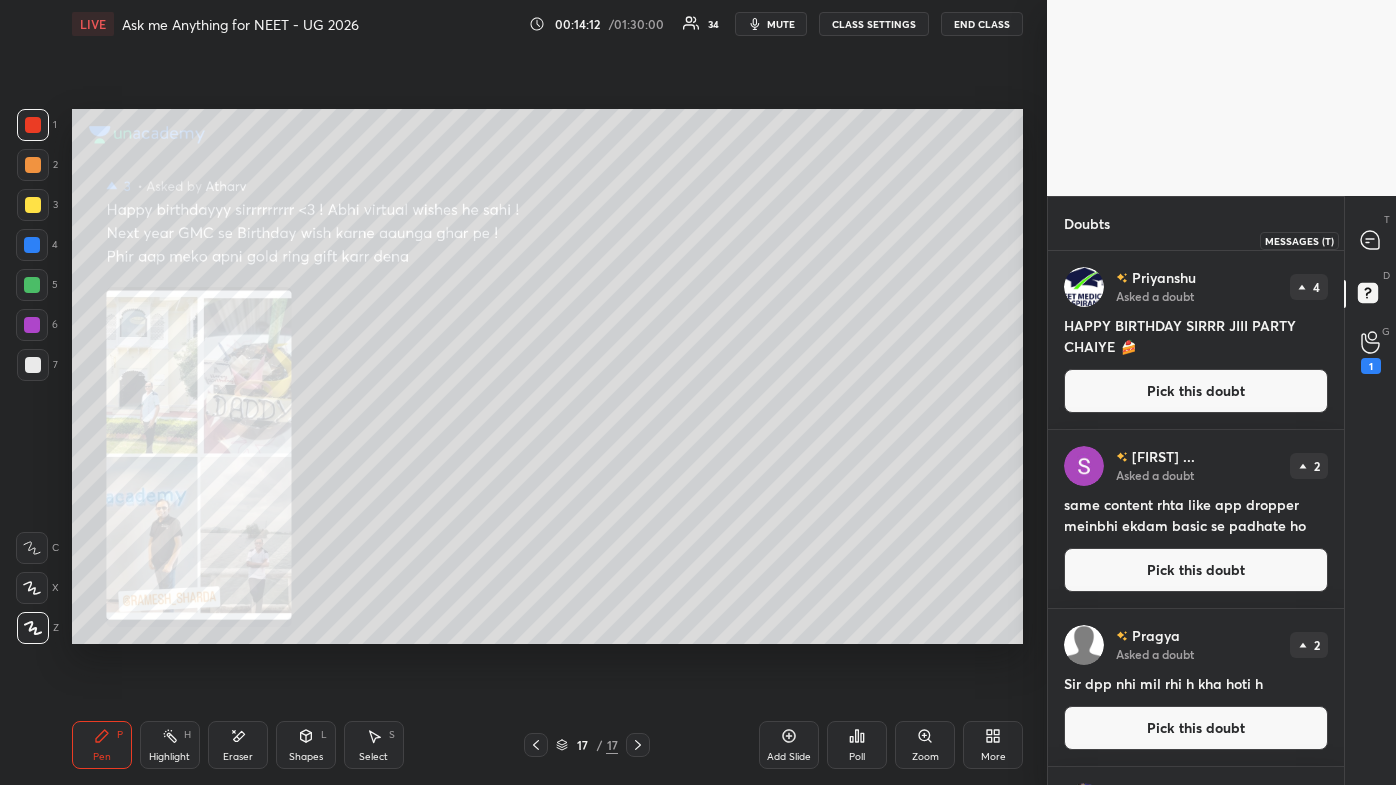 click 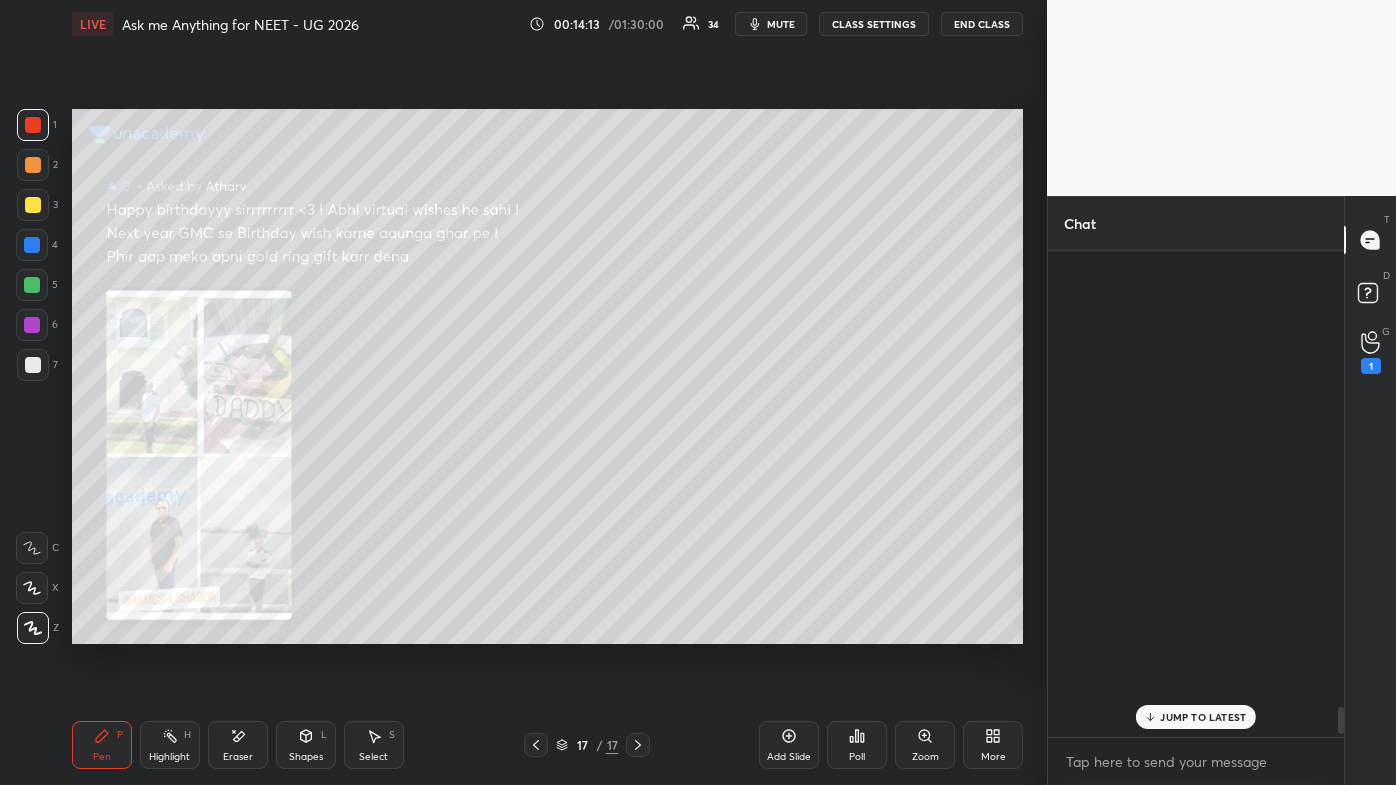 scroll, scrollTop: 8250, scrollLeft: 0, axis: vertical 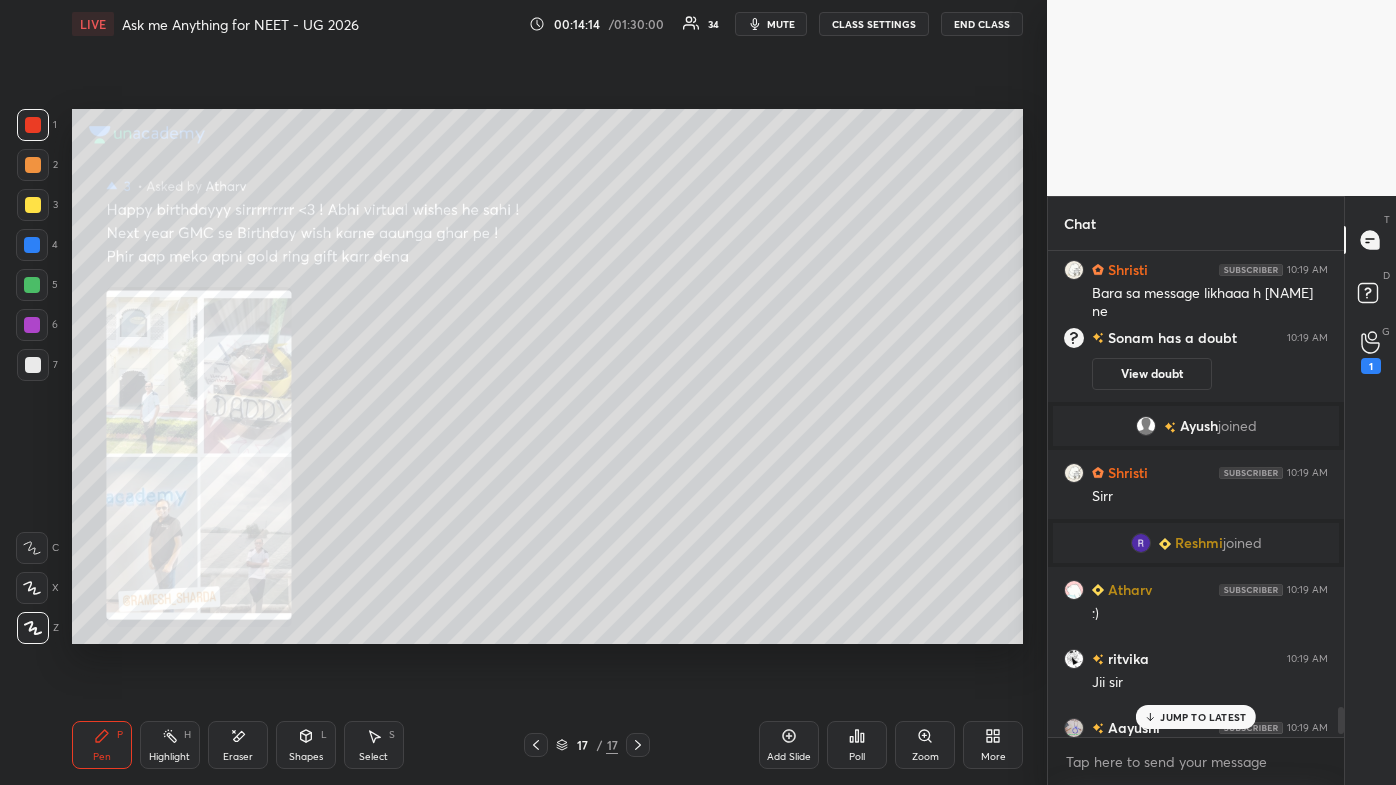 click on "JUMP TO LATEST" at bounding box center (1196, 717) 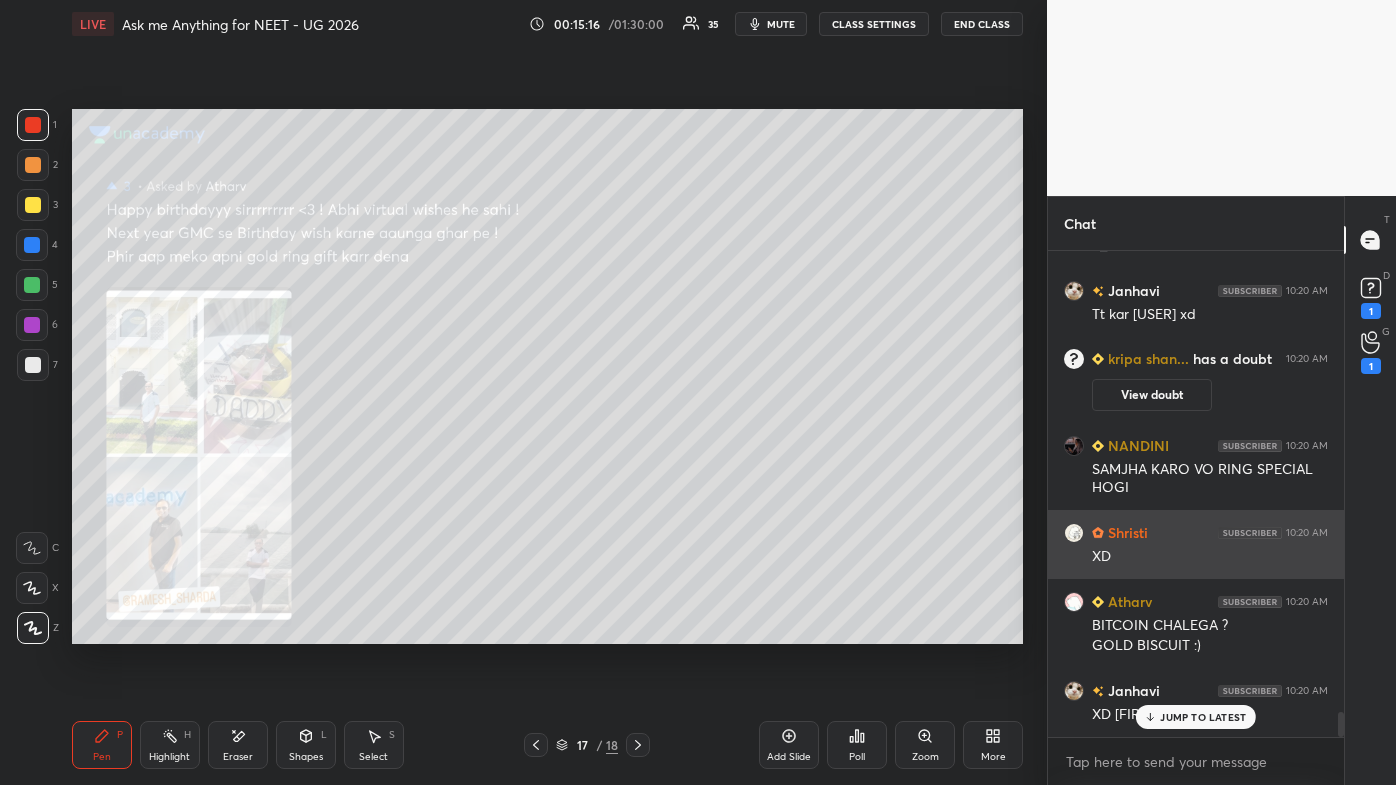 scroll, scrollTop: 9112, scrollLeft: 0, axis: vertical 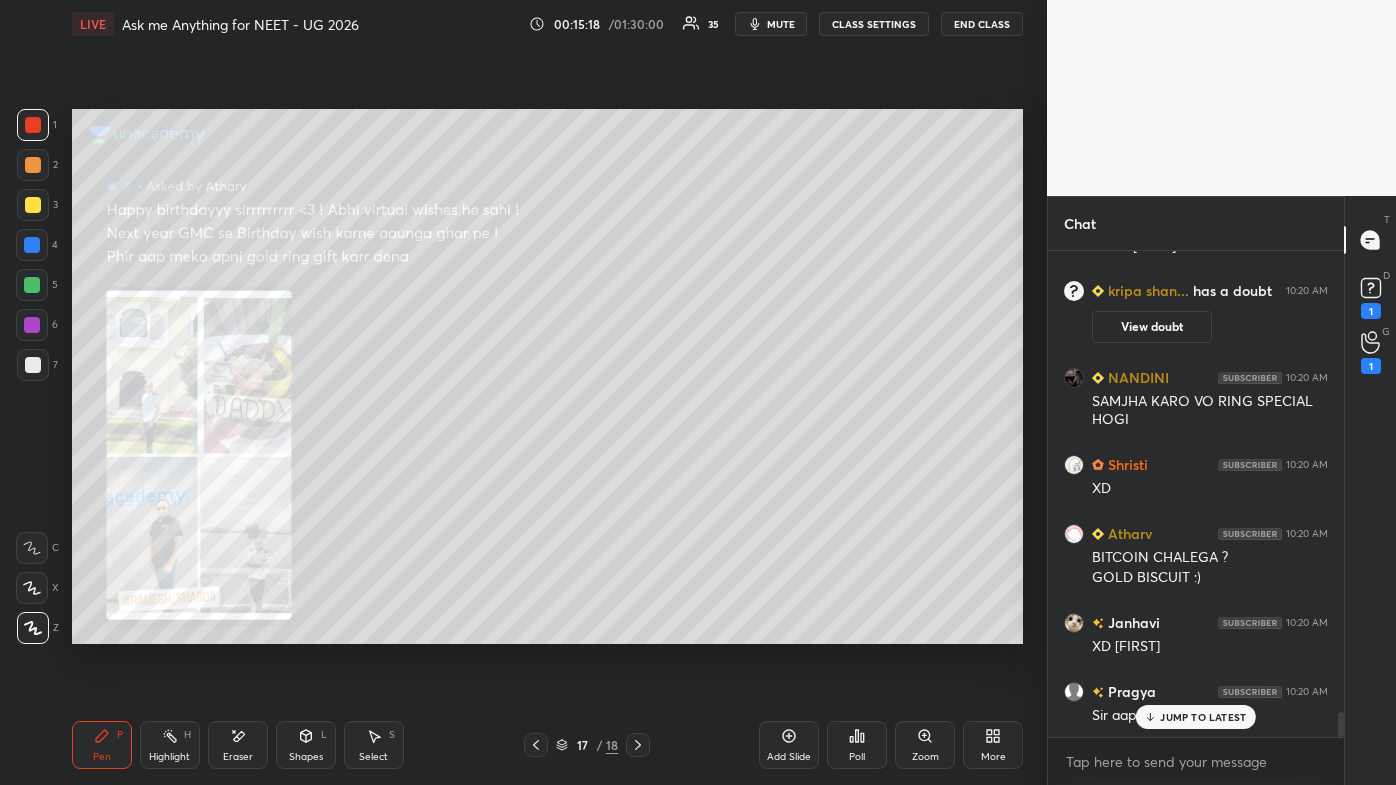 click on "JUMP TO LATEST" at bounding box center [1196, 717] 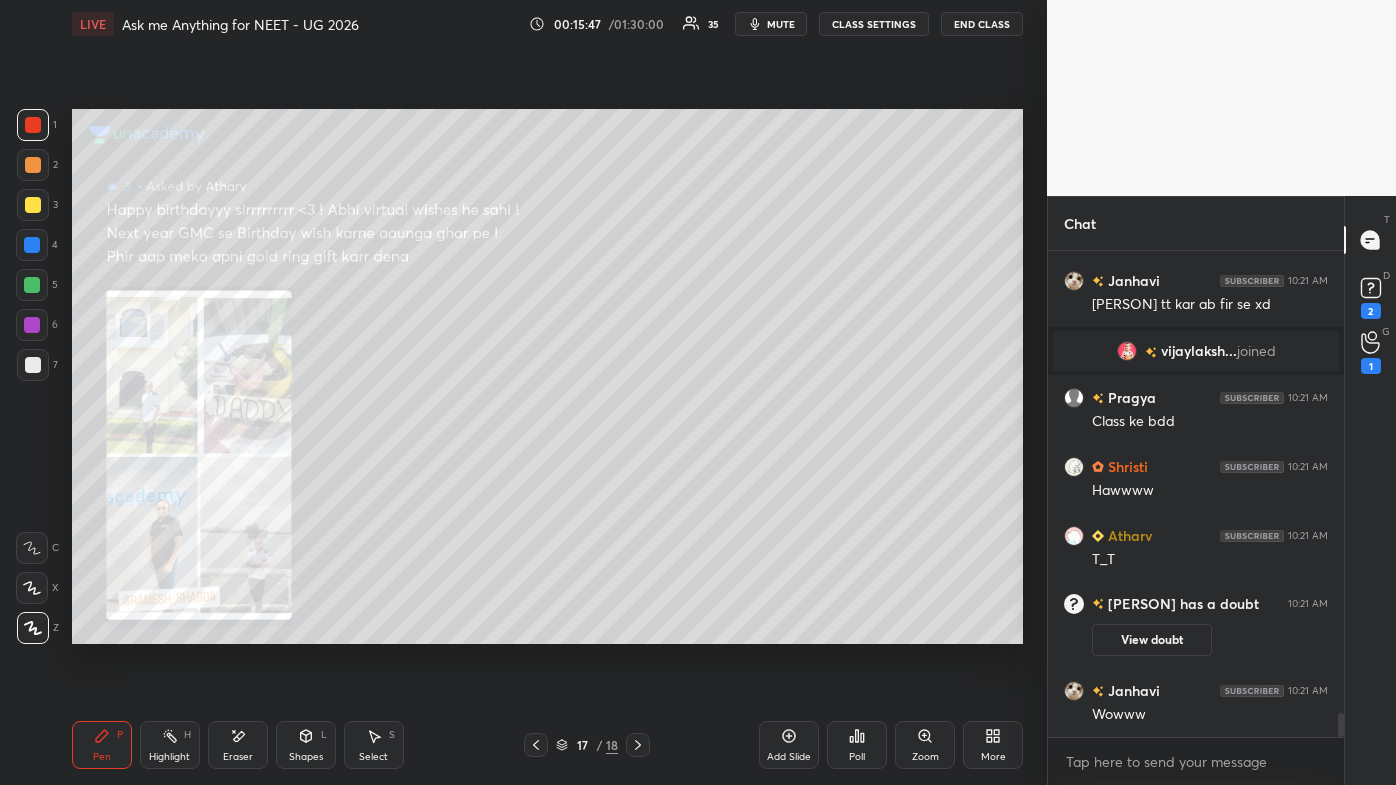 scroll, scrollTop: 9623, scrollLeft: 0, axis: vertical 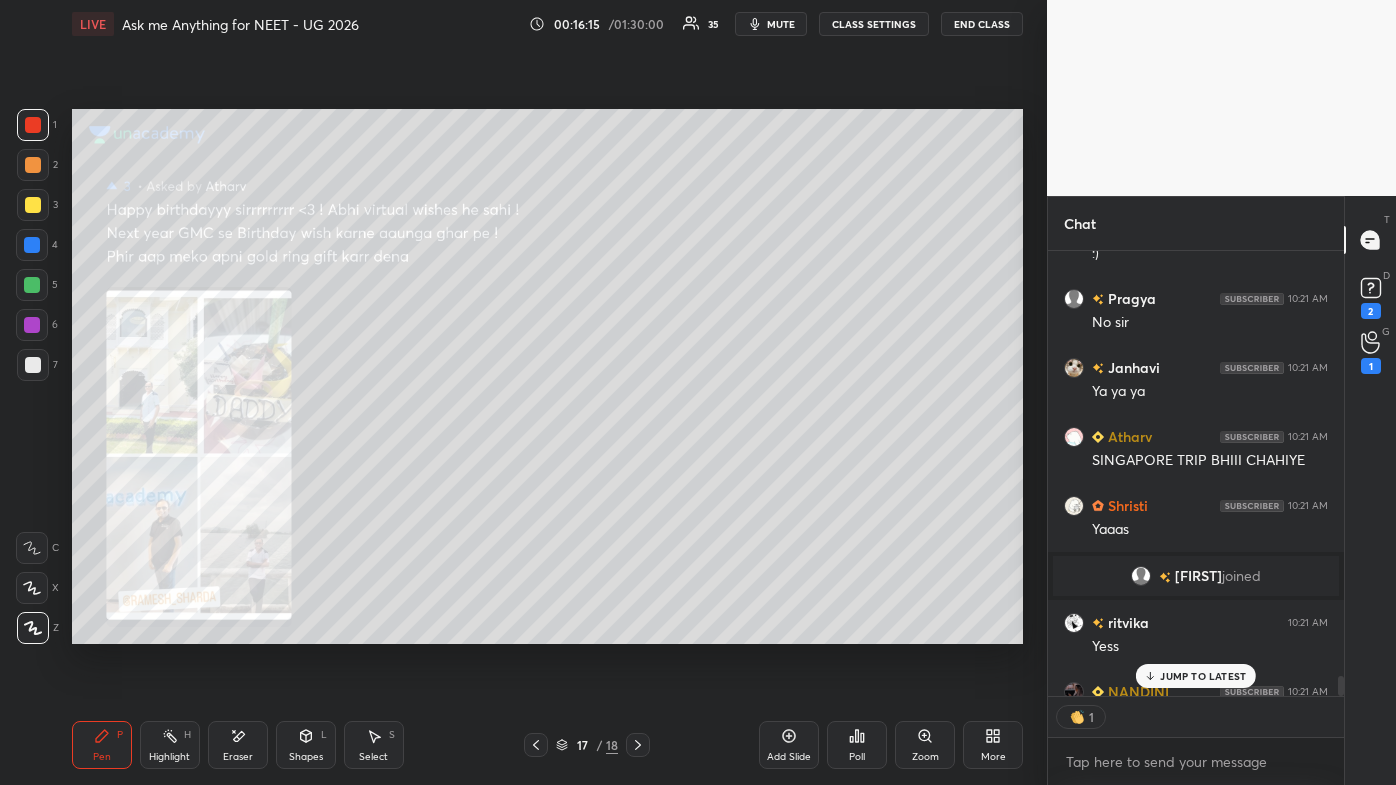 click on "[FIRST] [LAST] joined [FIRST] [TIME] Class ke bdd [FIRST] [TIME] Hawwww [FIRST] [TIME] T_T [FIRST] [TIME] has a doubt [TIME] View doubt [FIRST] [TIME] Wowww [FIRST] [TIME] sir mera doubt [FIRST] [TIME] YAYYYY [FIRST] [TIME] Hn party [FIRST] [TIME] Sir yeh TT kya hai [FIRST] [TIME] :) [FIRST] [TIME] No sir [FIRST] [TIME] Ya ya ya [FIRST] [TIME] SINGAPORE TRIP BHIII CHAHIYE [FIRST] [TIME] Yaaas [FIRST] joined [FIRST] [TIME] Yess [FIRST] [TIME] Yes [FIRST] [TIME] JUMP TO LATEST 1 Enable hand raising Enable raise hand to speak to learners. Once enabled, chat will be turned off temporarily. Enable x" at bounding box center (1196, 518) 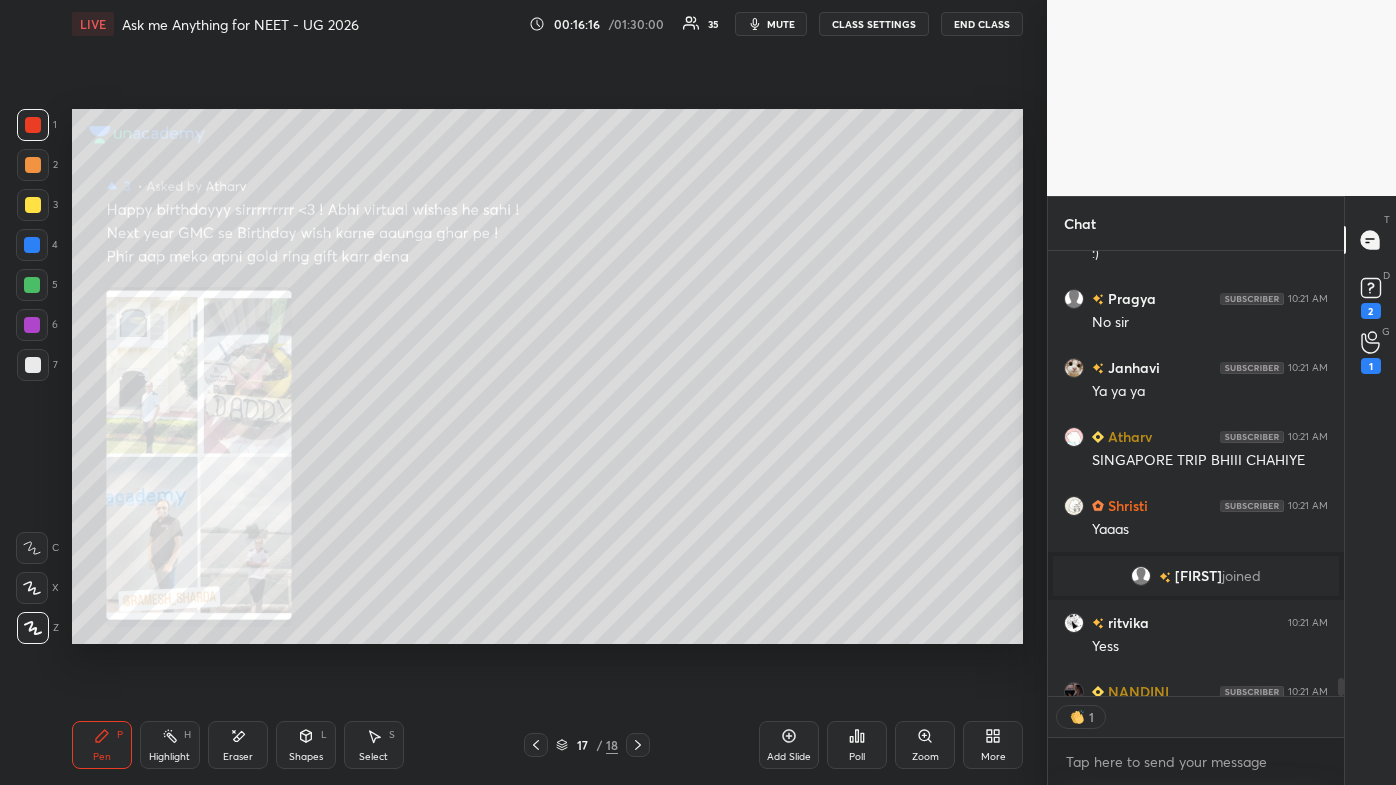 scroll, scrollTop: 10402, scrollLeft: 0, axis: vertical 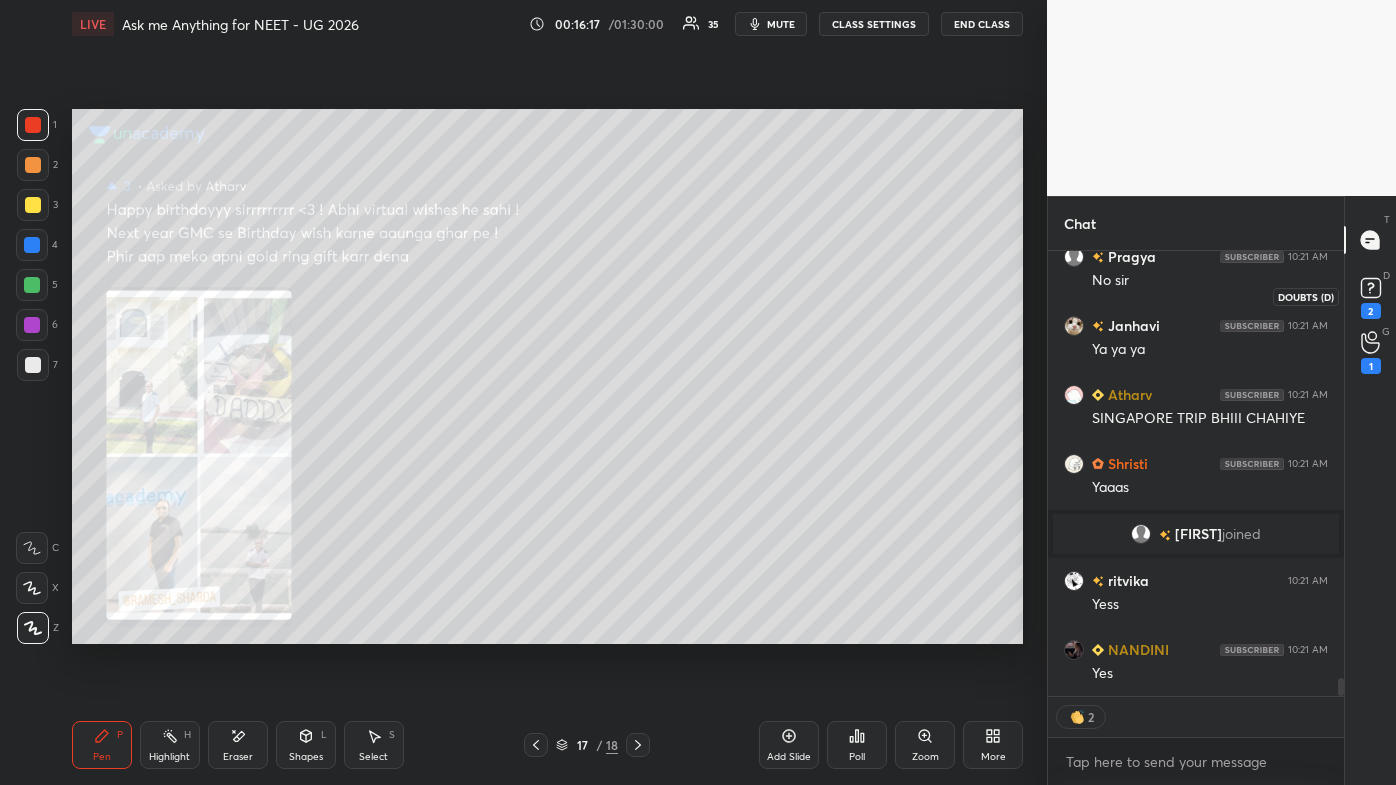 click 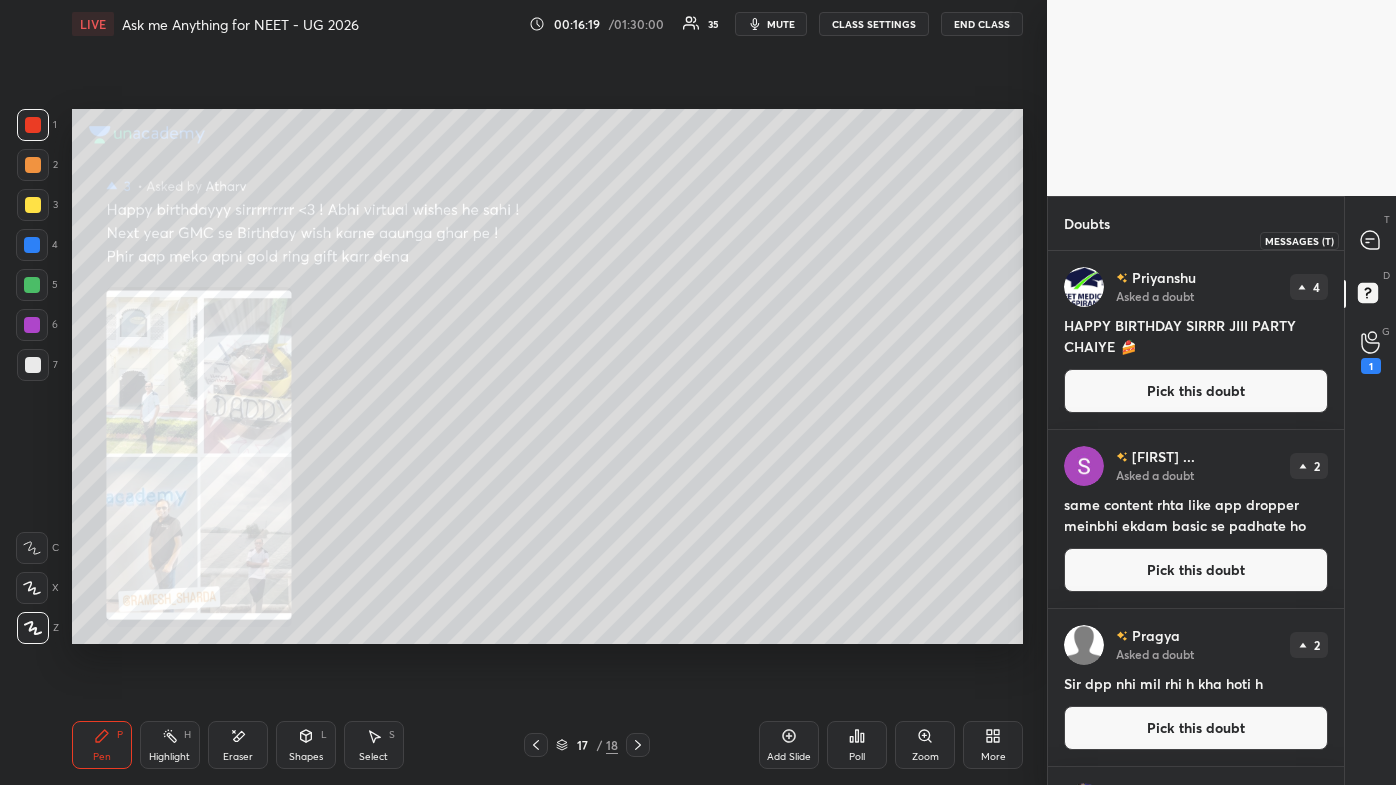 click 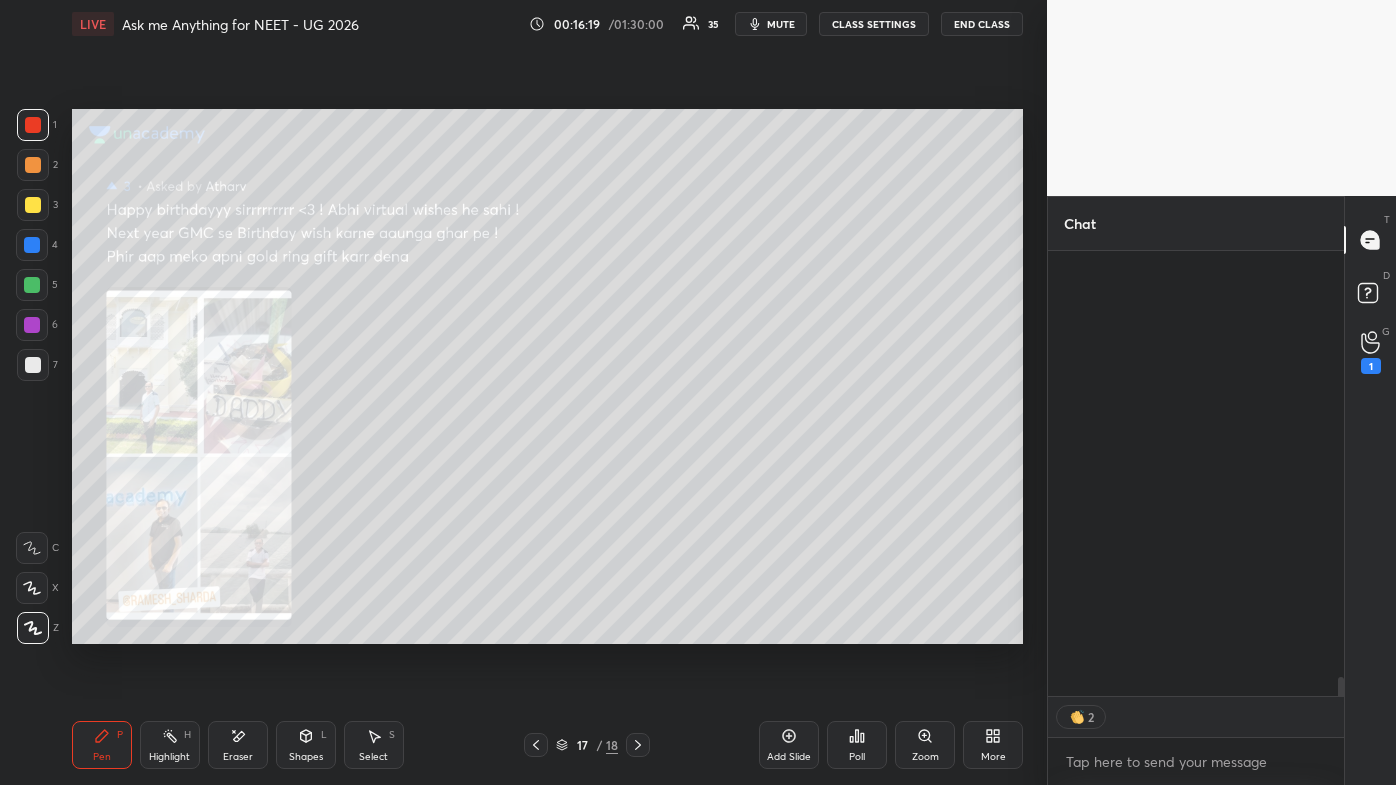 scroll, scrollTop: 10976, scrollLeft: 0, axis: vertical 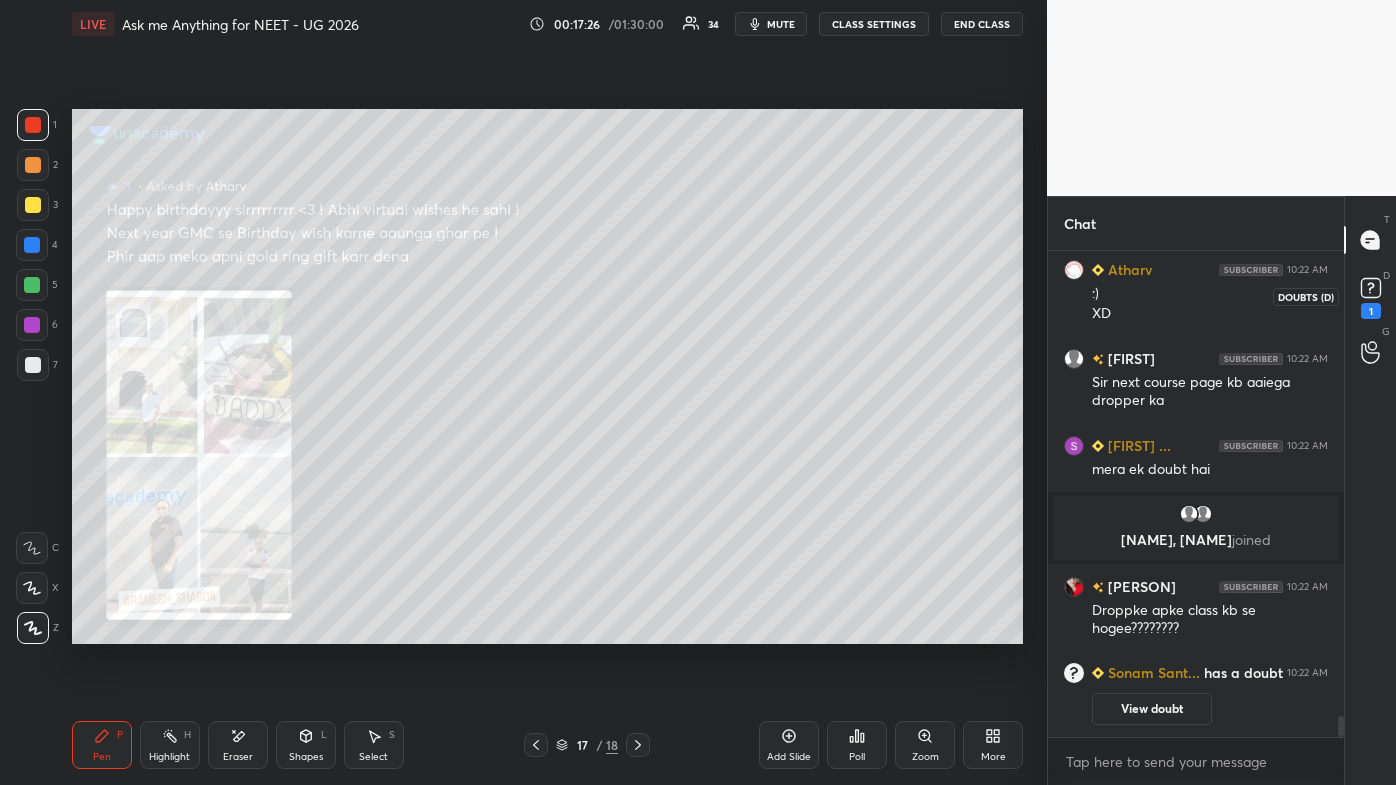 click 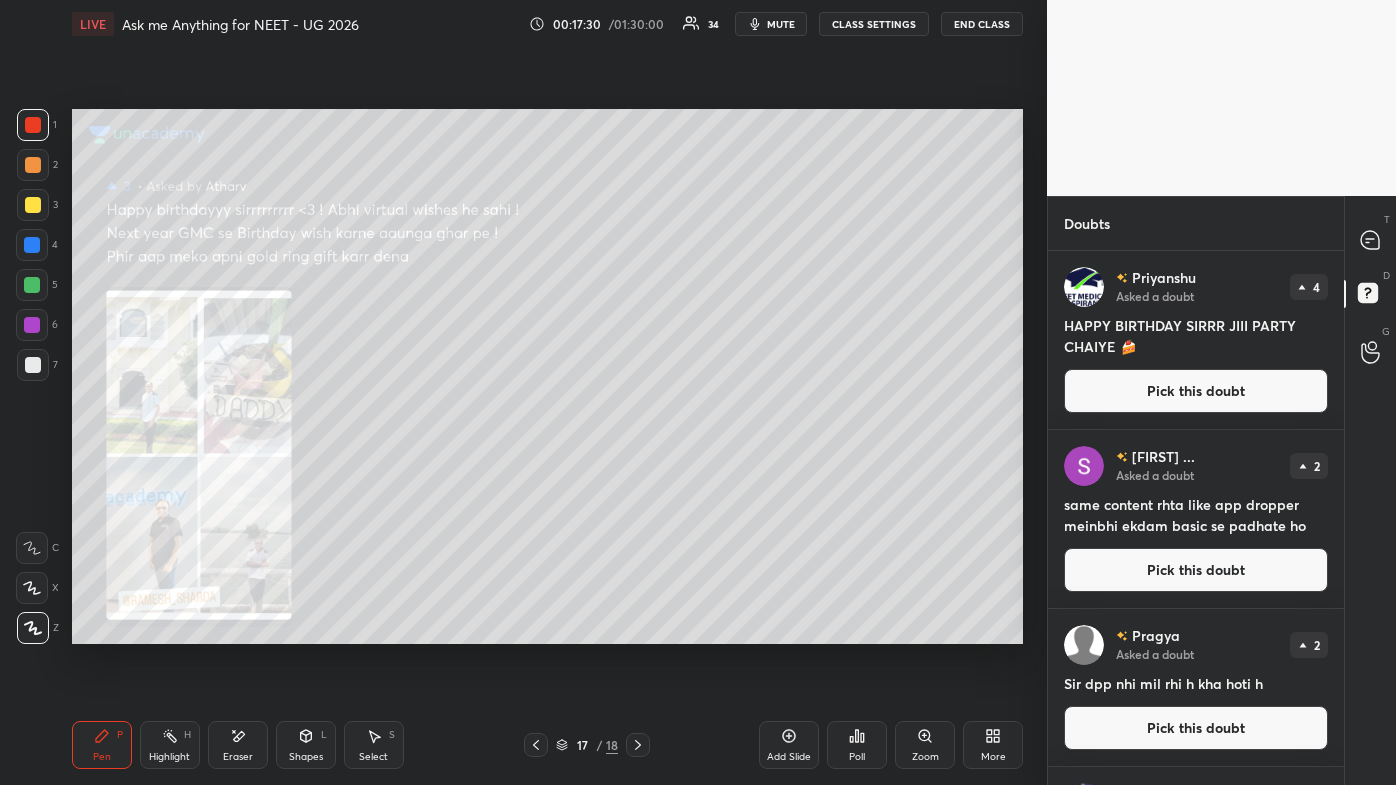 click on "Pick this doubt" at bounding box center [1196, 570] 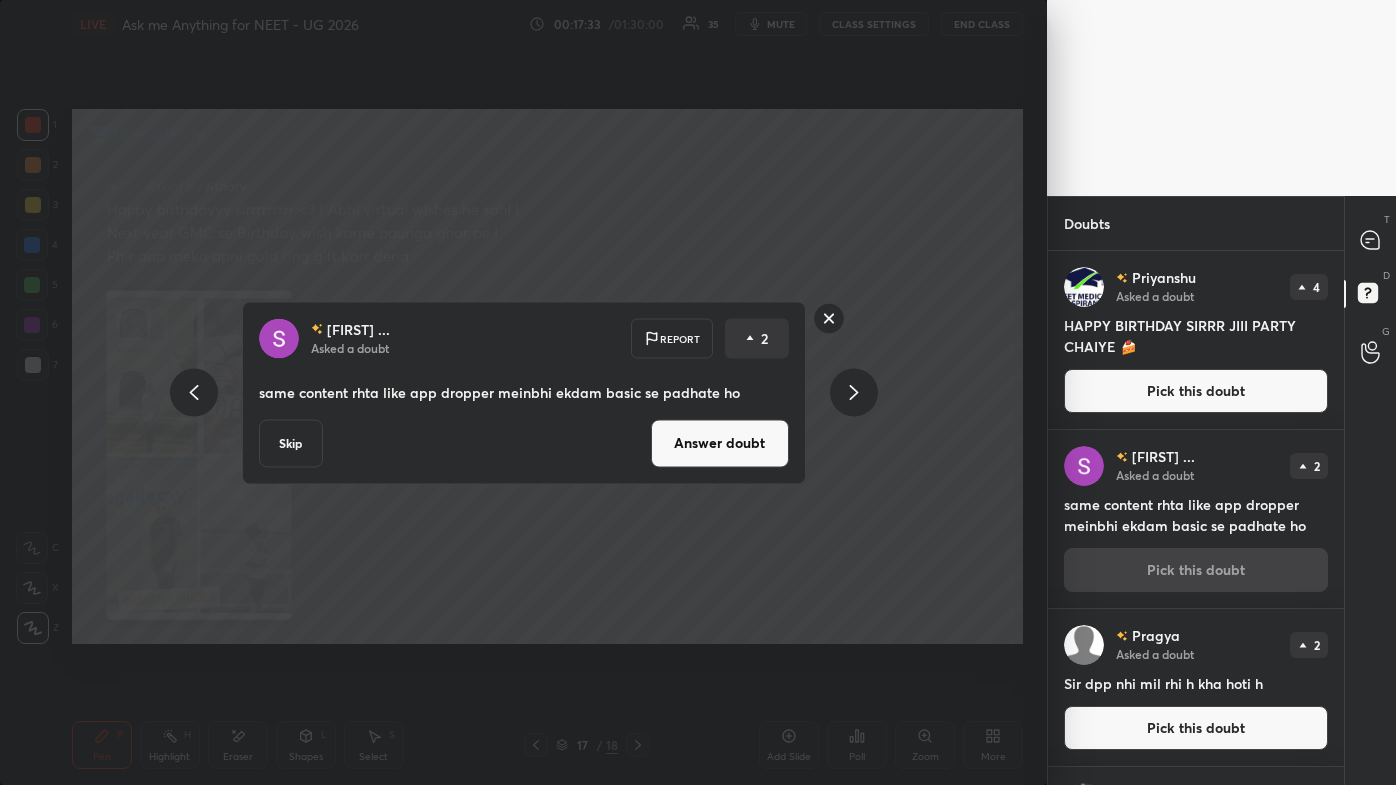 click on "Answer doubt" at bounding box center (720, 443) 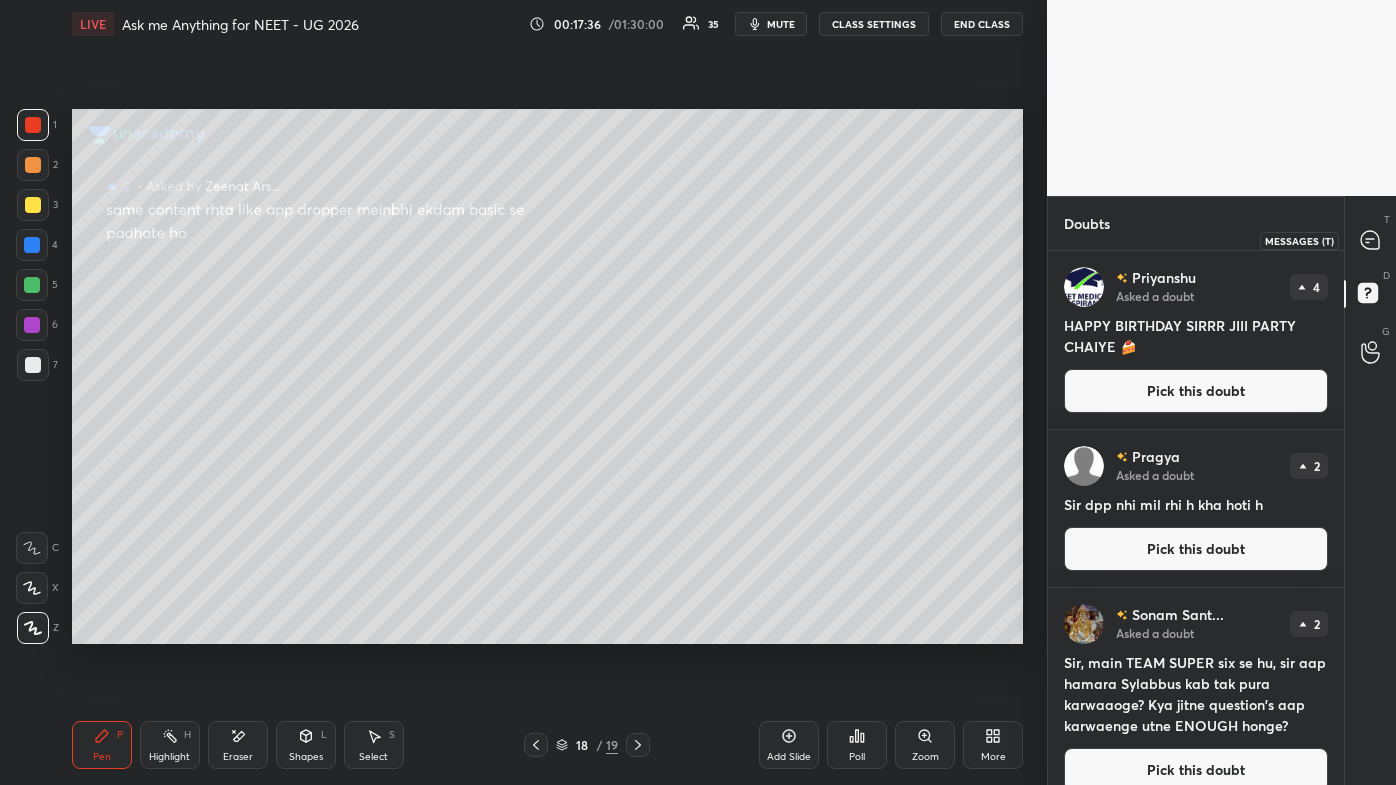 click 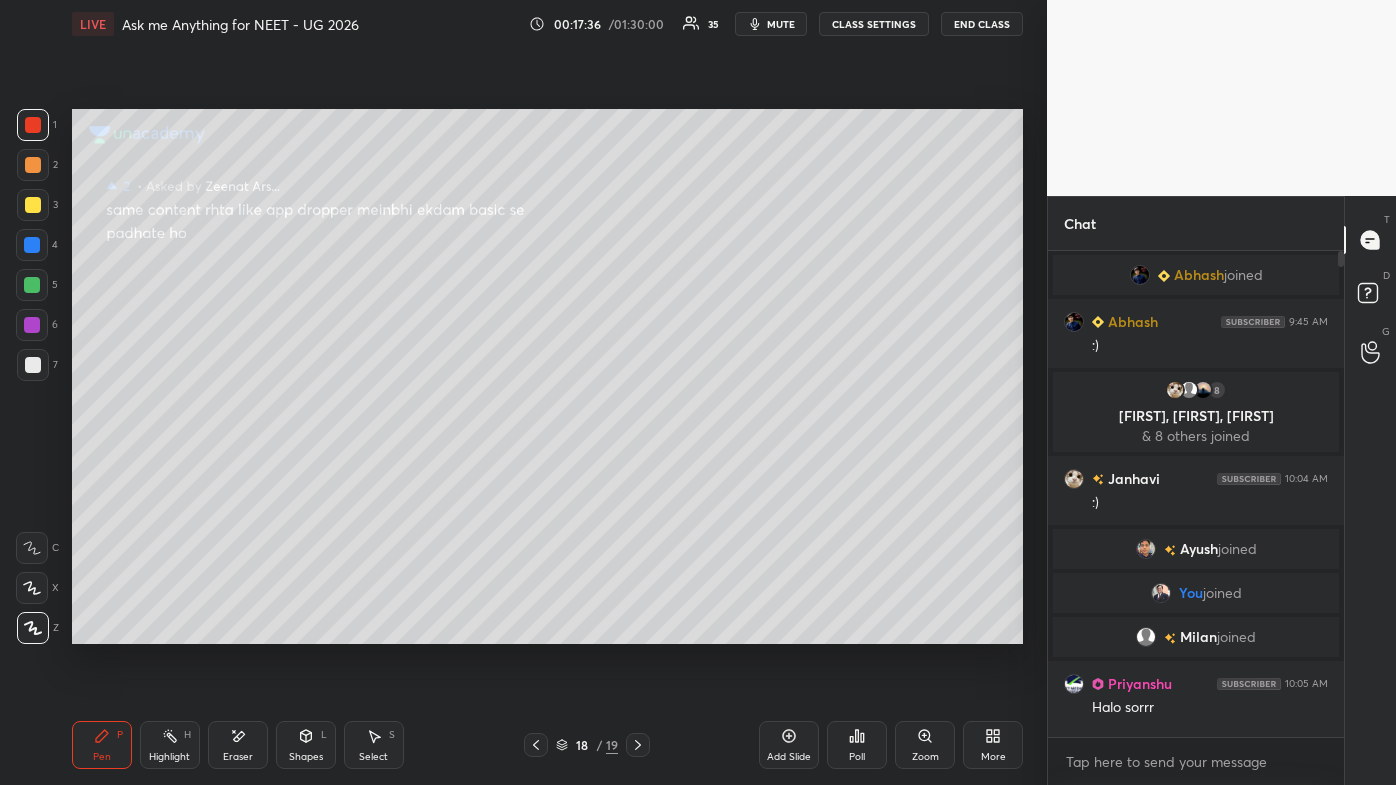 scroll, scrollTop: 10900, scrollLeft: 0, axis: vertical 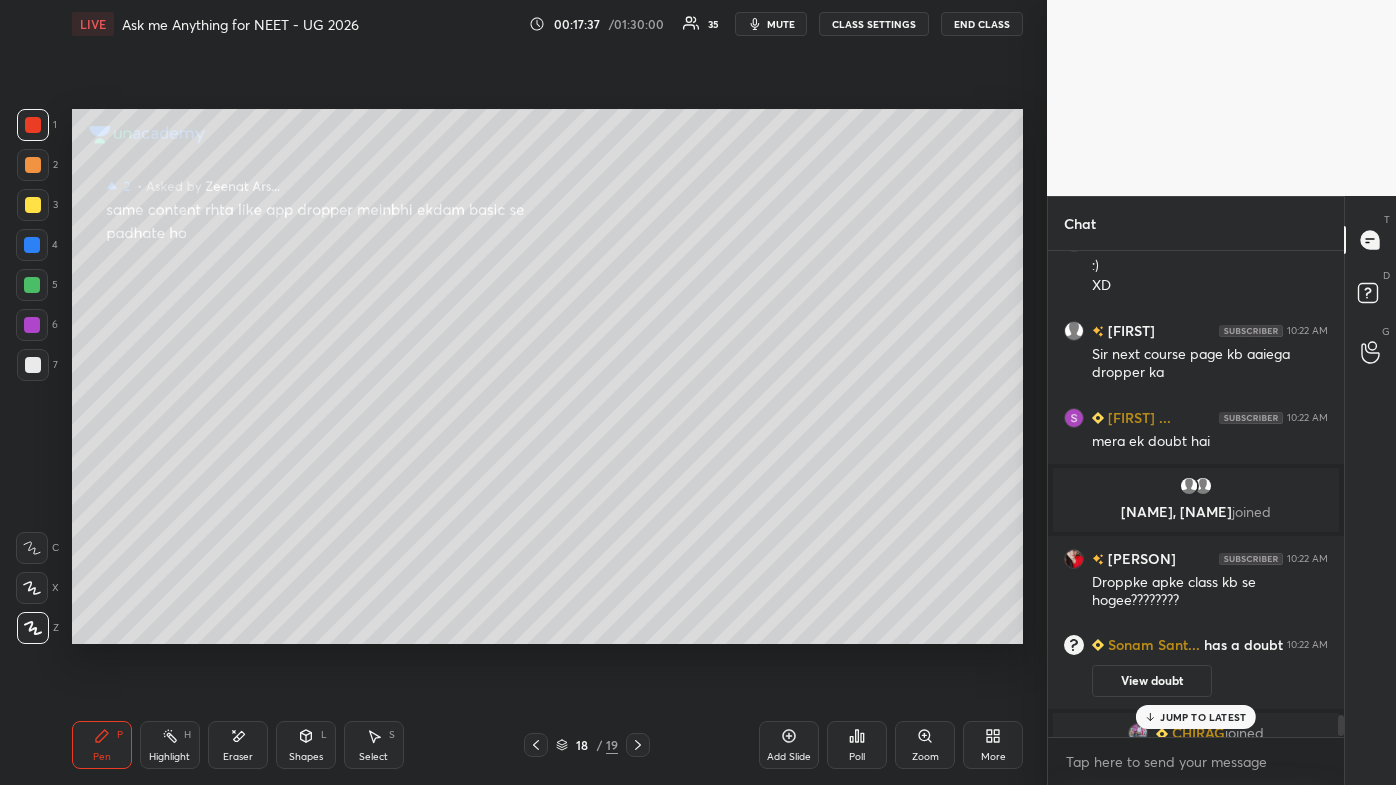click on "JUMP TO LATEST" at bounding box center (1203, 717) 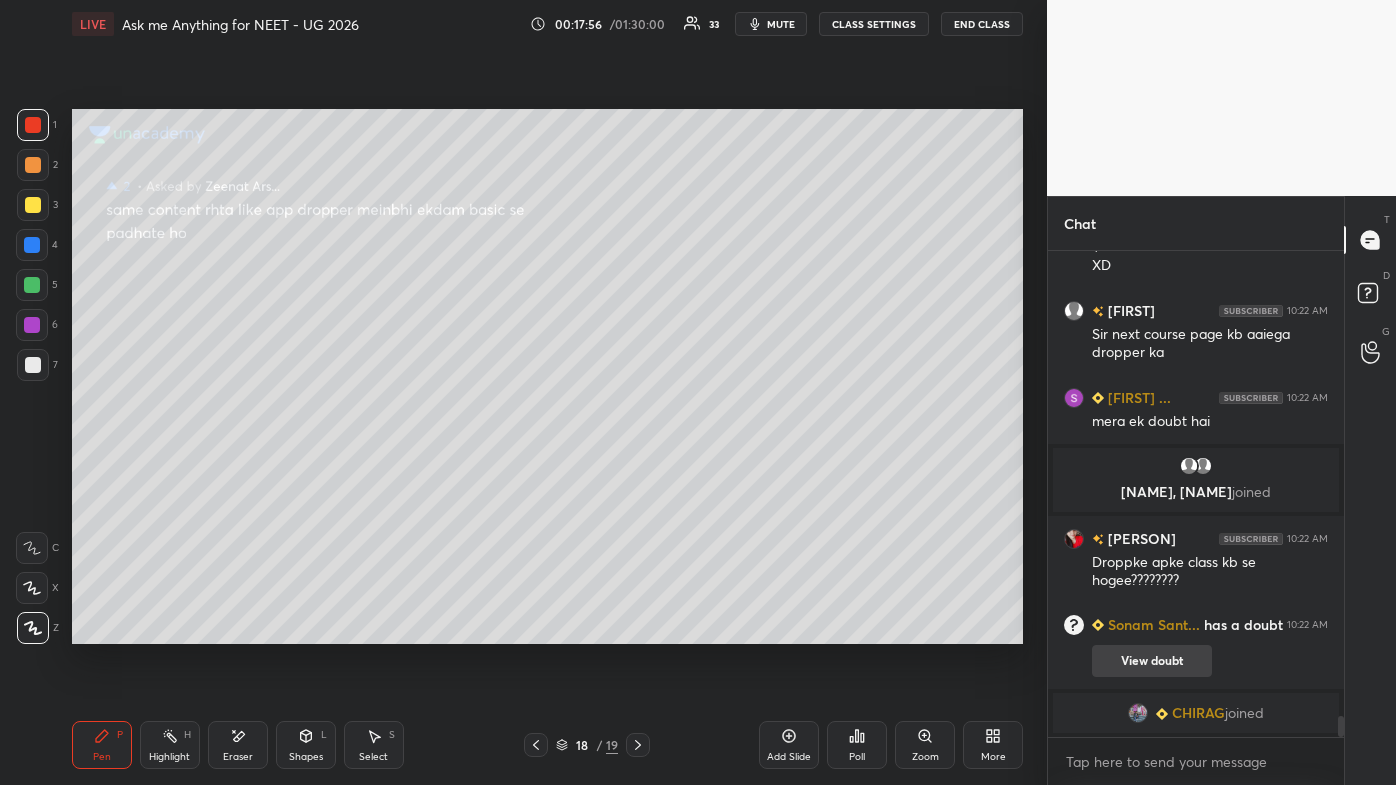 click on "View doubt" at bounding box center [1152, 661] 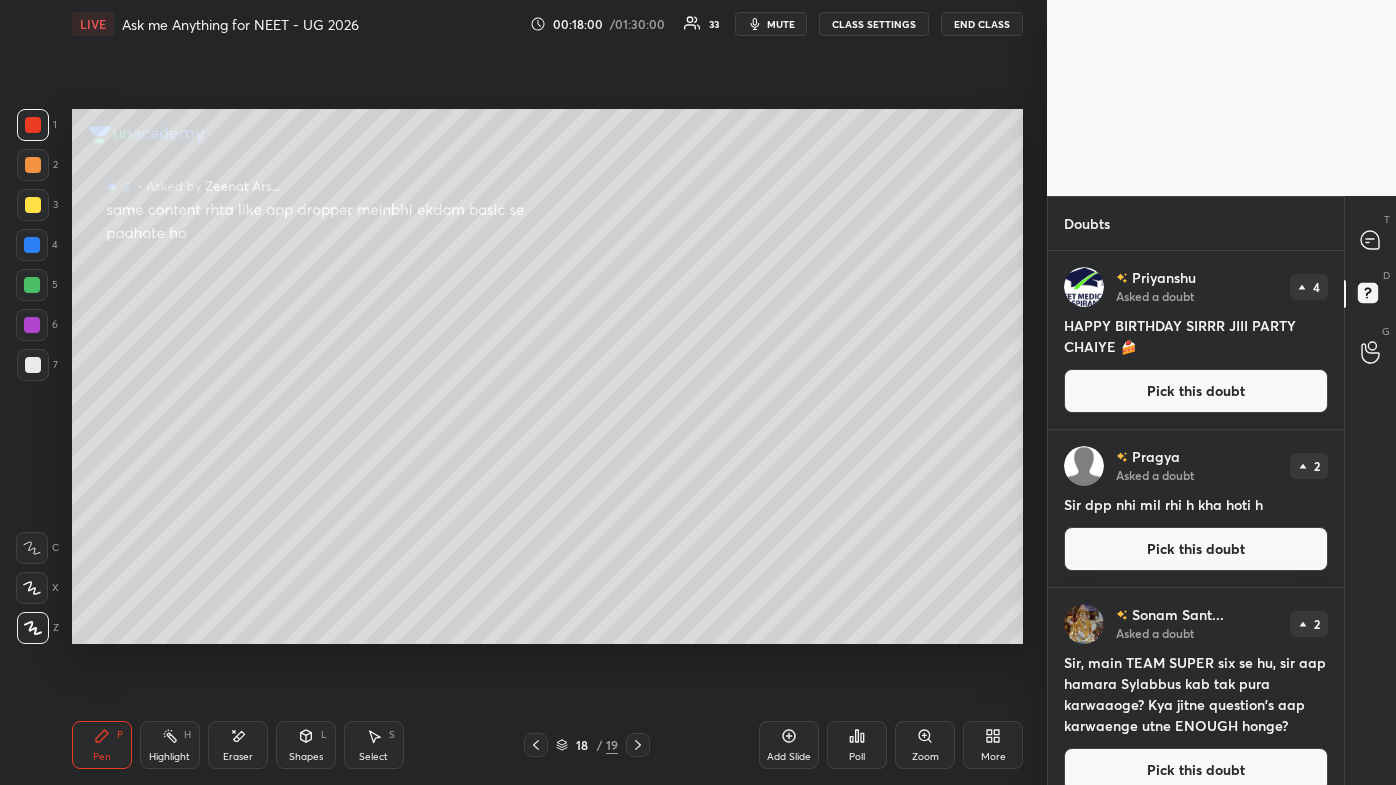 click on "Pick this doubt" at bounding box center [1196, 770] 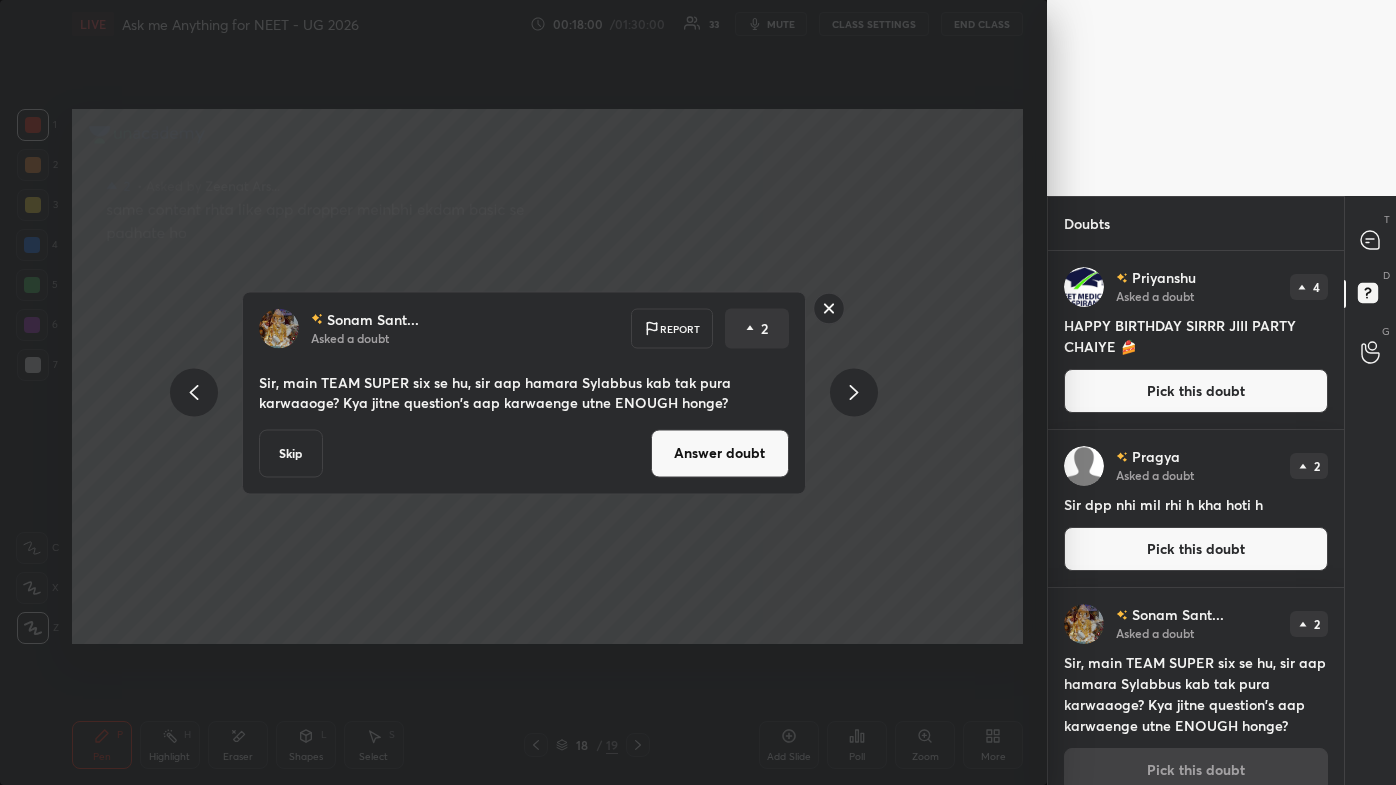 scroll, scrollTop: 24, scrollLeft: 0, axis: vertical 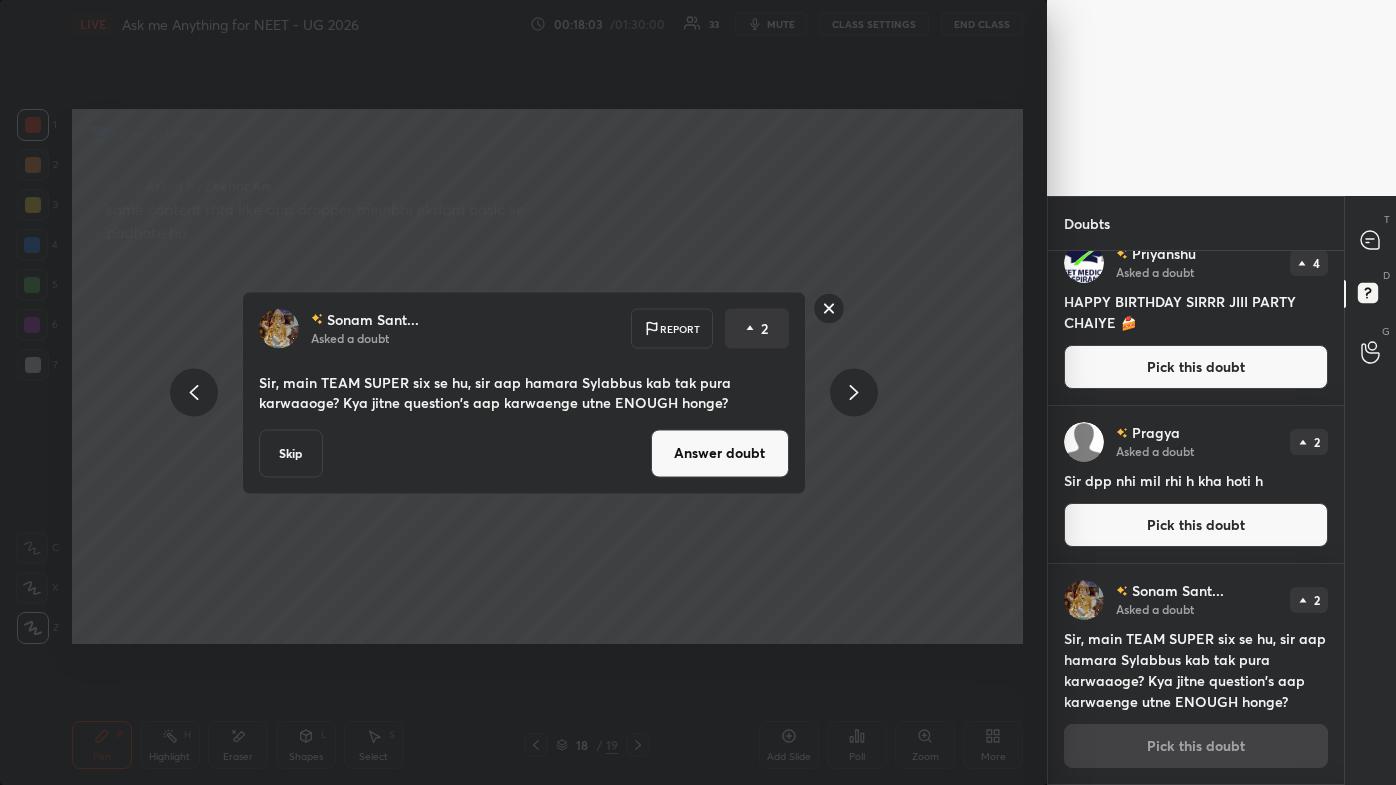 click on "Answer doubt" at bounding box center [720, 453] 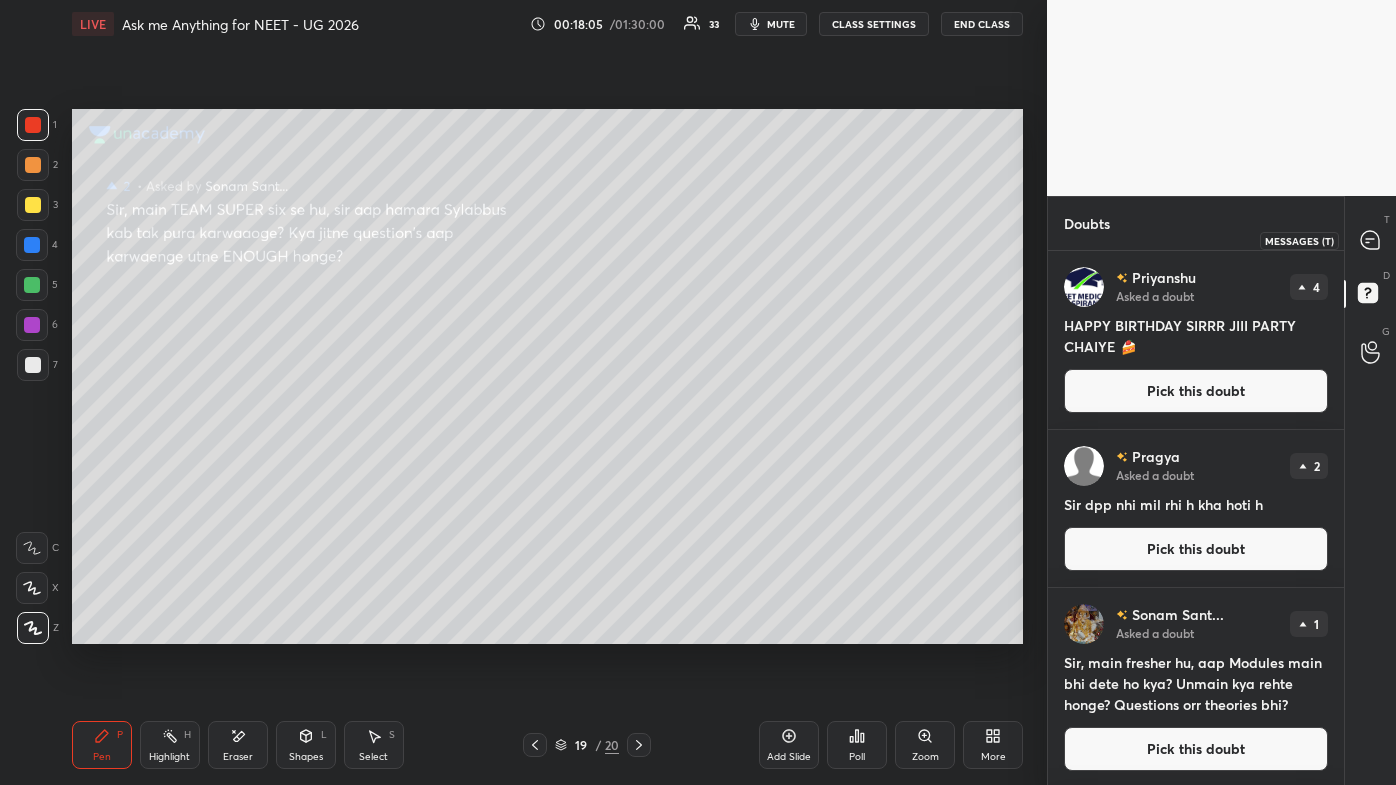 click 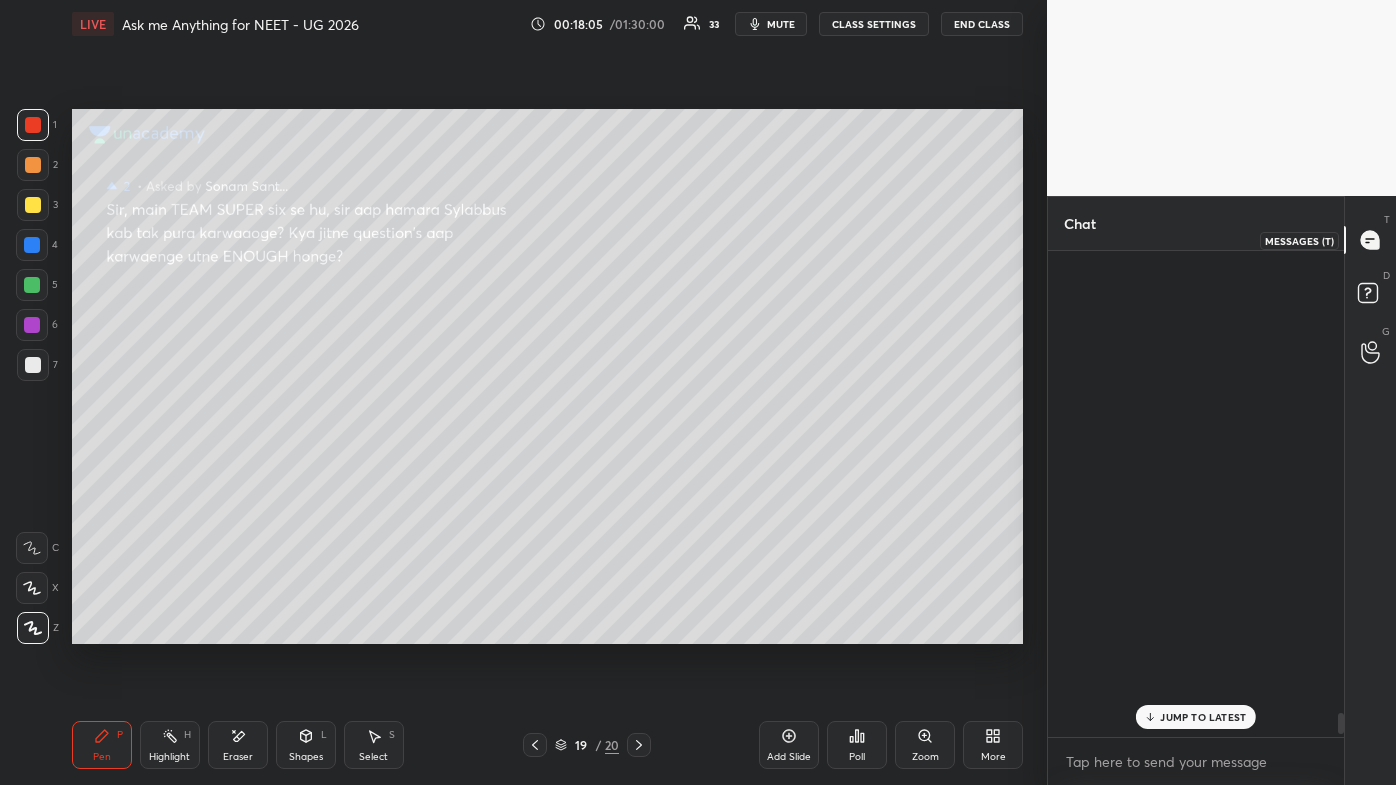 scroll, scrollTop: 10922, scrollLeft: 0, axis: vertical 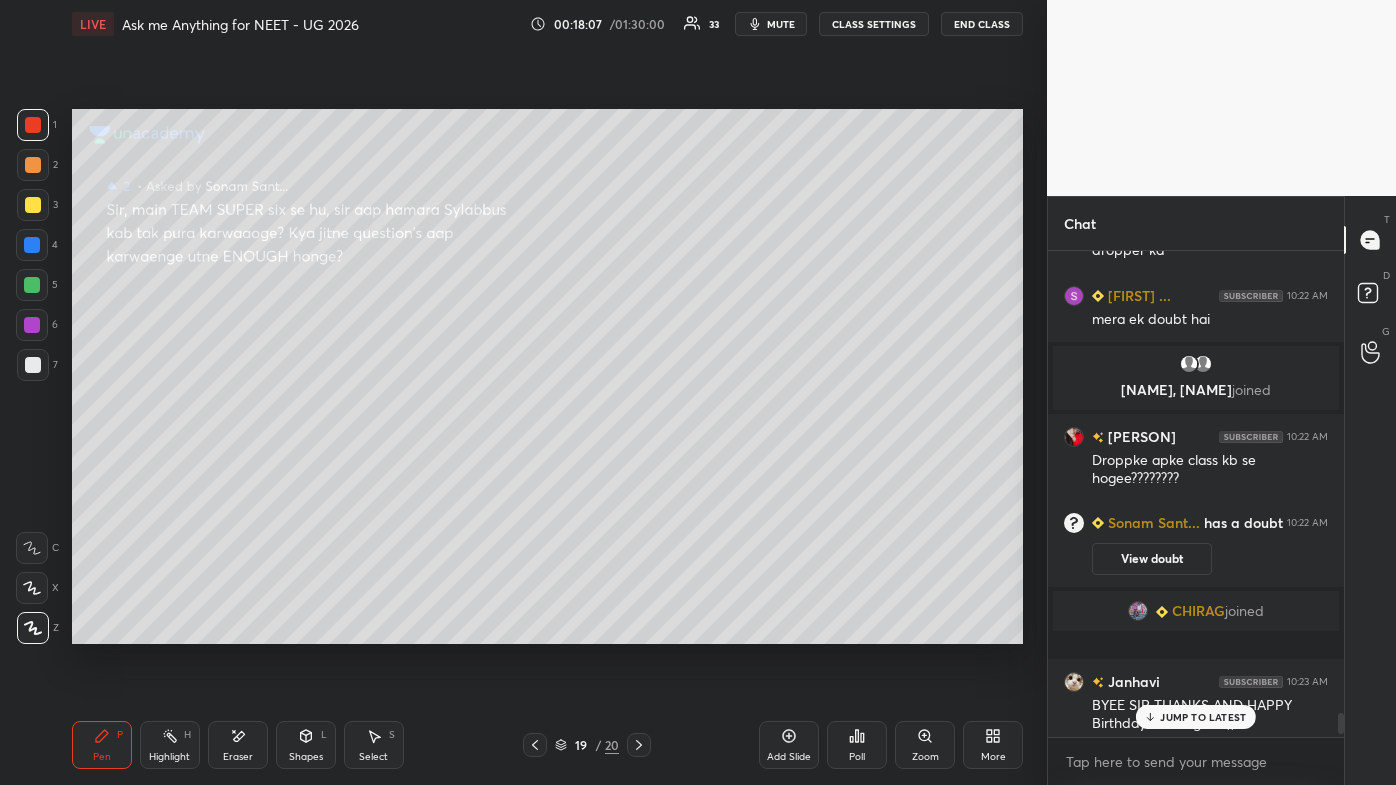 click on "JUMP TO LATEST" at bounding box center [1203, 717] 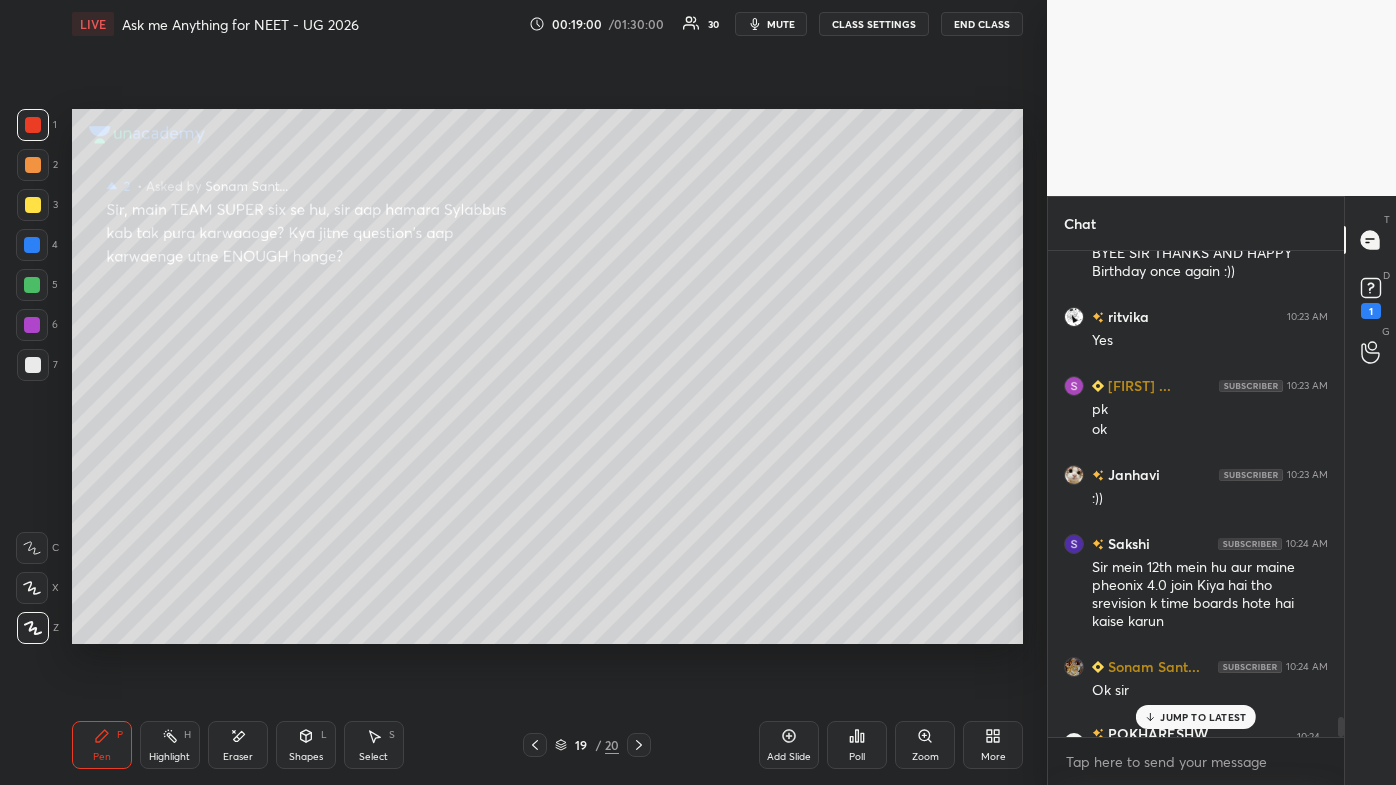 scroll, scrollTop: 11538, scrollLeft: 0, axis: vertical 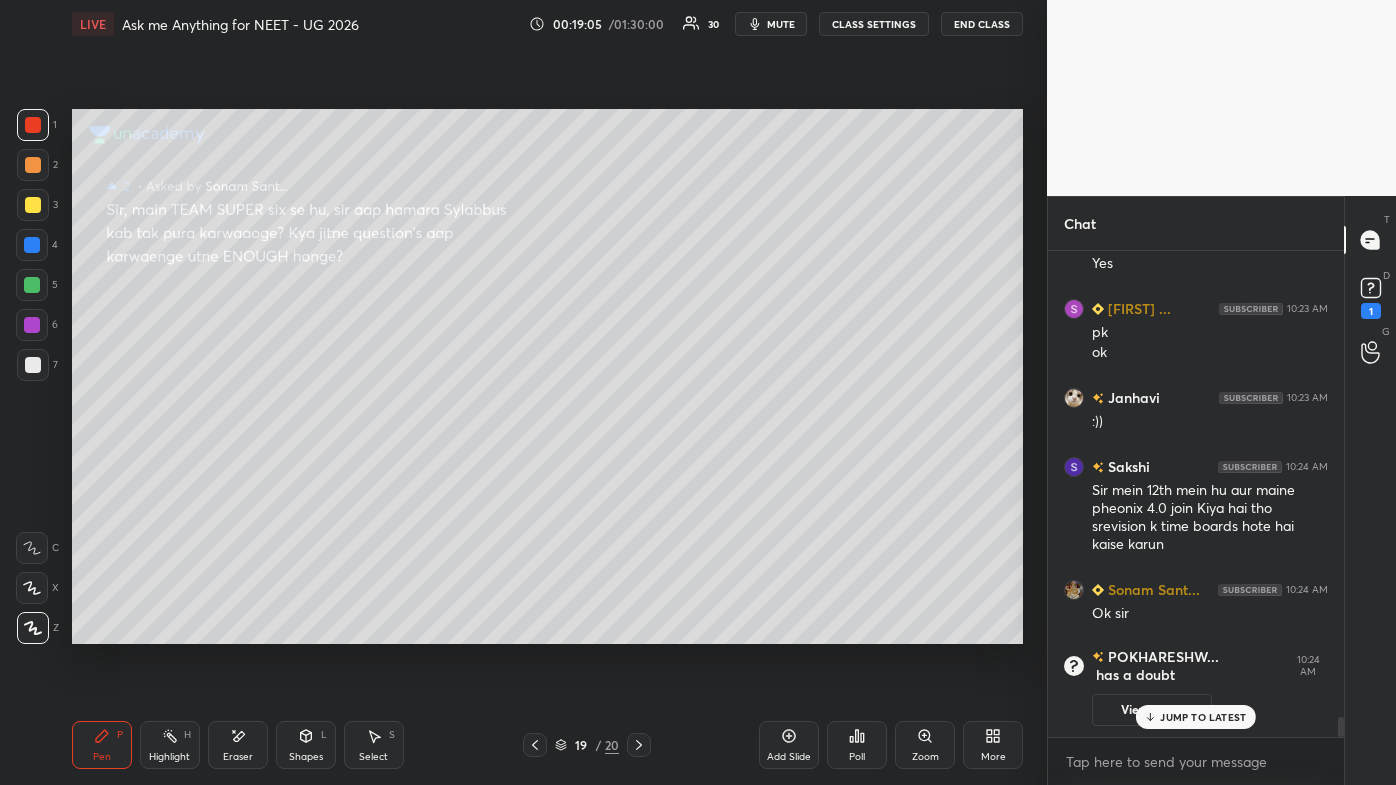 click on "has a doubt" at bounding box center [1133, 675] 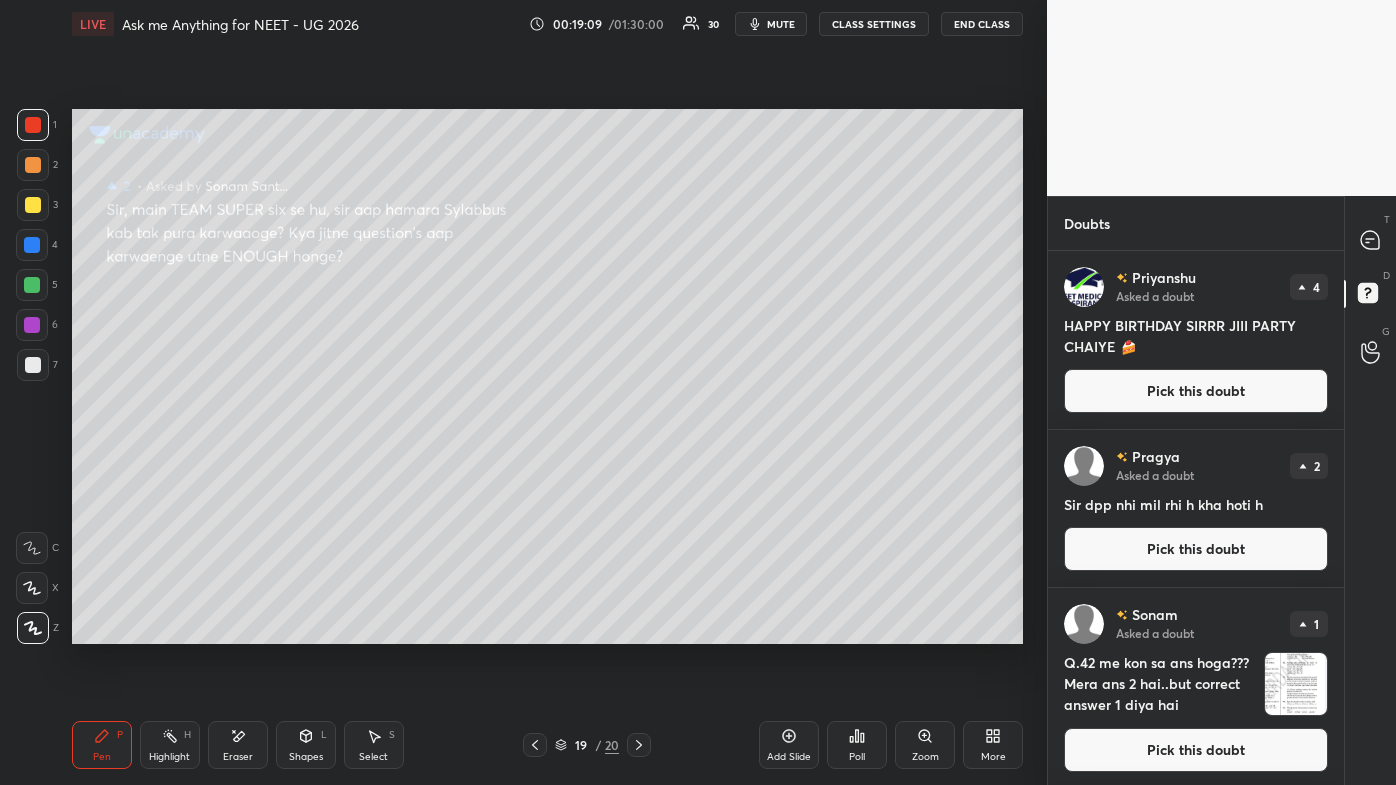 click on "Pick this doubt" at bounding box center (1196, 750) 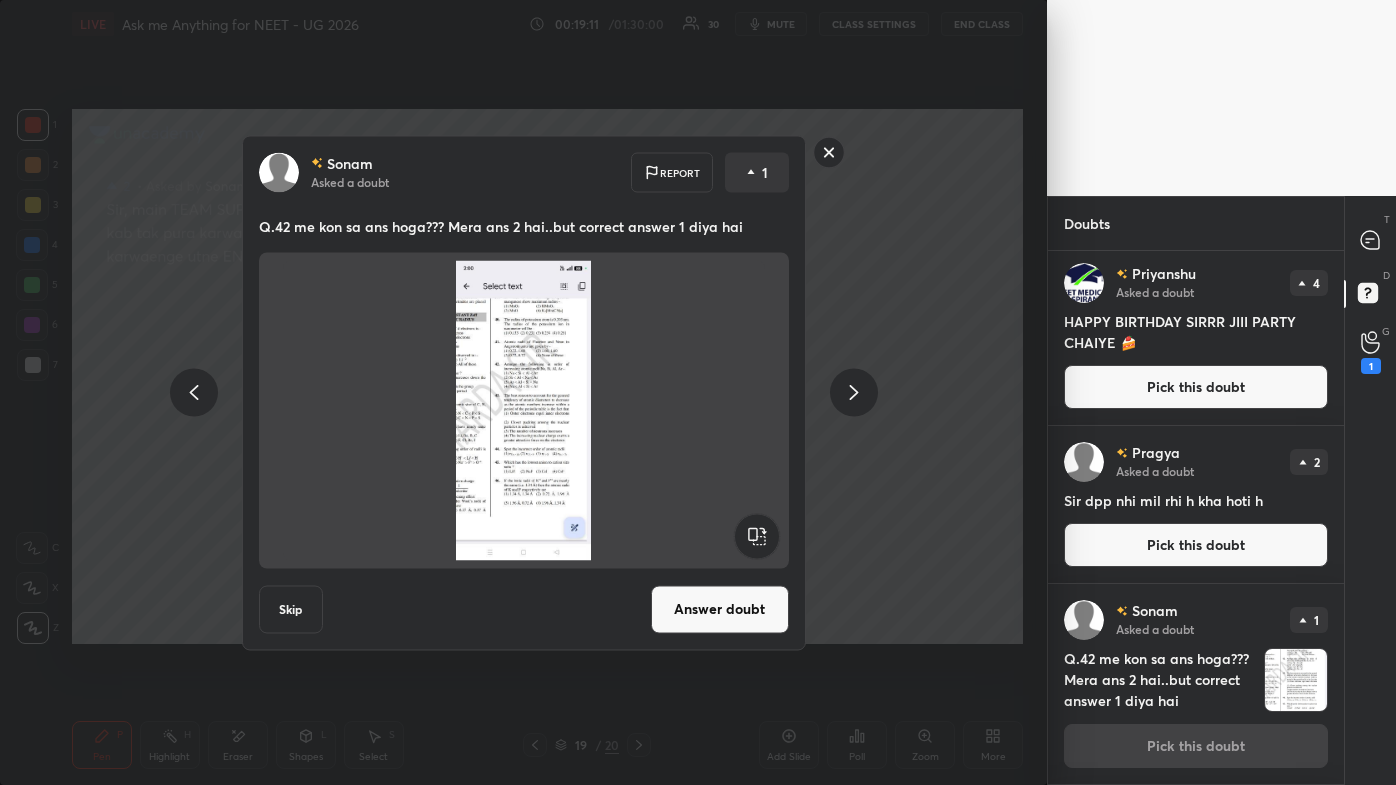 click on "Answer doubt" at bounding box center (720, 609) 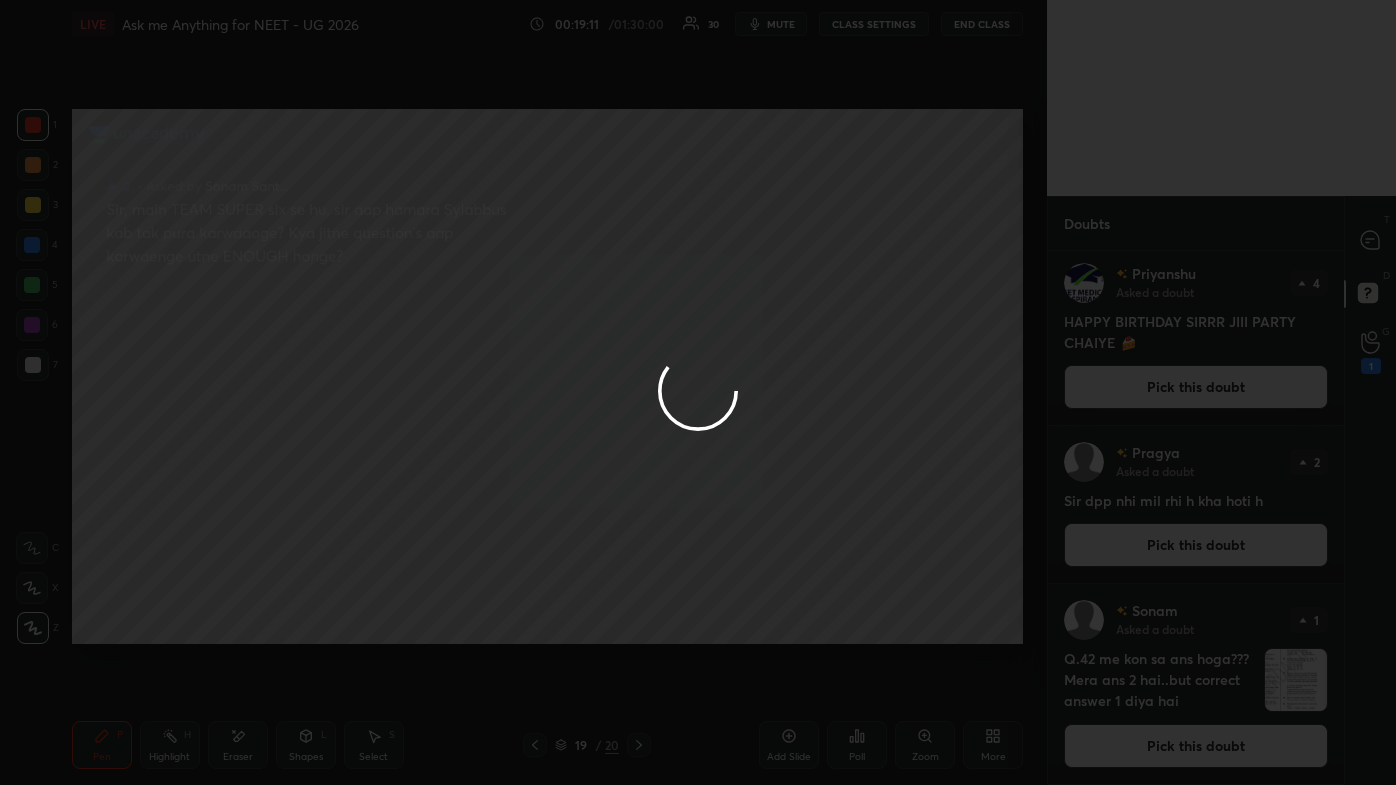 scroll, scrollTop: 0, scrollLeft: 0, axis: both 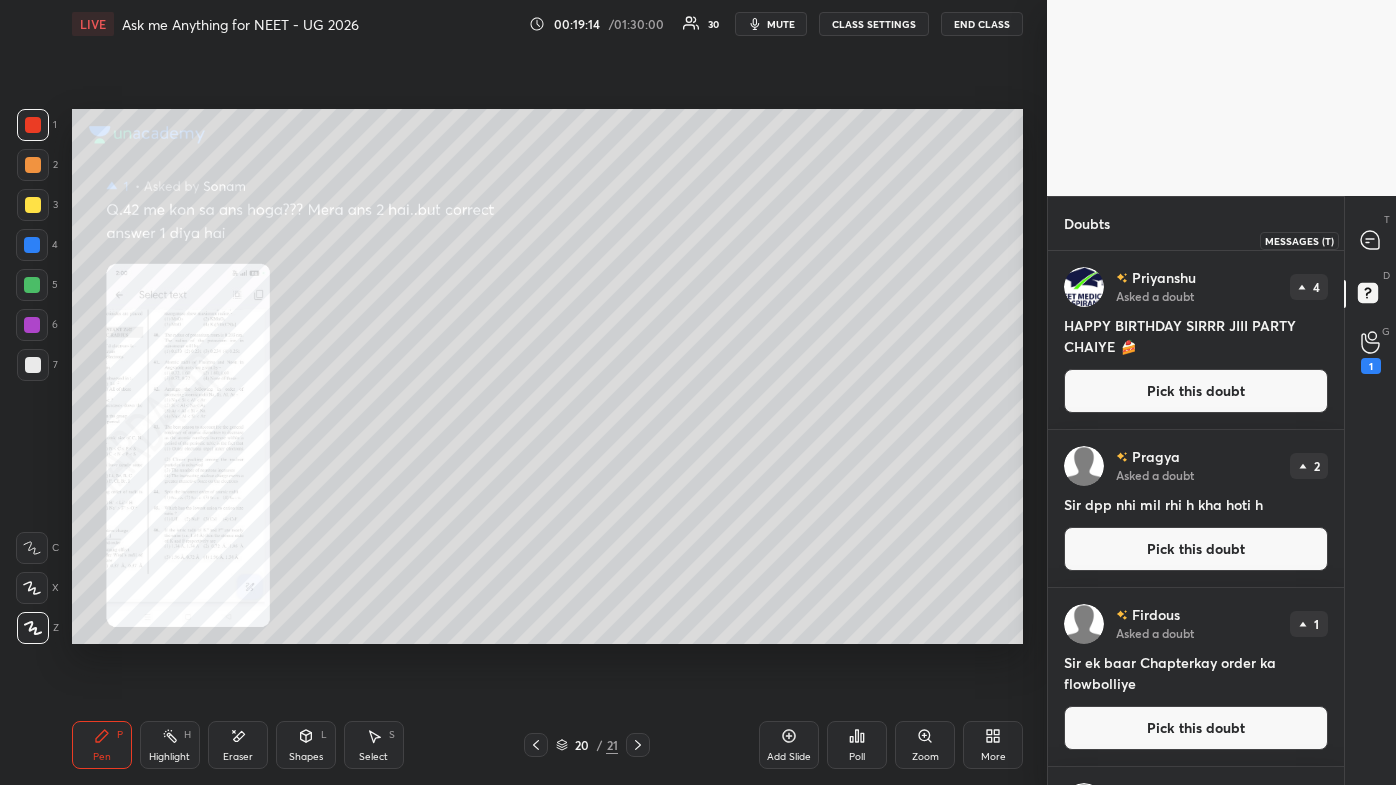 click 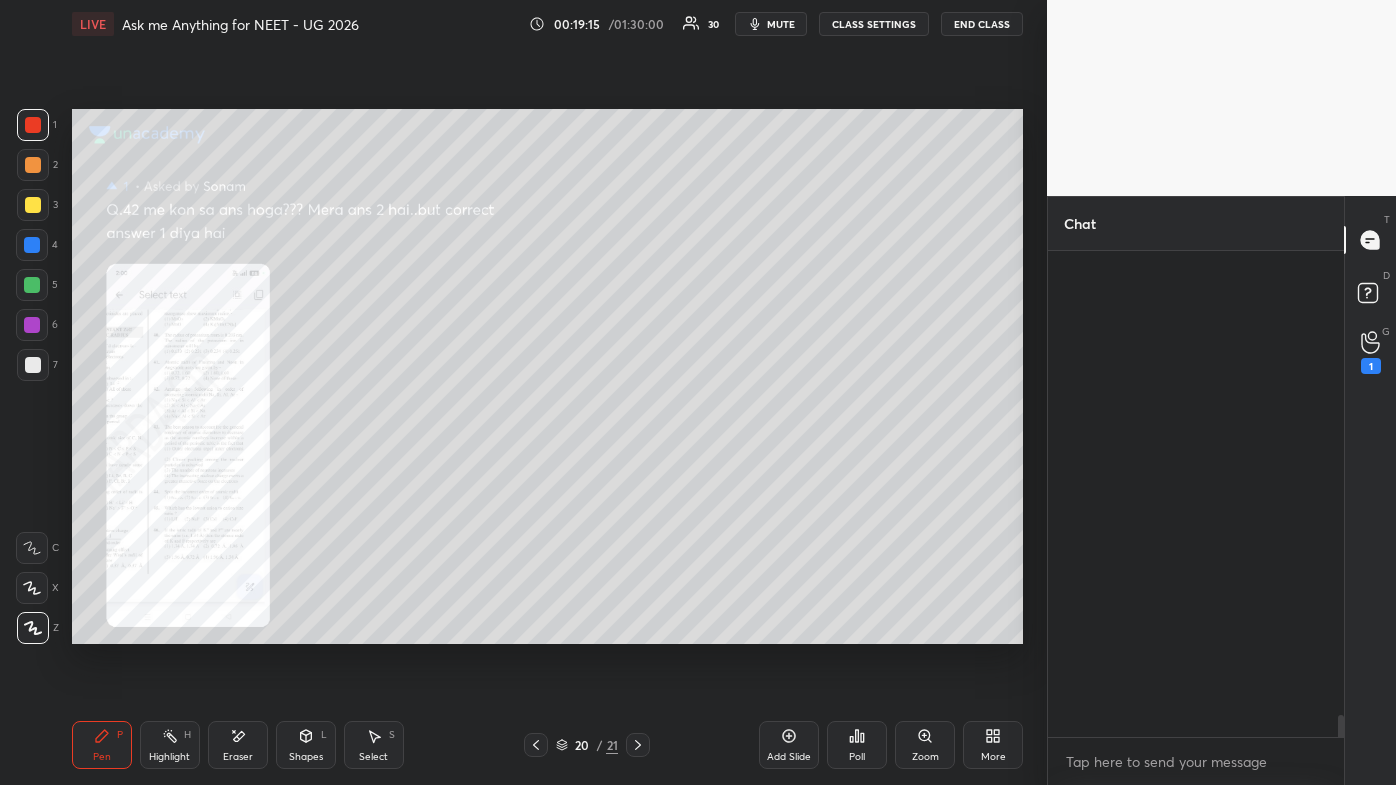 scroll, scrollTop: 11528, scrollLeft: 0, axis: vertical 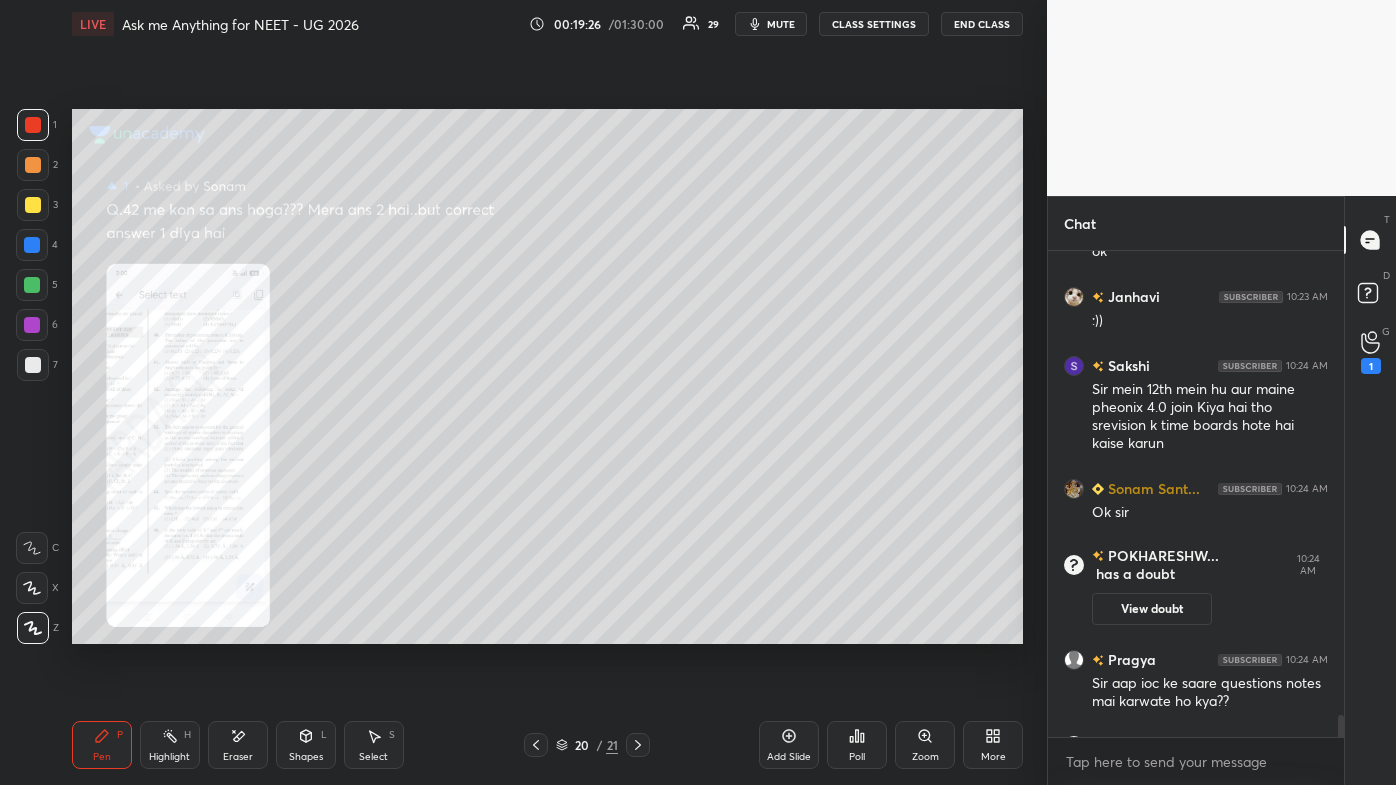 click 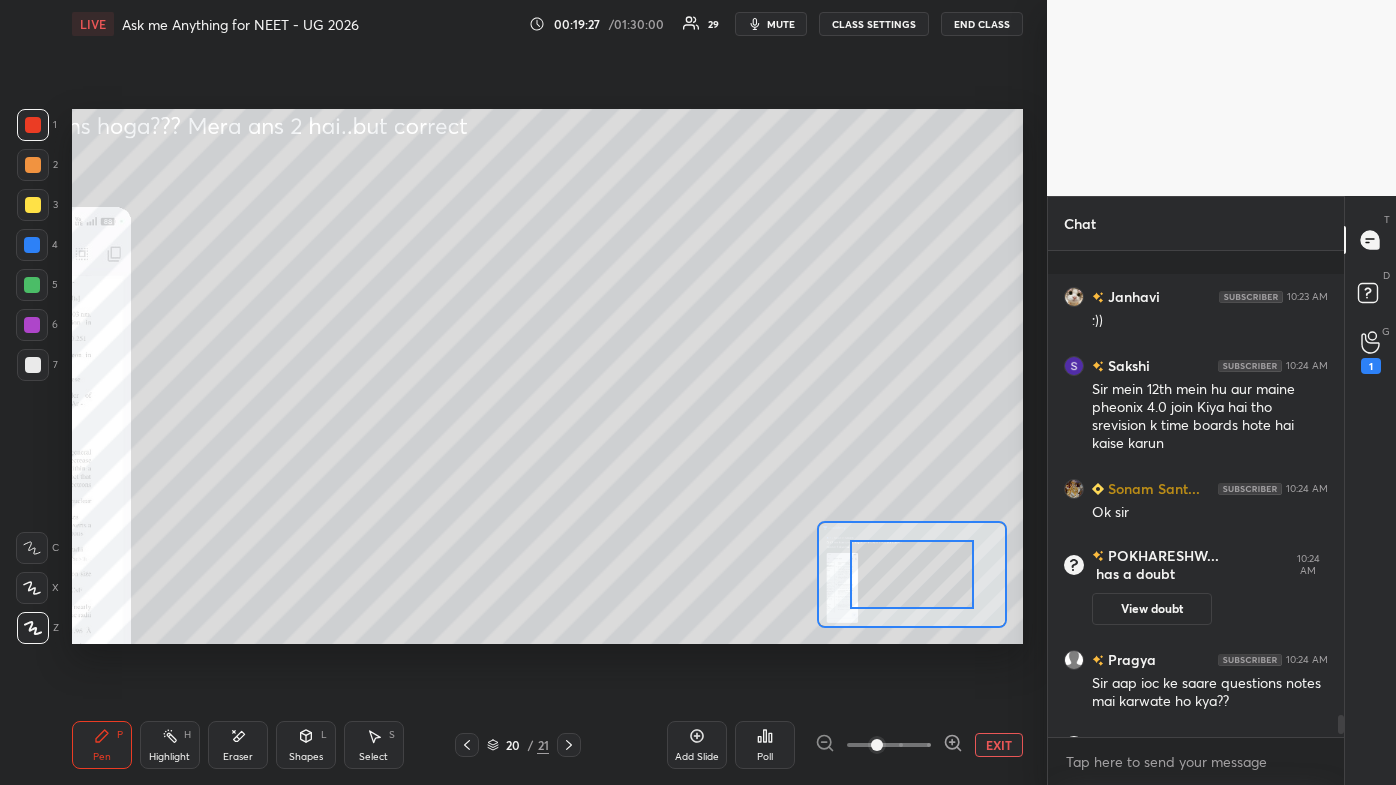 scroll, scrollTop: 11648, scrollLeft: 0, axis: vertical 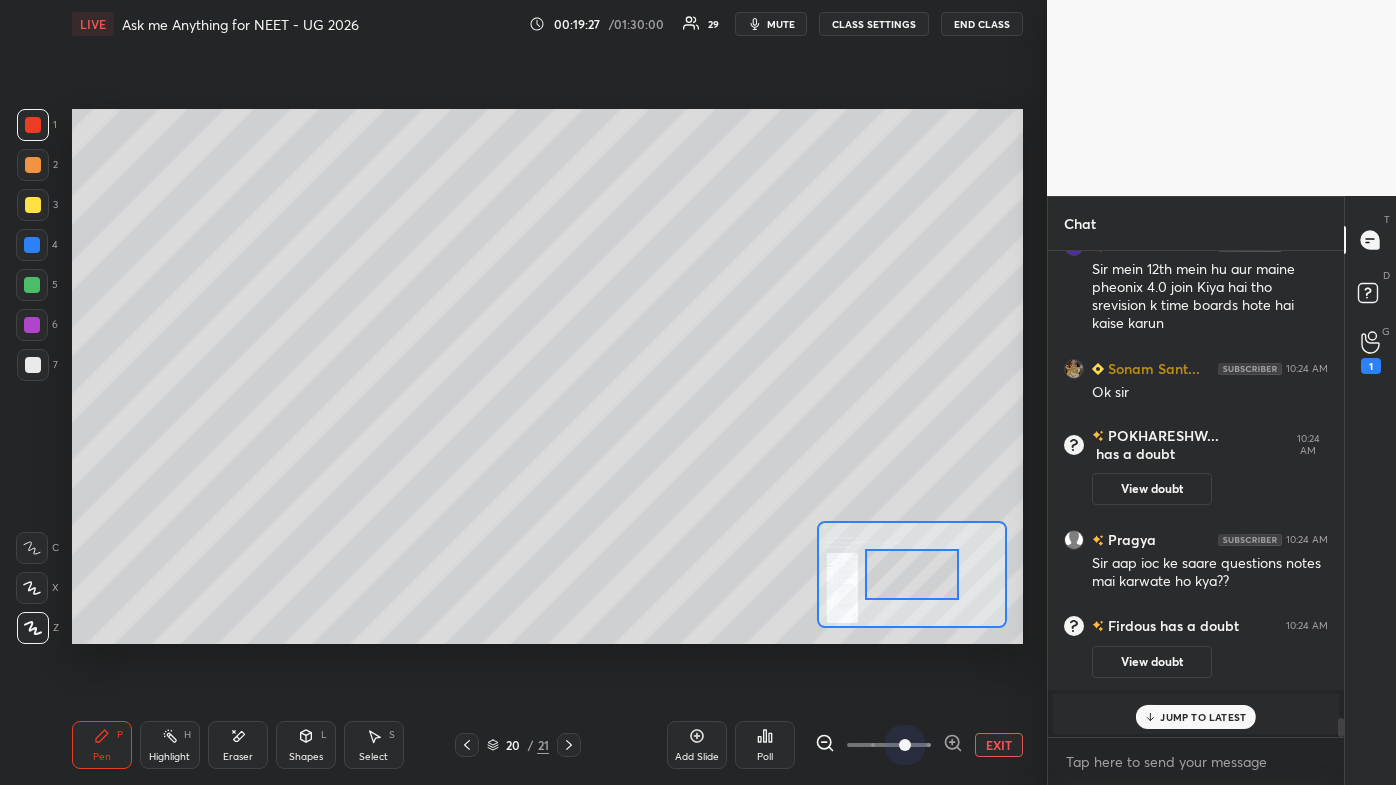 click at bounding box center (889, 745) 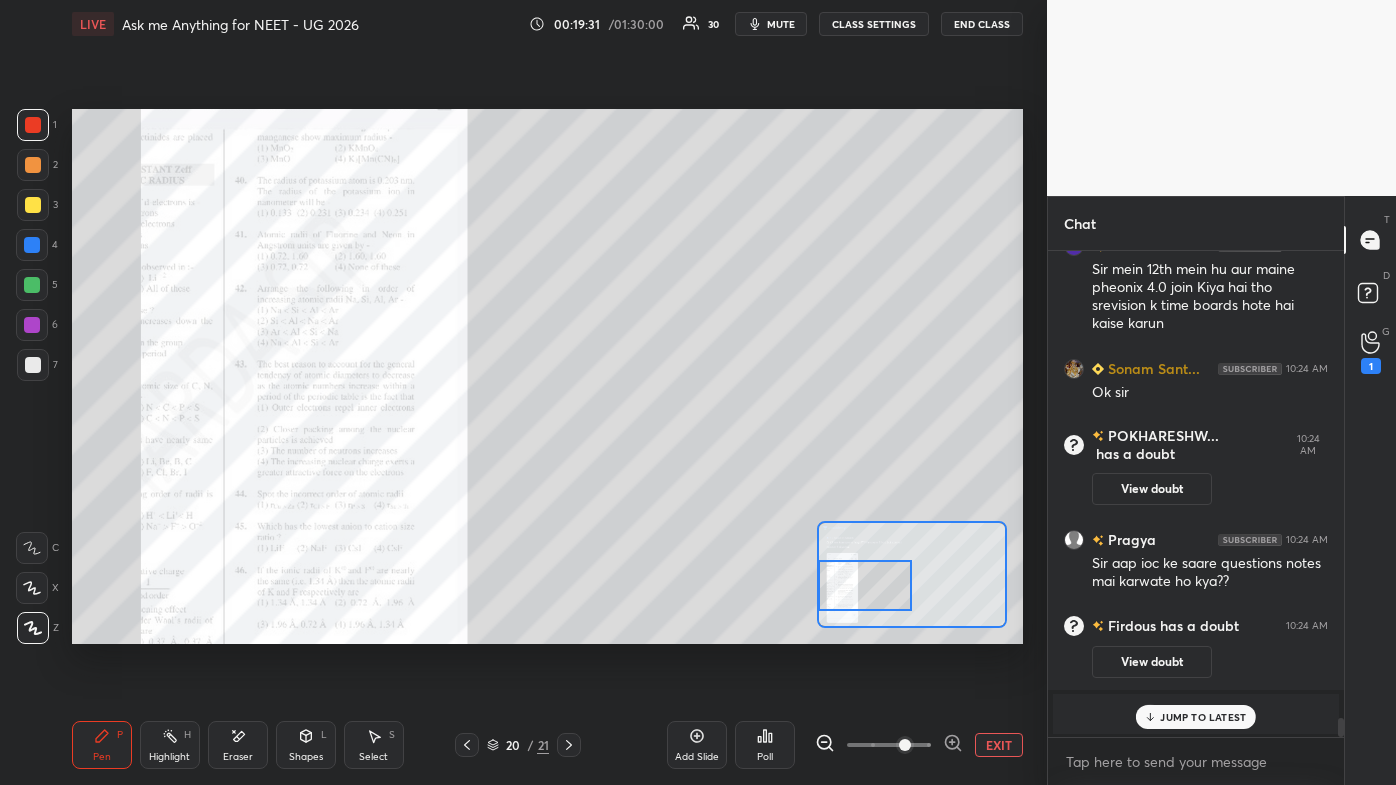drag, startPoint x: 884, startPoint y: 594, endPoint x: 829, endPoint y: 605, distance: 56.089214 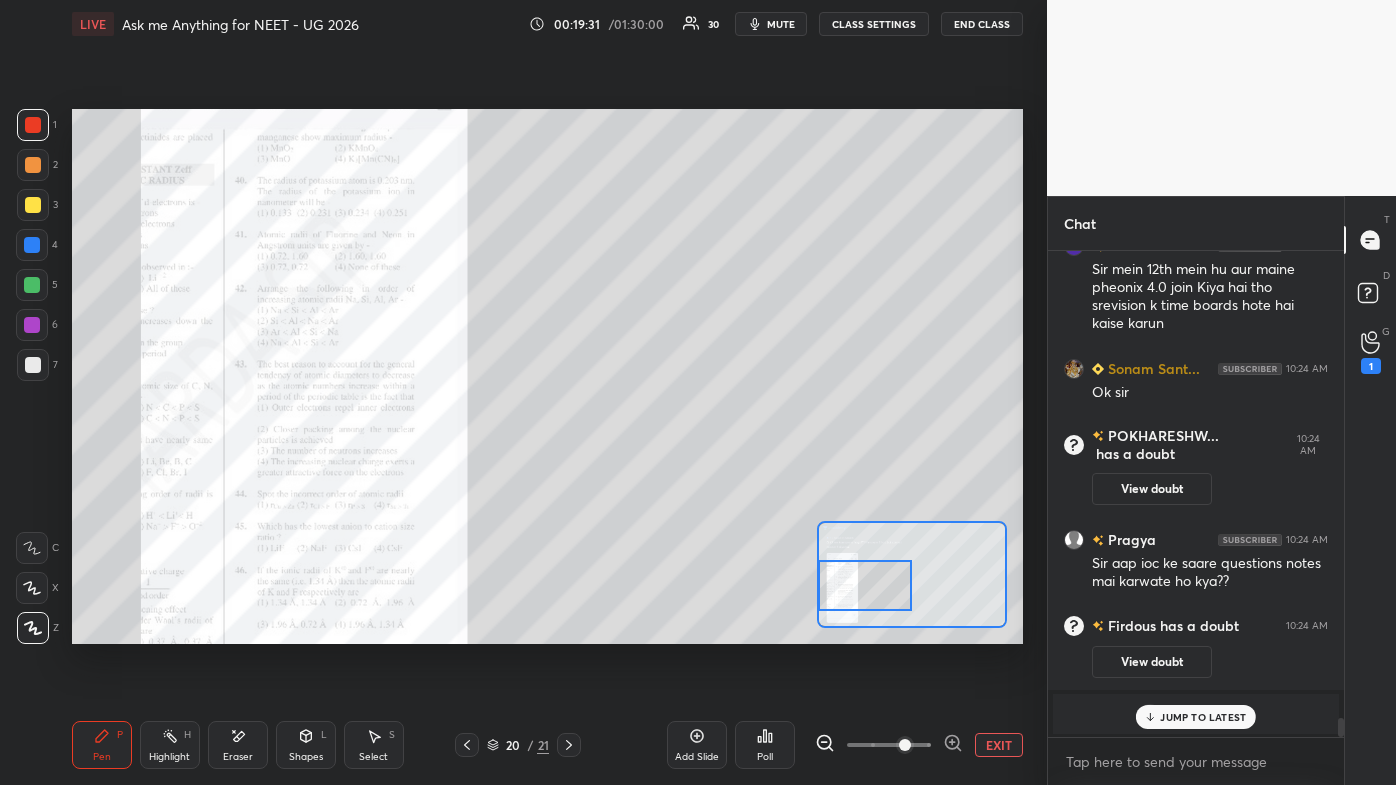 click at bounding box center [864, 586] 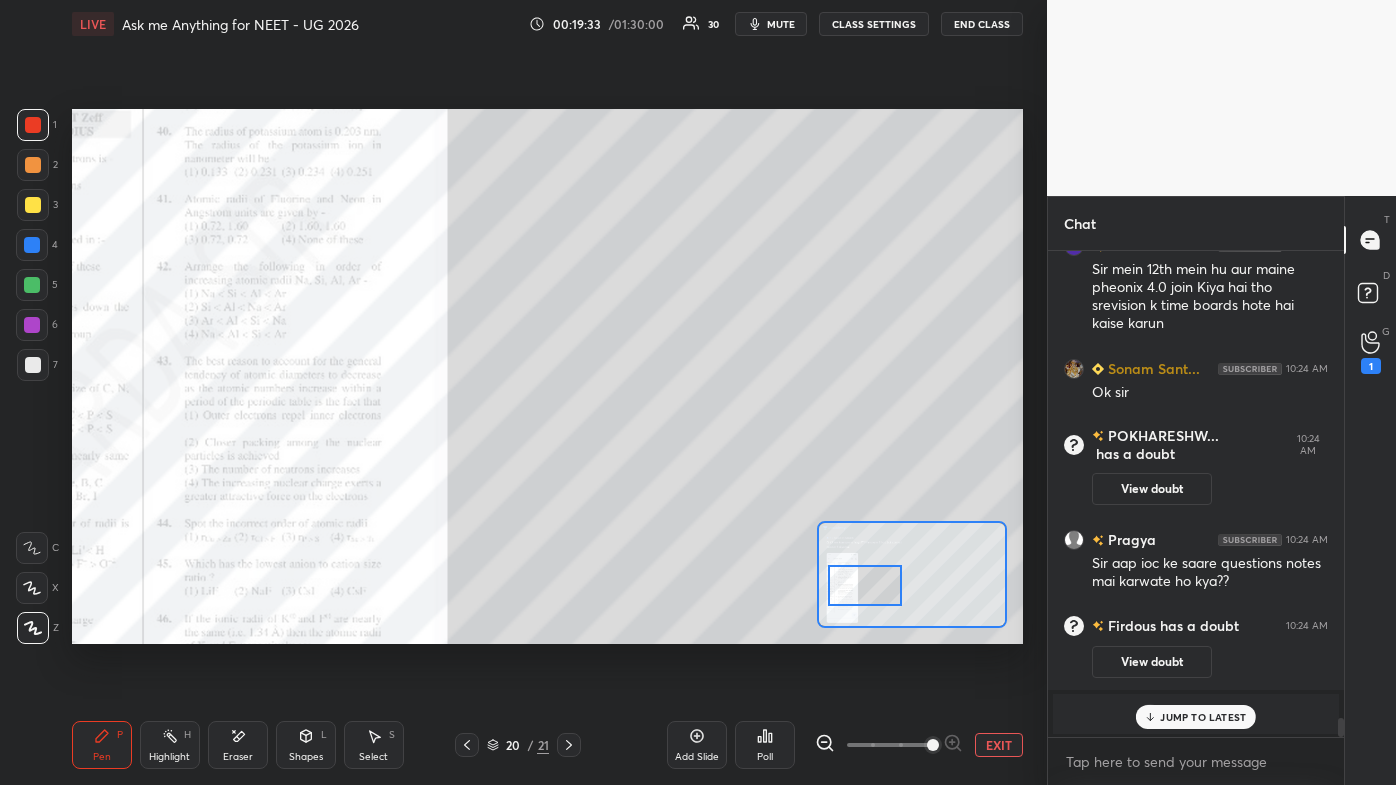 click at bounding box center [933, 745] 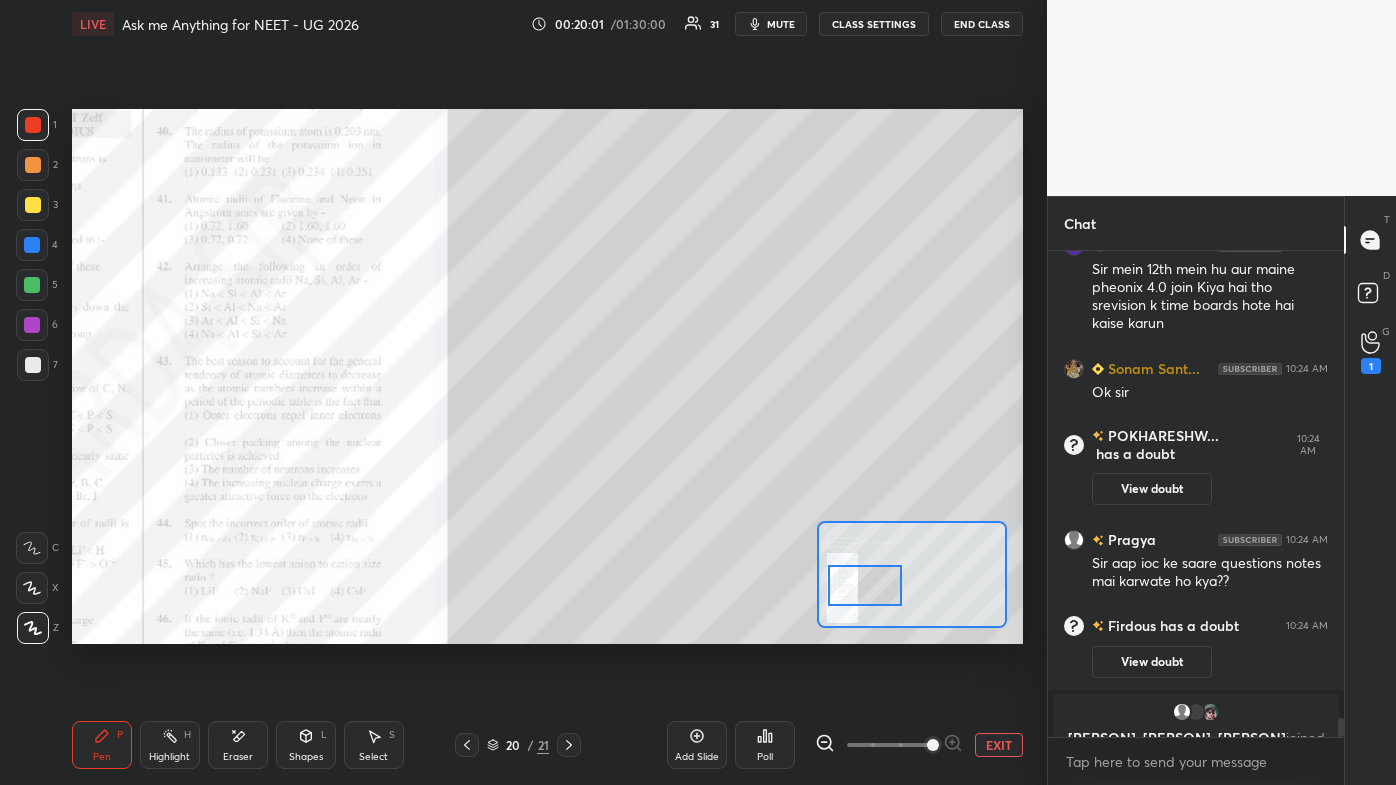 scroll, scrollTop: 11688, scrollLeft: 0, axis: vertical 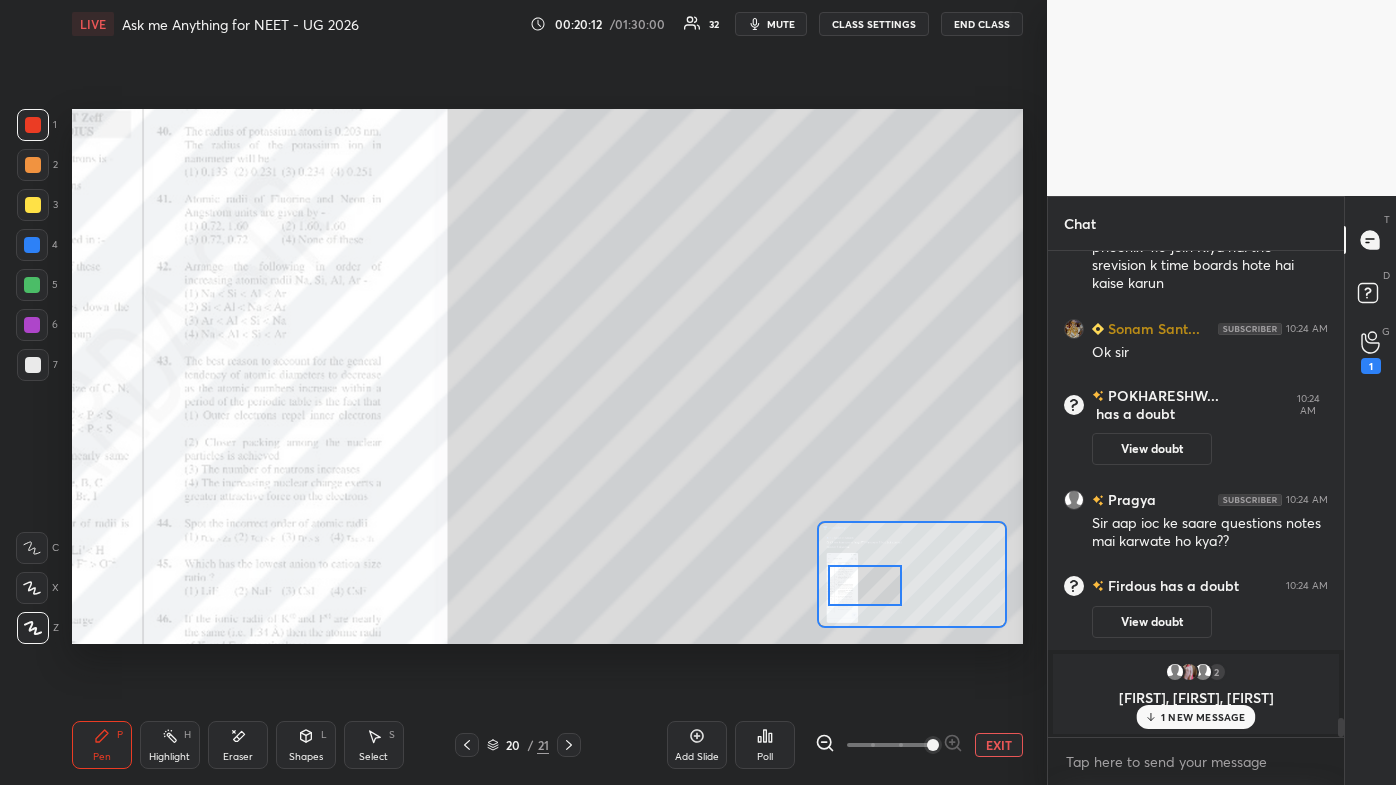 click on "1 NEW MESSAGE" at bounding box center (1203, 717) 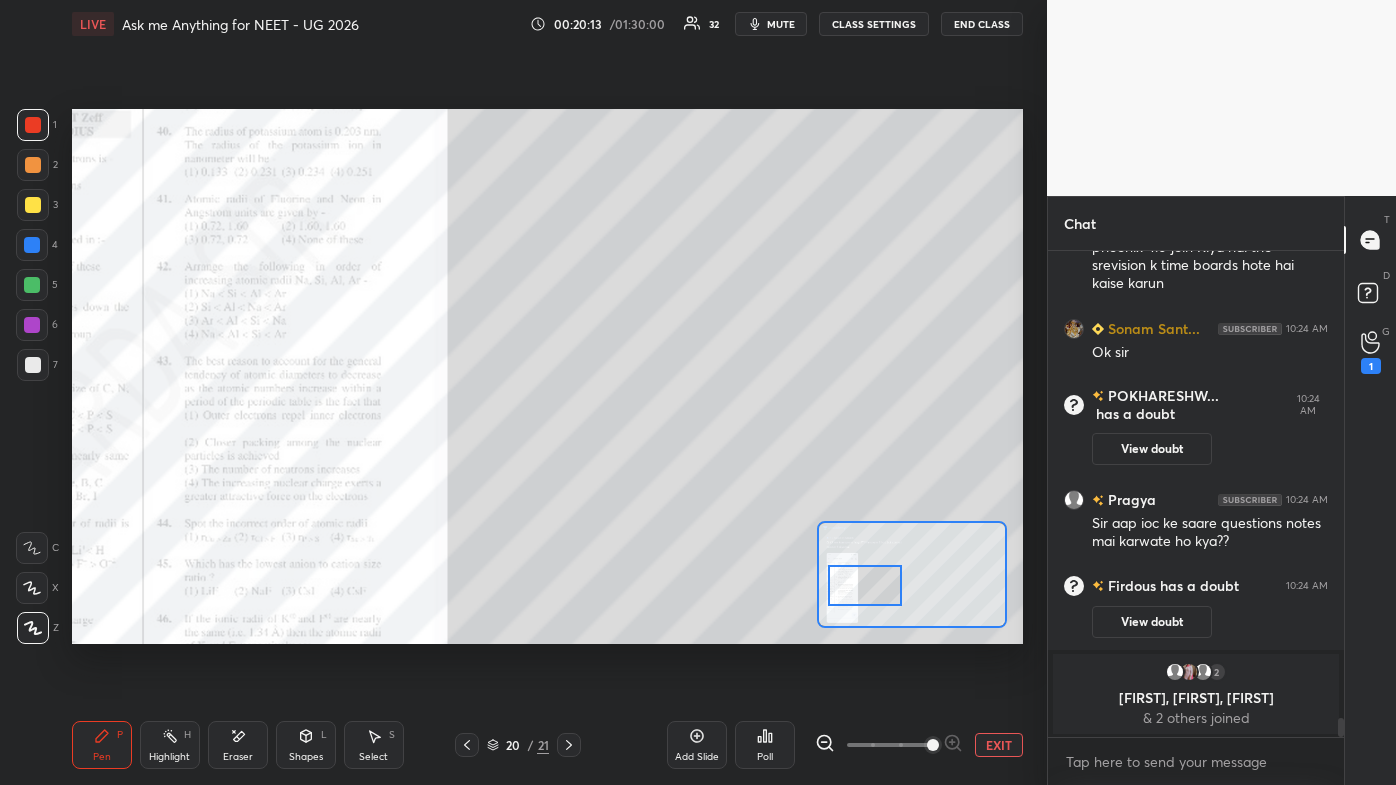 scroll, scrollTop: 11168, scrollLeft: 0, axis: vertical 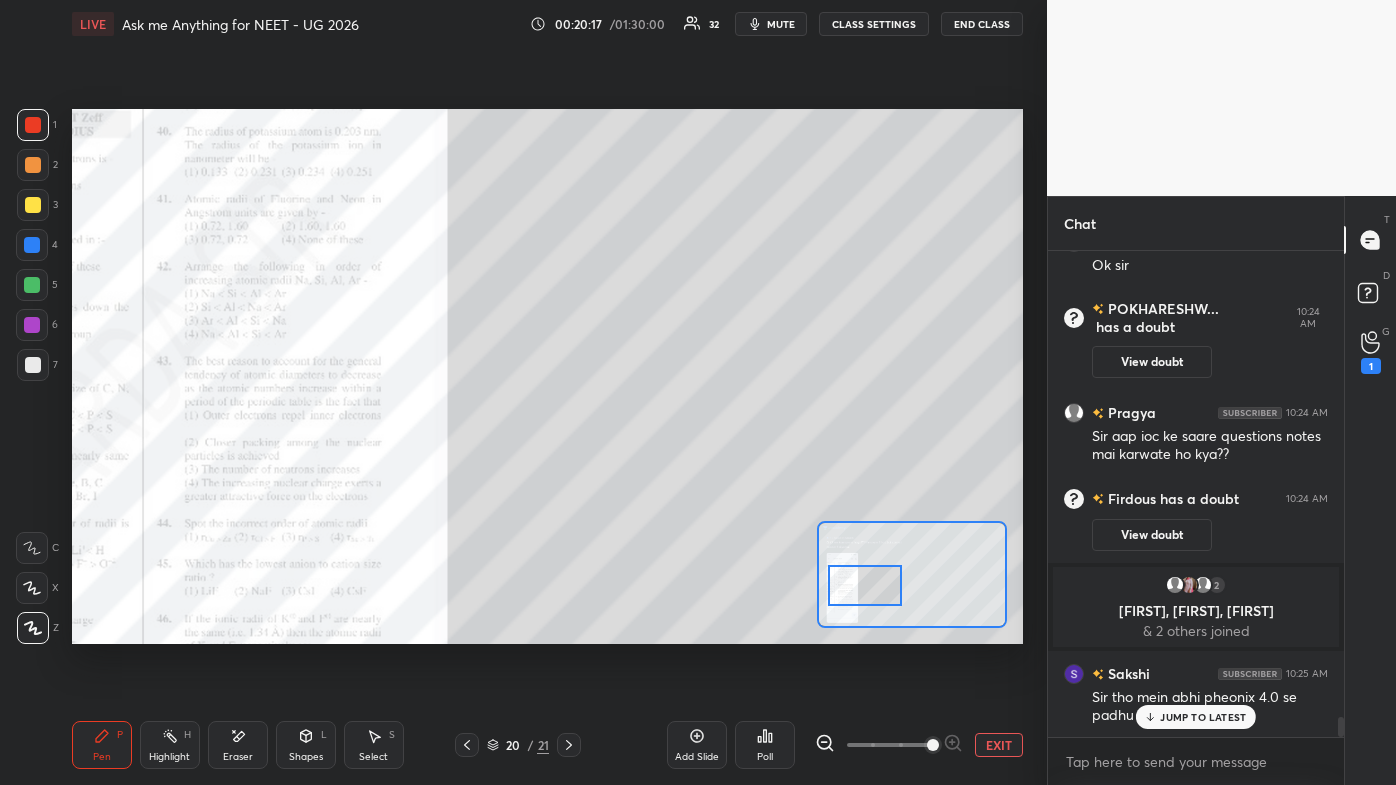click on "JUMP TO LATEST" at bounding box center (1203, 717) 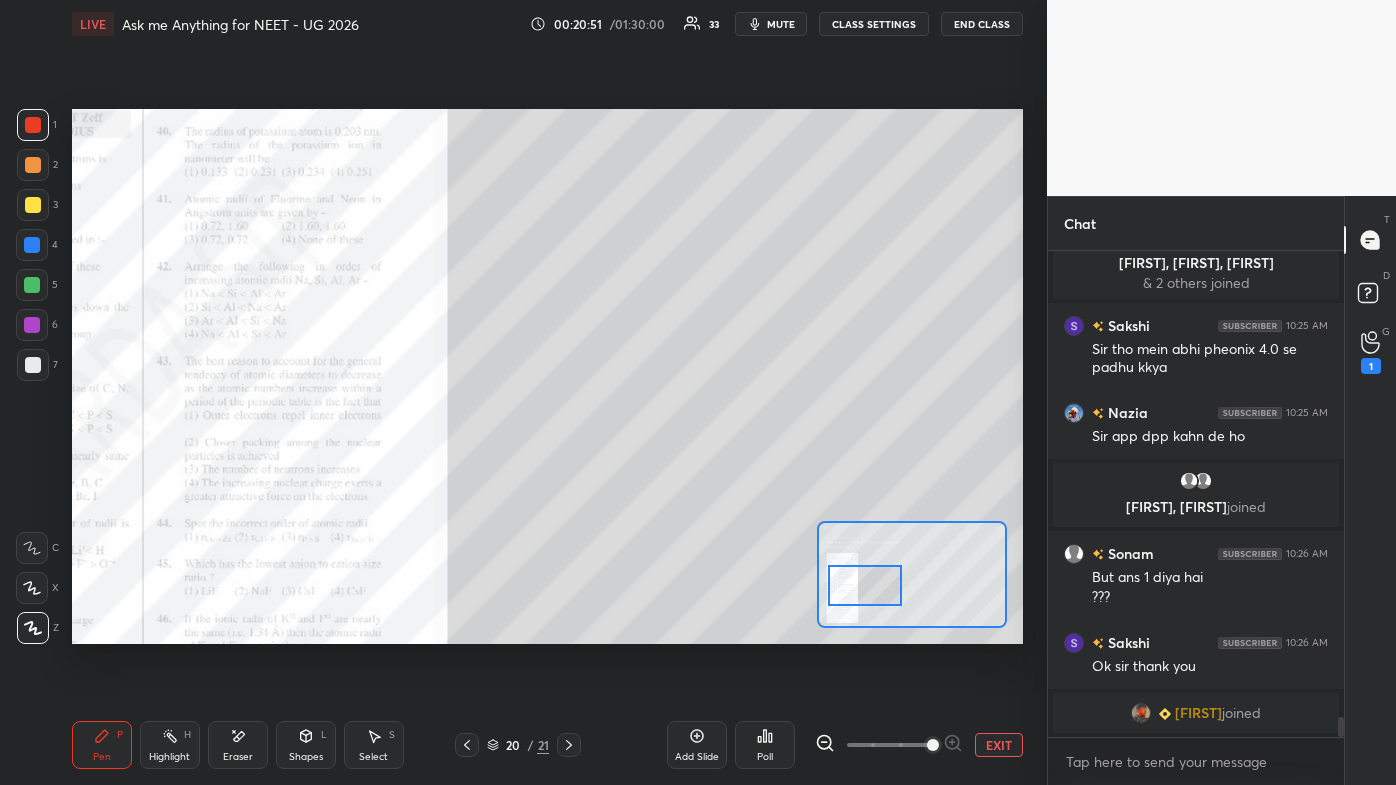 scroll, scrollTop: 11528, scrollLeft: 0, axis: vertical 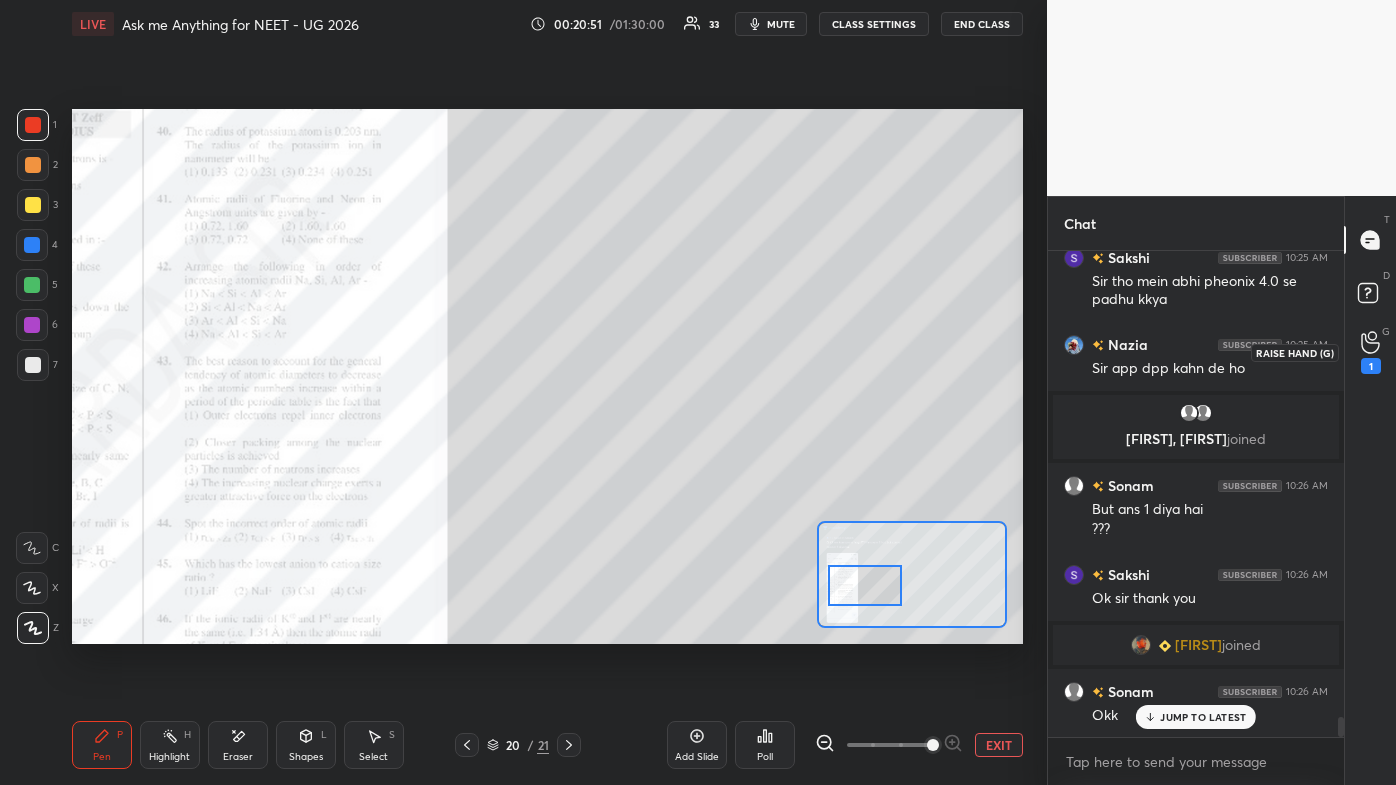 click on "1" at bounding box center [1371, 366] 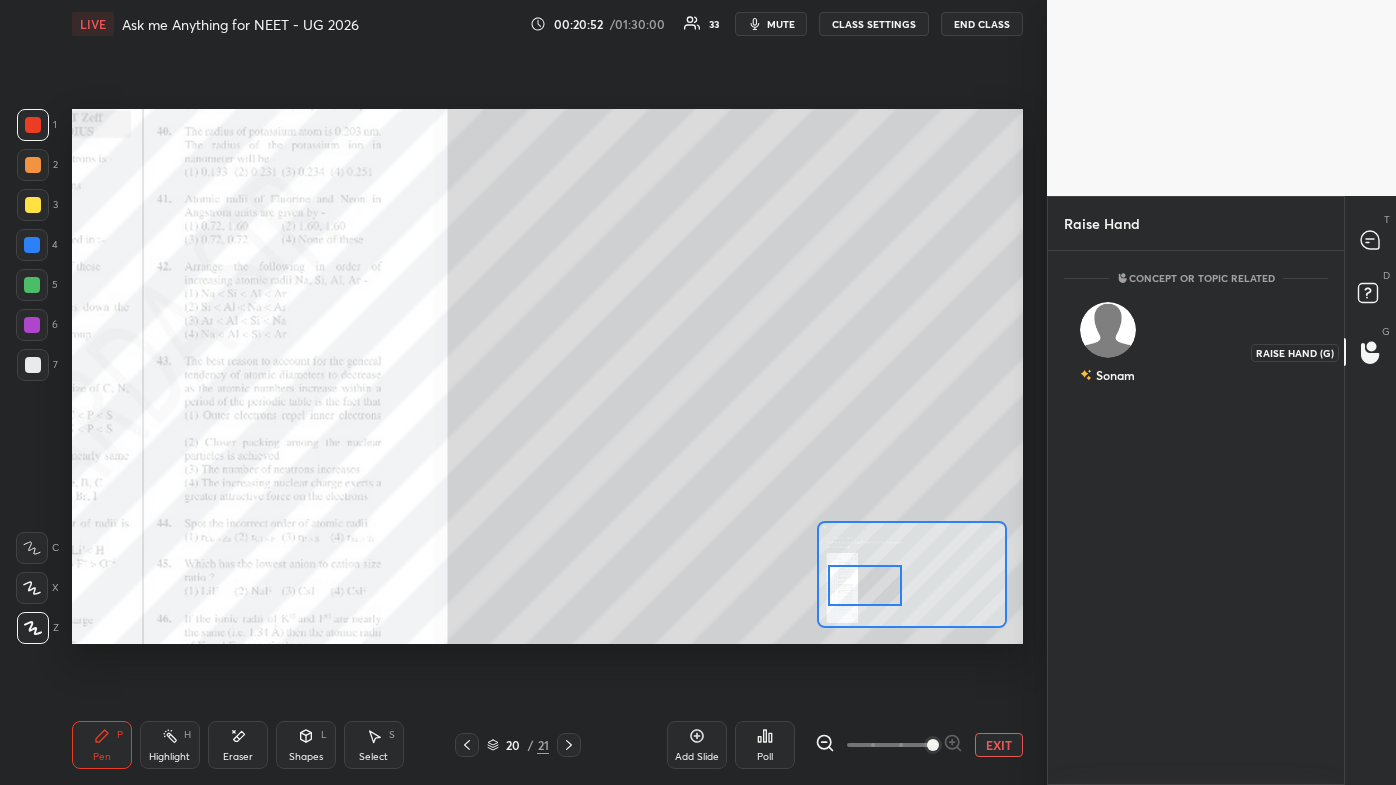 scroll, scrollTop: 528, scrollLeft: 290, axis: both 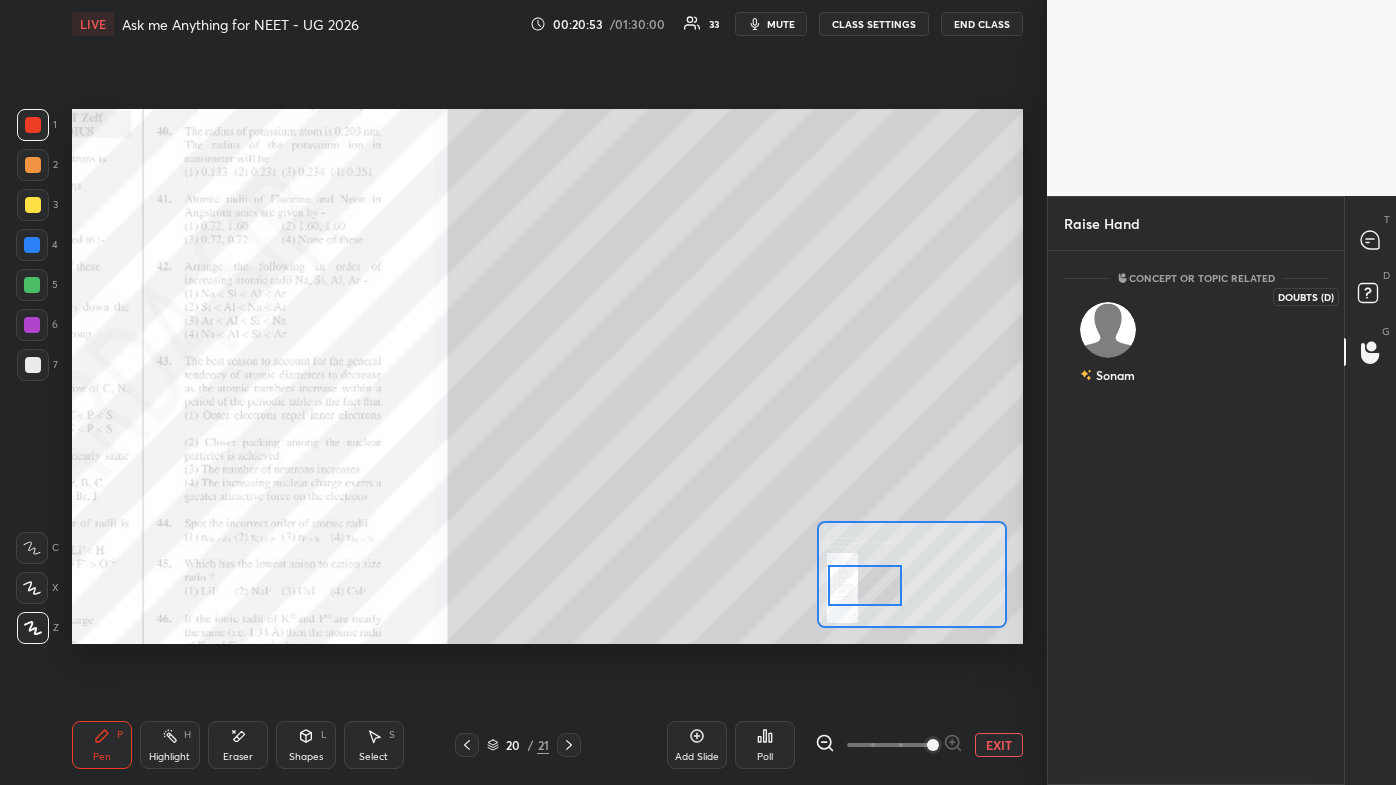 click 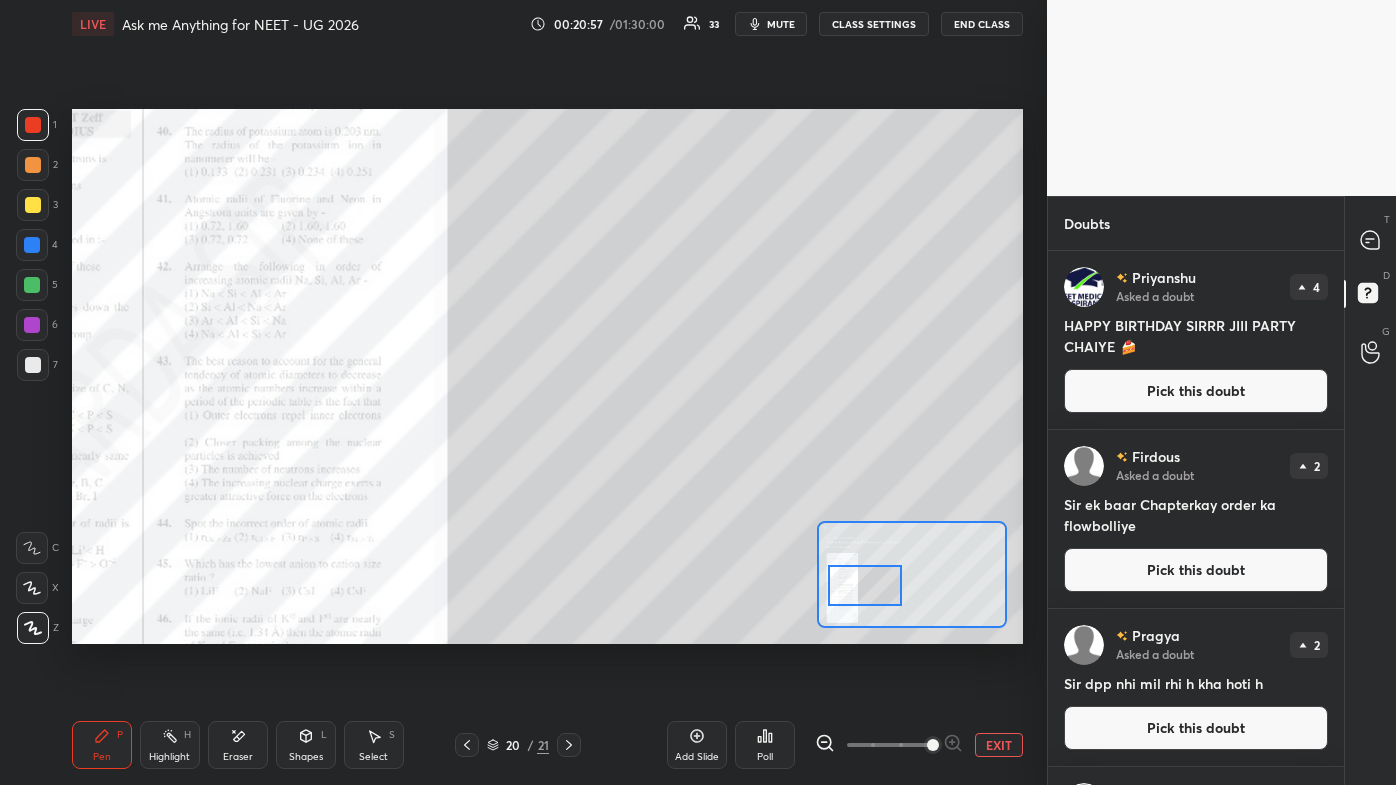 click on "[FIRST] Asked a doubt 2 Sir ek baar Chapterkay order ka flowbolliye Pick this doubt" at bounding box center [1196, 519] 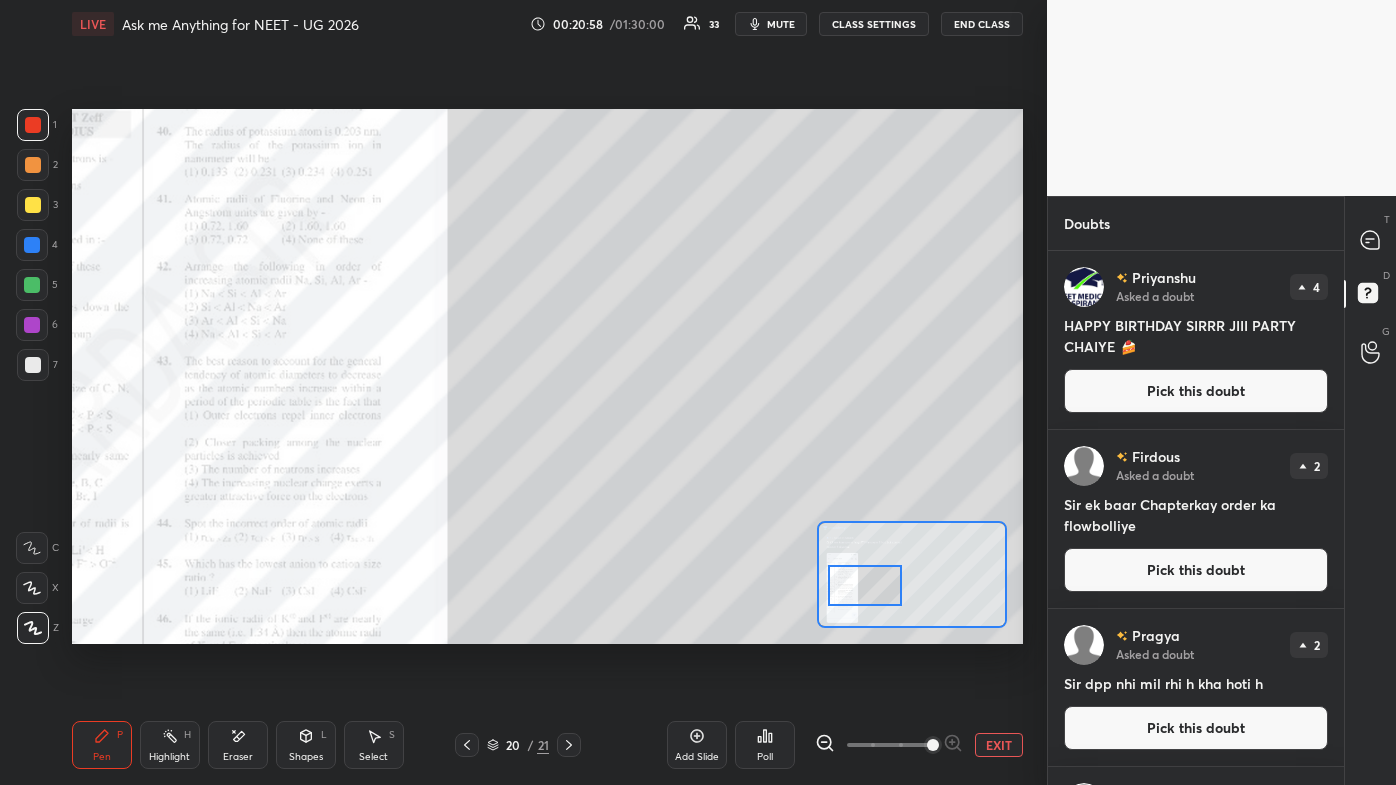 click on "Pick this doubt" at bounding box center (1196, 570) 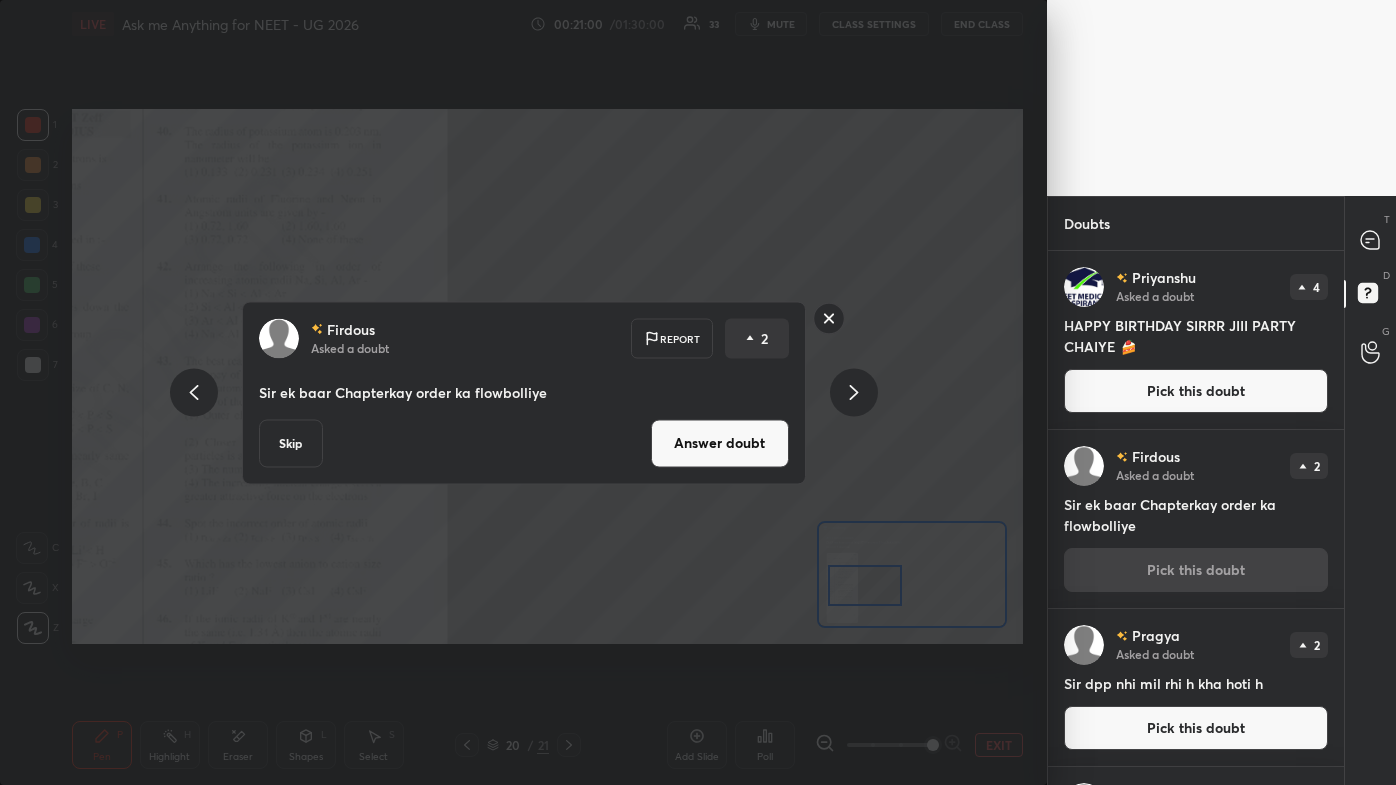click on "Answer doubt" at bounding box center [720, 443] 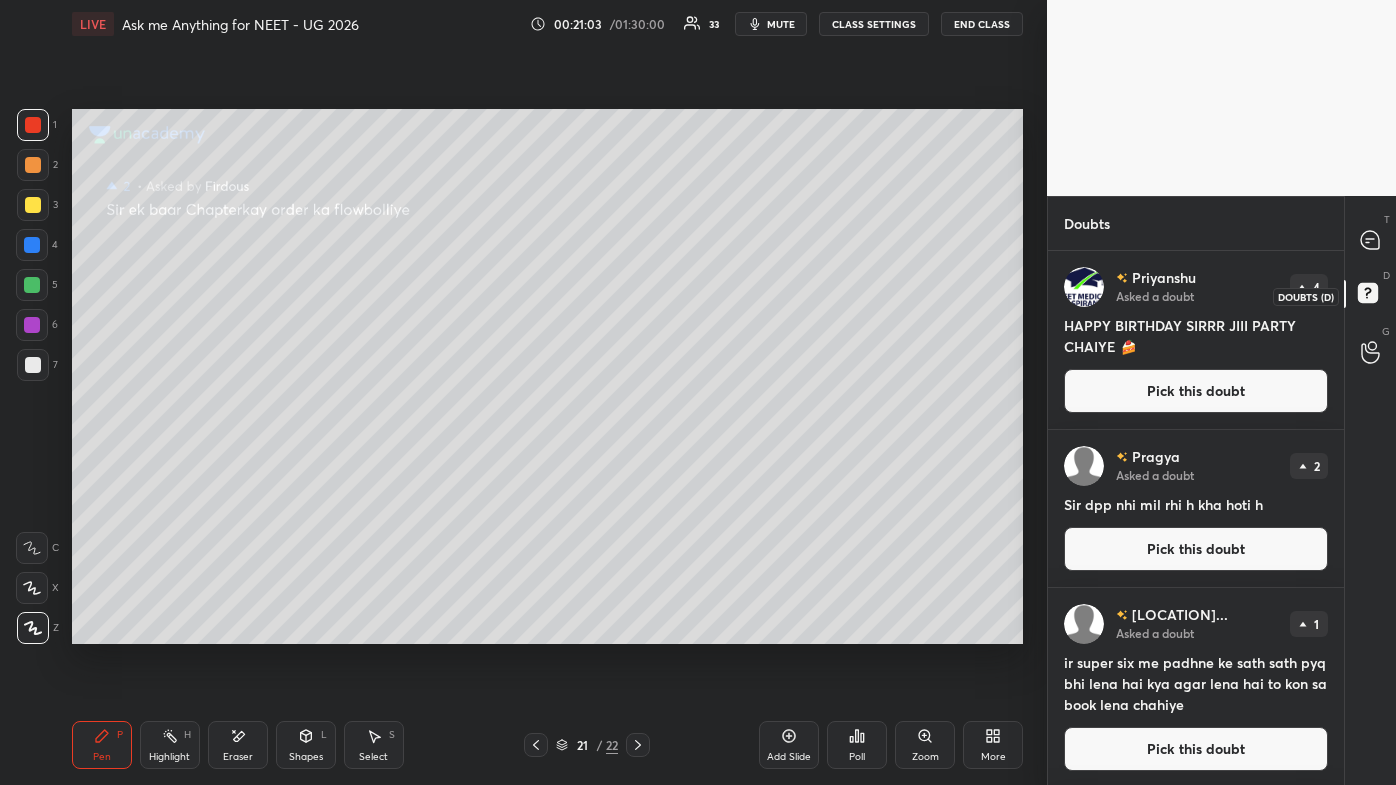 click 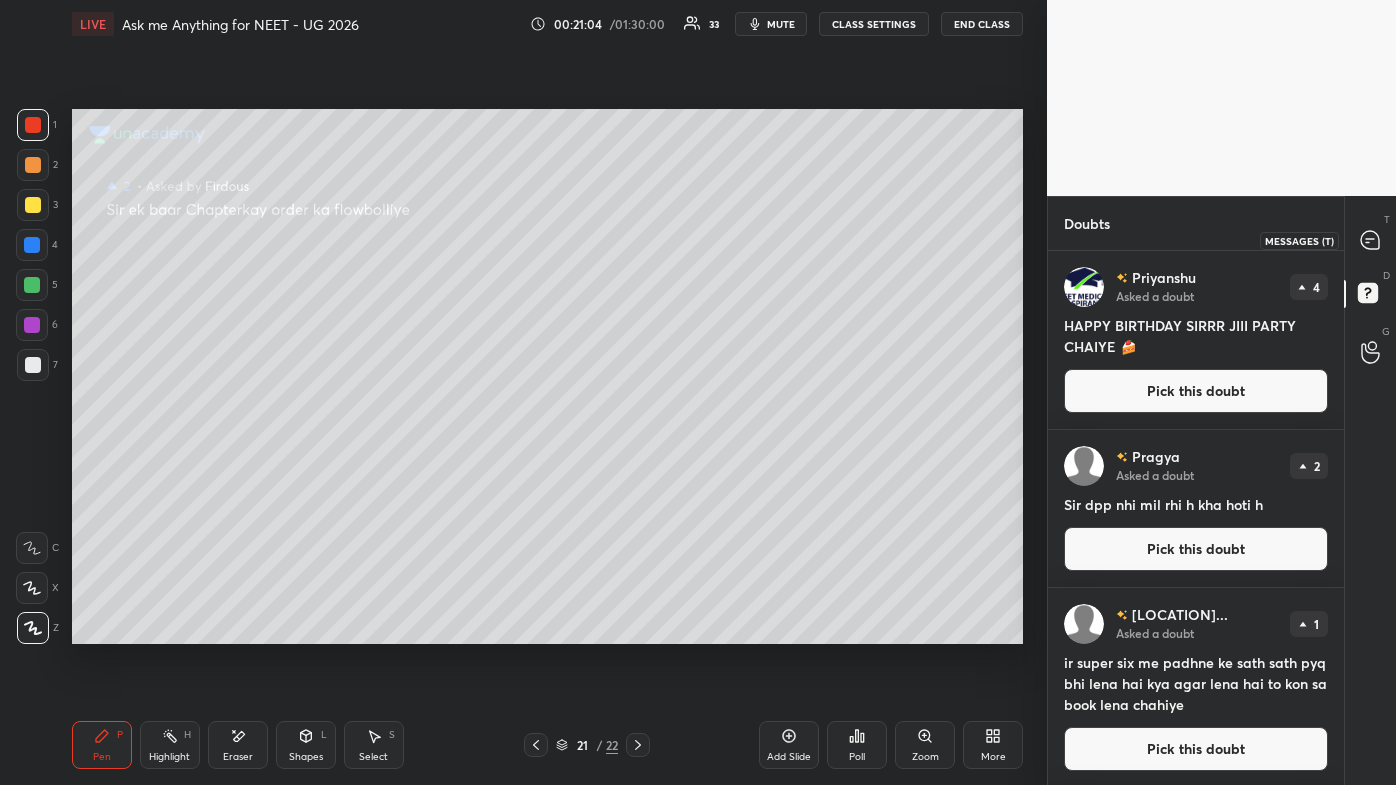 click 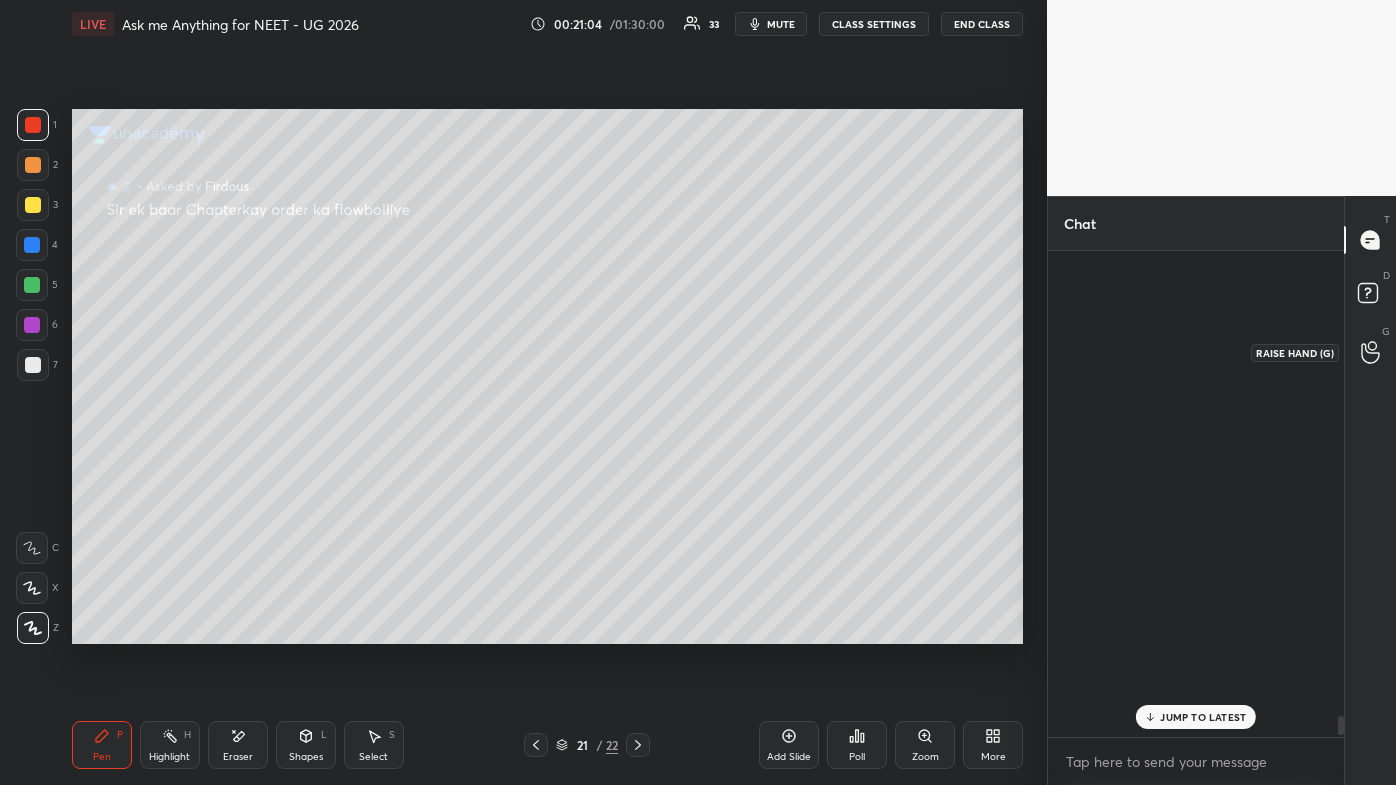 scroll, scrollTop: 11895, scrollLeft: 0, axis: vertical 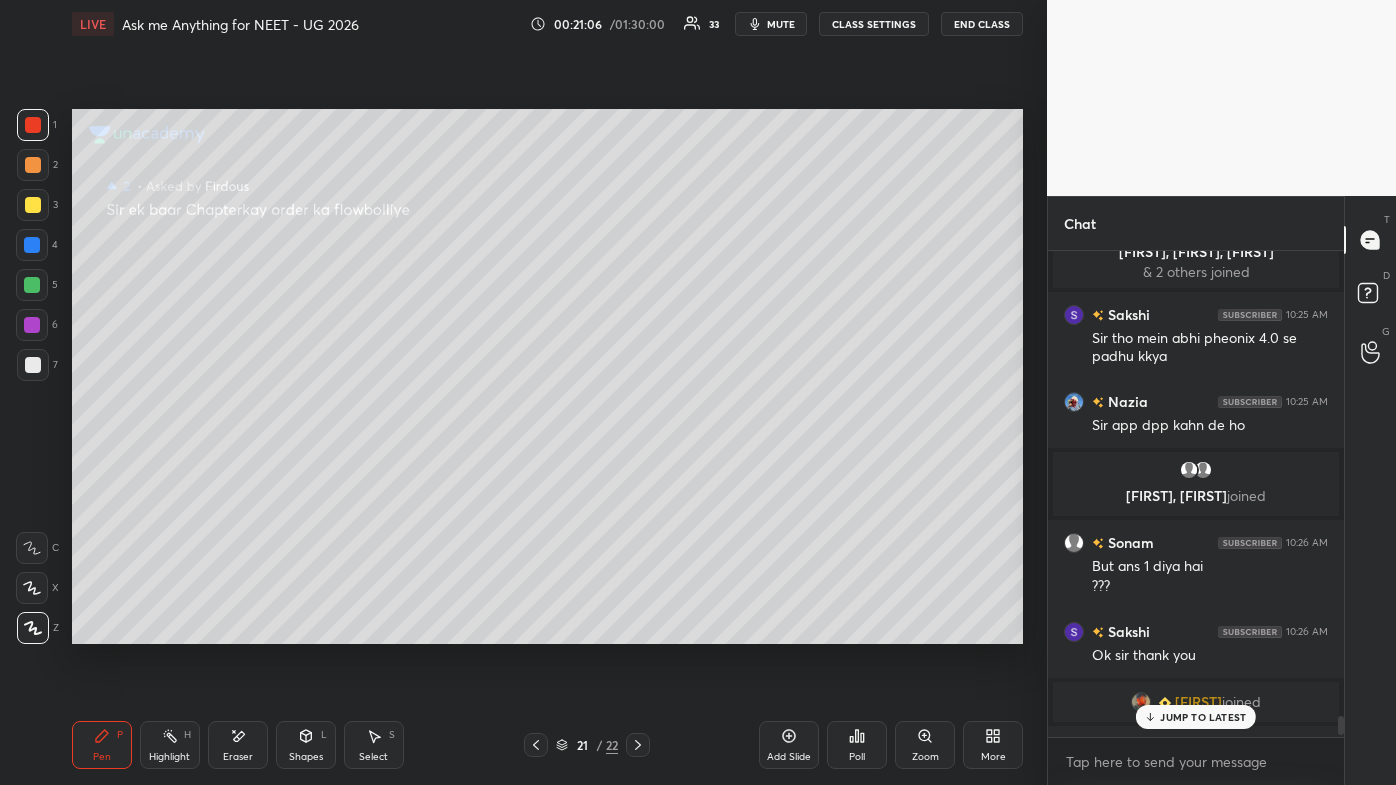 click on "JUMP TO LATEST" at bounding box center [1203, 717] 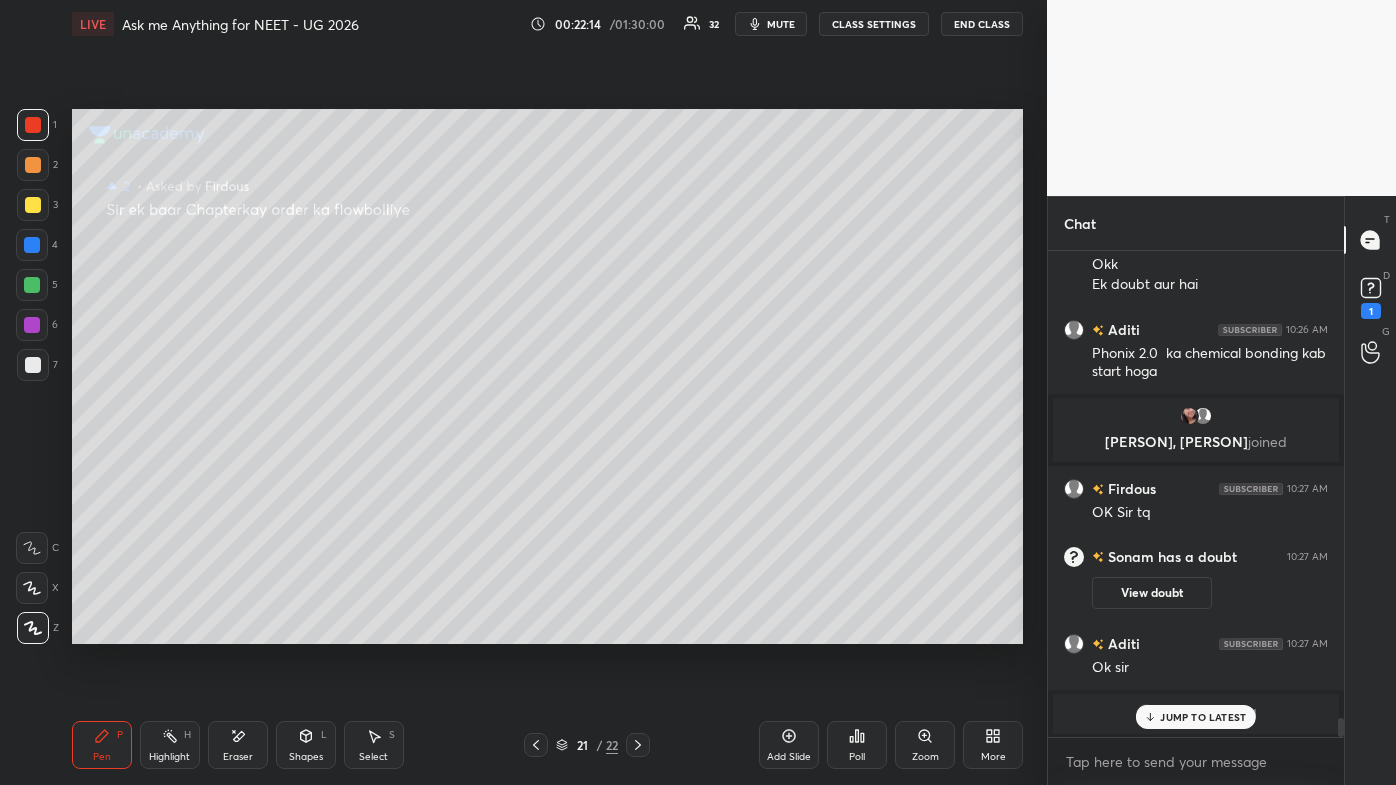 scroll, scrollTop: 11682, scrollLeft: 0, axis: vertical 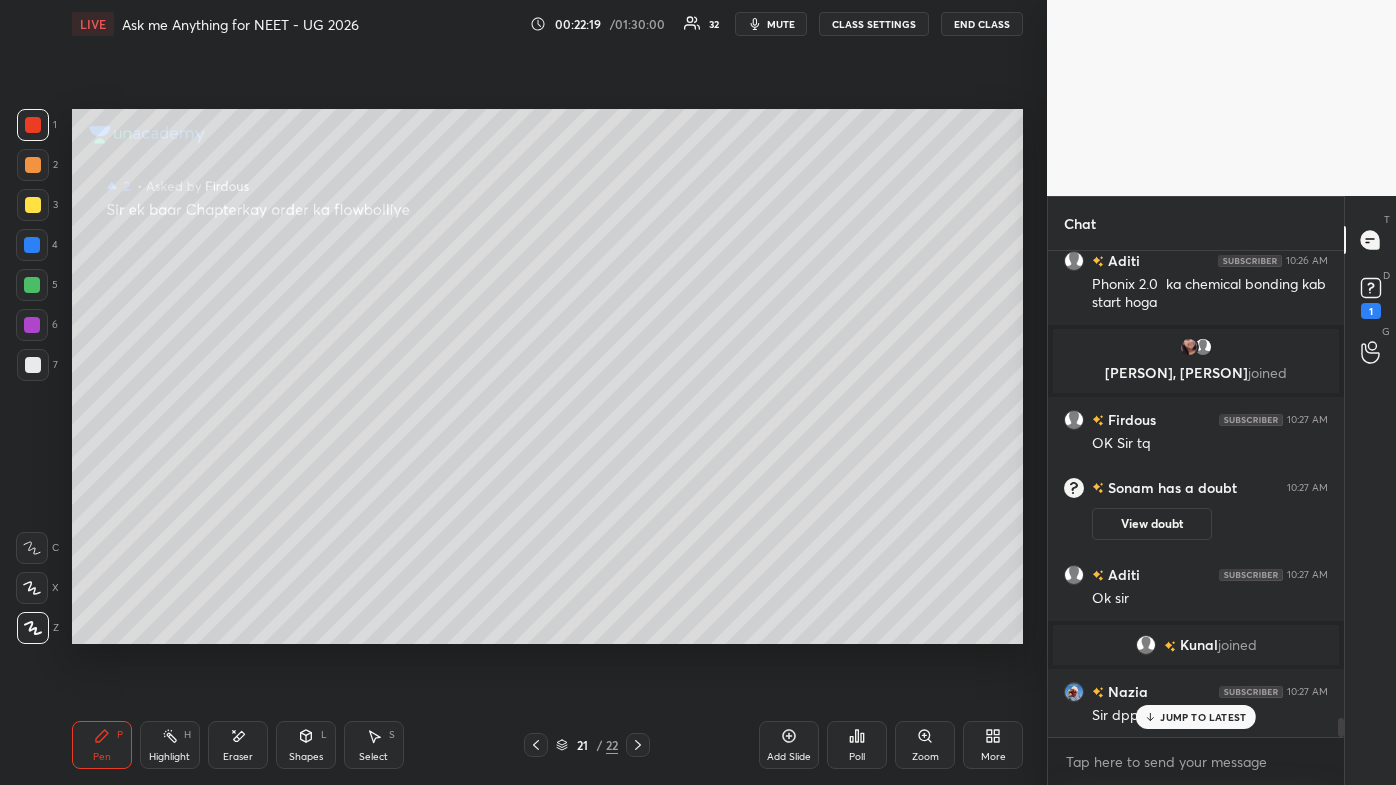 click on "JUMP TO LATEST" at bounding box center [1203, 717] 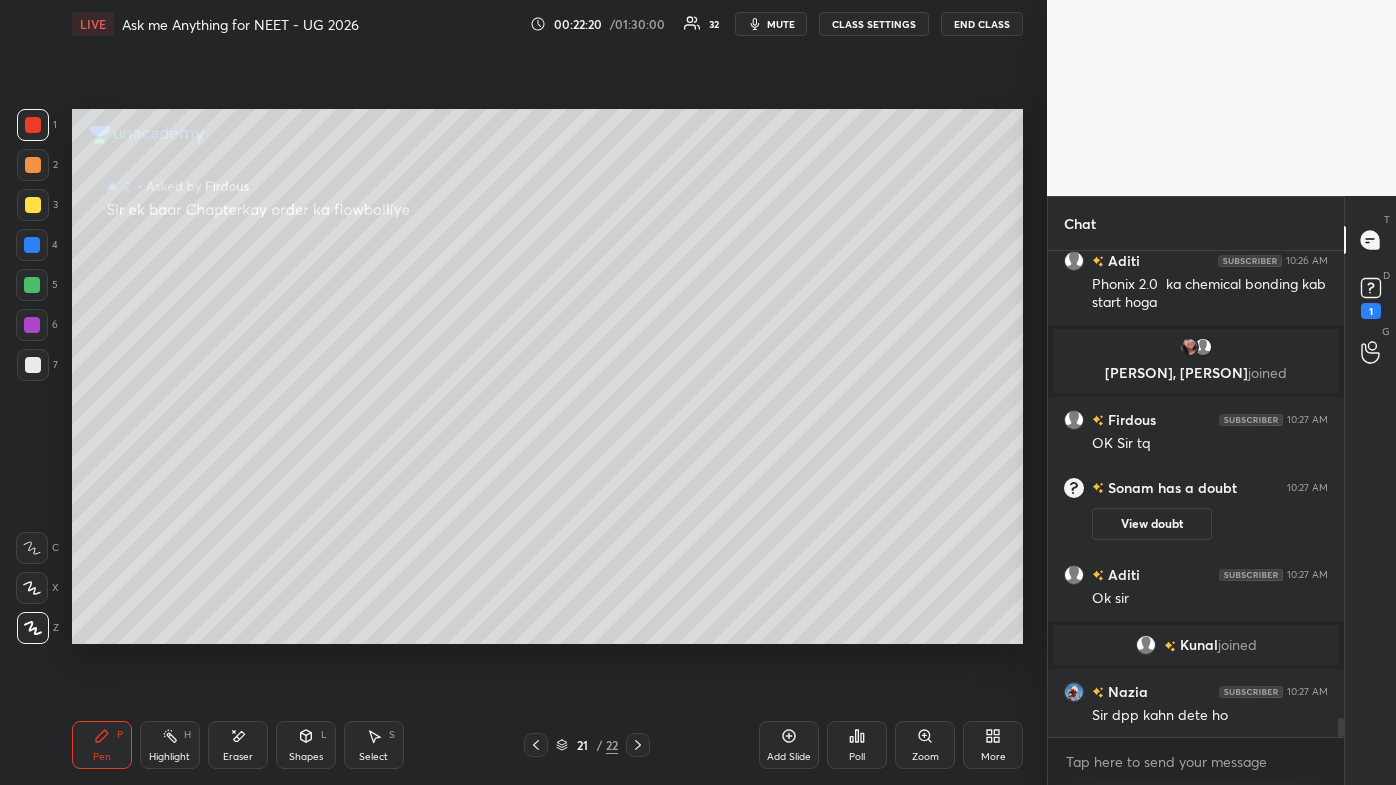 scroll, scrollTop: 11752, scrollLeft: 0, axis: vertical 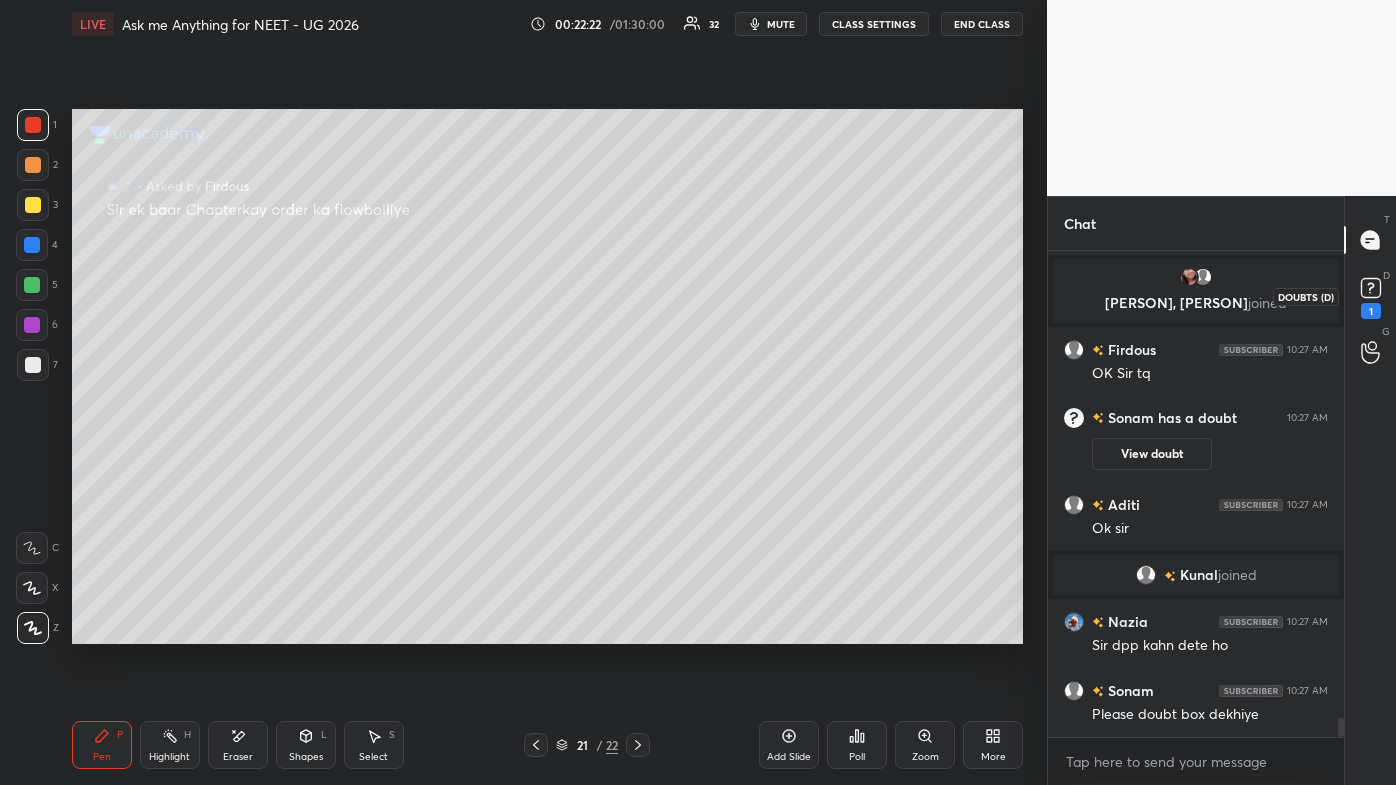 click on "1" at bounding box center (1371, 311) 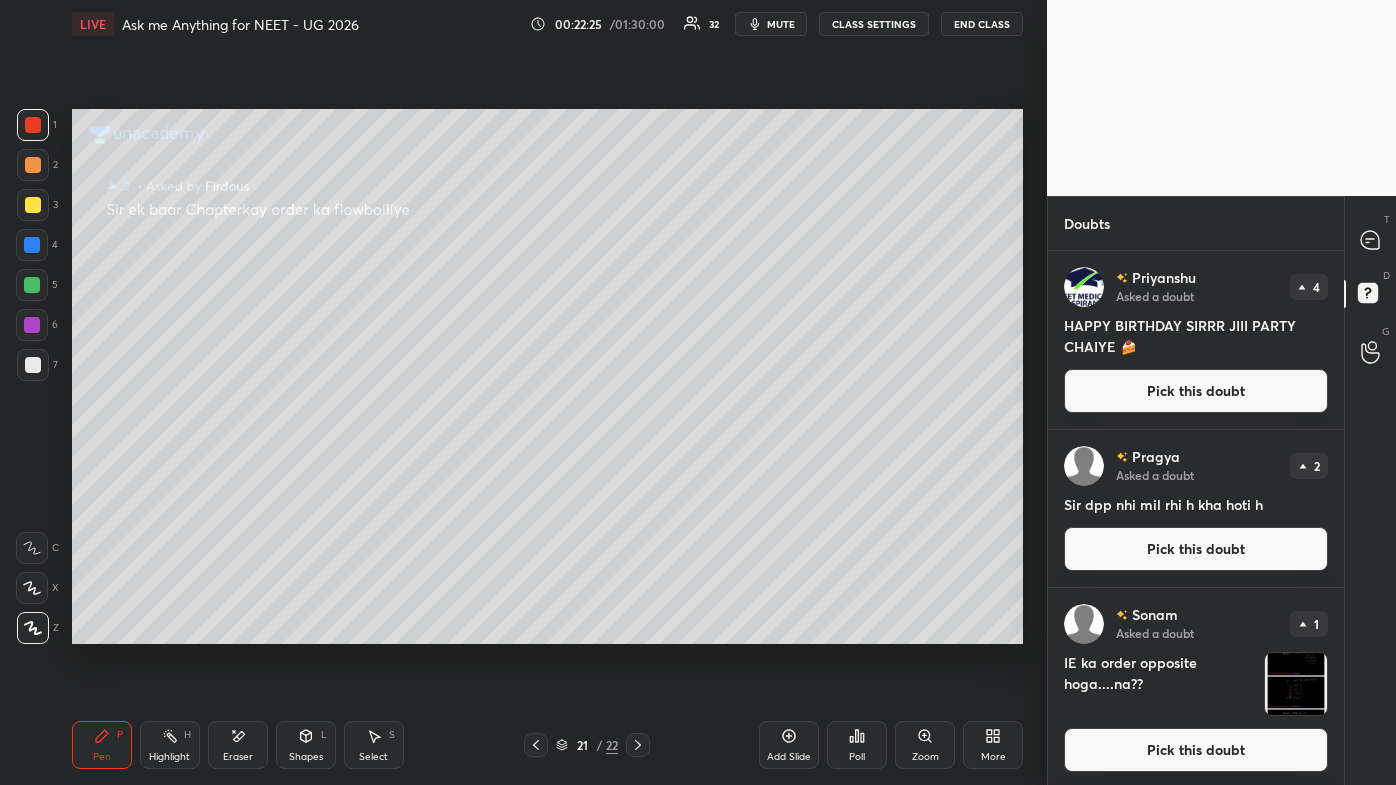 click on "Pick this doubt" at bounding box center (1196, 750) 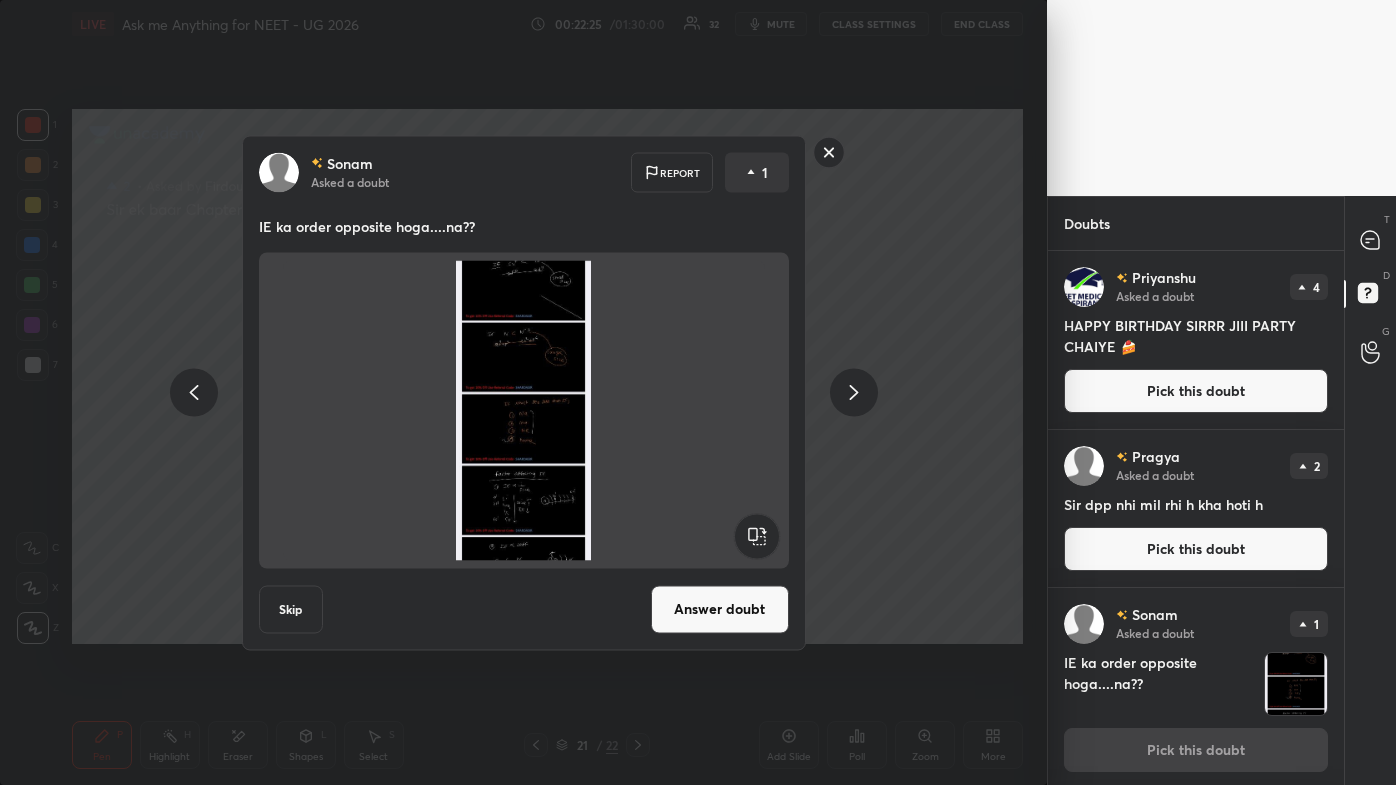 scroll, scrollTop: 4, scrollLeft: 0, axis: vertical 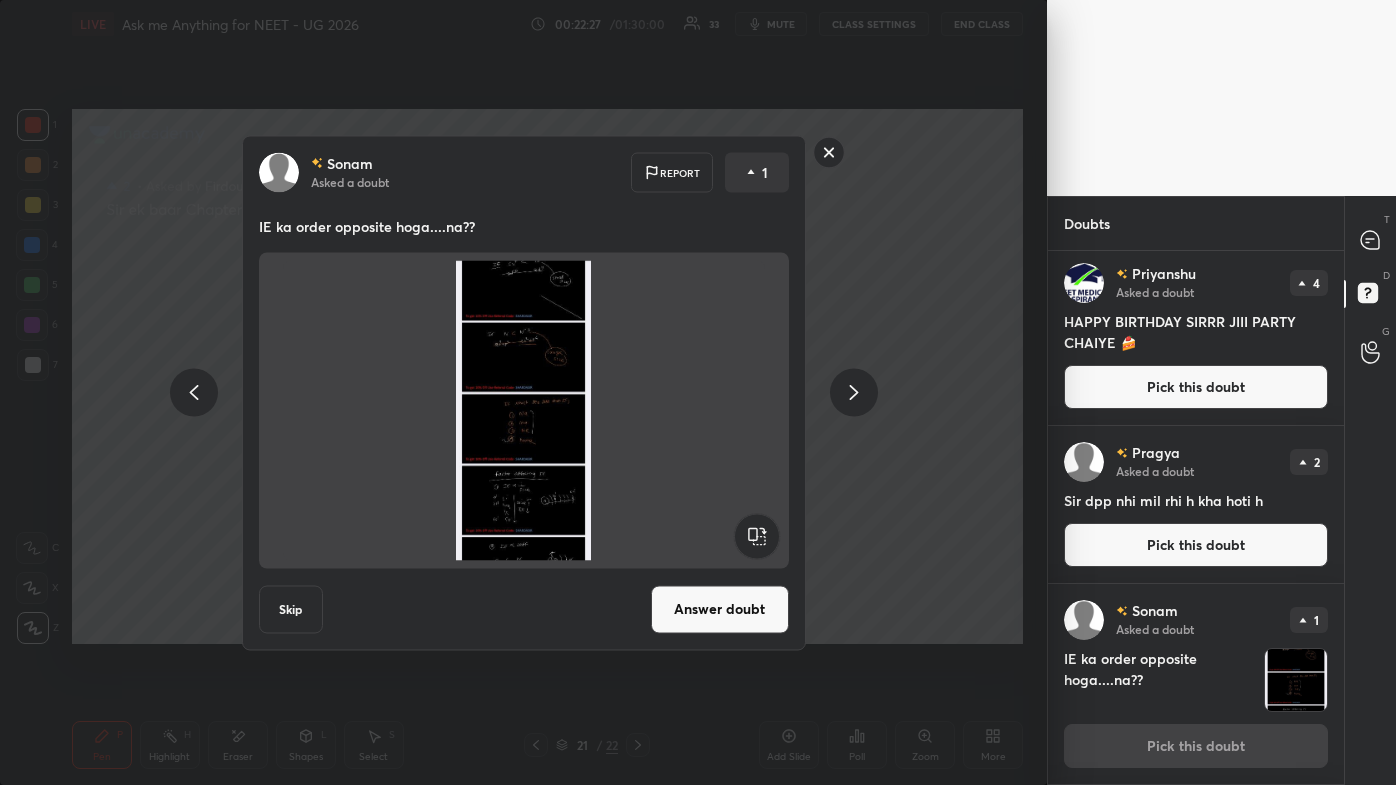 click on "Answer doubt" at bounding box center (720, 609) 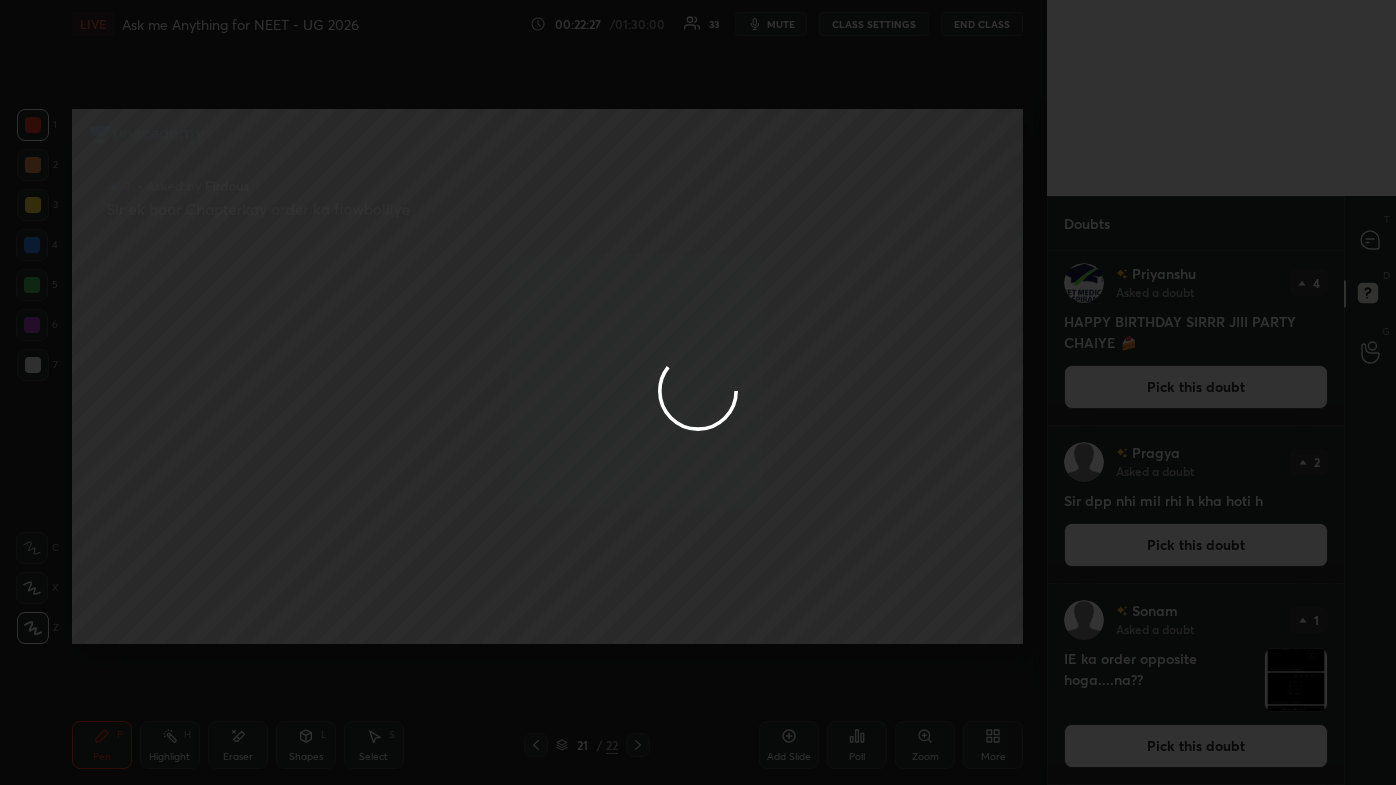 scroll, scrollTop: 0, scrollLeft: 0, axis: both 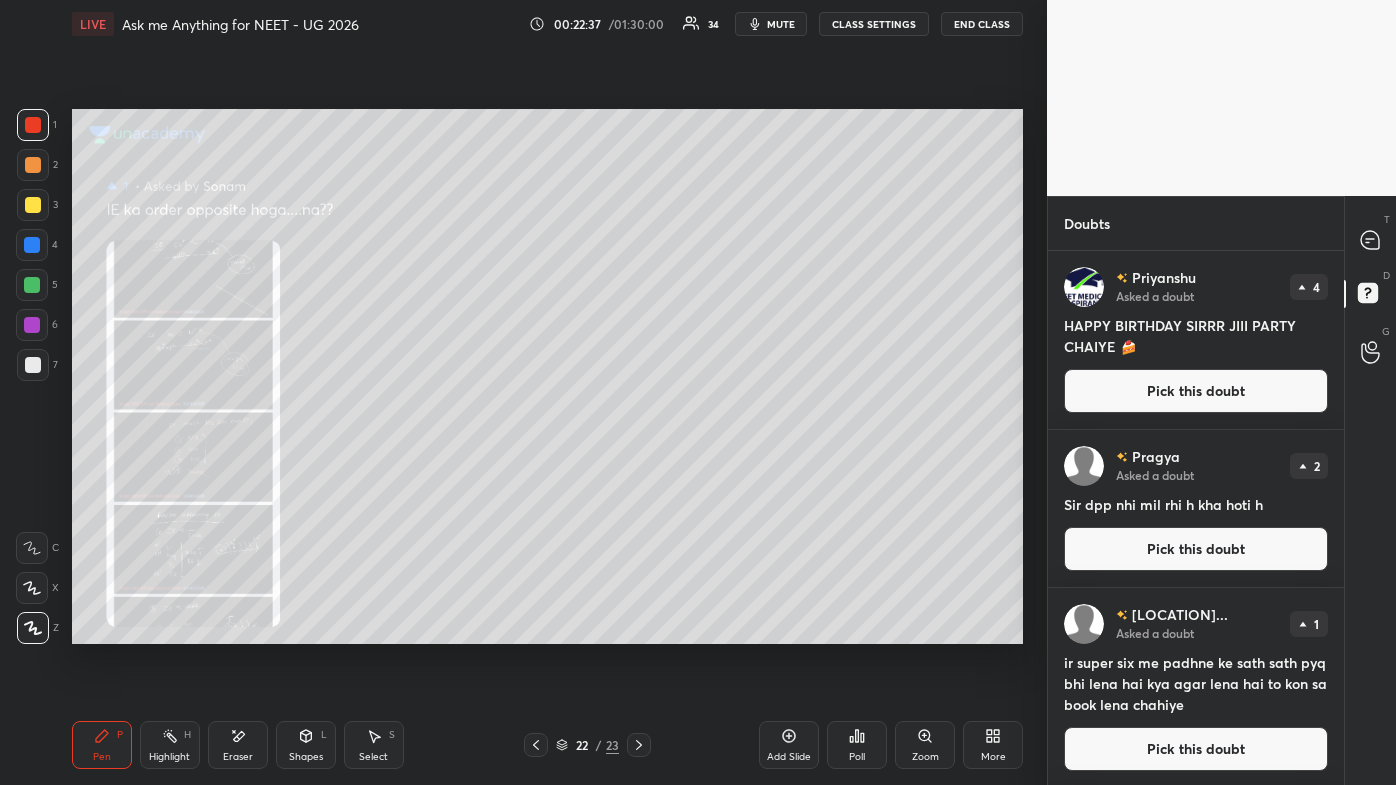 click 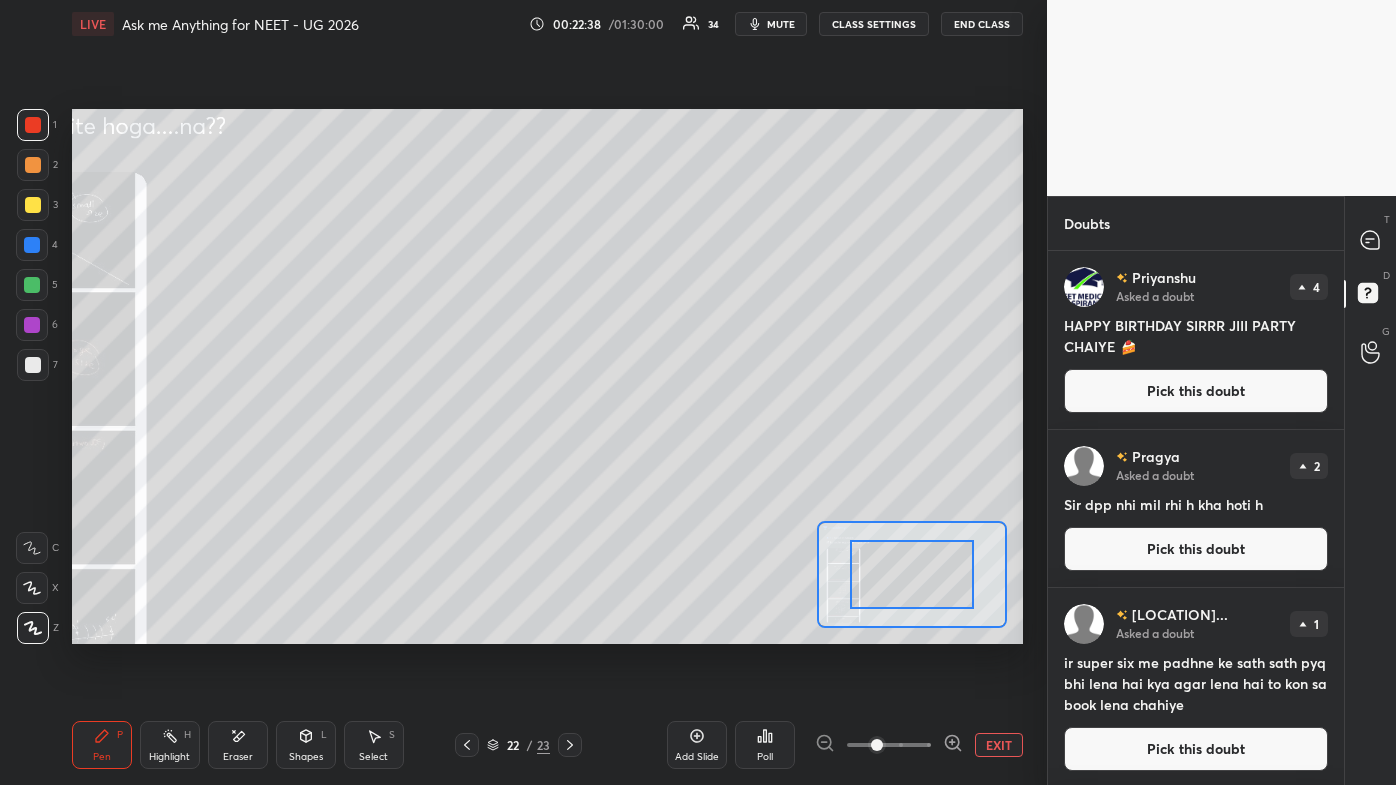 click at bounding box center (889, 745) 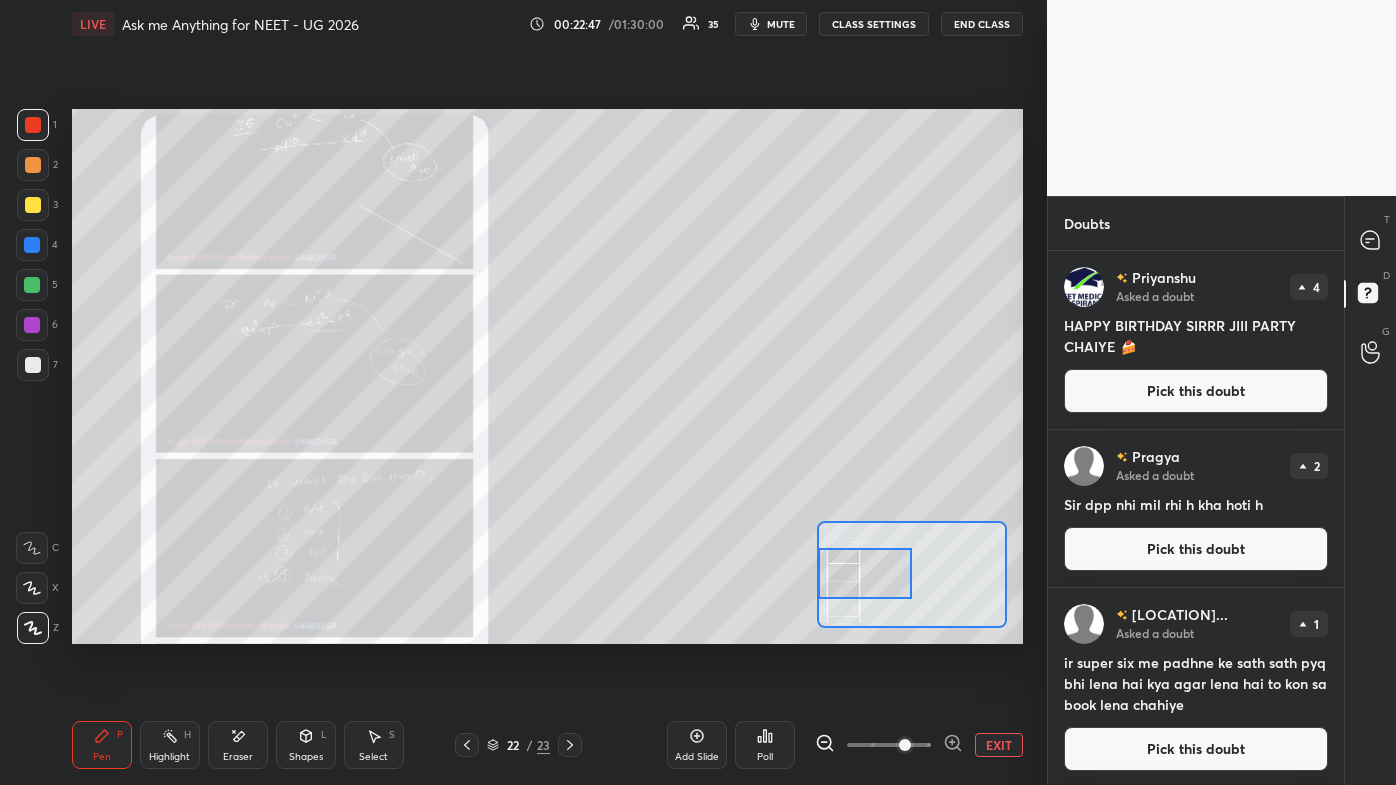 click on "Setting up your live class Poll for   secs No correct answer Start poll" at bounding box center [547, 376] 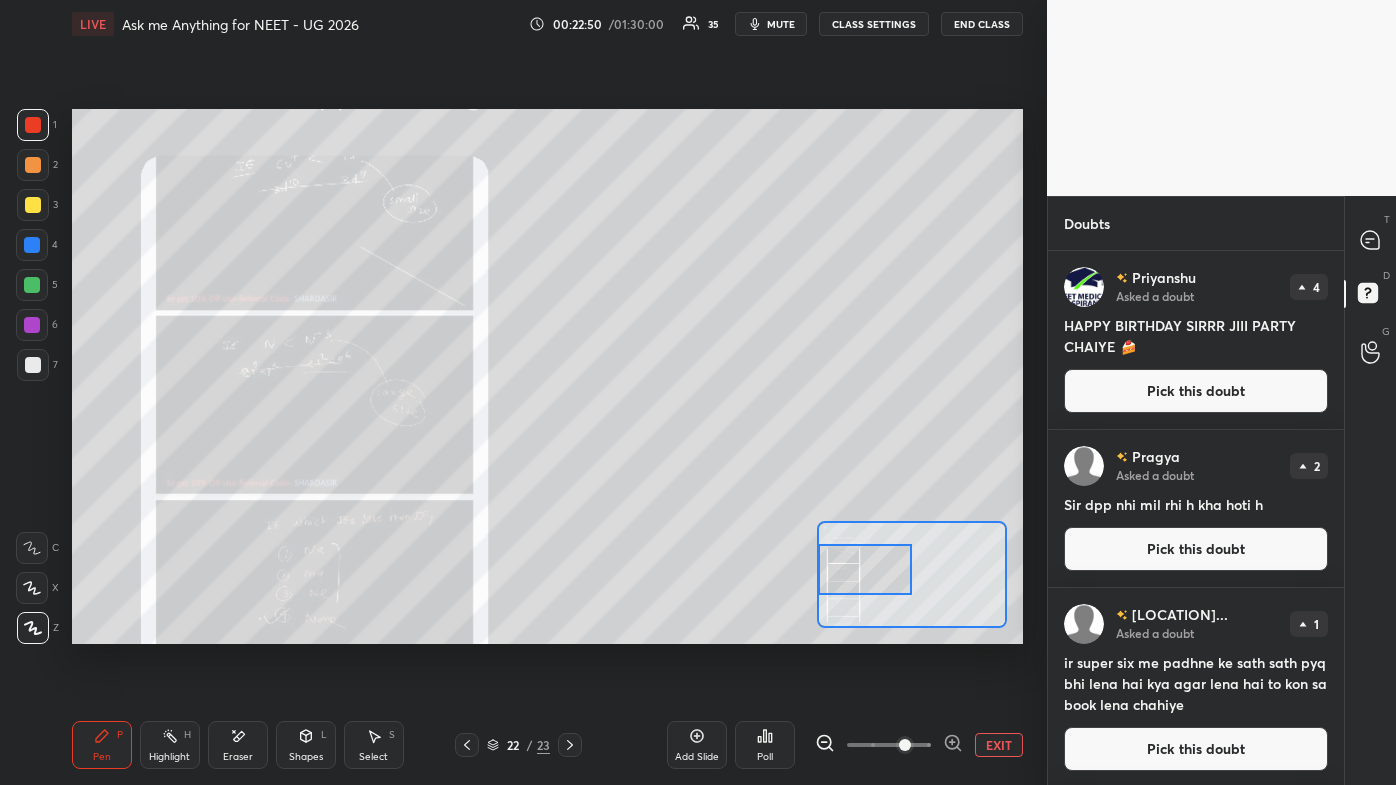 drag, startPoint x: 902, startPoint y: 581, endPoint x: 849, endPoint y: 577, distance: 53.15073 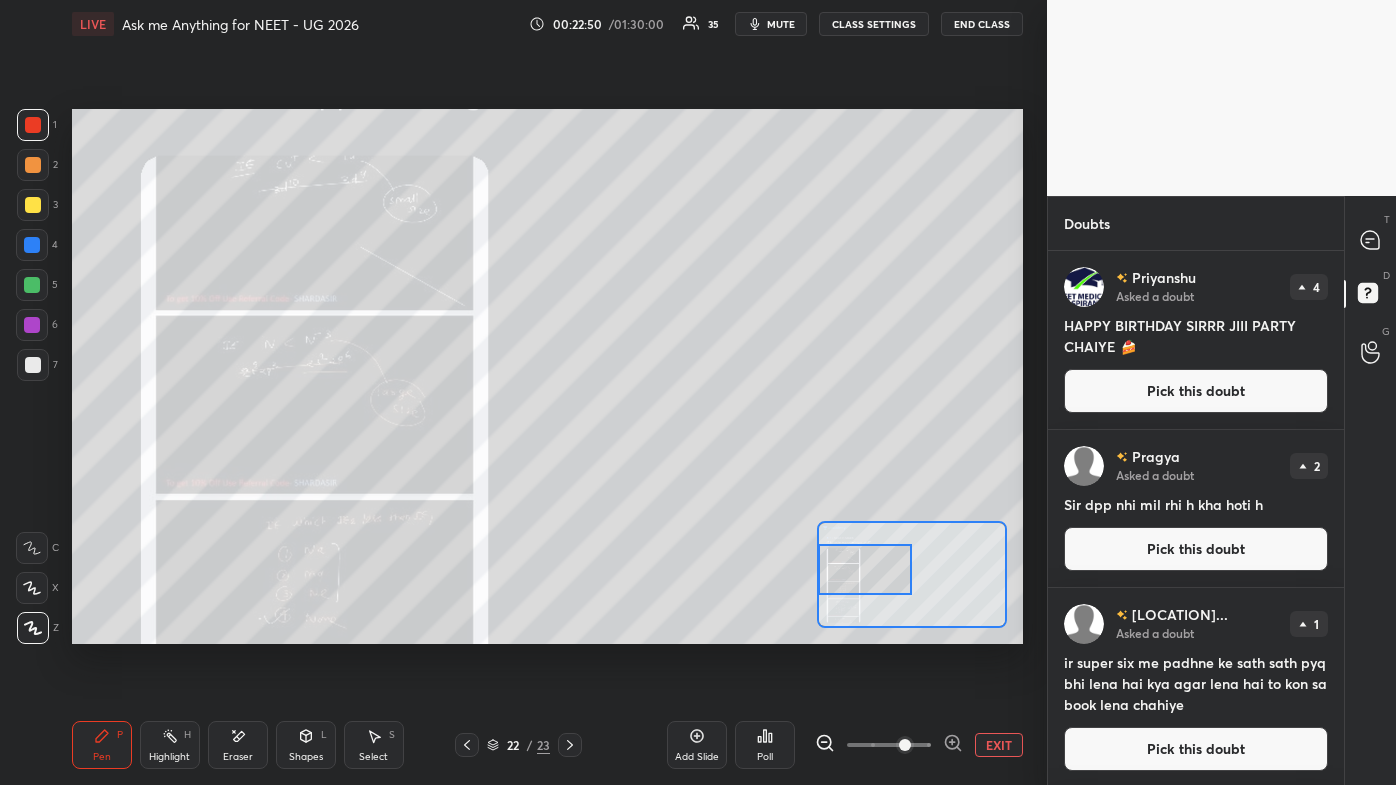 click at bounding box center [864, 570] 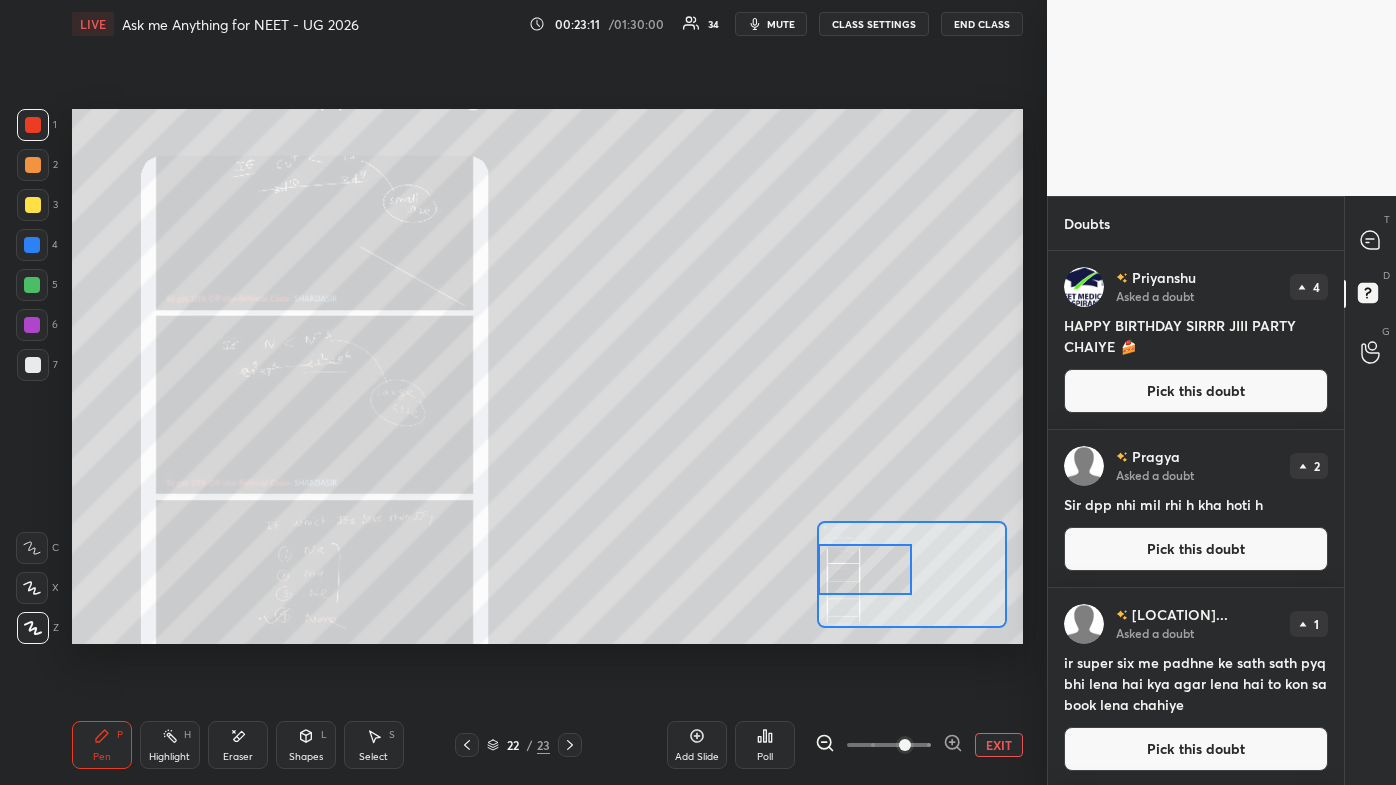 click on "Pick this doubt" at bounding box center (1196, 749) 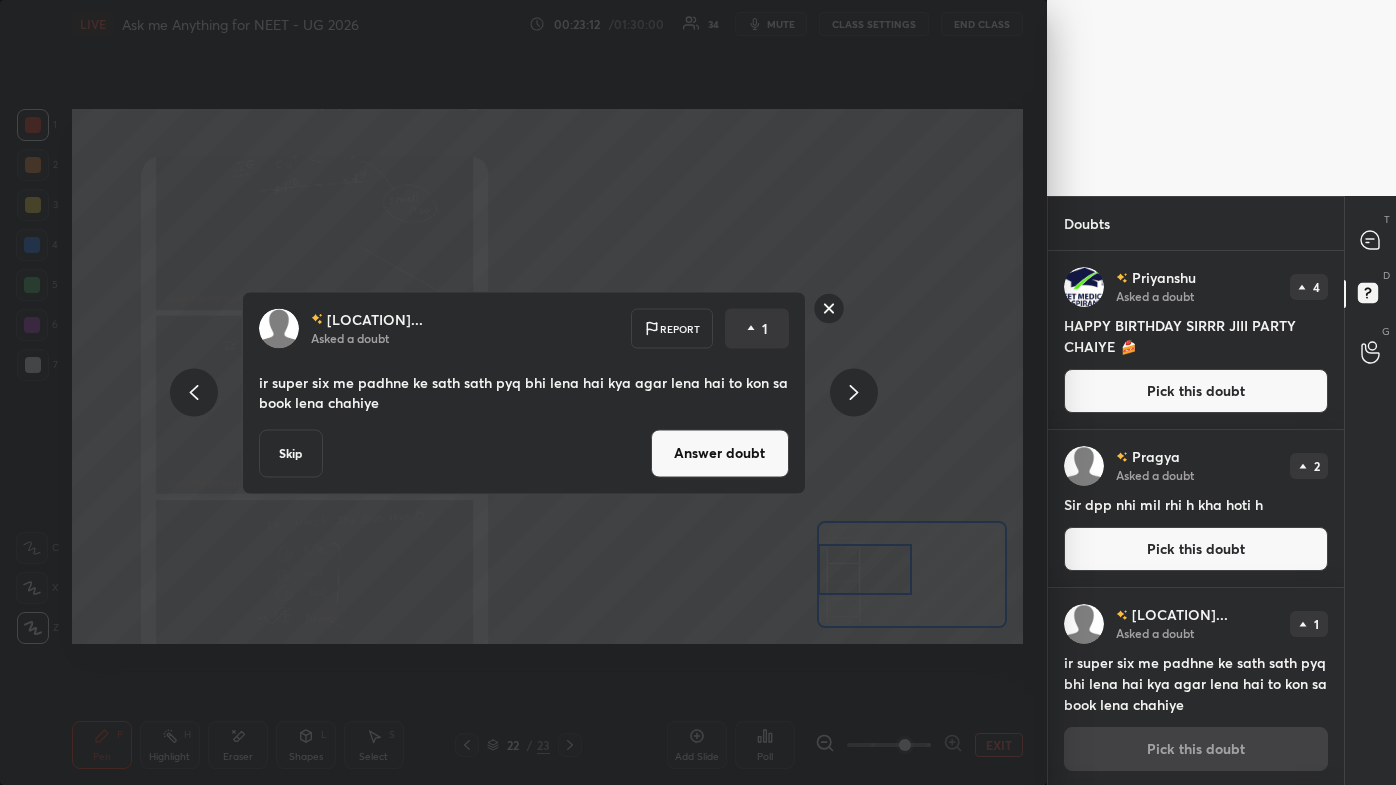 scroll, scrollTop: 2, scrollLeft: 0, axis: vertical 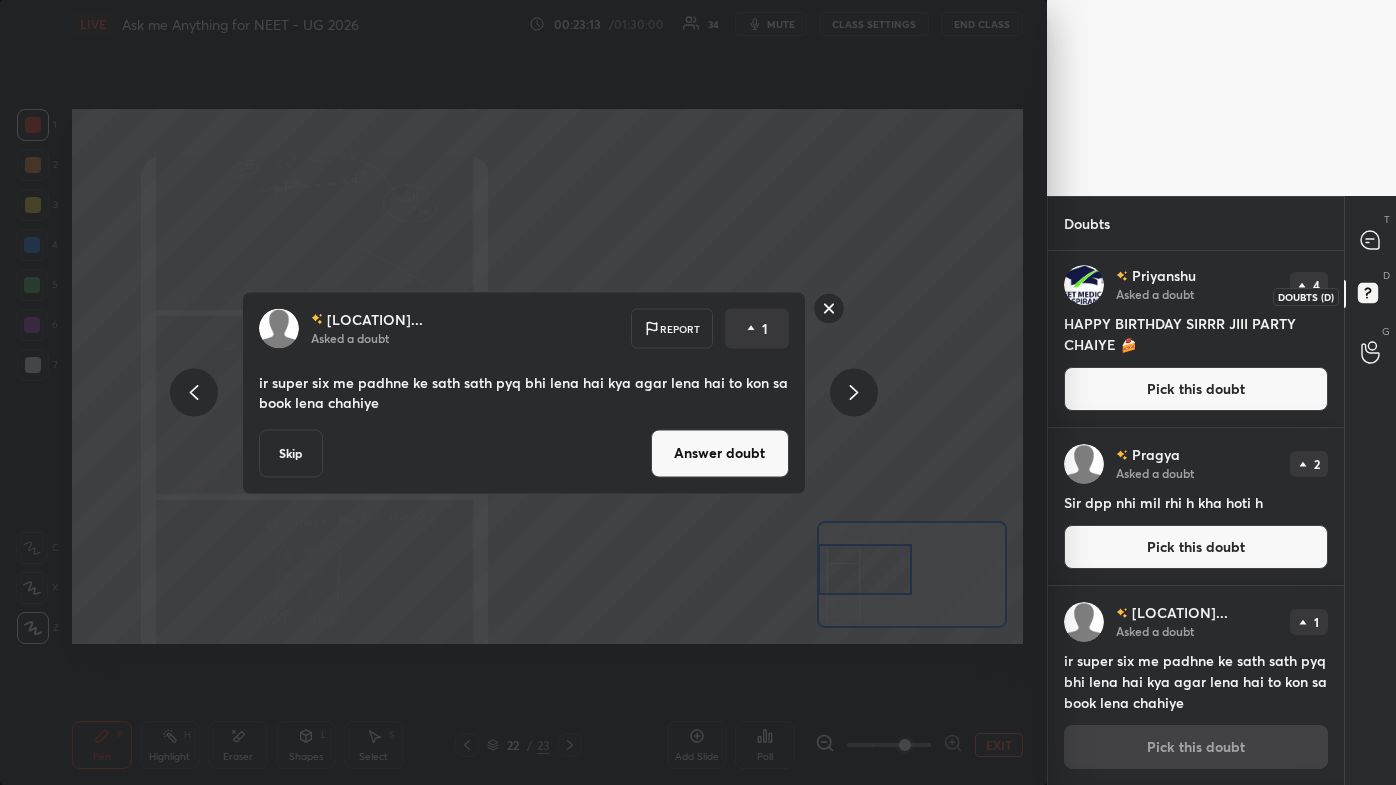 click 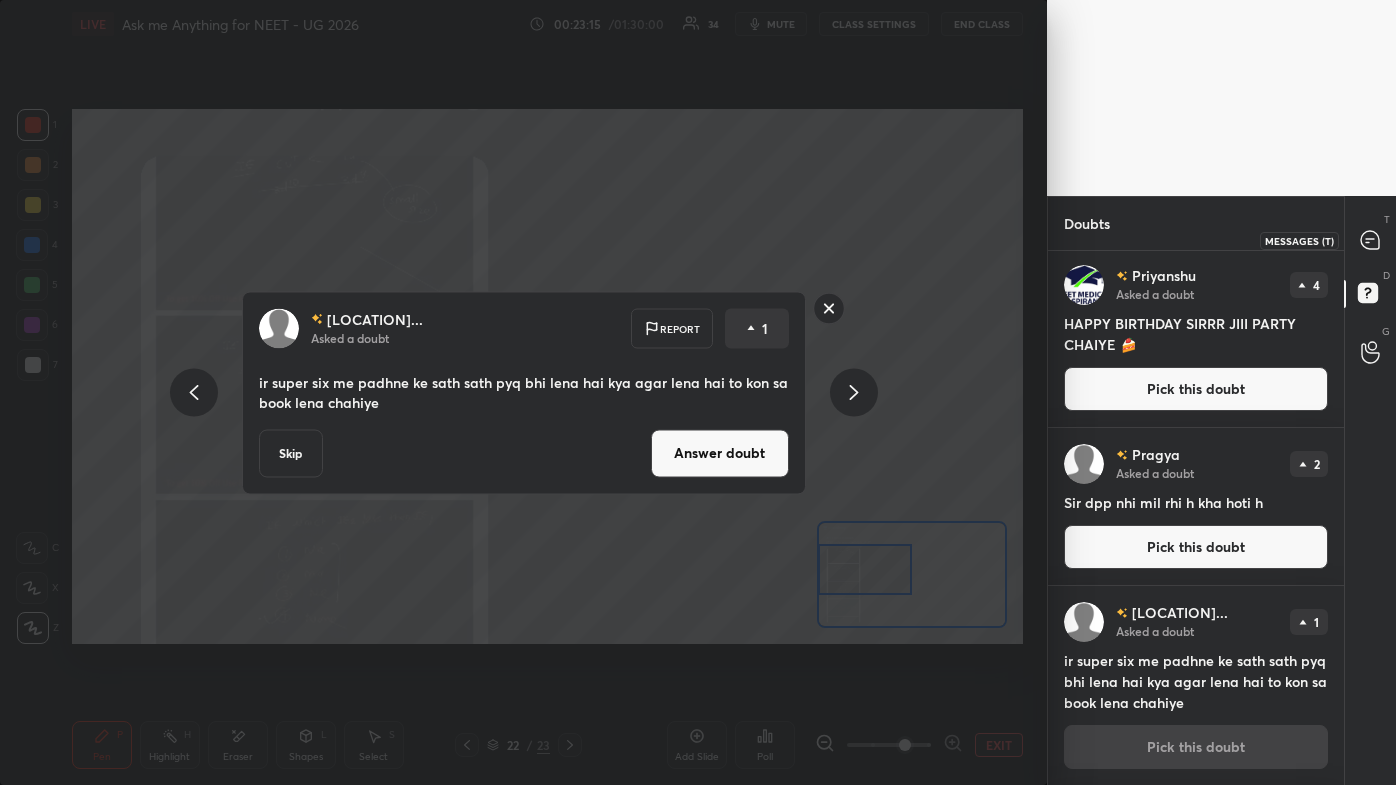click at bounding box center (1371, 240) 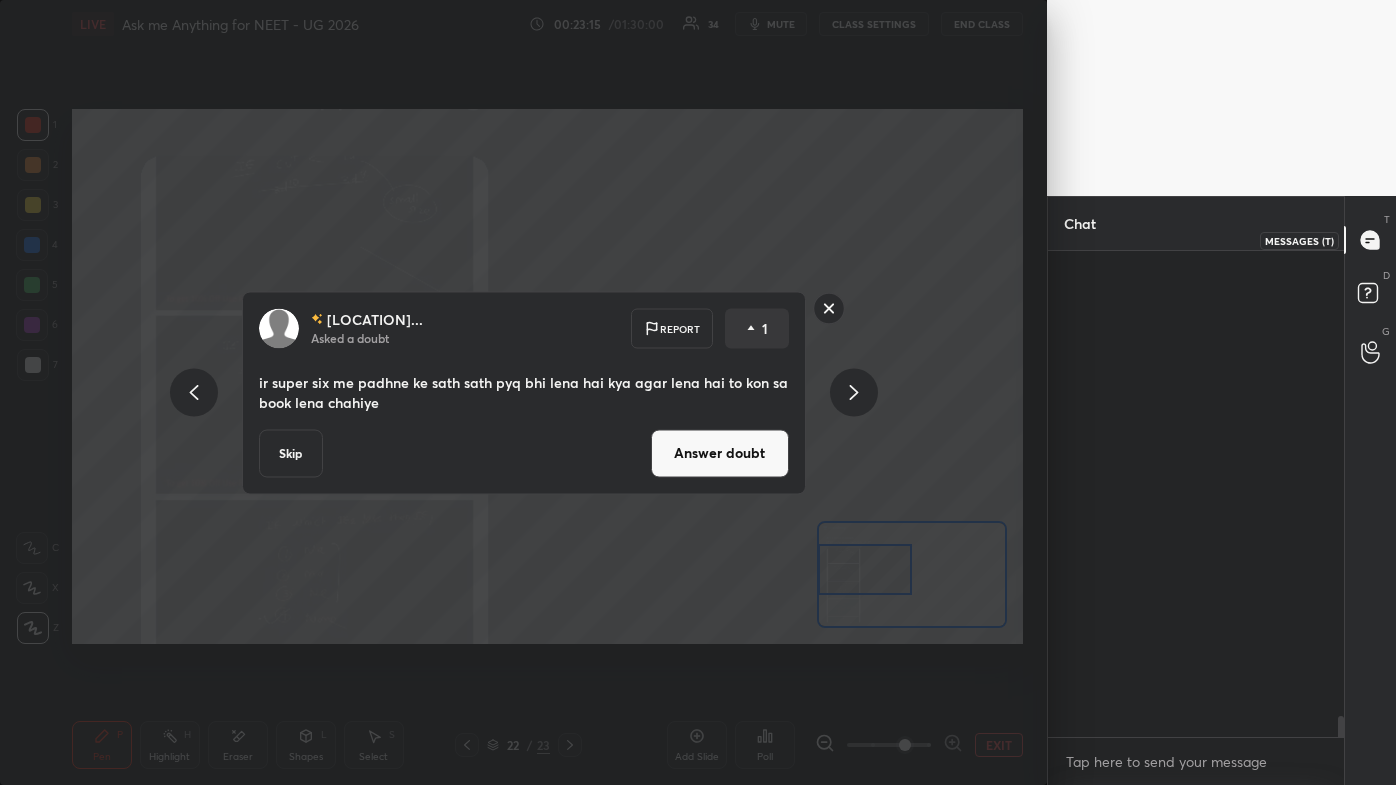 scroll, scrollTop: 12328, scrollLeft: 0, axis: vertical 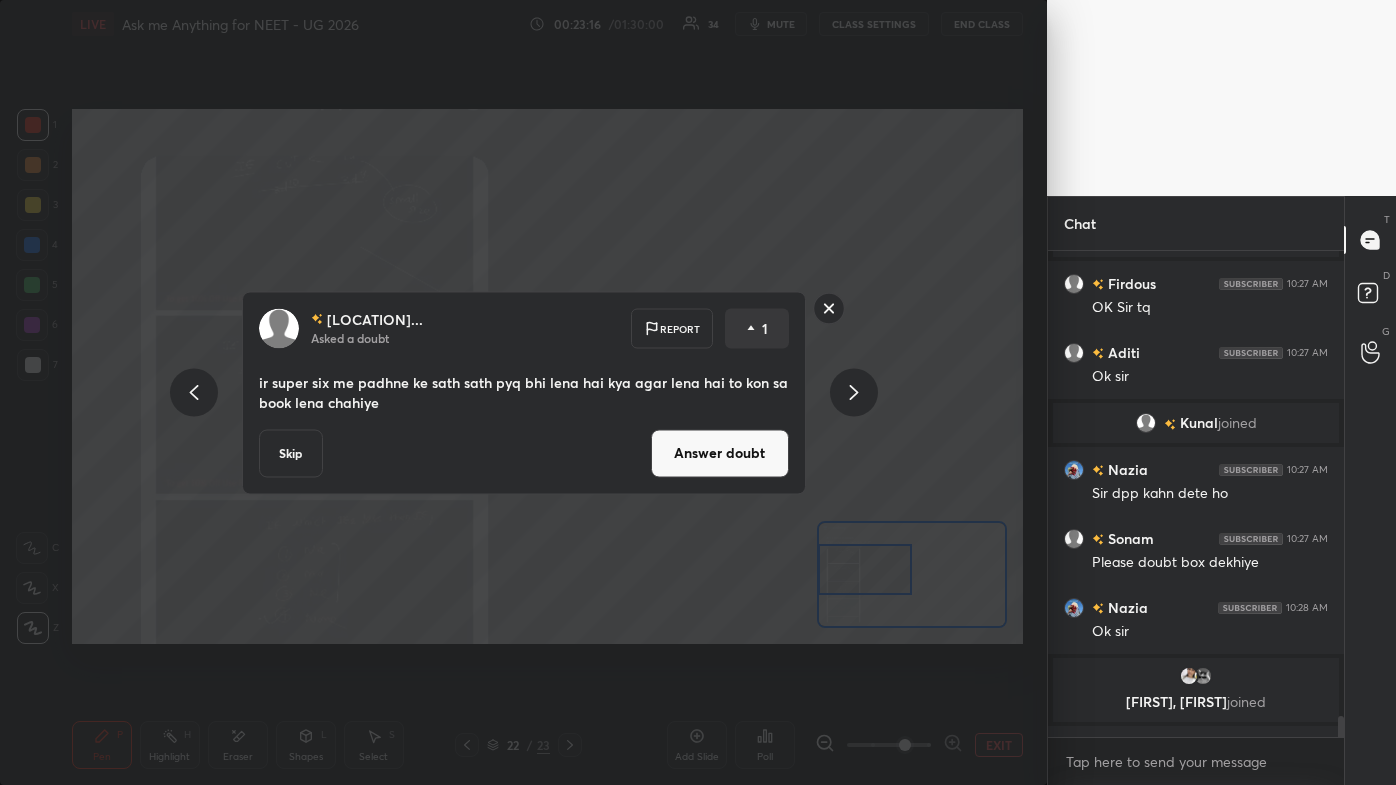 click on "Answer doubt" at bounding box center (720, 453) 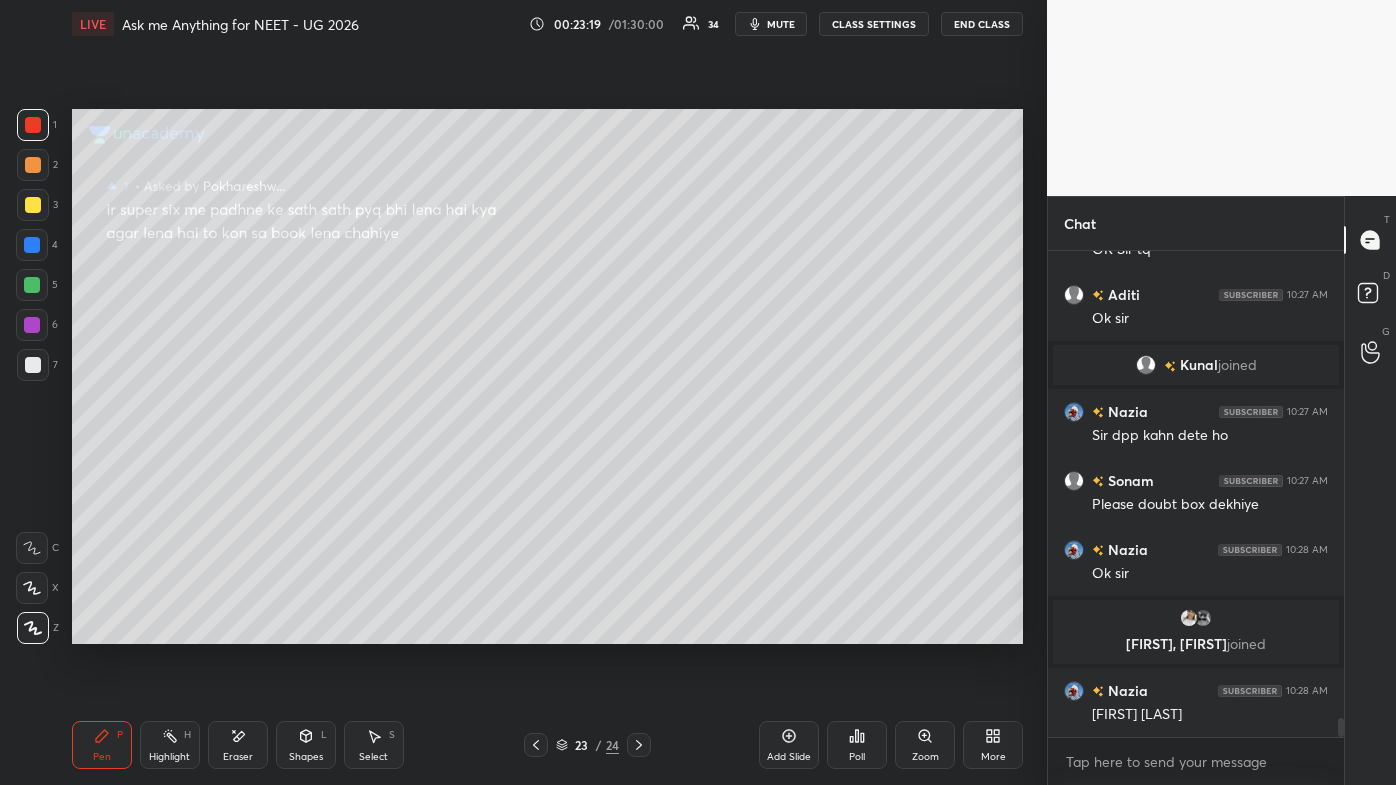 scroll, scrollTop: 12007, scrollLeft: 0, axis: vertical 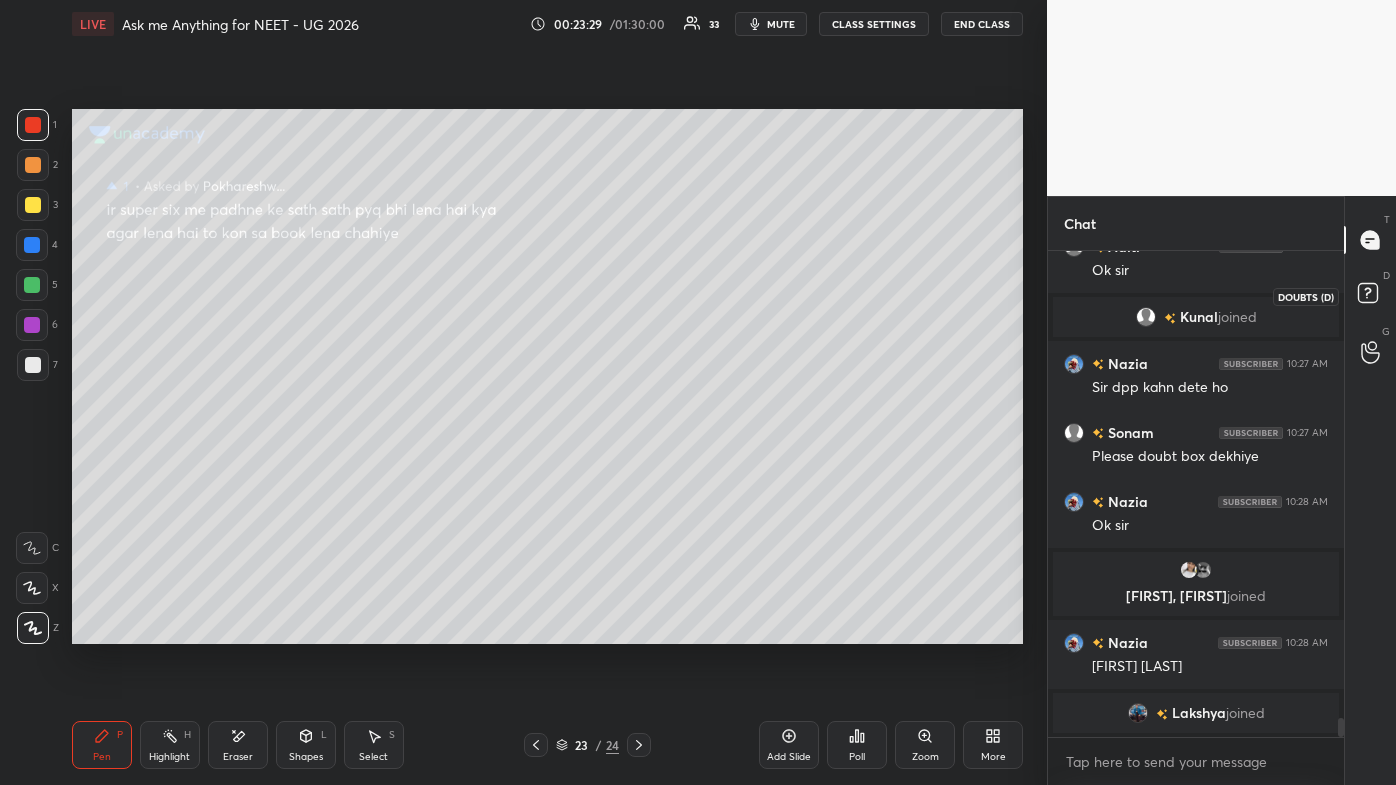 click 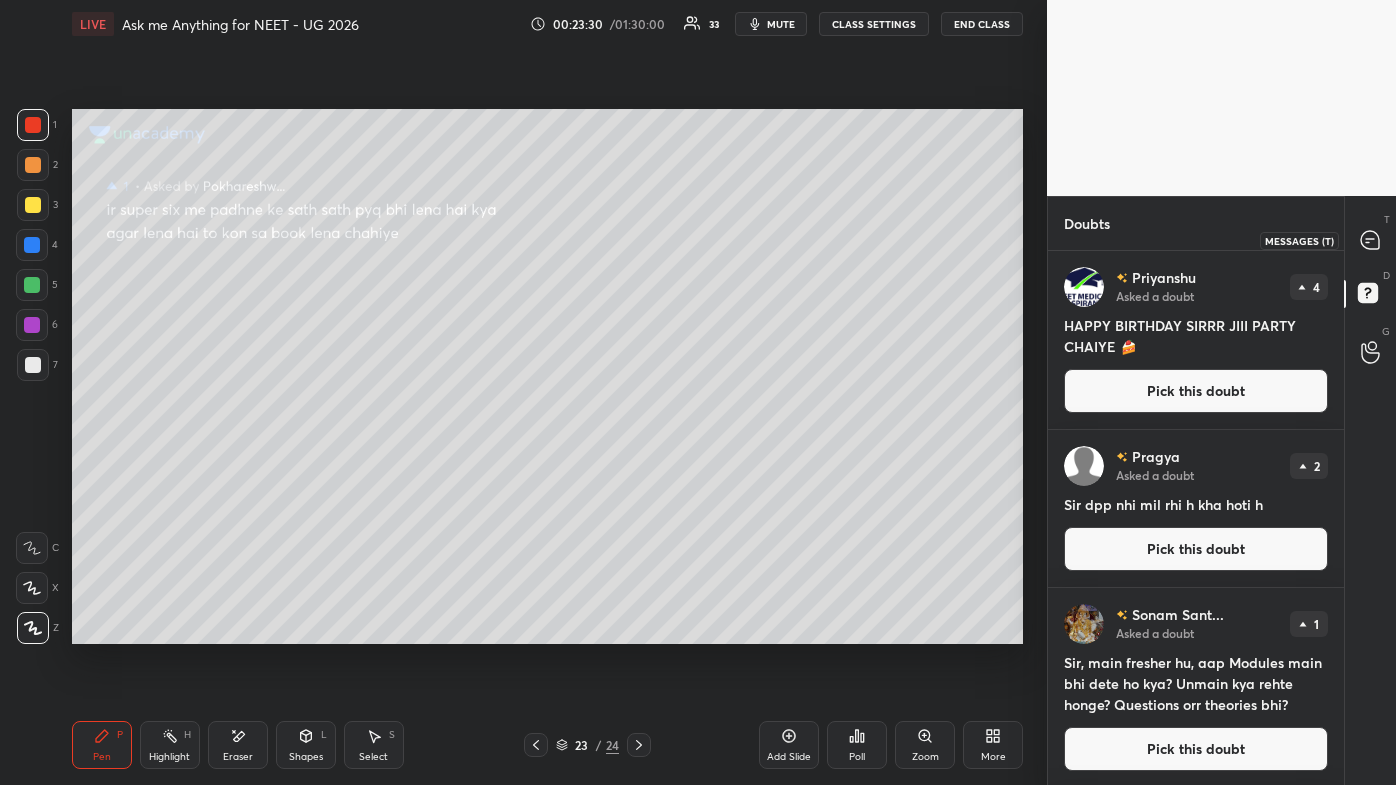 click 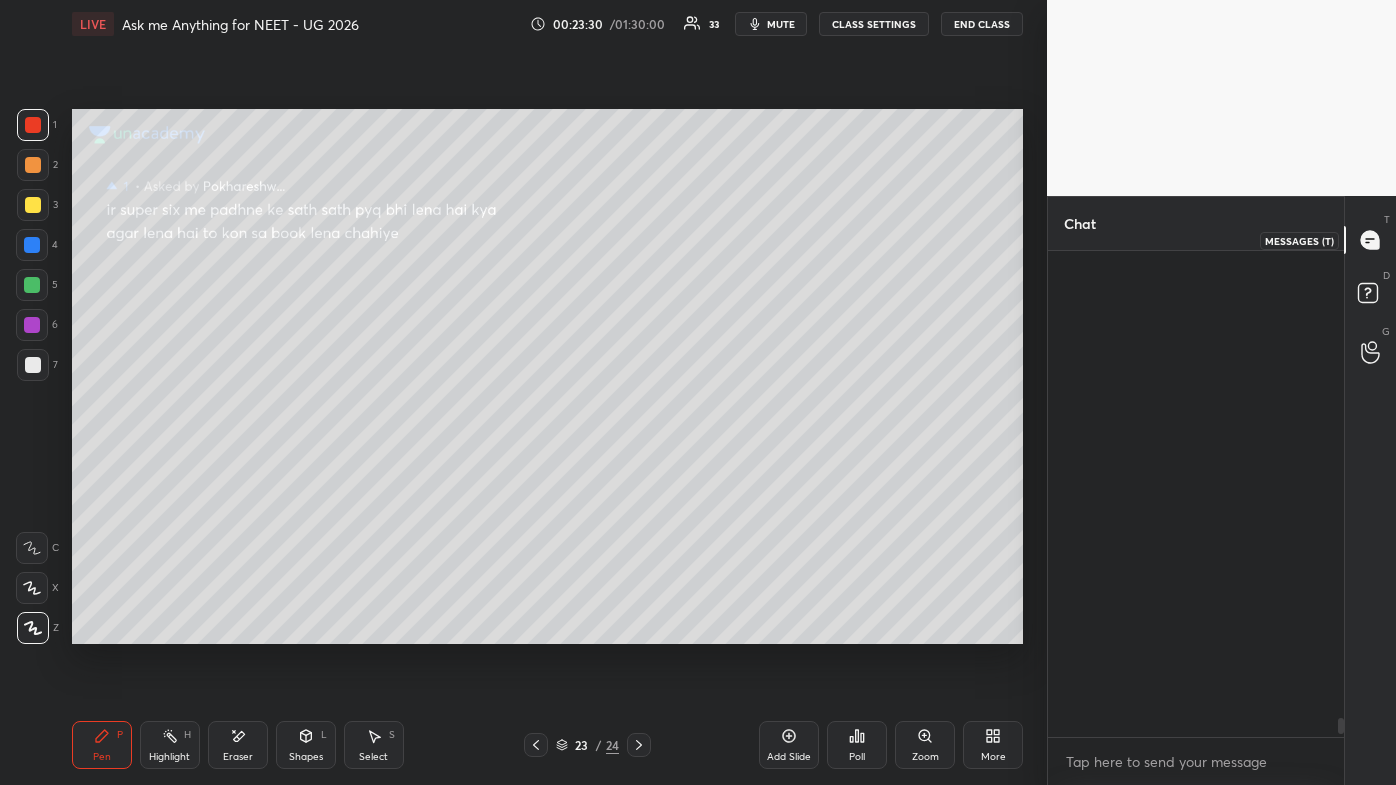 scroll, scrollTop: 12028, scrollLeft: 0, axis: vertical 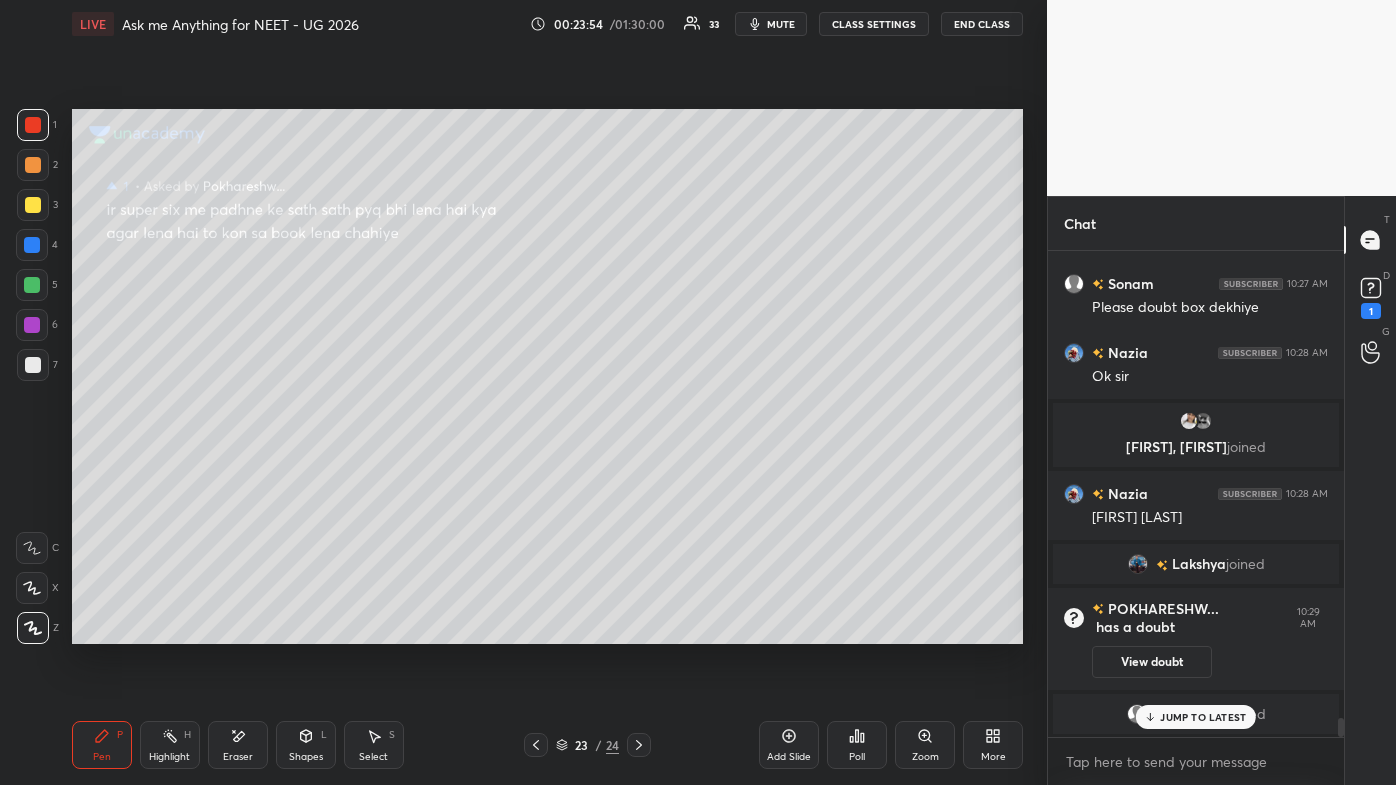 click on "JUMP TO LATEST" at bounding box center (1196, 717) 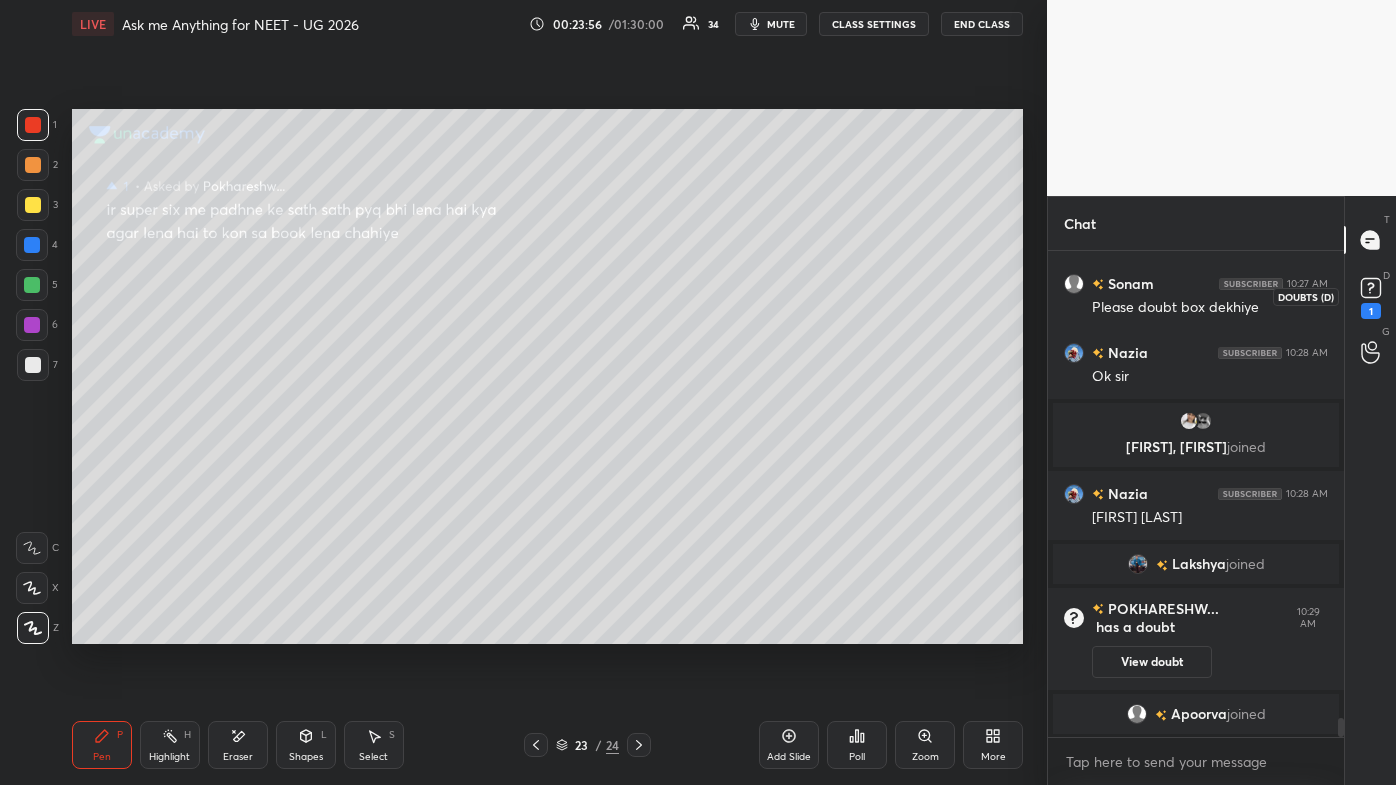 click on "1" at bounding box center [1371, 311] 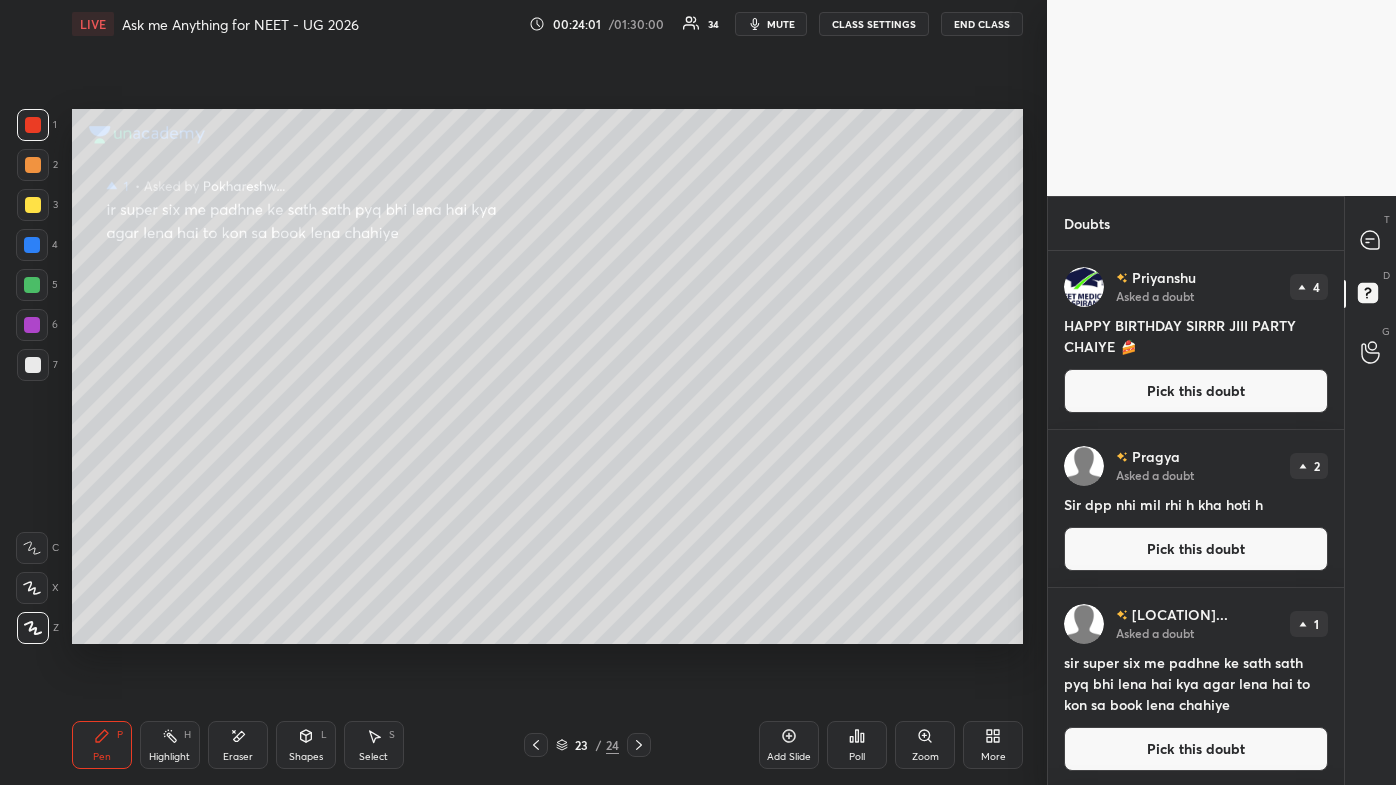 click on "Pick this doubt" at bounding box center [1196, 749] 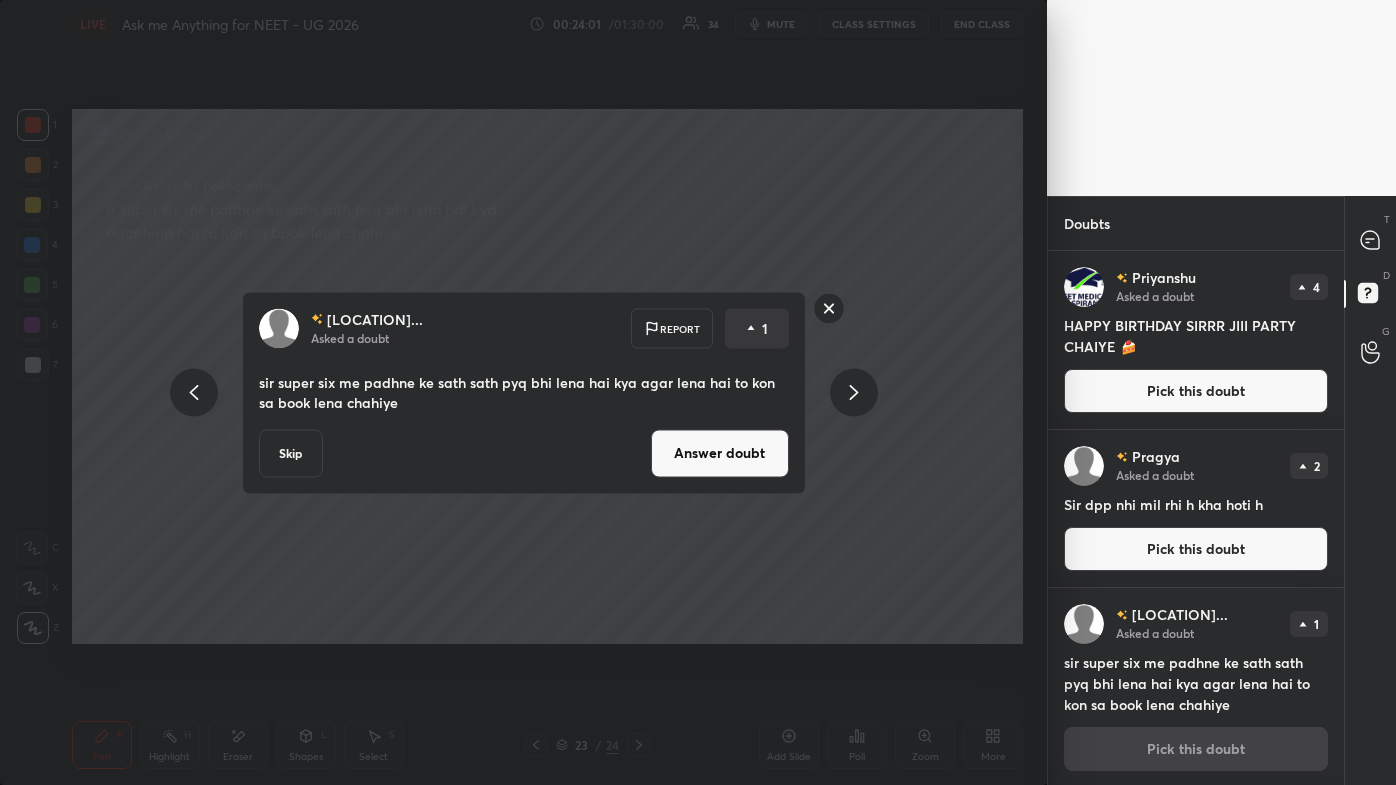 scroll, scrollTop: 2, scrollLeft: 0, axis: vertical 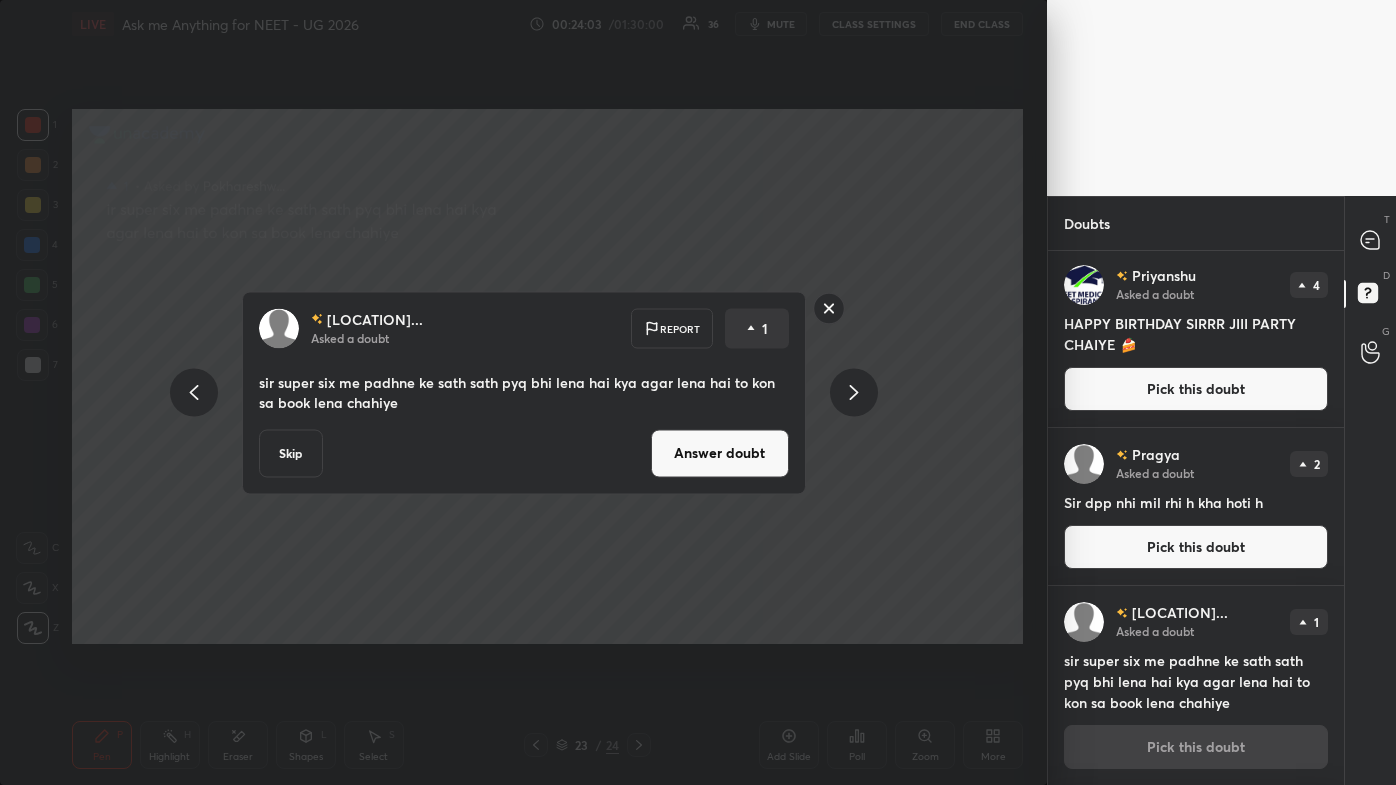 click 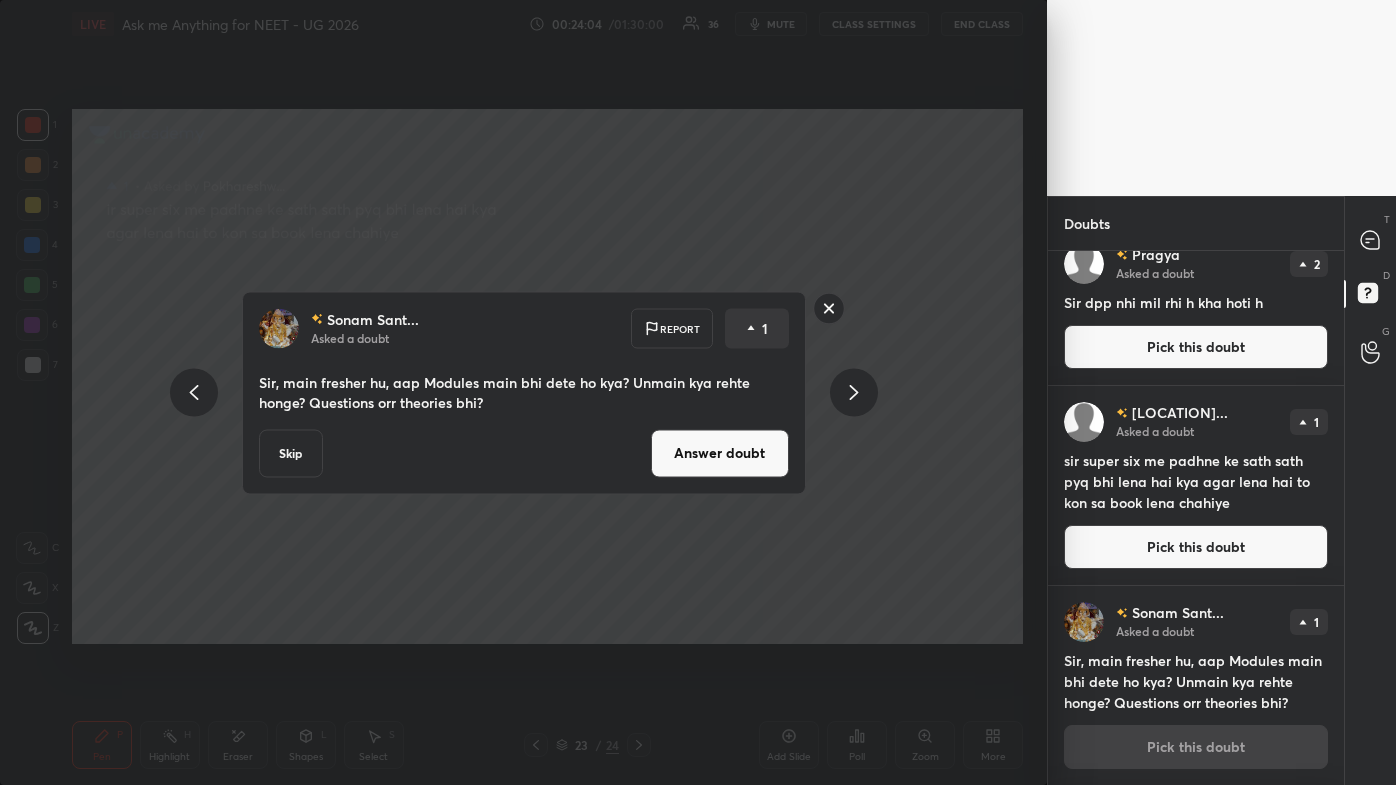 click on "Answer doubt" at bounding box center [720, 453] 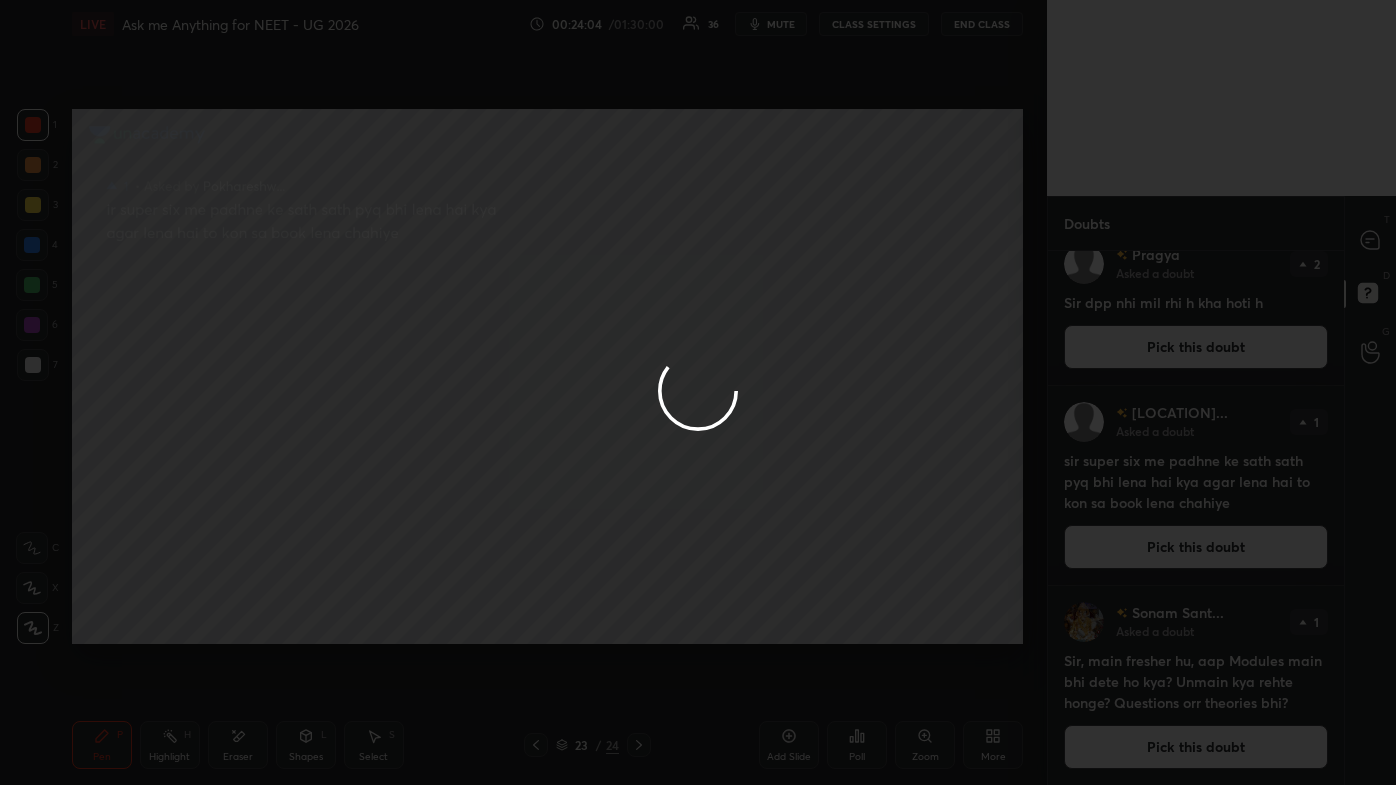 scroll, scrollTop: 0, scrollLeft: 0, axis: both 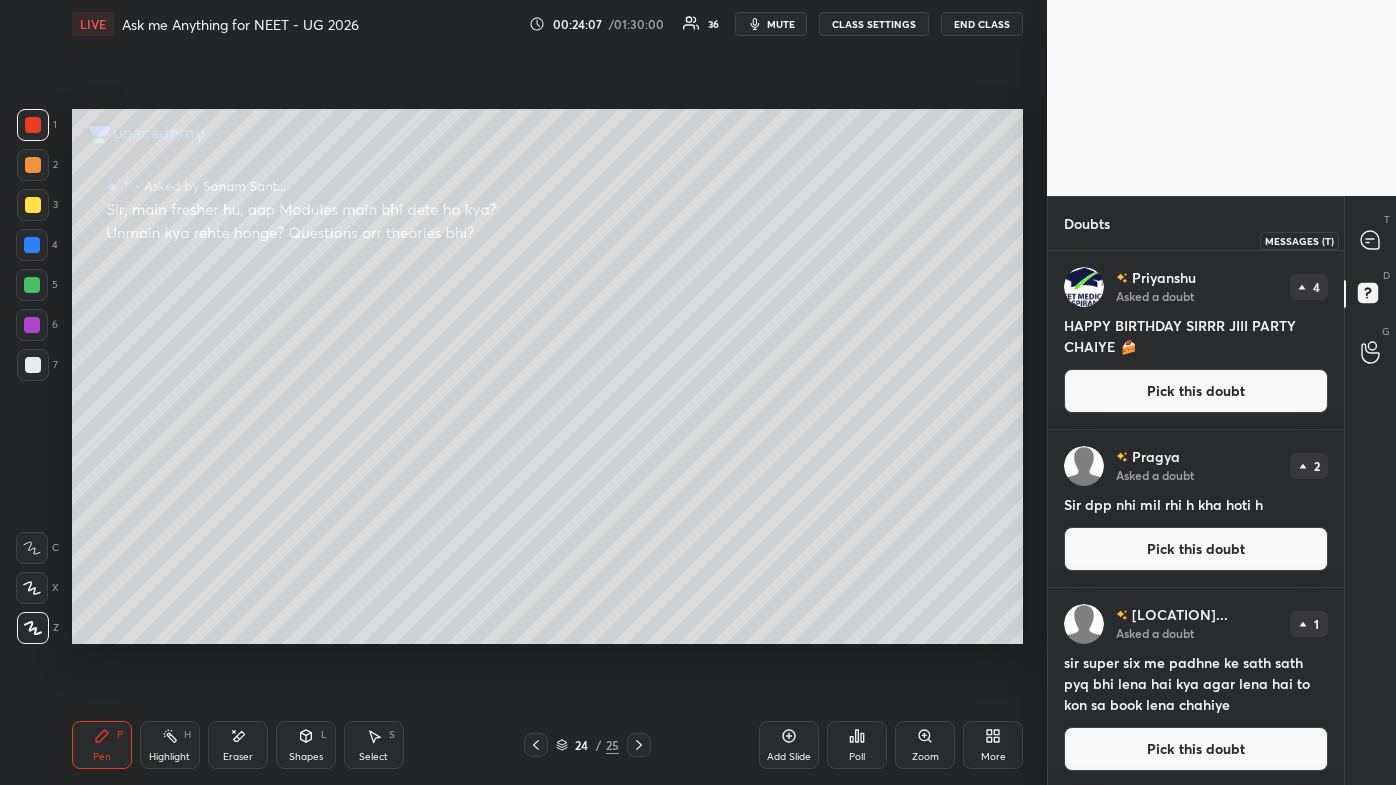 click 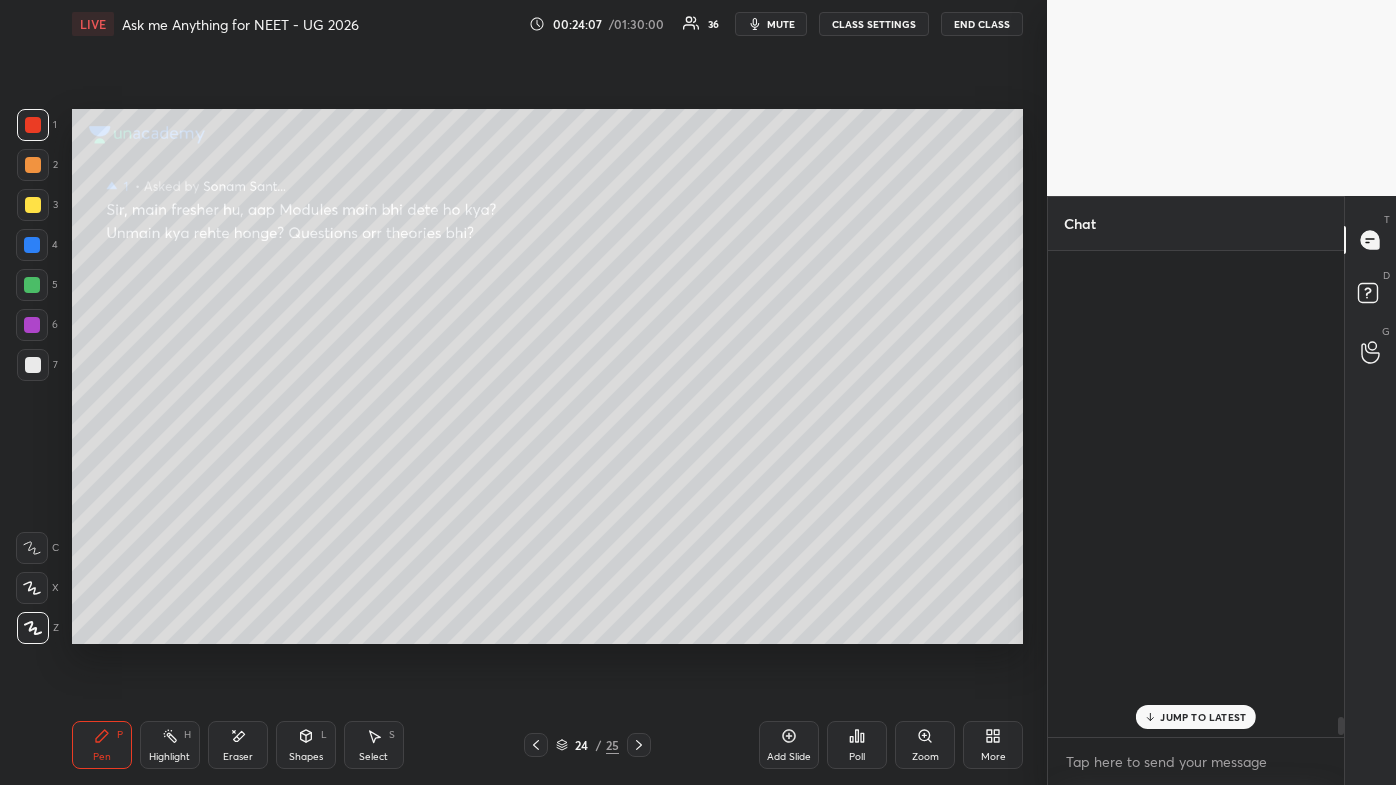 scroll, scrollTop: 12367, scrollLeft: 0, axis: vertical 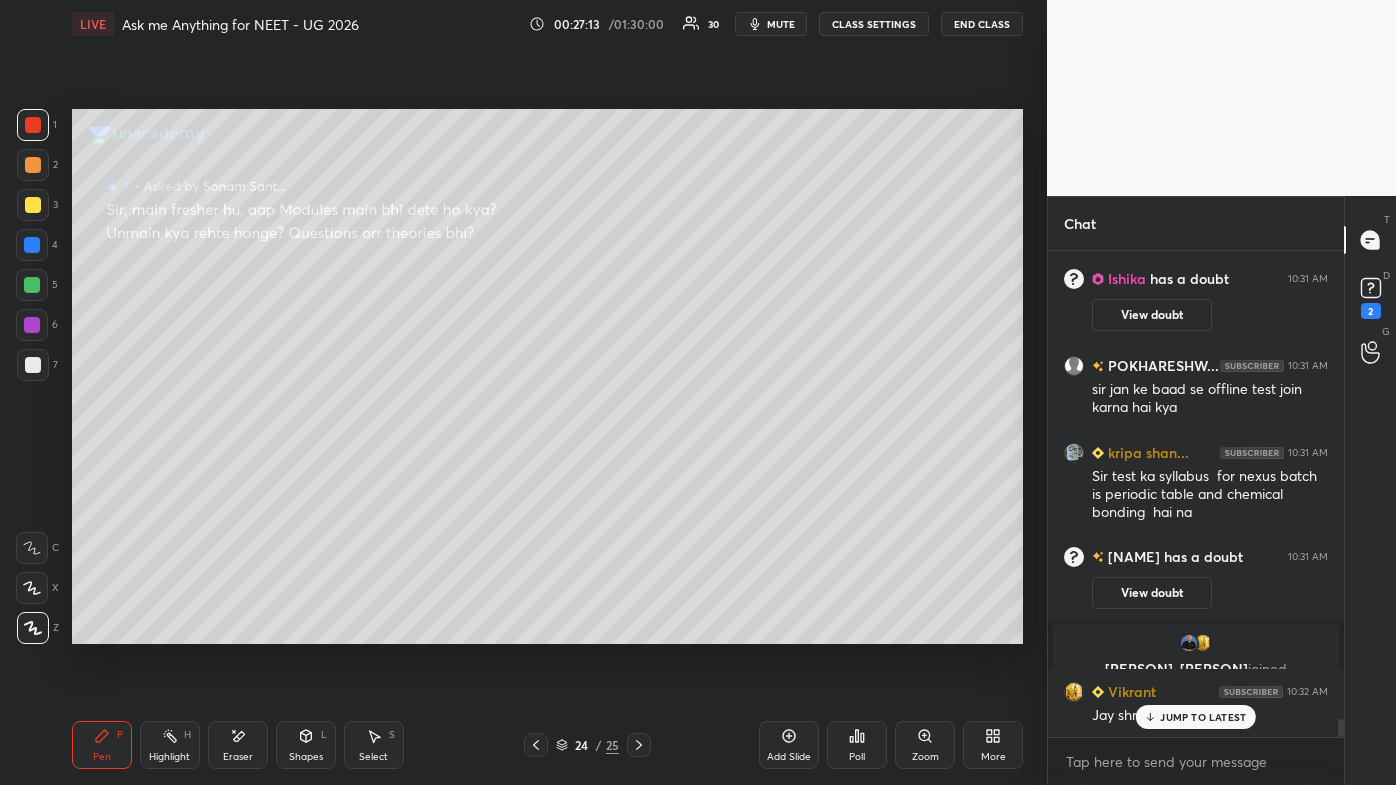 click on "JUMP TO LATEST" at bounding box center (1203, 717) 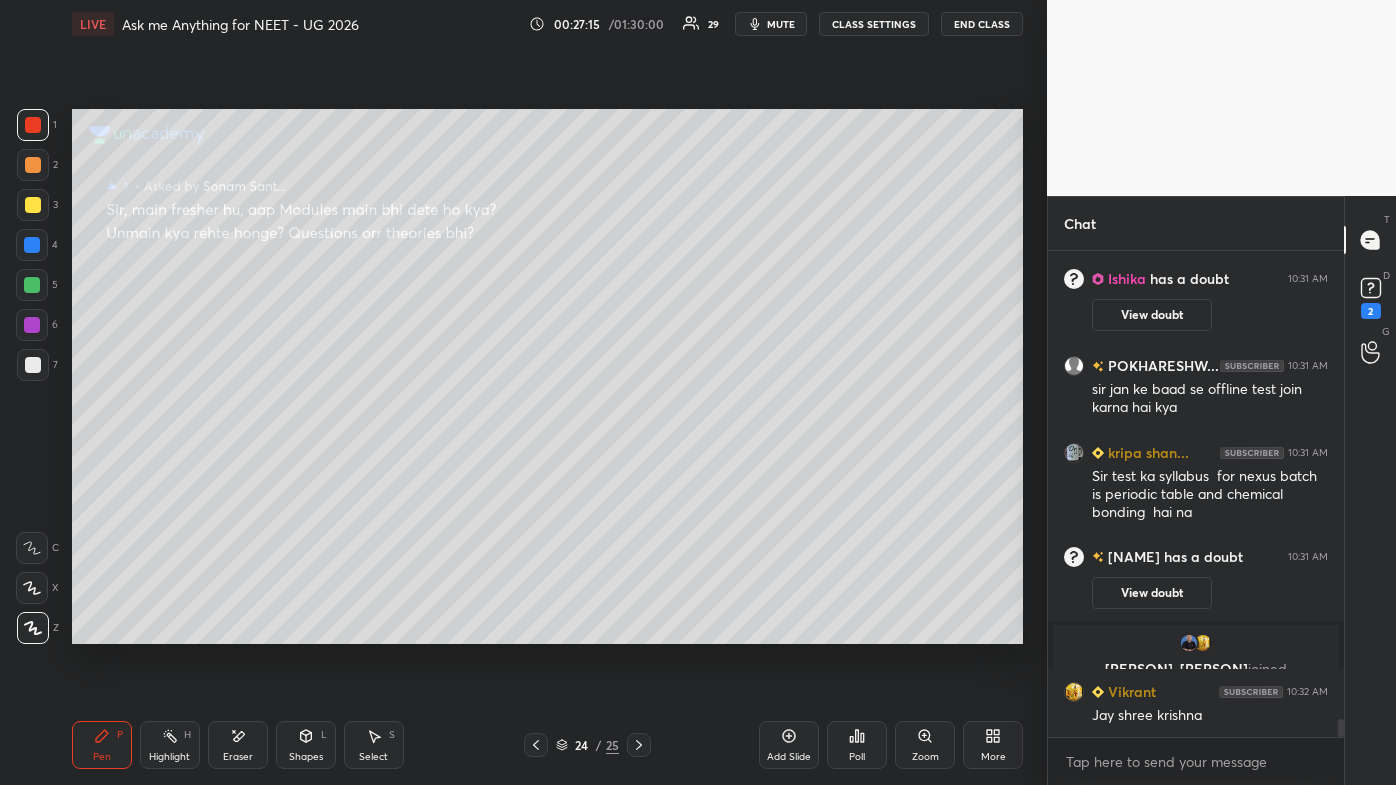 scroll, scrollTop: 12786, scrollLeft: 0, axis: vertical 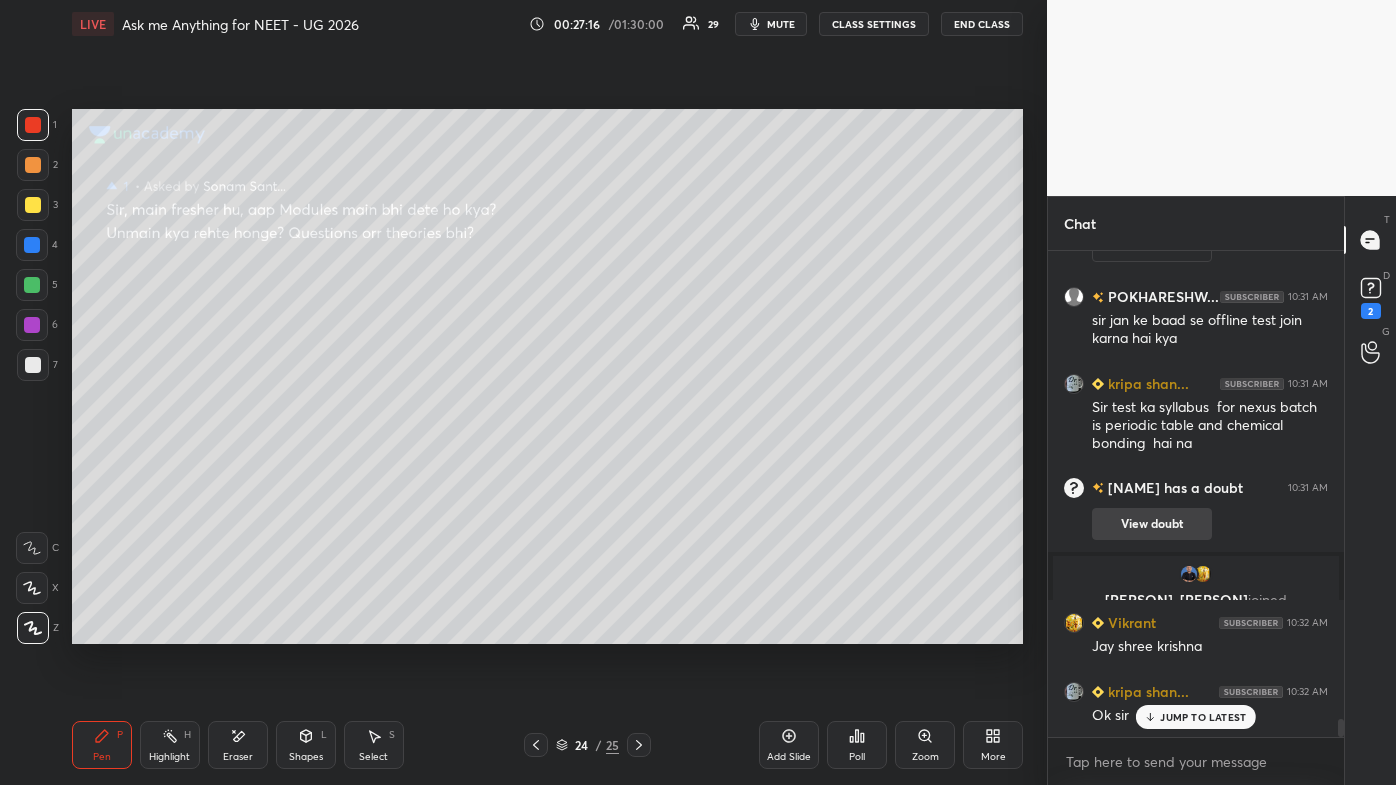 click on "View doubt" at bounding box center (1152, 524) 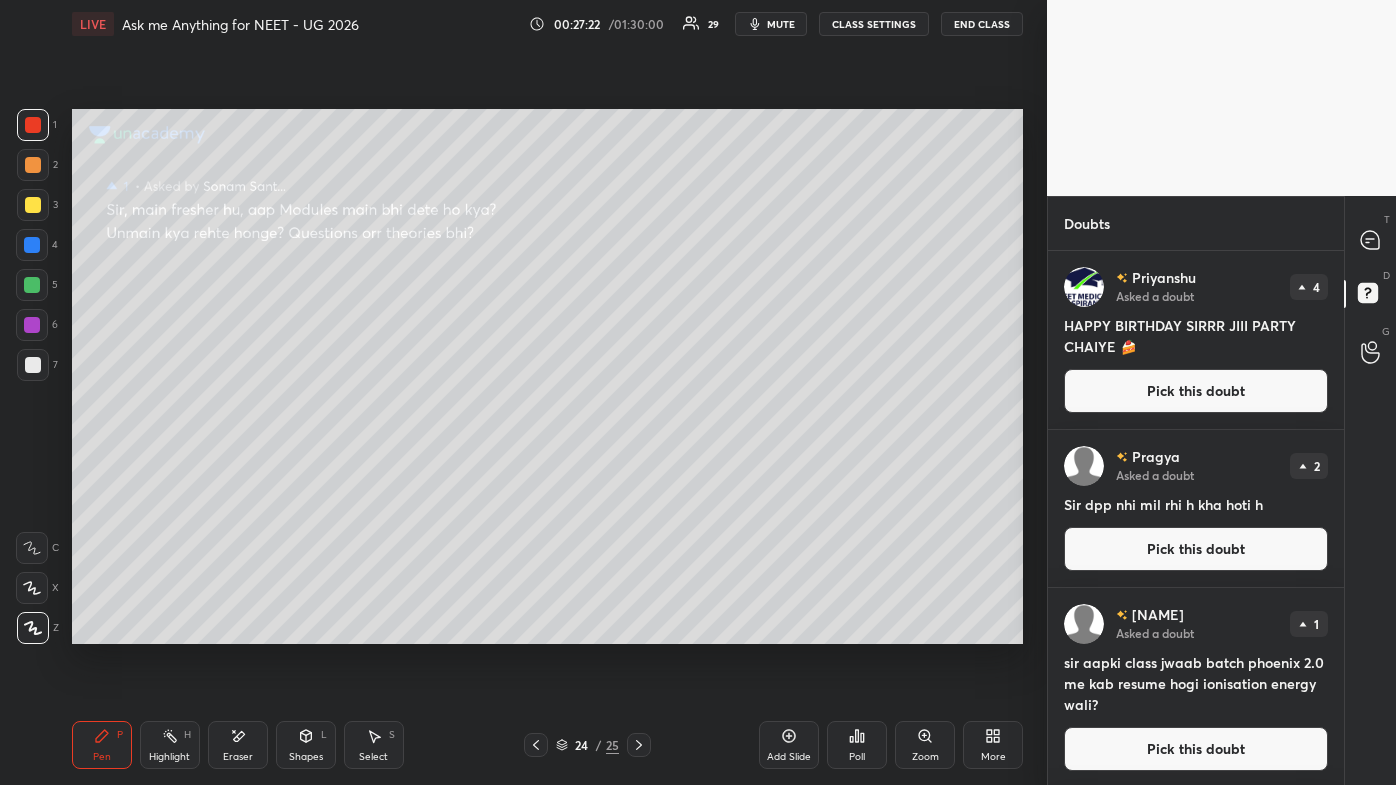 click on "Pick this doubt" at bounding box center [1196, 749] 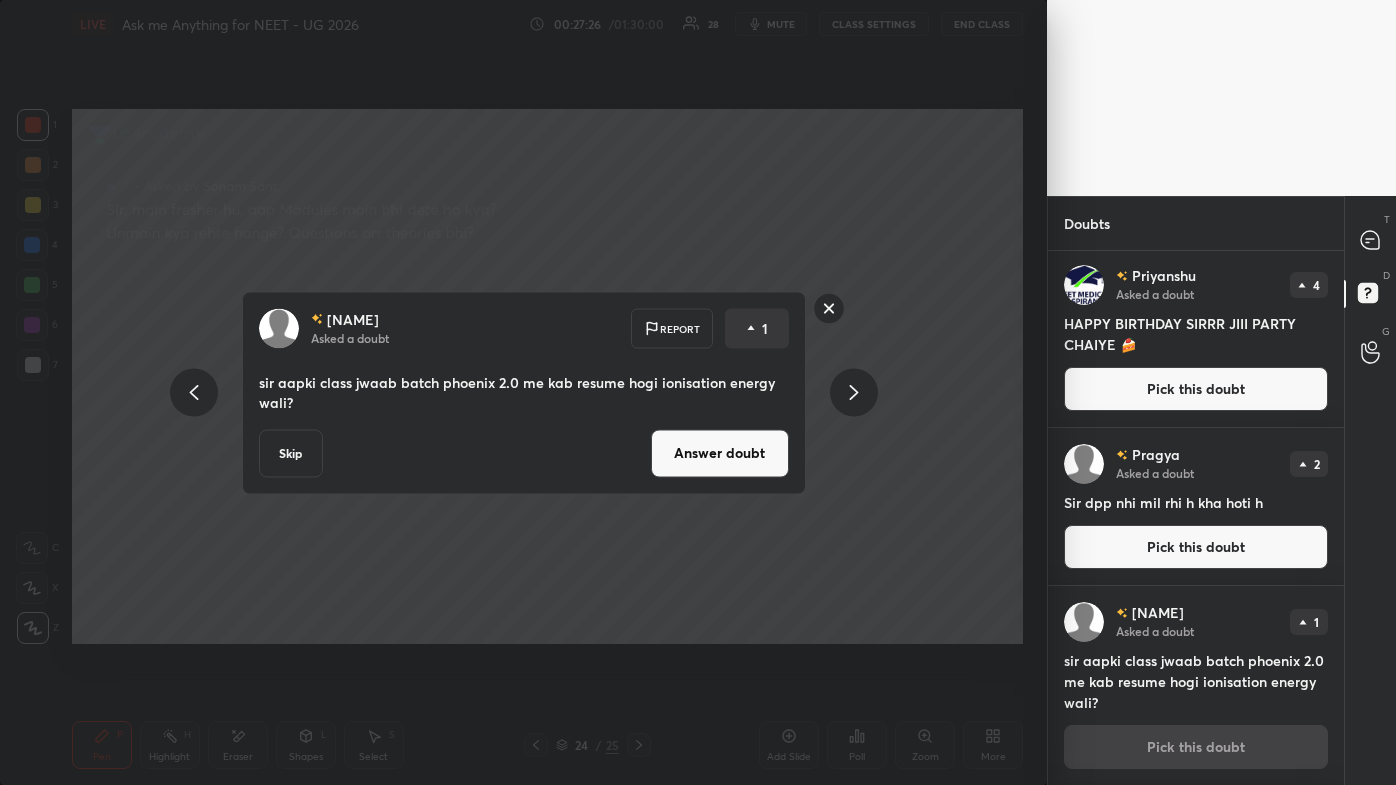 click on "Answer doubt" at bounding box center (720, 453) 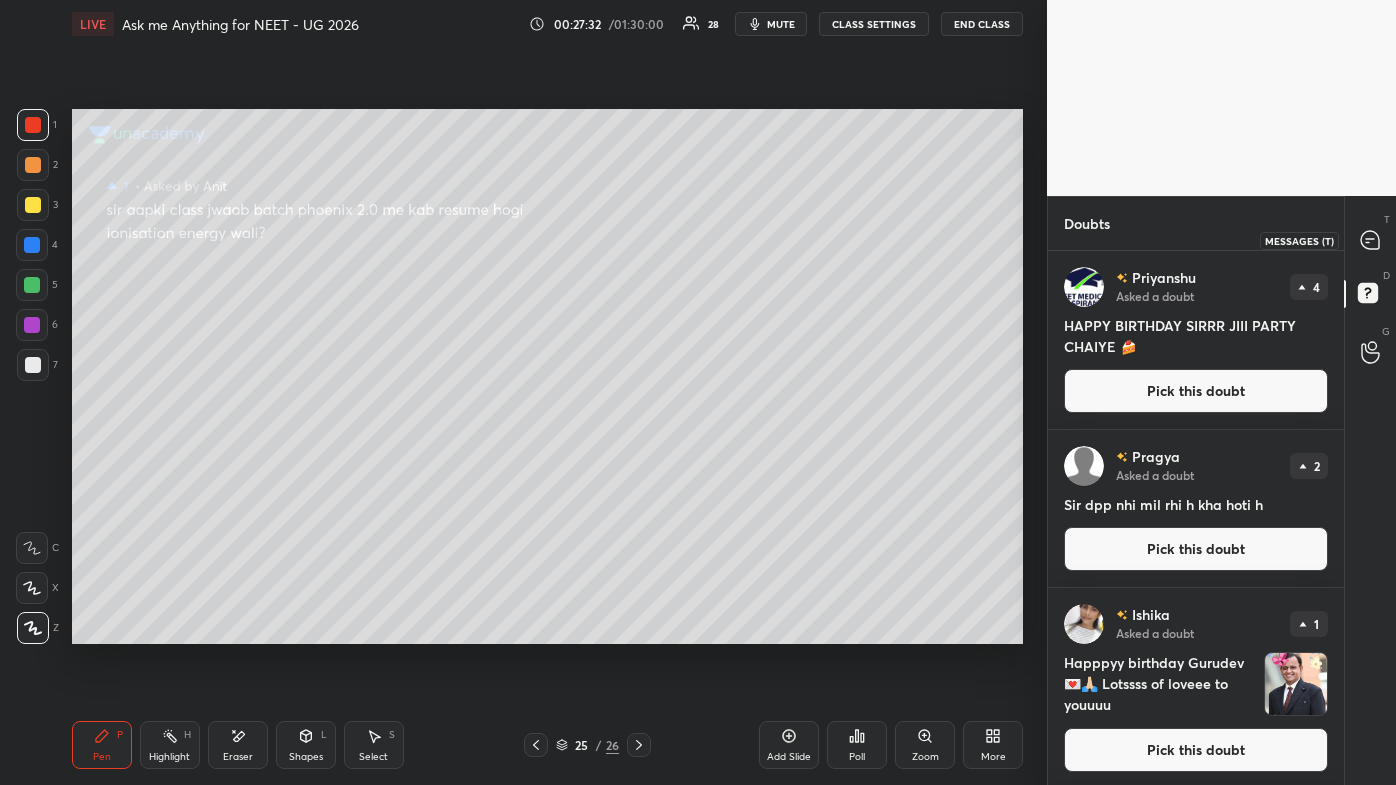 click 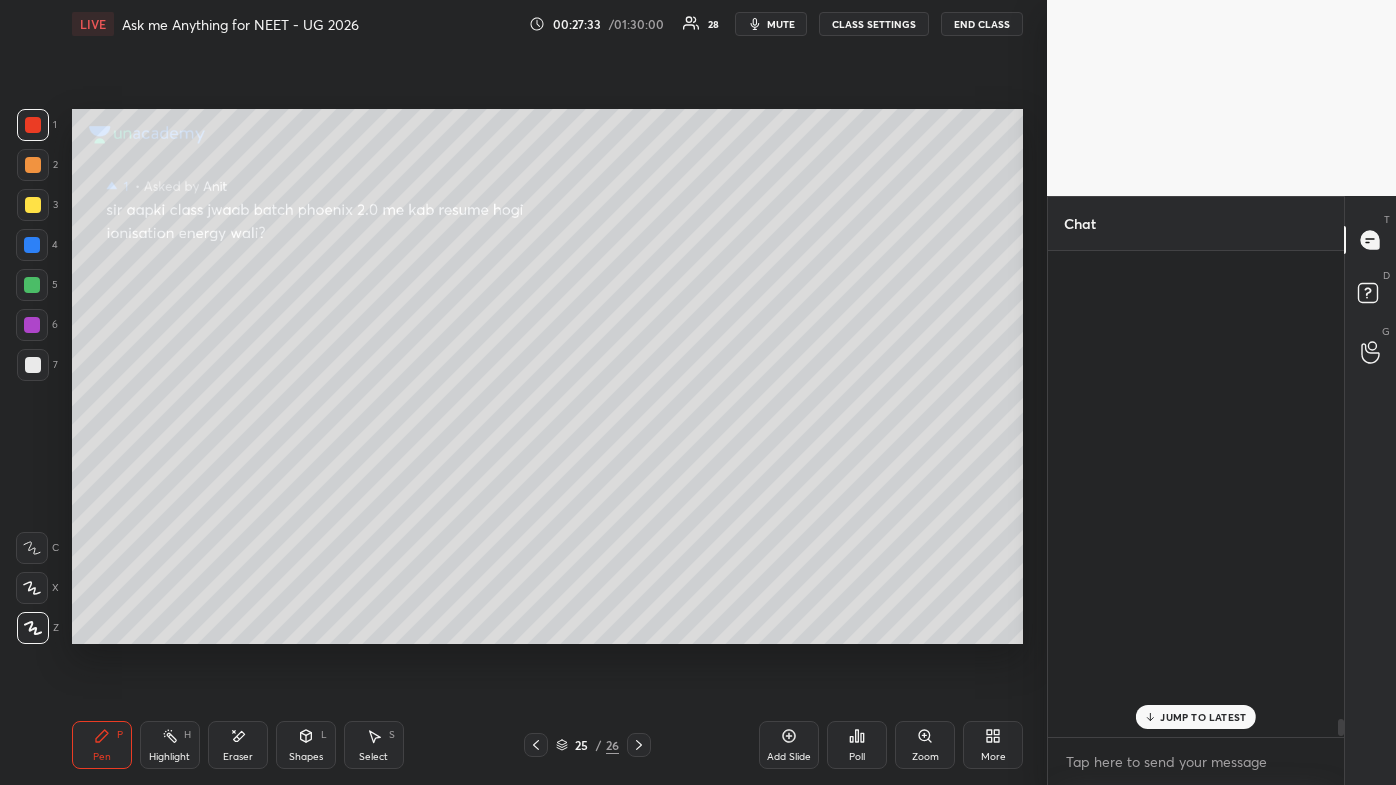 scroll, scrollTop: 13263, scrollLeft: 0, axis: vertical 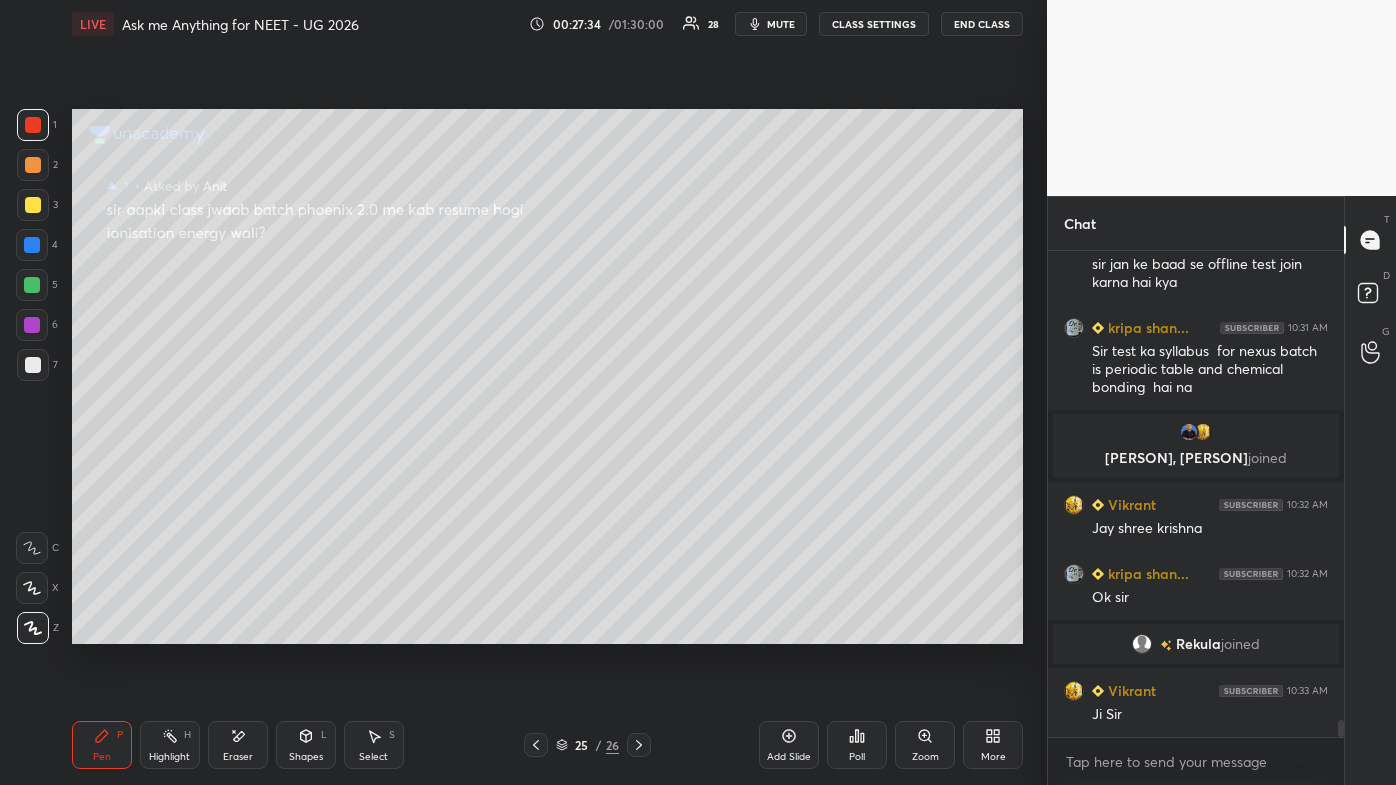 click on "Ji Sir" at bounding box center (1210, 715) 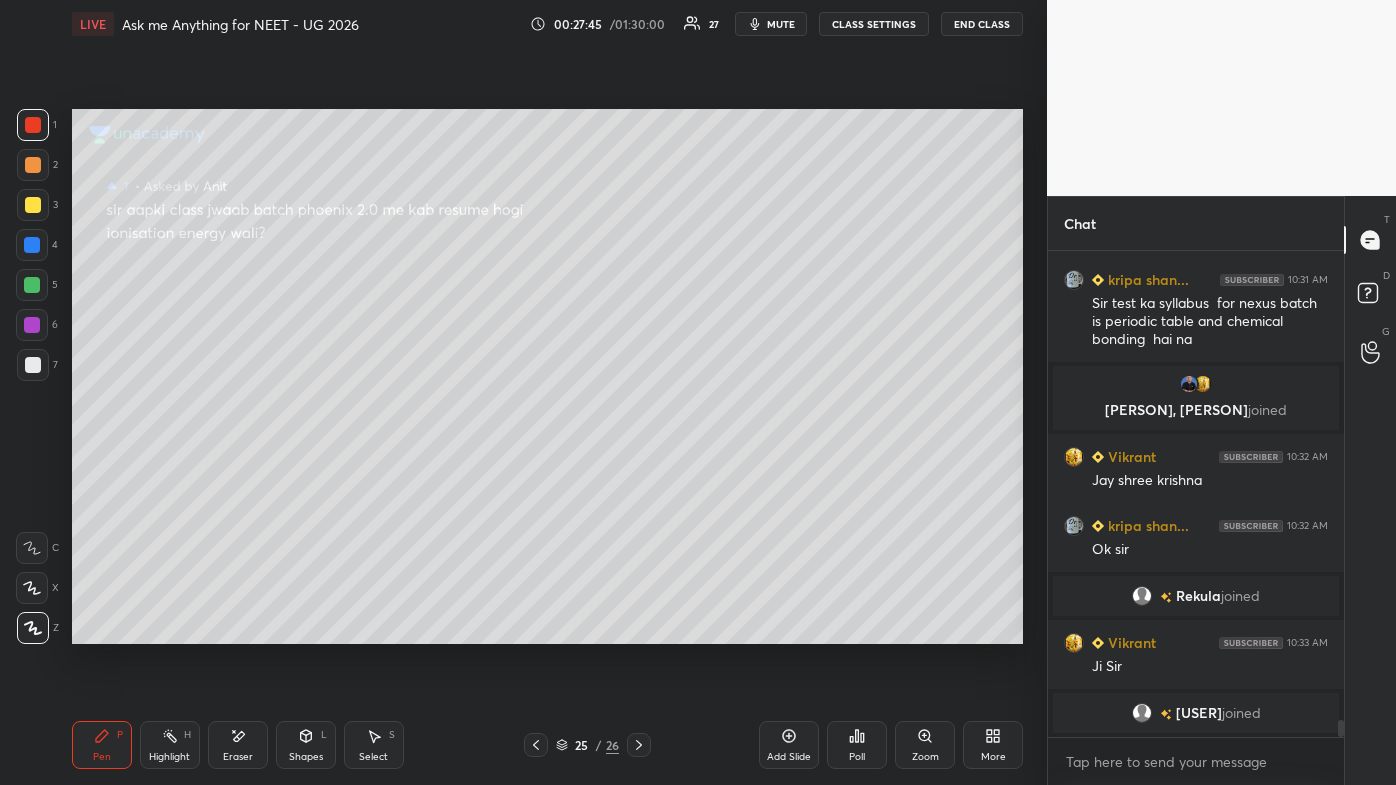 scroll, scrollTop: 12888, scrollLeft: 0, axis: vertical 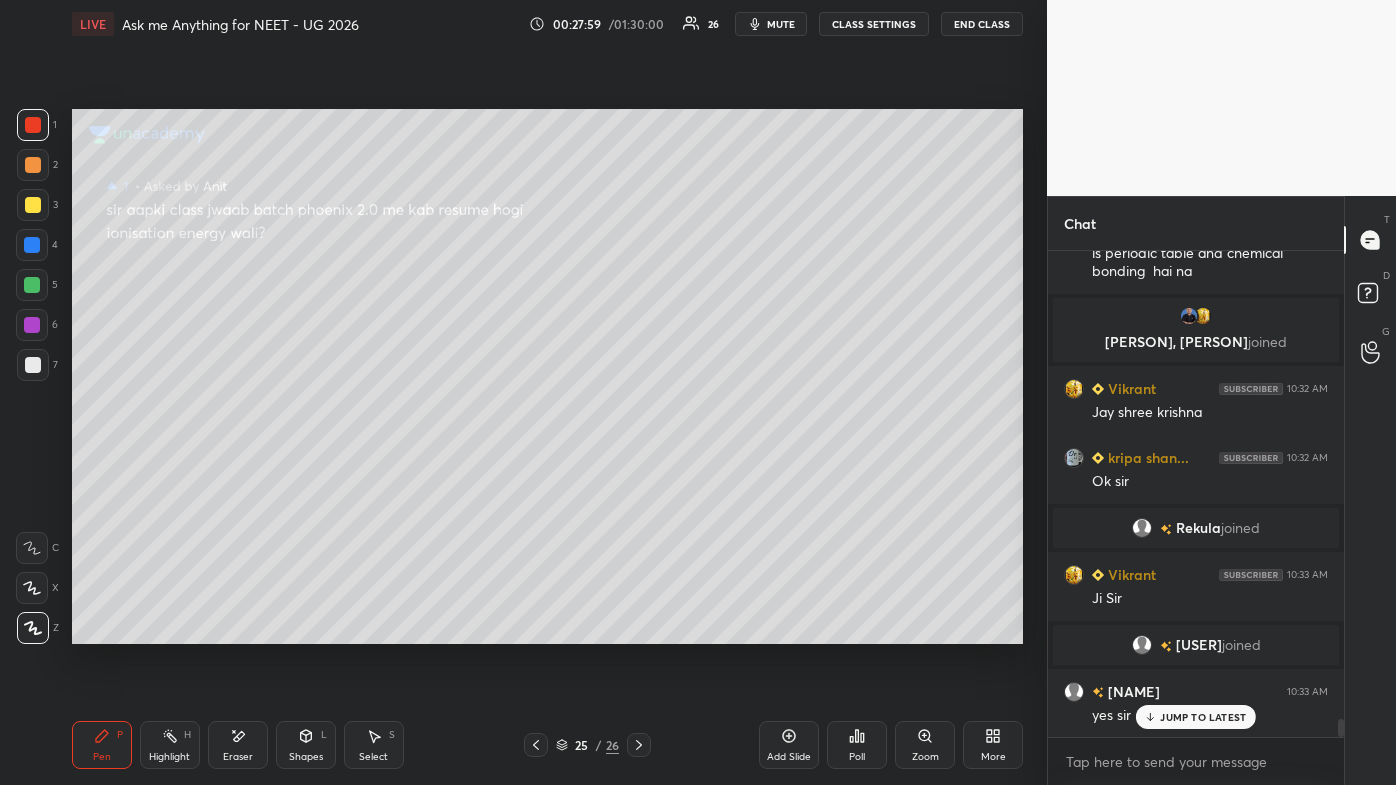 click on "JUMP TO LATEST" at bounding box center (1203, 717) 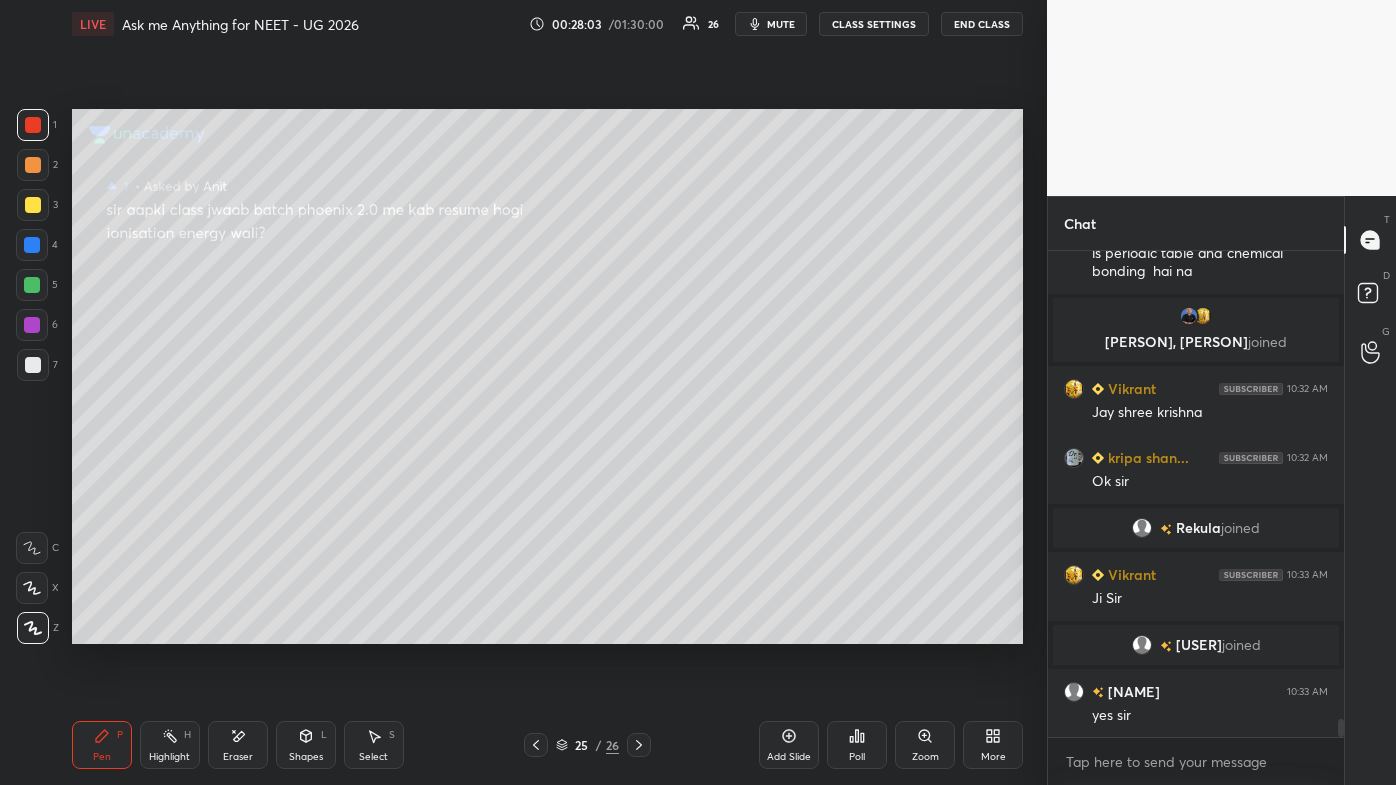 click on "mute" at bounding box center (771, 24) 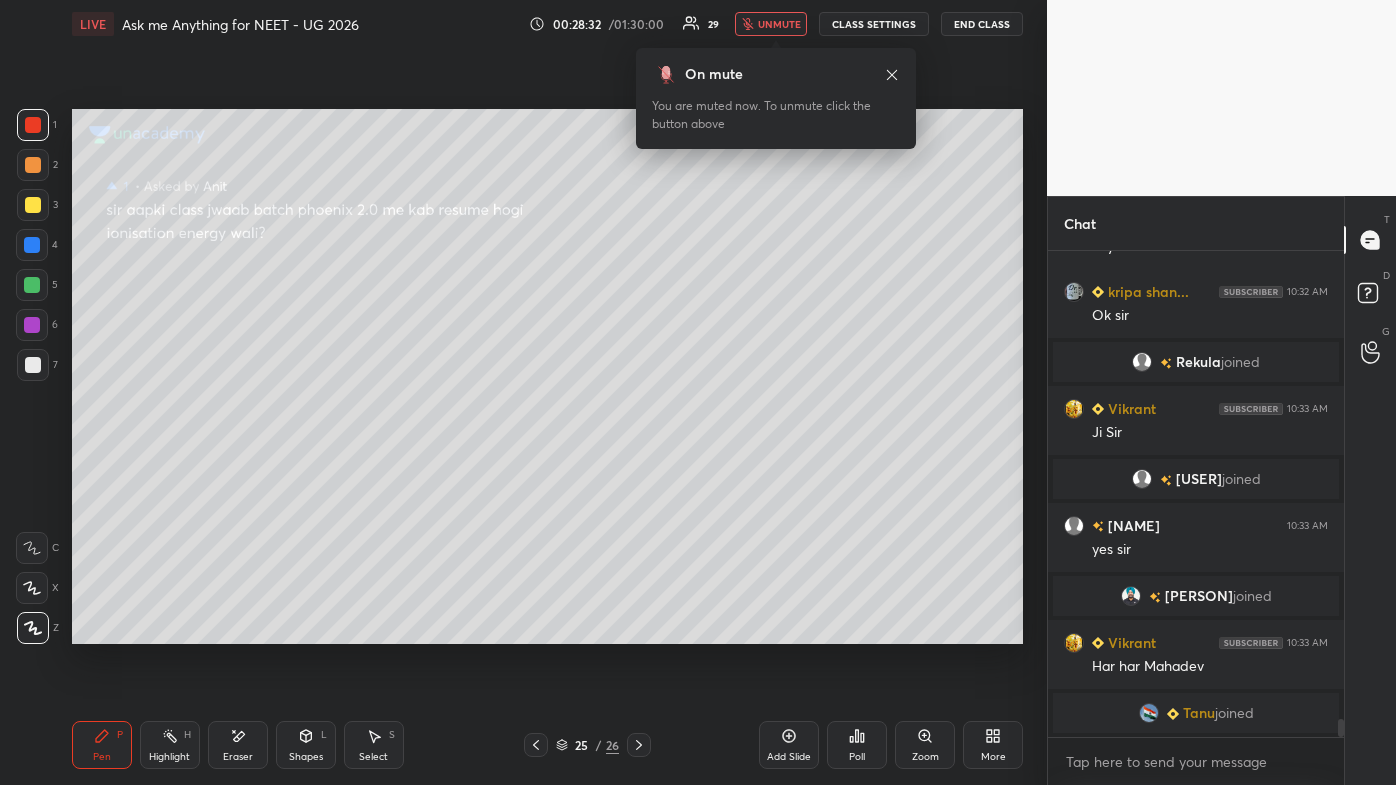scroll, scrollTop: 13024, scrollLeft: 0, axis: vertical 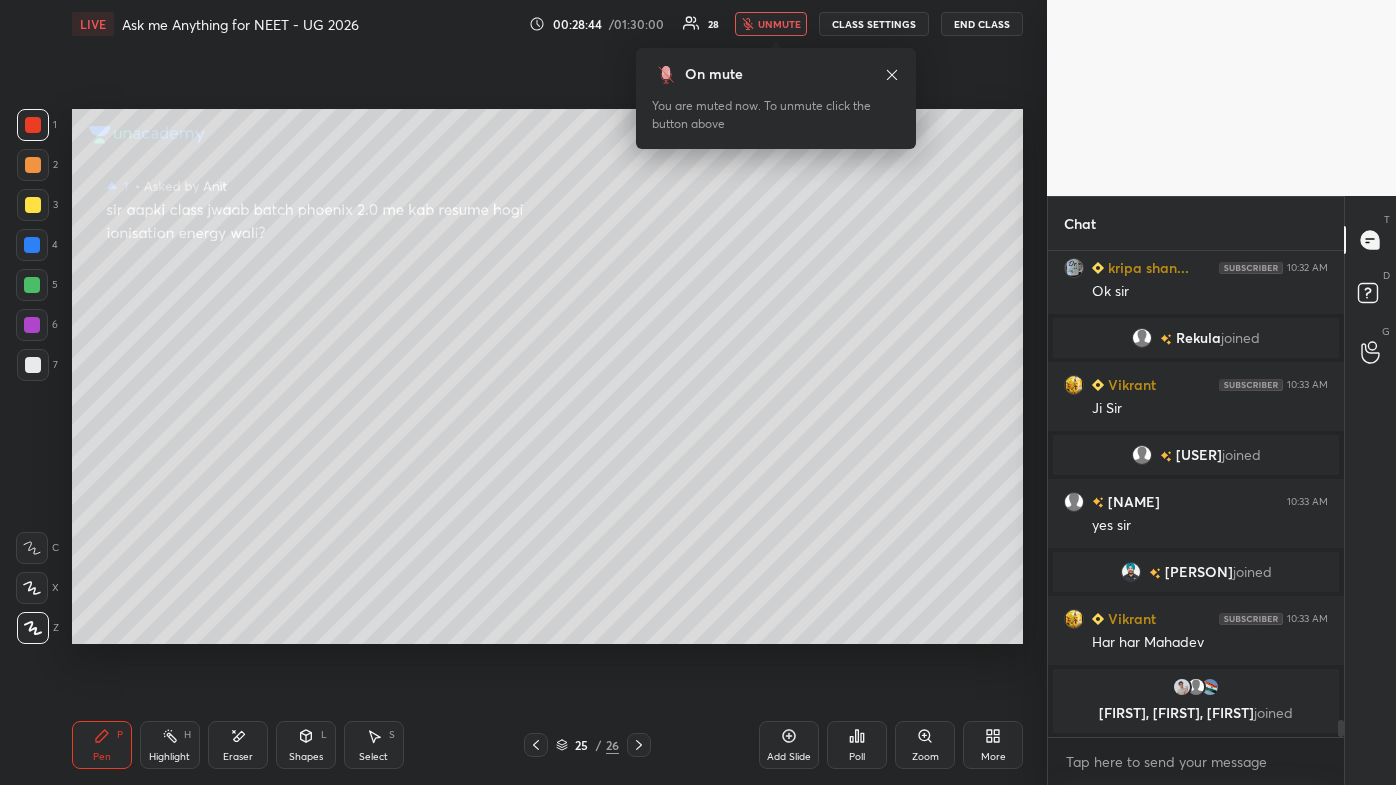 click on "unmute" at bounding box center (771, 24) 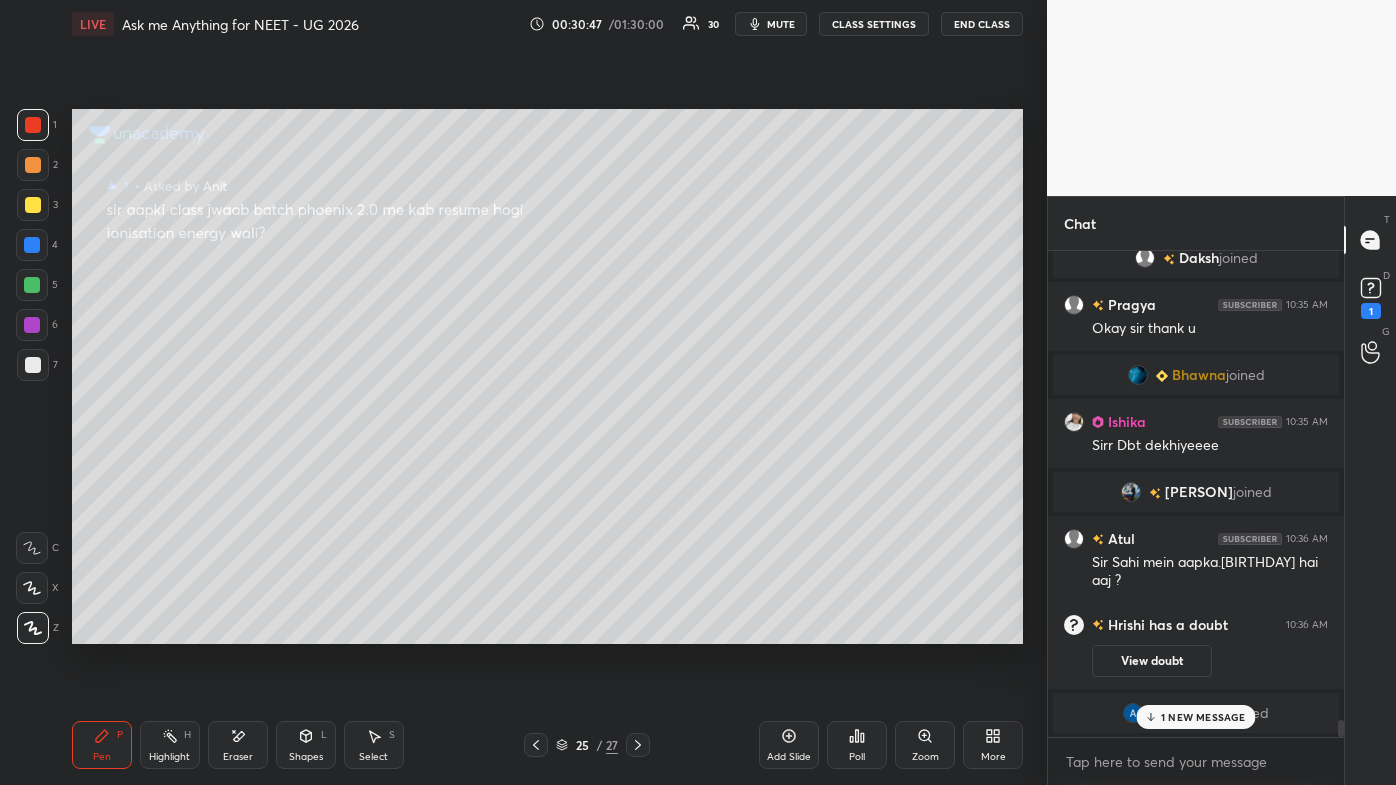 scroll, scrollTop: 13512, scrollLeft: 0, axis: vertical 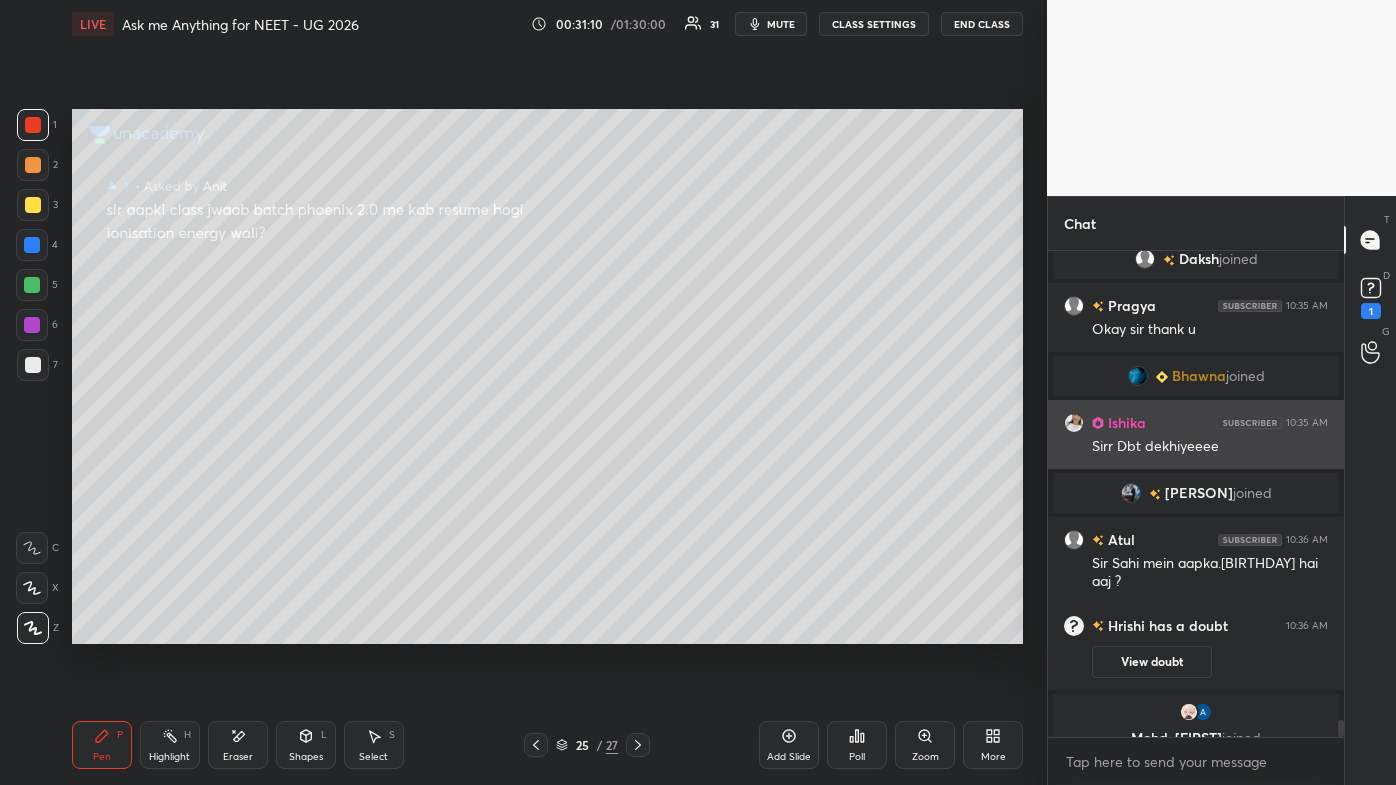 click on "Sirr Dbt dekhiyeeee" at bounding box center [1210, 447] 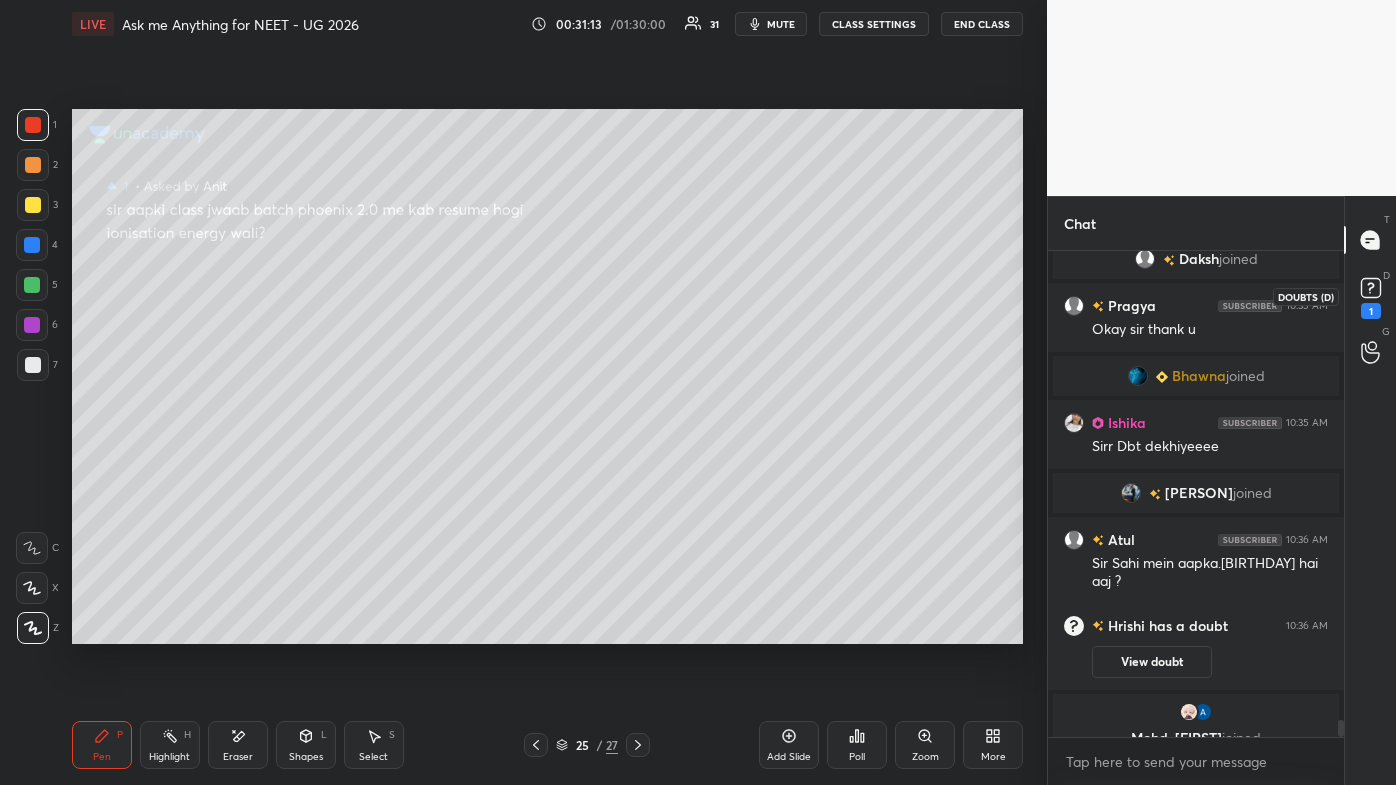 click 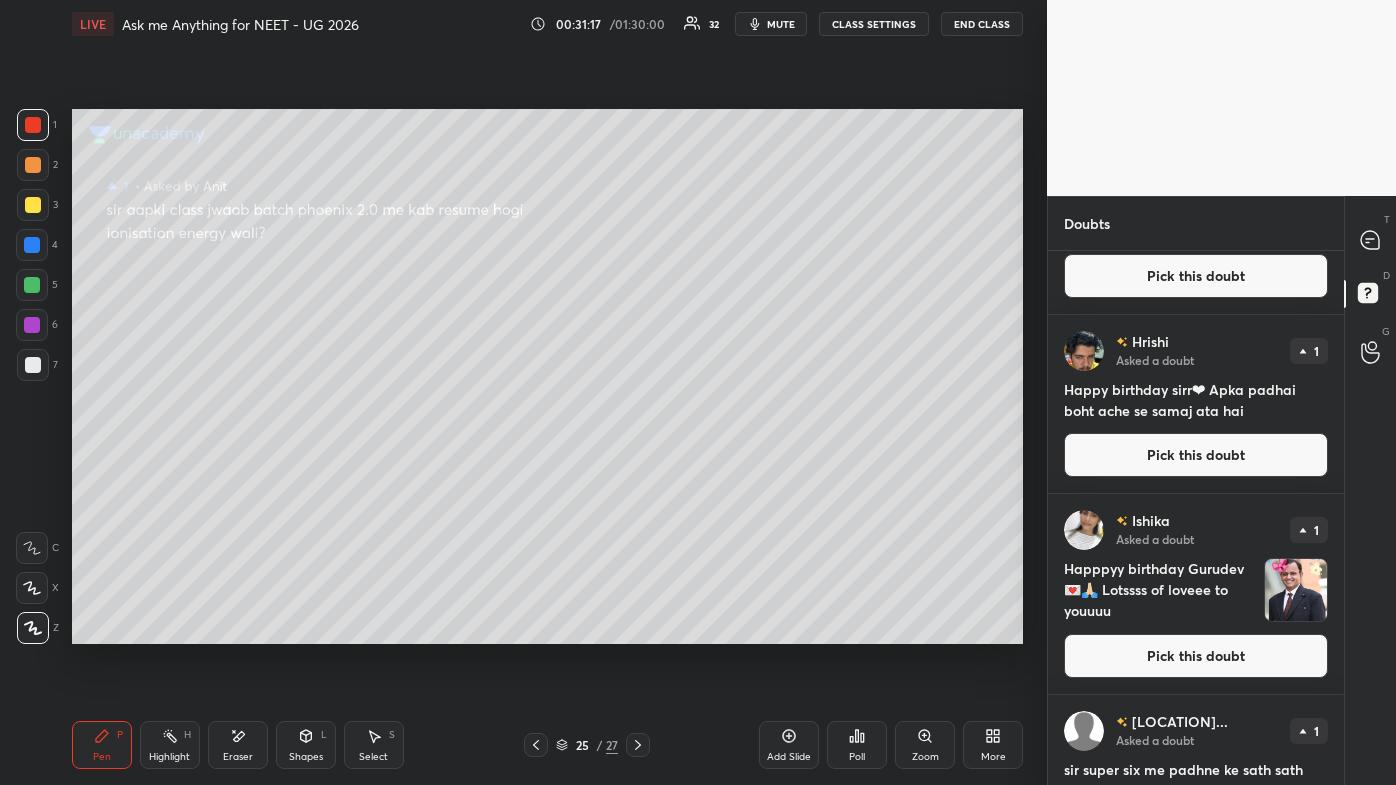 scroll, scrollTop: 274, scrollLeft: 0, axis: vertical 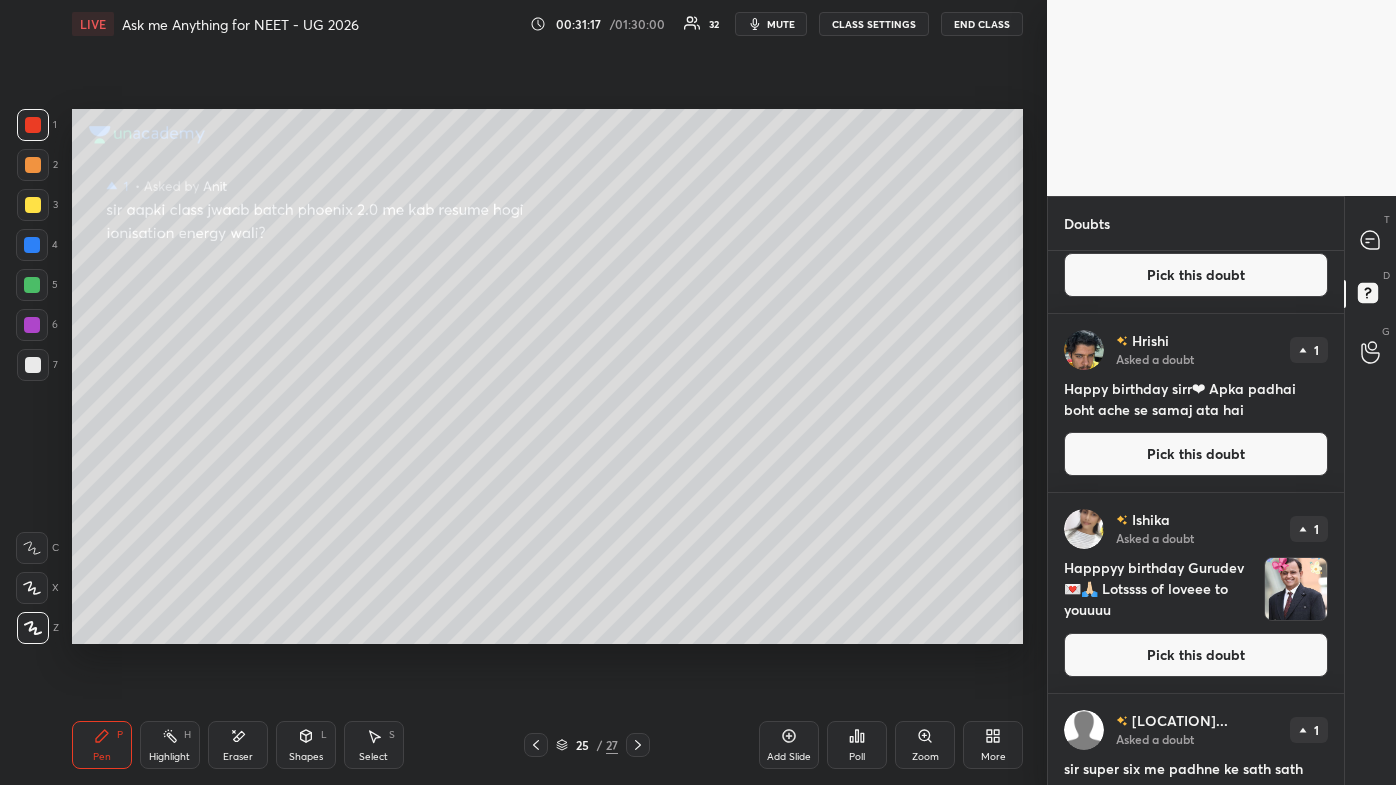 click on "Pick this doubt" at bounding box center [1196, 655] 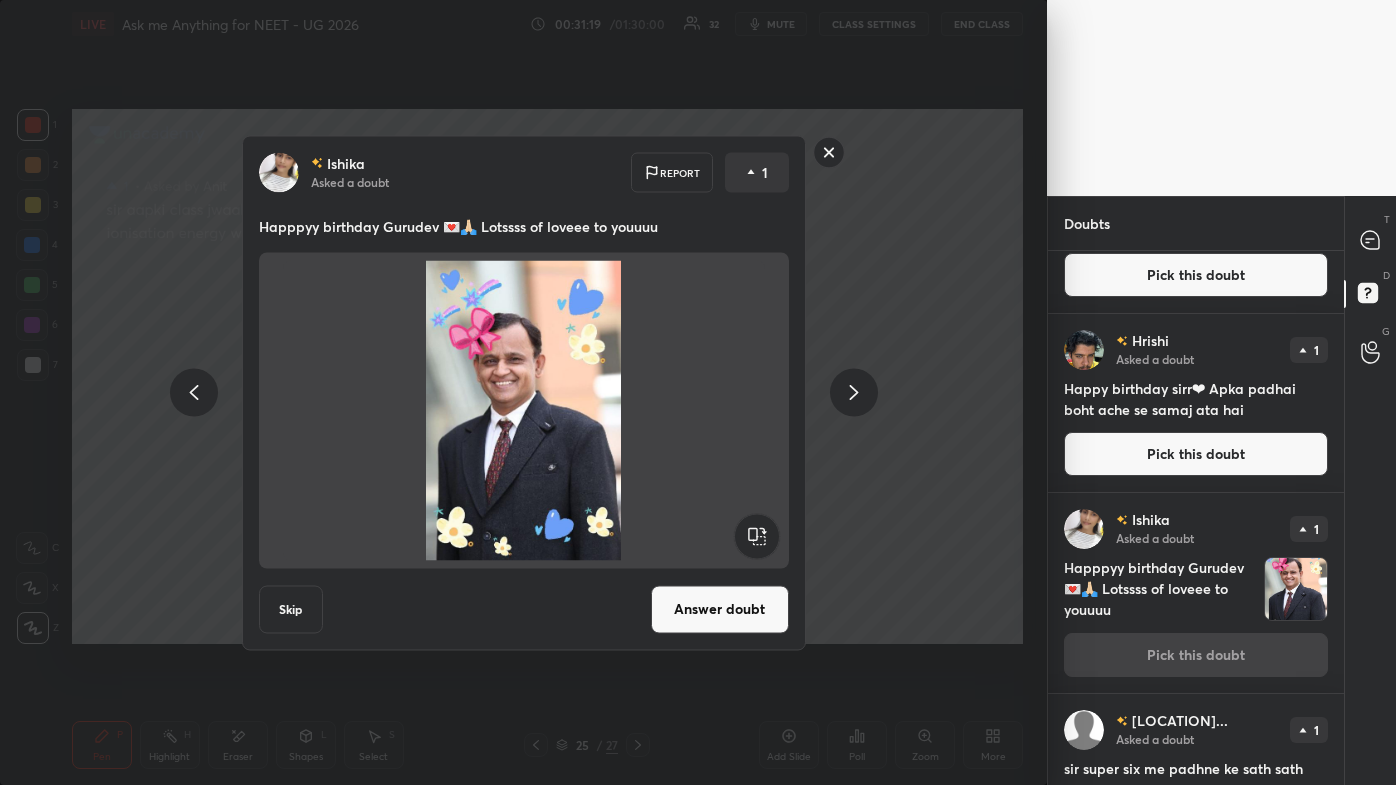 click on "Answer doubt" at bounding box center [720, 609] 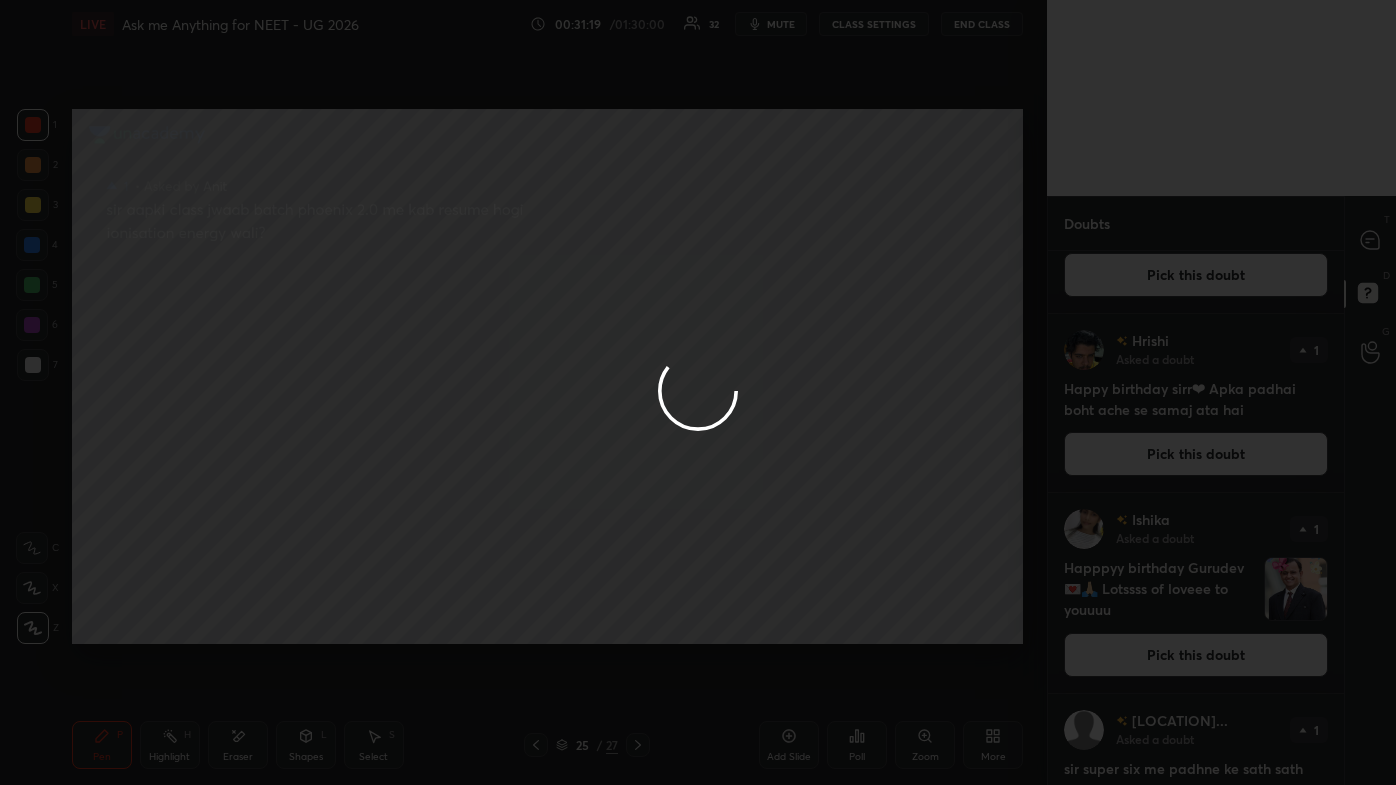 scroll, scrollTop: 0, scrollLeft: 0, axis: both 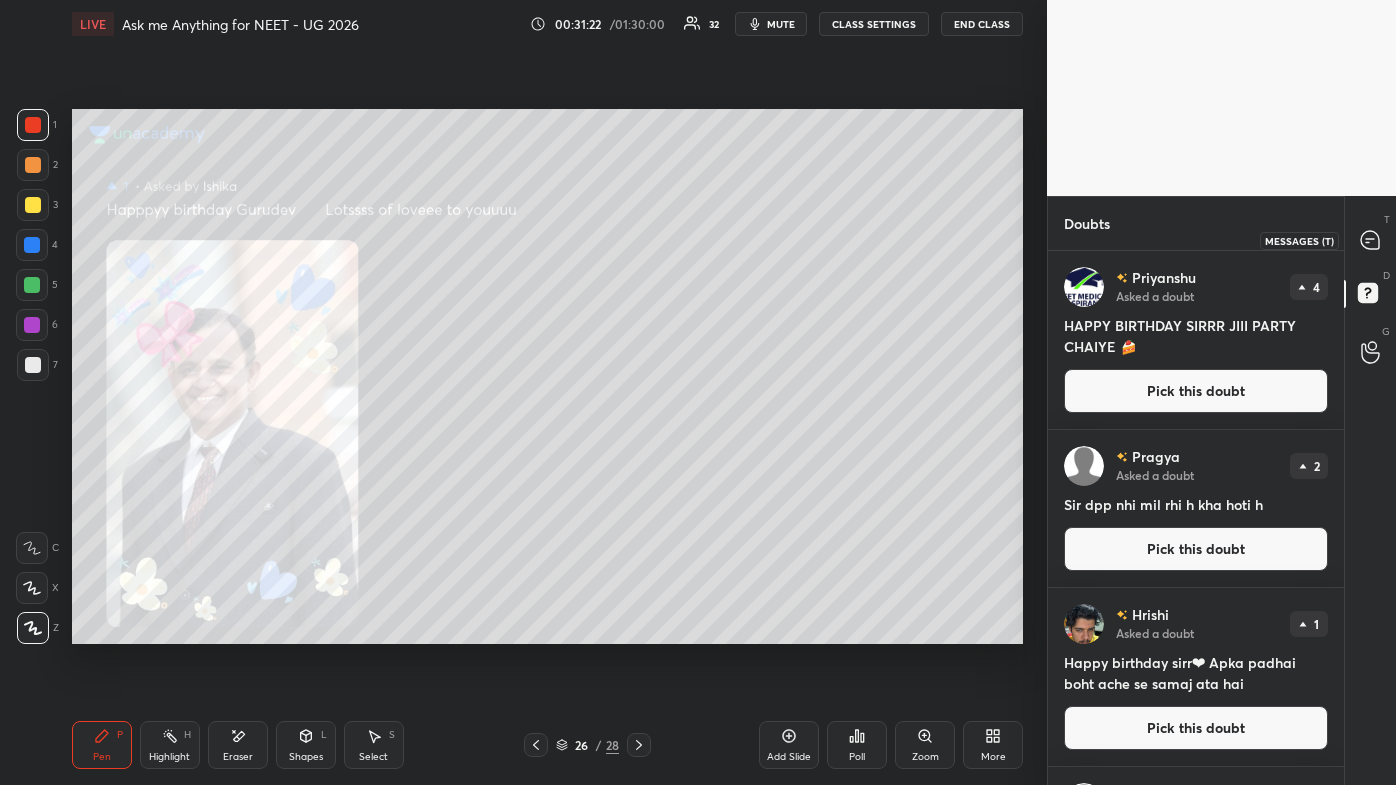 click 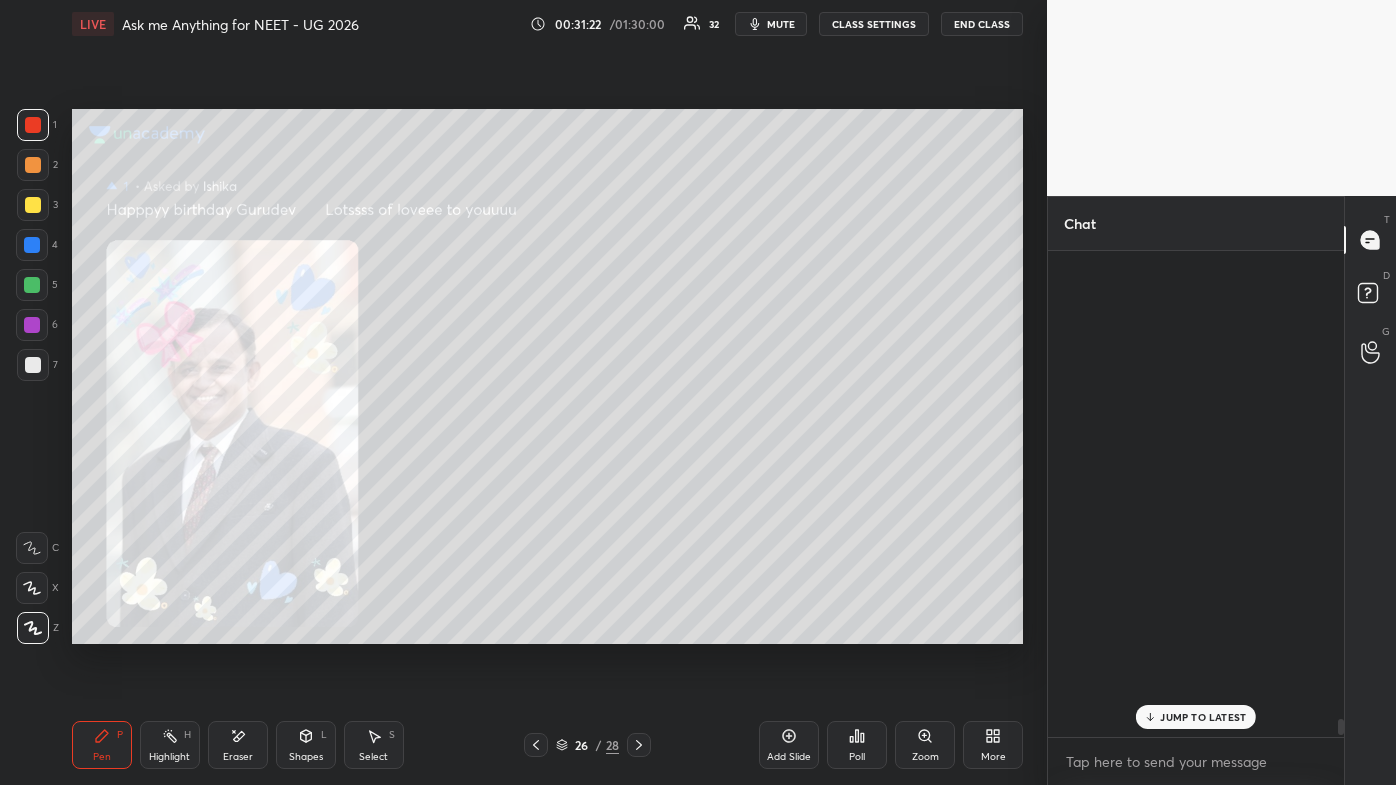 scroll, scrollTop: 14016, scrollLeft: 0, axis: vertical 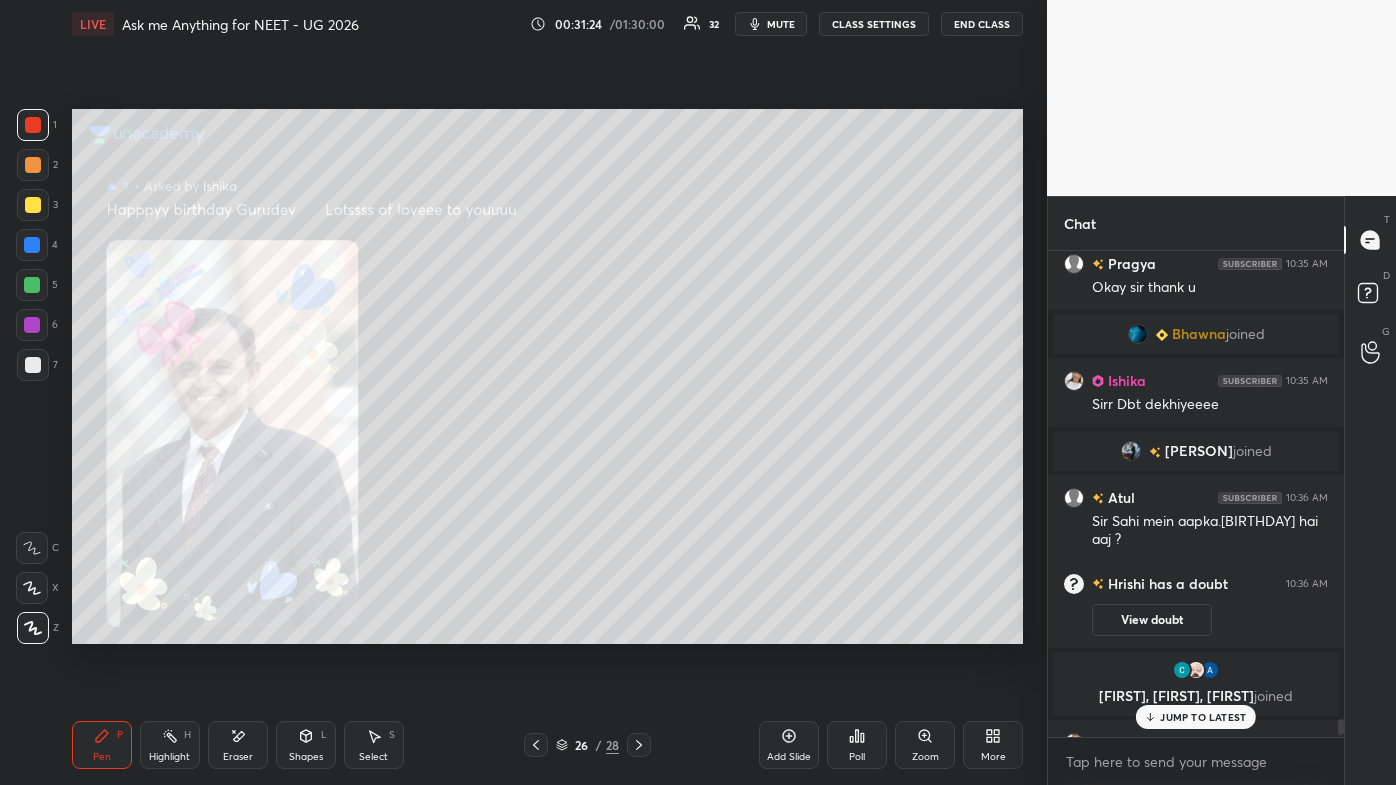 click on "JUMP TO LATEST" at bounding box center (1203, 717) 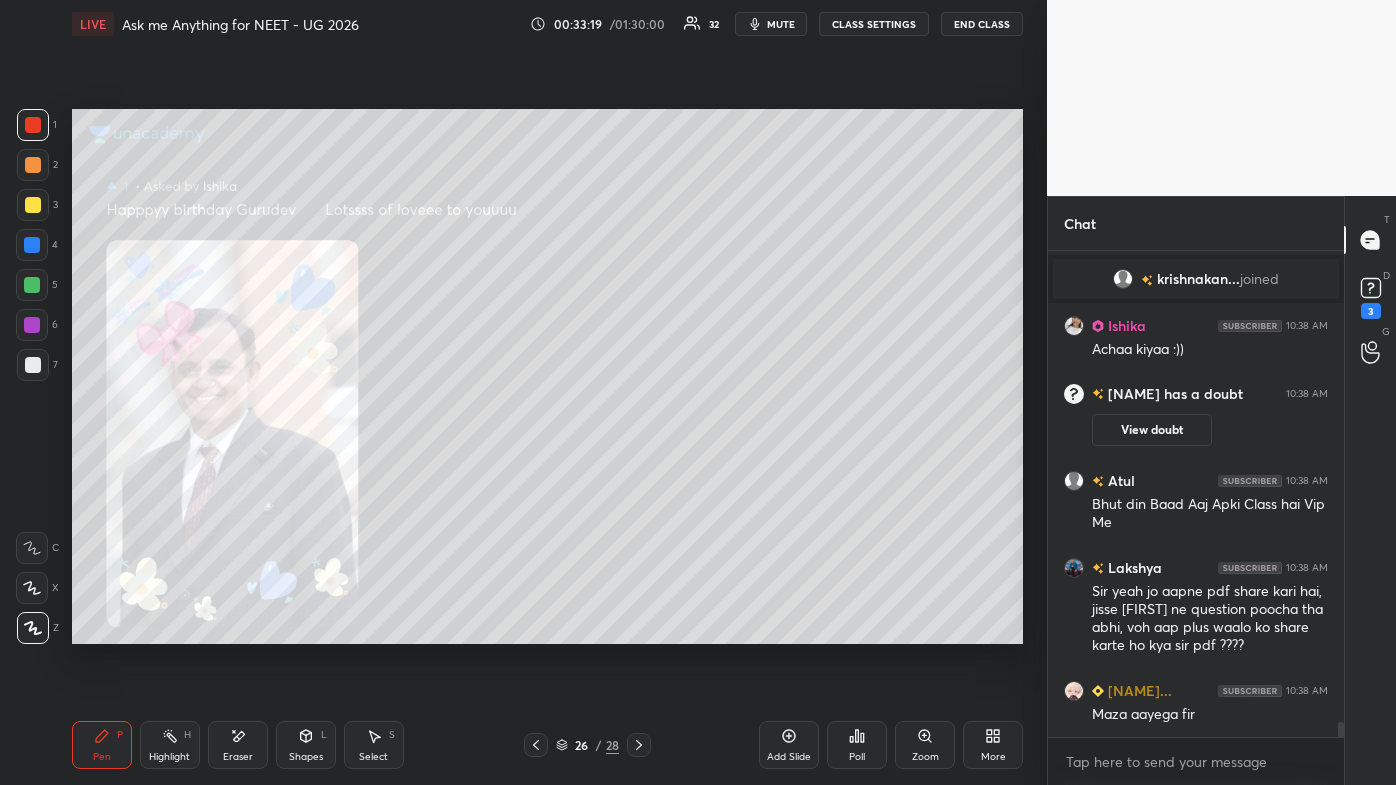 scroll, scrollTop: 15088, scrollLeft: 0, axis: vertical 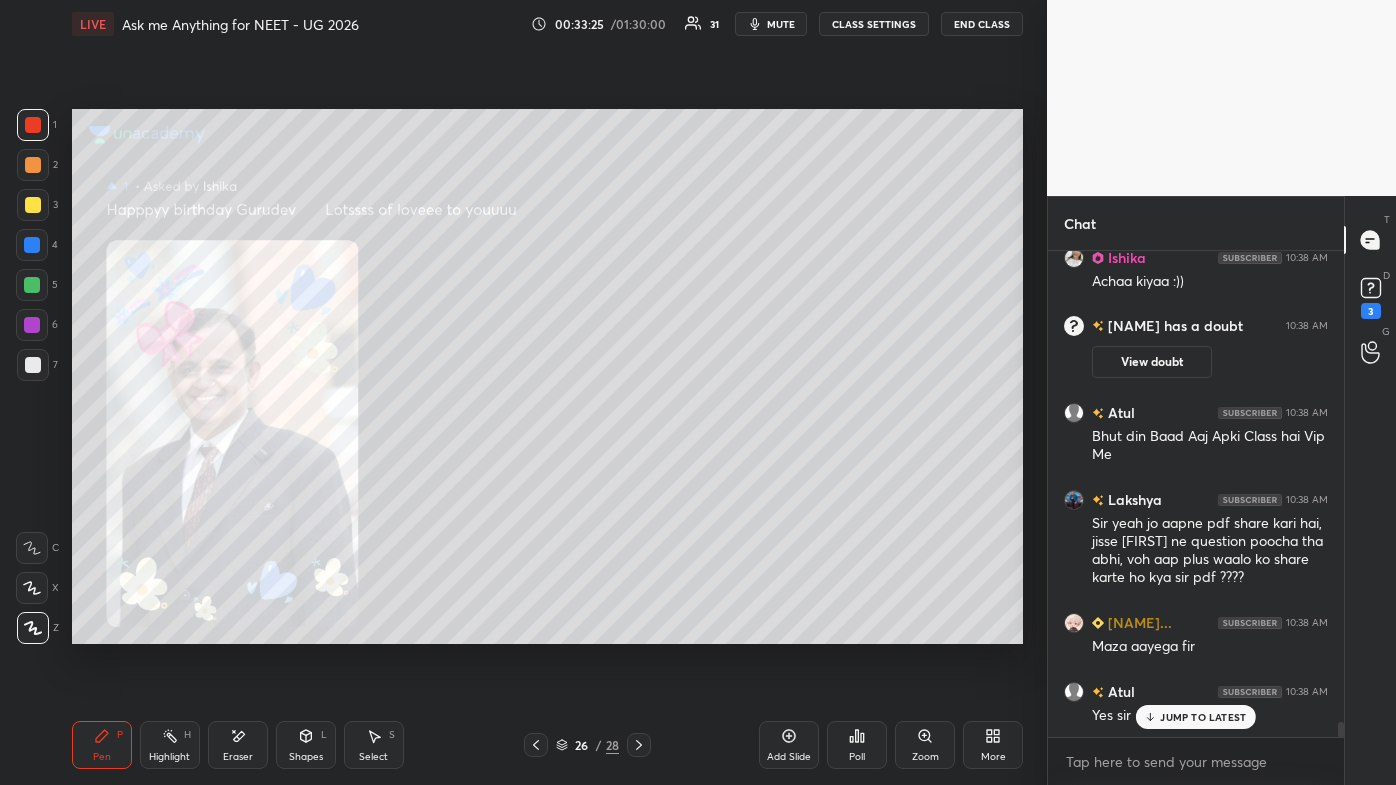 click on "JUMP TO LATEST" at bounding box center [1203, 717] 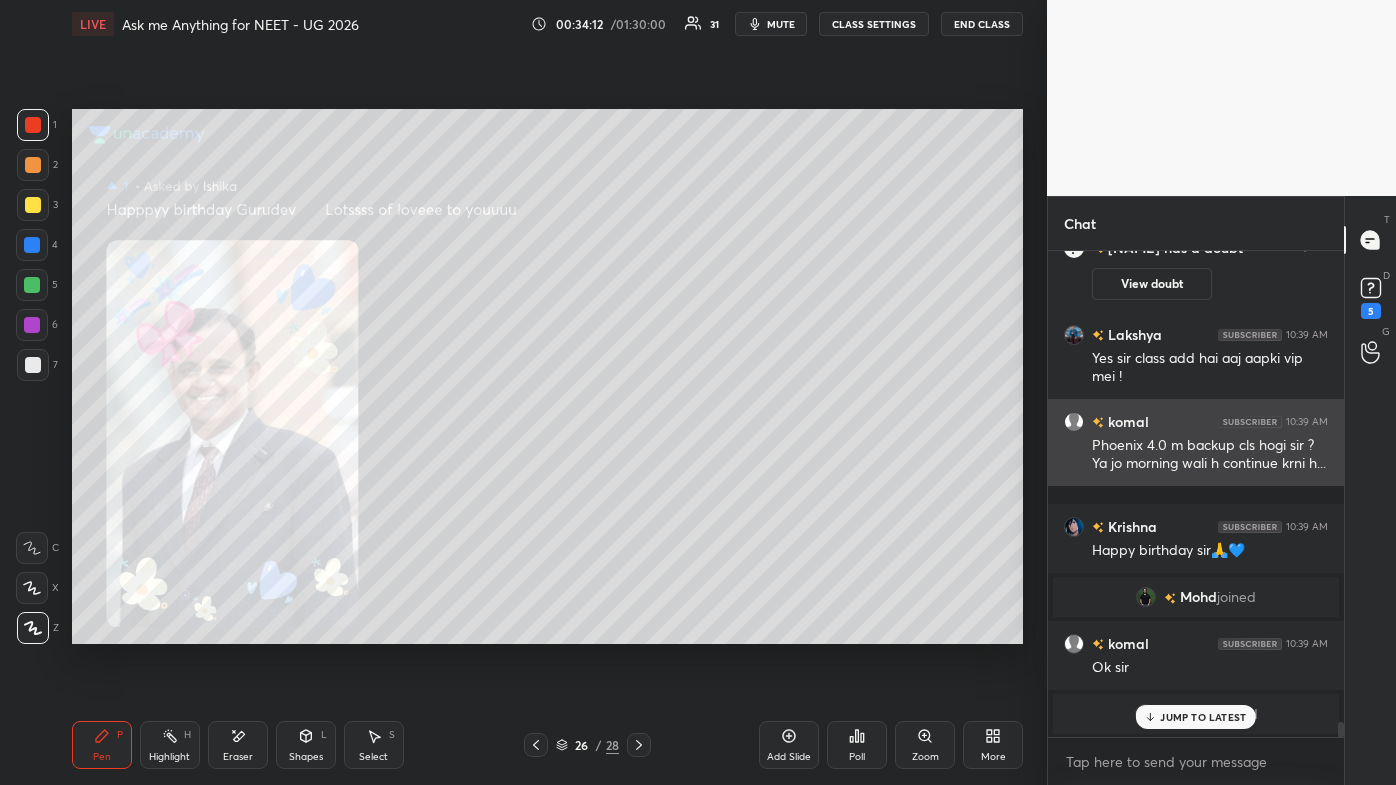 scroll, scrollTop: 15434, scrollLeft: 0, axis: vertical 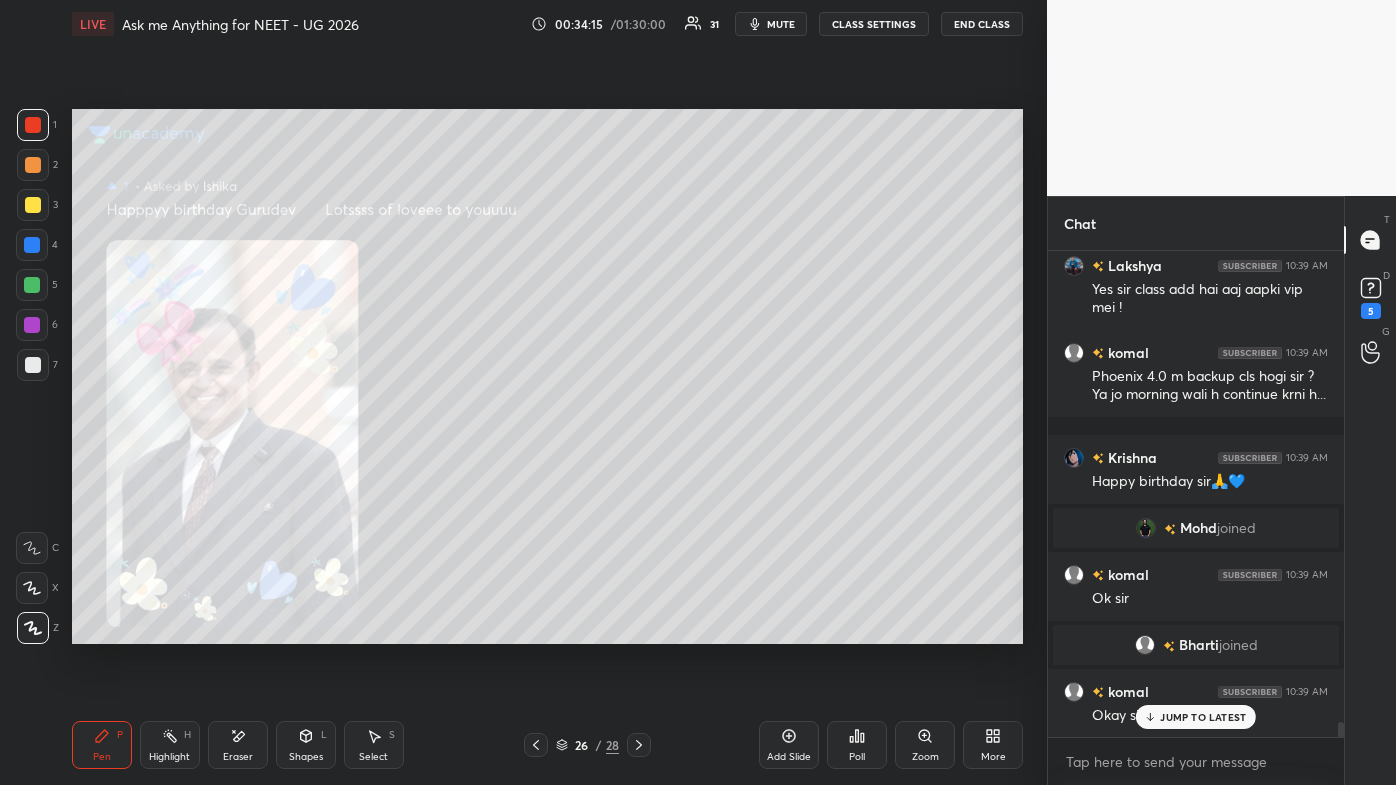 click on "mute" at bounding box center [781, 24] 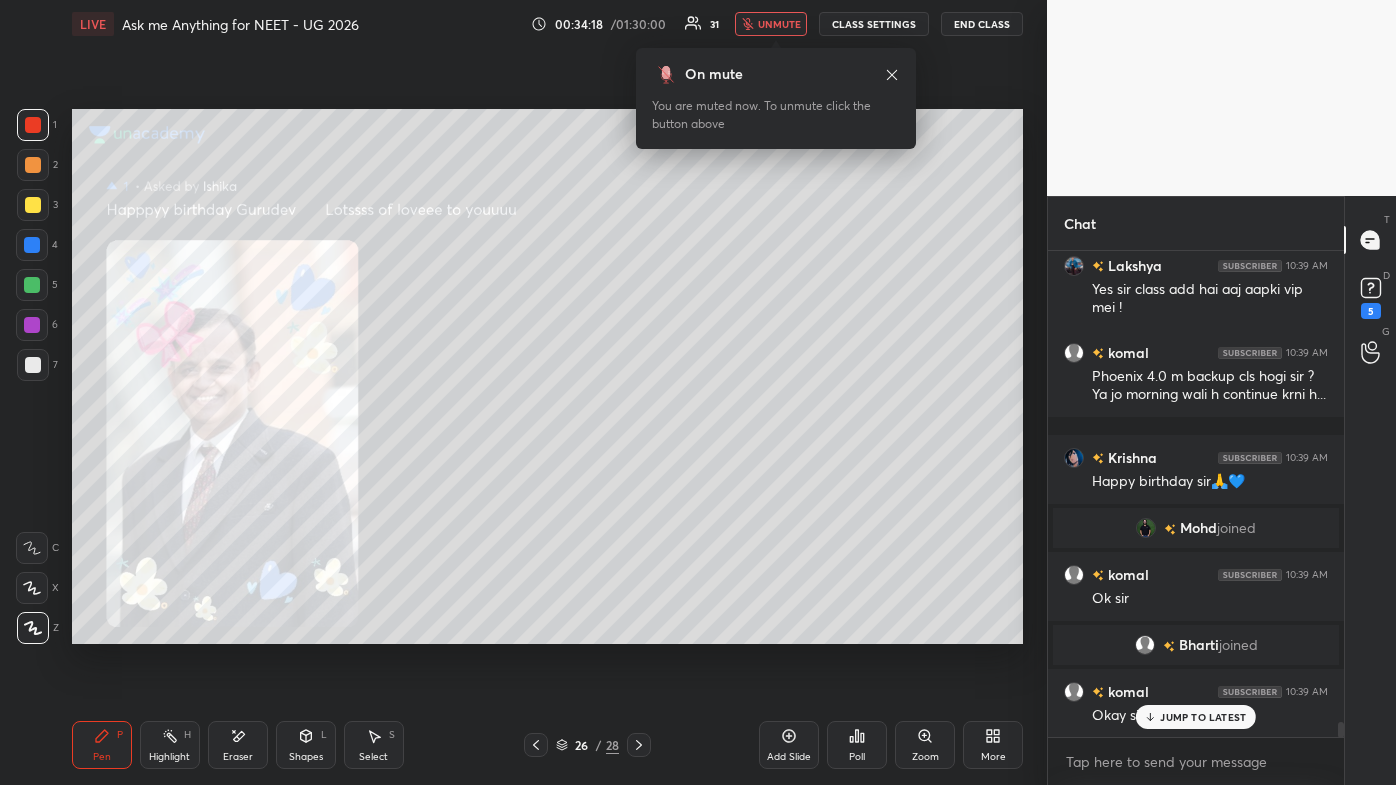 click on "JUMP TO LATEST" at bounding box center [1203, 717] 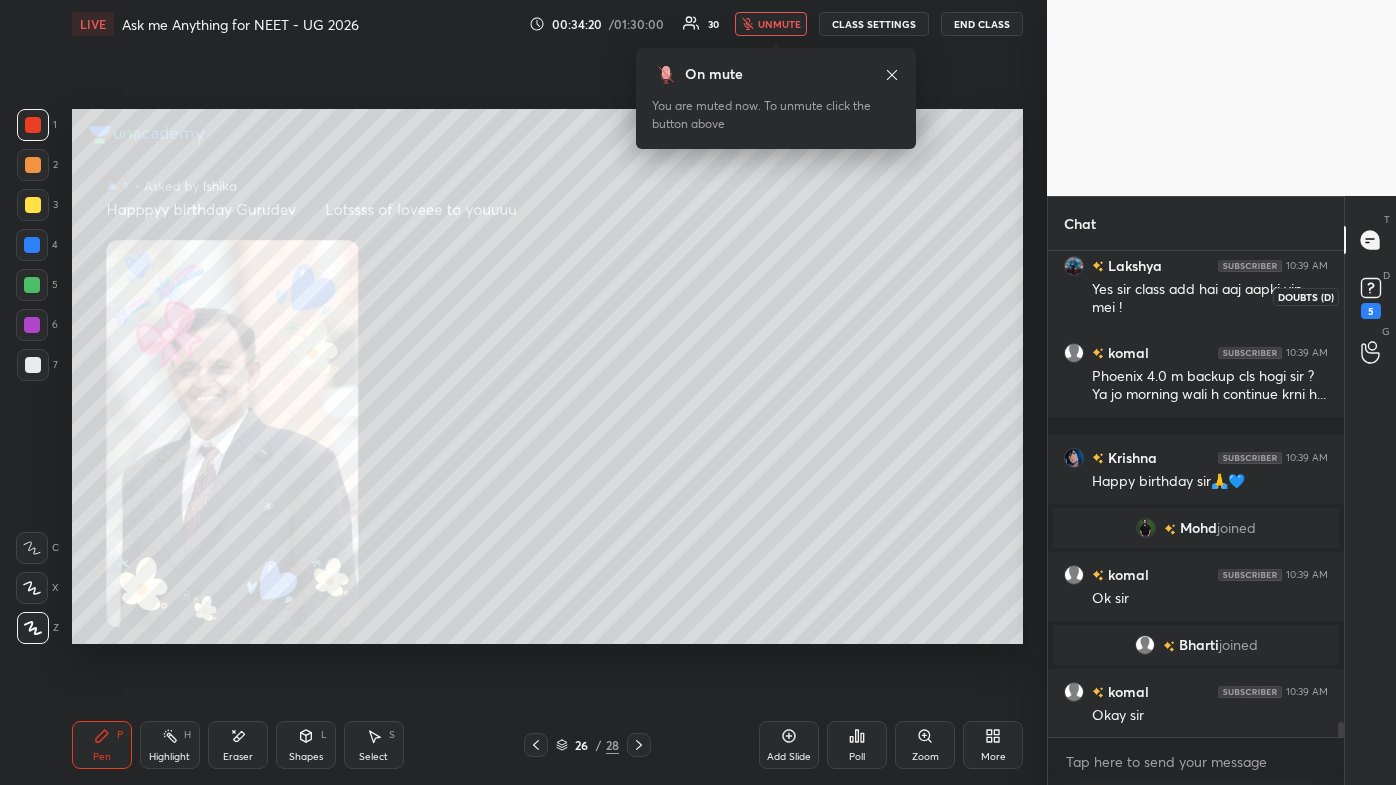 click on "5" at bounding box center (1371, 311) 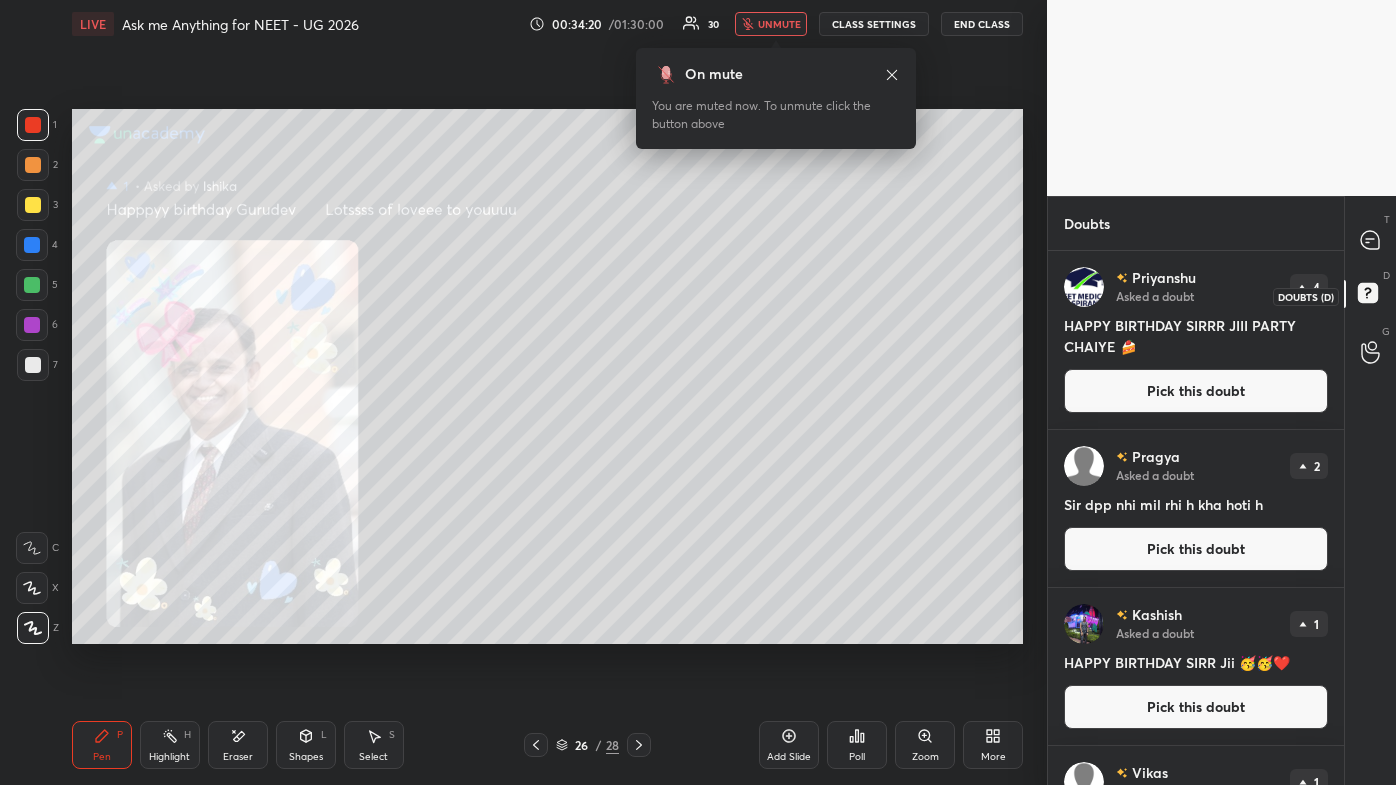 scroll, scrollTop: 0, scrollLeft: 0, axis: both 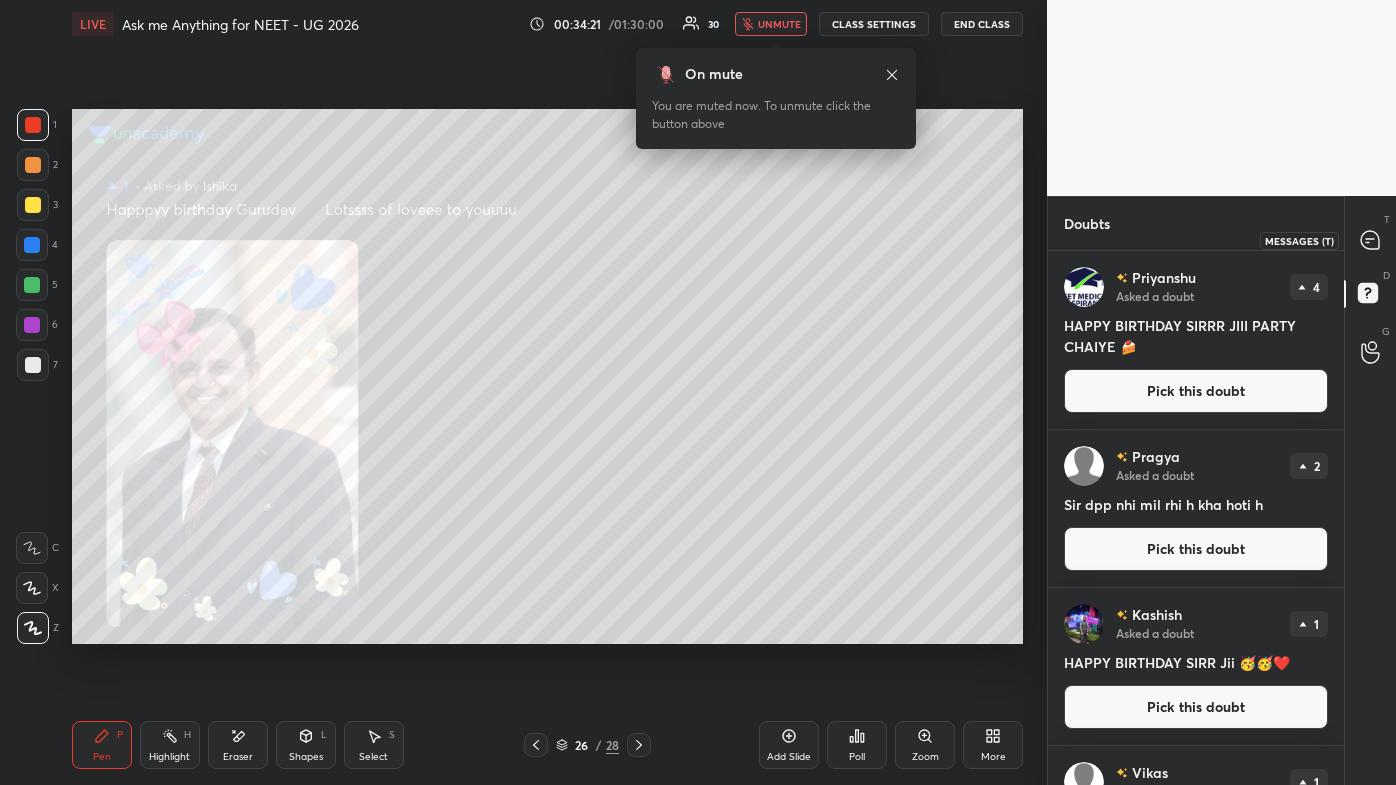 click 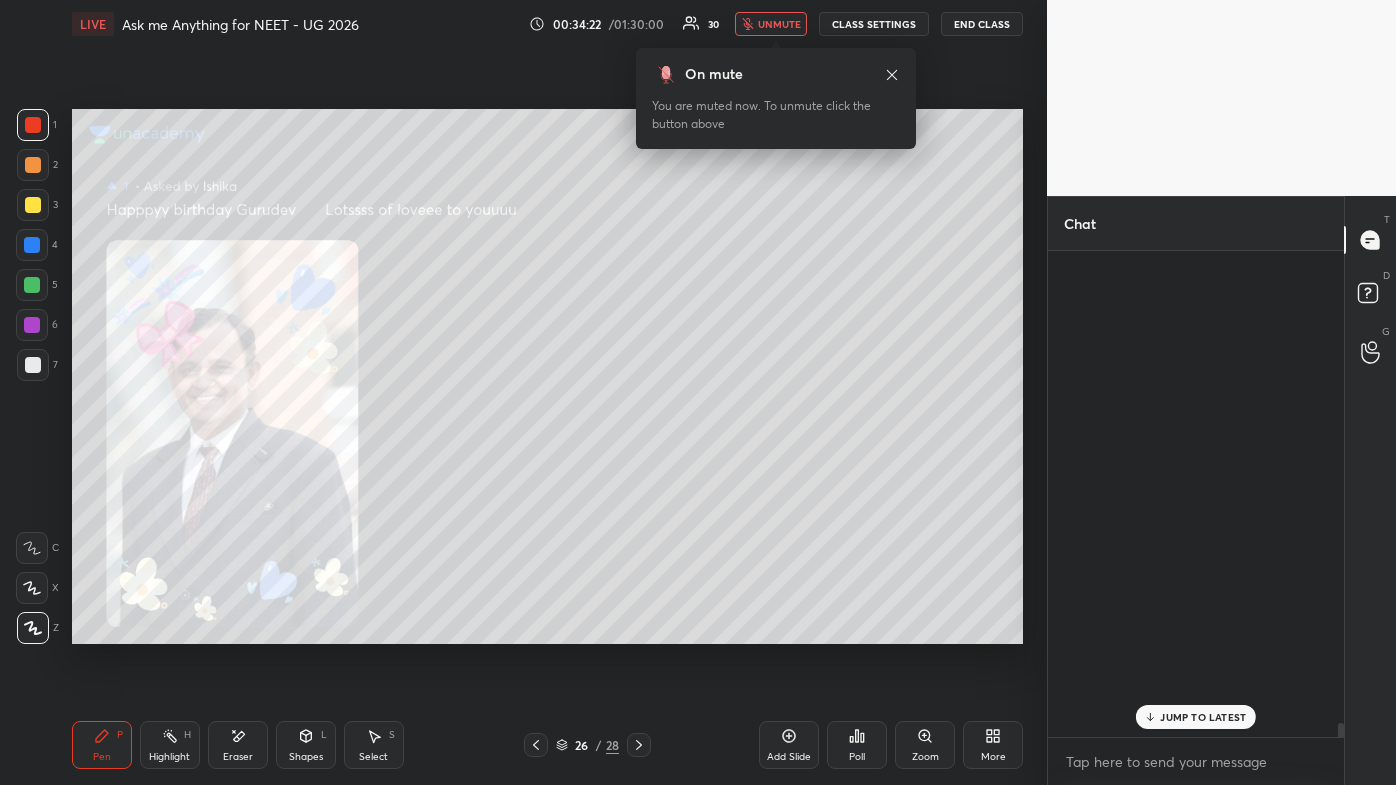 scroll, scrollTop: 15944, scrollLeft: 0, axis: vertical 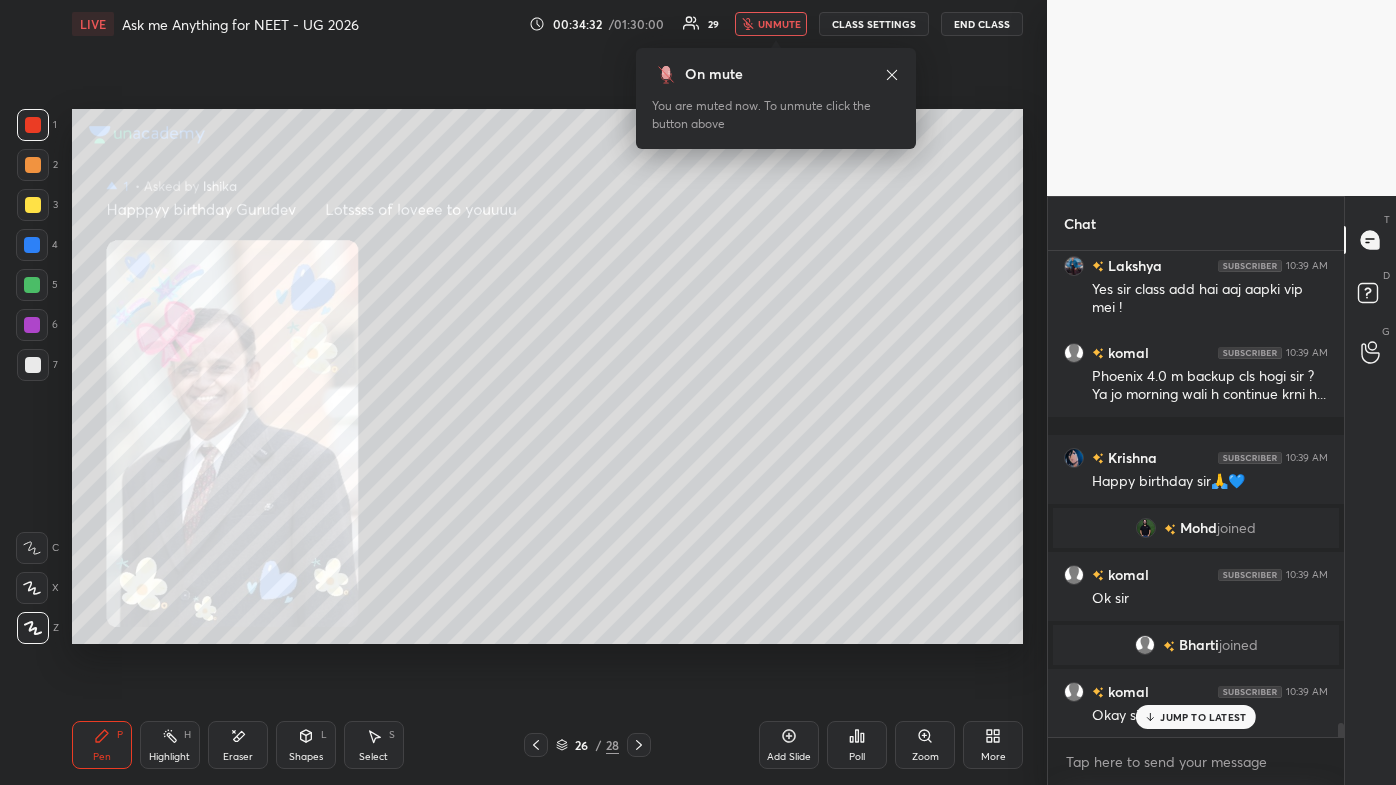 click on "unmute" at bounding box center (779, 24) 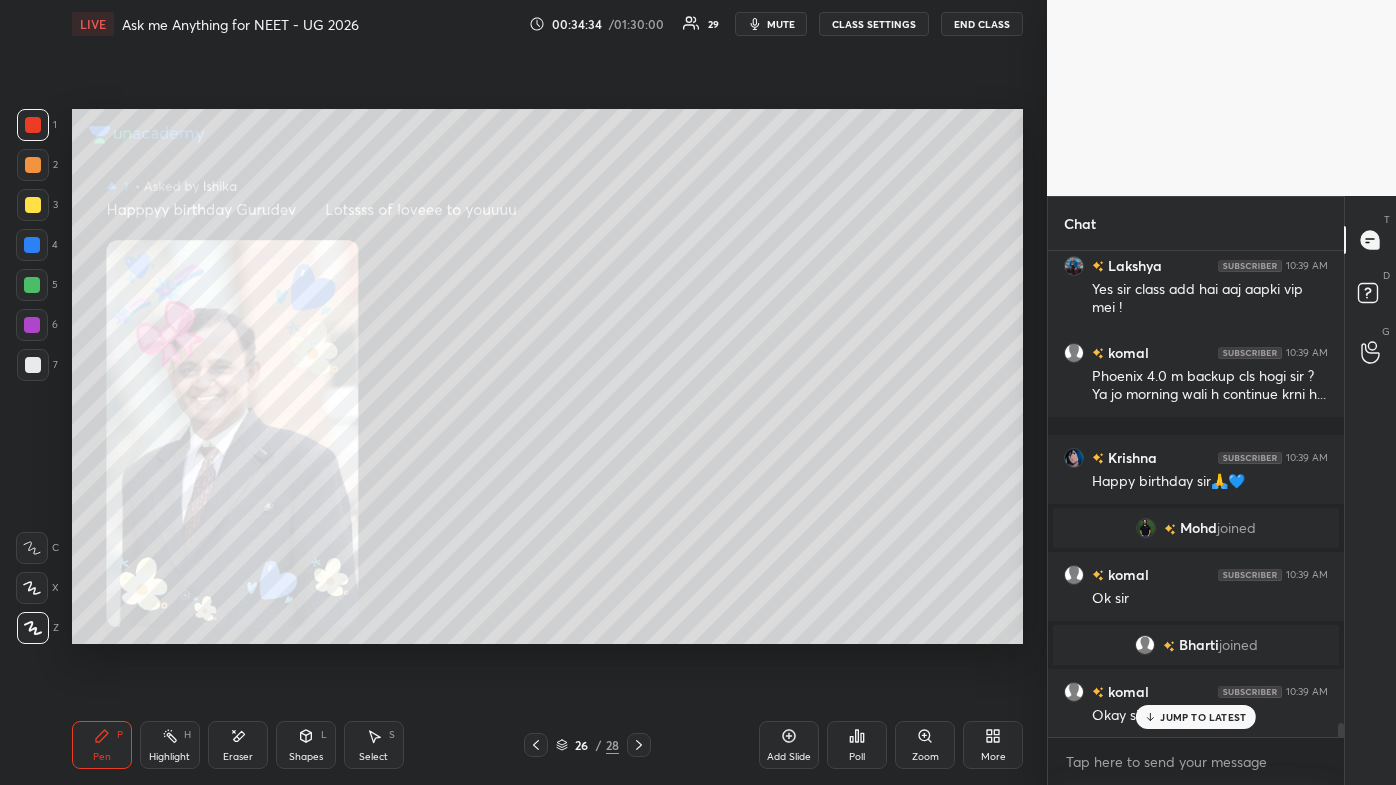 click on "JUMP TO LATEST" at bounding box center [1203, 717] 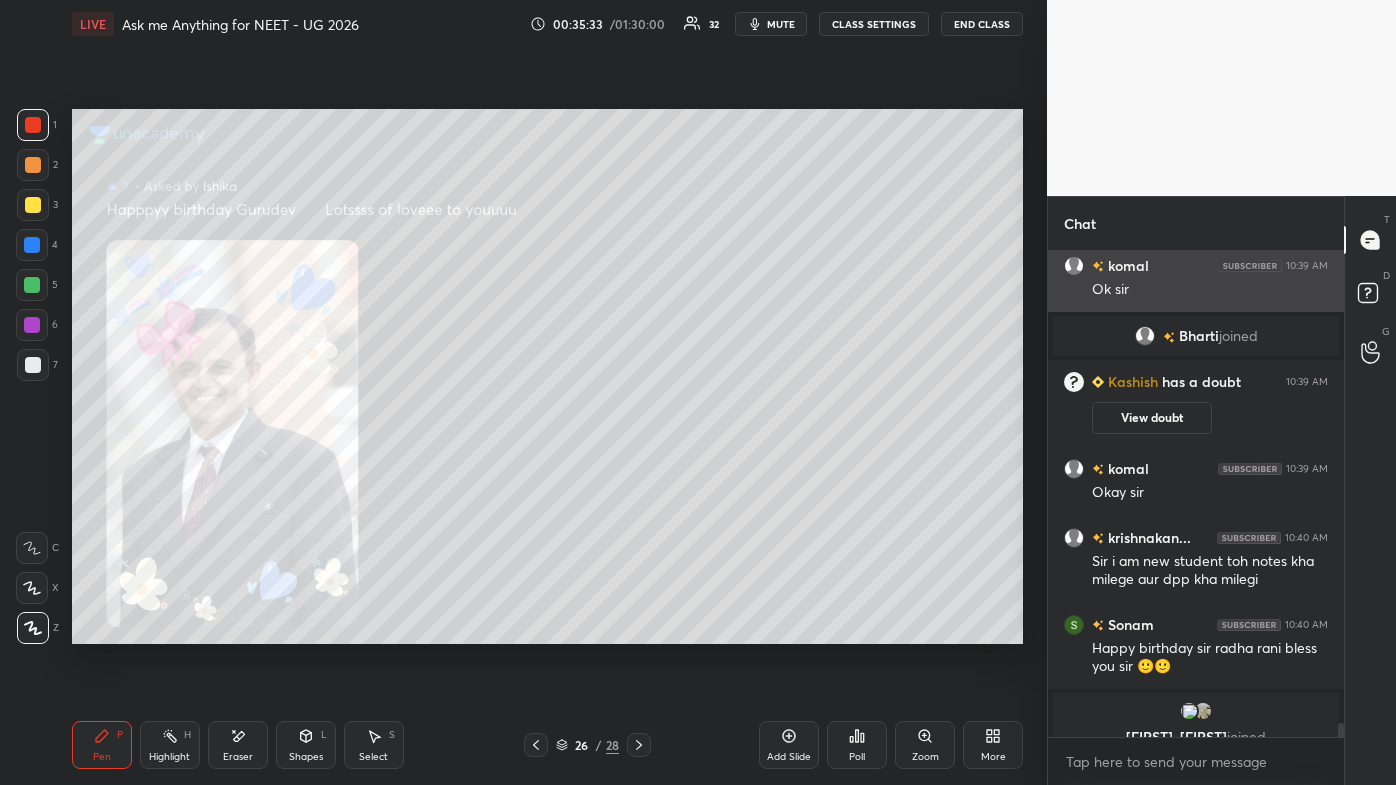 scroll, scrollTop: 16277, scrollLeft: 0, axis: vertical 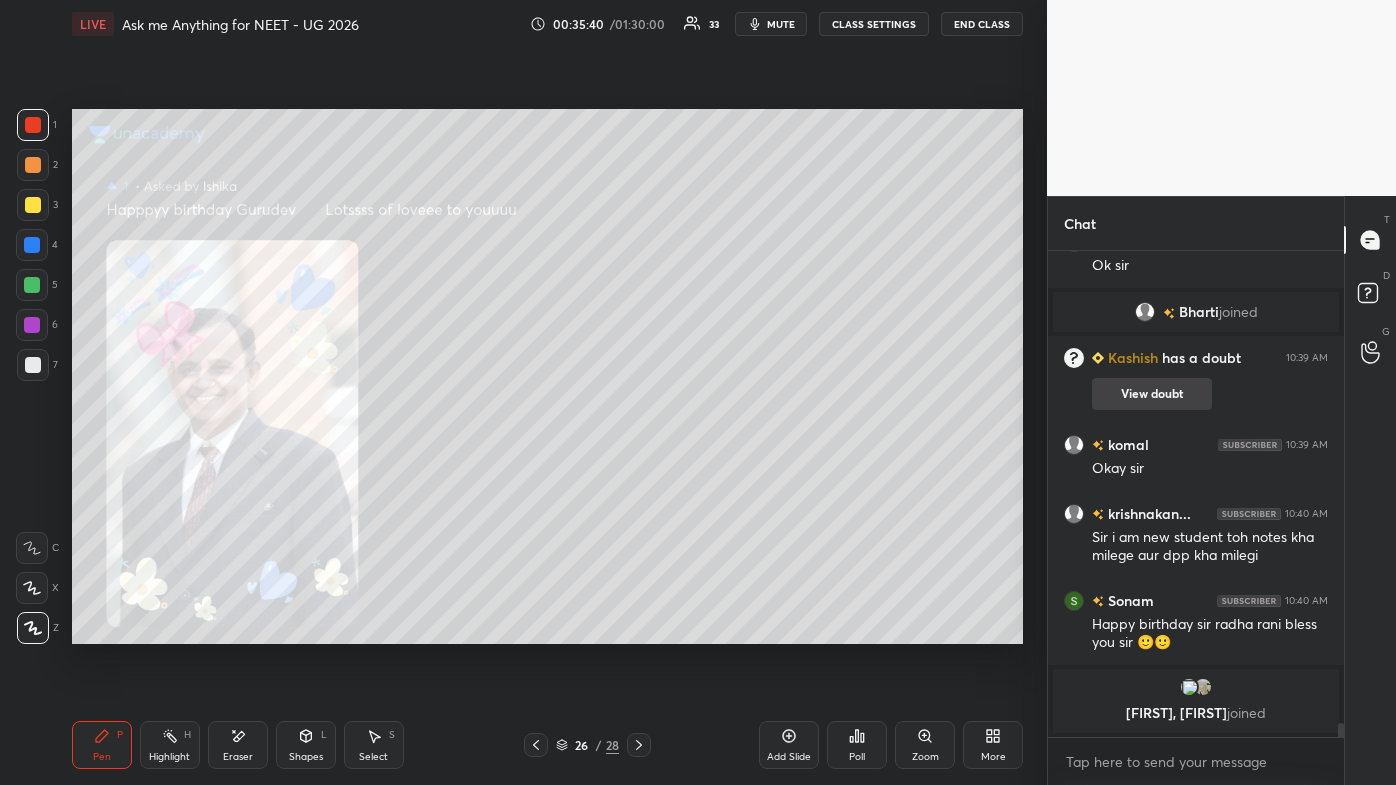 click on "View doubt" at bounding box center [1152, 394] 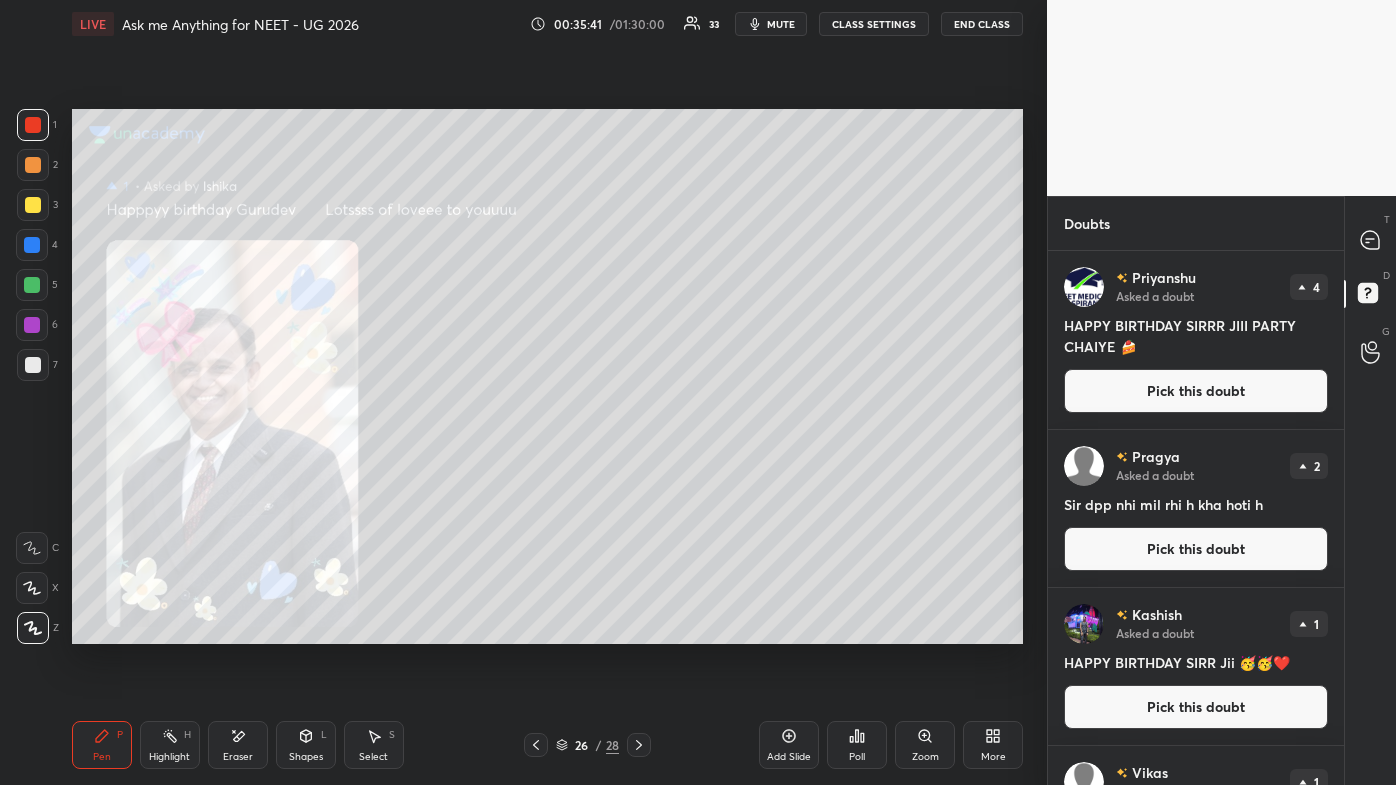scroll, scrollTop: 0, scrollLeft: 0, axis: both 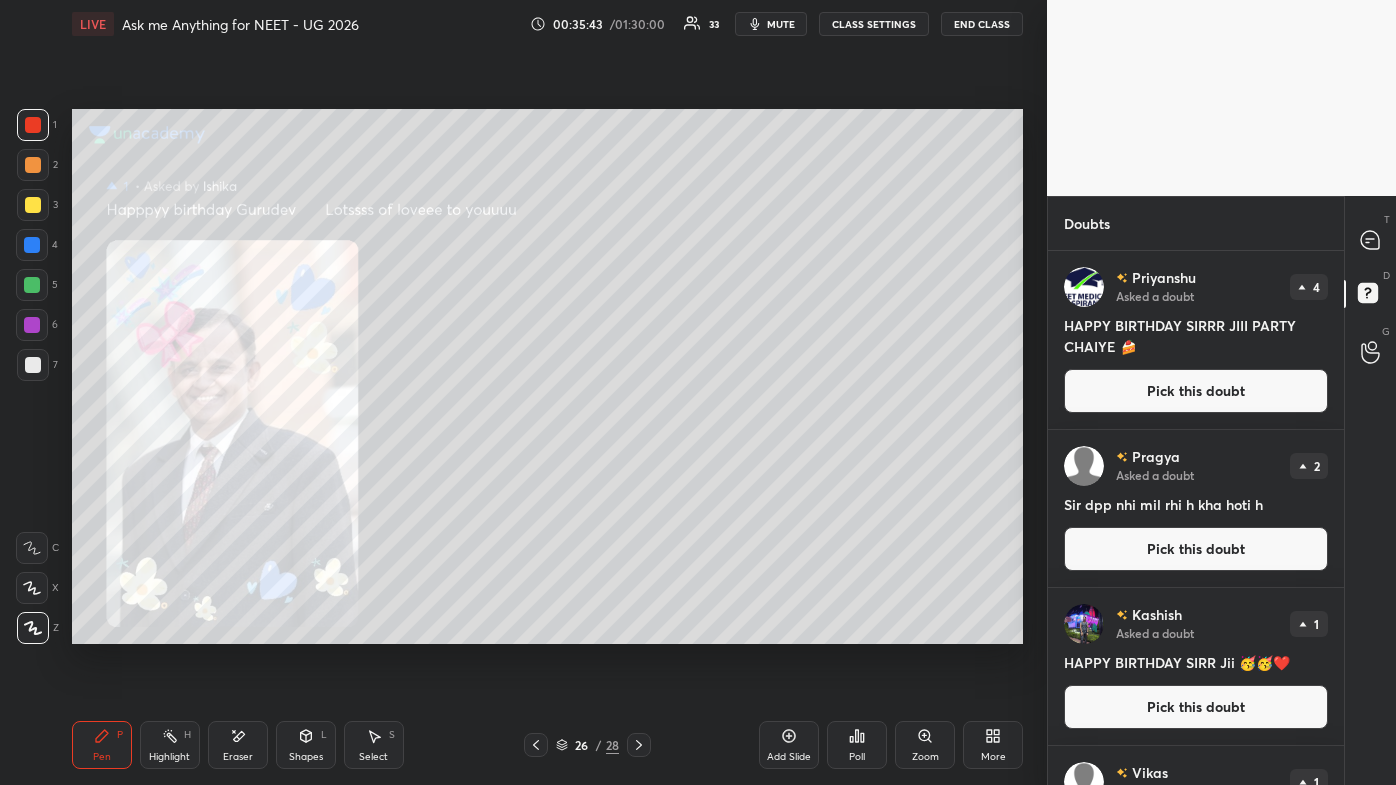 click on "Pick this doubt" at bounding box center (1196, 707) 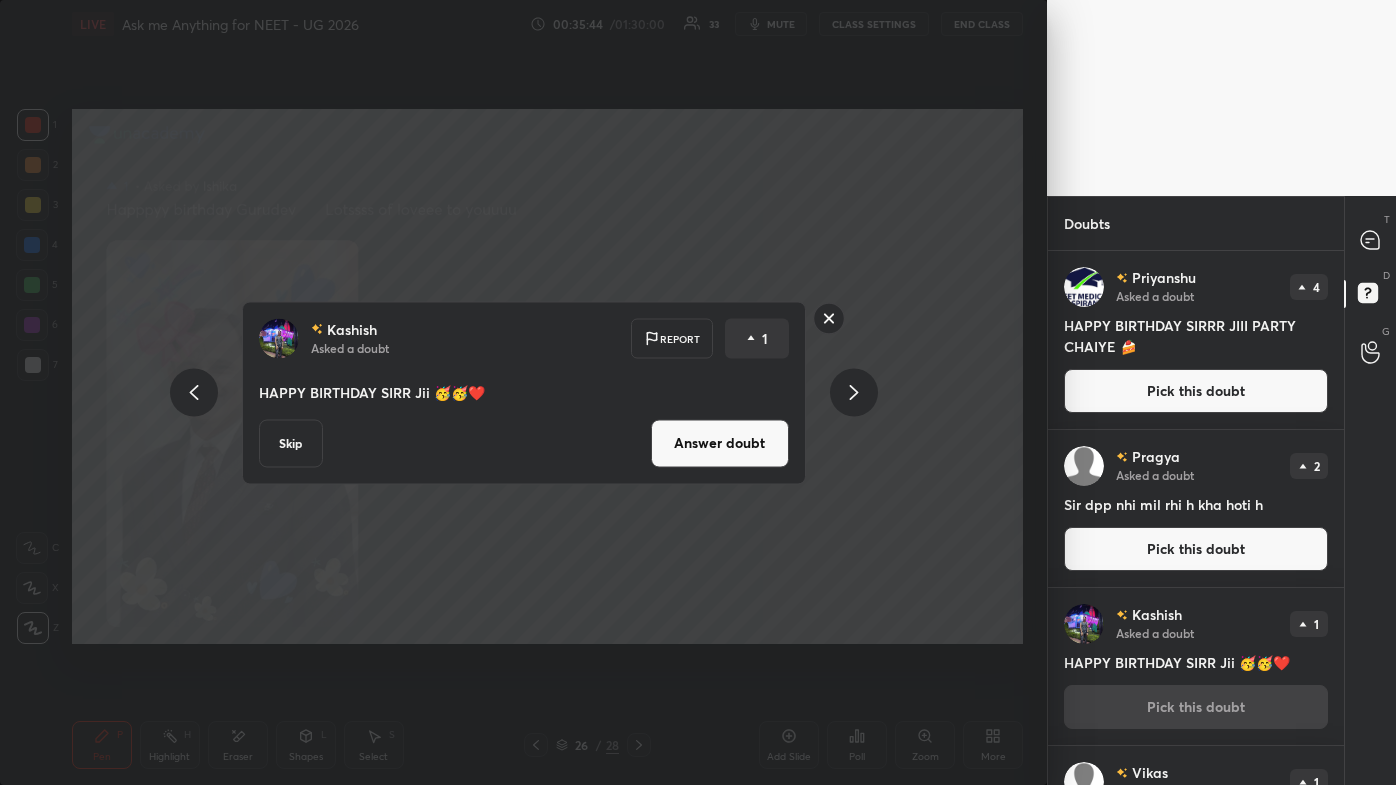 click on "Answer doubt" at bounding box center [720, 443] 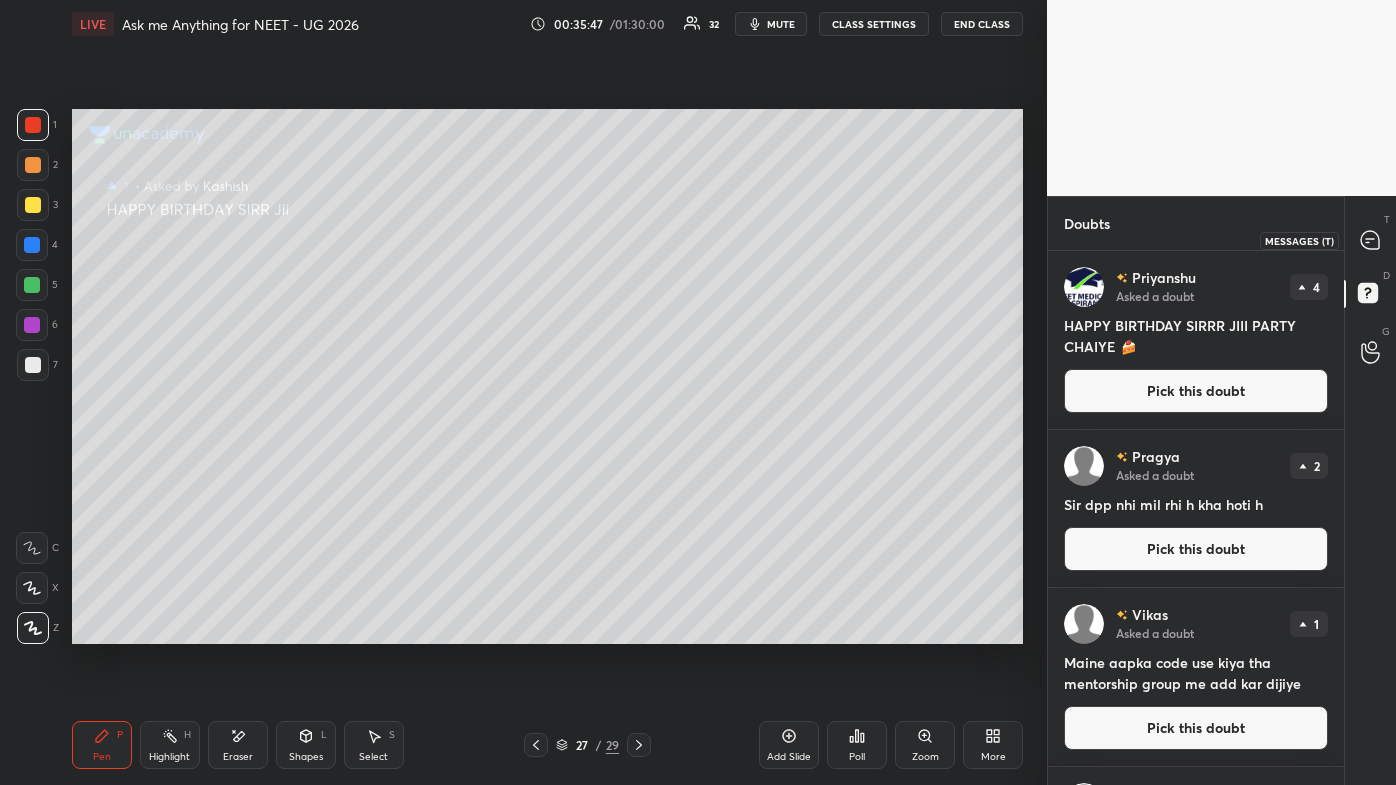 click 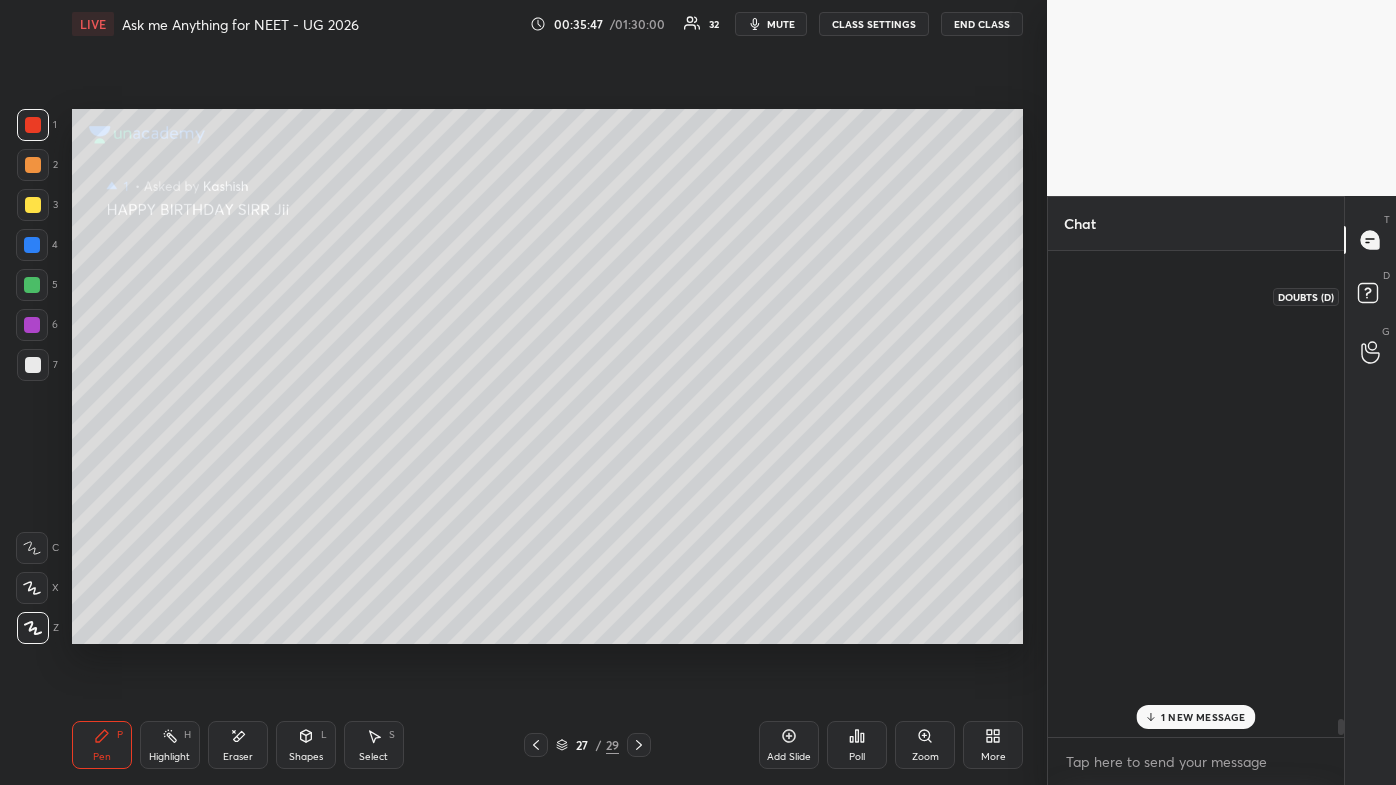scroll, scrollTop: 15732, scrollLeft: 0, axis: vertical 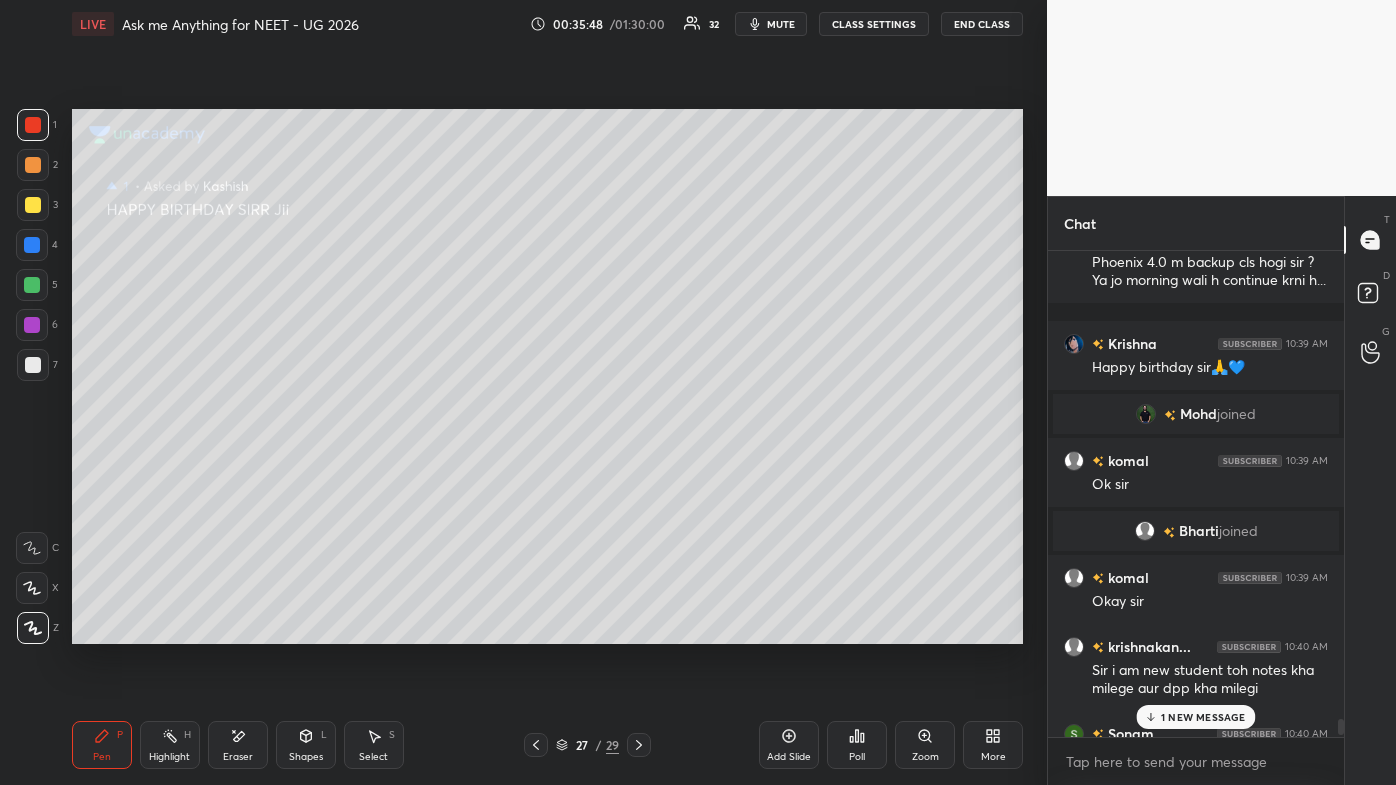 click on "1 NEW MESSAGE" at bounding box center (1203, 717) 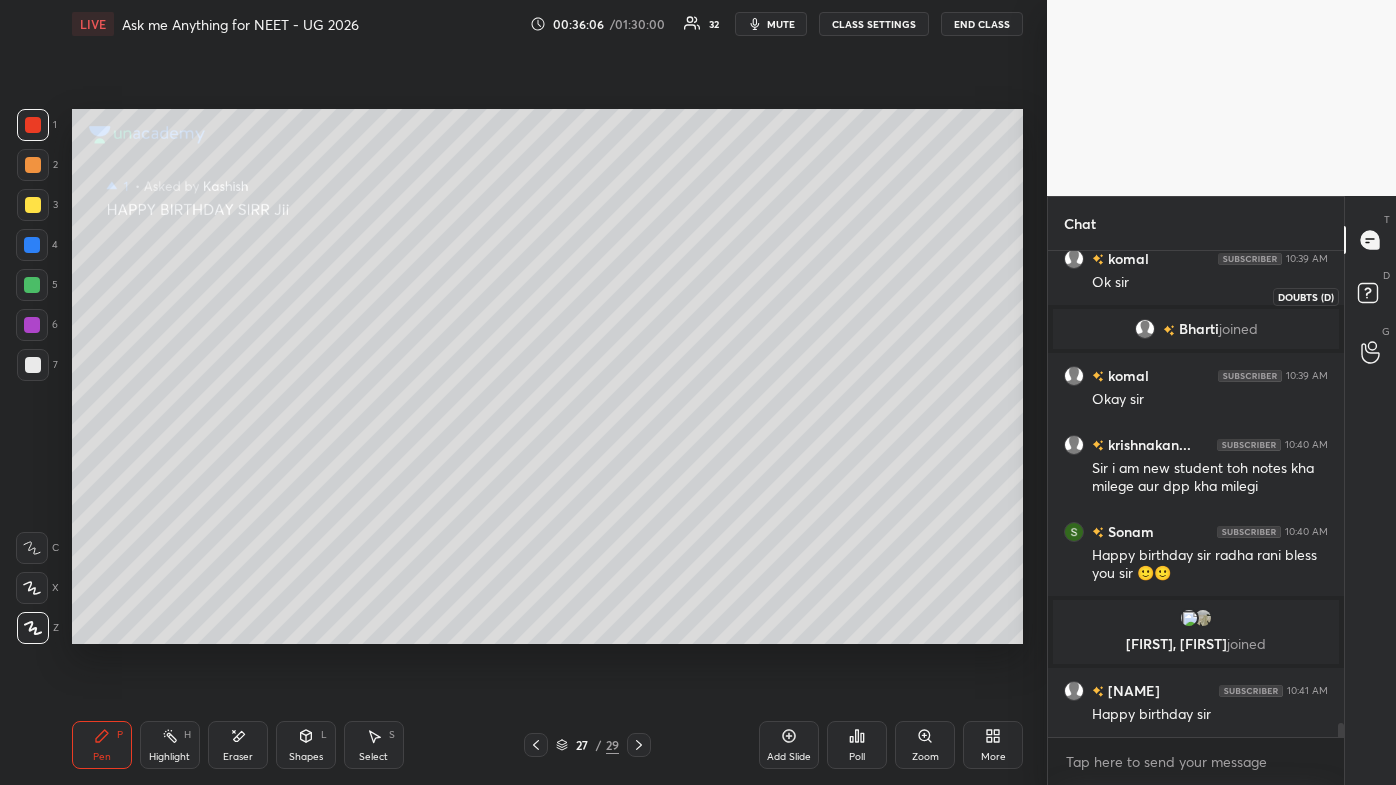 click 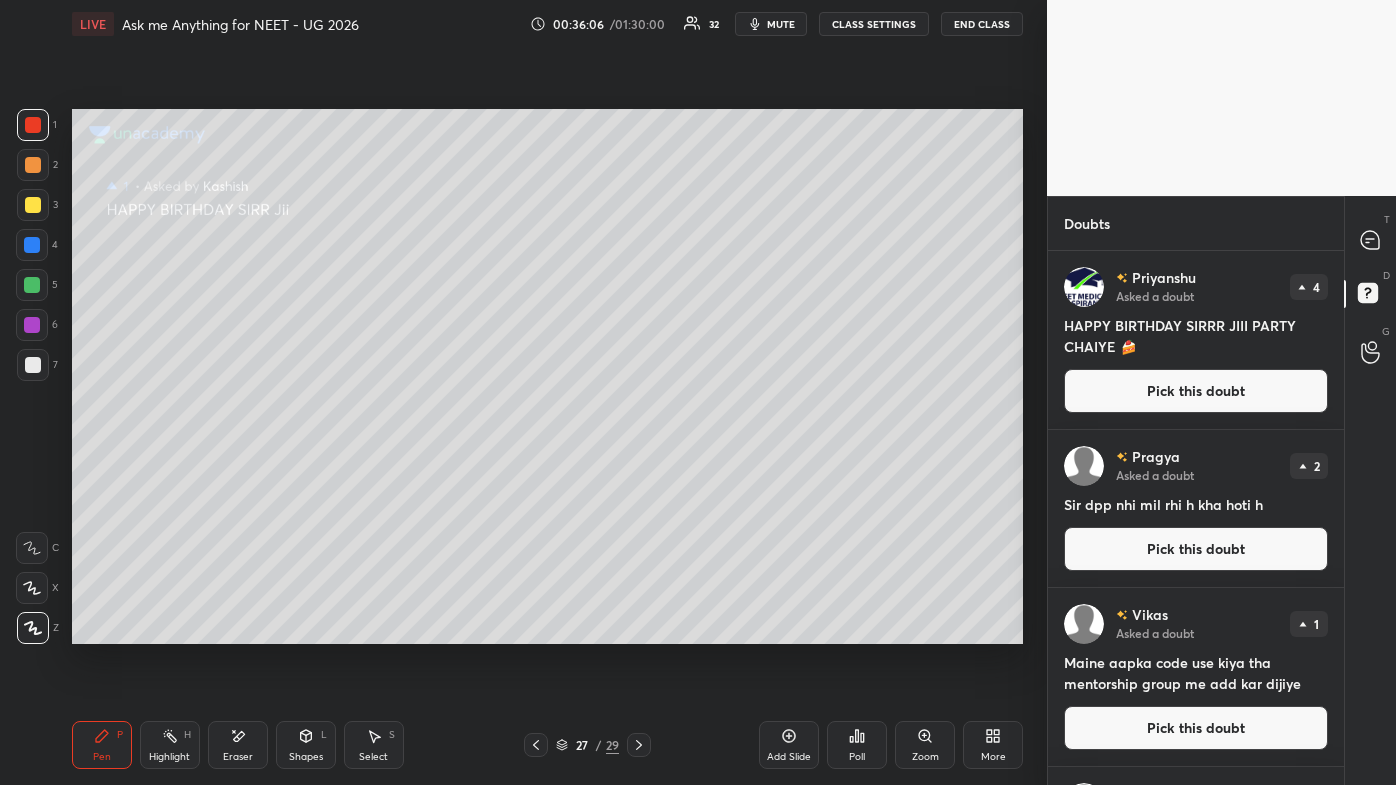 scroll, scrollTop: 0, scrollLeft: 0, axis: both 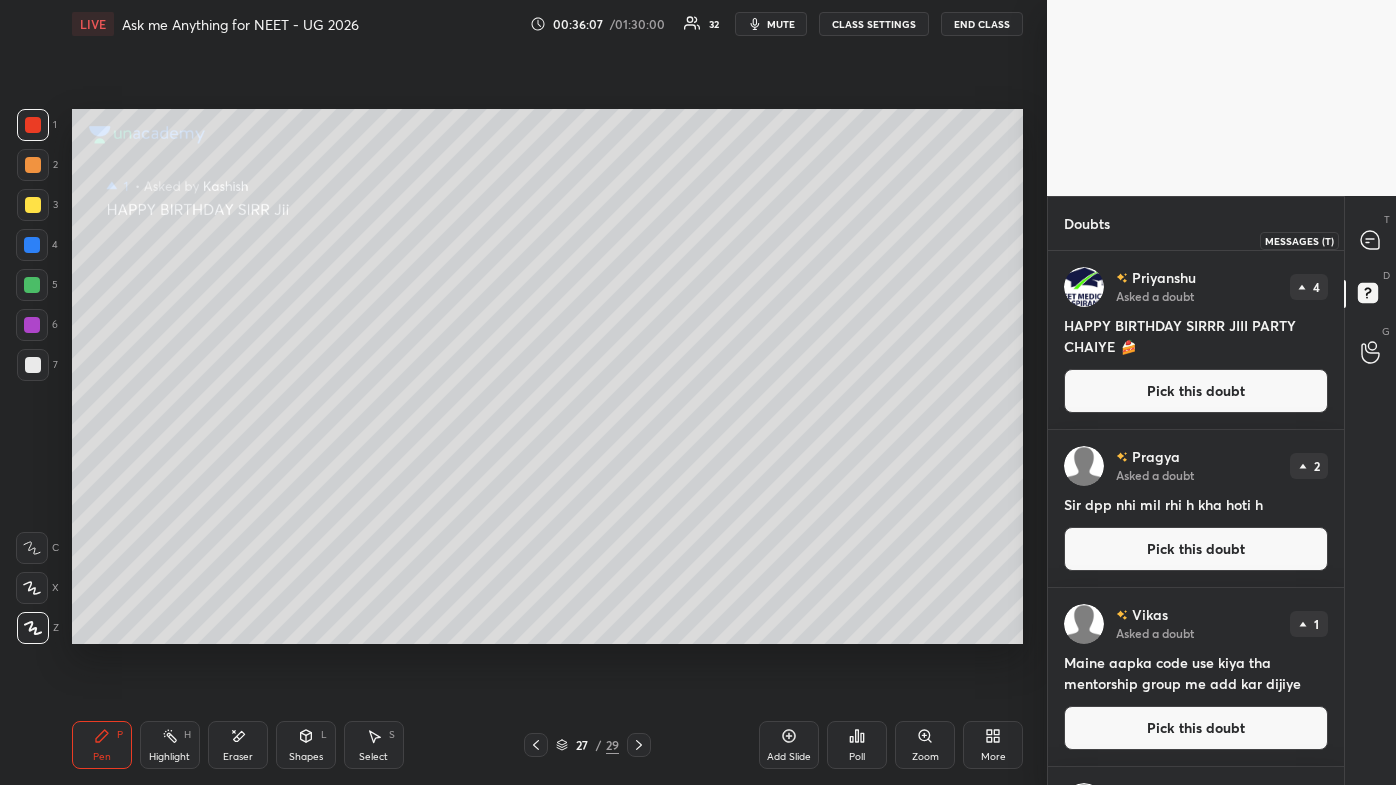 click 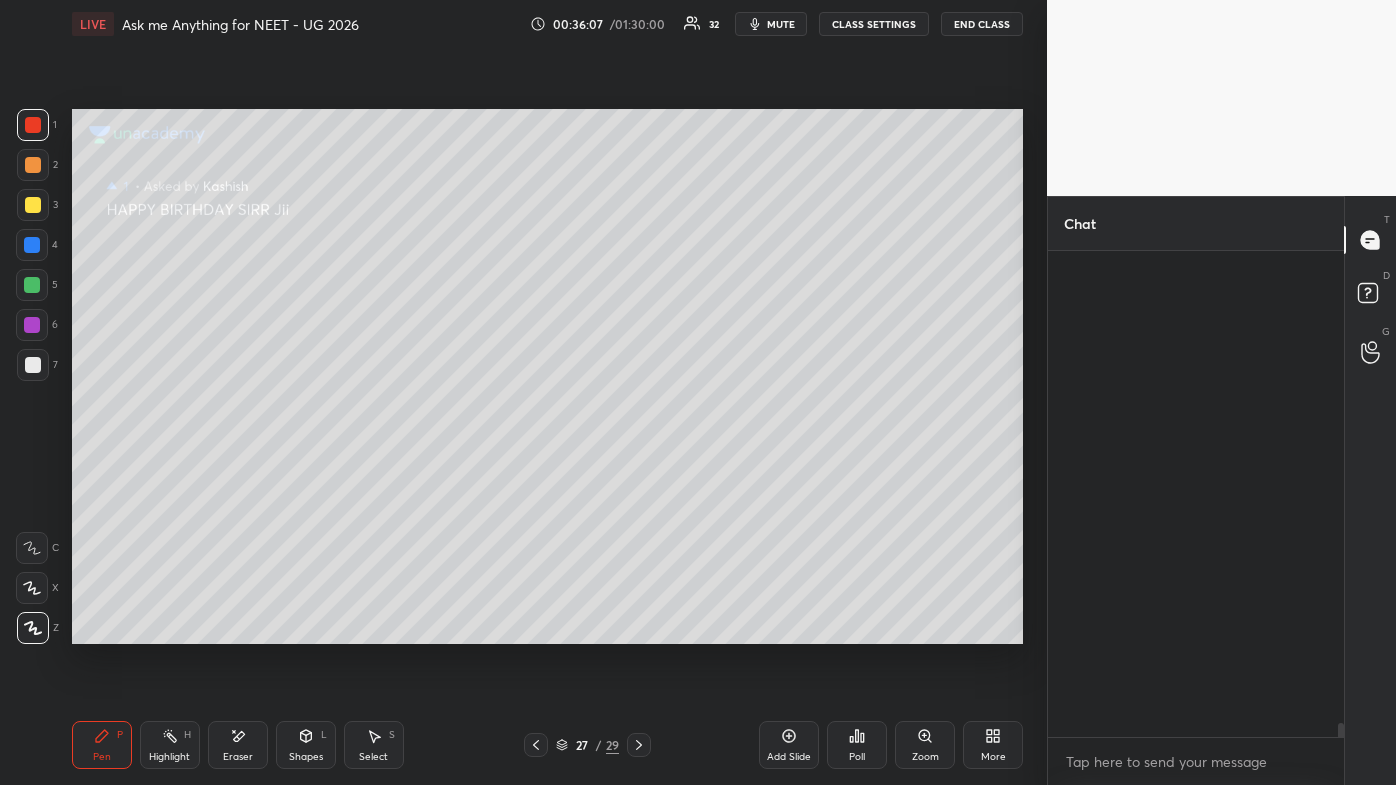 scroll, scrollTop: 16226, scrollLeft: 0, axis: vertical 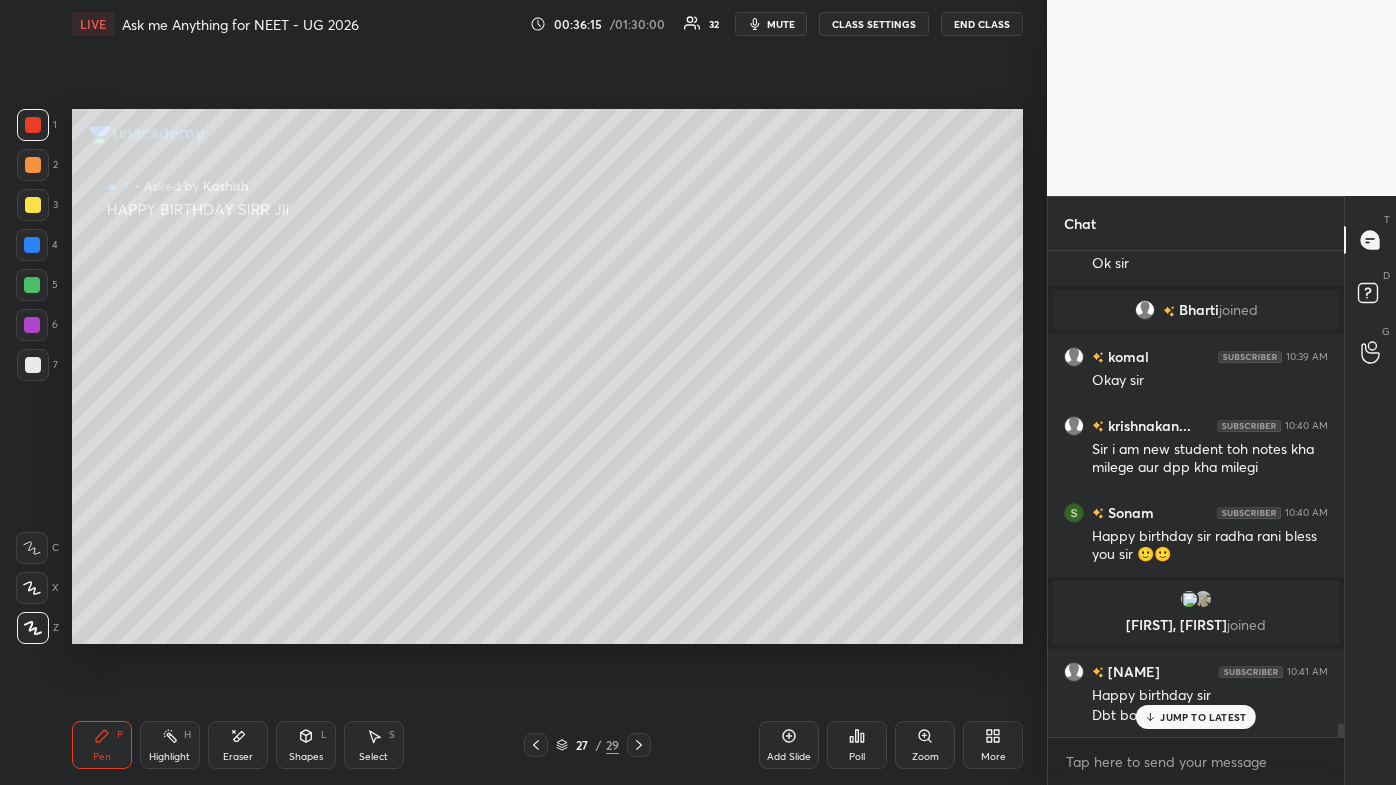 click on "JUMP TO LATEST" at bounding box center [1203, 717] 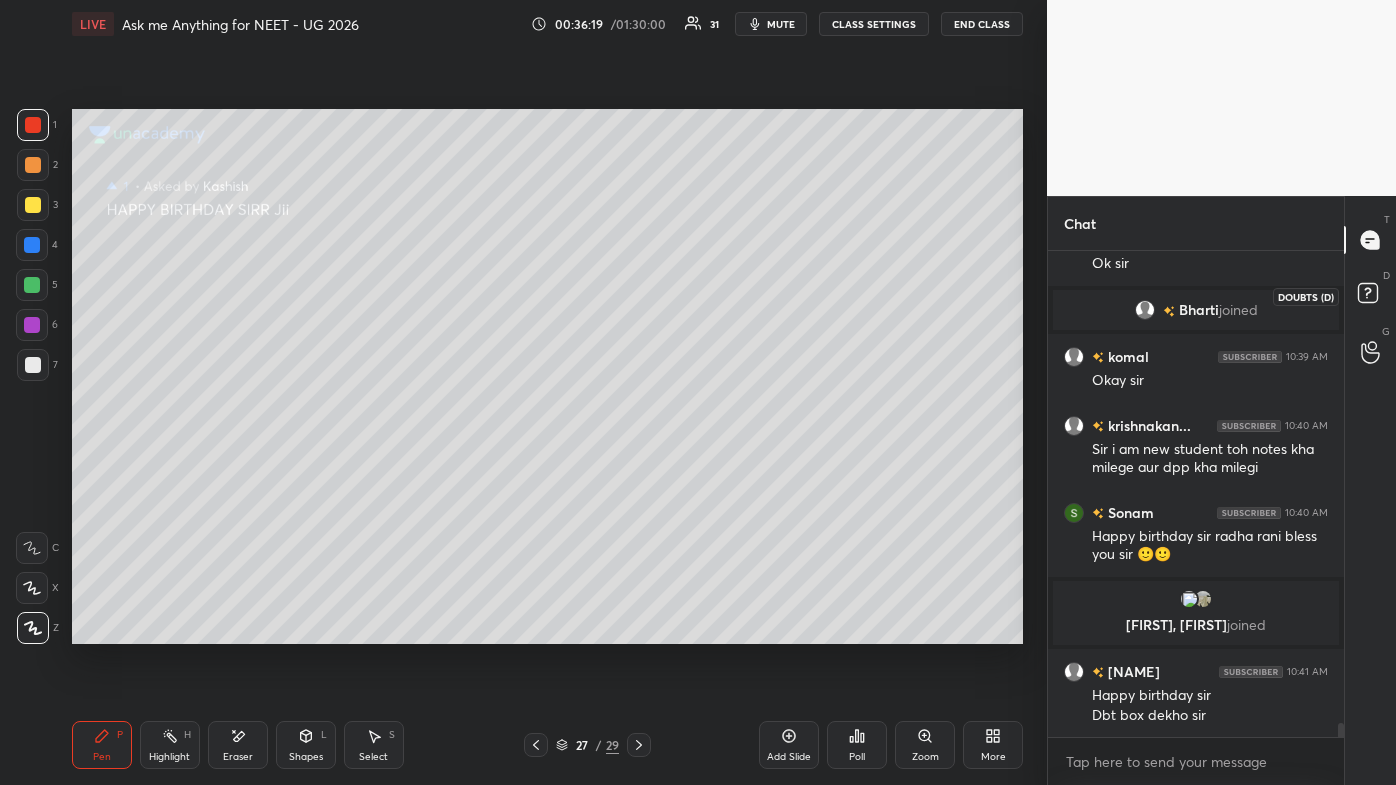 click 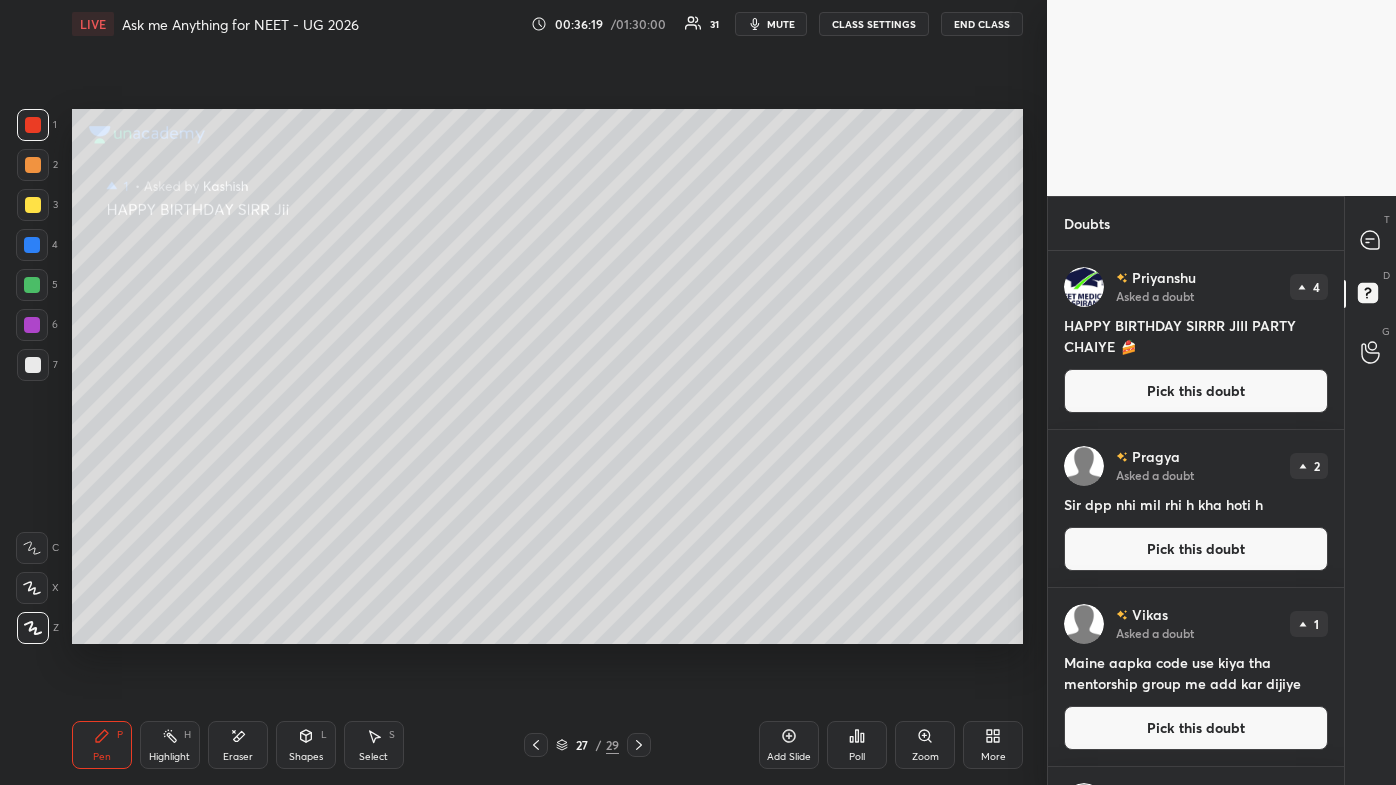 scroll, scrollTop: 0, scrollLeft: 0, axis: both 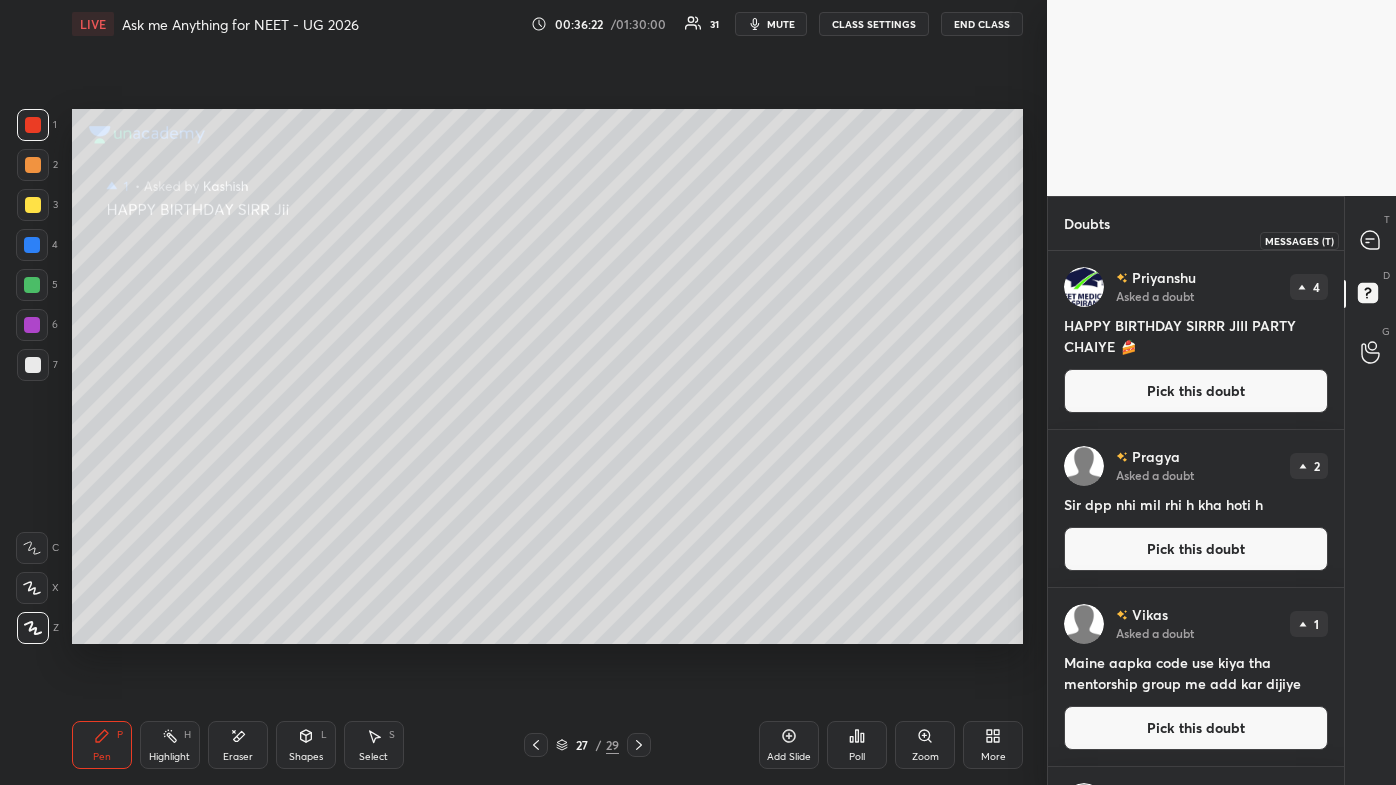 click 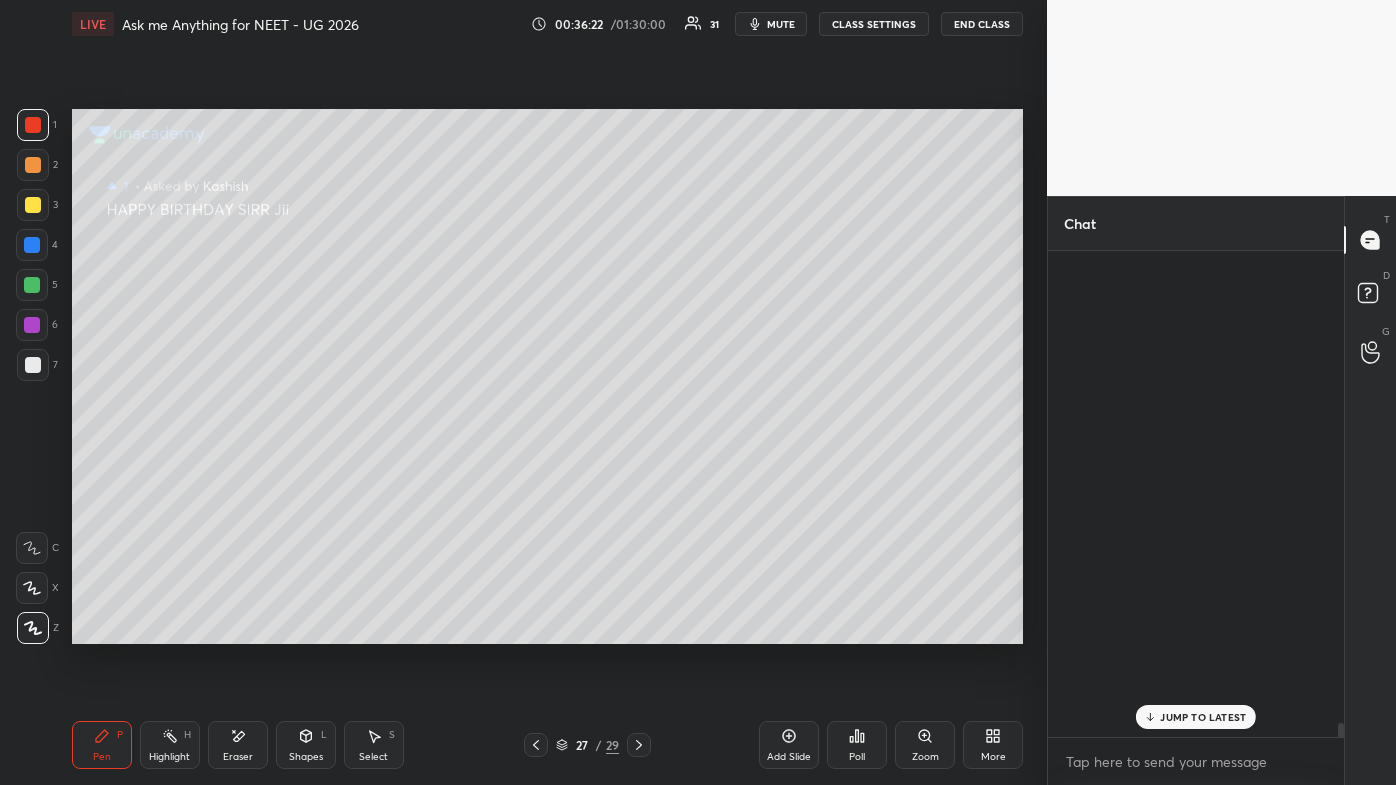 scroll, scrollTop: 16245, scrollLeft: 0, axis: vertical 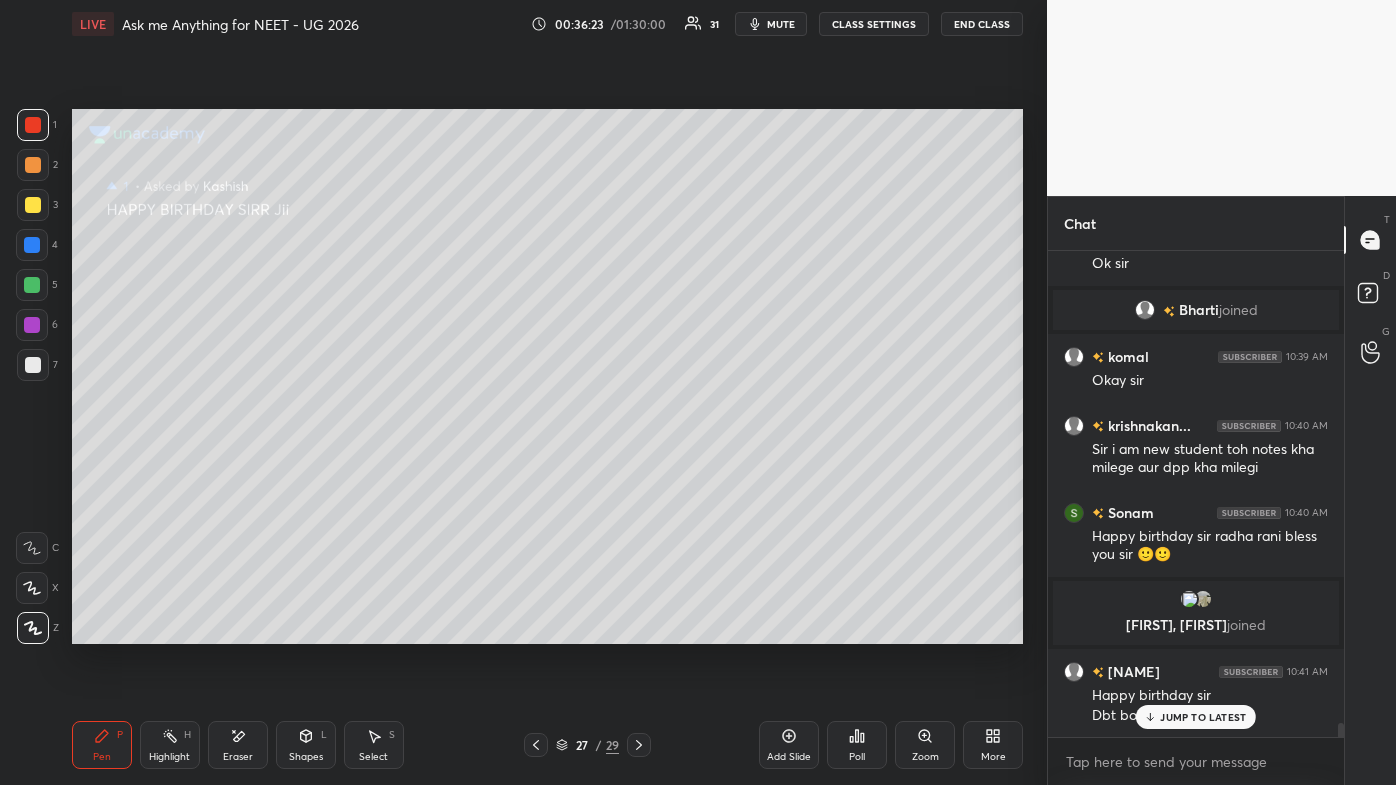 click on "JUMP TO LATEST" at bounding box center [1196, 717] 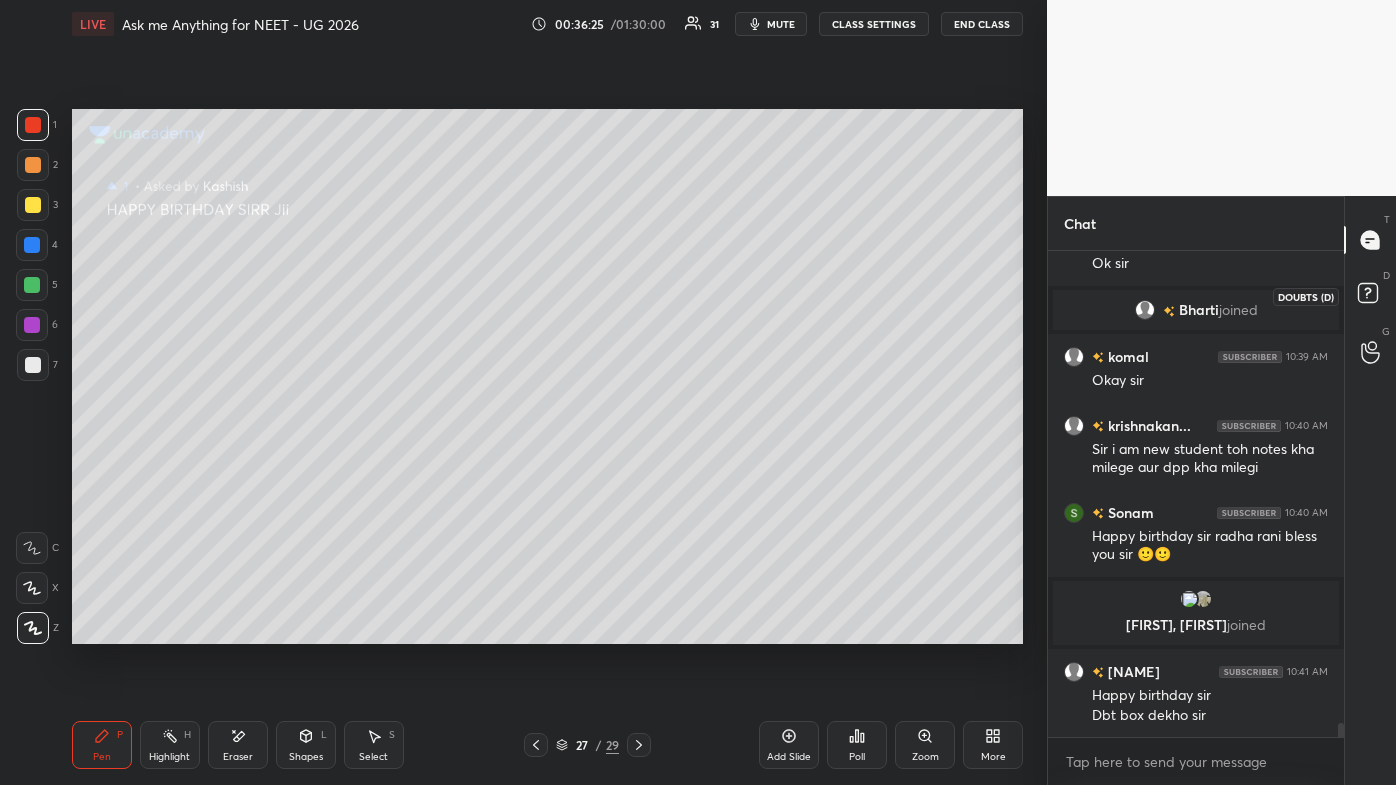 click 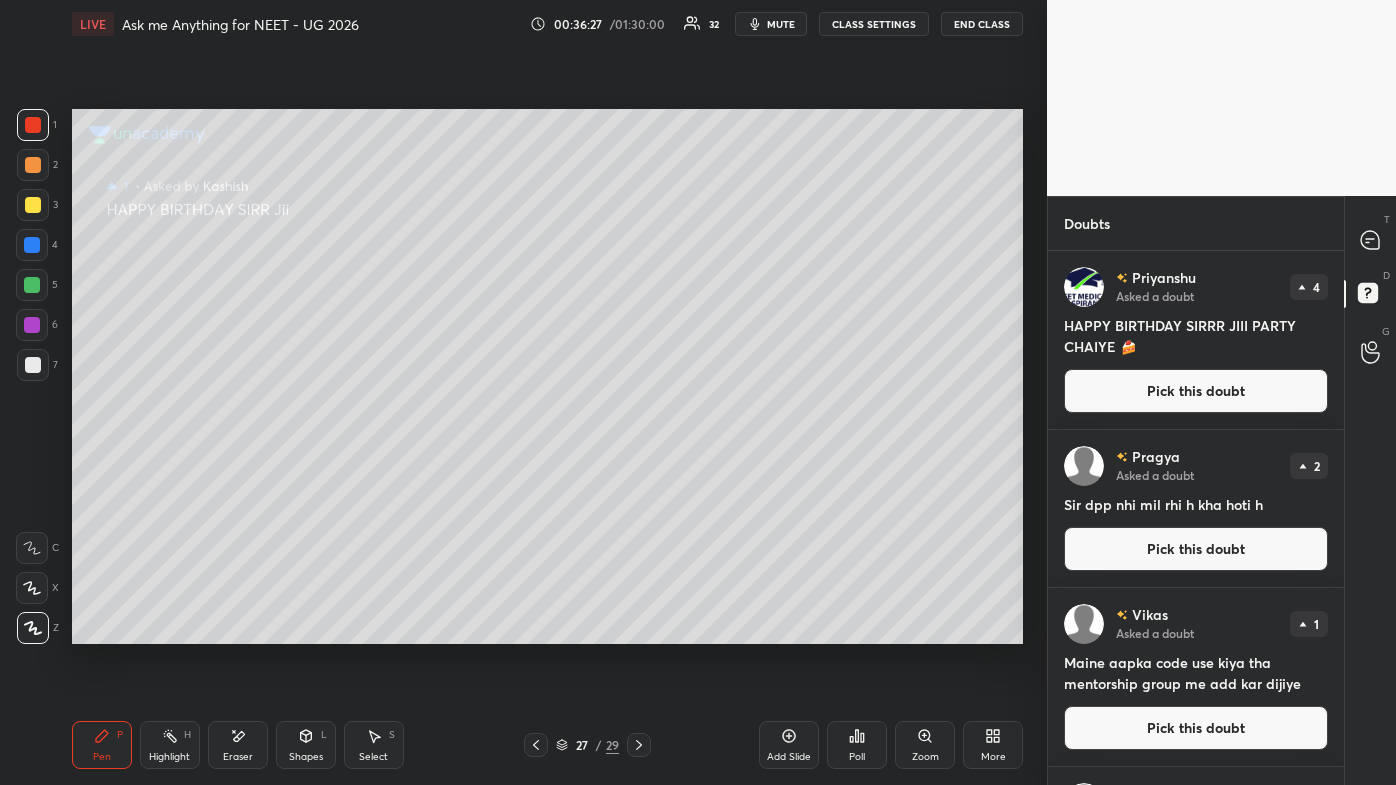 click on "Pick this doubt" at bounding box center (1196, 728) 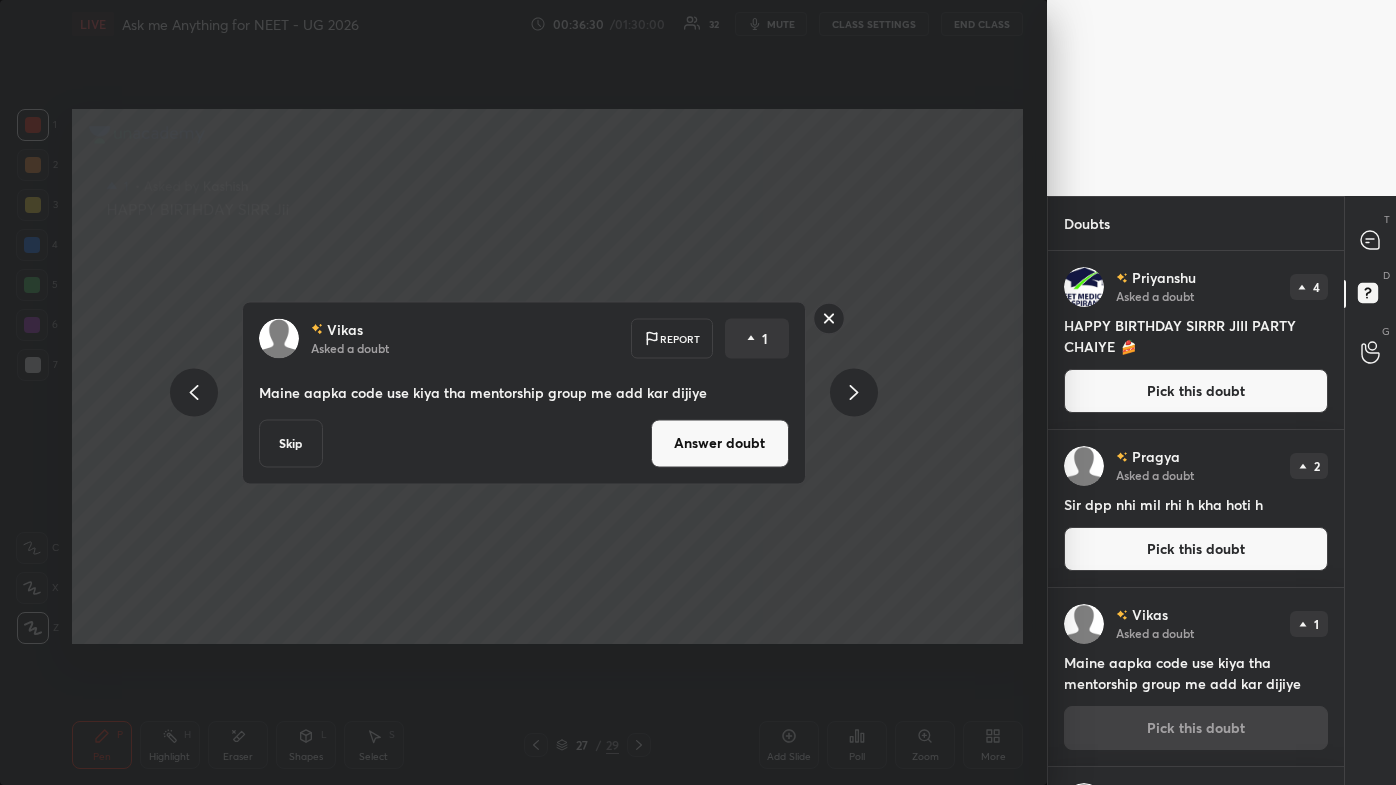 click on "Answer doubt" at bounding box center (720, 443) 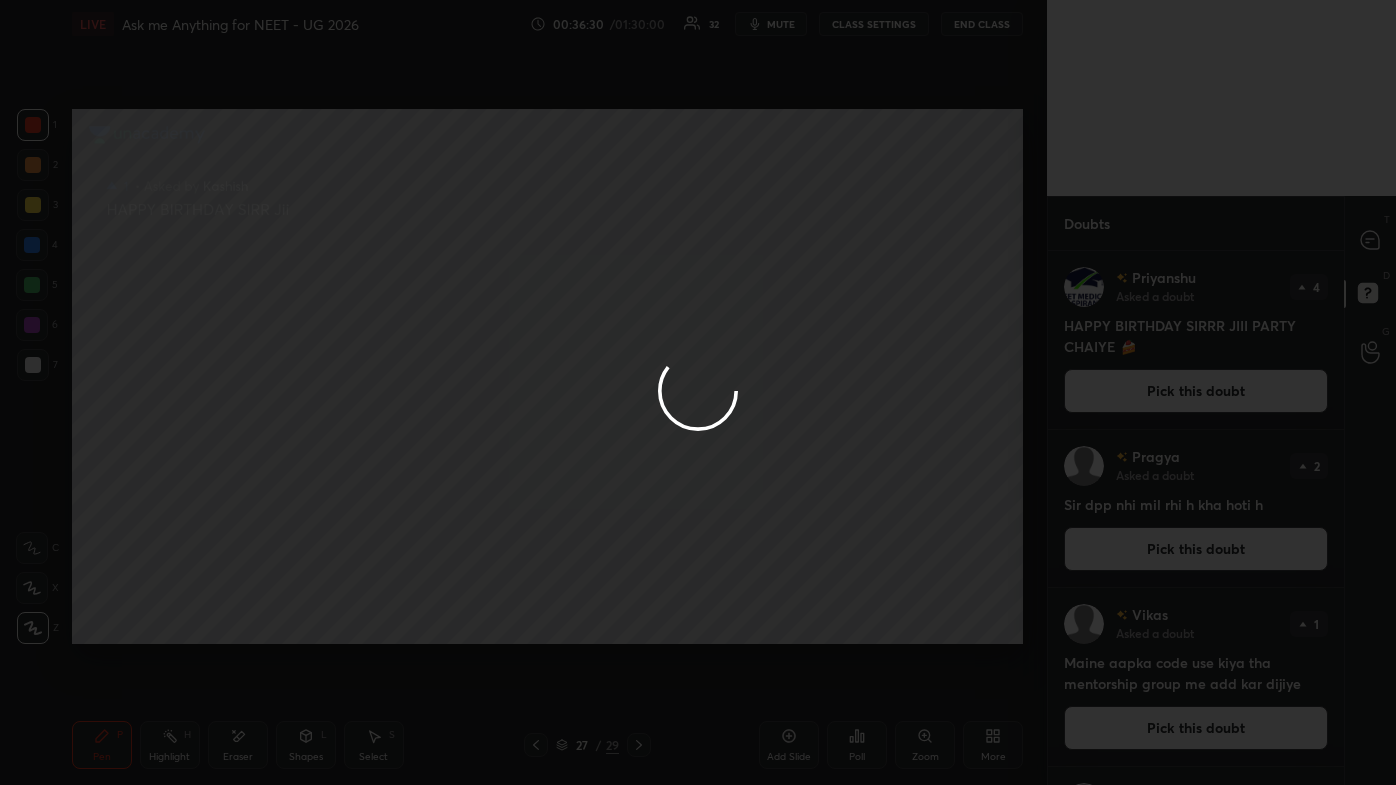 scroll, scrollTop: 0, scrollLeft: 0, axis: both 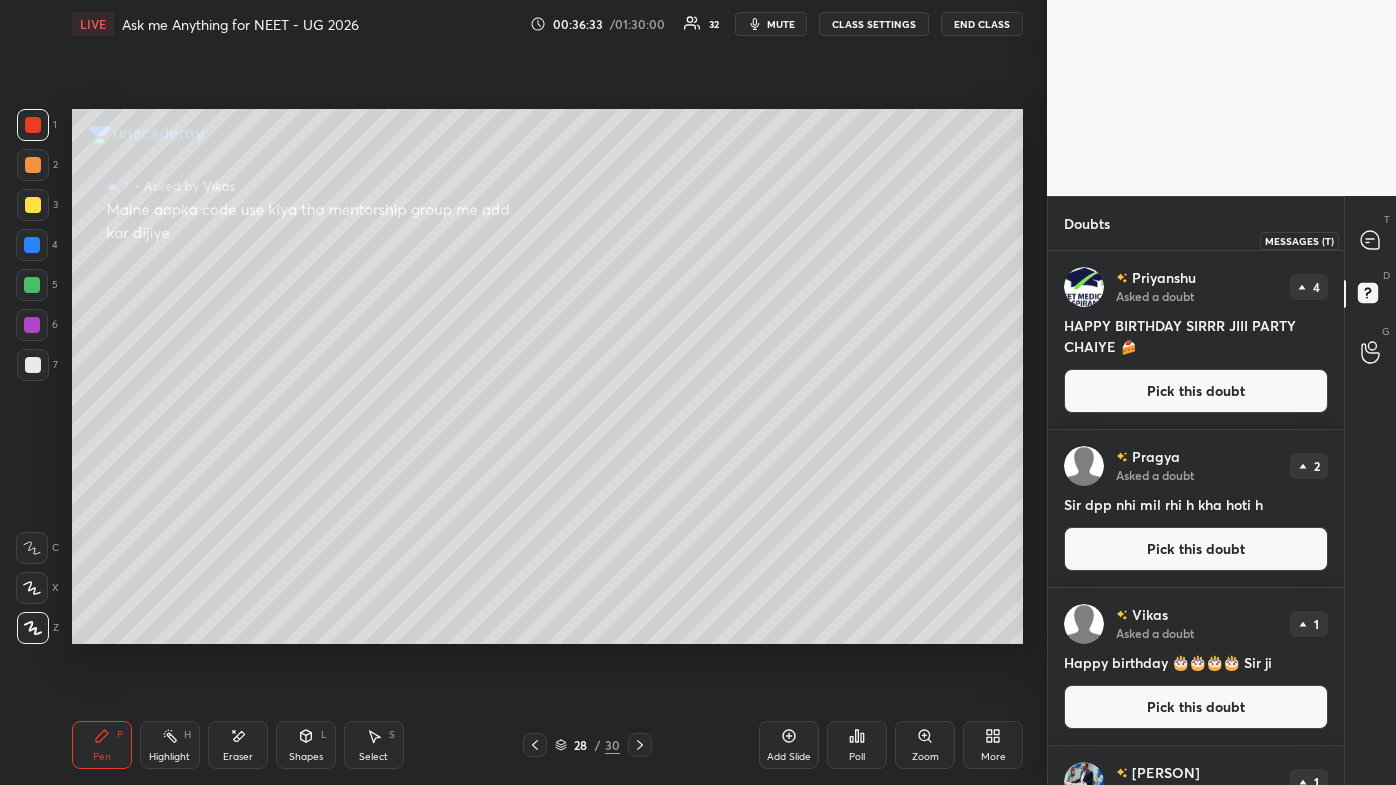 click 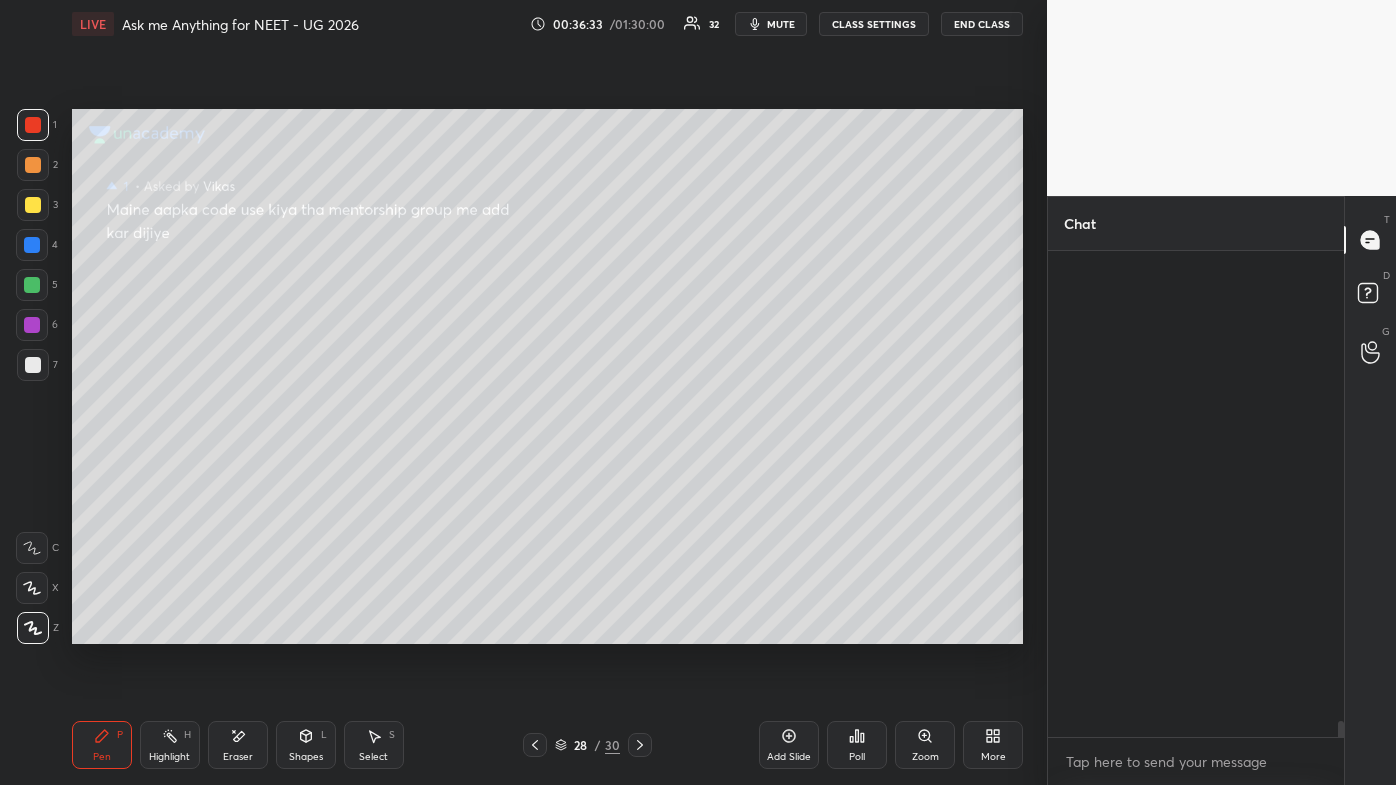 scroll, scrollTop: 16192, scrollLeft: 0, axis: vertical 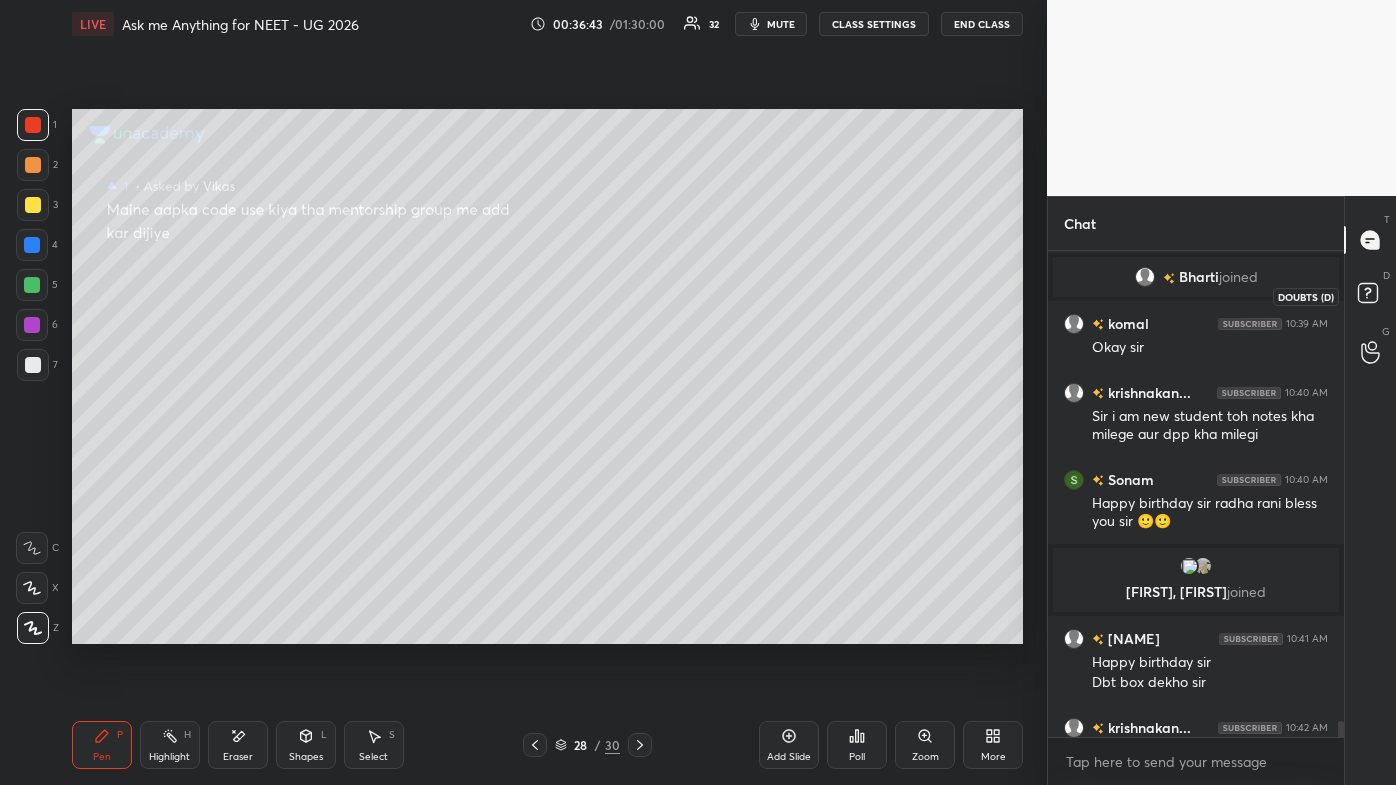 click 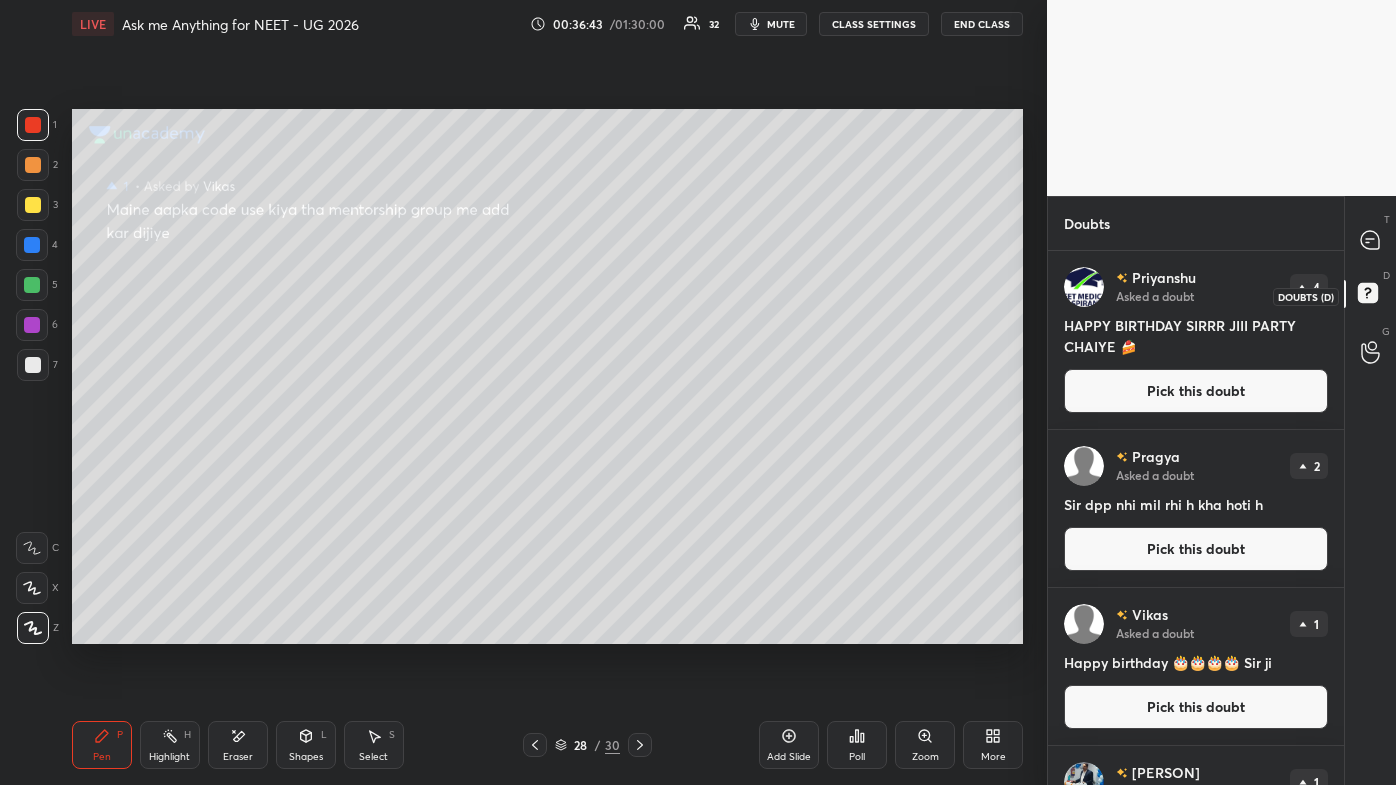 scroll, scrollTop: 0, scrollLeft: 0, axis: both 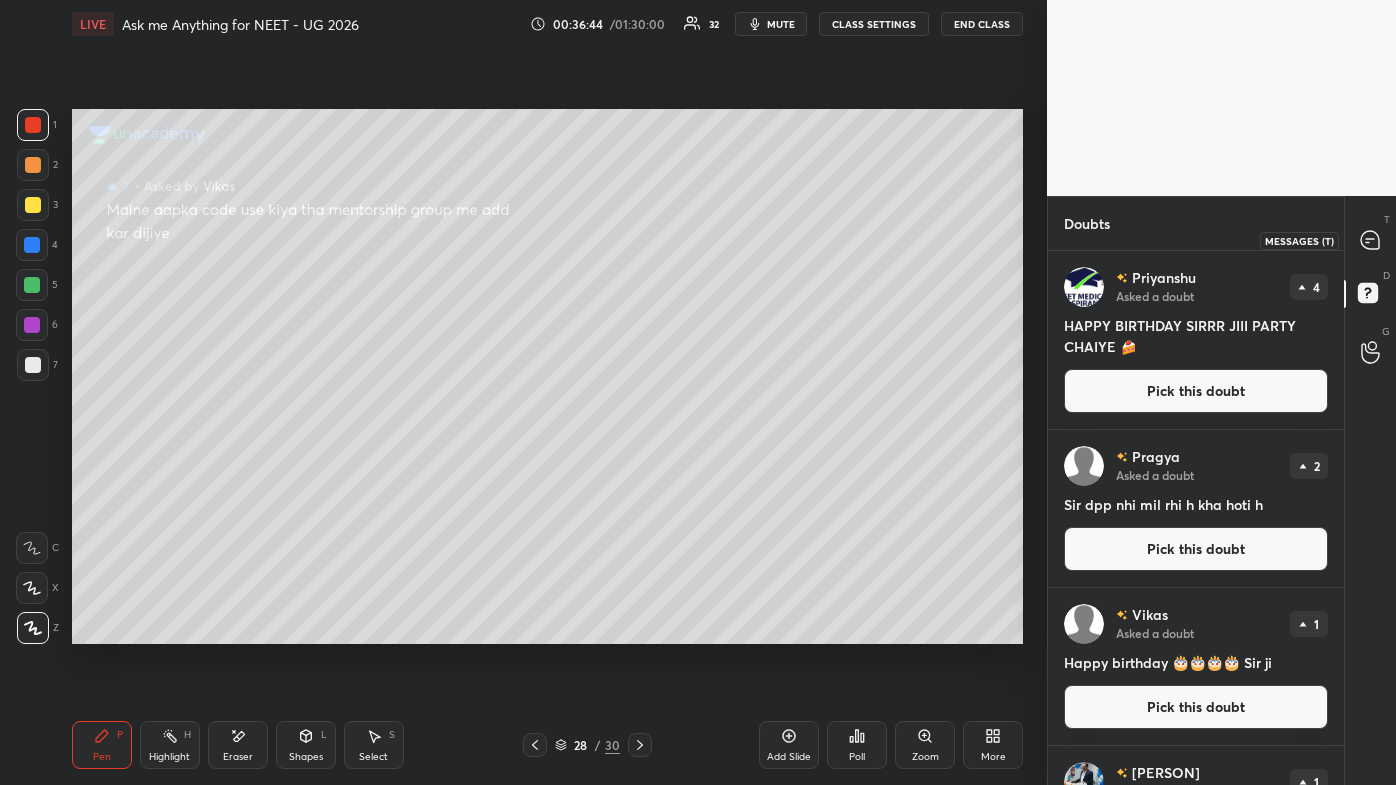 click 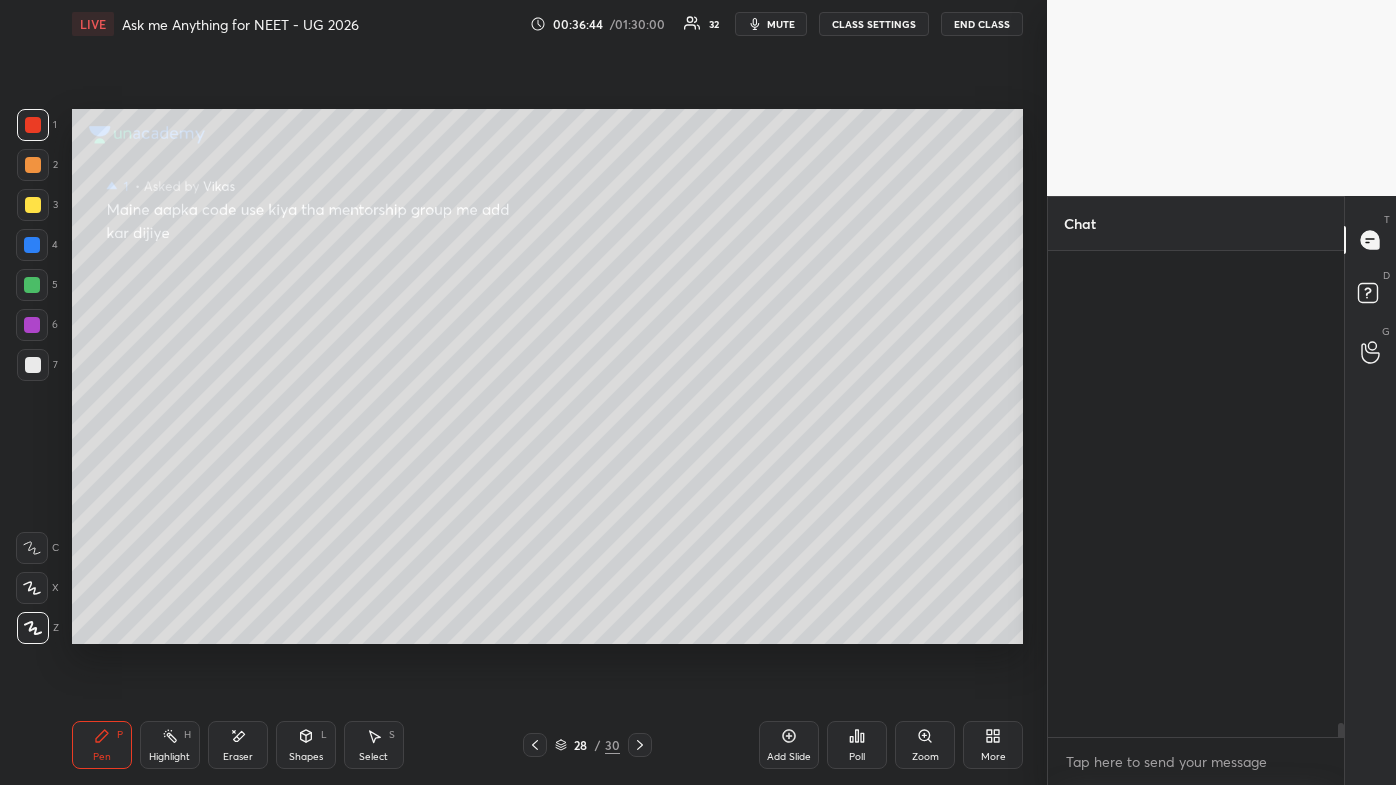 scroll, scrollTop: 16247, scrollLeft: 0, axis: vertical 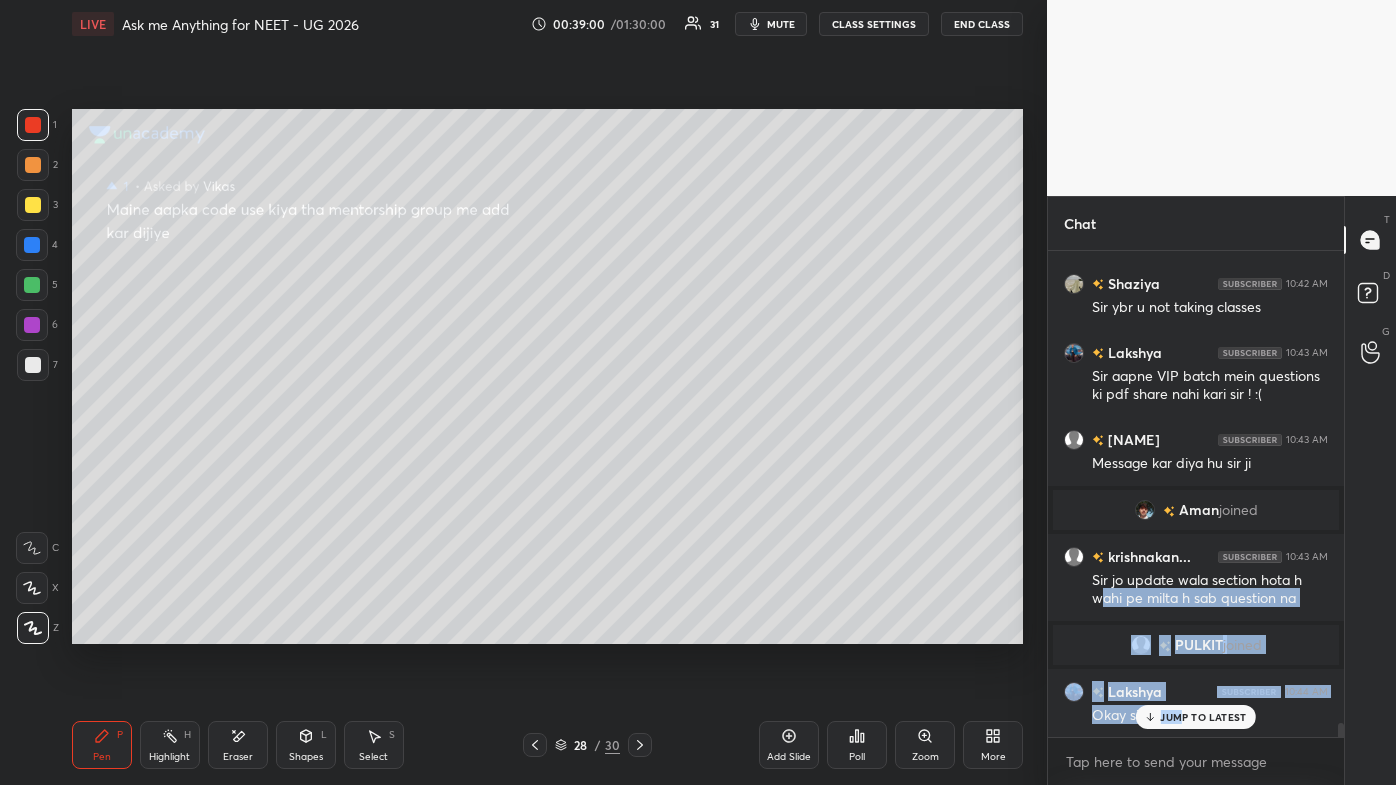 drag, startPoint x: 1100, startPoint y: 614, endPoint x: 1196, endPoint y: 725, distance: 146.7549 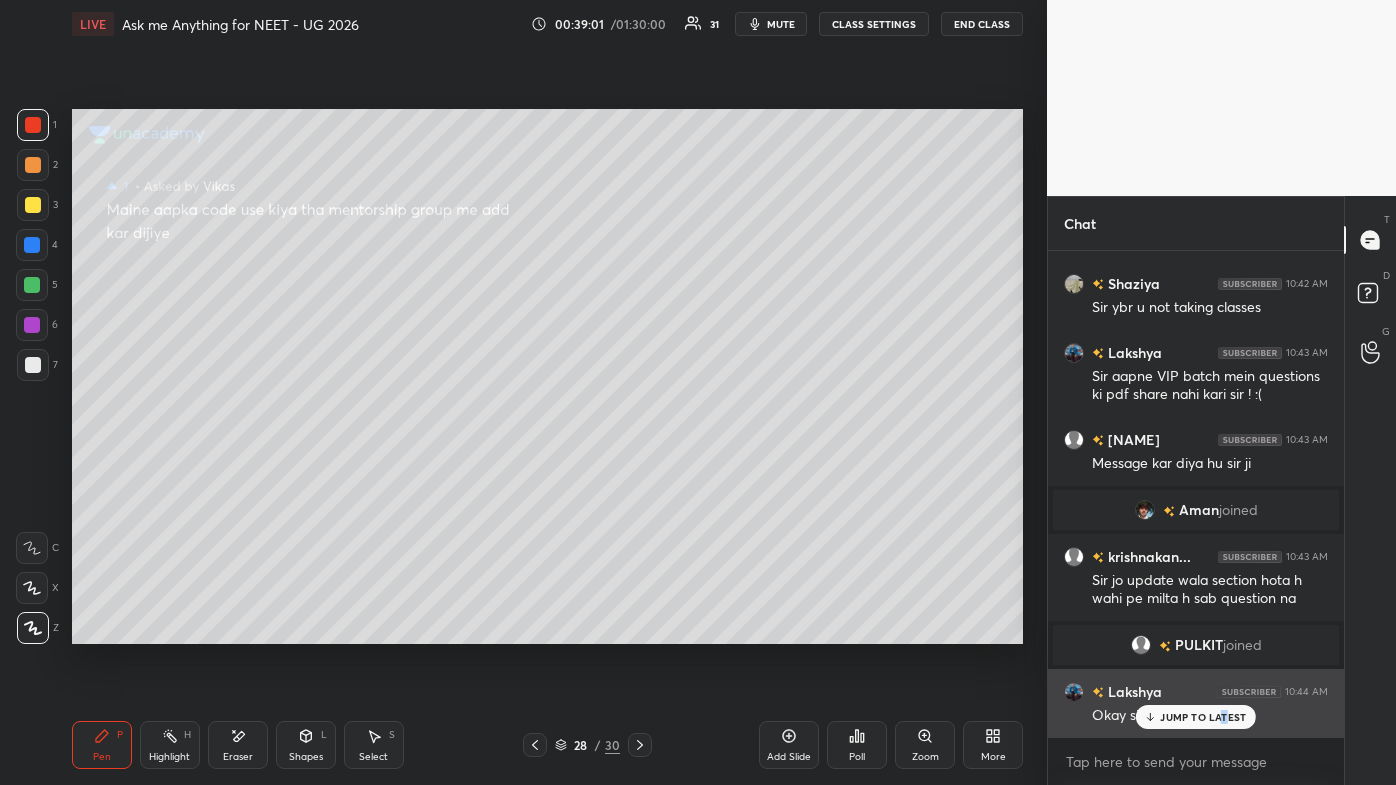 drag, startPoint x: 1228, startPoint y: 729, endPoint x: 1216, endPoint y: 721, distance: 14.422205 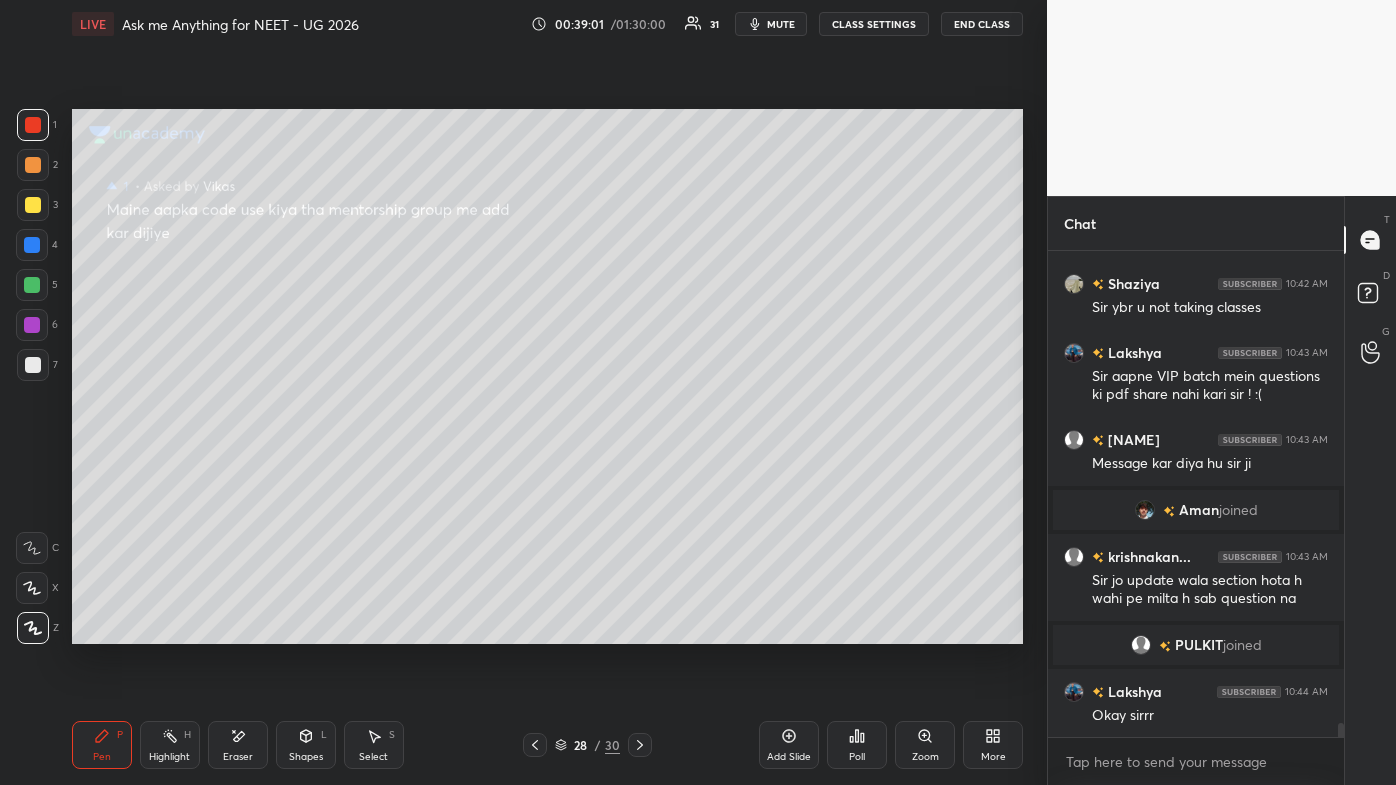 drag, startPoint x: 1077, startPoint y: 733, endPoint x: 1061, endPoint y: 744, distance: 19.416489 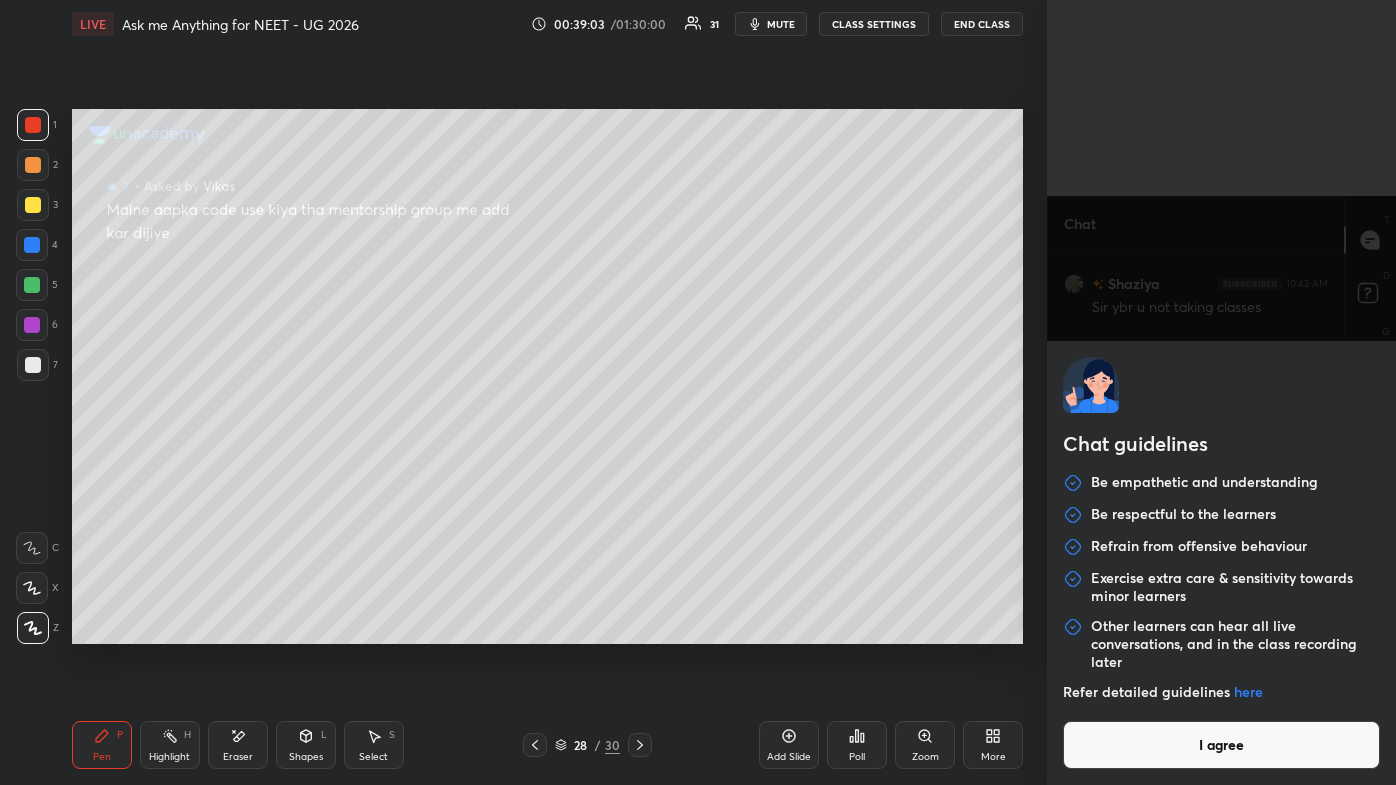 drag, startPoint x: 1180, startPoint y: 664, endPoint x: 1218, endPoint y: 735, distance: 80.529495 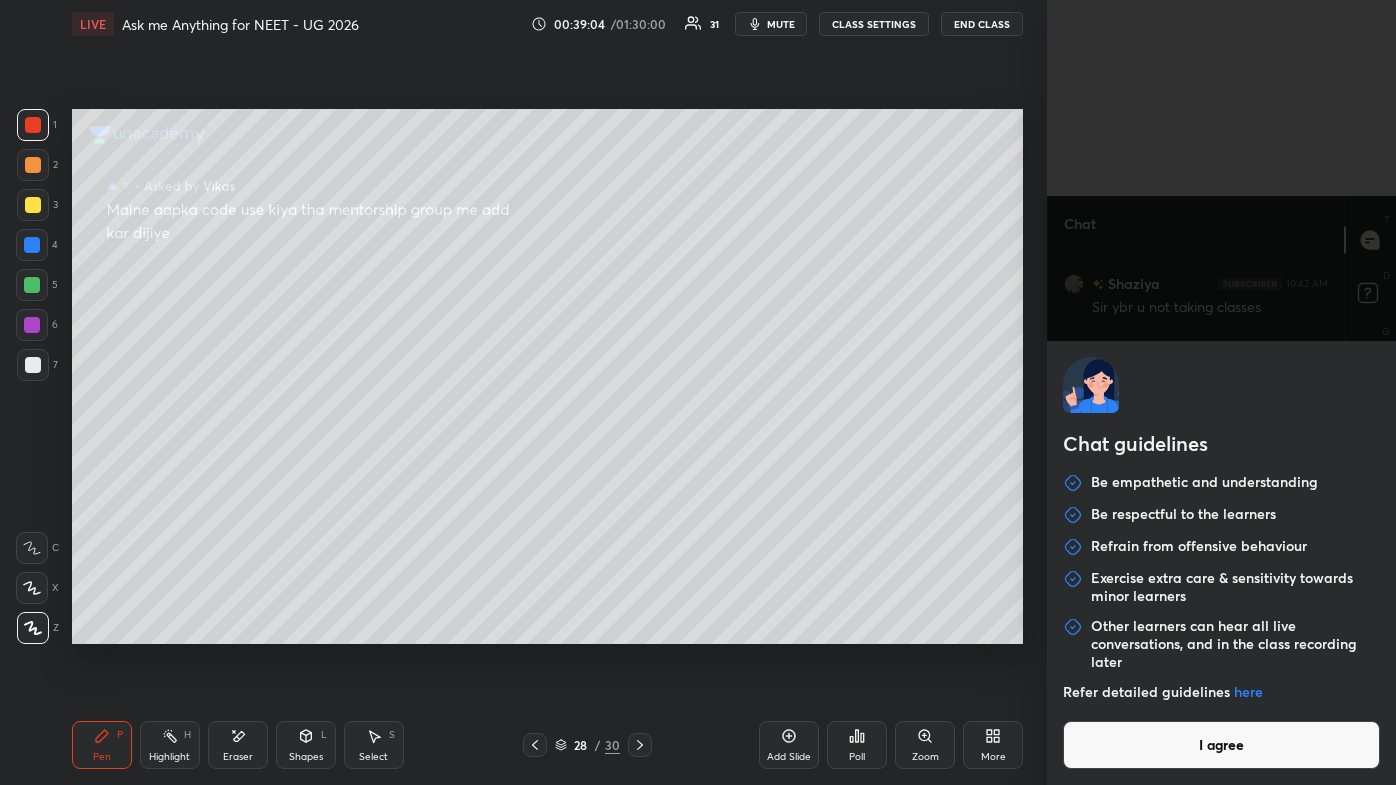 drag, startPoint x: 1218, startPoint y: 735, endPoint x: 1235, endPoint y: 722, distance: 21.400934 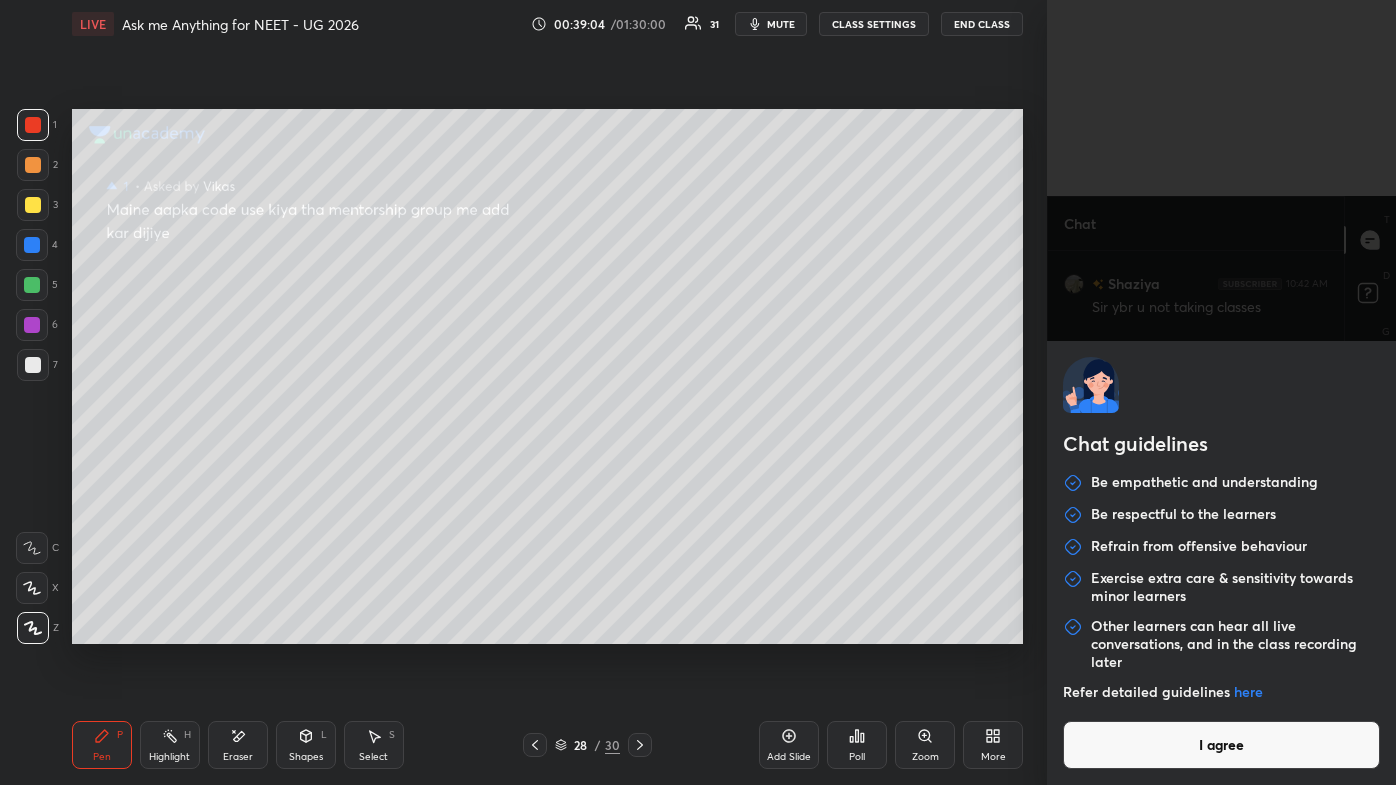 click on "Chat guidelines Be empathetic and understanding Be respectful to the learners Refrain from offensive behaviour Exercise extra care & sensitivity towards minor learners Other learners can hear all live conversations, and in the class recording later Refer detailed guidelines   here I agree" at bounding box center (1221, 563) 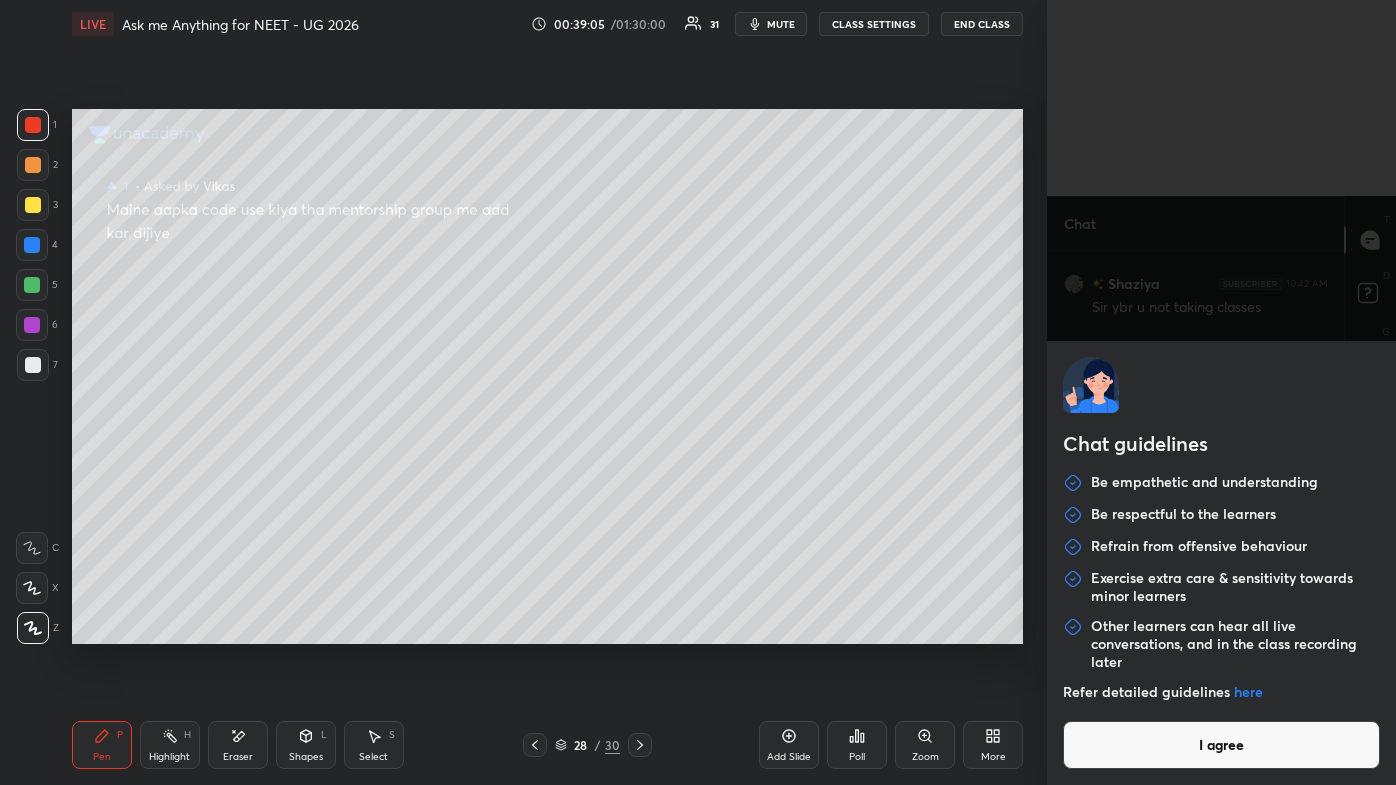 drag, startPoint x: 1235, startPoint y: 722, endPoint x: 1213, endPoint y: 755, distance: 39.661064 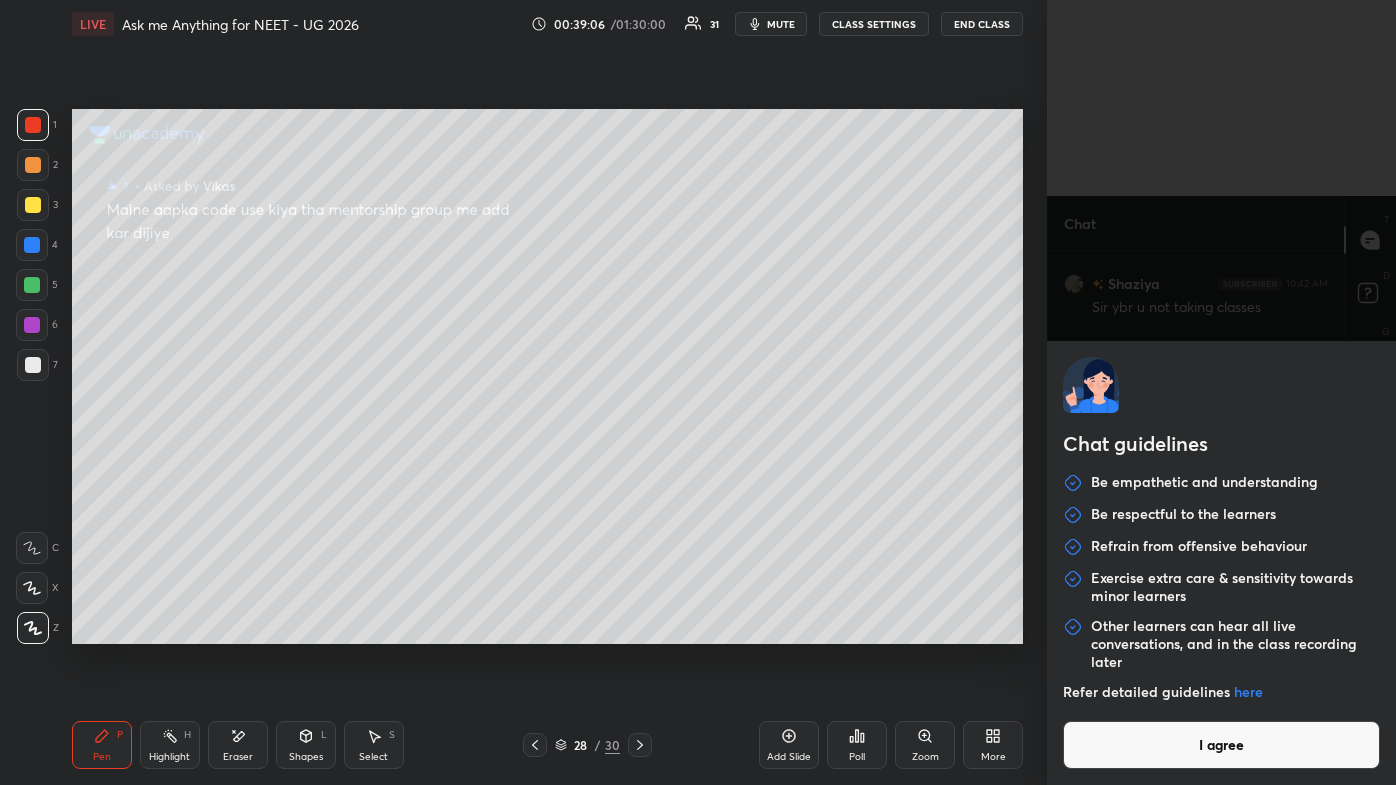 drag, startPoint x: 1205, startPoint y: 753, endPoint x: 1212, endPoint y: 742, distance: 13.038404 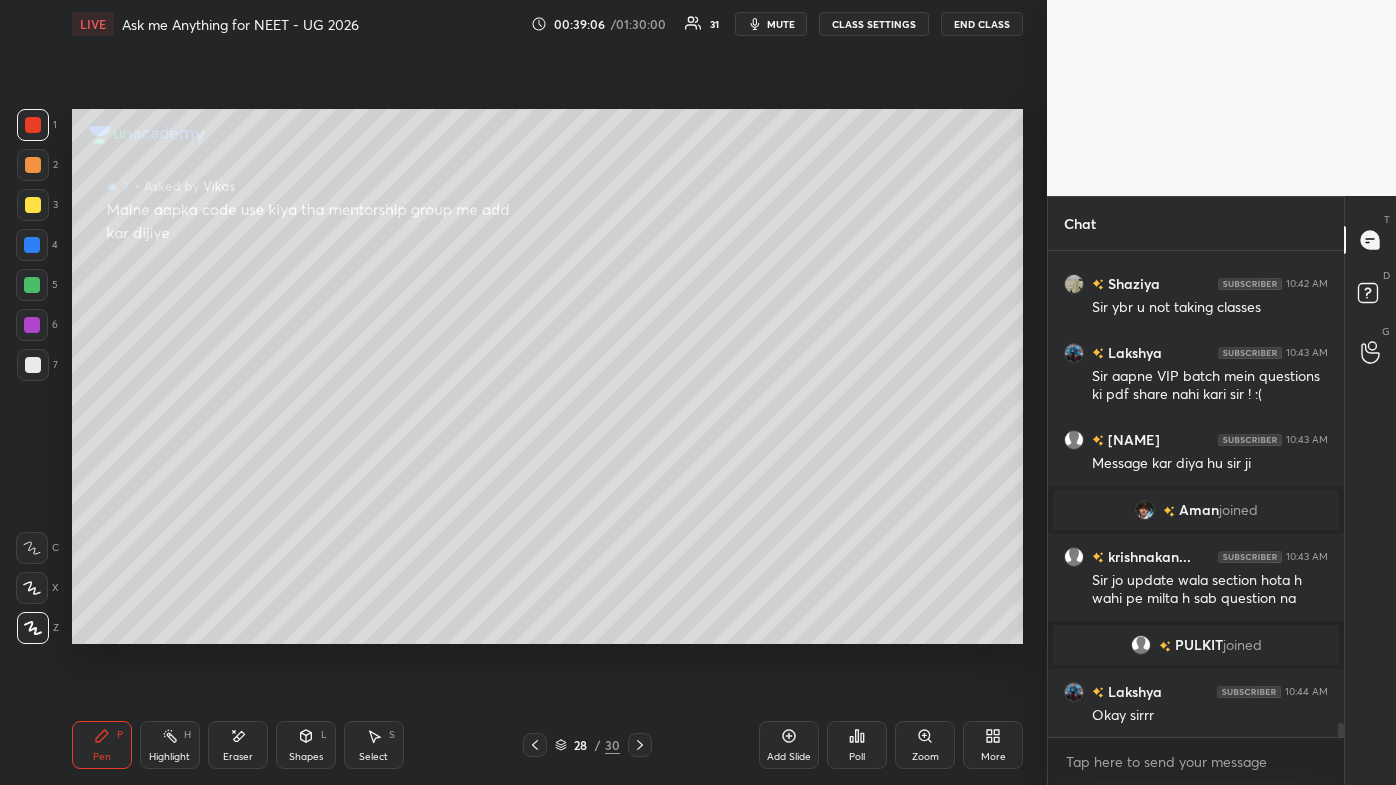 click on "Setting up your live class Poll for   secs No correct answer Start poll" at bounding box center (547, 376) 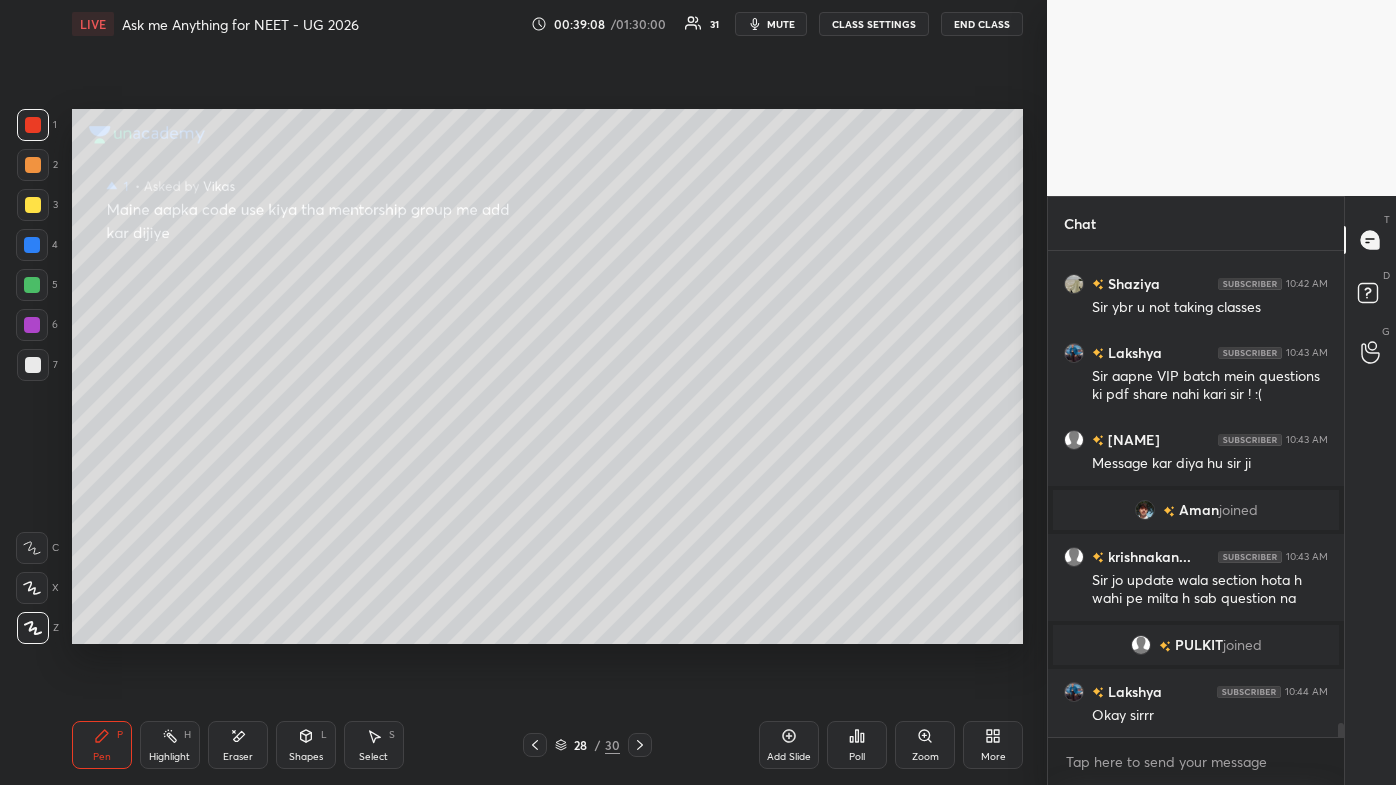 drag, startPoint x: 1212, startPoint y: 139, endPoint x: 1114, endPoint y: 104, distance: 104.062485 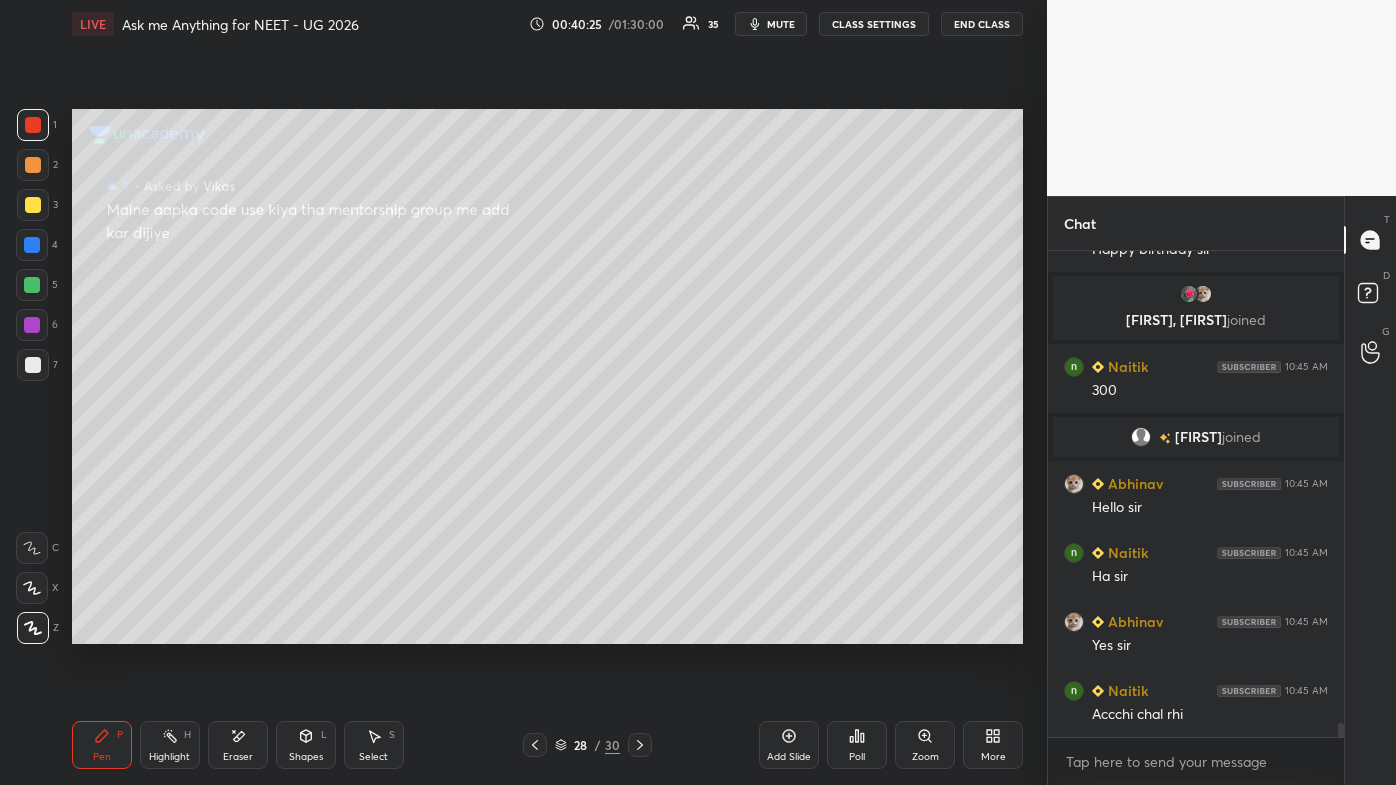 scroll, scrollTop: 16658, scrollLeft: 0, axis: vertical 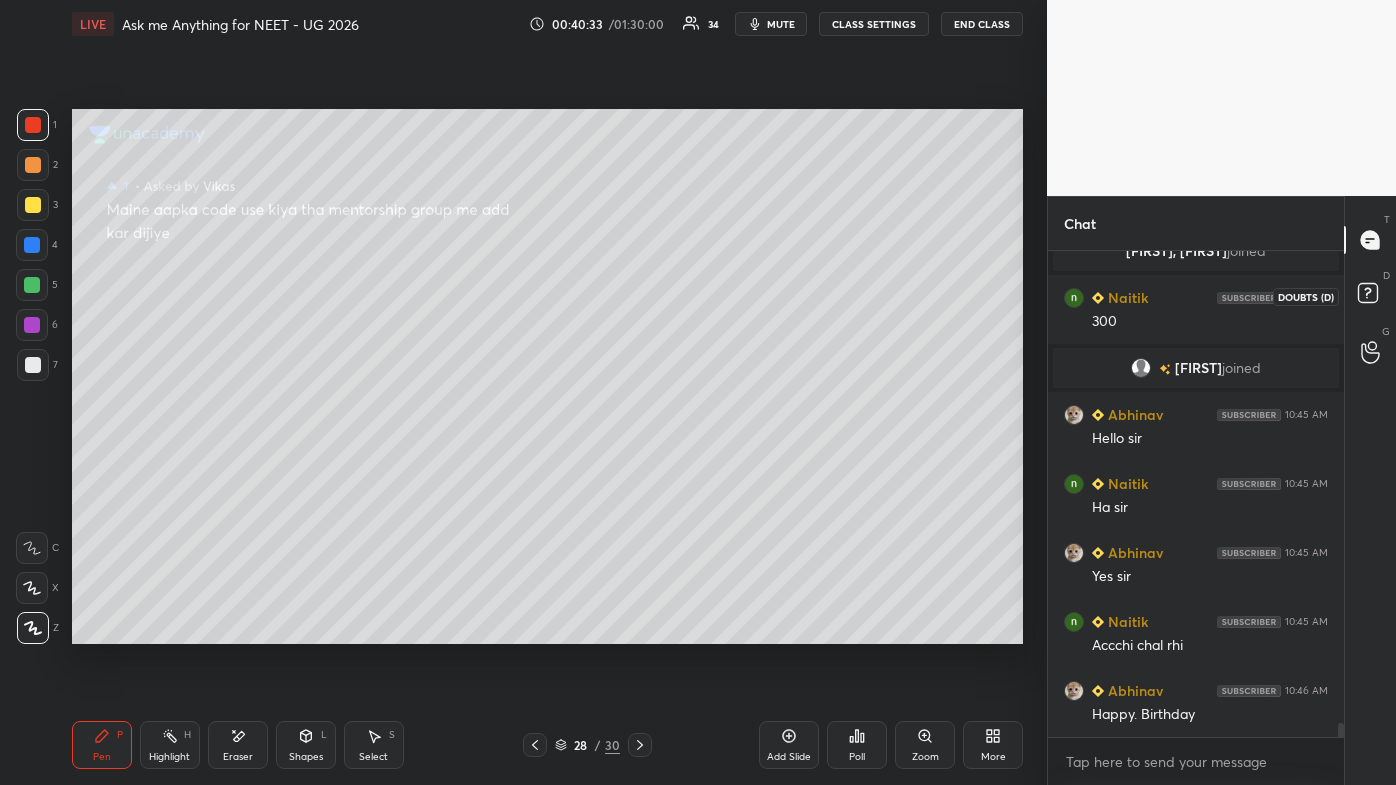 click 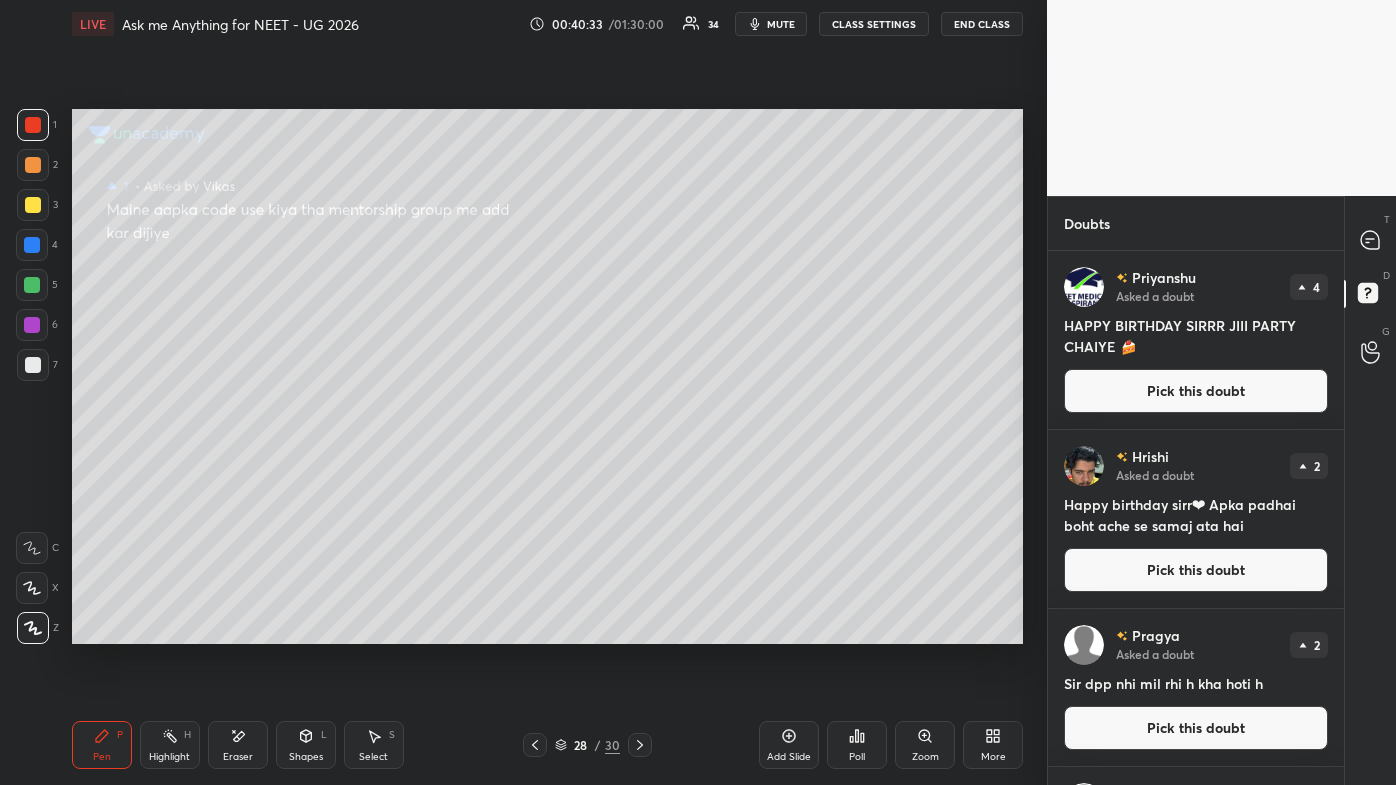 scroll, scrollTop: 0, scrollLeft: 0, axis: both 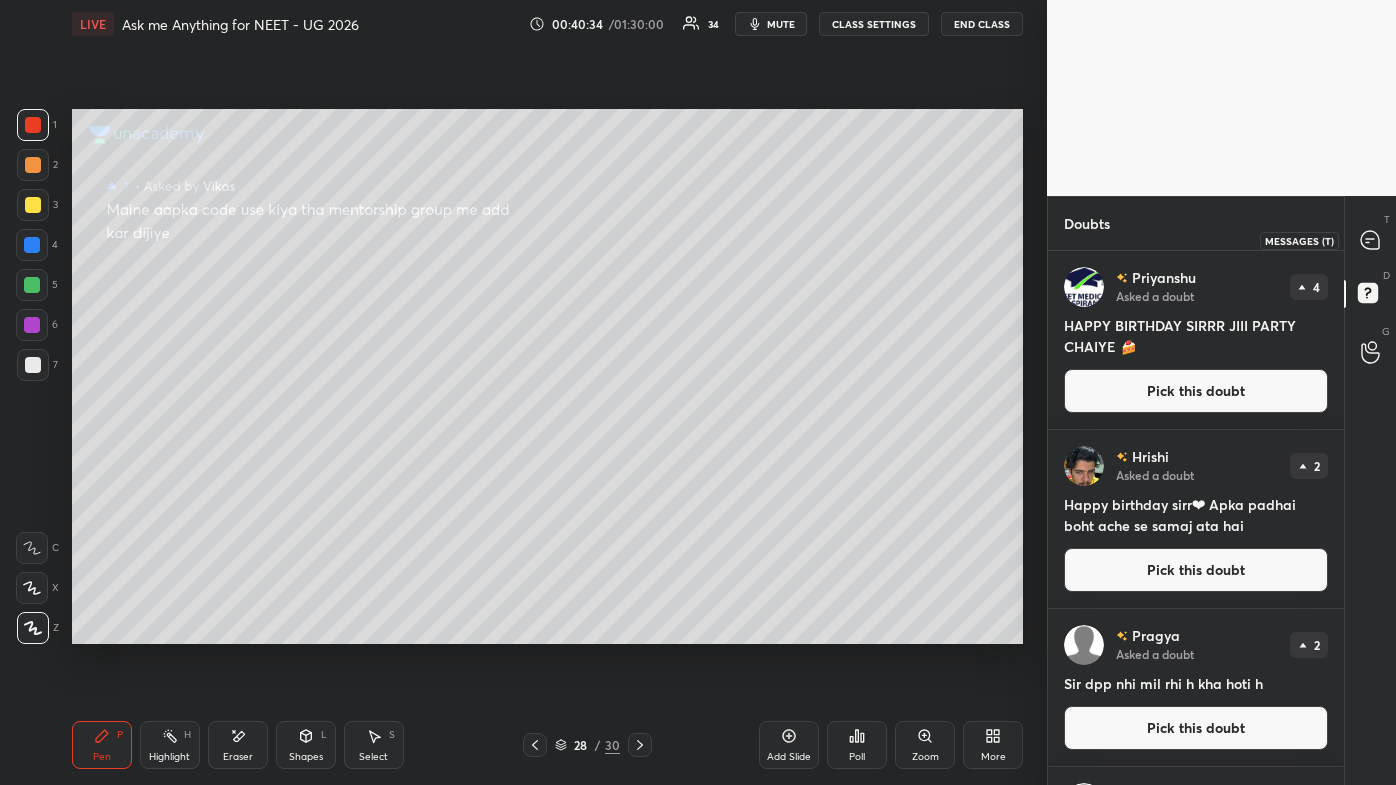 click 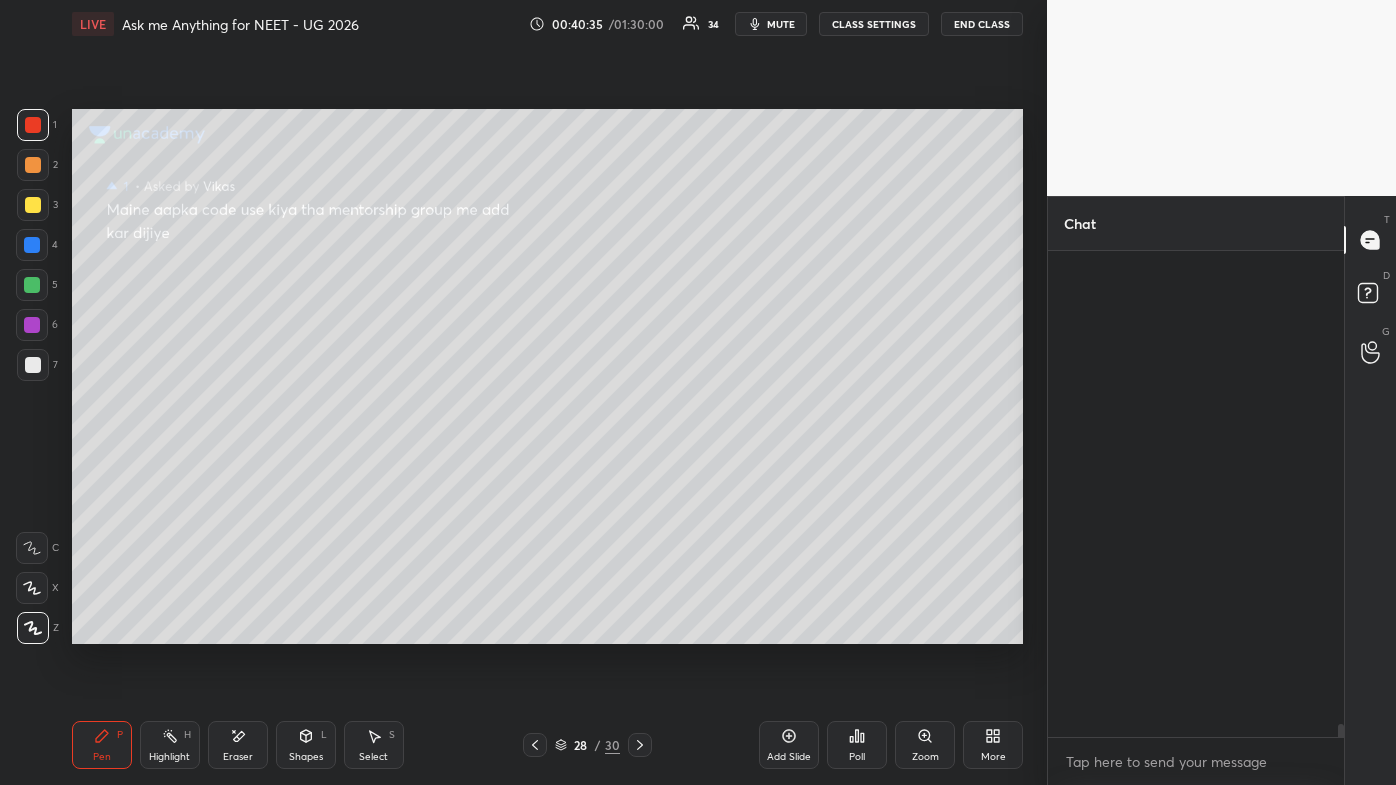 scroll, scrollTop: 17168, scrollLeft: 0, axis: vertical 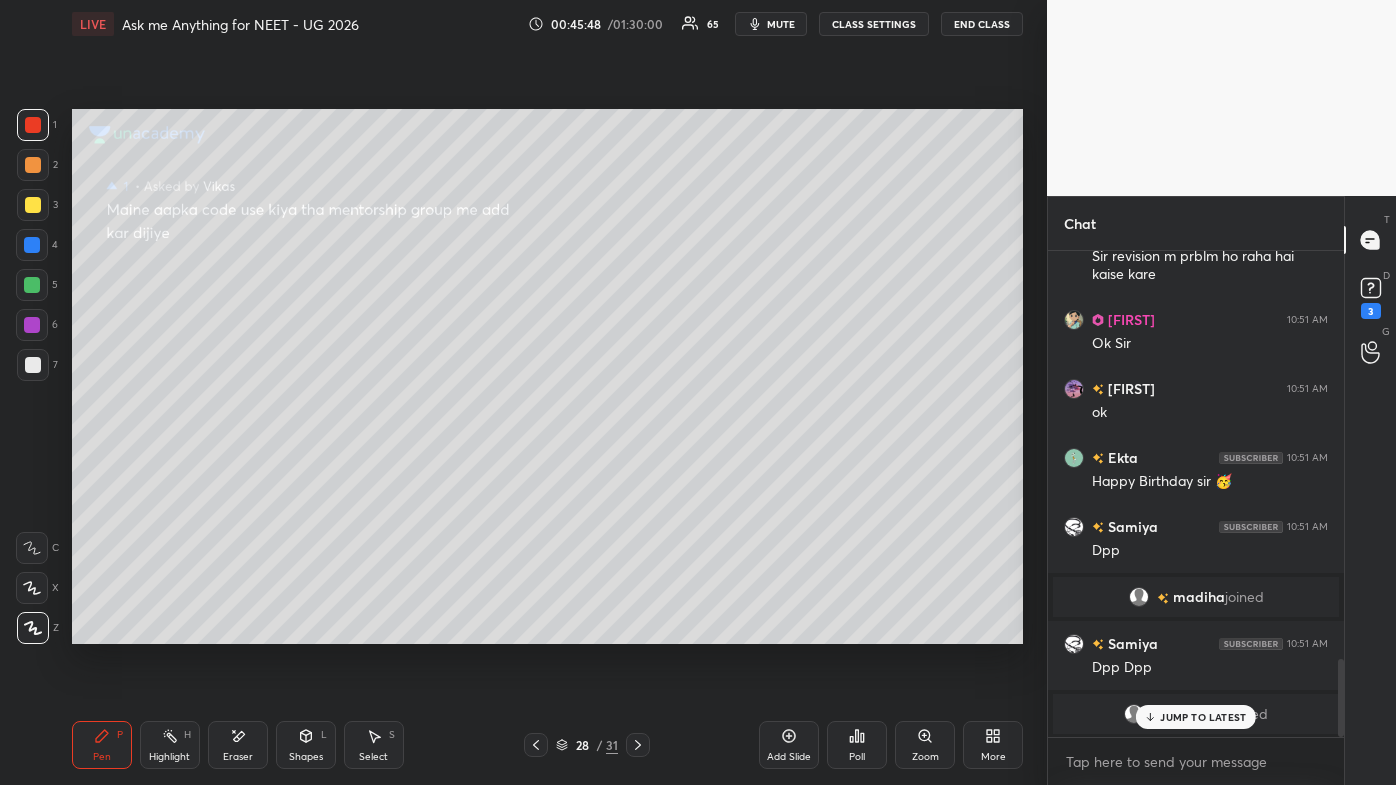 click on "JUMP TO LATEST" at bounding box center [1203, 717] 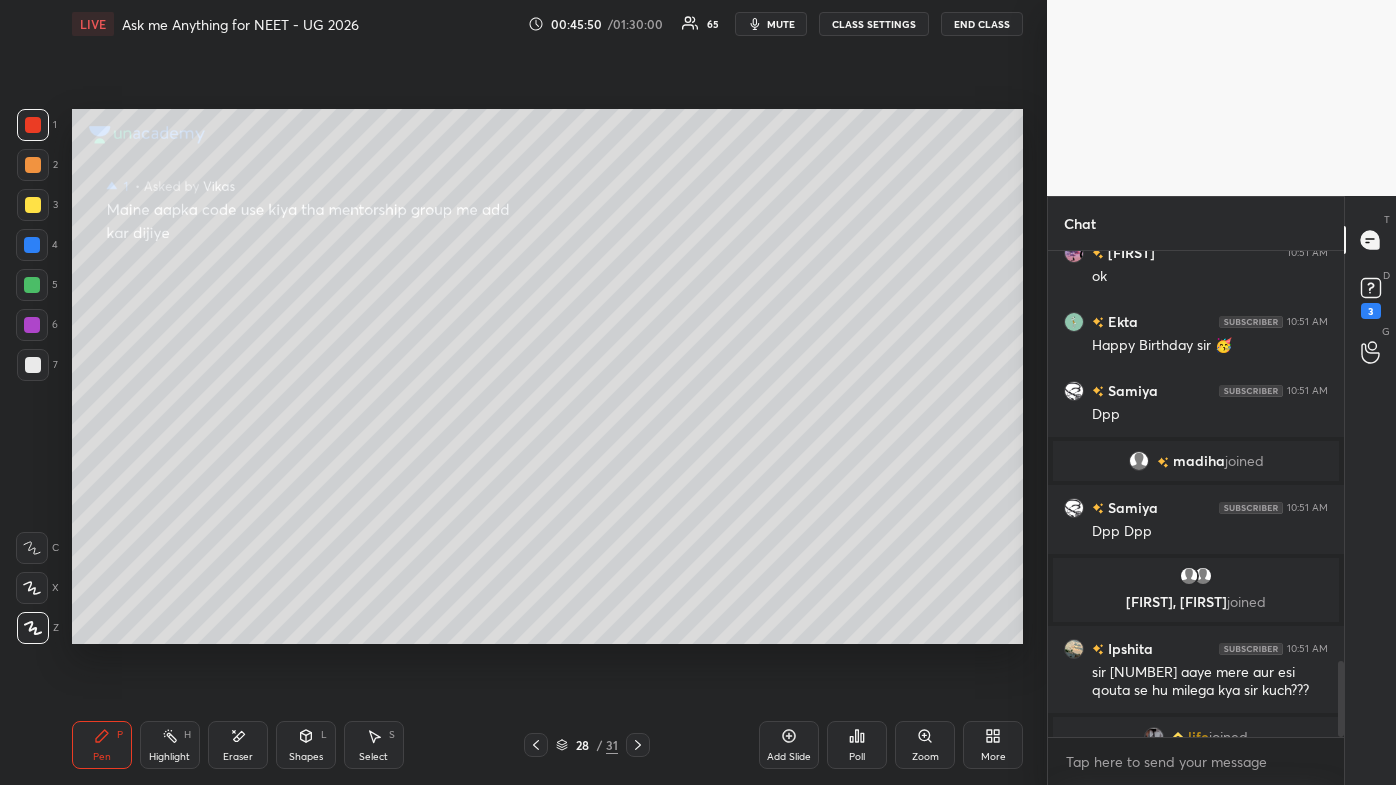 scroll, scrollTop: 2602, scrollLeft: 0, axis: vertical 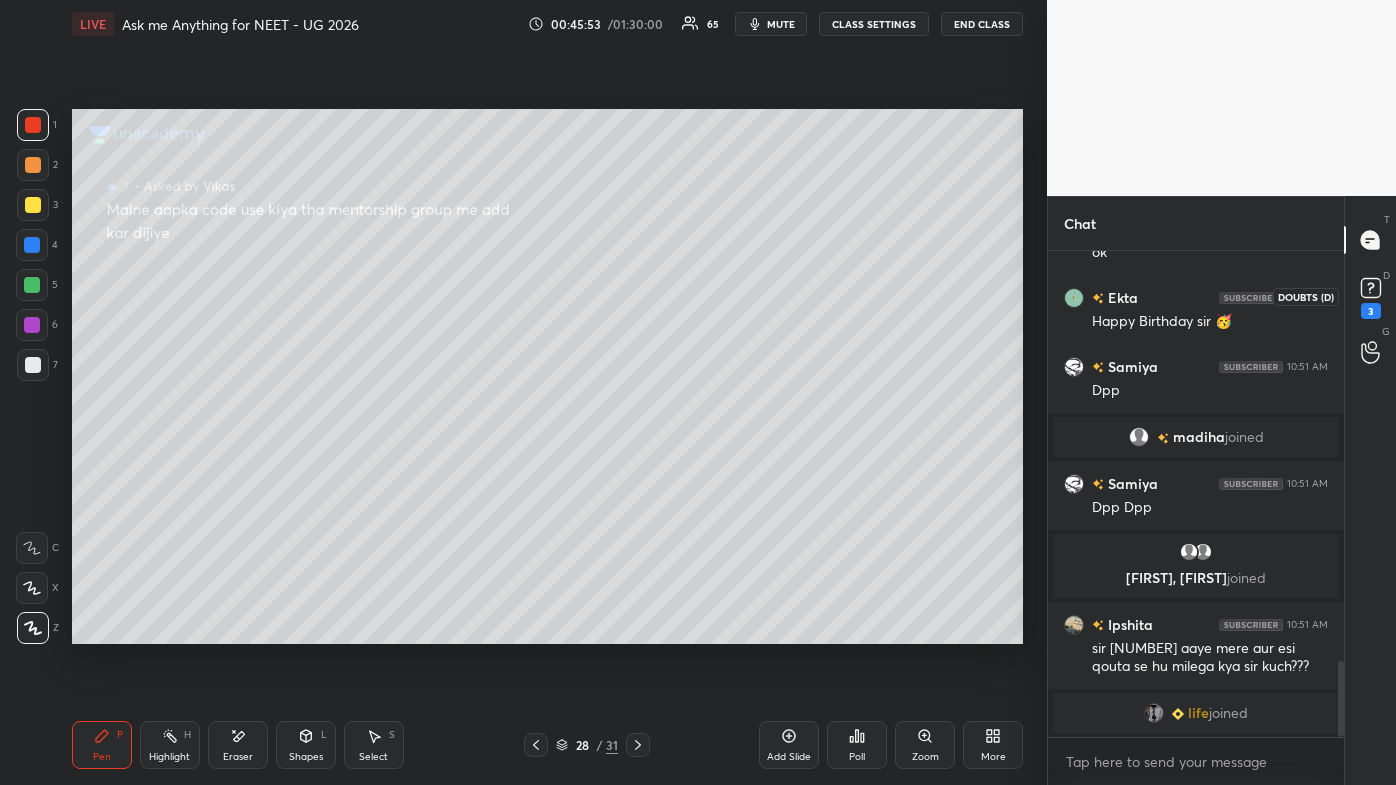 click 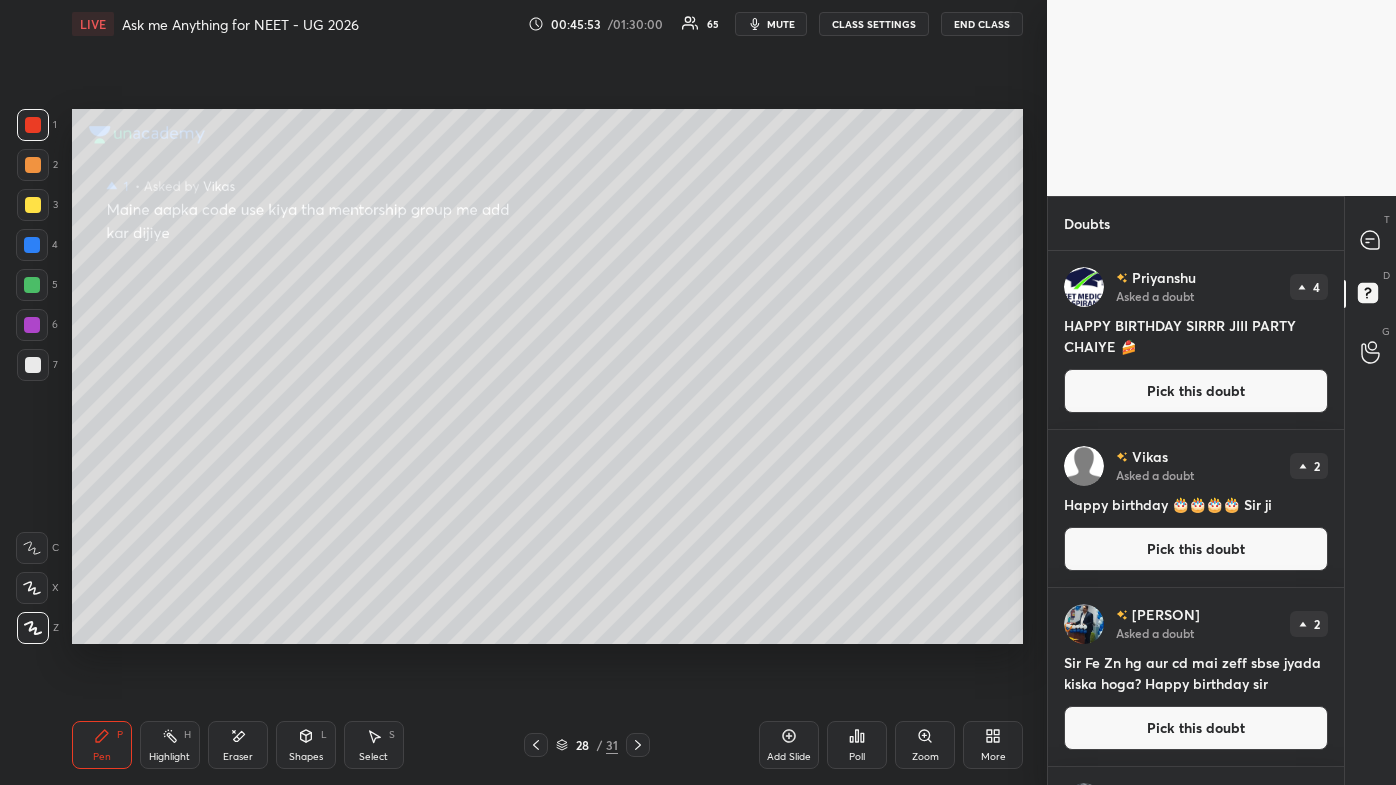 scroll, scrollTop: 0, scrollLeft: 0, axis: both 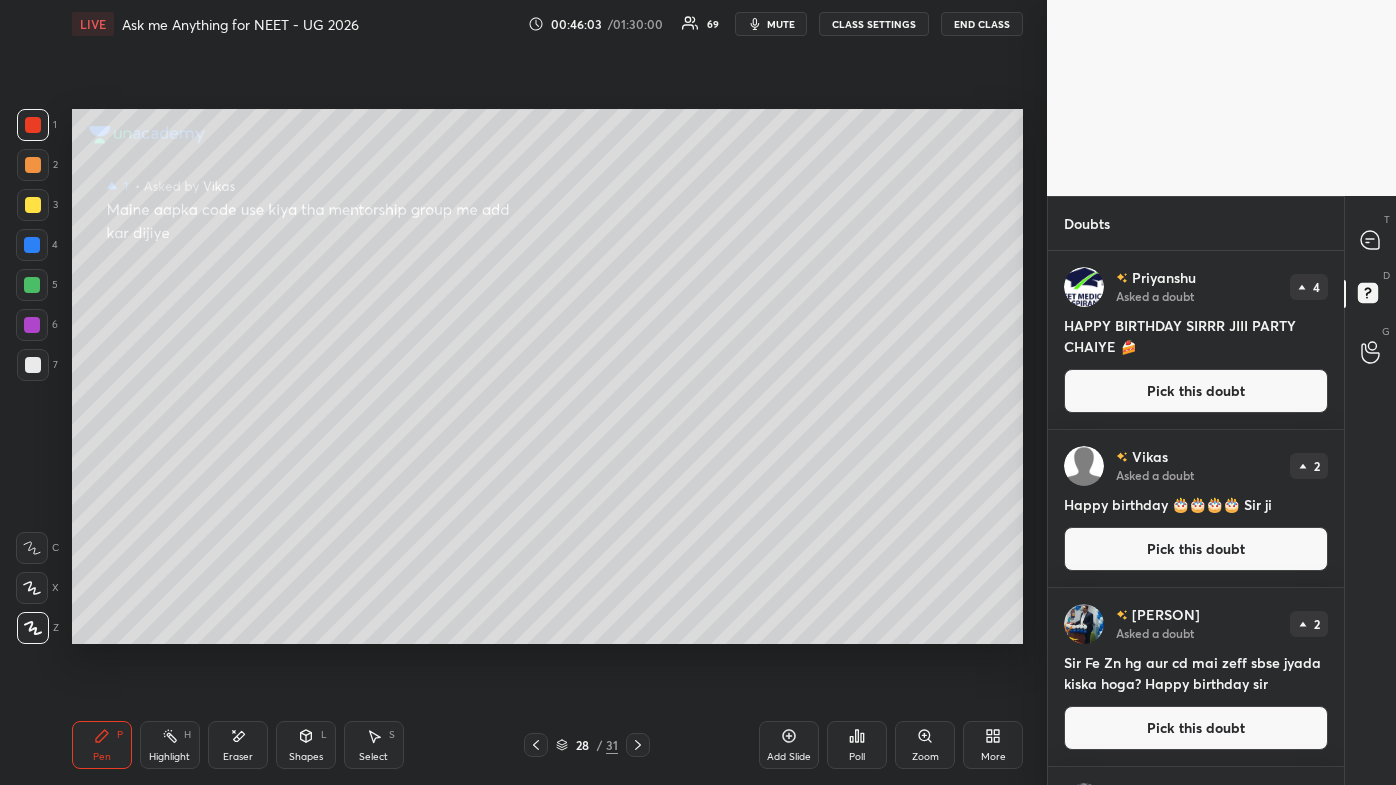 drag, startPoint x: 1048, startPoint y: 696, endPoint x: 1026, endPoint y: 650, distance: 50.990196 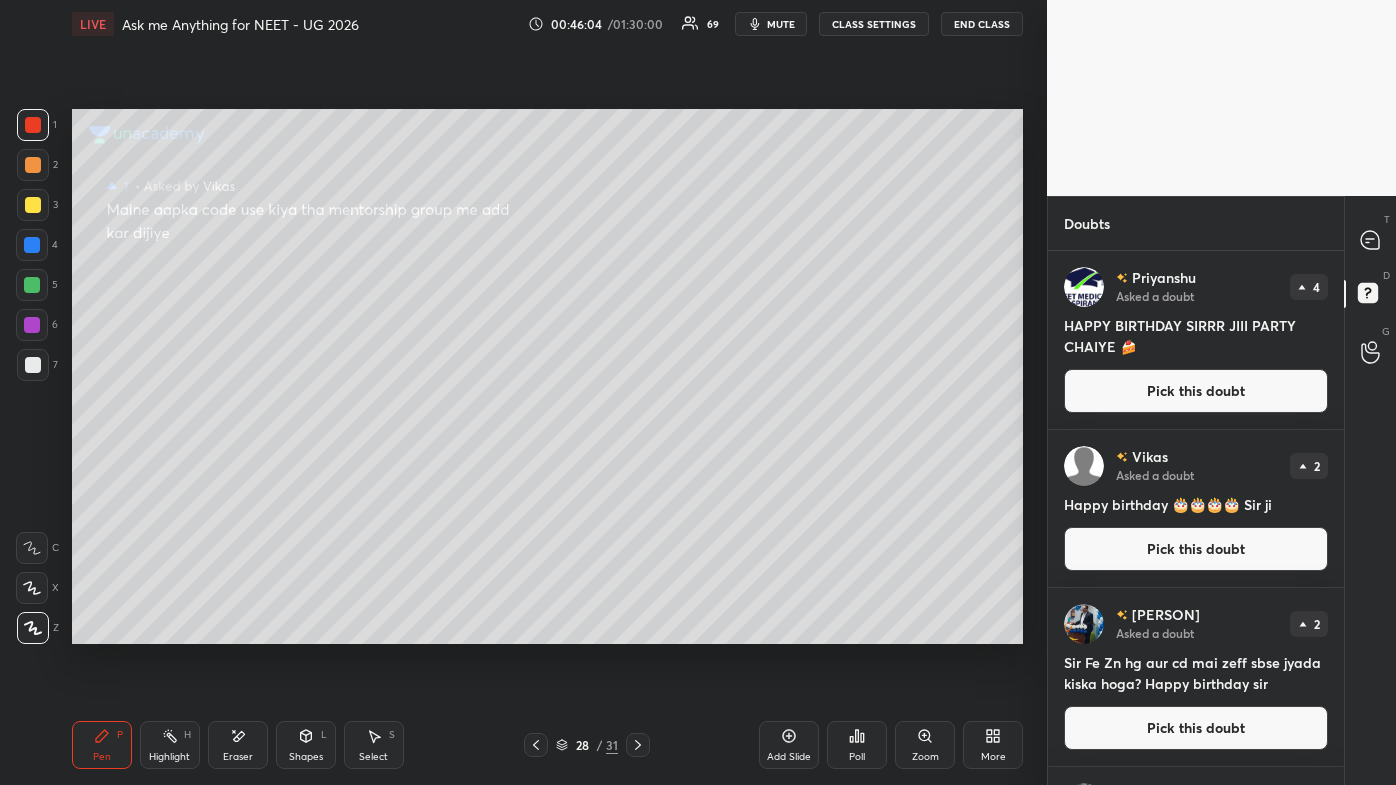 click on "Setting up your live class Poll for   secs No correct answer Start poll" at bounding box center [547, 376] 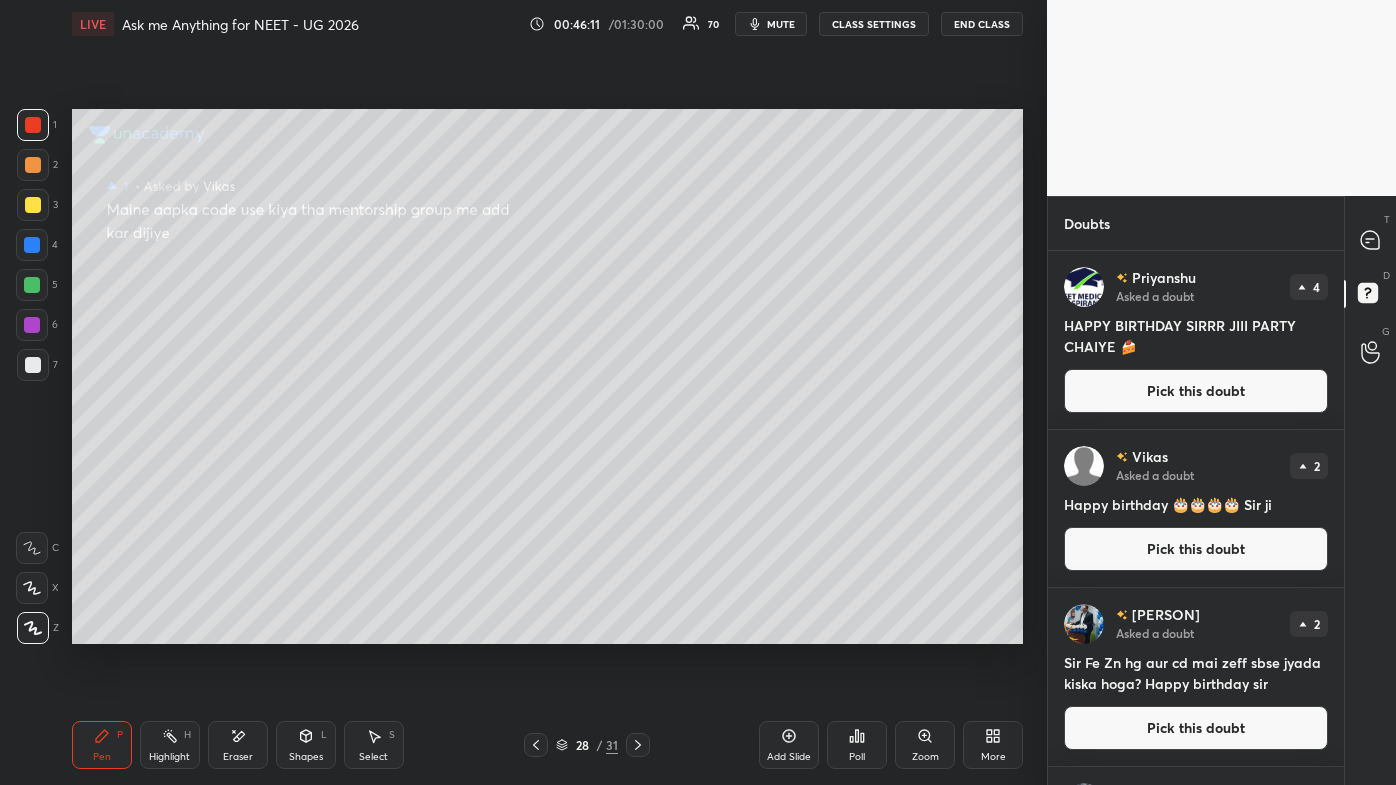 drag, startPoint x: 1176, startPoint y: 712, endPoint x: 1197, endPoint y: 740, distance: 35 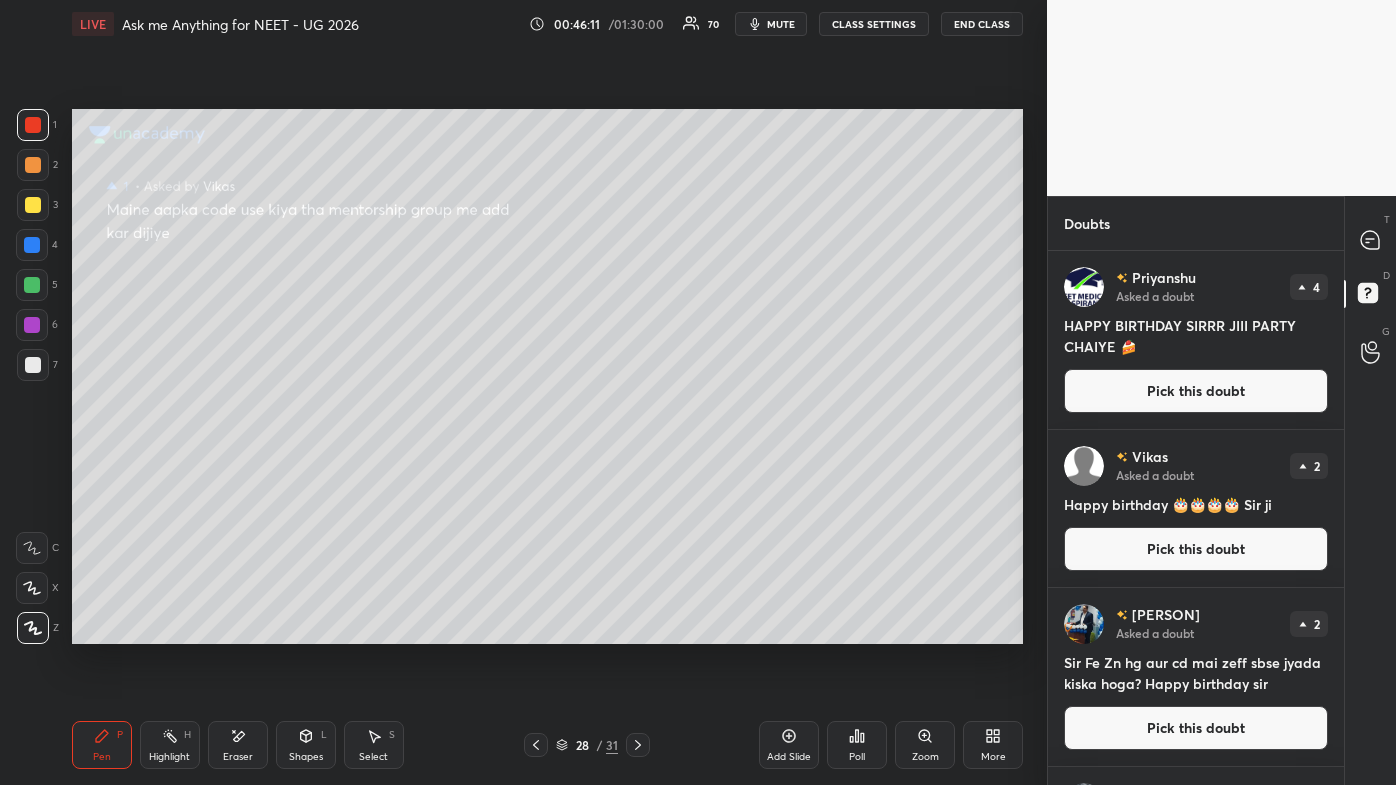 click on "Pick this doubt" at bounding box center [1196, 728] 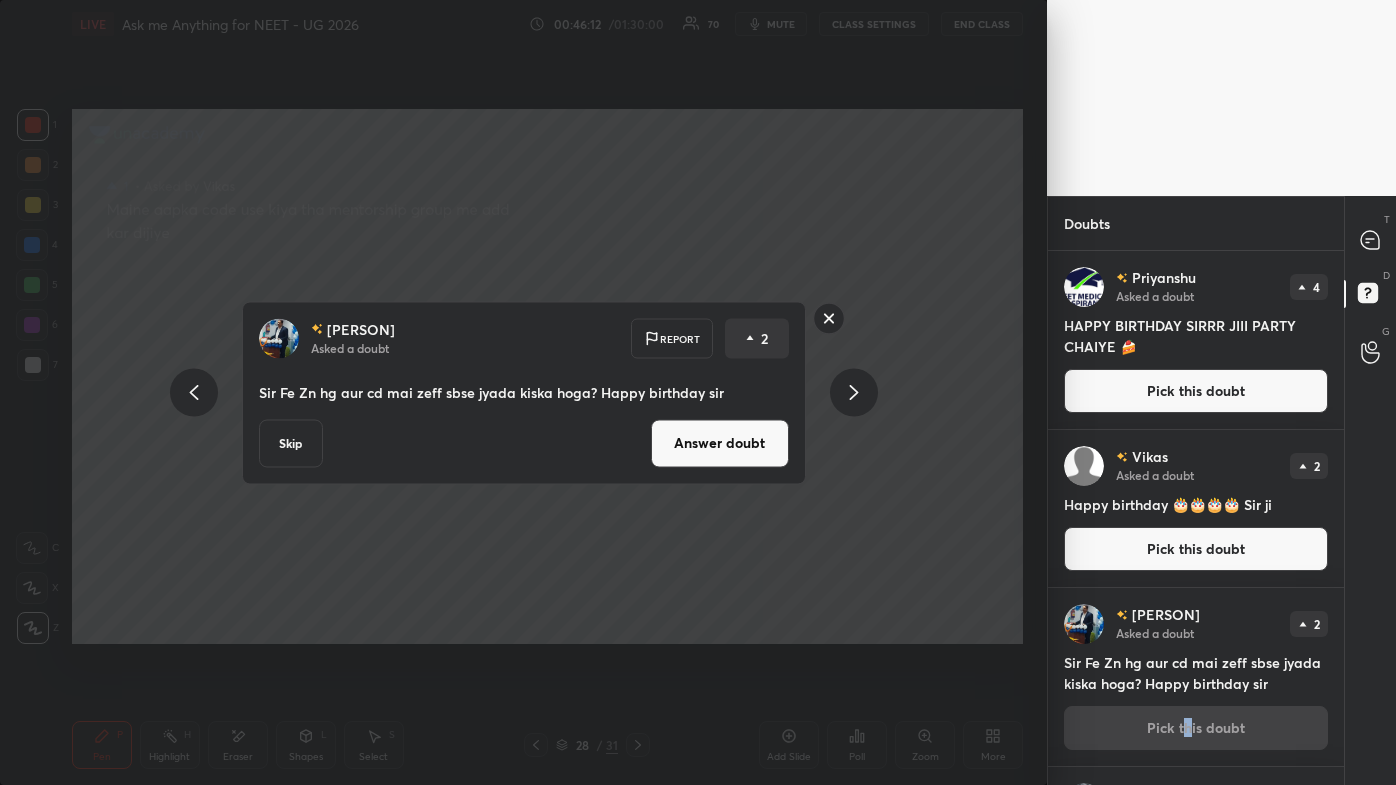 drag, startPoint x: 1185, startPoint y: 727, endPoint x: 1171, endPoint y: 715, distance: 18.439089 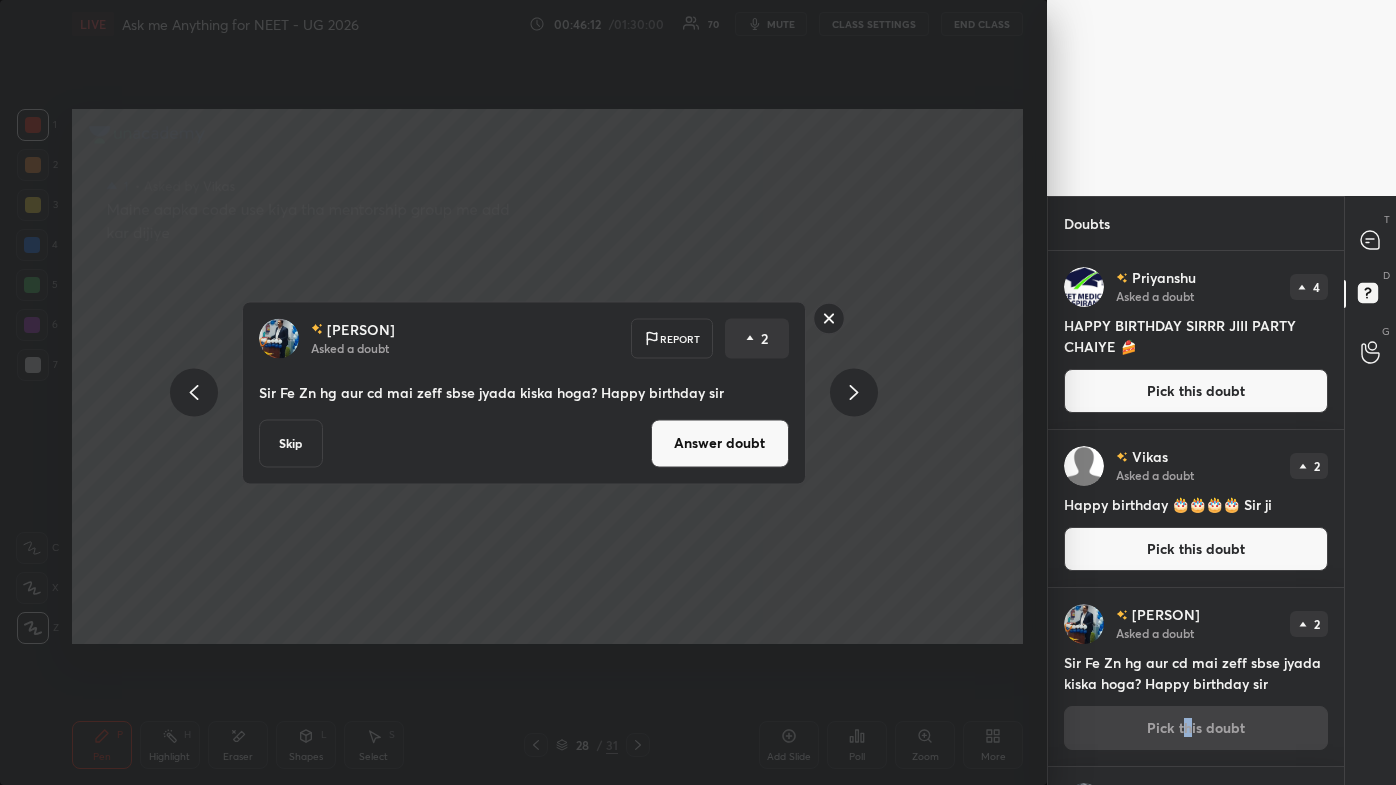 click on "[USER] Asked a doubt 2 Sir Fe Zn hg aur cd  mai zeff sbse jyada kiska hoga?  Happy birthday sir Pick this doubt" at bounding box center (1196, 677) 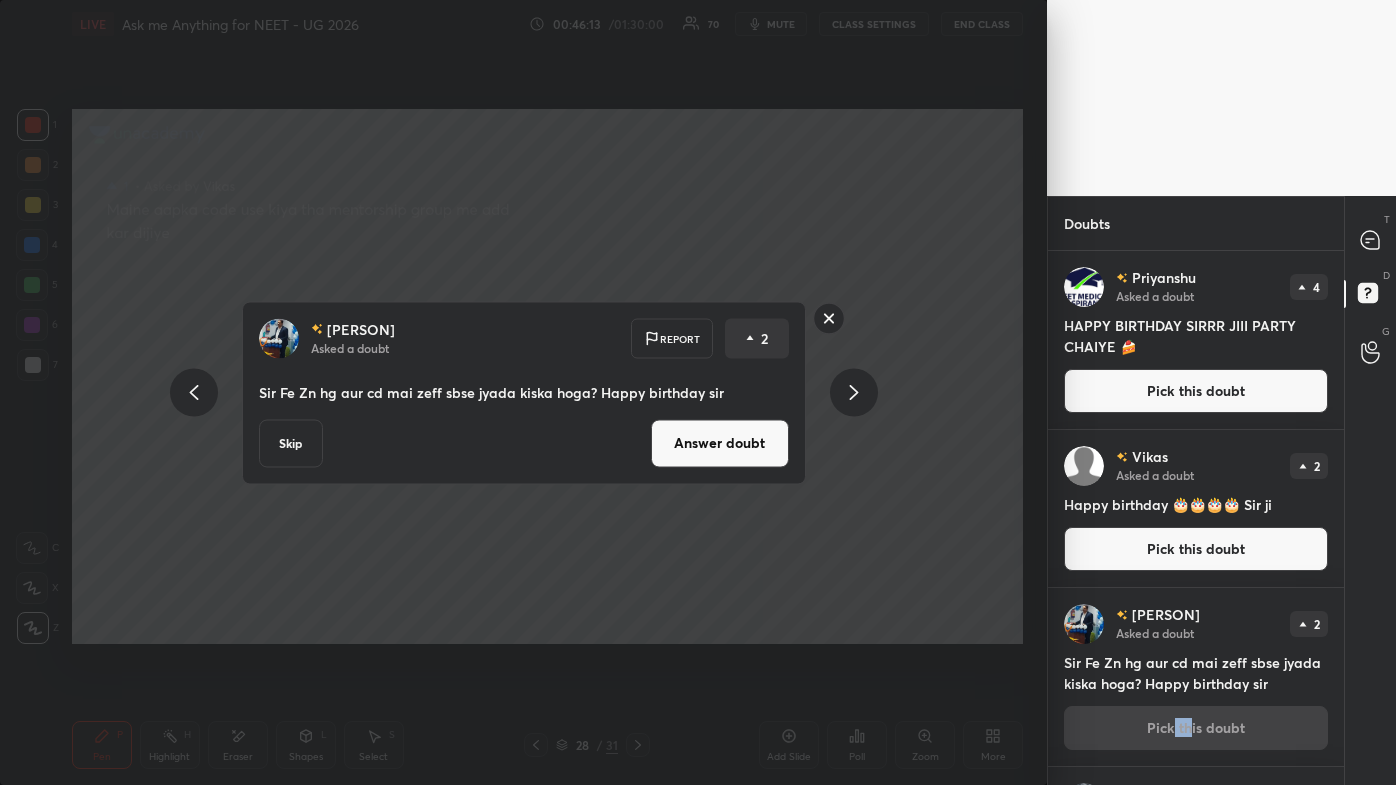 drag, startPoint x: 750, startPoint y: 466, endPoint x: 713, endPoint y: 444, distance: 43.046486 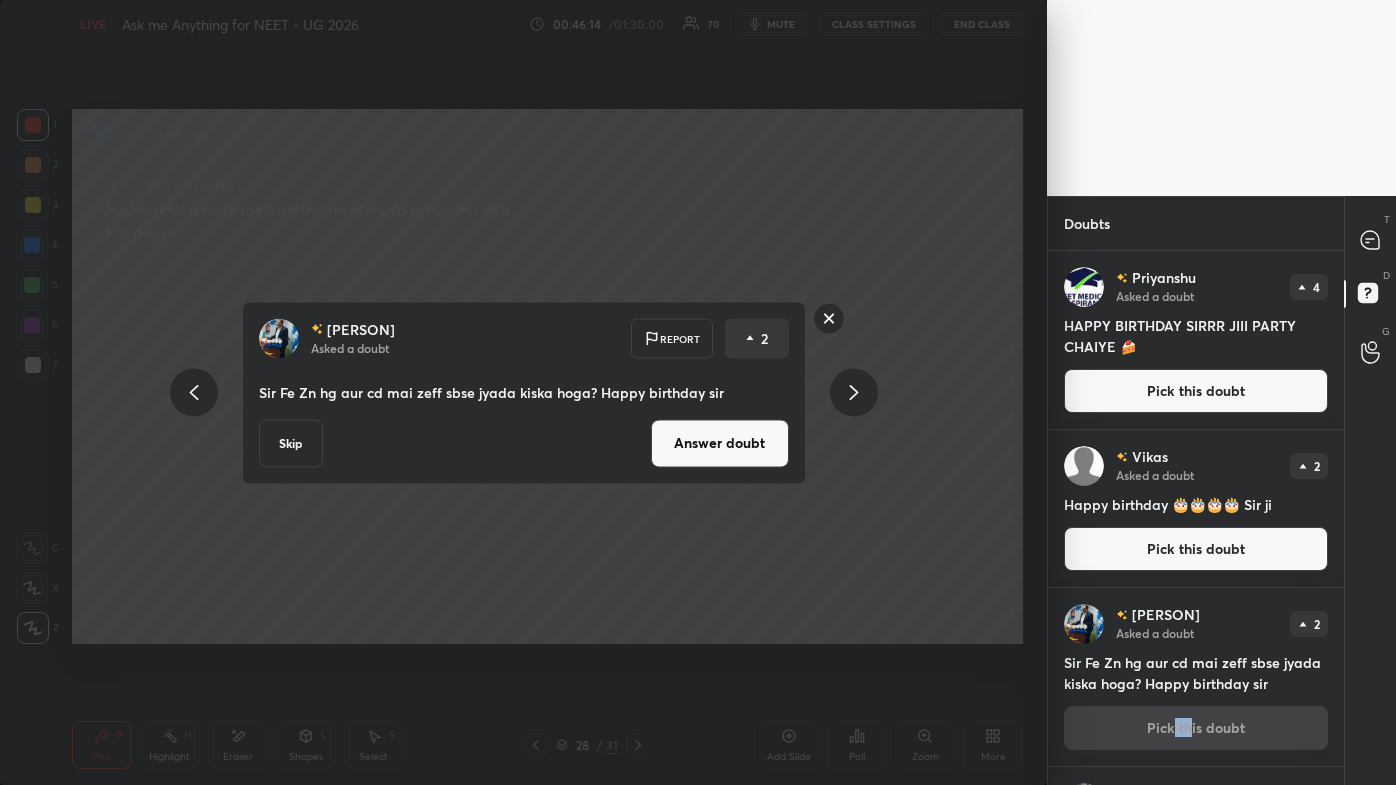 drag, startPoint x: 682, startPoint y: 516, endPoint x: 731, endPoint y: 482, distance: 59.64059 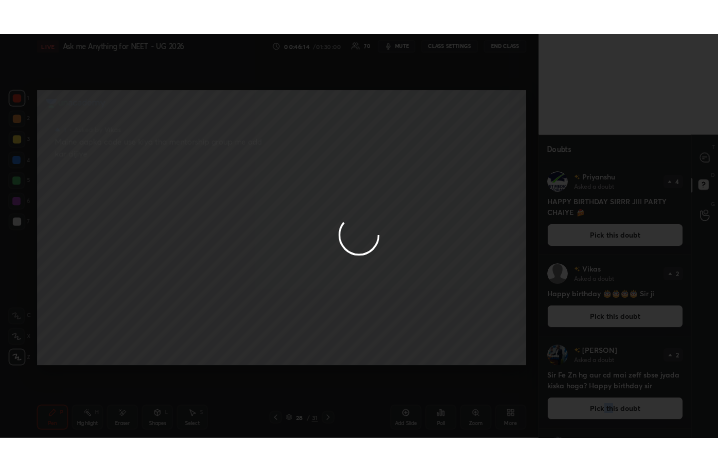 scroll, scrollTop: 0, scrollLeft: 0, axis: both 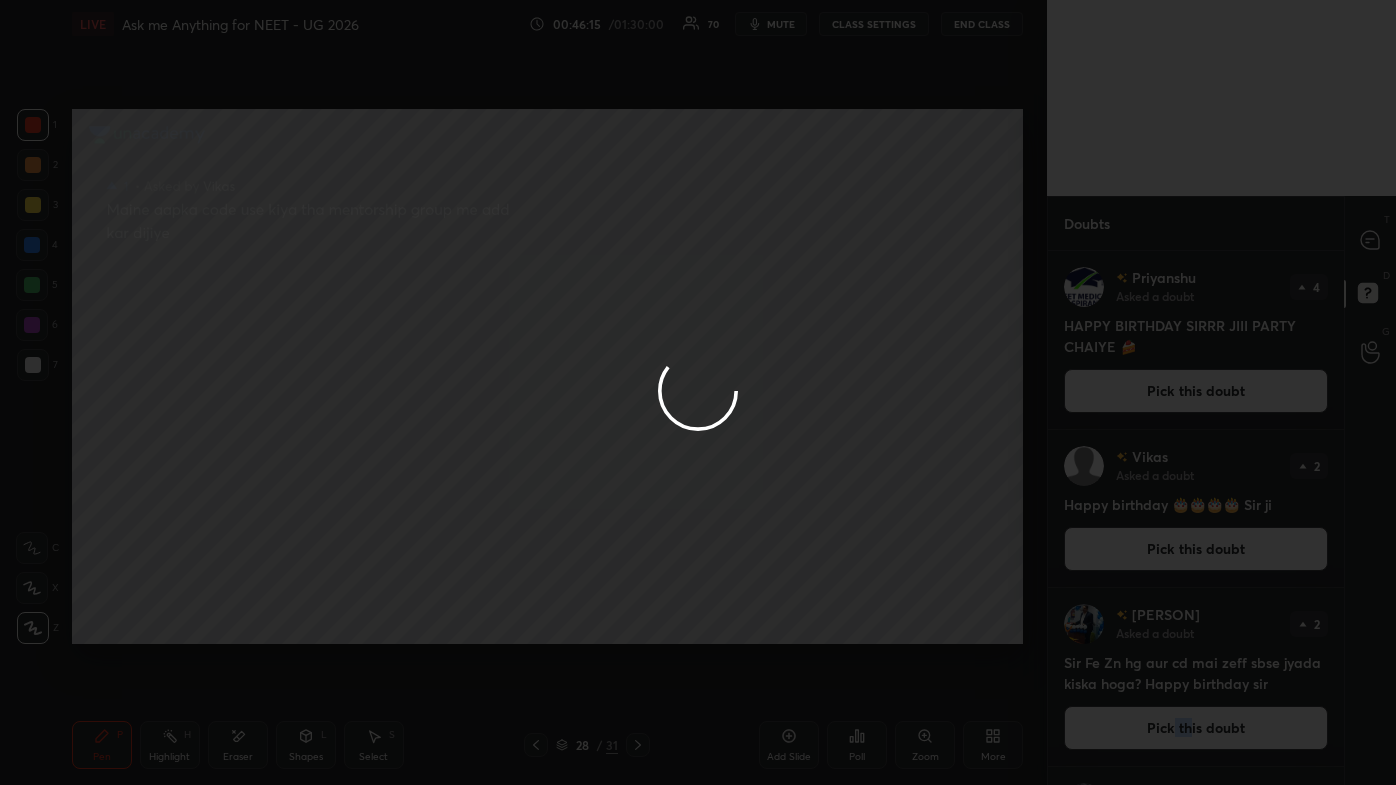 drag, startPoint x: 753, startPoint y: 448, endPoint x: 736, endPoint y: 447, distance: 17.029387 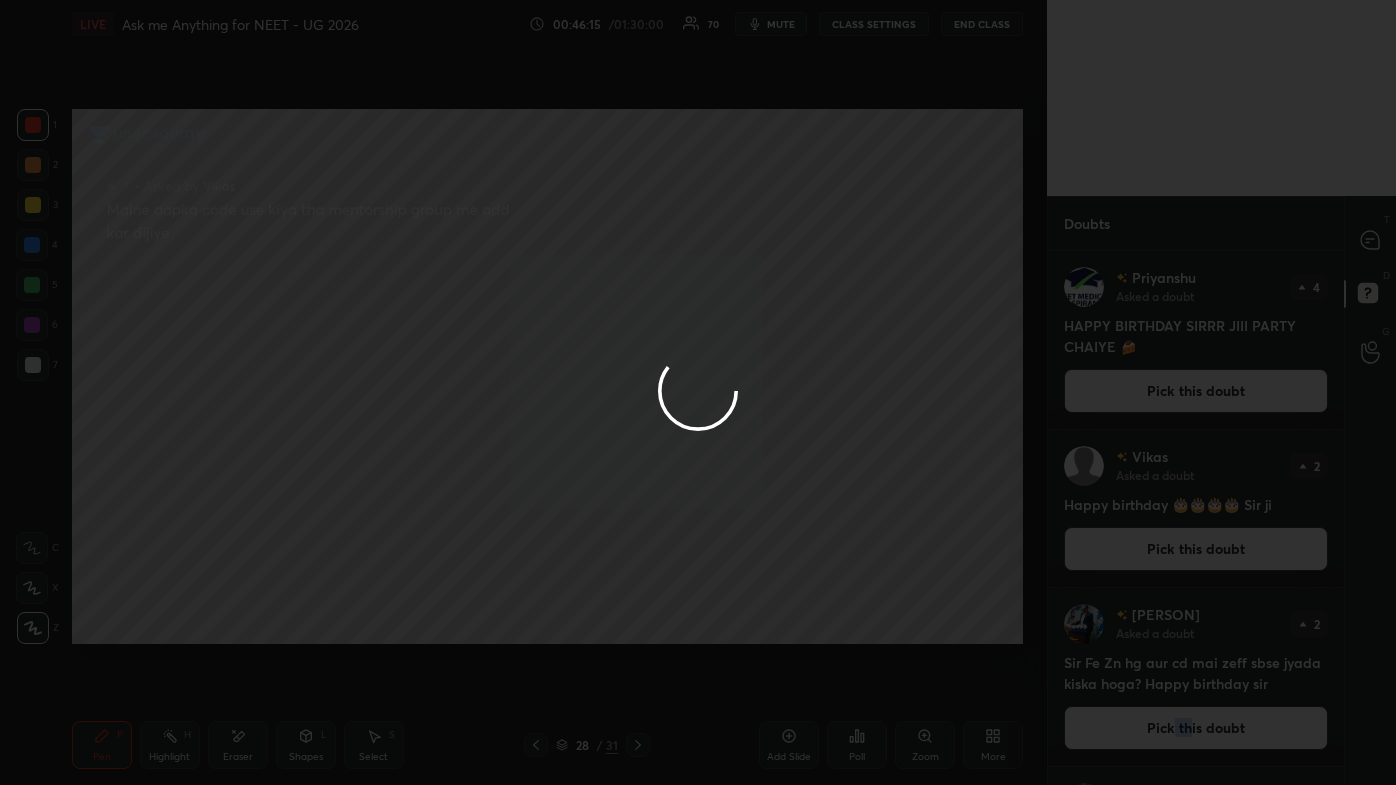 drag, startPoint x: 554, startPoint y: 558, endPoint x: 541, endPoint y: 554, distance: 13.601471 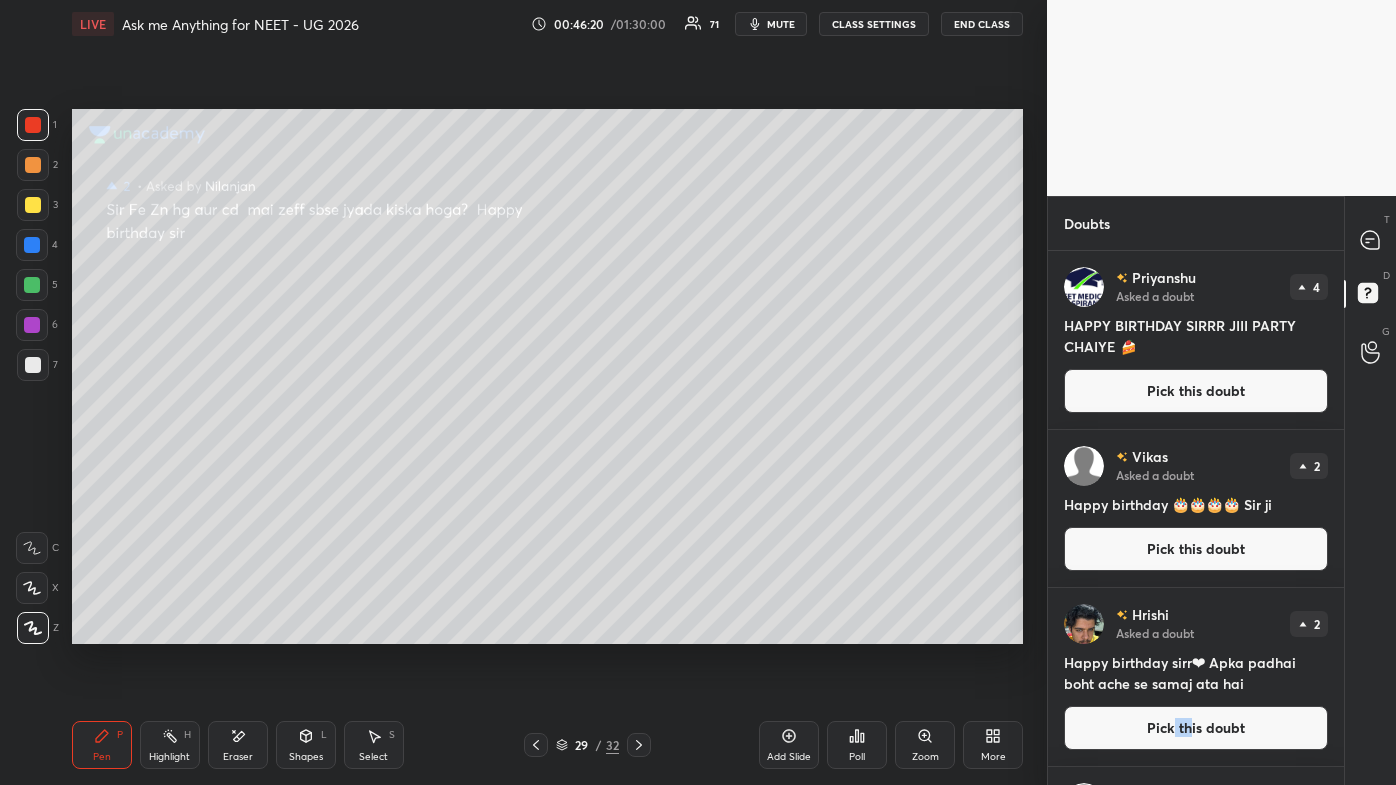 drag, startPoint x: 1222, startPoint y: 370, endPoint x: 1054, endPoint y: 409, distance: 172.46739 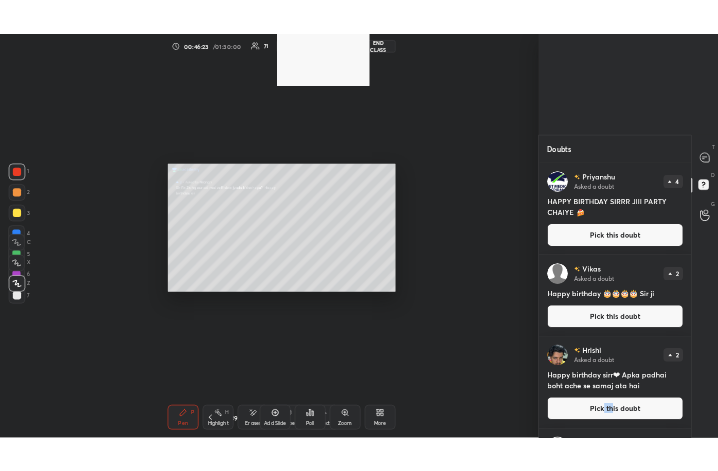 scroll, scrollTop: 343, scrollLeft: 509, axis: both 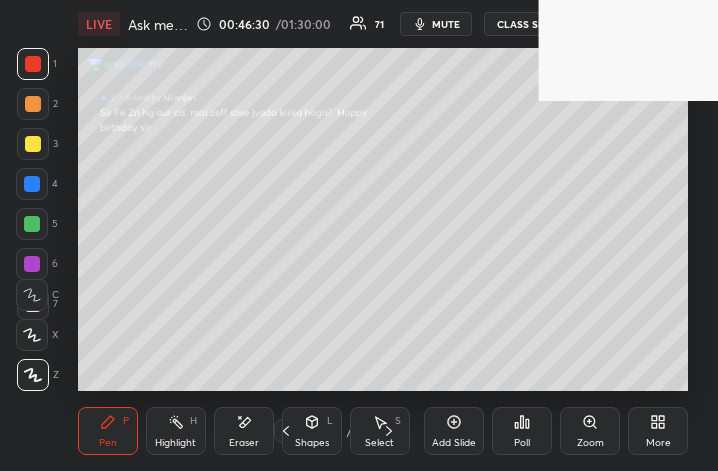 click 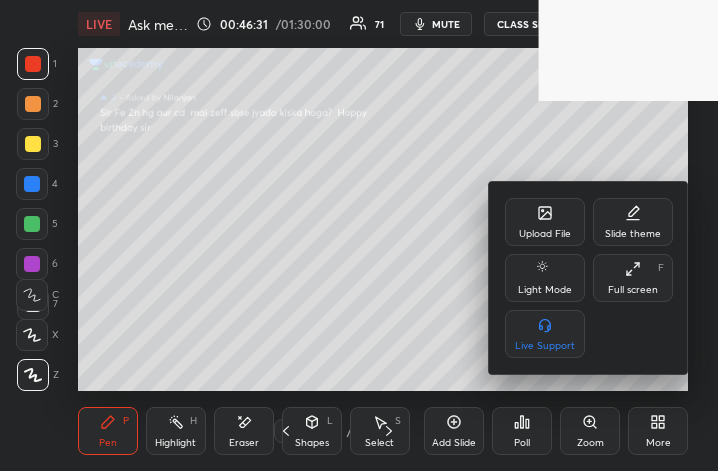 click 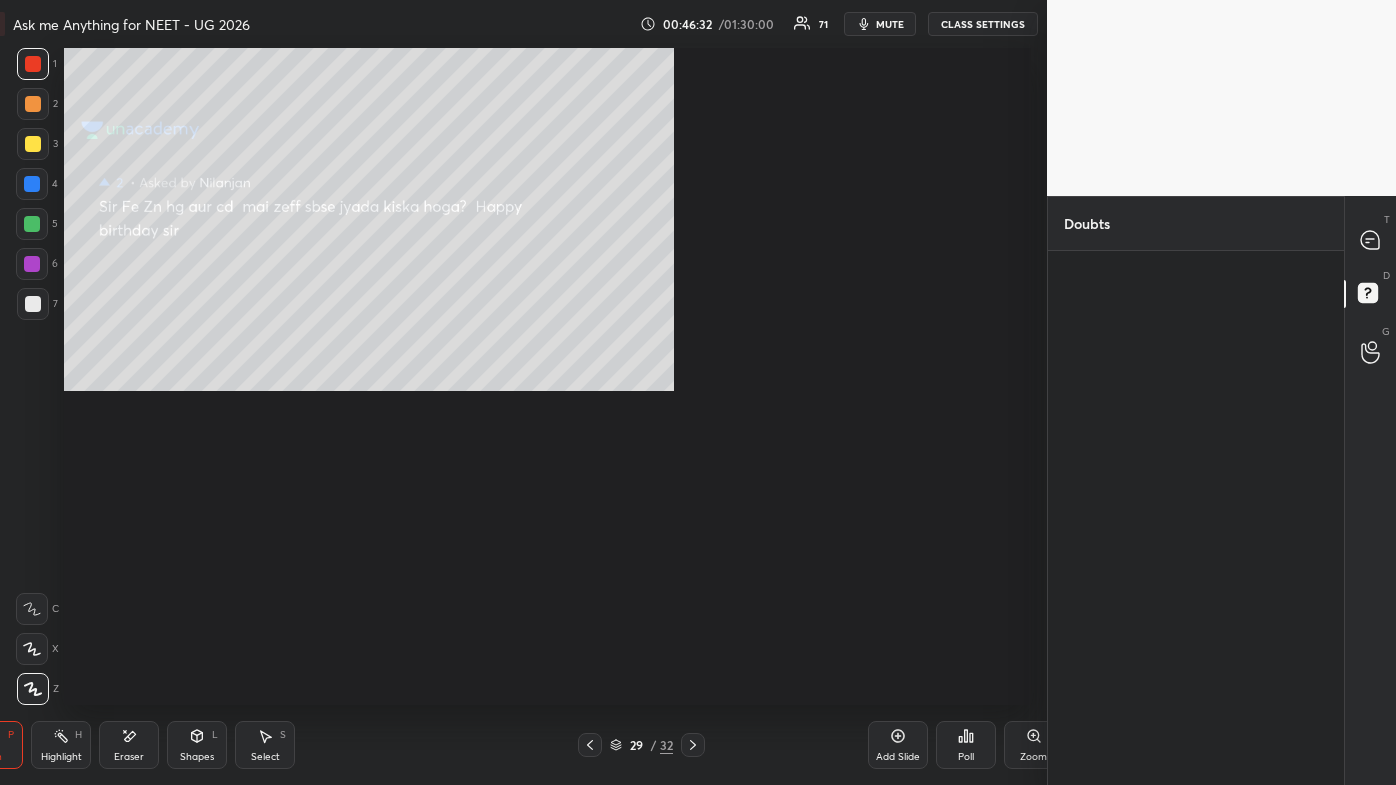 scroll, scrollTop: 99342, scrollLeft: 98818, axis: both 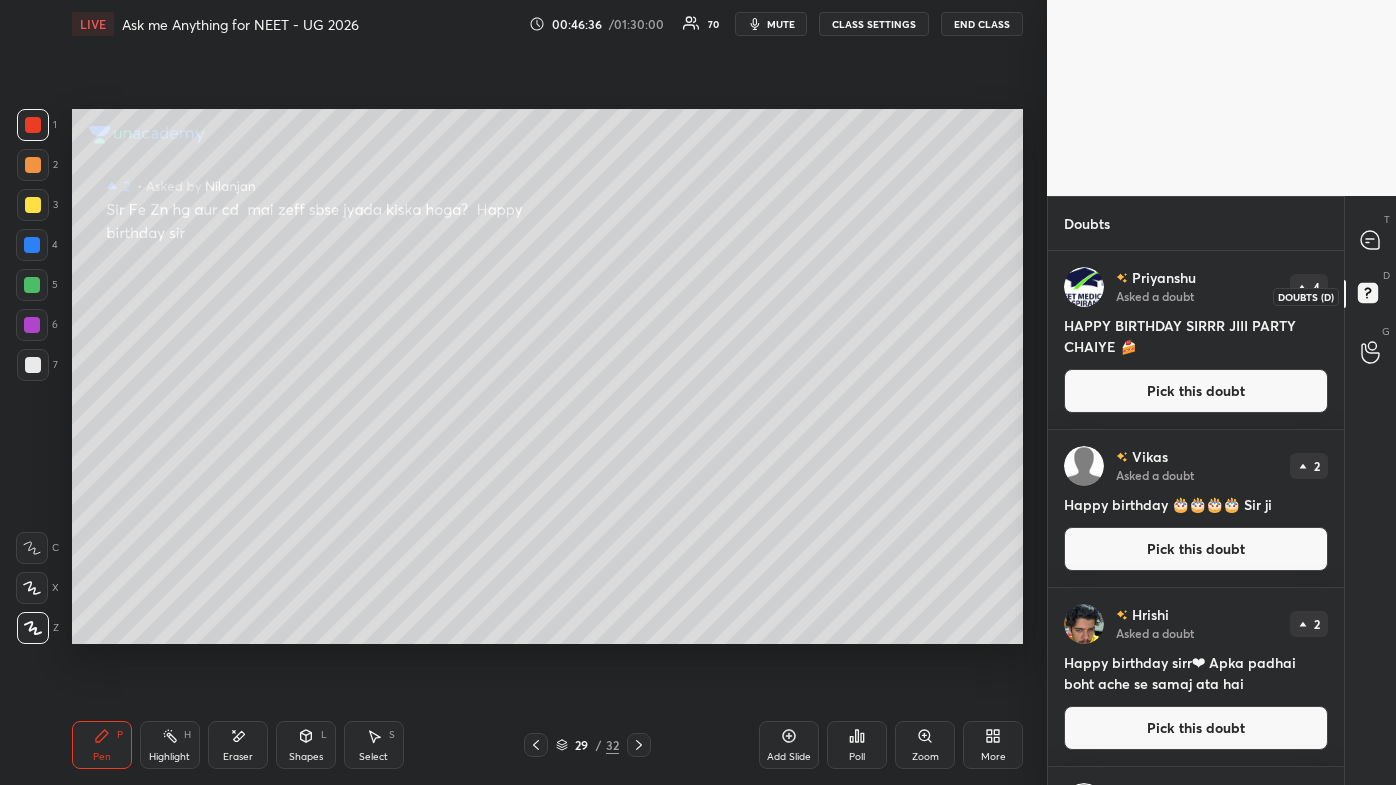 click 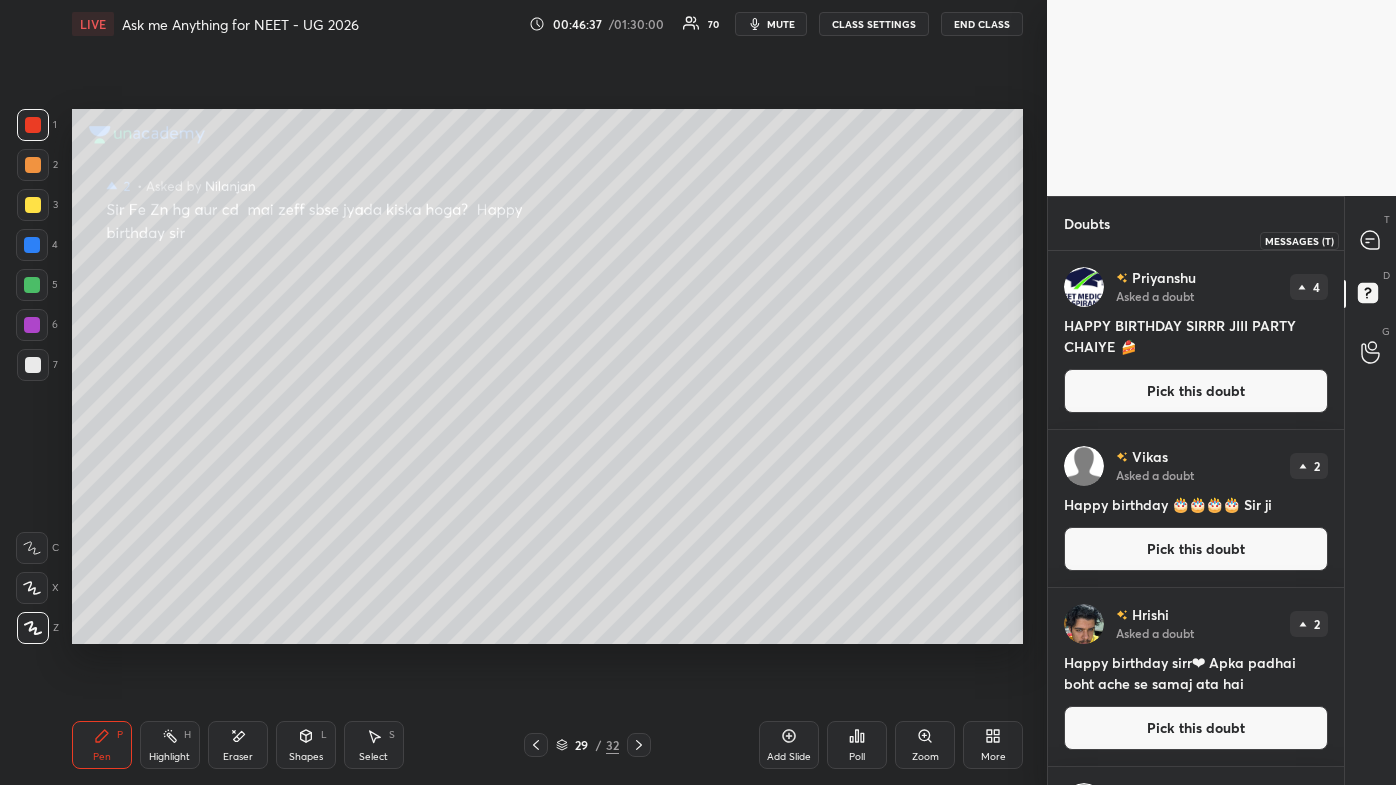 click 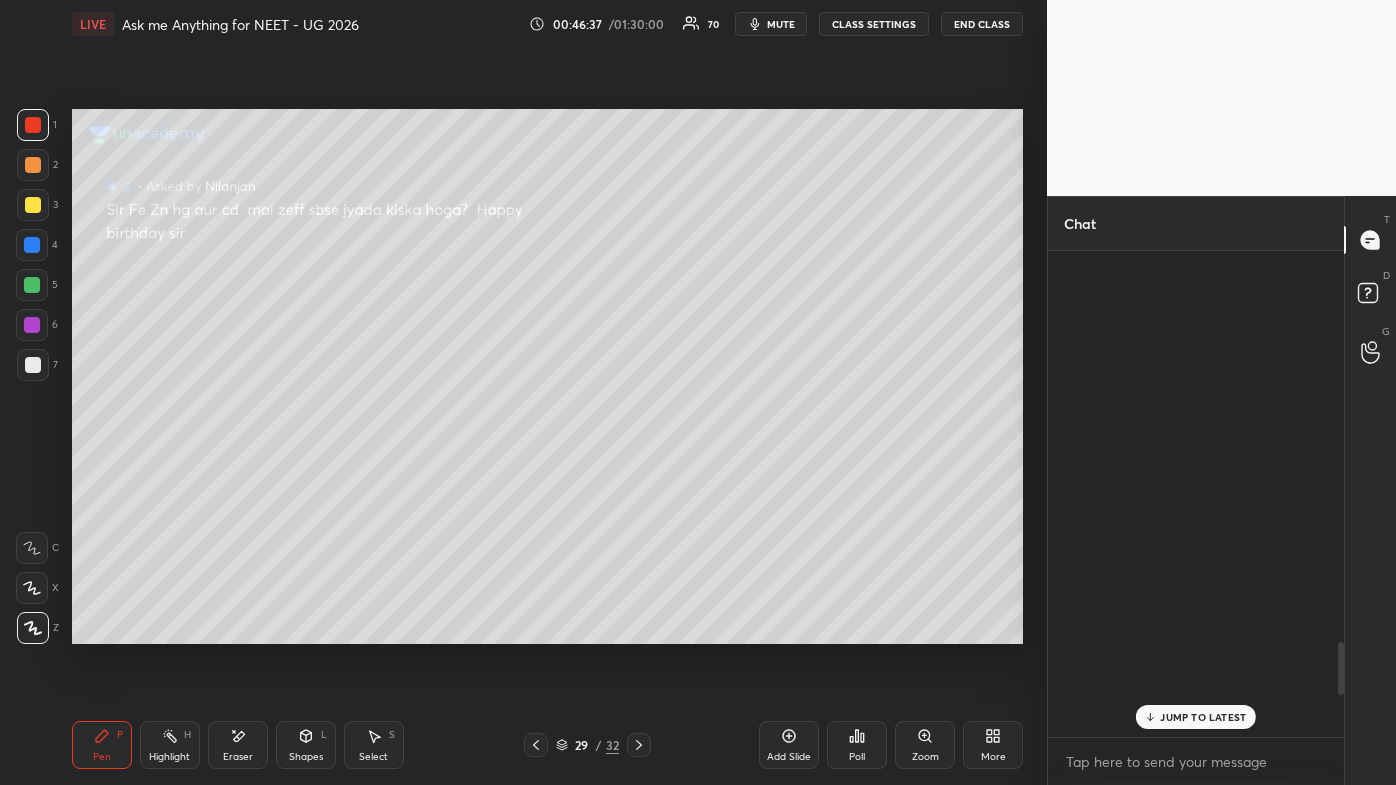 scroll, scrollTop: 3543, scrollLeft: 0, axis: vertical 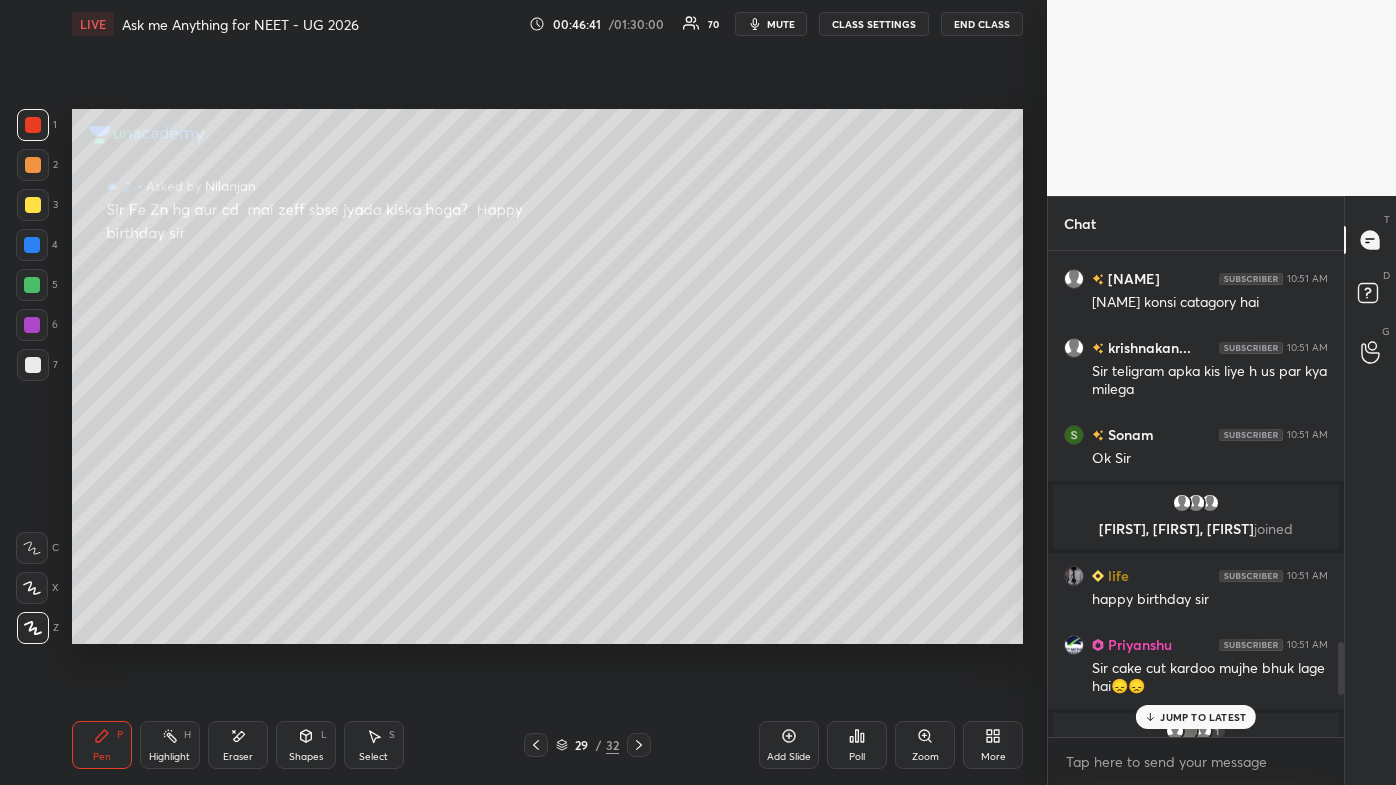 click on "JUMP TO LATEST" at bounding box center [1203, 717] 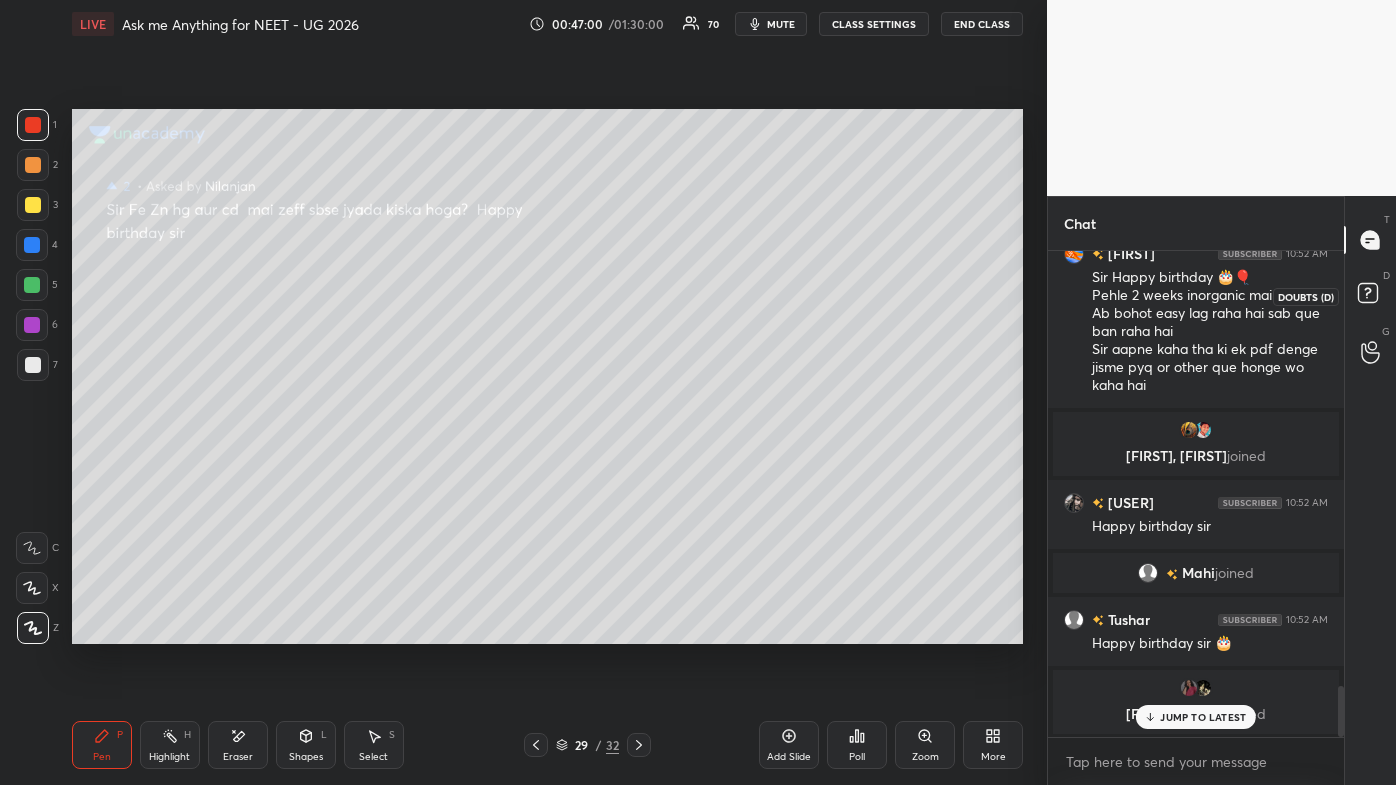 scroll, scrollTop: 3517, scrollLeft: 0, axis: vertical 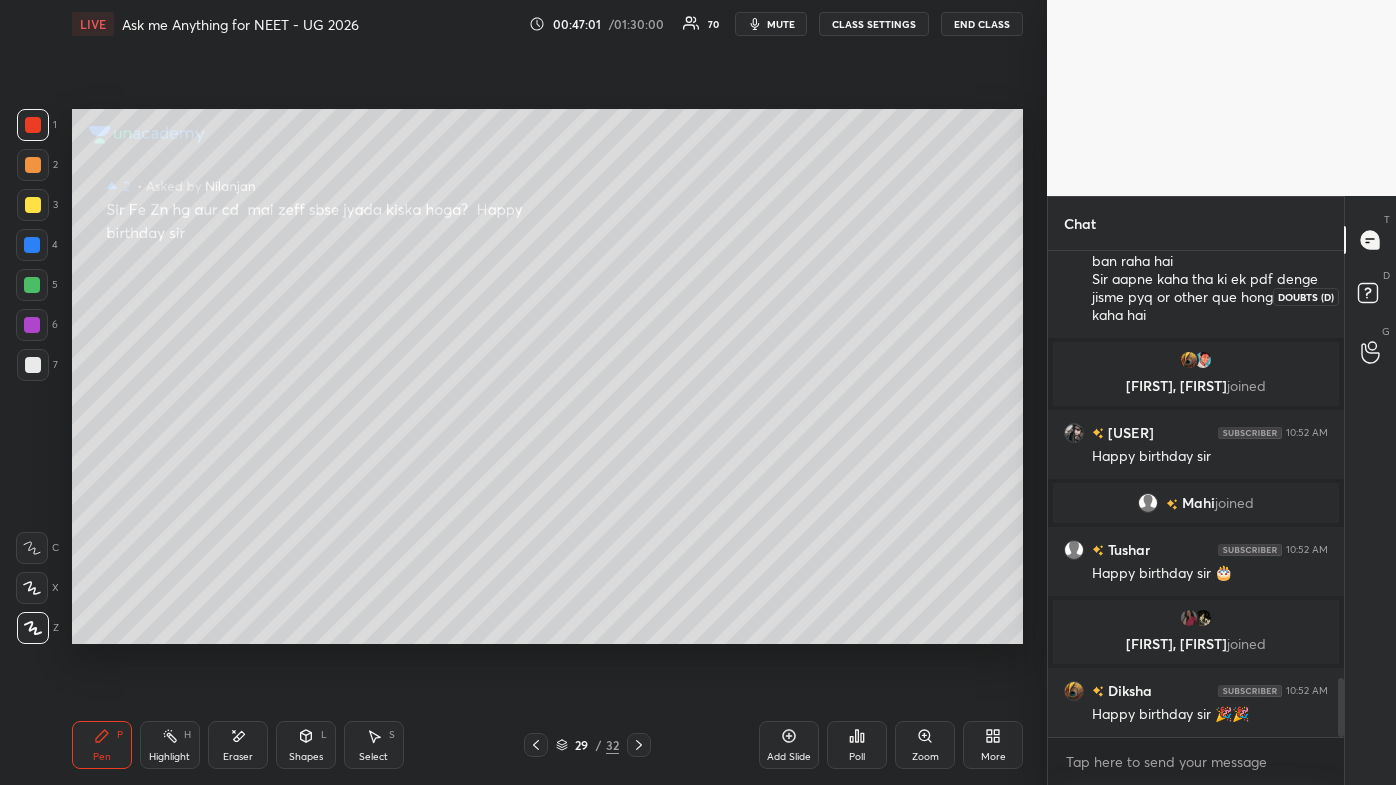 click 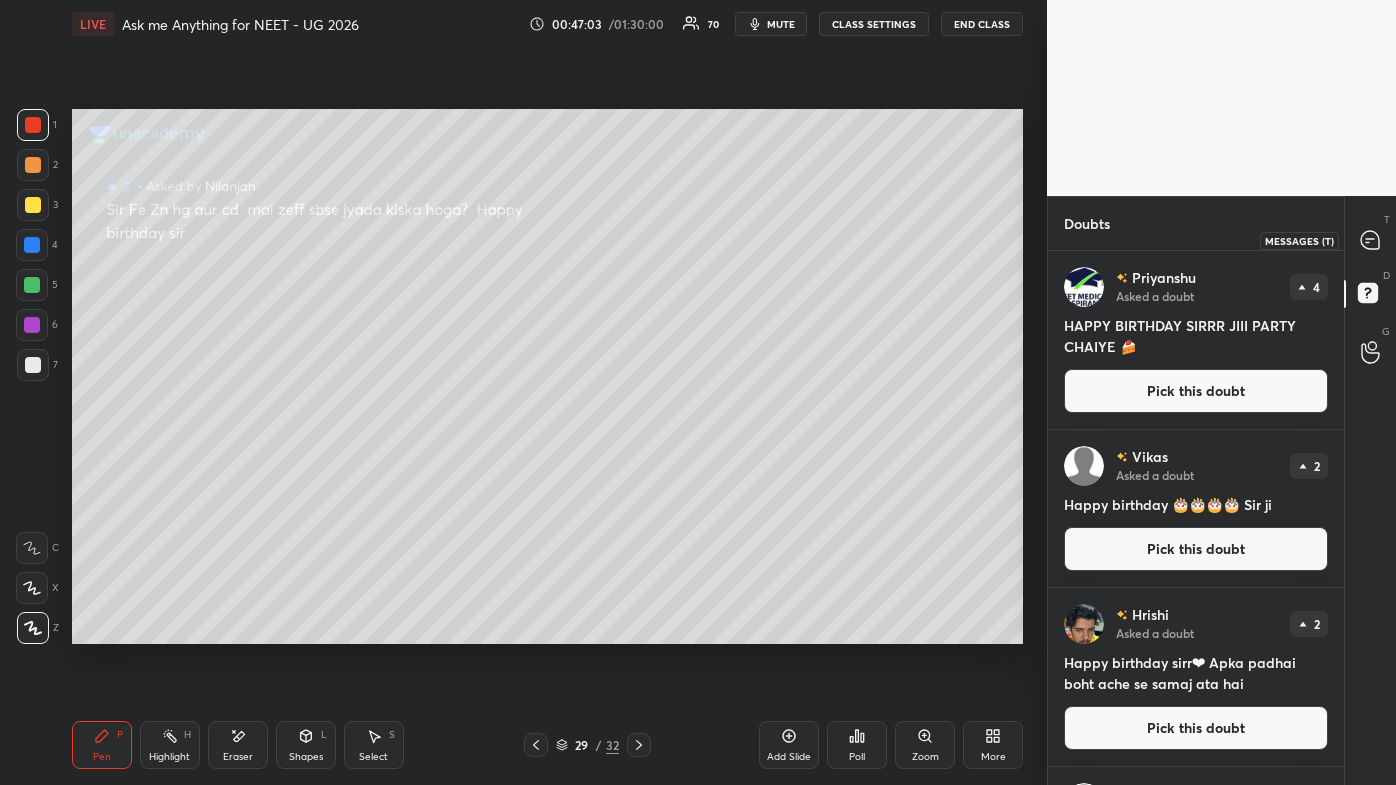 click at bounding box center [1371, 240] 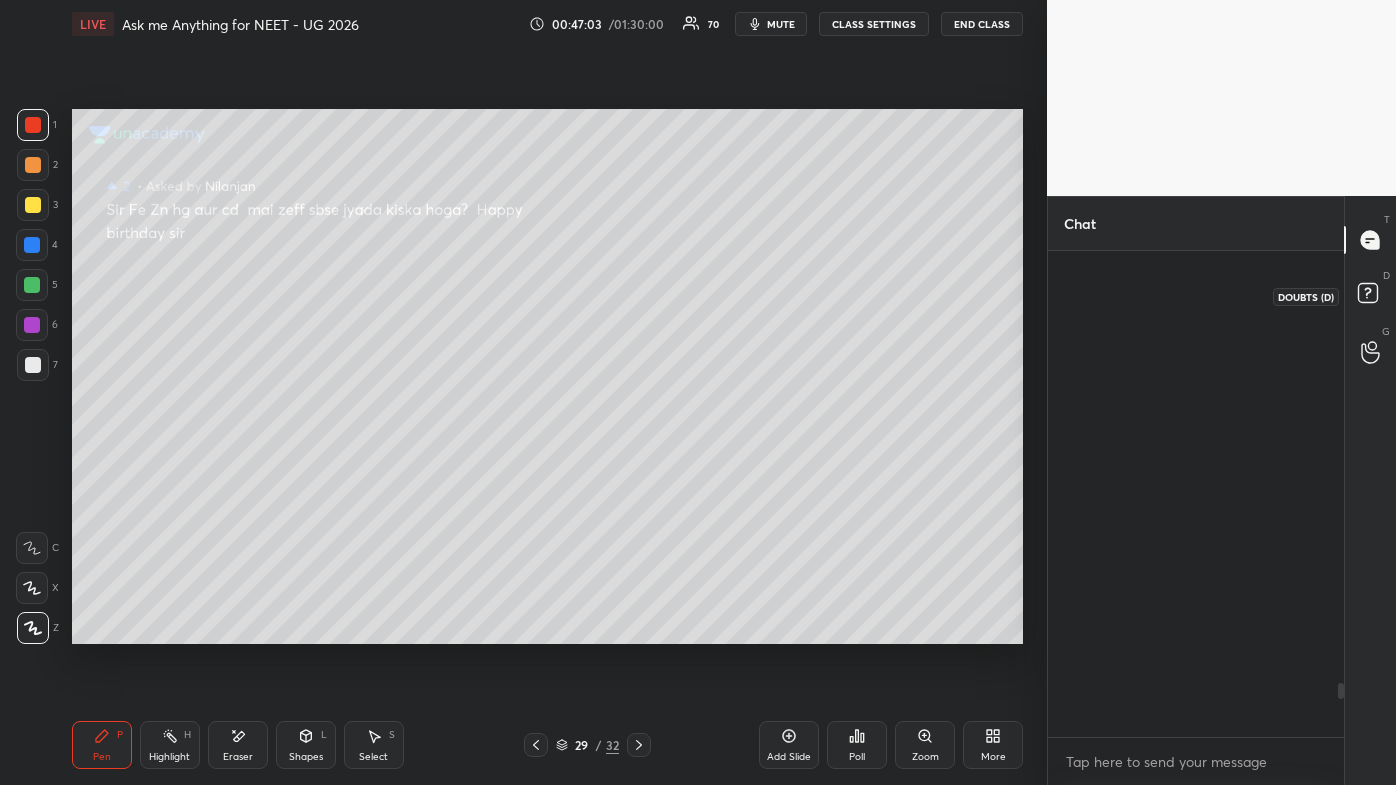 scroll, scrollTop: 3908, scrollLeft: 0, axis: vertical 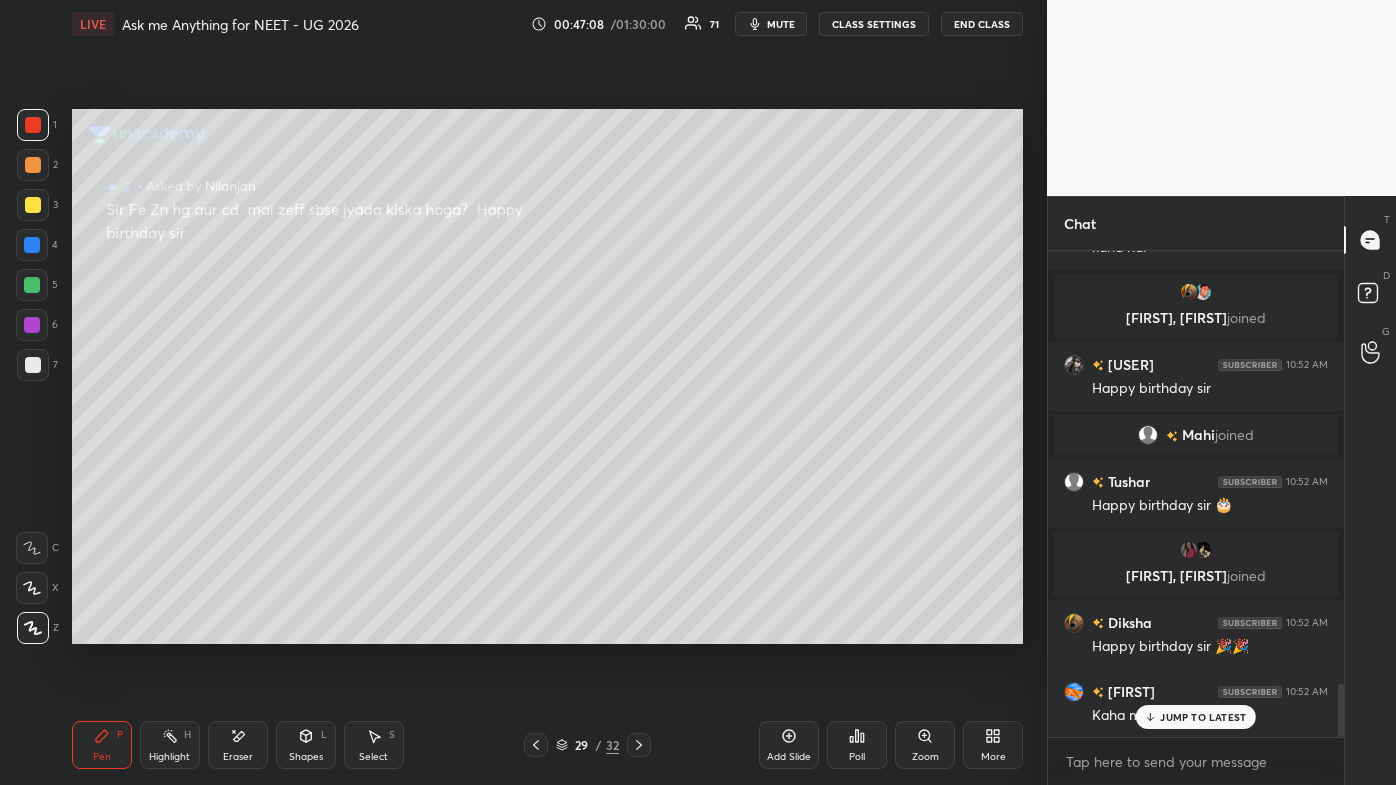 drag, startPoint x: 1088, startPoint y: 656, endPoint x: 1172, endPoint y: 714, distance: 102.0784 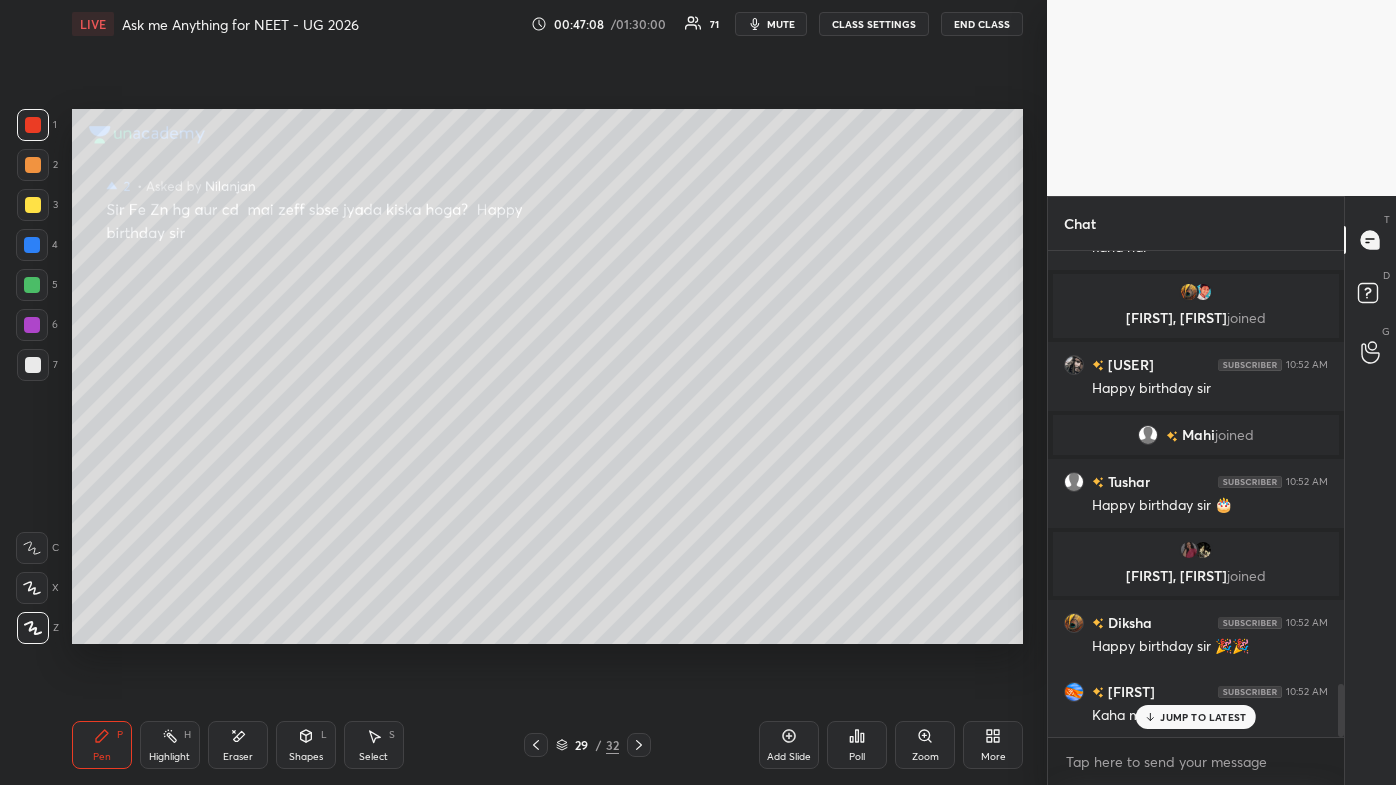 click on "1 2 3 4 5 6 7 C X Z E E Erase all   H H LIVE Ask me Anything for NEET - UG 2026 00:47:08 /  01:30:00 71 mute CLASS SETTINGS End Class Setting up your live class Poll for   secs No correct answer Start poll Back Ask me Anything for NEET - UG 2026 [FIRST] [LAST] Pen P Highlight H Eraser Shapes L Select S 29 / 32 Add Slide Poll Zoom More Chat [USER]  joined [USER] 10:51 AM Sir revised kaise kare [USER] 10:51 AM Altamash konsi catagory hai krishnakan... 10:51 AM Sir teligram apka kis liye h us par kya milega [USER] 10:51 AM Ok Sir [USER], [USER], [USER]  joined [USER] 10:51 AM happy birthday sir [USER] 10:51 AM Sir cake cut kardoo mujhe bhuk lage hai😞😞 1 [USER], [USER], [USER] &  1 other  joined [USER] 10:52 AM Happy birthdag sir [USER] 10:52 AM Sir Happy birthday 🎂🎈
Pehle 2 weeks inorganic mai
Ab bohot easy lag raha hai sab que ban raha hai
Sir aapne kaha tha ki ek pdf denge jisme pyq or other que honge wo kaha hai [USER], [USER]  joined [USER] 10:52 AM Happy birthday sir [USER]  joined [USER] x   4" at bounding box center [698, 392] 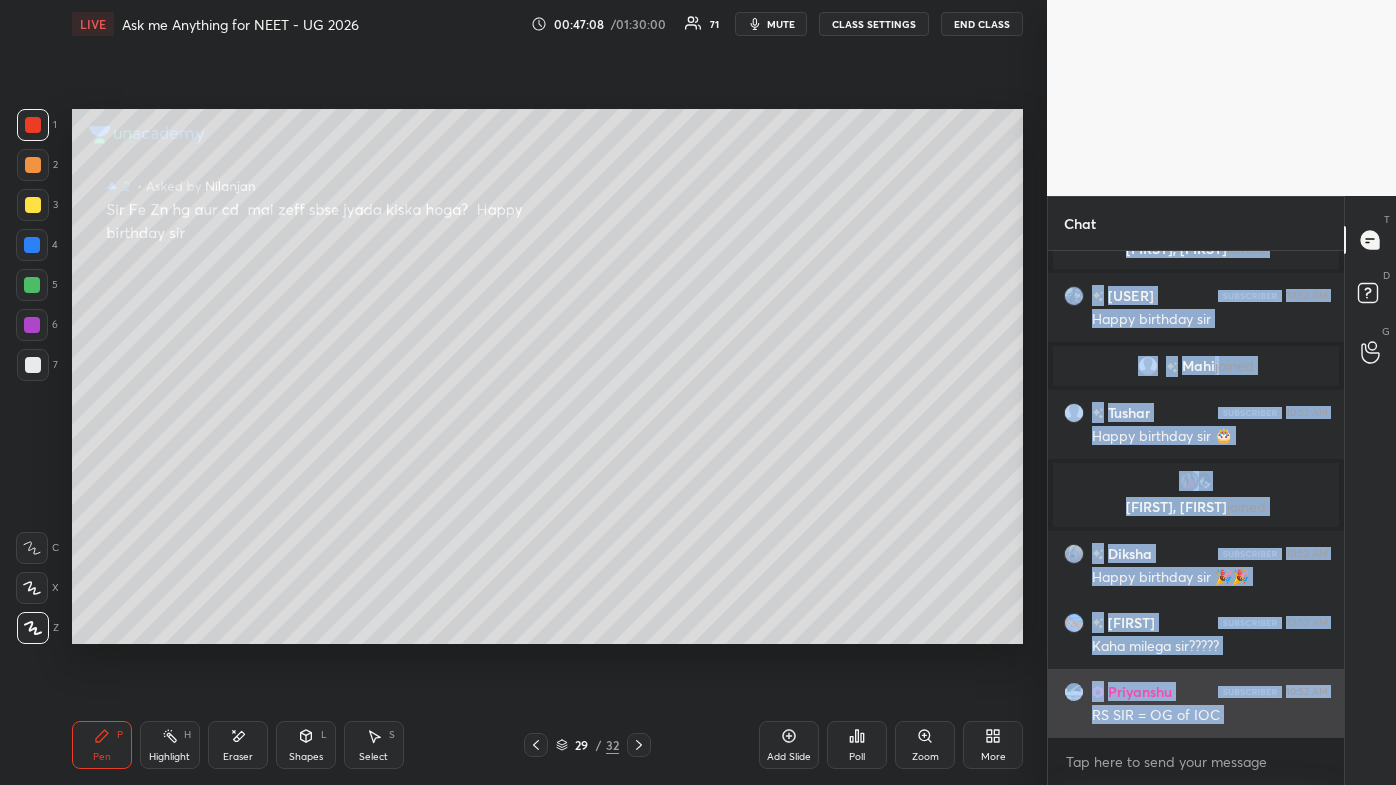 drag, startPoint x: 1172, startPoint y: 714, endPoint x: 1181, endPoint y: 733, distance: 21.023796 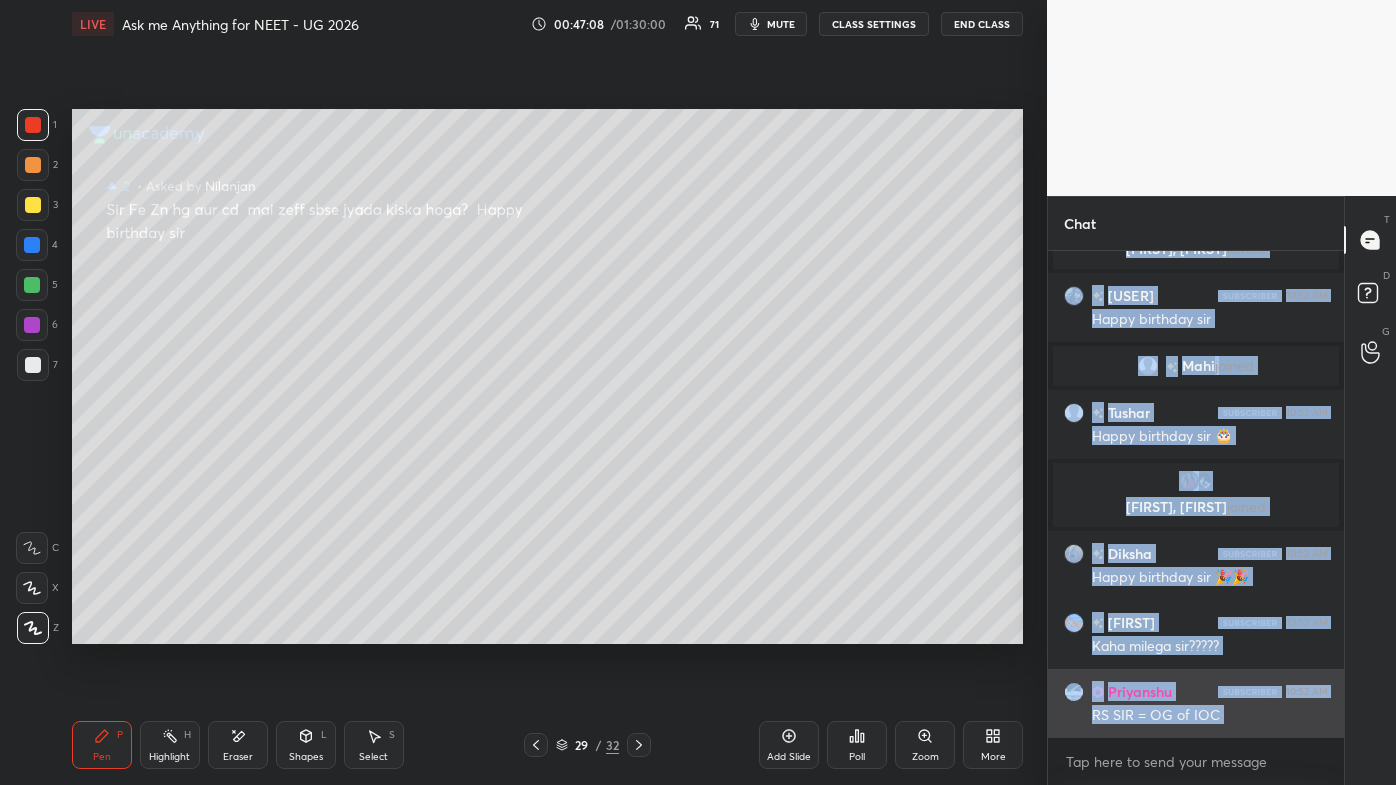 click on "[NAME] 10:52 AM Sir Happy birthday 🎂🎈
Pehle 2 weeks inorganic mai
Ab bohot easy lag raha hai sab que ban raha hai
Sir aapne kaha tha ki ek pdf denge jisme pyq or other que honge wo kaha hai [NAME], [NAME]  joined [NAME] 10:52 AM Happy birthday sir [NAME] 10:52 AM Happy birthday sir 🎂 [NAME], [NAME]  joined [NAME] 10:52 AM Happy birthday sir 🎉🎉 [NAME] 10:52 AM Kaha milega sir????? [NAME] 10:52 AM RS SIR = OG of IOC JUMP TO LATEST Enable hand raising Enable raise hand to speak to learners. Once enabled, chat will be turned off temporarily. Enable x" at bounding box center (1196, 518) 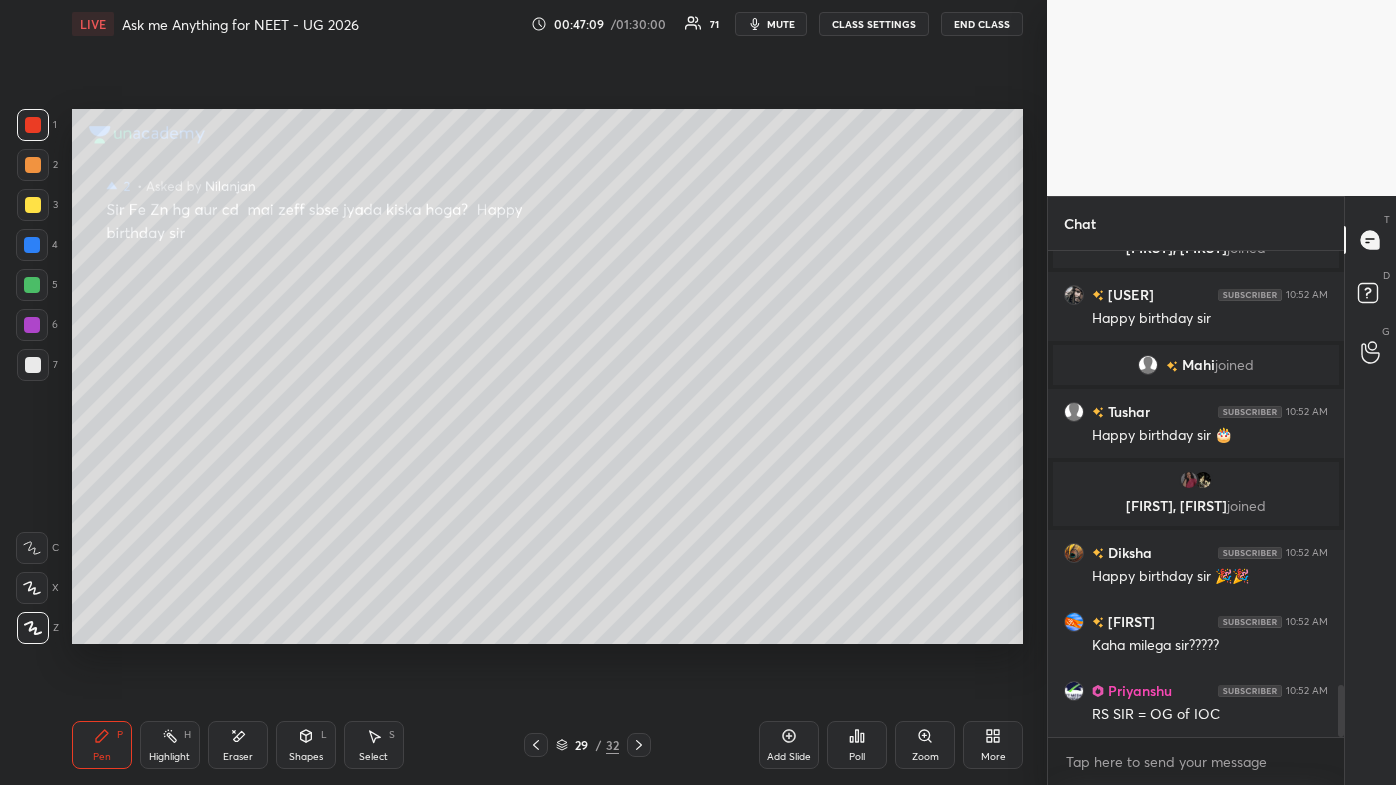 scroll, scrollTop: 4093, scrollLeft: 0, axis: vertical 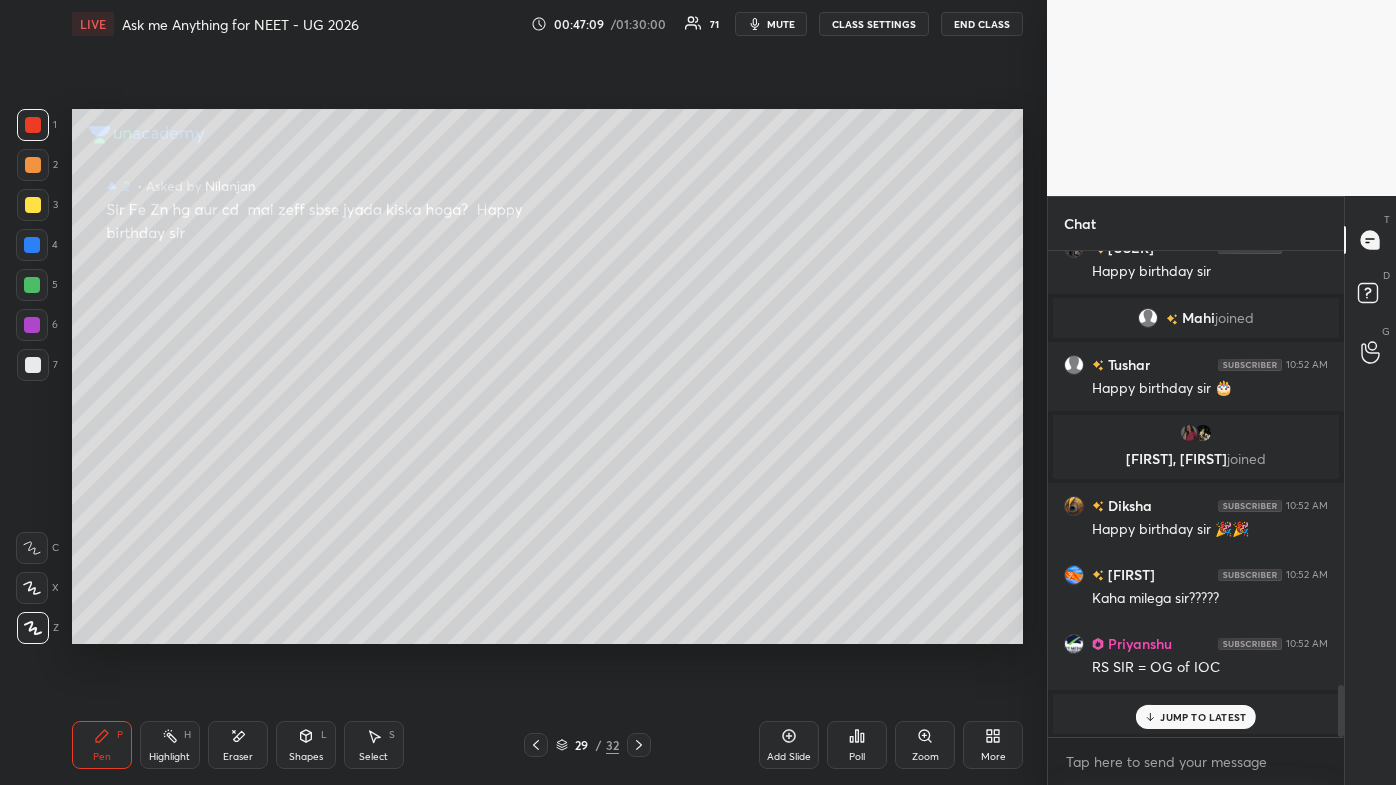 drag, startPoint x: 1181, startPoint y: 733, endPoint x: 949, endPoint y: 696, distance: 234.9319 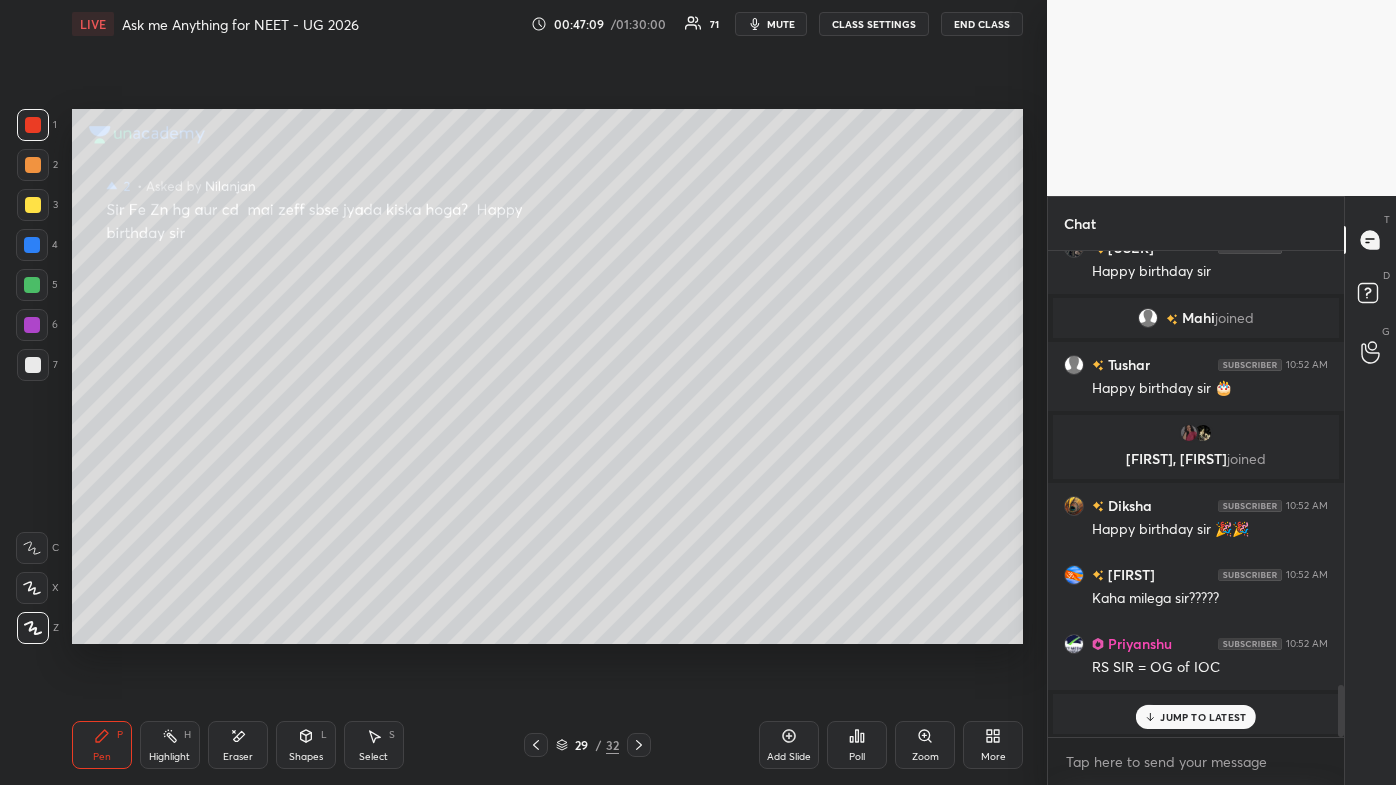 click on "1 2 3 4 5 6 7 C X Z E E Erase all H H LIVE Ask me Anything for NEET - UG 2026 00:47:09 / 01:30:00 71 mute CLASS SETTINGS End Class Setting up your live class Poll for secs No correct answer Start poll Back Ask me Anything for NEET - UG 2026 Ramesh Sharda Pen P Highlight H Eraser Shapes L Select S 29 / 32 Add Slide Poll Zoom More Chat [NAME] 10:51 AM Altamash konsi catagory hai krishnakan... 10:51 AM Sir teligram apka kis liye h us par kya milega [NAME] 10:51 AM Ok Sir [NAME], [NAME], [NAME] joined life 10:51 AM happy birthday sir [NAME] 10:51 AM Sir cake cut kardoo mujhe bhuk lage hai😞😞 1 [NAME], [NAME], [NAME] & 1 other joined [NAME] 10:52 AM Happy birthdag sir [NAME] 10:52 AM Sir Happy birthday 🎂
Pehle 2 weeks inorganic mai
Ab bohot easy lag raha hai sab que ban raha hai
Sir aapne kaha tha ki ek pdf denge jisme pyq or other que honge wo kaha hai [NAME] joined [NAME] joined [NAME] 10:52 AM Happy birthday sir 🎂 [NAME] joined [NAME] joined Shilpa, Tiyasa joined" at bounding box center [698, 392] 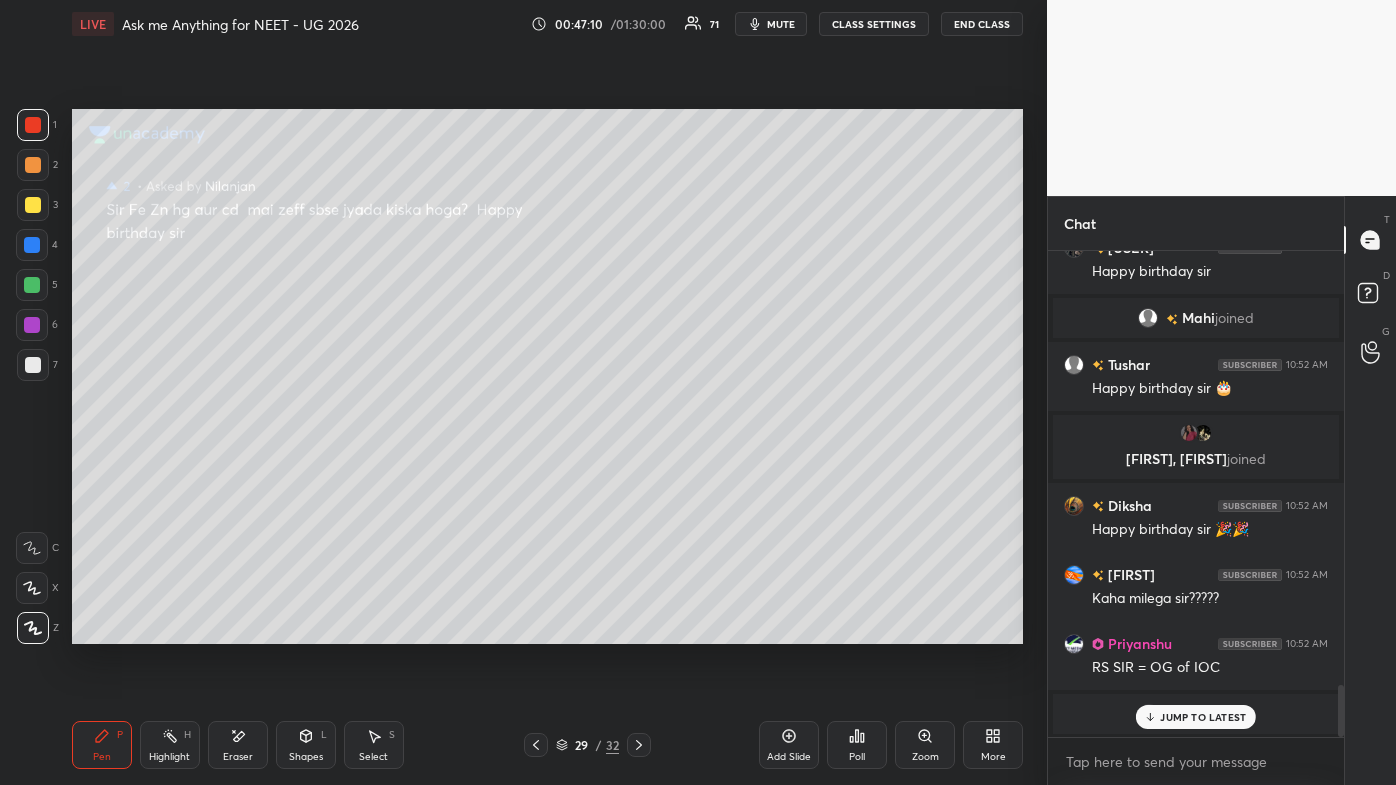 drag, startPoint x: 949, startPoint y: 696, endPoint x: 744, endPoint y: 784, distance: 223.08966 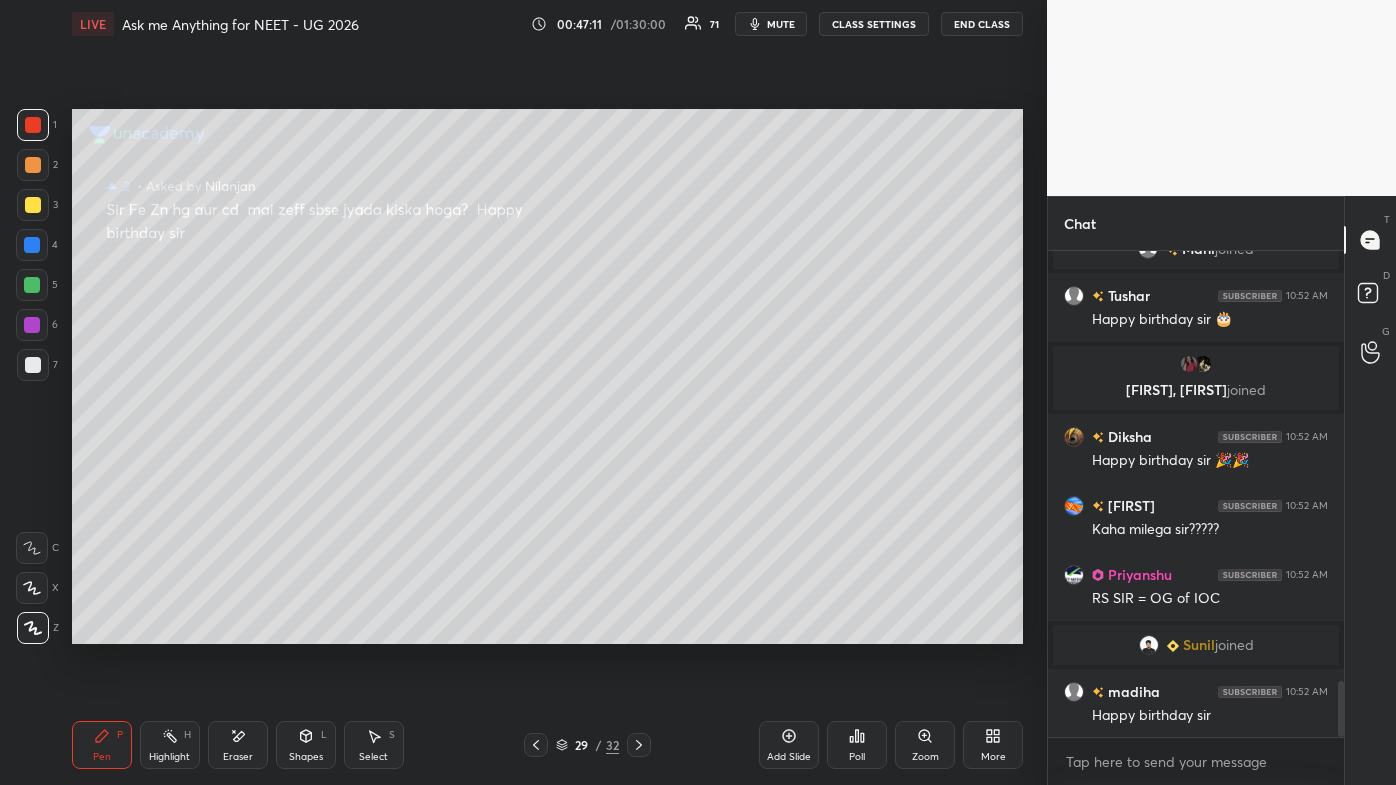 scroll, scrollTop: 3802, scrollLeft: 0, axis: vertical 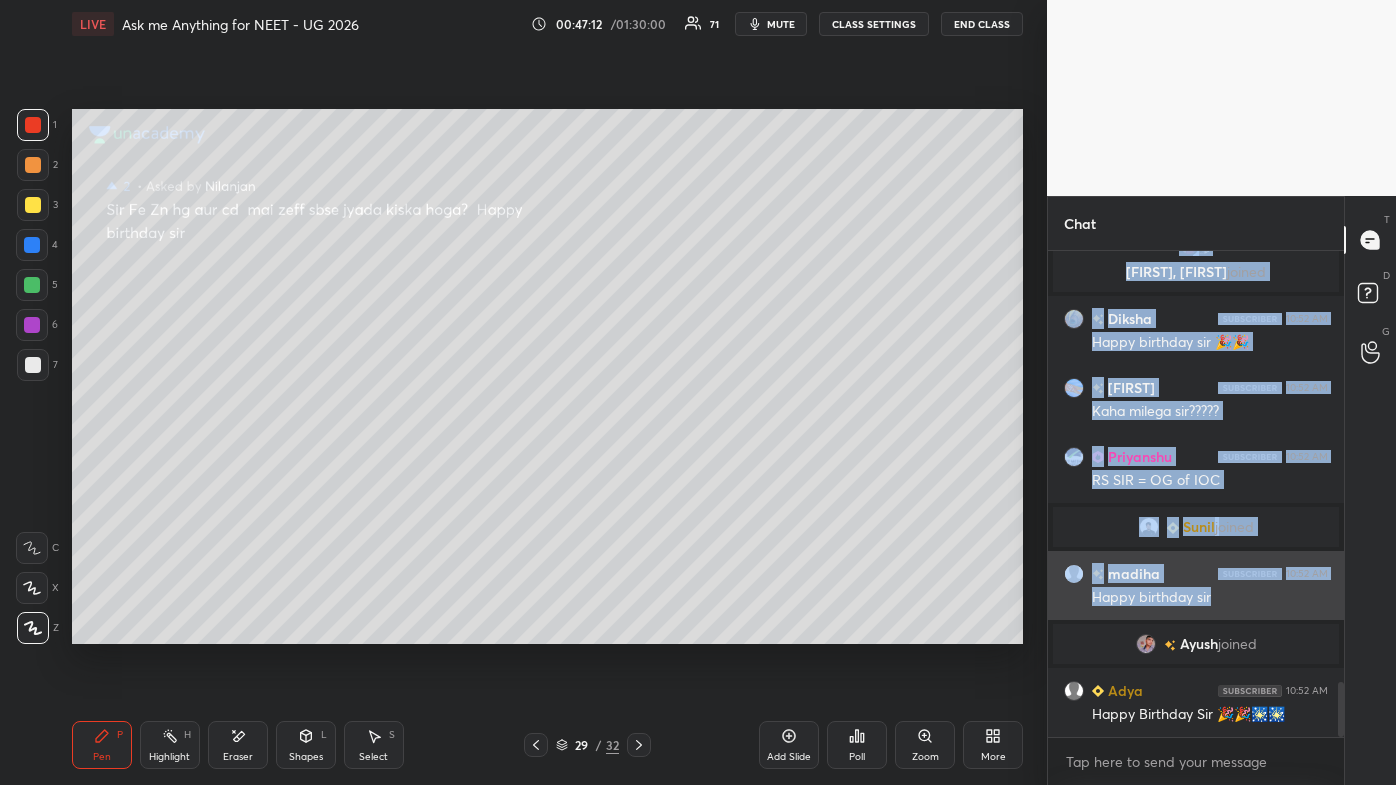 drag, startPoint x: 1248, startPoint y: 624, endPoint x: 1239, endPoint y: 594, distance: 31.320919 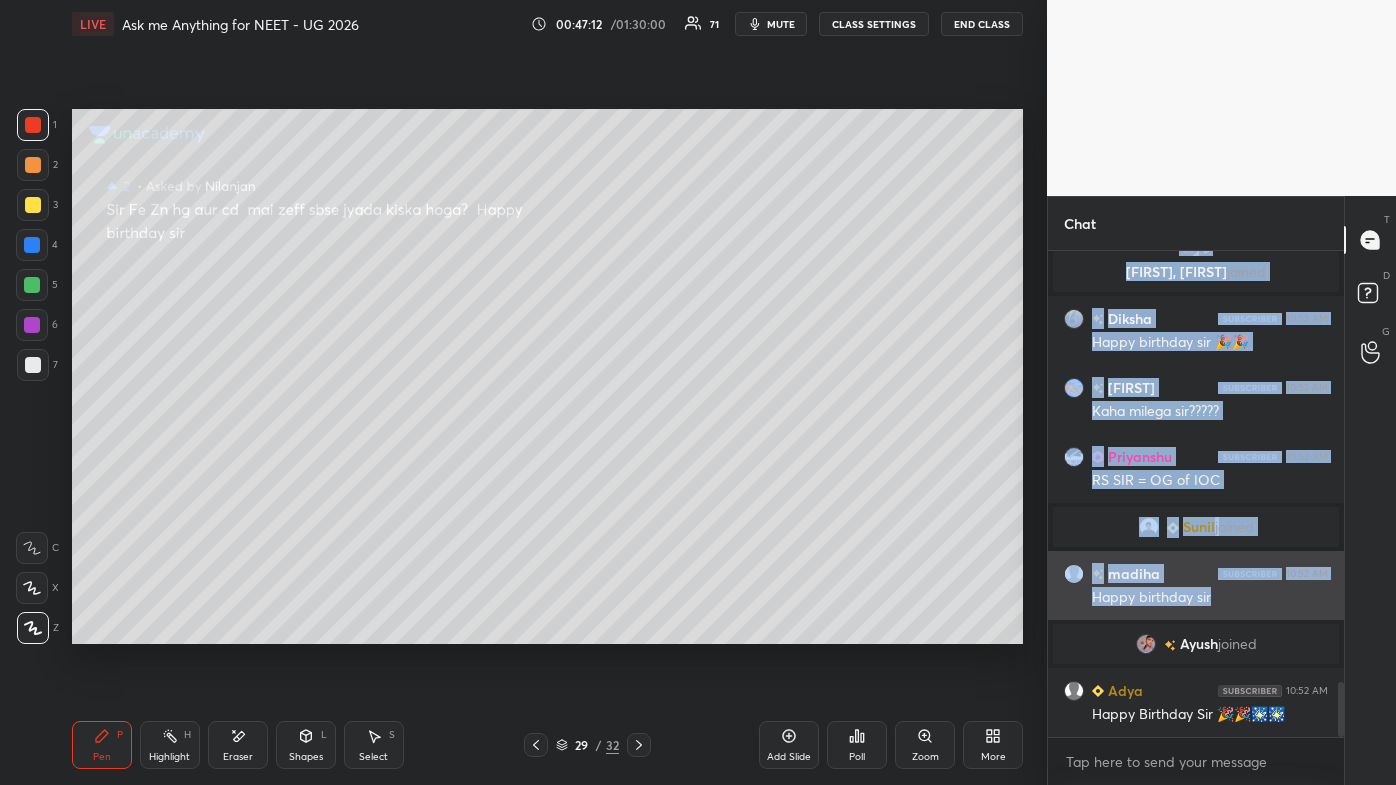 click on "[FIRST] 10:52 AM Happy birthday sir 🎂 [FIRST], [FIRST]  joined [FIRST] 10:52 AM Happy birthday sir 🎉🎉 [FIRST] 10:52 AM Kaha milega sir????? [FIRST] 10:52 AM RS SIR = OG of IOC [FIRST]  joined [FIRST] 10:52 AM Happy birthday sir [FIRST]  joined [FIRST] 10:52 AM Happy Birthday Sir 🎉🎉🎇🎇" at bounding box center [1196, 494] 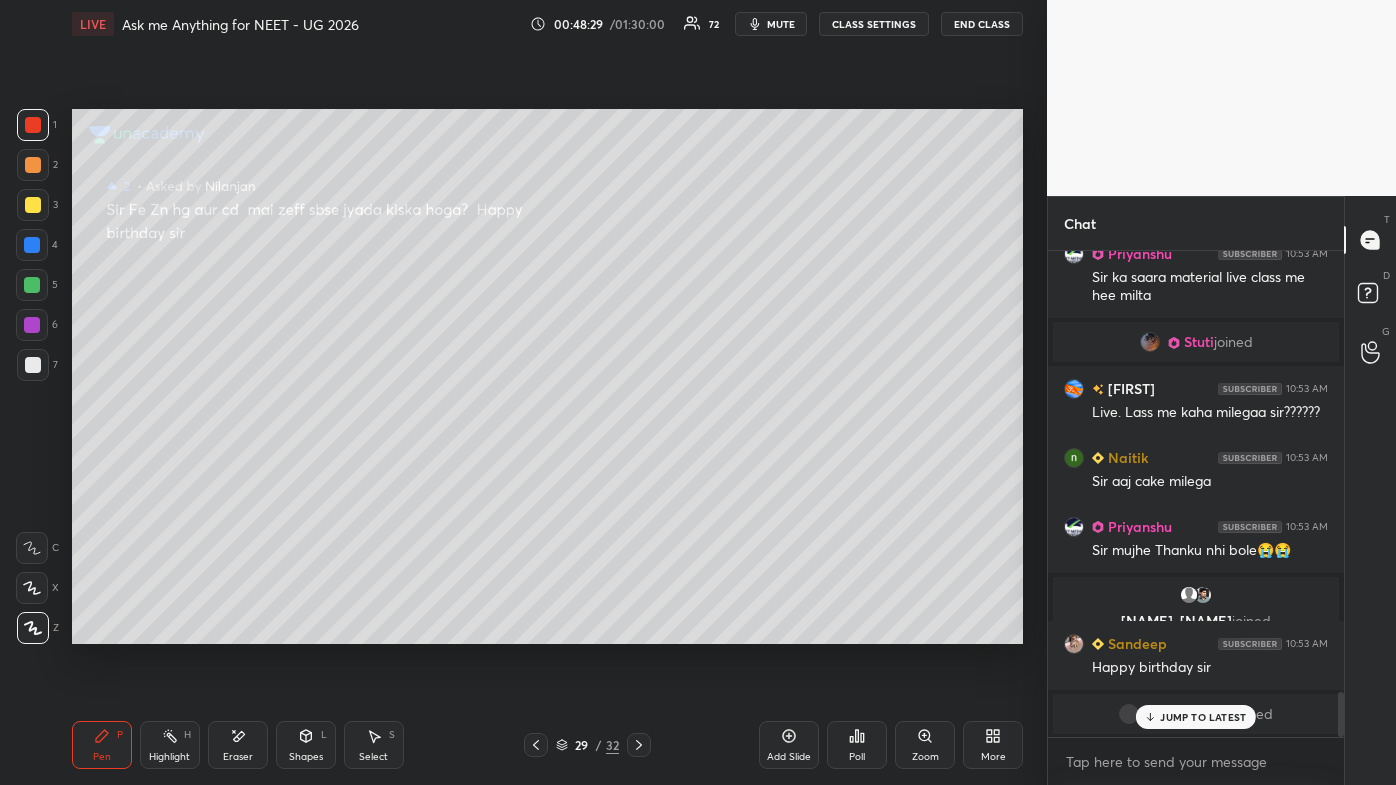 scroll, scrollTop: 4832, scrollLeft: 0, axis: vertical 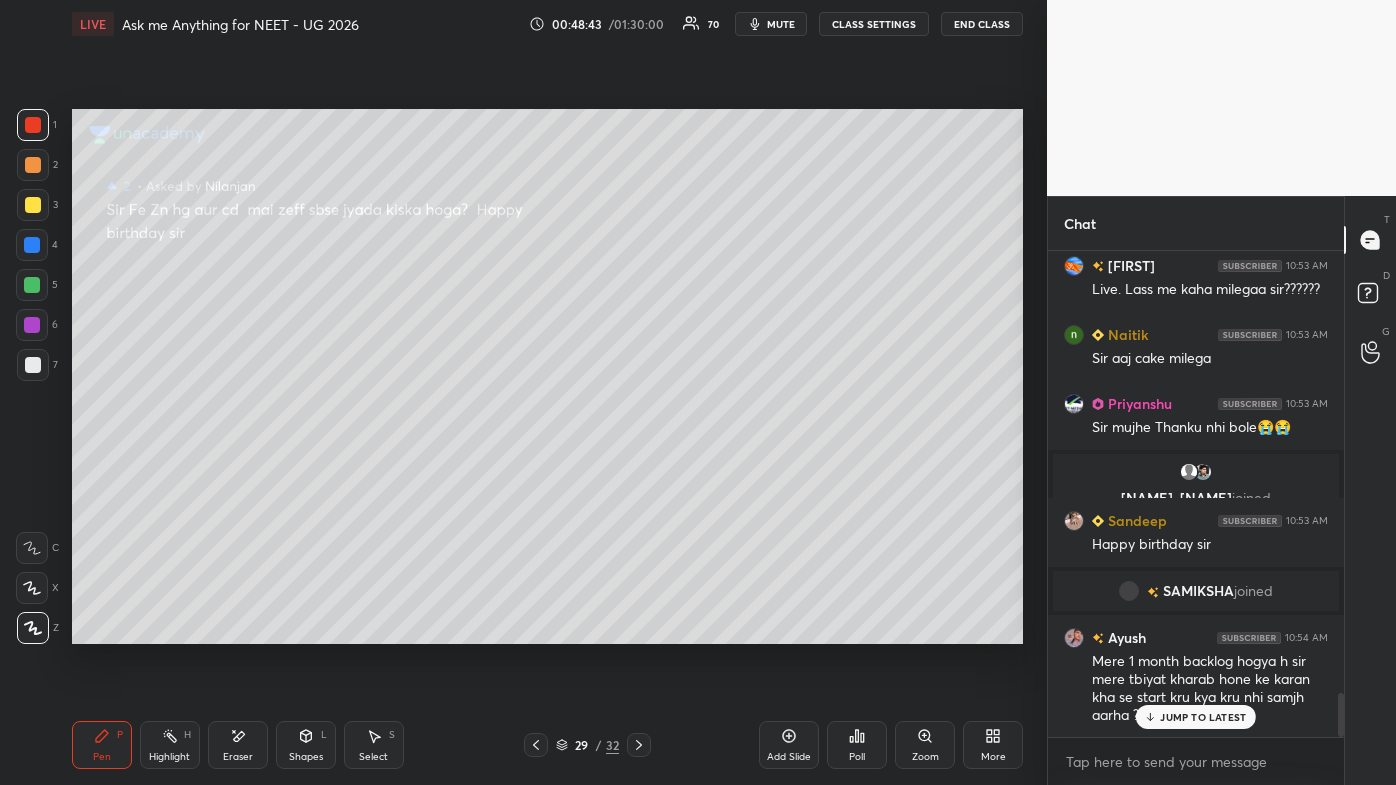 drag, startPoint x: 1356, startPoint y: 501, endPoint x: 1229, endPoint y: 589, distance: 154.5089 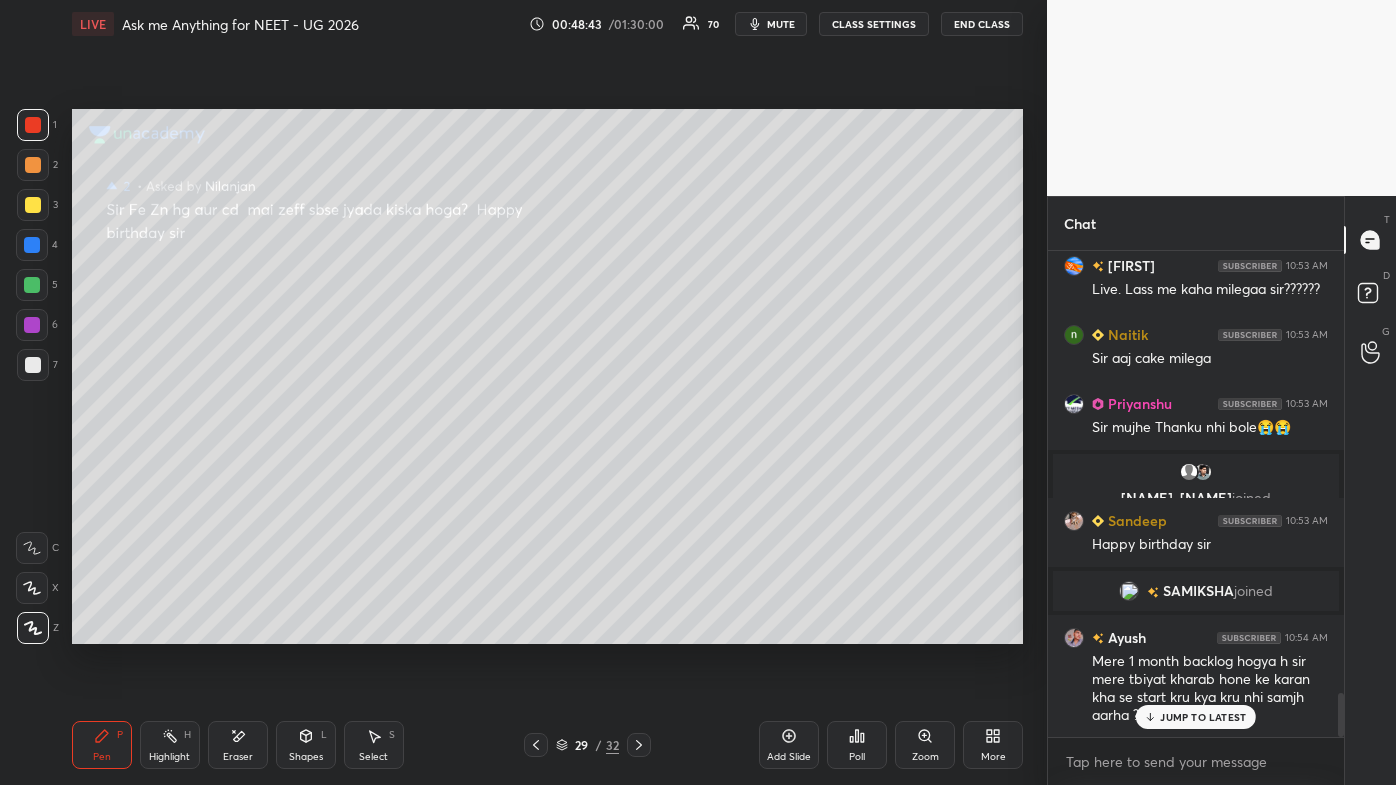 click on "Chat [FIRST] joined [FIRST] 10:53 AM Sir module khamile gaa [FIRST] 10:53 AM Cake celebration 🥳 [FIRST]... 10:53 AM Sir live class me, pdf jo dege woh update section me milega live class, me [FIRST]  joined [FIRST] 10:53 AM Hnn sir [FIRST] 10:53 AM Happy birthday sir you r the king of inorganic sir...once again happy birthday 🎂 🥳 sir.. [FIRST]  joined [FIRST] 10:53 AM Sir ka saara material live class me hee milta [FIRST]  joined [FIRST] 10:53 AM Live. Lass me kaha milegaa sir?????? [FIRST] 10:53 AM Sir aaj cake milega [FIRST] 10:53 AM Sir mujhe Thanku nhi bole😭😭 [FIRST], [FIRST]  joined [FIRST] [FIRST] 10:53 AM Happy birthday sir [FIRST]  joined [FIRST] 10:54 AM Mere 1 month backlog hogya h sir mere tbiyat kharab hone ke karan kha se start kru kya kru nhi samjh aarha ??? JUMP TO LATEST Enable hand raising Enable raise hand to speak to learners. Once enabled, chat will be turned off temporarily. Enable x   [FIRST] Asked a doubt 4 HAPPY BIRTHDAY SIRRR JIII PARTY CHAIYE  🍰 Pick this doubt [FIRST] 2 [FIRST] 2 2" at bounding box center (1221, 490) 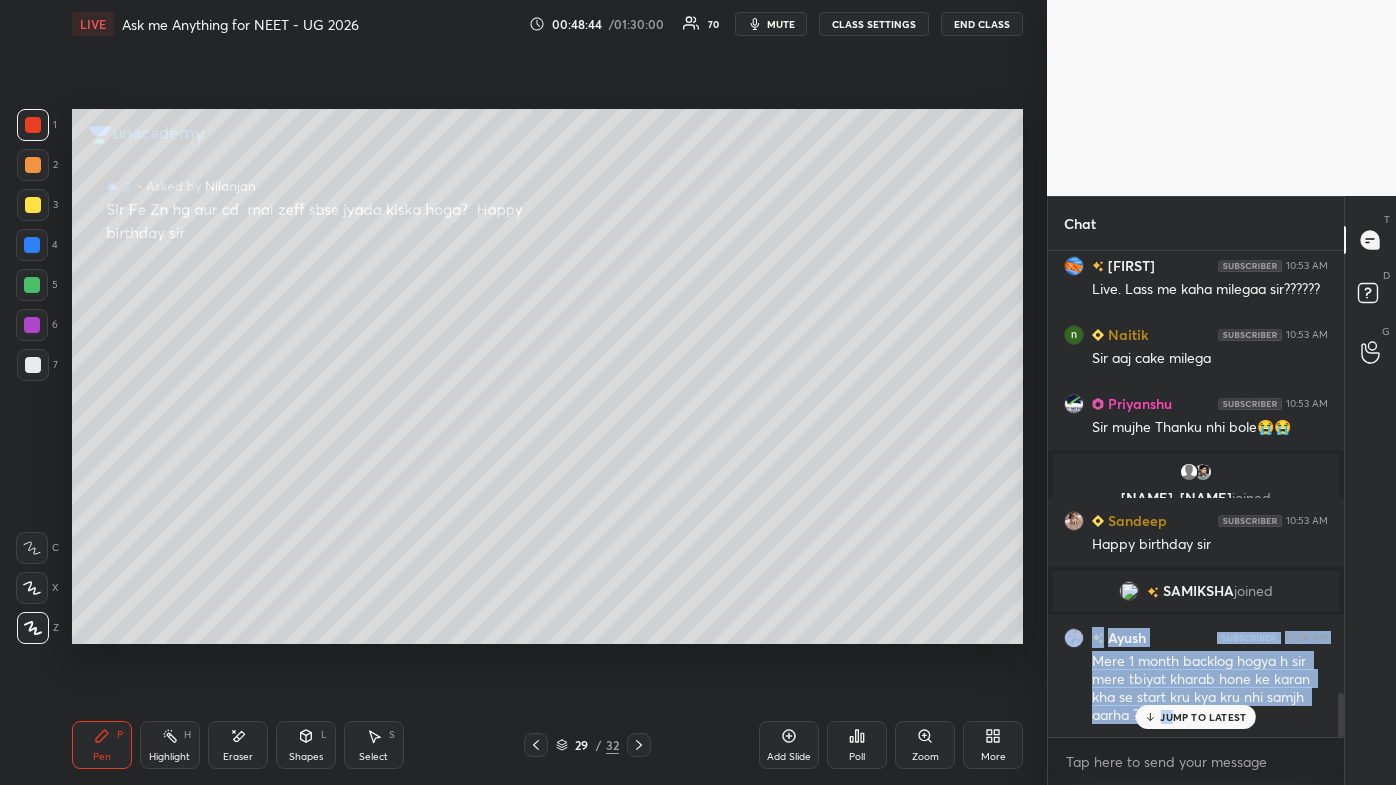 drag, startPoint x: 1077, startPoint y: 682, endPoint x: 1170, endPoint y: 717, distance: 99.368004 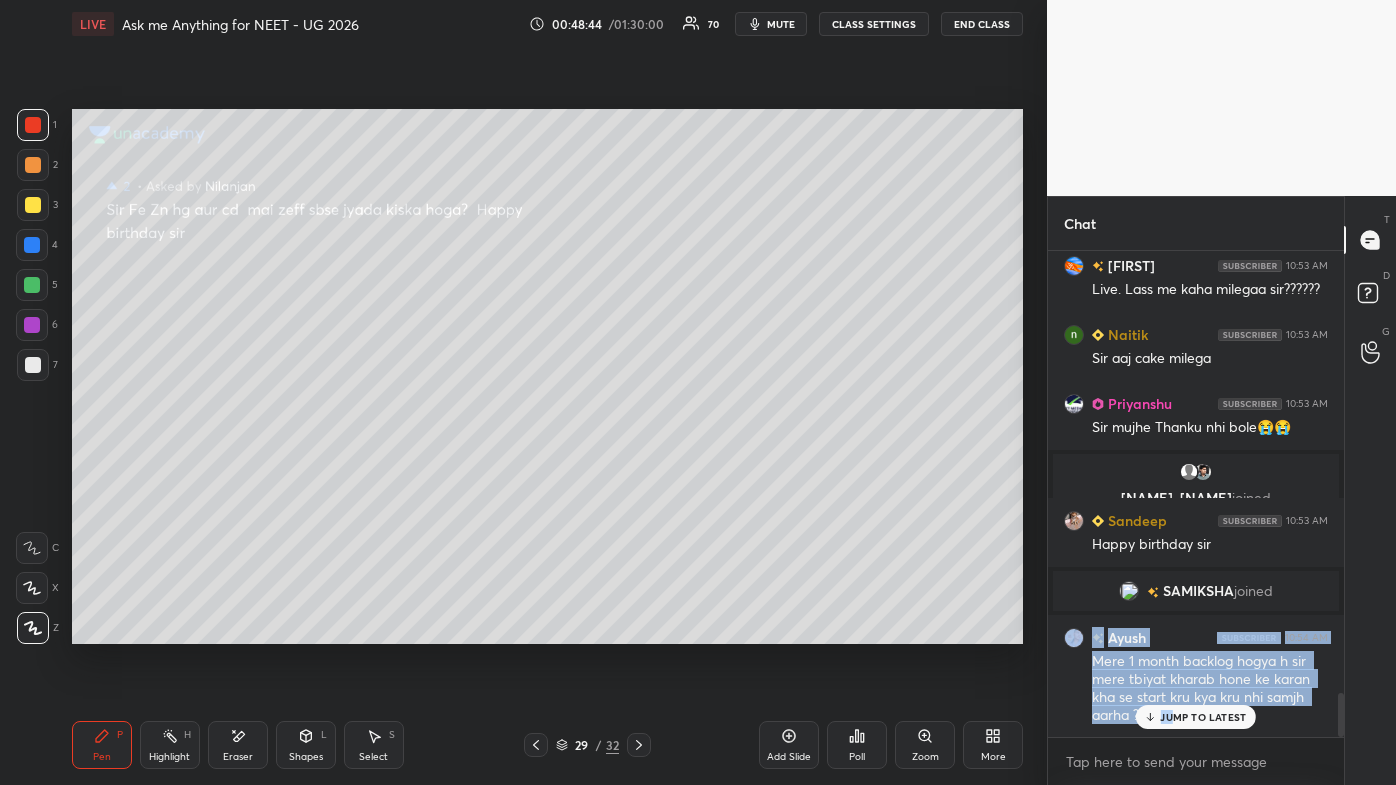 click on "[FIRST] joined [FIRST] [TIME] Sir module khamile gaa [FIRST] [TIME] Cake celebration 🥳 [FIRST]... [TIME] Sir live class me, pdf jo dege woh update section me milega live class, me [FIRST]  joined [FIRST] [TIME] Hnn sir [FIRST] [TIME] Happy birthday sir you r the king of inorganic sir...once again happy birthday 🎂 🥳 sir.. [FIRST]  joined [FIRST] [TIME] Sir ka saara material live class me hee milta [FIRST]  joined [FIRST] [TIME] Live. Lass me kaha milegaa sir?????? [FIRST] [TIME] Sir aaj cake milega [FIRST] [TIME] Sir mujhe Thanku nhi bole😭😭 [FIRST], [FIRST]  joined [FIRST] [TIME] Happy birthday sir [FIRST]  joined [FIRST] [TIME] Mere 1 month backlog hogya h sir mere tbiyat kharab hone ke karan kha se start kru kya kru nhi samjh aarha ??? JUMP TO LATEST" at bounding box center (1196, 494) 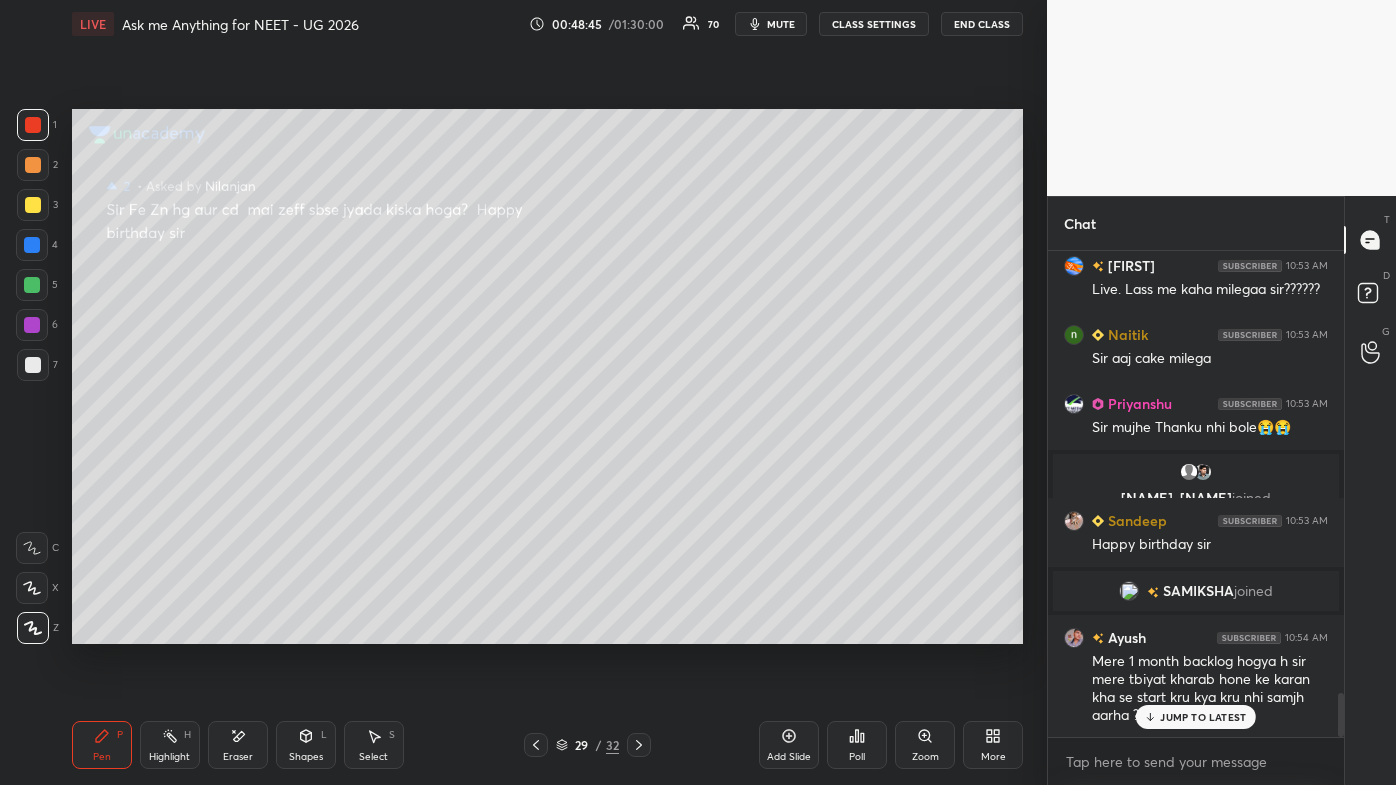 drag, startPoint x: 1148, startPoint y: 741, endPoint x: 1199, endPoint y: 744, distance: 51.088158 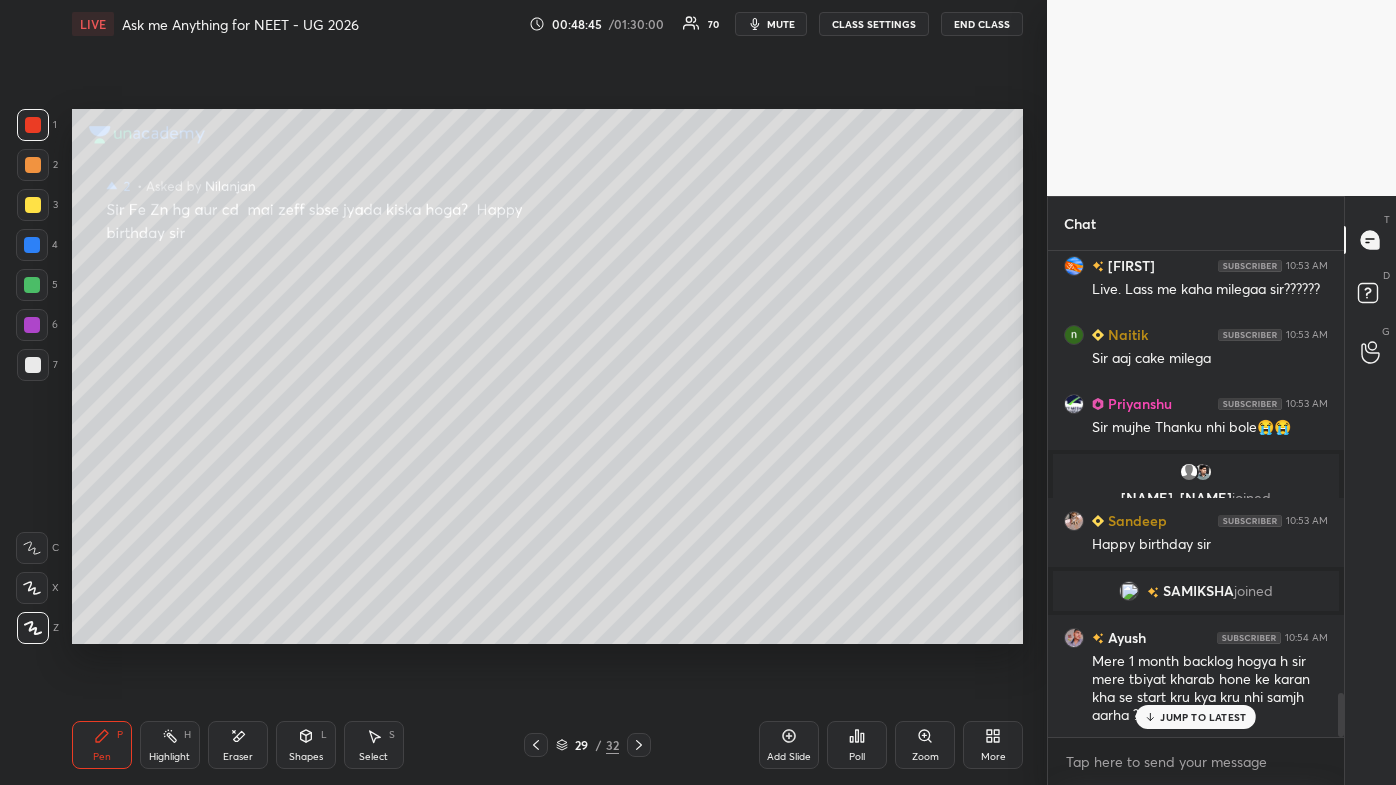 click on "x" at bounding box center [1196, 761] 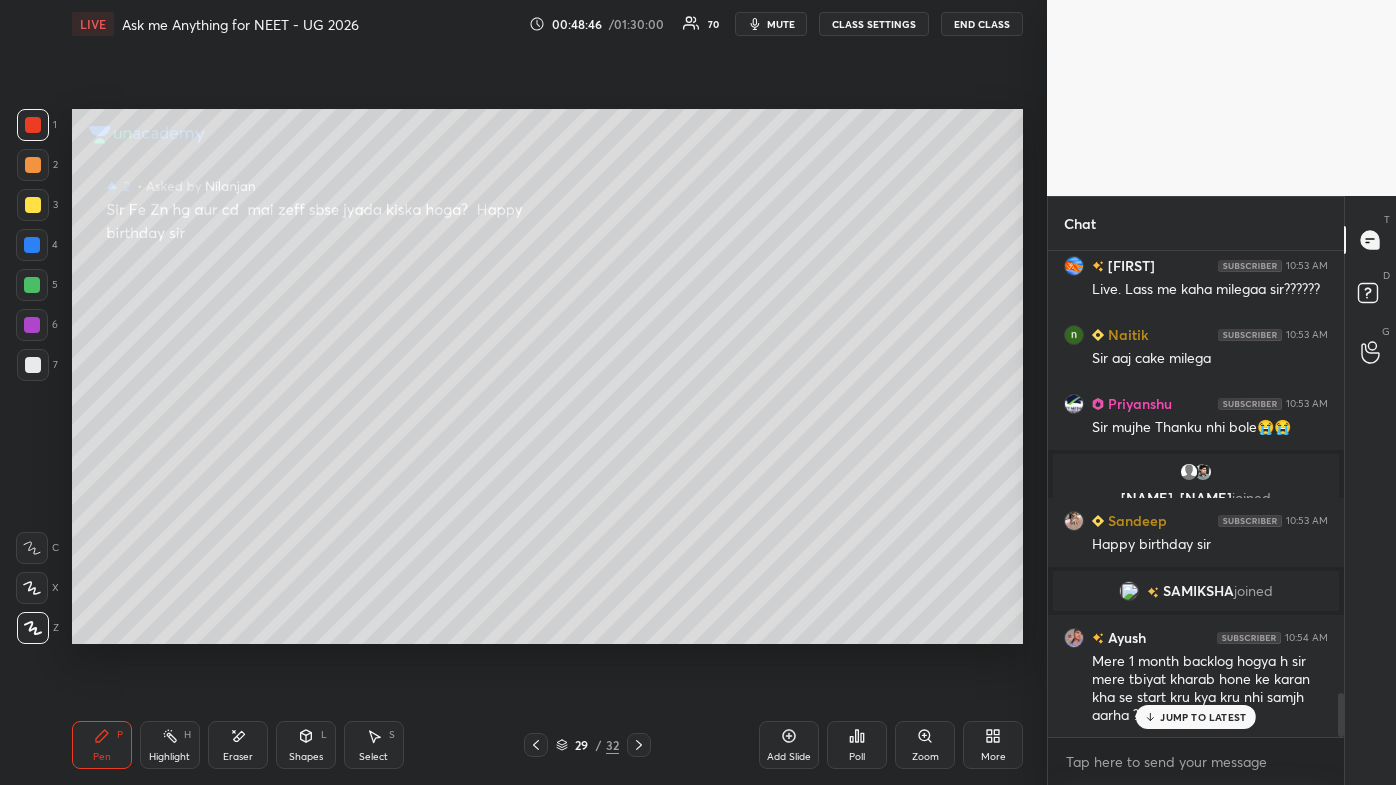 drag, startPoint x: 1196, startPoint y: 733, endPoint x: 1216, endPoint y: 714, distance: 27.58623 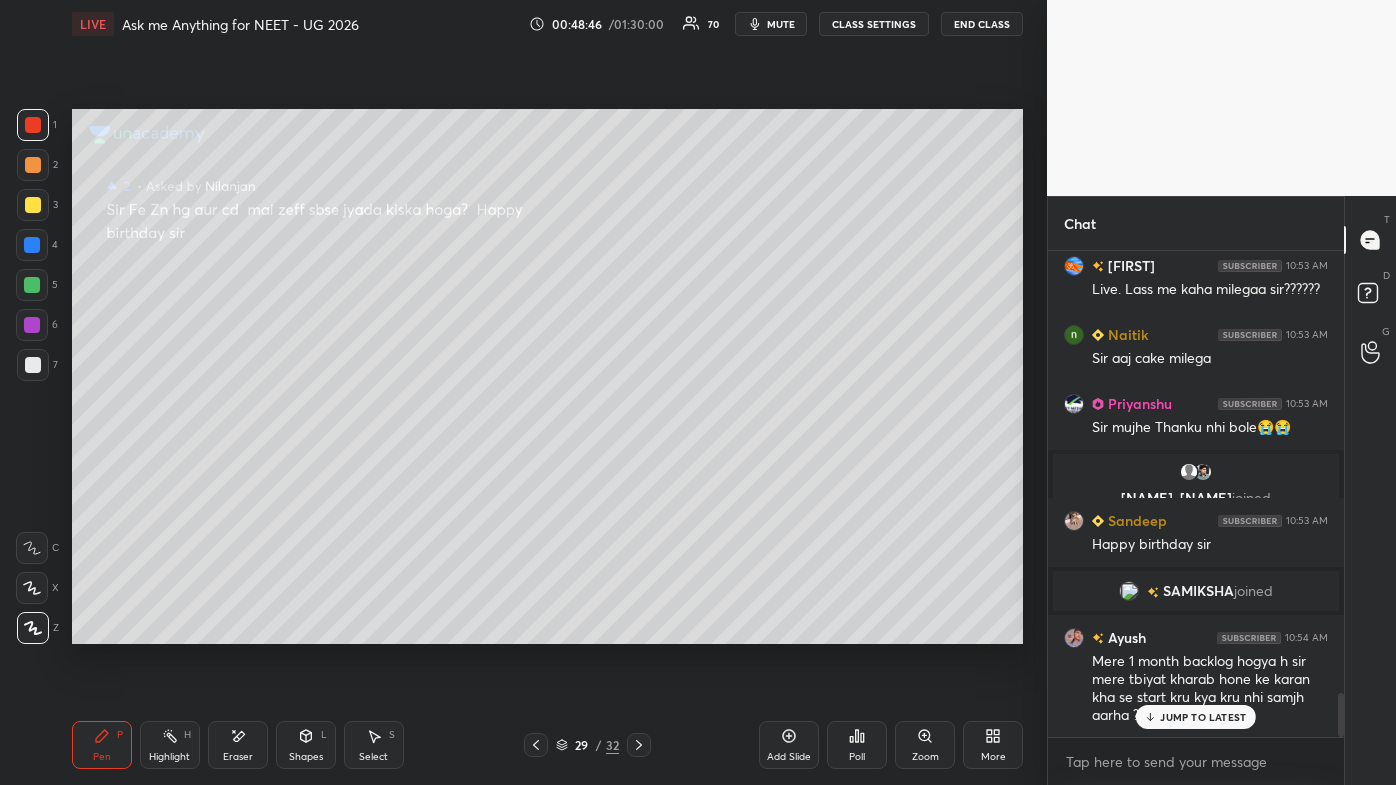 click on "[NAME] joined [NAME] 10:53 AM Sir module khamile gaa [NAME] 10:53 AM Cake celebration 🥳 [NAME]... 10:53 AM Sir live class me, pdf jo dege woh update section me milega live class, me [NAME]  joined [NAME] 10:53 AM Hnn sir [NAME] 10:53 AM Happy birthday sir you r the king of inorganic sir...once again happy birthday 🎂 🥳 sir.. [NAME]  joined [NAME] 10:53 AM Sir ka saara material live class me hee milta [NAME]  joined [NAME] 10:53 AM Live. Lass me kaha milegaa sir?????? [NAME] 10:53 AM Sir aaj cake milega [NAME] 10:53 AM Sir mujhe Thanku nhi bole😭😭 [NAME], [NAME]  joined [NAME] 10:53 AM Happy birthday sir [NAME]  joined [NAME] 10:54 AM Mere 1 month backlog hogya h sir mere tbiyat kharab hone ke karan kha se start kru kya kru nhi samjh aarha ??? JUMP TO LATEST Enable hand raising Enable raise hand to speak to learners. Once enabled, chat will be turned off temporarily. Enable x" at bounding box center [1196, 518] 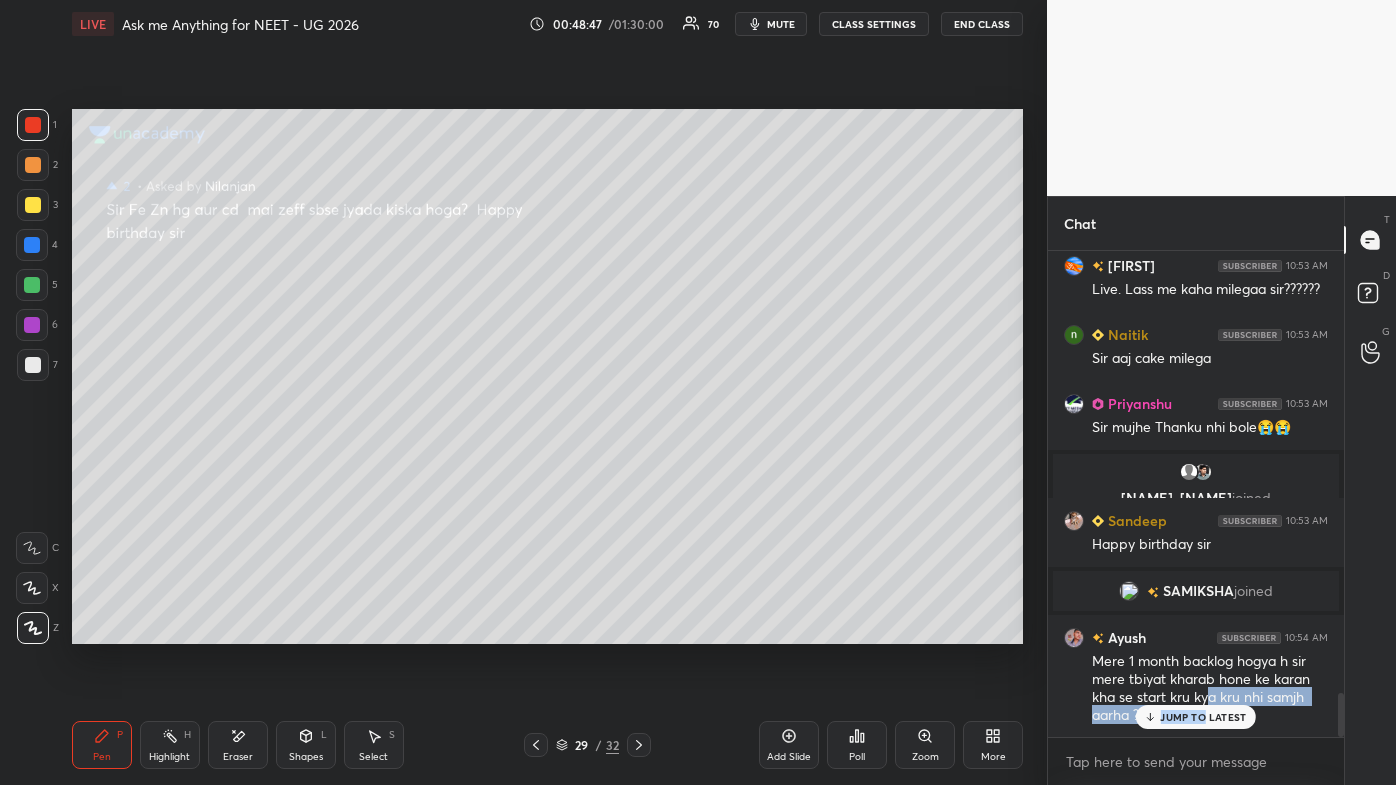 drag, startPoint x: 1205, startPoint y: 720, endPoint x: 1221, endPoint y: 724, distance: 16.492422 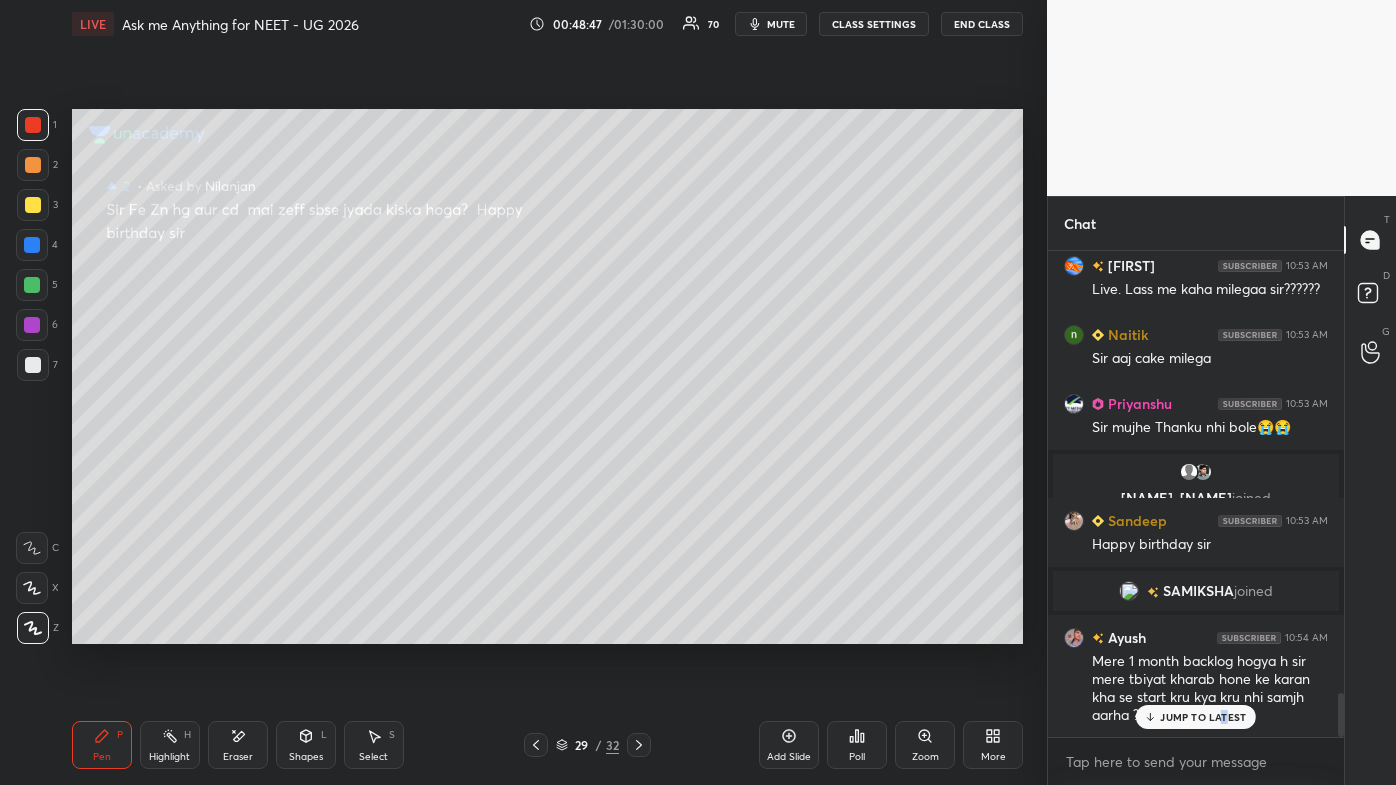 drag, startPoint x: 1221, startPoint y: 724, endPoint x: 1187, endPoint y: 744, distance: 39.446167 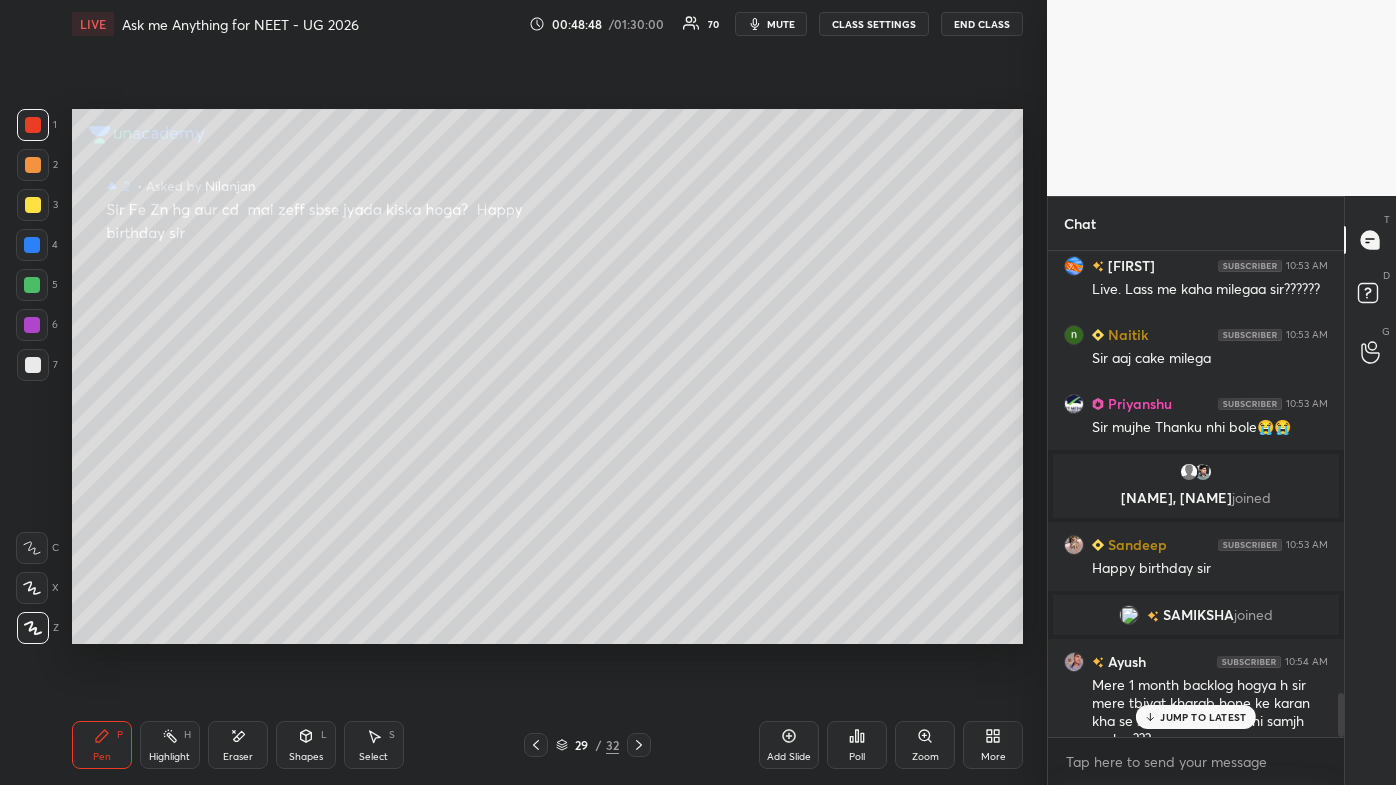 scroll, scrollTop: 4904, scrollLeft: 0, axis: vertical 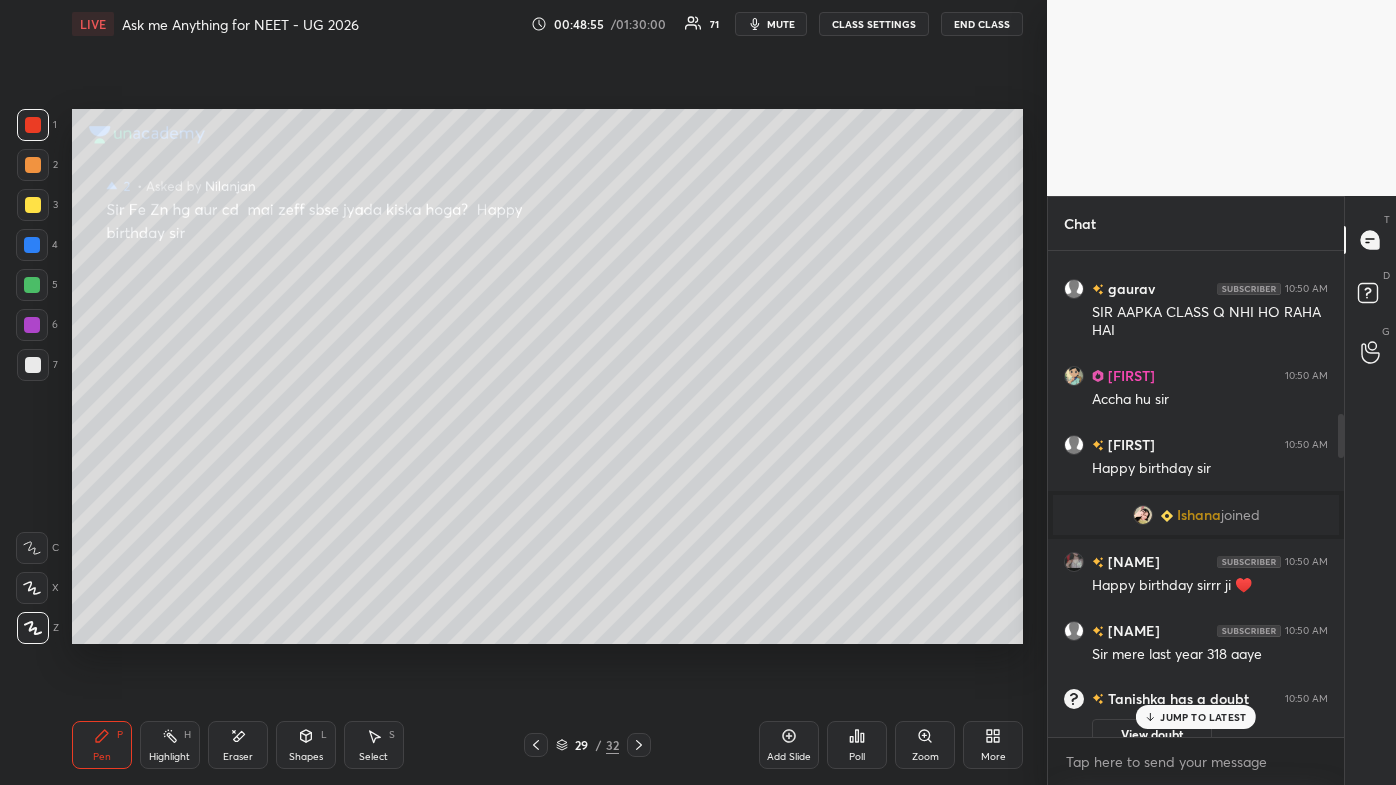 click on "JUMP TO LATEST" at bounding box center [1196, 717] 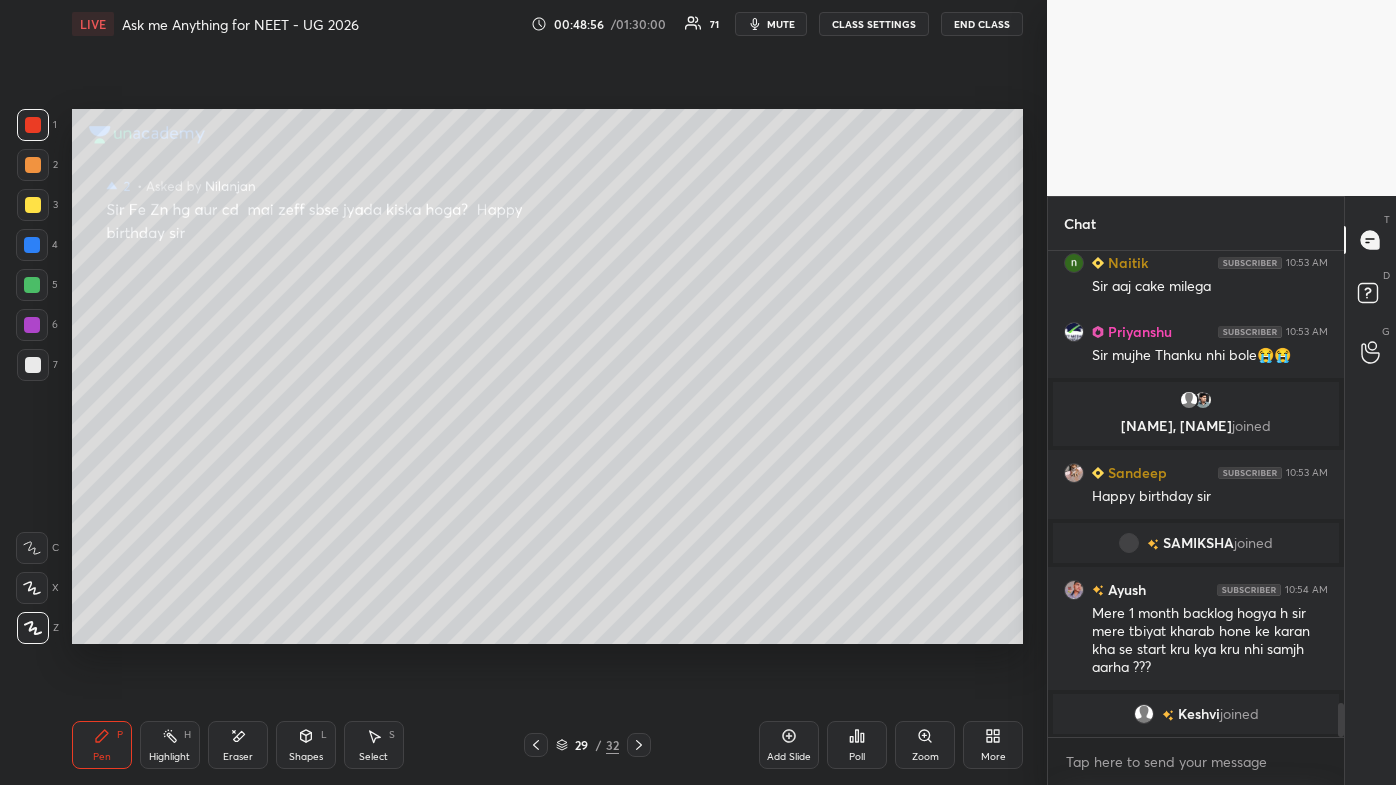 scroll, scrollTop: 6469, scrollLeft: 0, axis: vertical 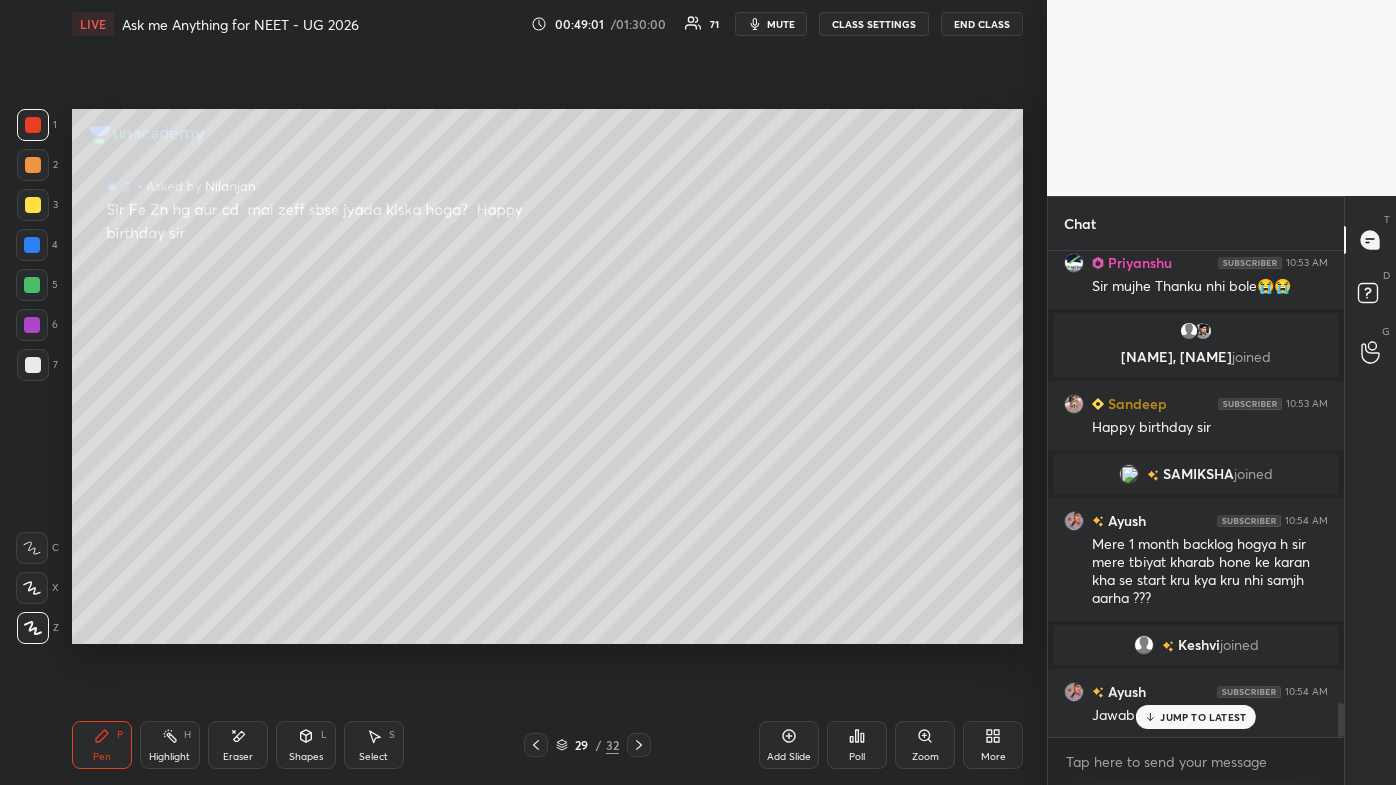 click on "JUMP TO LATEST" at bounding box center (1203, 717) 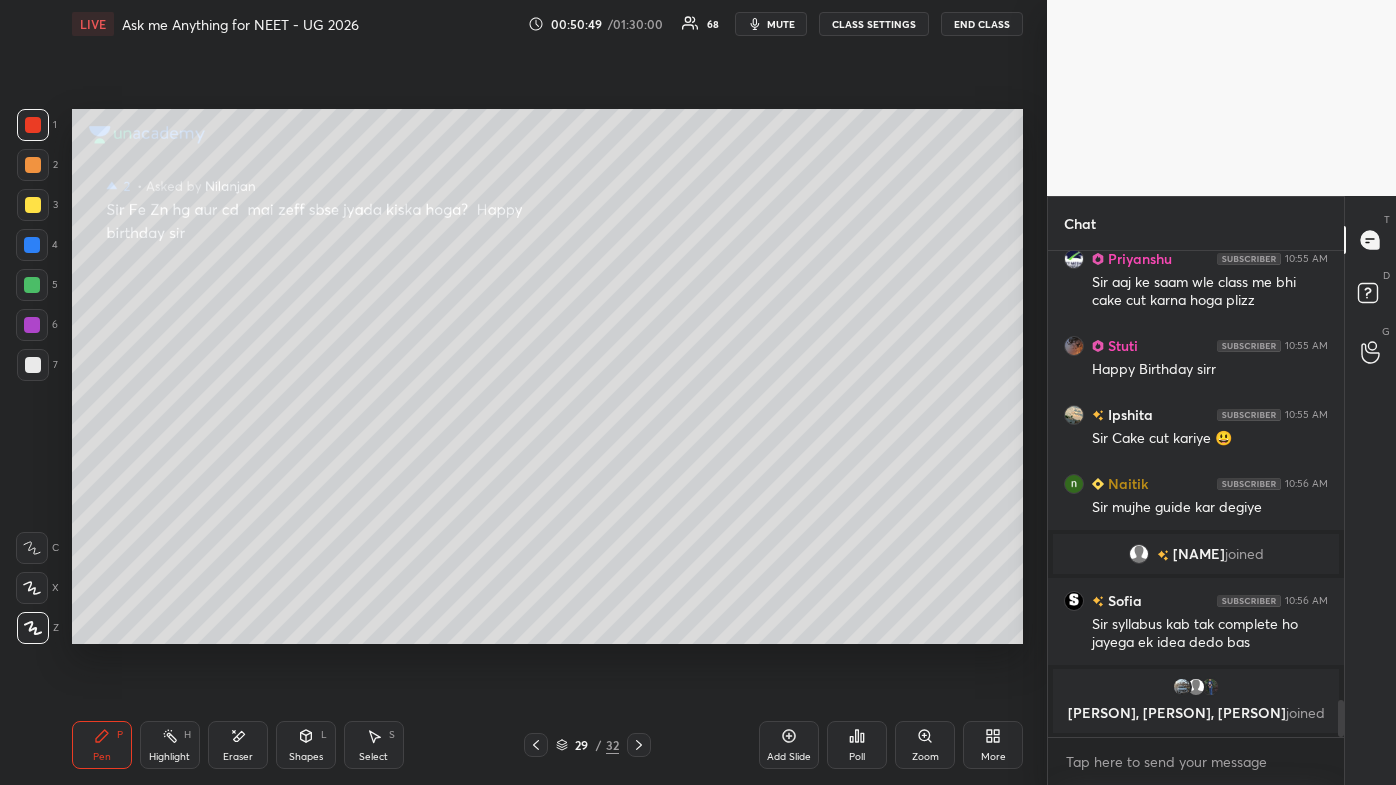 scroll, scrollTop: 5965, scrollLeft: 0, axis: vertical 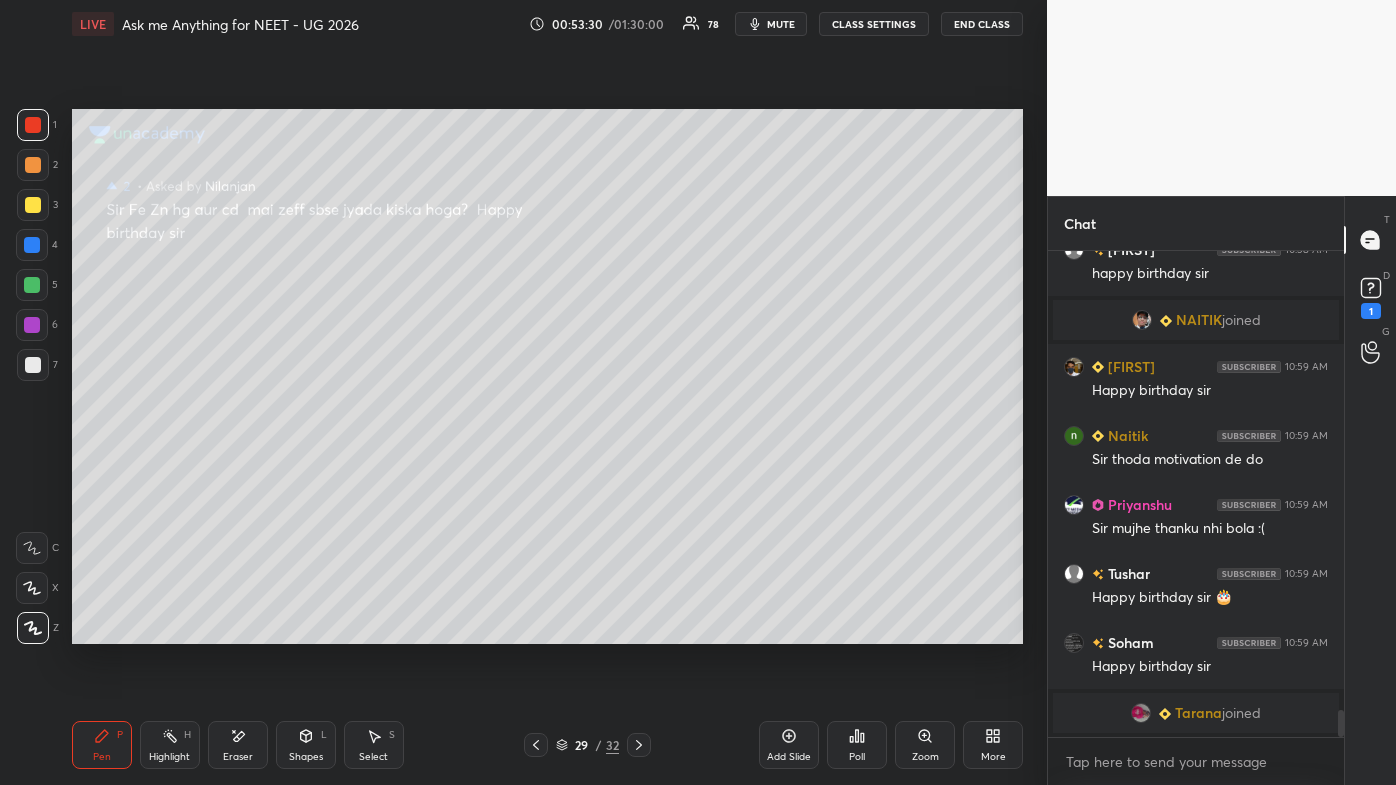 drag, startPoint x: 738, startPoint y: 688, endPoint x: 773, endPoint y: 649, distance: 52.40229 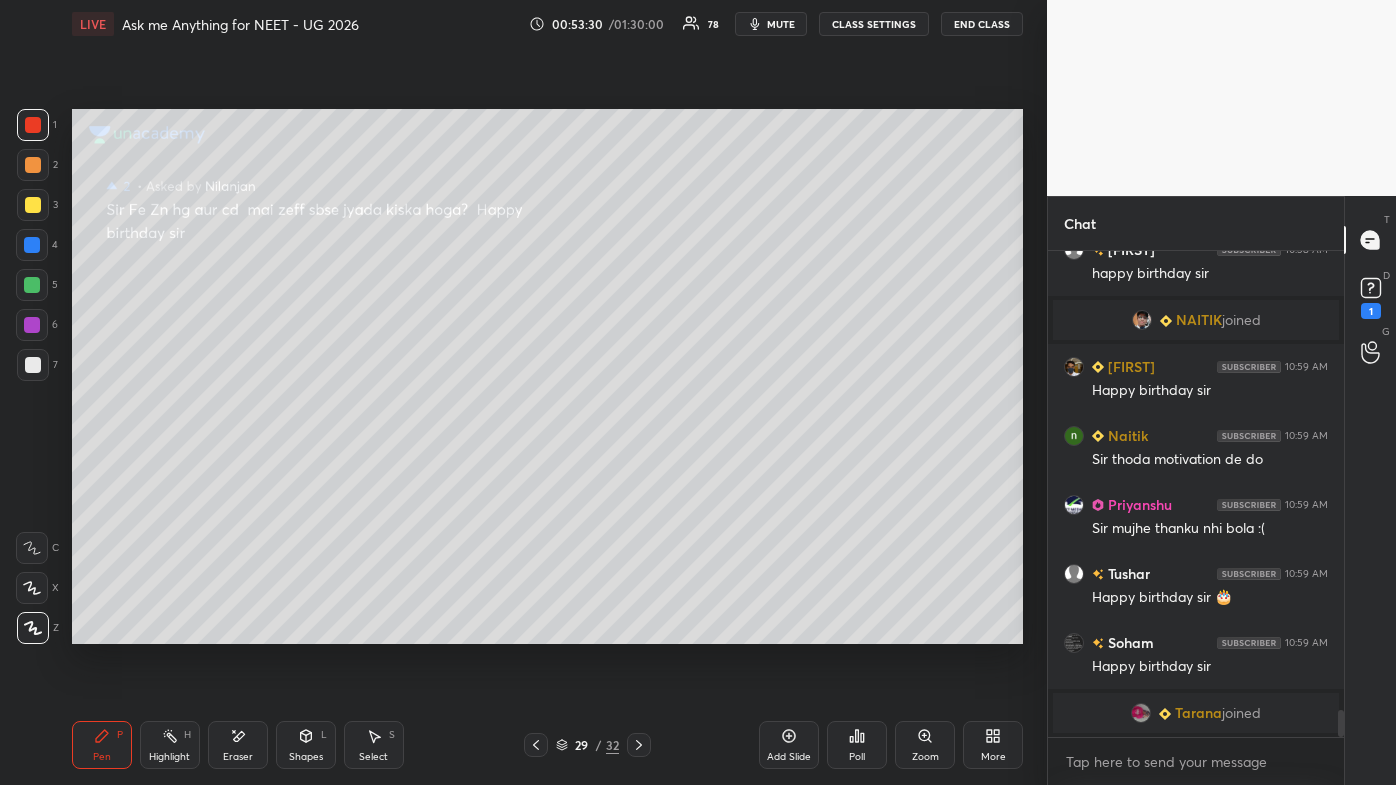 click on "Setting up your live class Poll for   secs No correct answer Start poll" at bounding box center (547, 376) 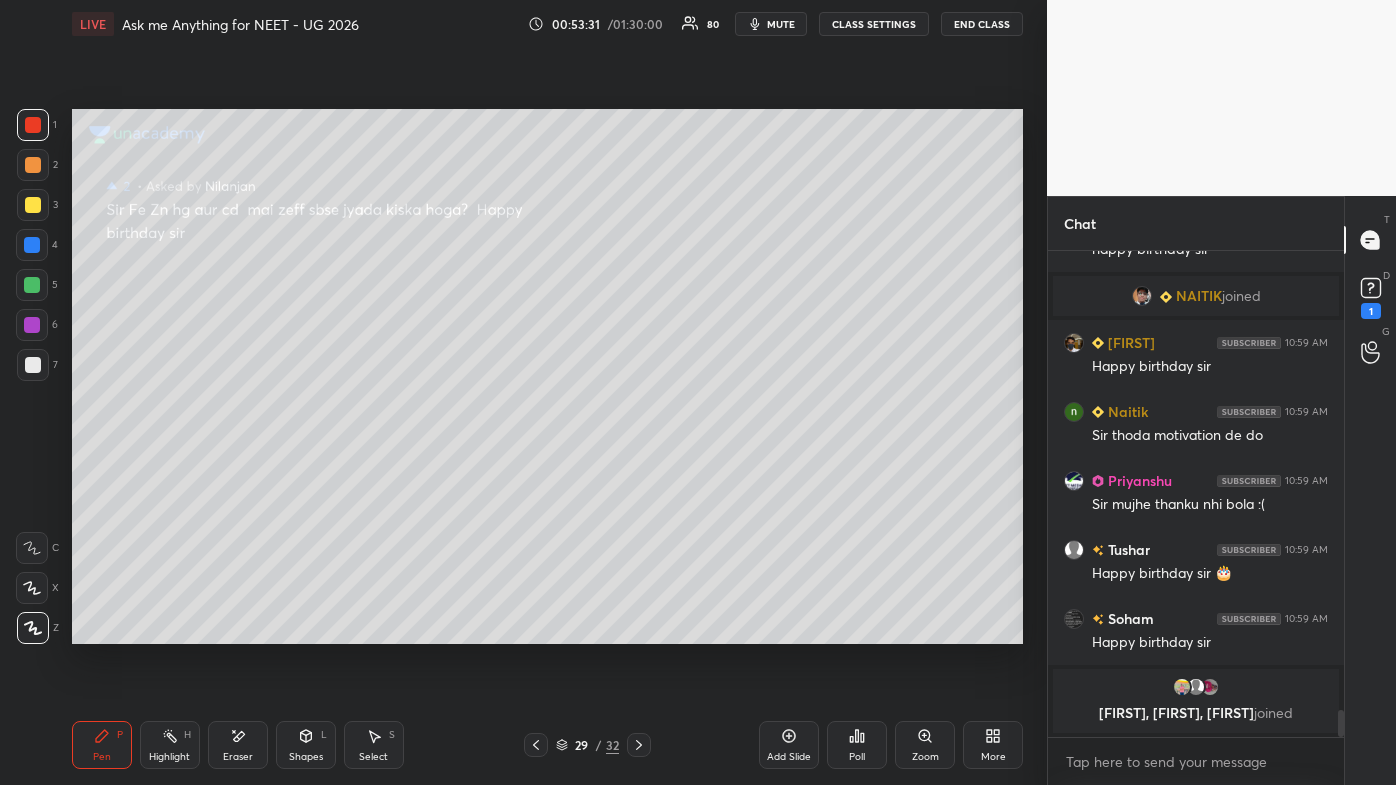 scroll, scrollTop: 8210, scrollLeft: 0, axis: vertical 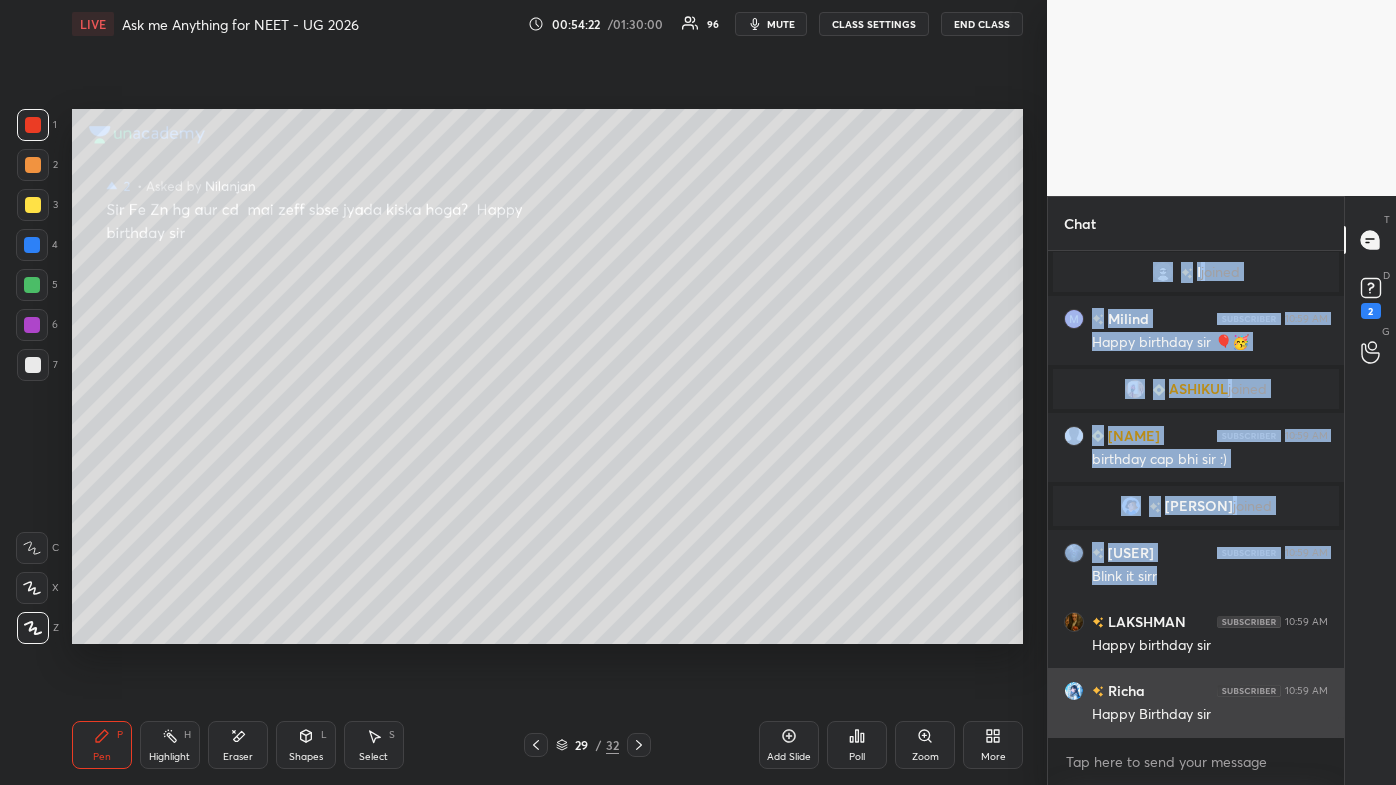 drag, startPoint x: 1242, startPoint y: 490, endPoint x: 1069, endPoint y: 675, distance: 253.28639 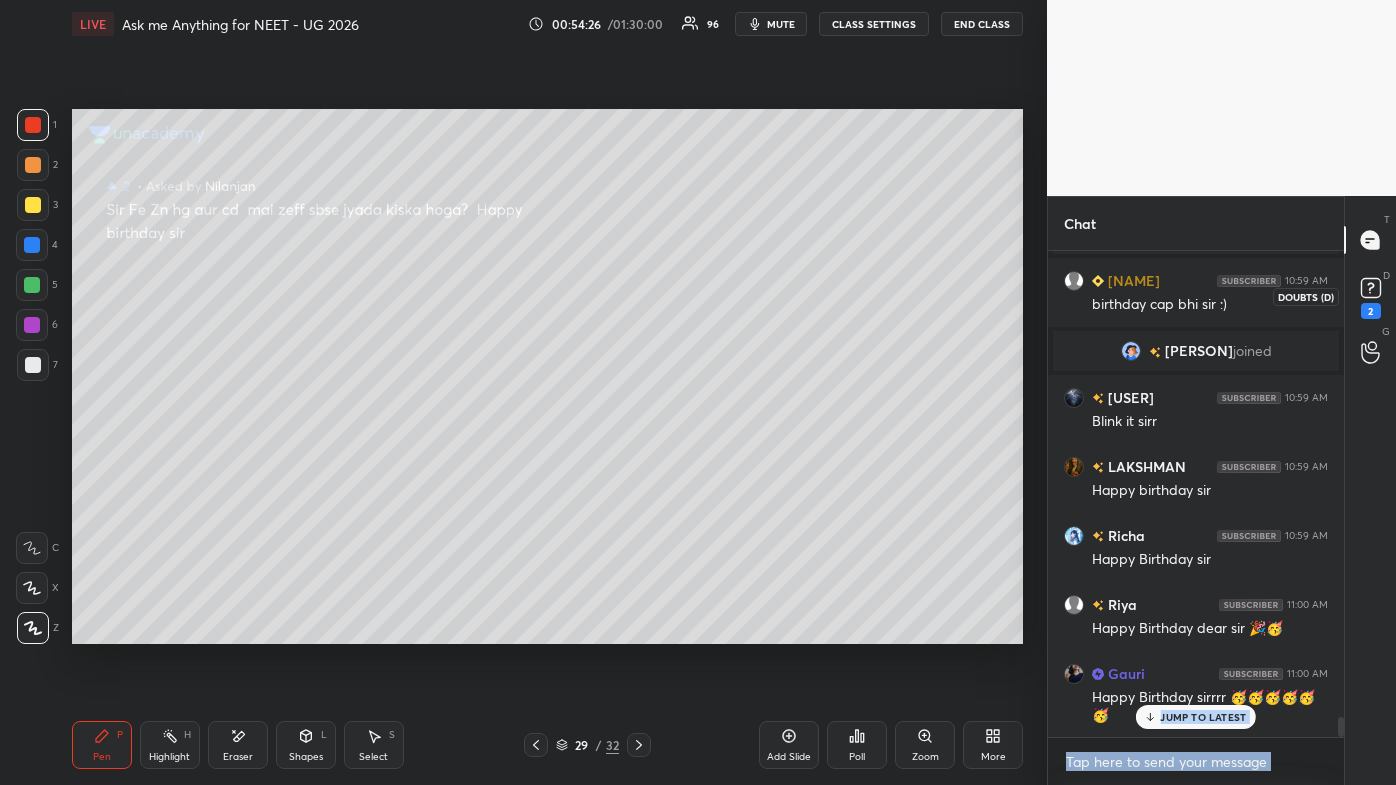 drag, startPoint x: 1325, startPoint y: 290, endPoint x: 1368, endPoint y: 304, distance: 45.221676 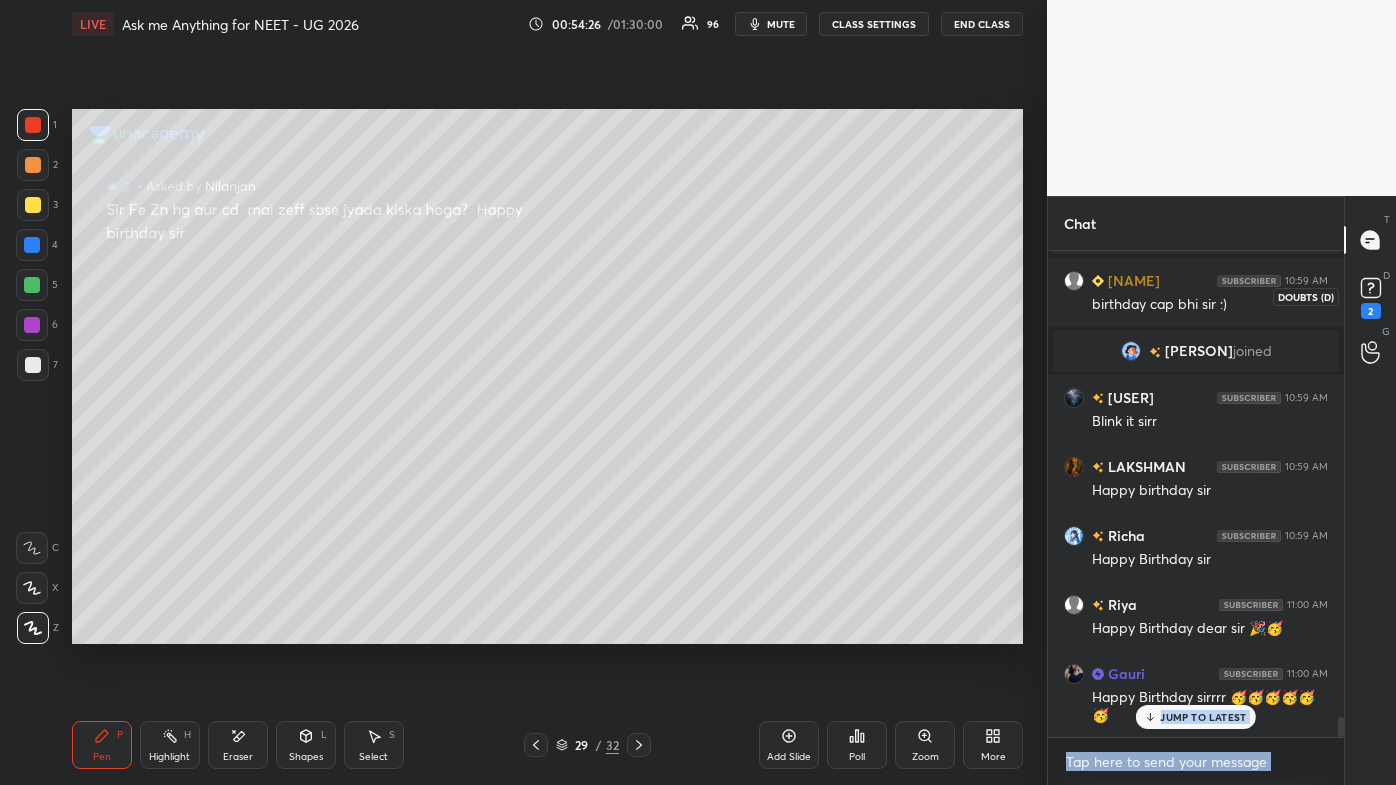 click on "Chat Avani 10:59 AM Blinkit se Naitik 10:59 AM Swiggy Aman  joined RIYA 10:59 AM happy birthday sir✨ Tarana 10:59 AM Hampe to ayega nhi Ipshita 10:59 AM Blanket Anannya 10:59 AM Hqppy birthday sir 🥳🥳🥳 Rachana 10:59 AM Happy birthday sir..... I  joined Milind 10:59 AM Happy birthday sir 🎈🥳 ASHIKUL  joined tripti 10:59 AM birthday cap bhi sir :) Amanmishra  joined Misbah 10:59 AM Blink it sirr LAKSHMAN 10:59 AM Happy birthday sir Richa 10:59 AM Happy Birthday sir Riya 11:00 AM Happy Birthday dear sir 🎉🥳 Gauri 11:00 AM Happy Birthday sirrrr 🥳🥳🥳🥳🥳🥳 JUMP TO LATEST Enable hand raising Enable raise hand to speak to learners. Once enabled, chat will be turned off temporarily. Enable x   Priyanshu Asked a doubt 4 HAPPY BIRTHDAY SIRRR JIII PARTY CHAIYE  🍰 Pick this doubt Vikas Asked a doubt 2 Happy birthday 🎂🎂🎂🎂
Sir ji Pick this doubt Hrishi Asked a doubt 2 Happy birthday sirr❤
Apka padhai boht ache se samaj ata hai Pick this doubt Pragya Asked a doubt 2 Aryan 1" at bounding box center (1221, 490) 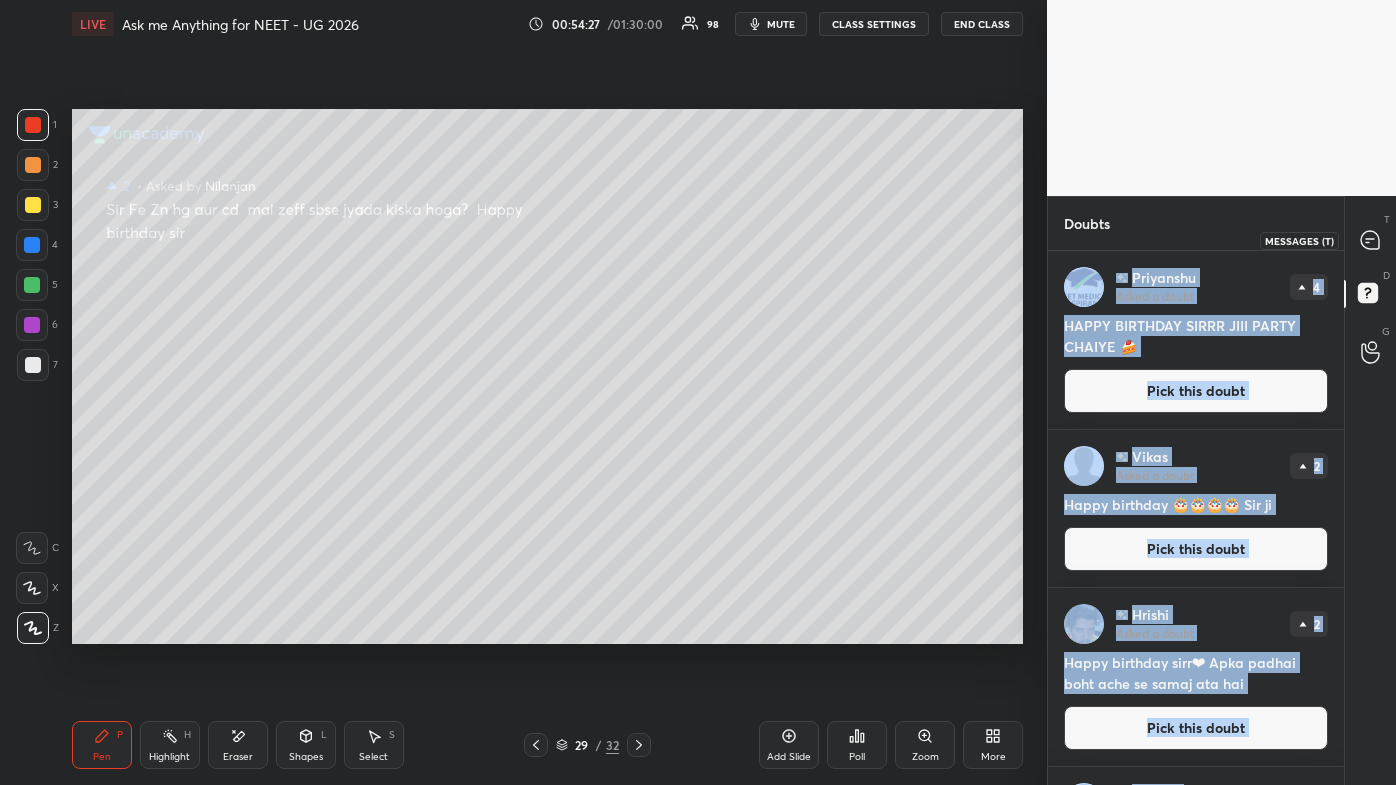 click on "T Messages (T) D Doubts (D) G Raise Hand (G)" at bounding box center [1370, 490] 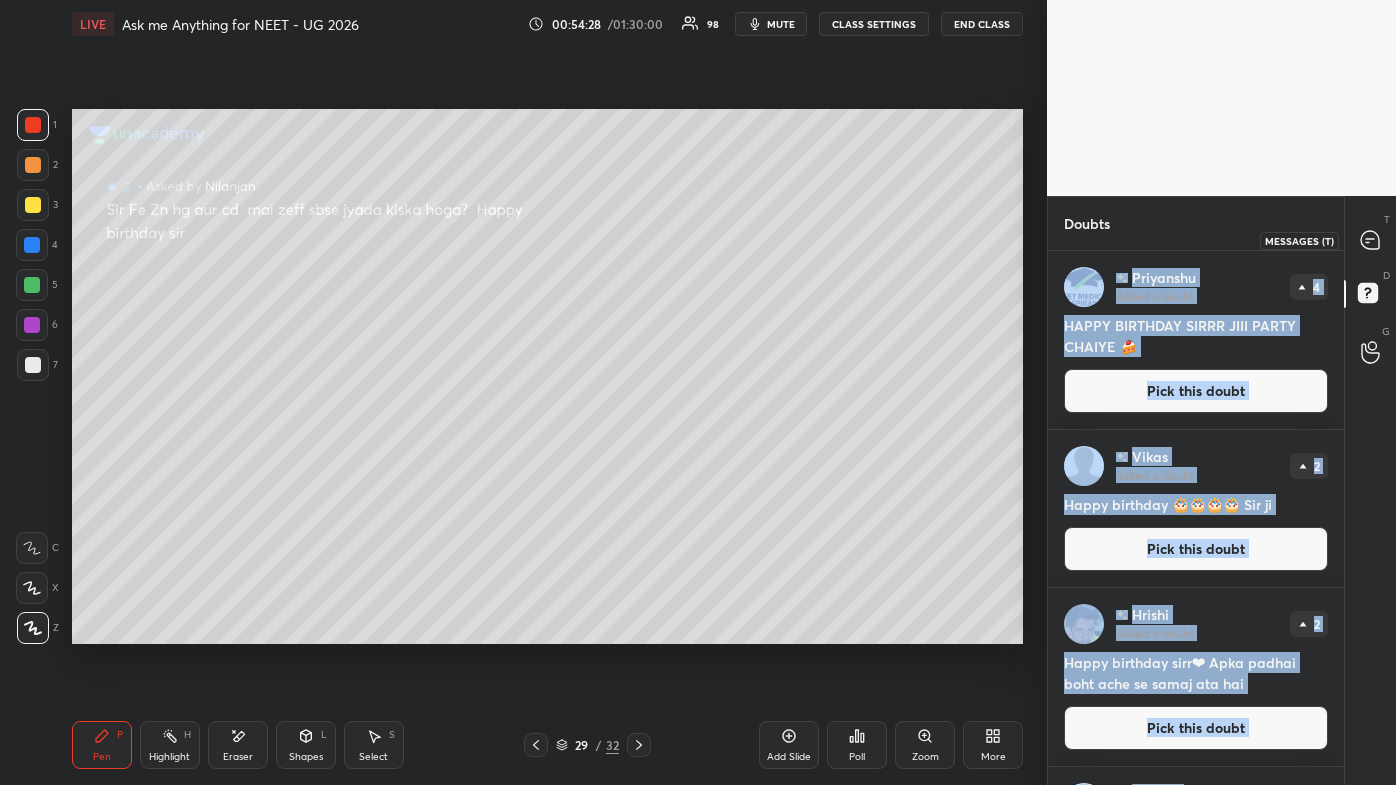 drag, startPoint x: 1355, startPoint y: 247, endPoint x: 1395, endPoint y: 237, distance: 41.231056 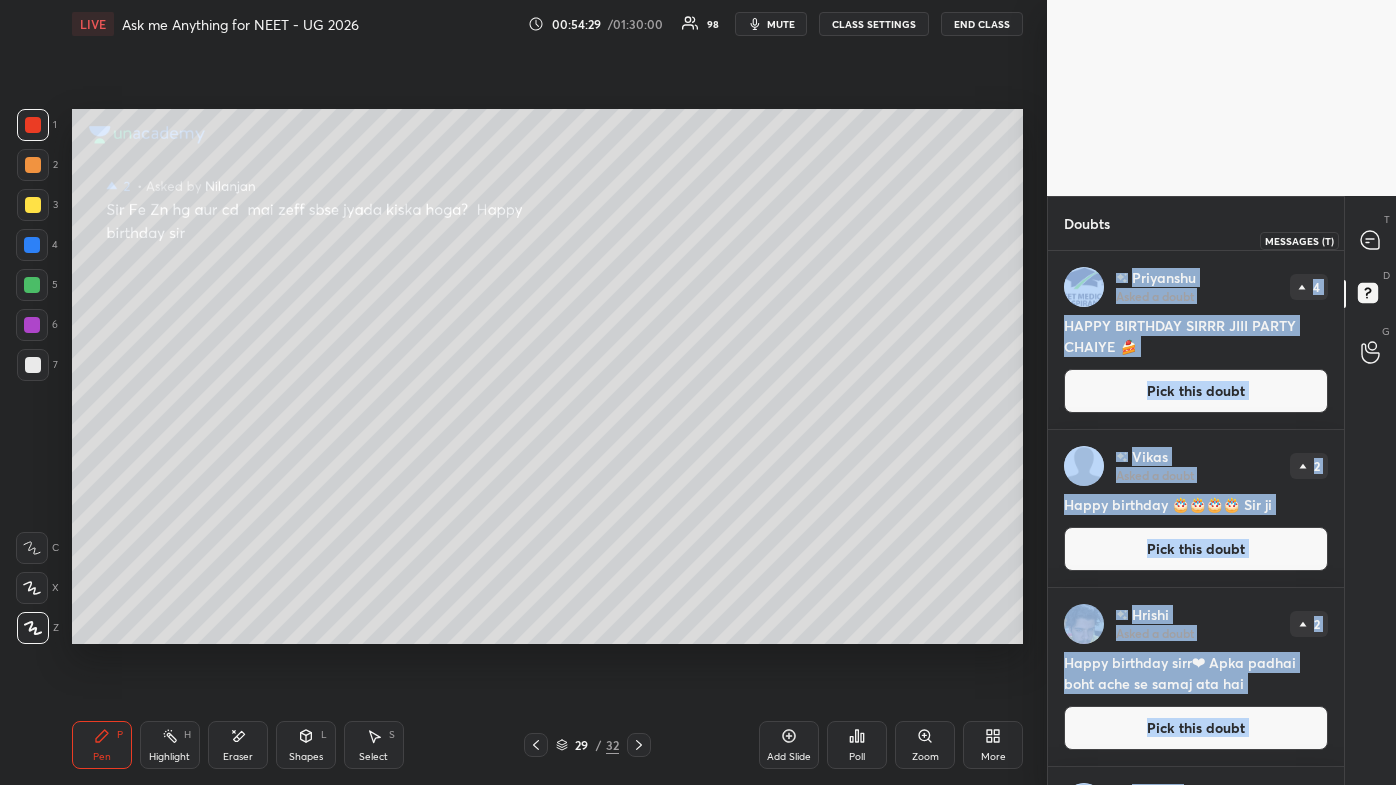 drag, startPoint x: 1375, startPoint y: 240, endPoint x: 1395, endPoint y: 246, distance: 20.880613 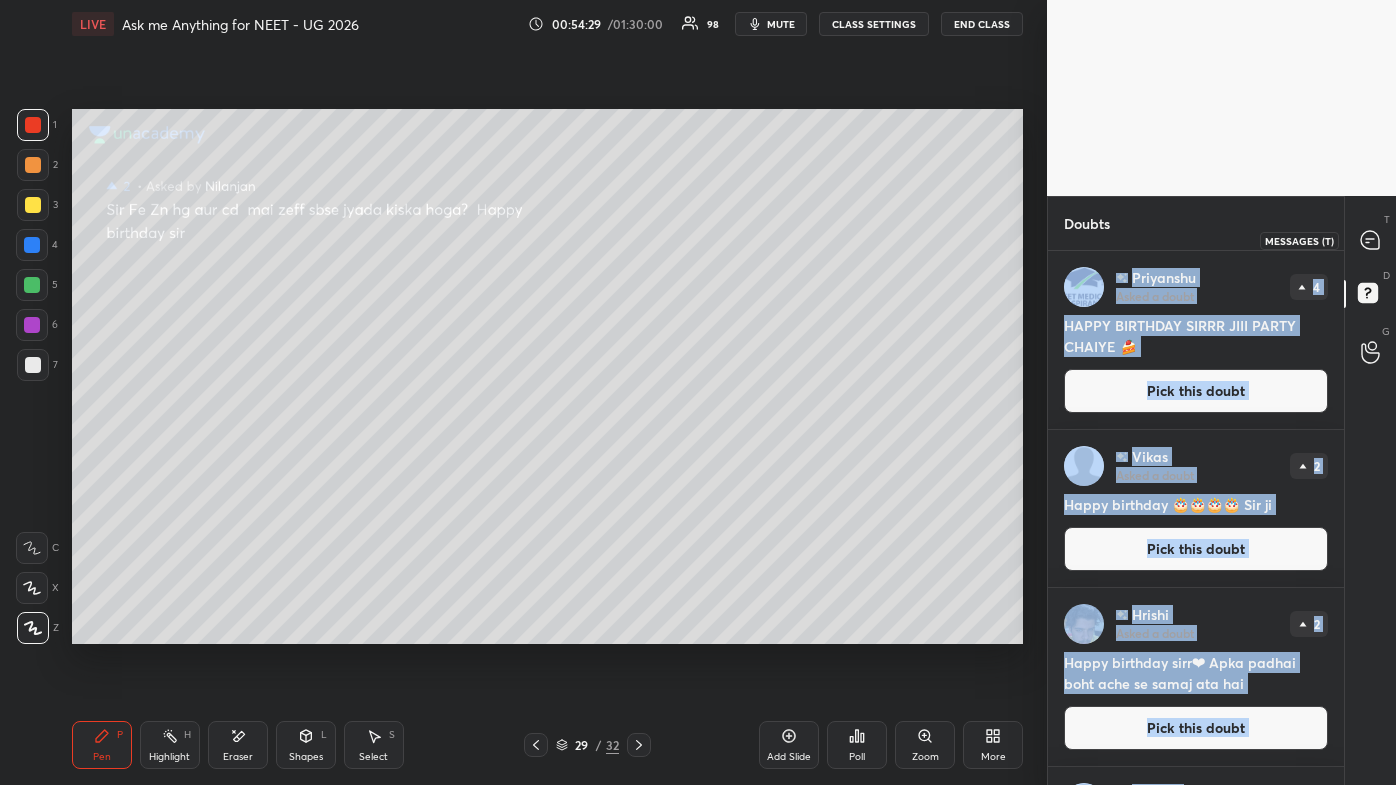 click at bounding box center (1371, 240) 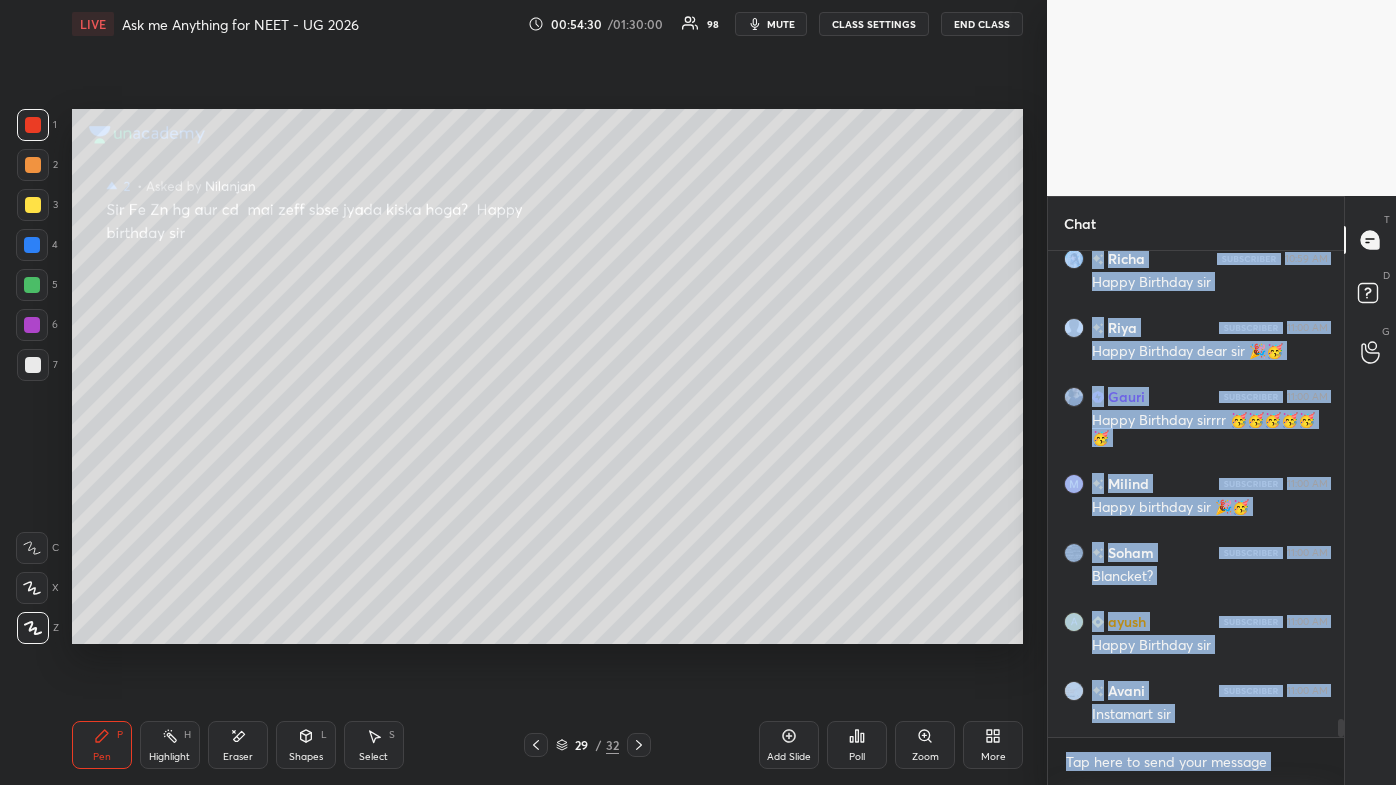 drag, startPoint x: 1026, startPoint y: 680, endPoint x: 904, endPoint y: 704, distance: 124.33825 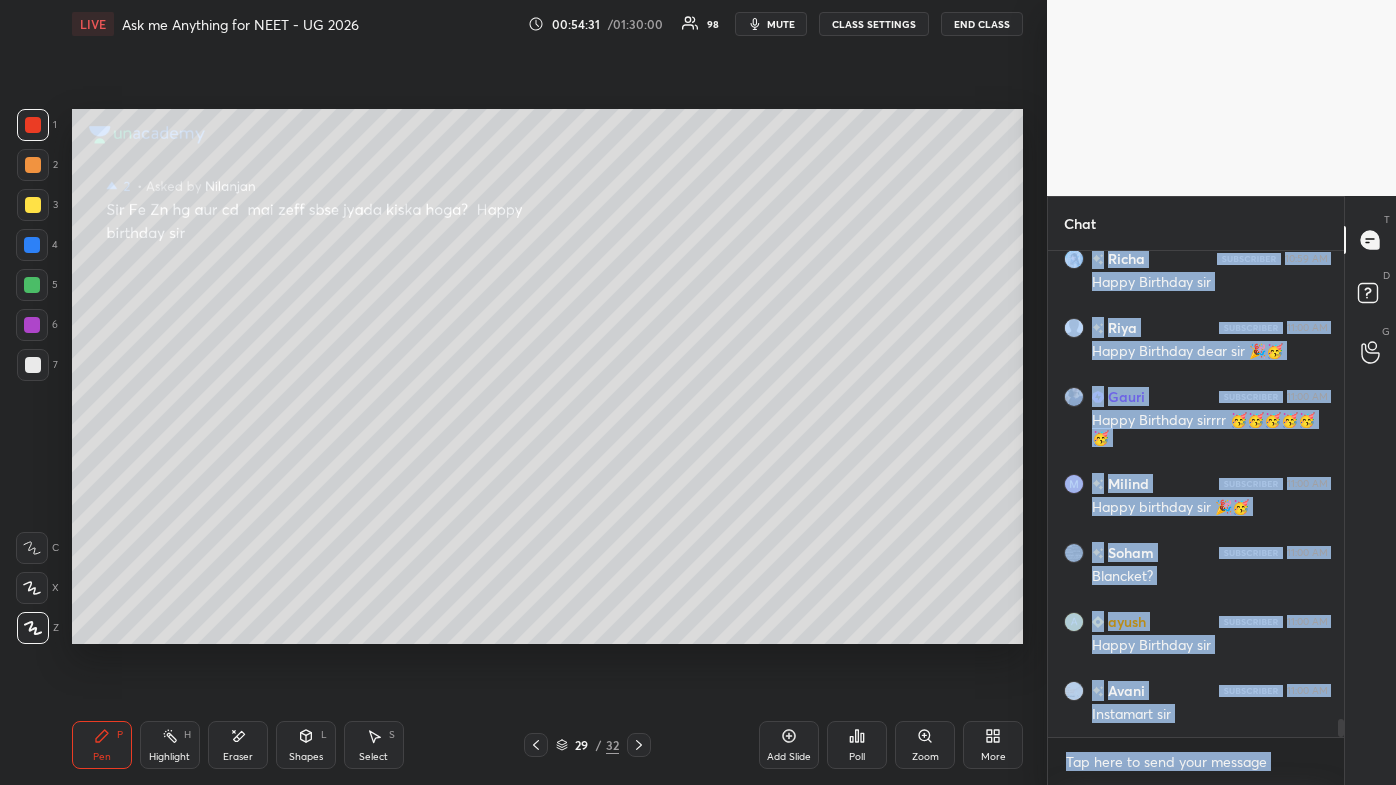 drag, startPoint x: 904, startPoint y: 704, endPoint x: 810, endPoint y: 653, distance: 106.94391 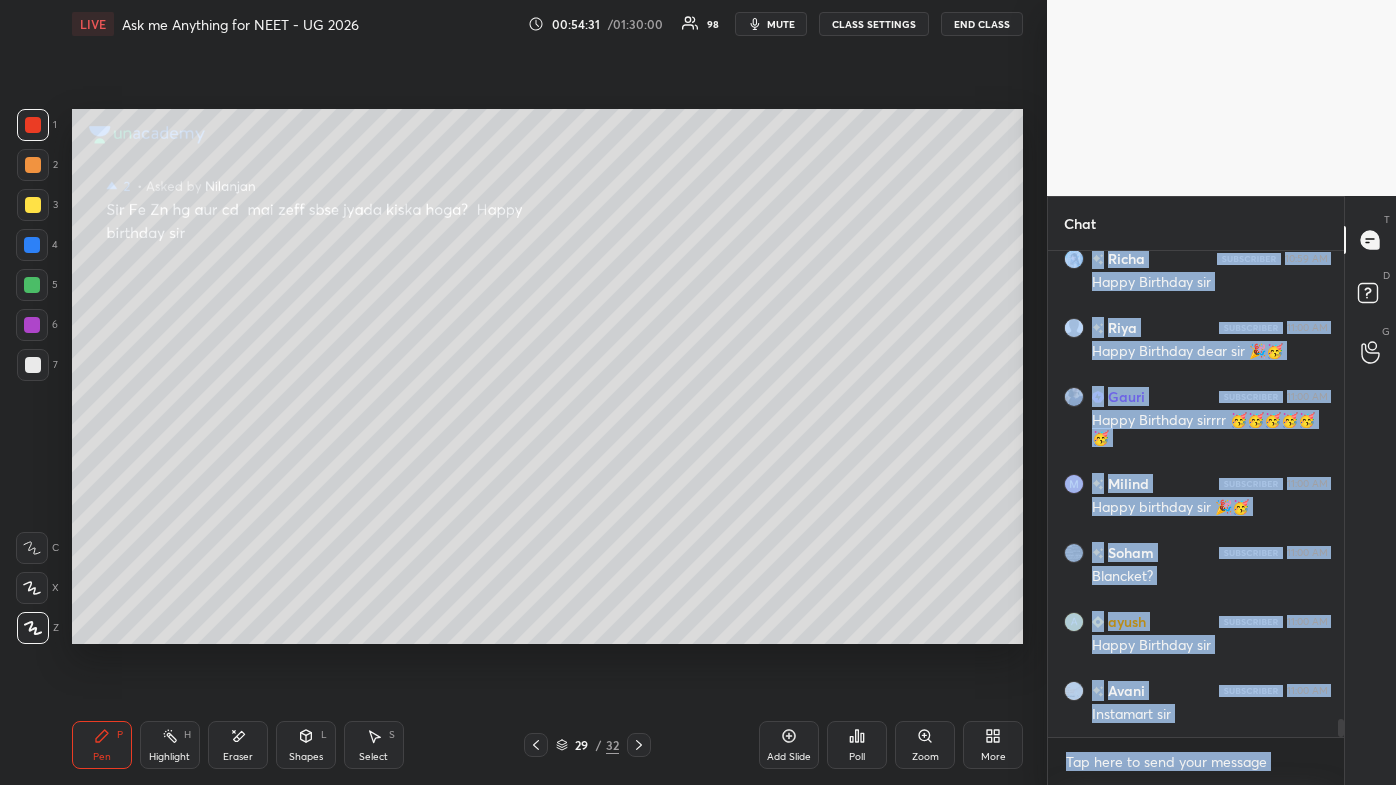 click on "Setting up your live class Poll for   secs No correct answer Start poll" at bounding box center (547, 376) 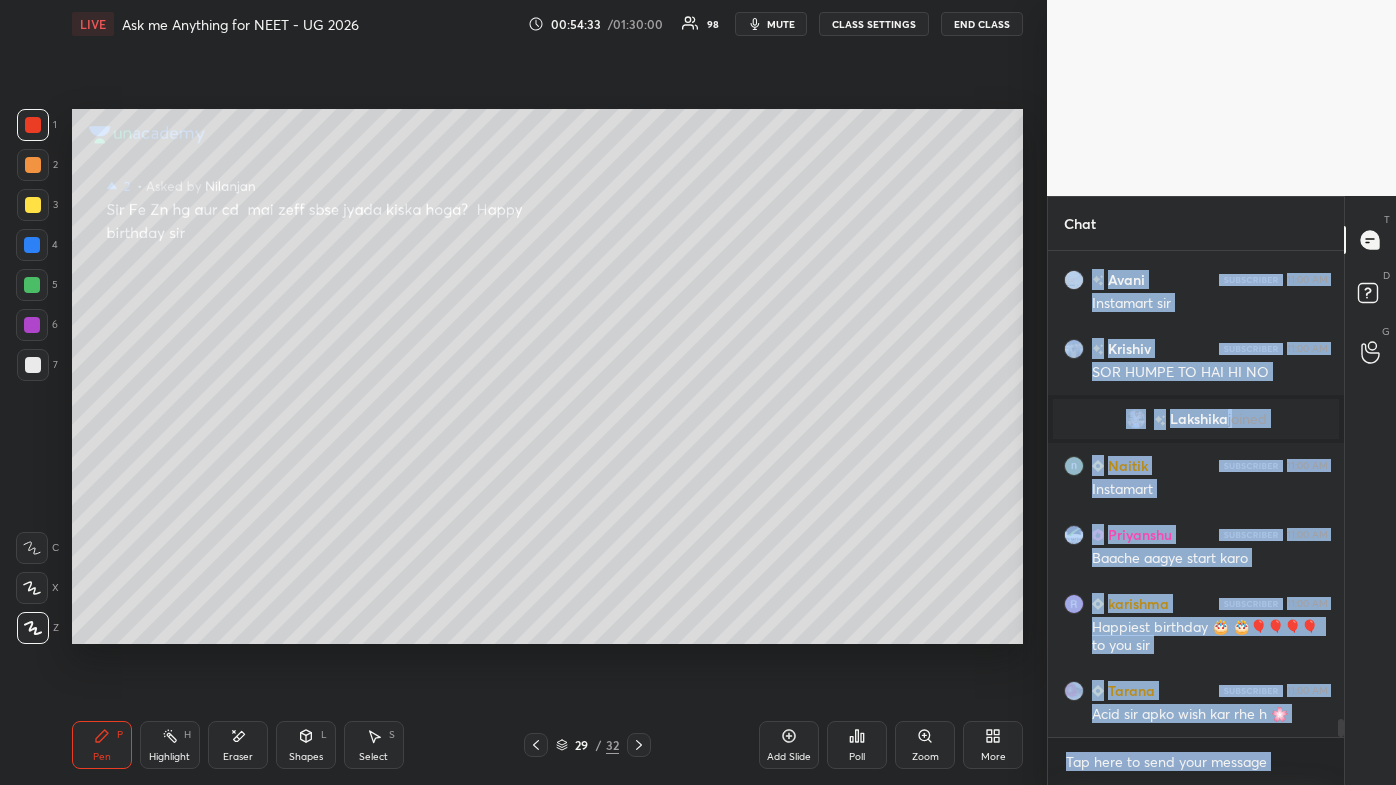 click on "Setting up your live class Poll for   secs No correct answer Start poll" at bounding box center [547, 376] 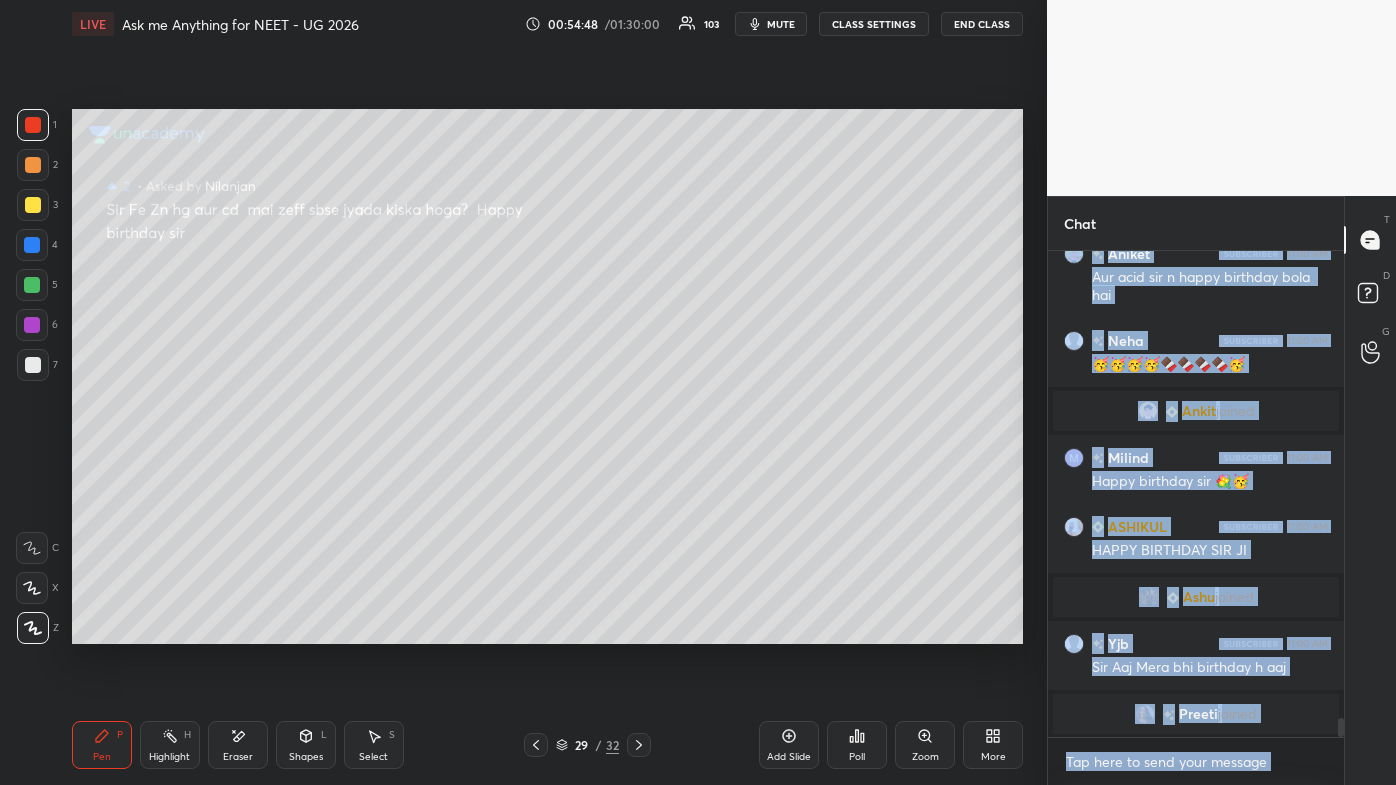 click at bounding box center (1149, 714) 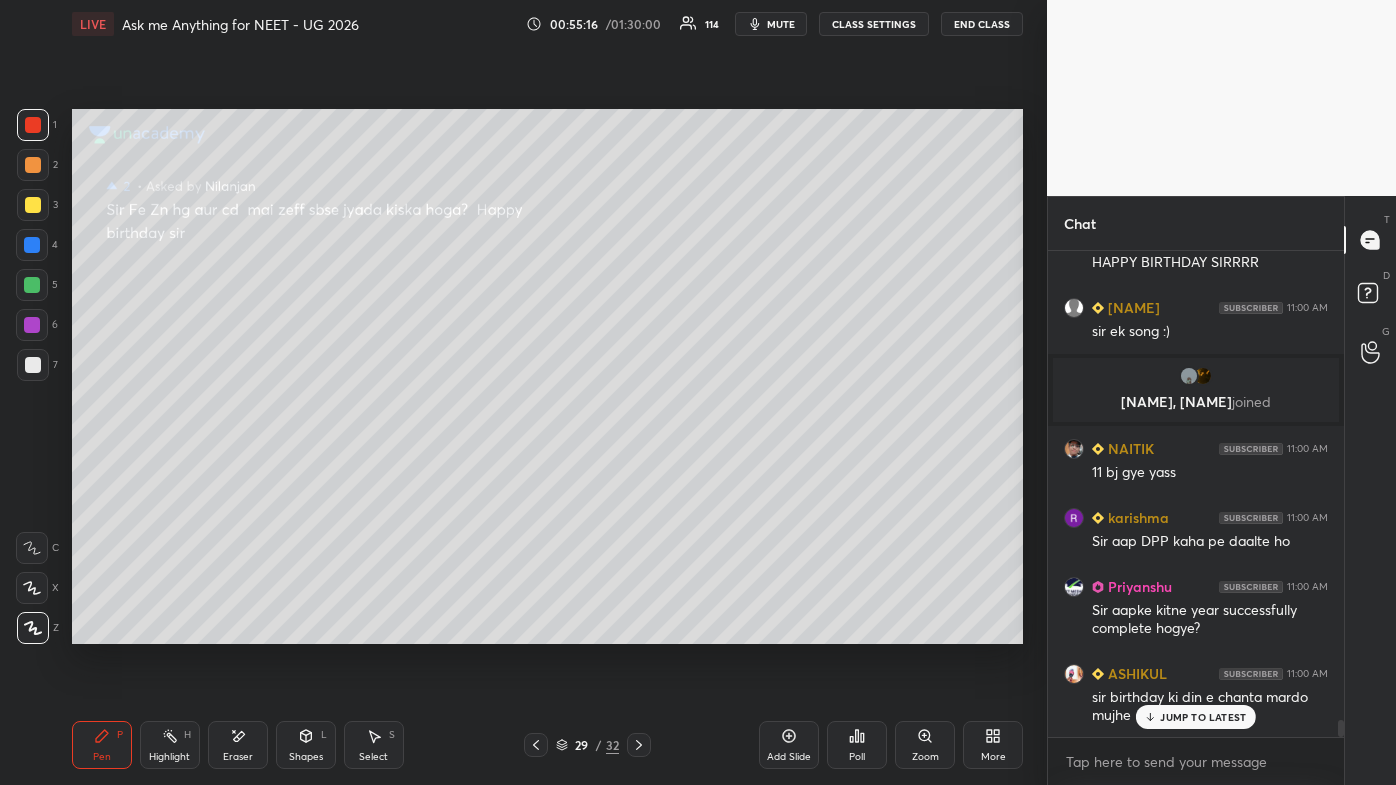 scroll, scrollTop: 13218, scrollLeft: 0, axis: vertical 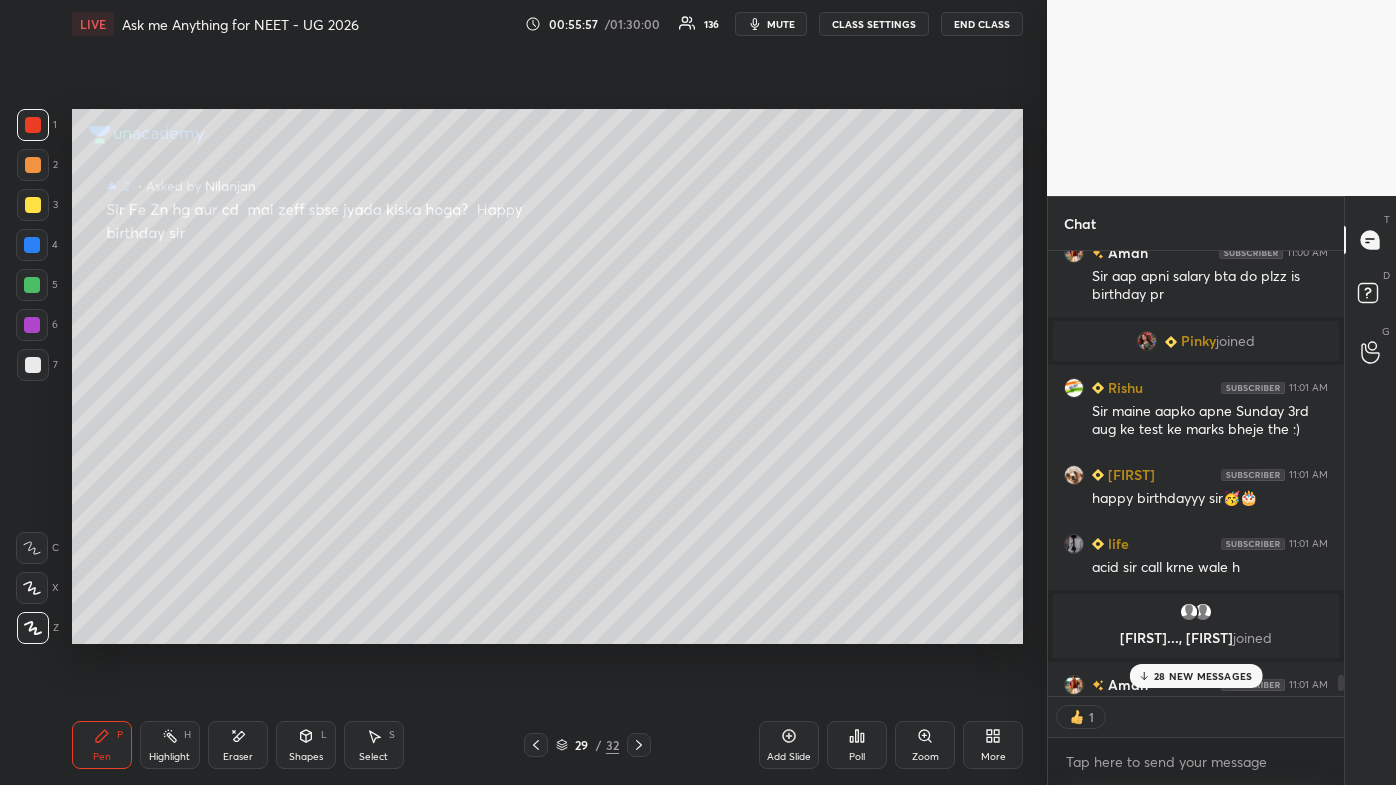 drag, startPoint x: 1049, startPoint y: 650, endPoint x: 1157, endPoint y: 687, distance: 114.16216 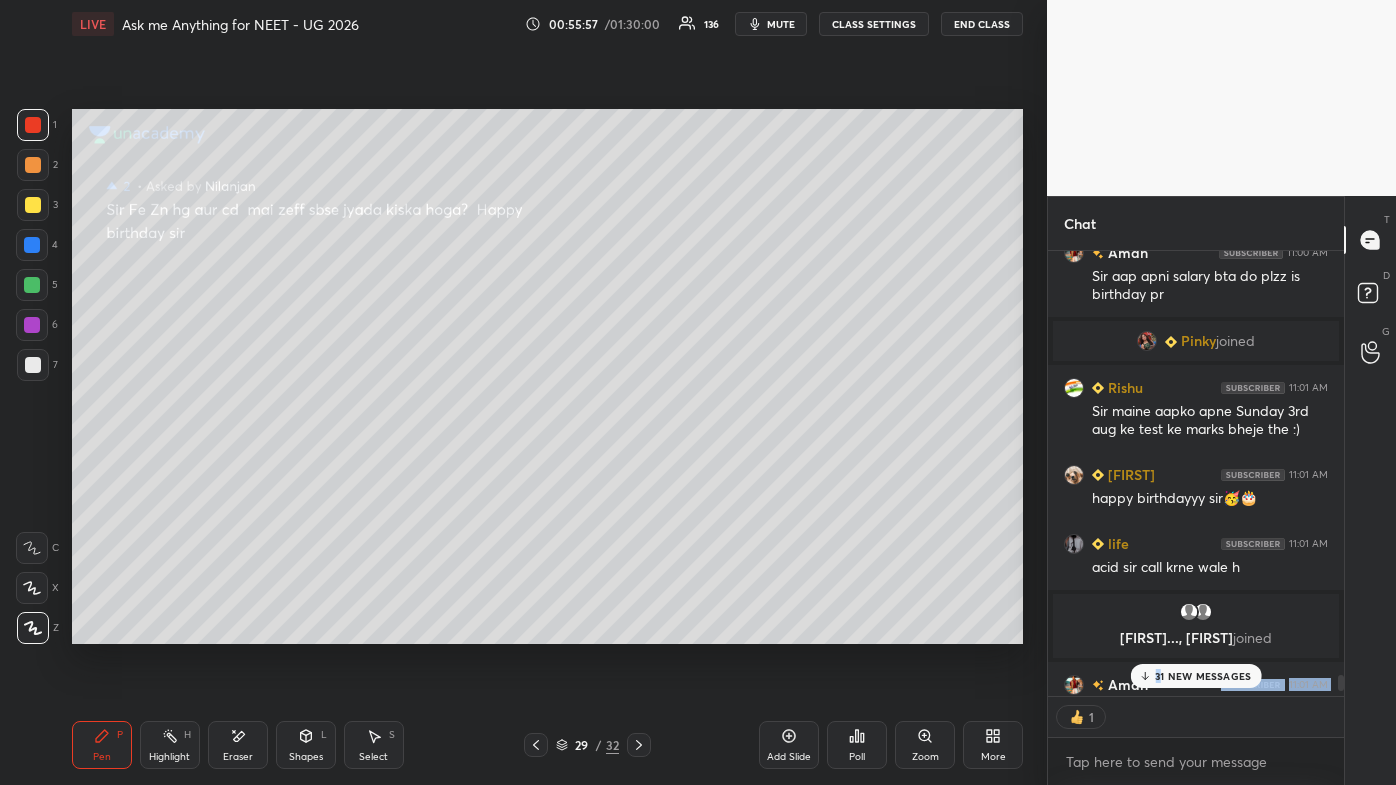 drag, startPoint x: 1146, startPoint y: 699, endPoint x: 1150, endPoint y: 687, distance: 12.649111 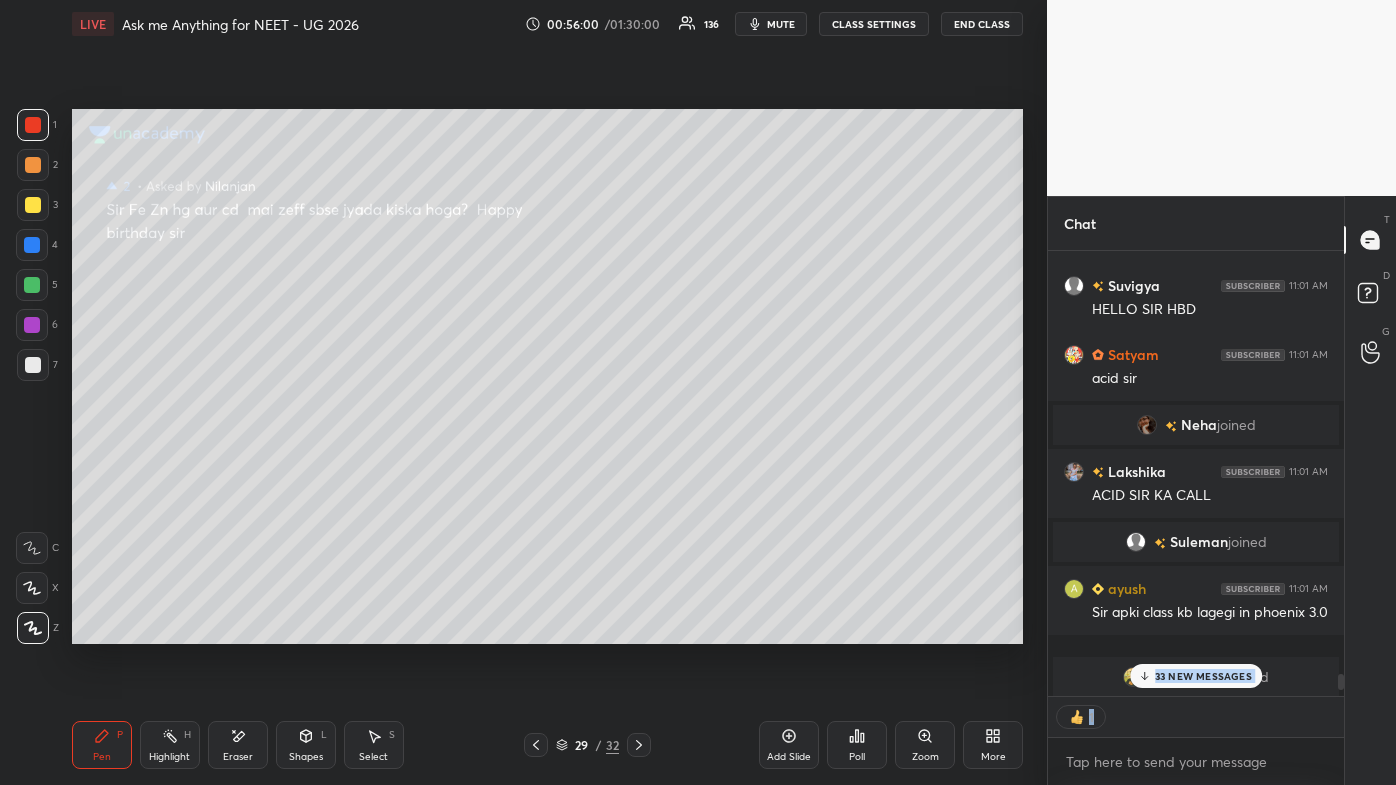 scroll, scrollTop: 15577, scrollLeft: 0, axis: vertical 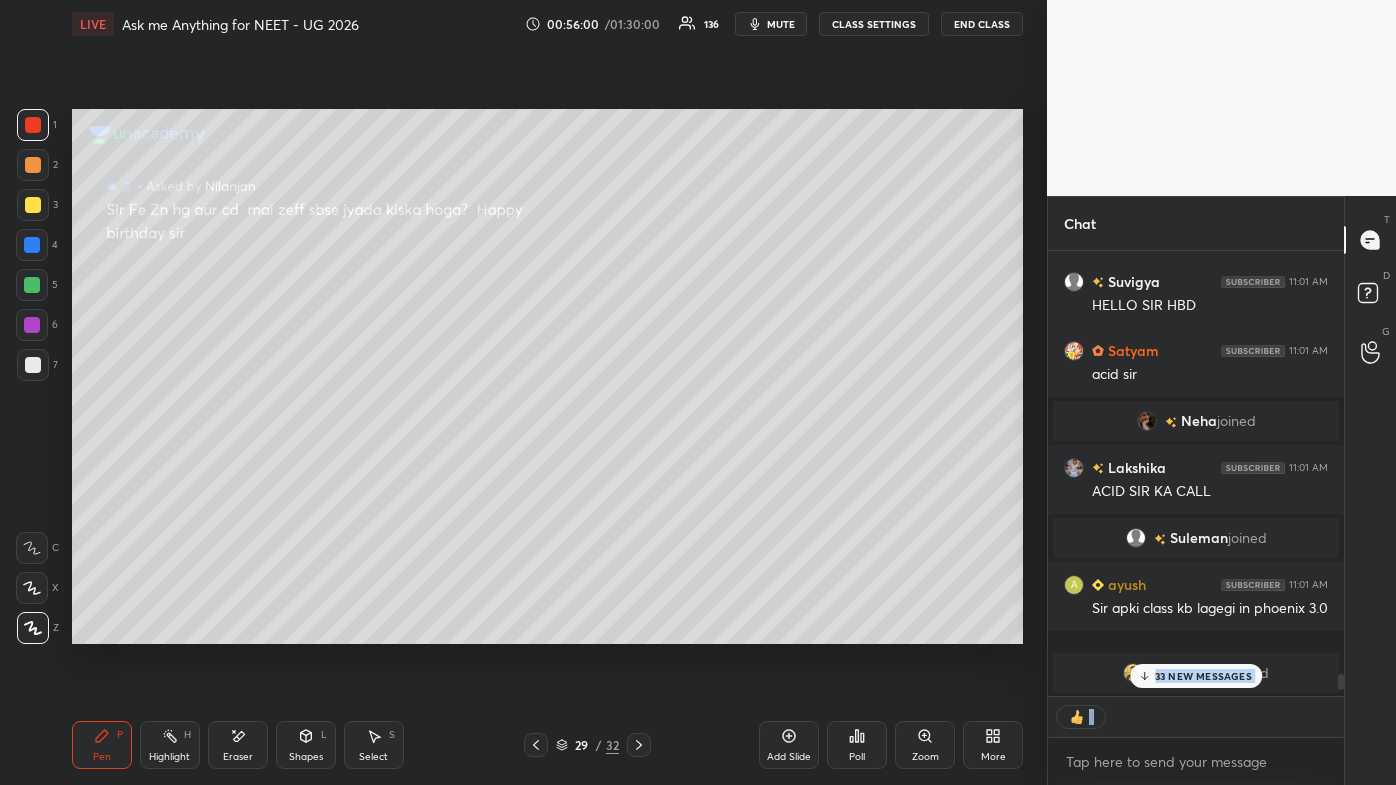 drag, startPoint x: 1141, startPoint y: 693, endPoint x: 1120, endPoint y: 701, distance: 22.472204 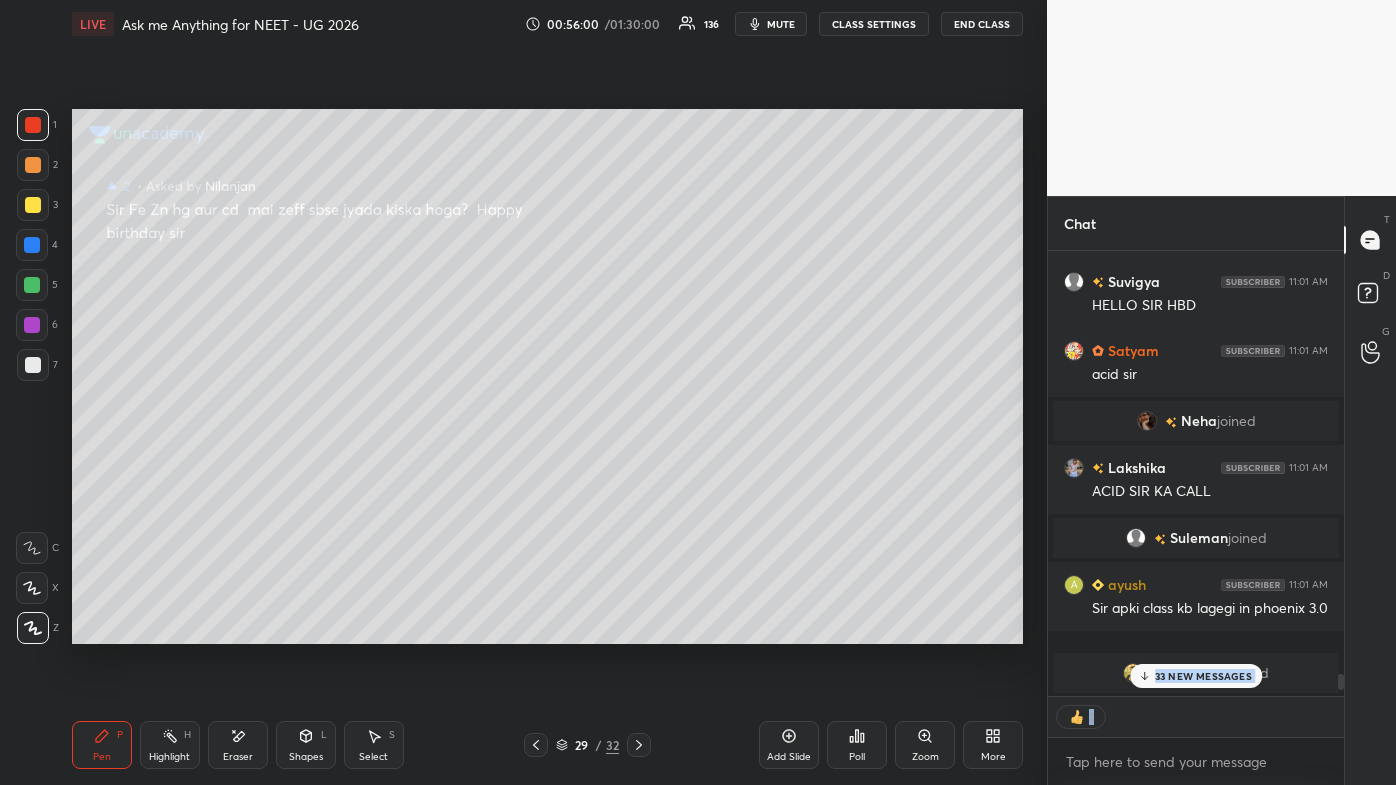 click on "[FIRST] [TIME] [FIRST] [TIME] acid sir [FIRST] [TIME] HELLO SIR HBD [FIRST] [TIME] acid sir [FIRST]  joined [FIRST] [TIME] ACID SIR KA CALL [FIRST]  joined [FIRST] [TIME] Sir apki class kb lagegi in phoenix 3.0 [FIRST]  joined [FIRST] [TIME] Call aaya [FIRST]... [TIME] Good morning sirr!!
Happyyyy Birthdayyy Sirrrrrrrrr!!!!! [FIRST]  joined [FIRST] [TIME] Pre bday celebration karne gye goa😁 [FIRST] [TIME] Sir aap apni salary bta do sir 33 NEW MESSAGES 1 Enable hand raising Enable raise hand to speak to learners. Once enabled, chat will be turned off temporarily. Enable x" at bounding box center (1196, 518) 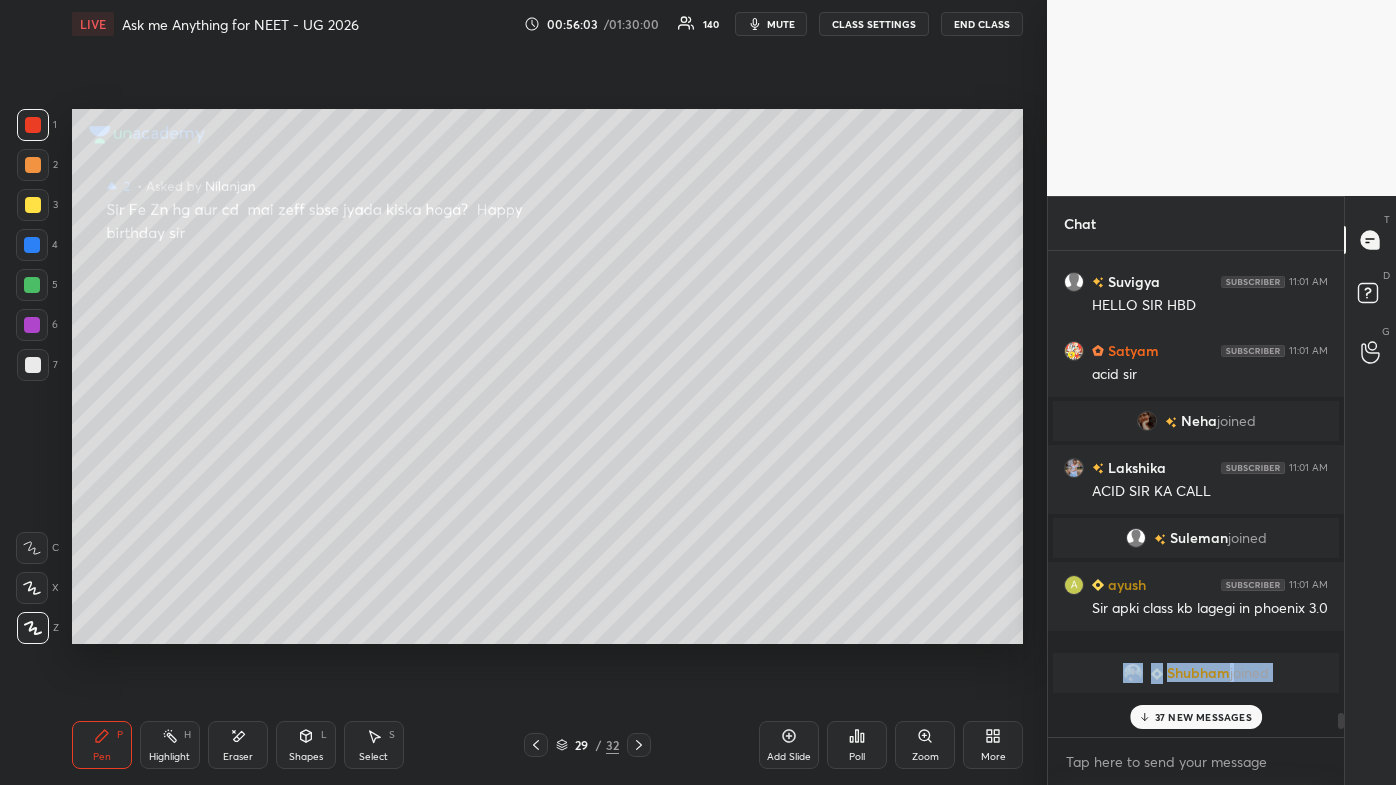 scroll, scrollTop: 6, scrollLeft: 5, axis: both 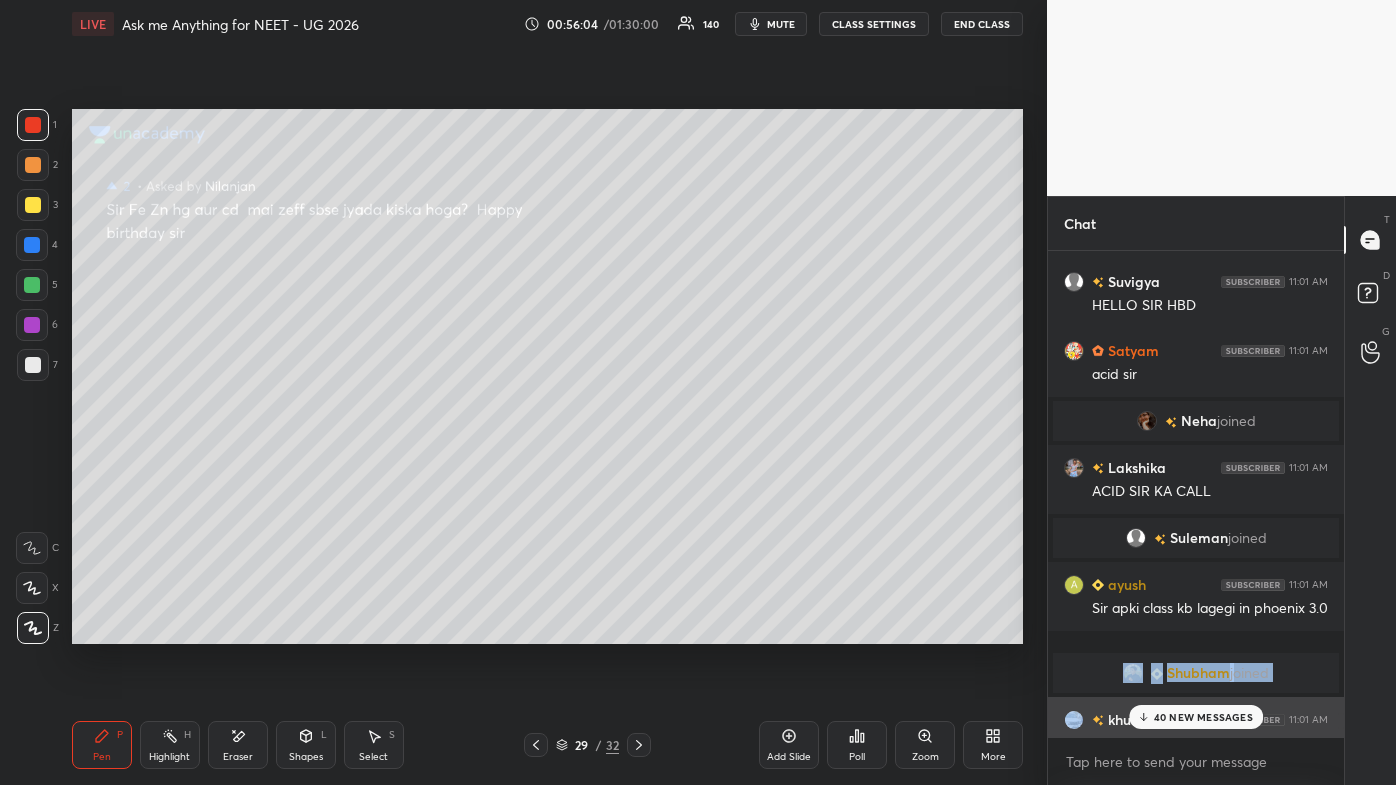 drag, startPoint x: 1120, startPoint y: 701, endPoint x: 993, endPoint y: 698, distance: 127.03543 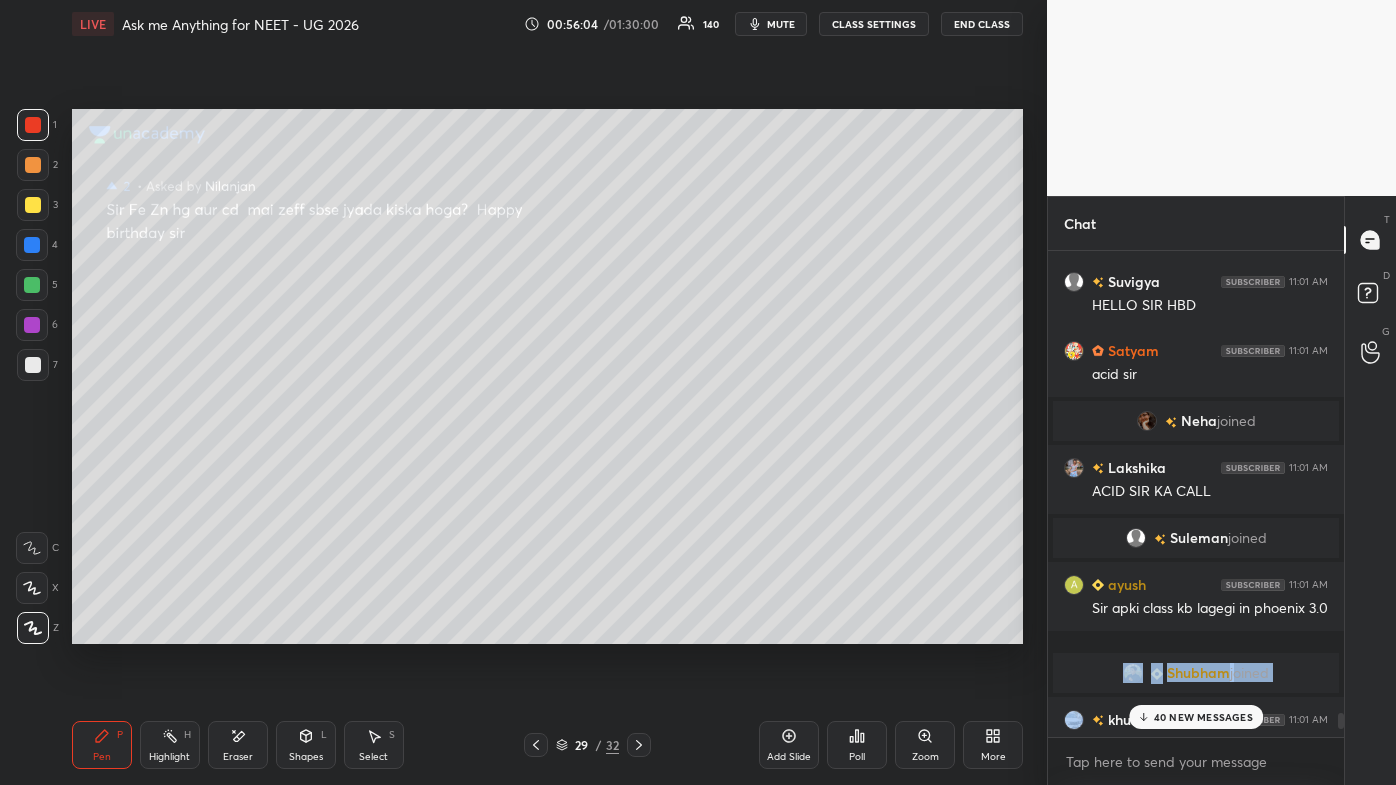 click on "[FIRST] [TIME] [NAME] [FIRST] [TIME] [NAME] [FIRST] [TIME] HELLO SIR HBD [FIRST] [TIME] [NAME] joined [FIRST] [TIME] ACID SIR KA CALL [NAME] joined [FIRST] [TIME] Sir apki class kb lagegi in [CITY] 3.0 [FIRST] joined [FIRST] [TIME] Call aaya [FIRST]... [TIME] Good morning sirr!!
Happyyyy Birthdayyy Sirrrrrrrrr!!!!! [FIRST] joined [FIRST] [TIME] [FIRST] b'day celebration karne gye [LOCATION]😁 [FIRST] [TIME] Sir aap apni salary bta do sir [FIRST] [TIME] Acid sir call kar rhe h apko [FIRST] joined [FIRST] [TIME] ACID SIR KA CALL [FIRST] [TIME] Sir aap apni salary bta do sir [FIRST] joined life [TIME] acid sir calll krne wale h" at bounding box center [1196, -6949] 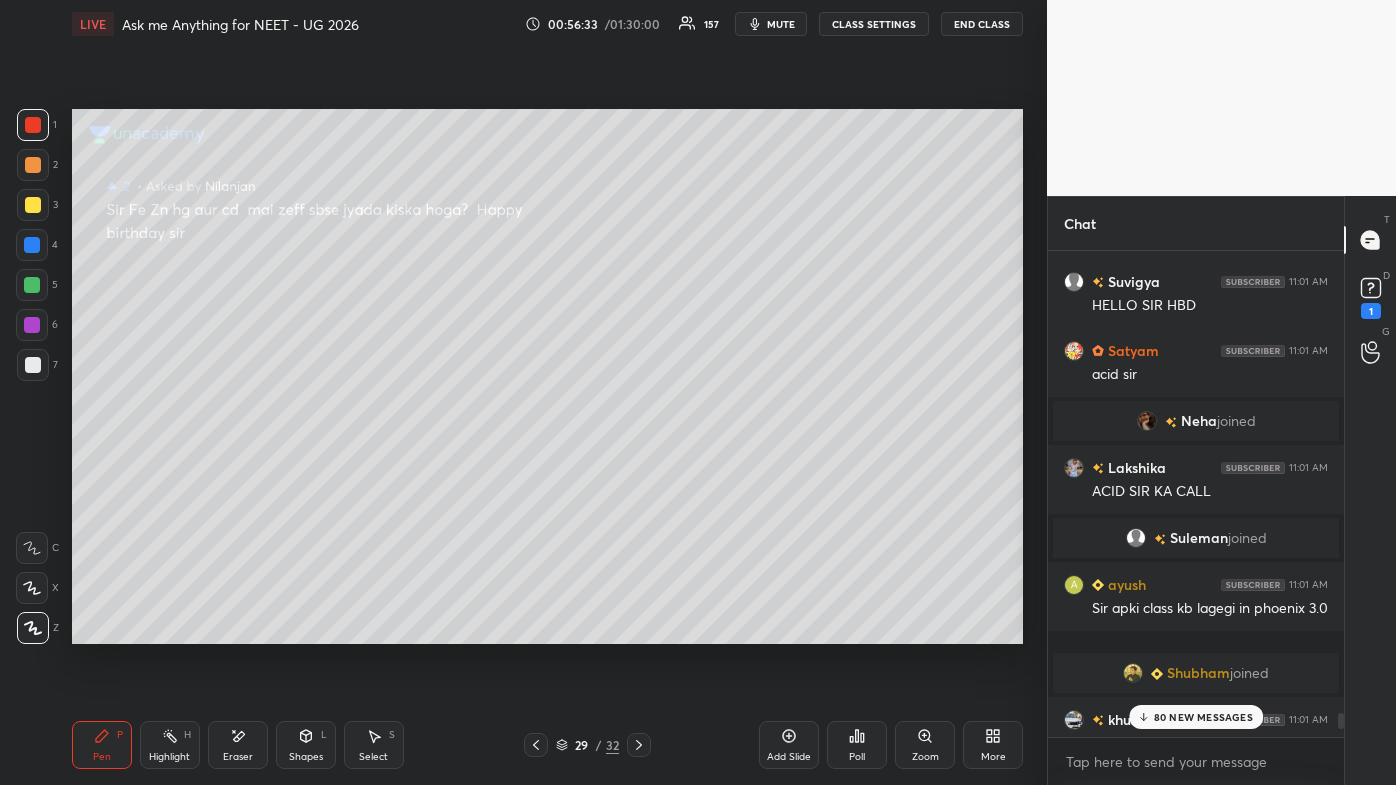 click on "80 NEW MESSAGES" at bounding box center (1203, 717) 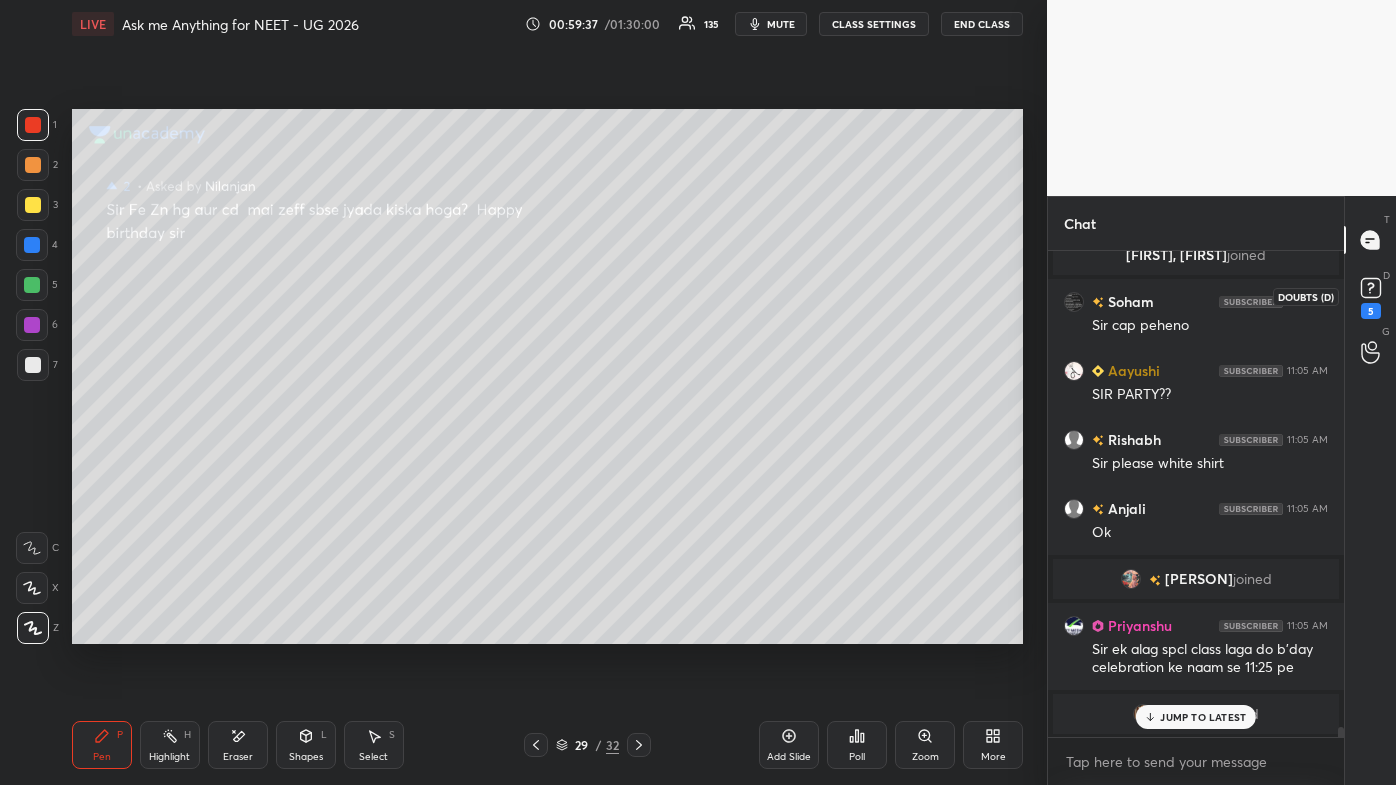 scroll, scrollTop: 23560, scrollLeft: 0, axis: vertical 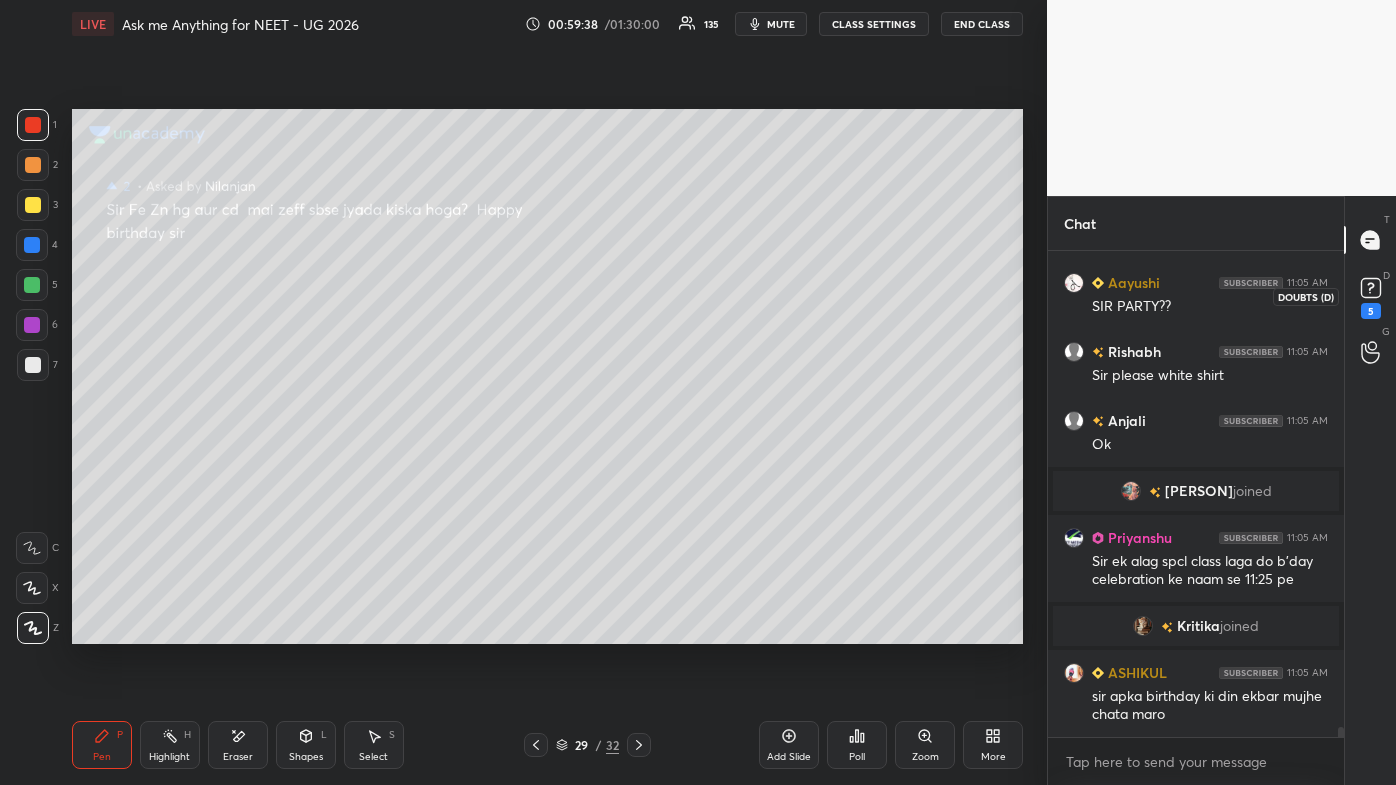 click on "5" at bounding box center [1371, 311] 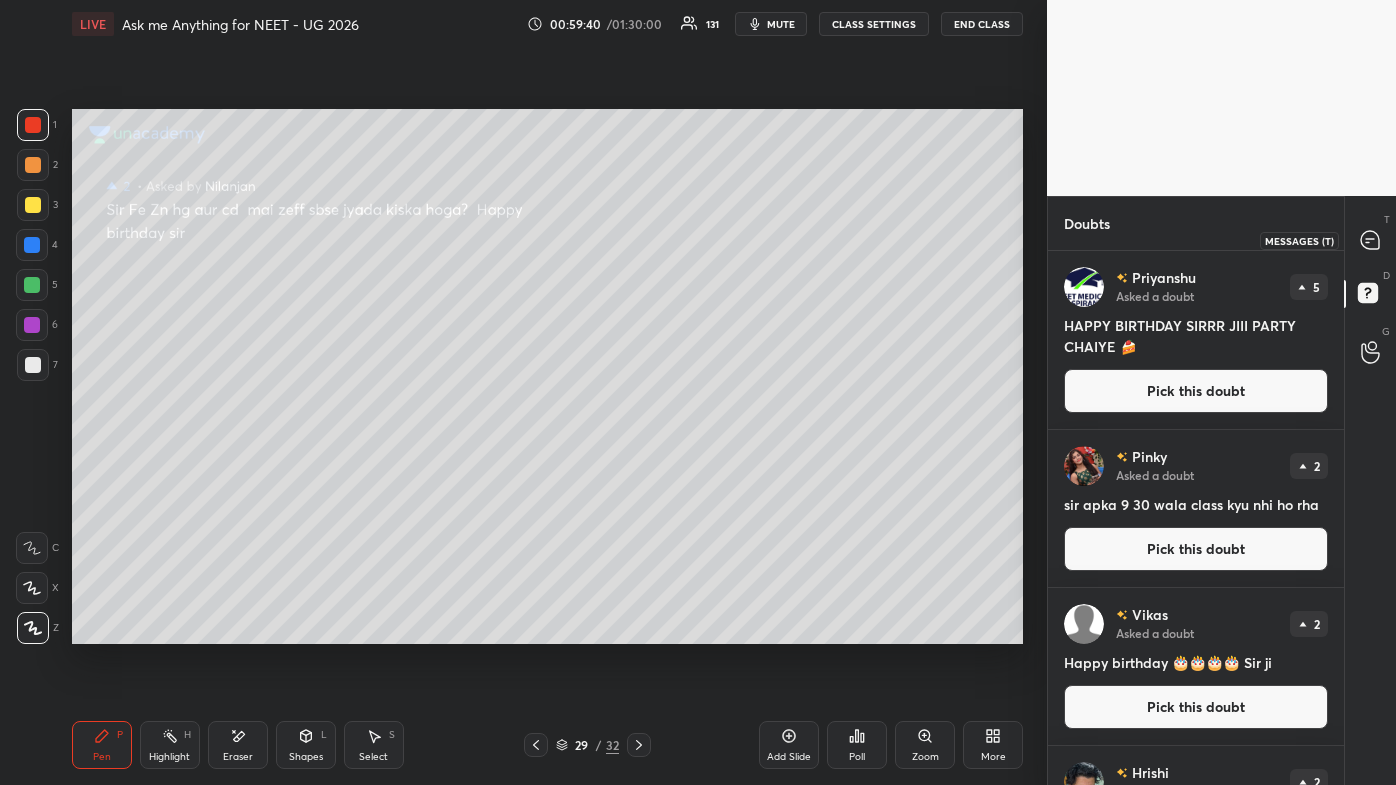 click 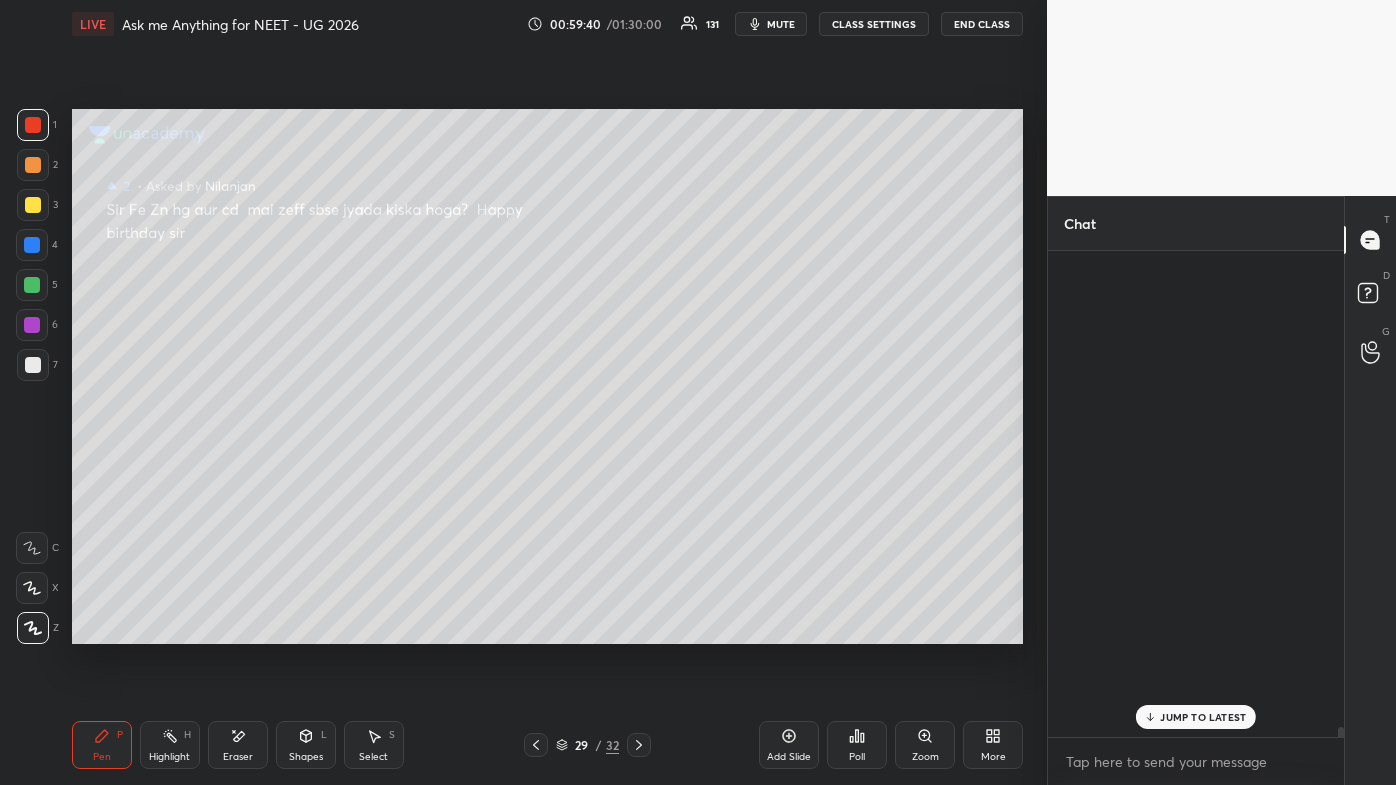 scroll, scrollTop: 24205, scrollLeft: 0, axis: vertical 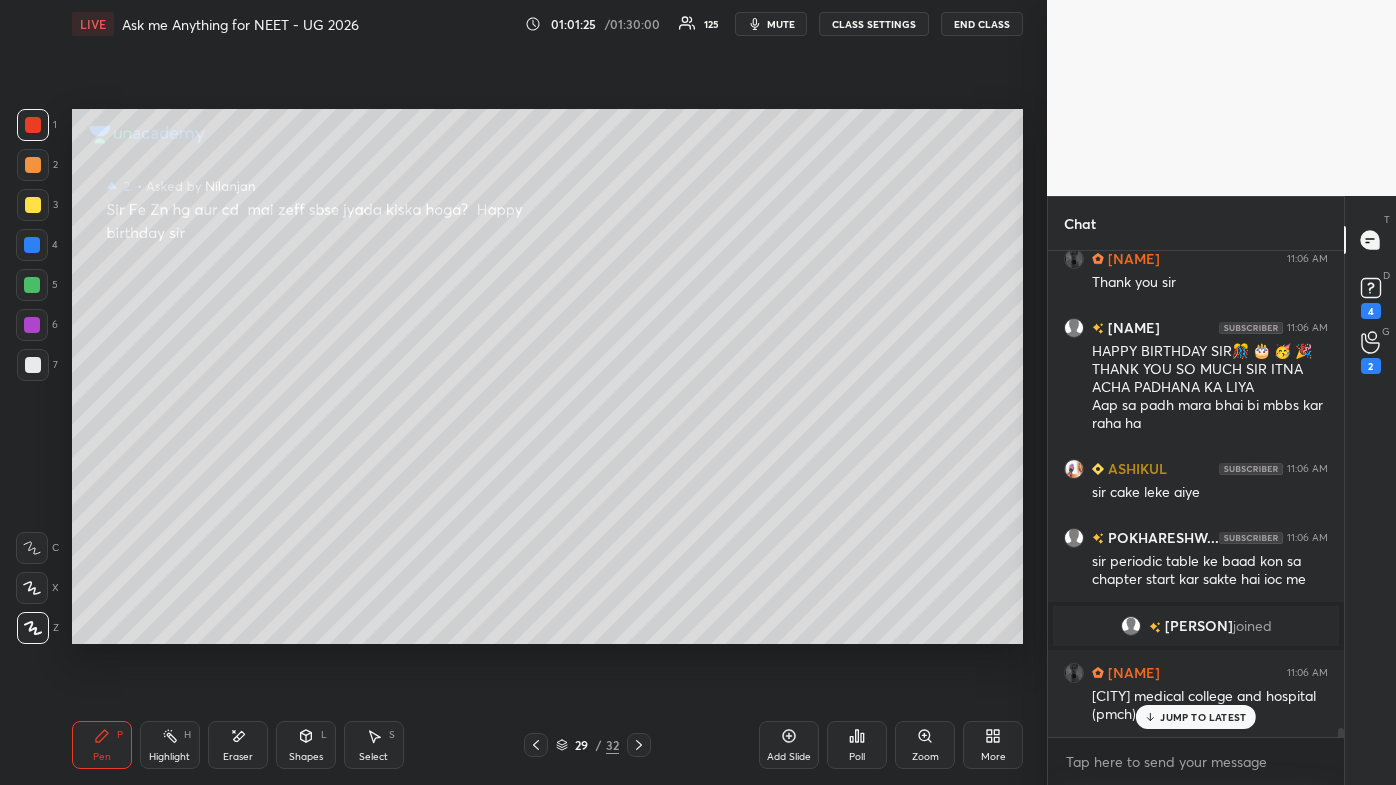 click 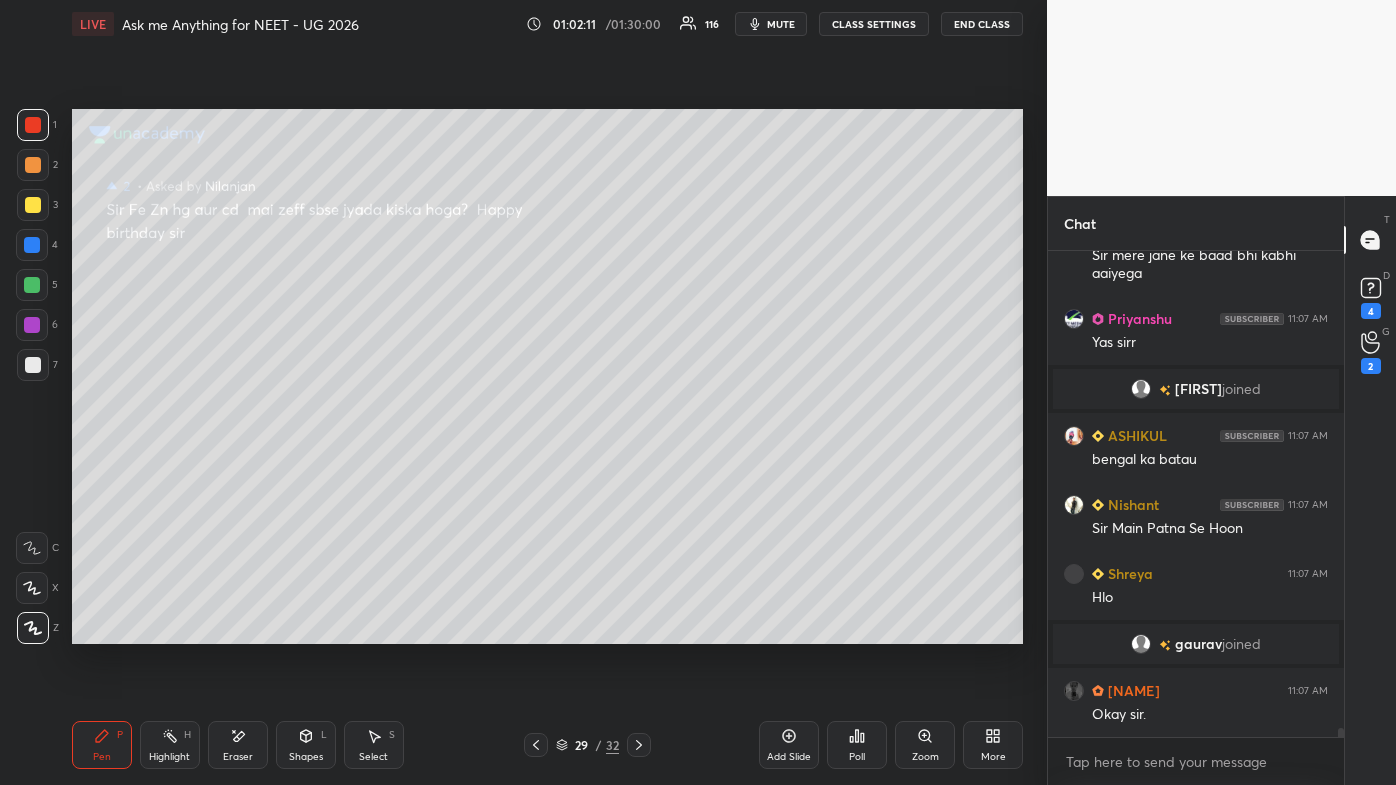 scroll, scrollTop: 26762, scrollLeft: 0, axis: vertical 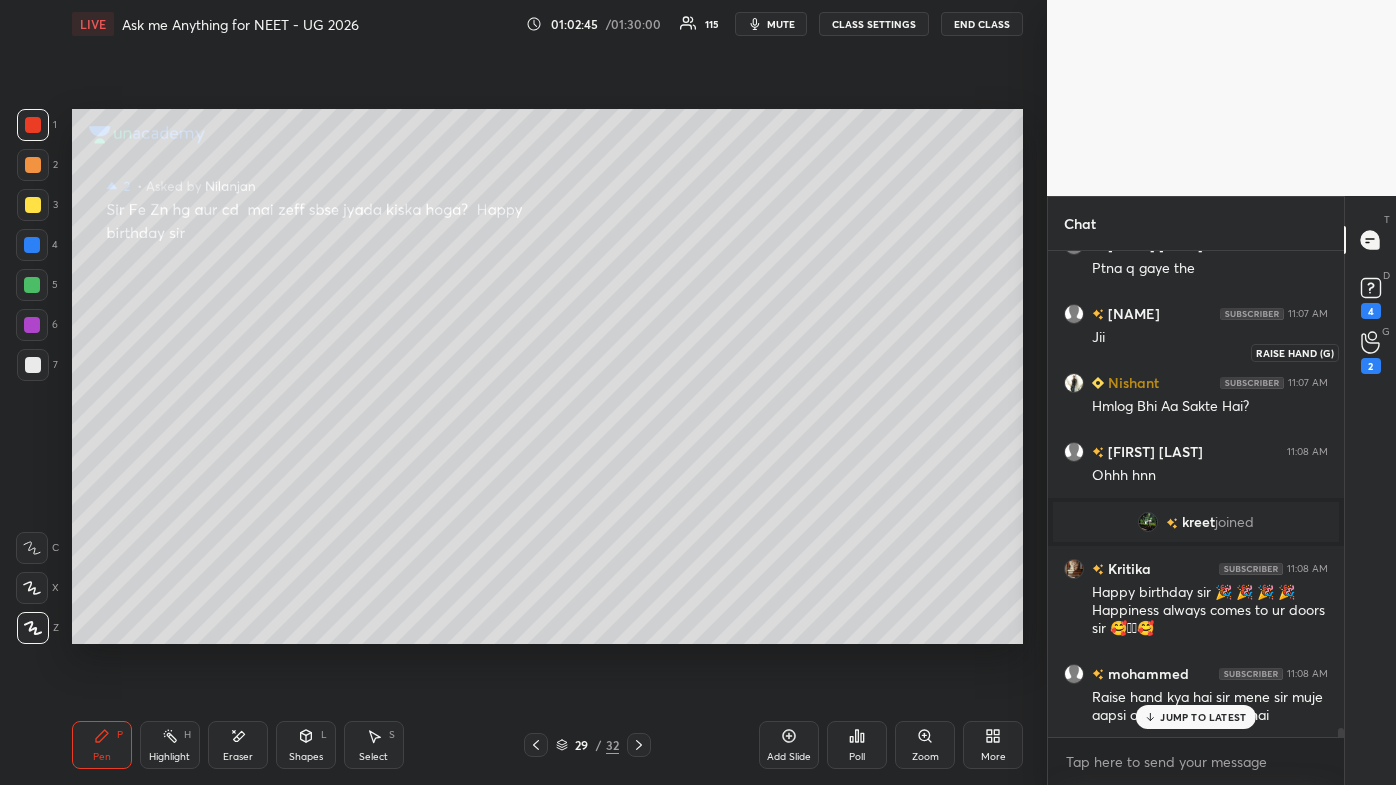 click on "2" at bounding box center (1371, 366) 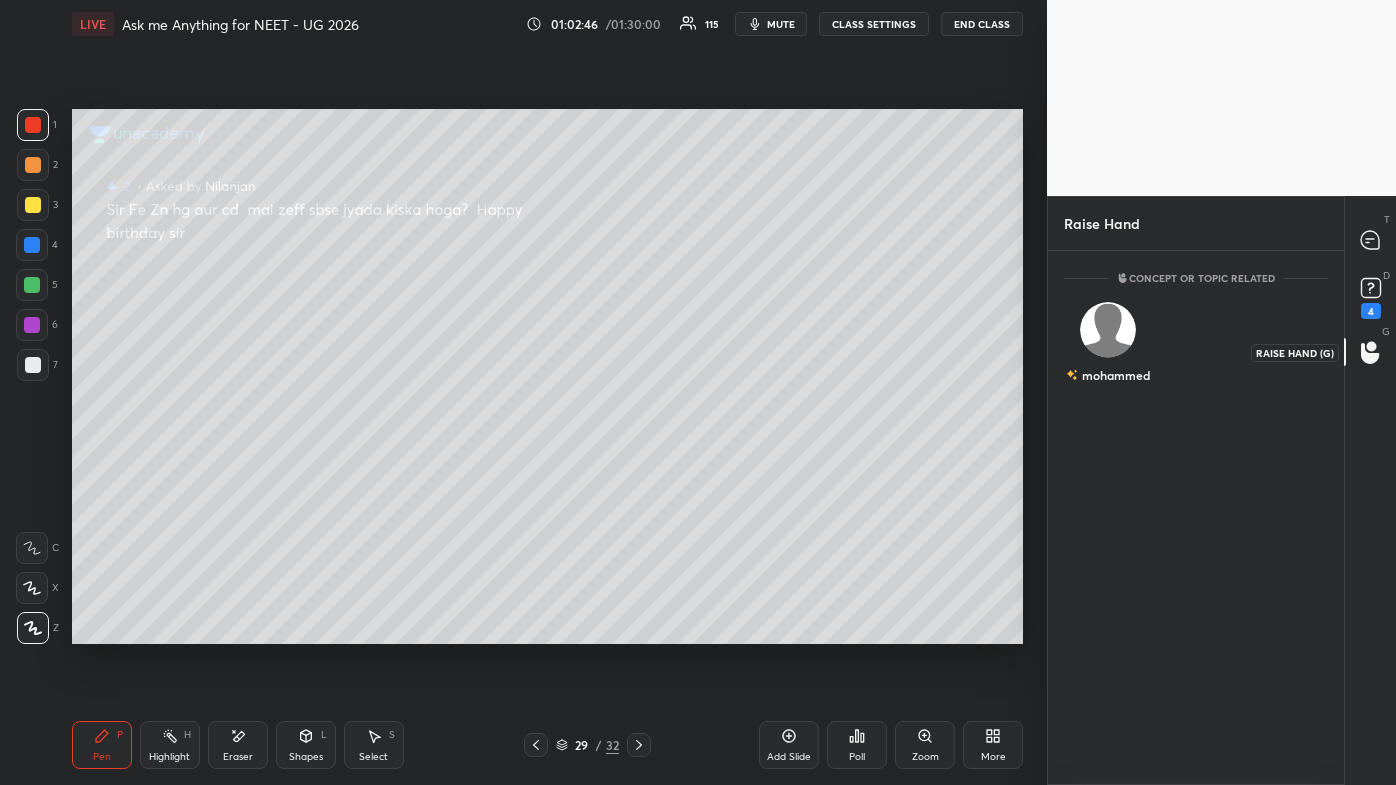 scroll, scrollTop: 528, scrollLeft: 290, axis: both 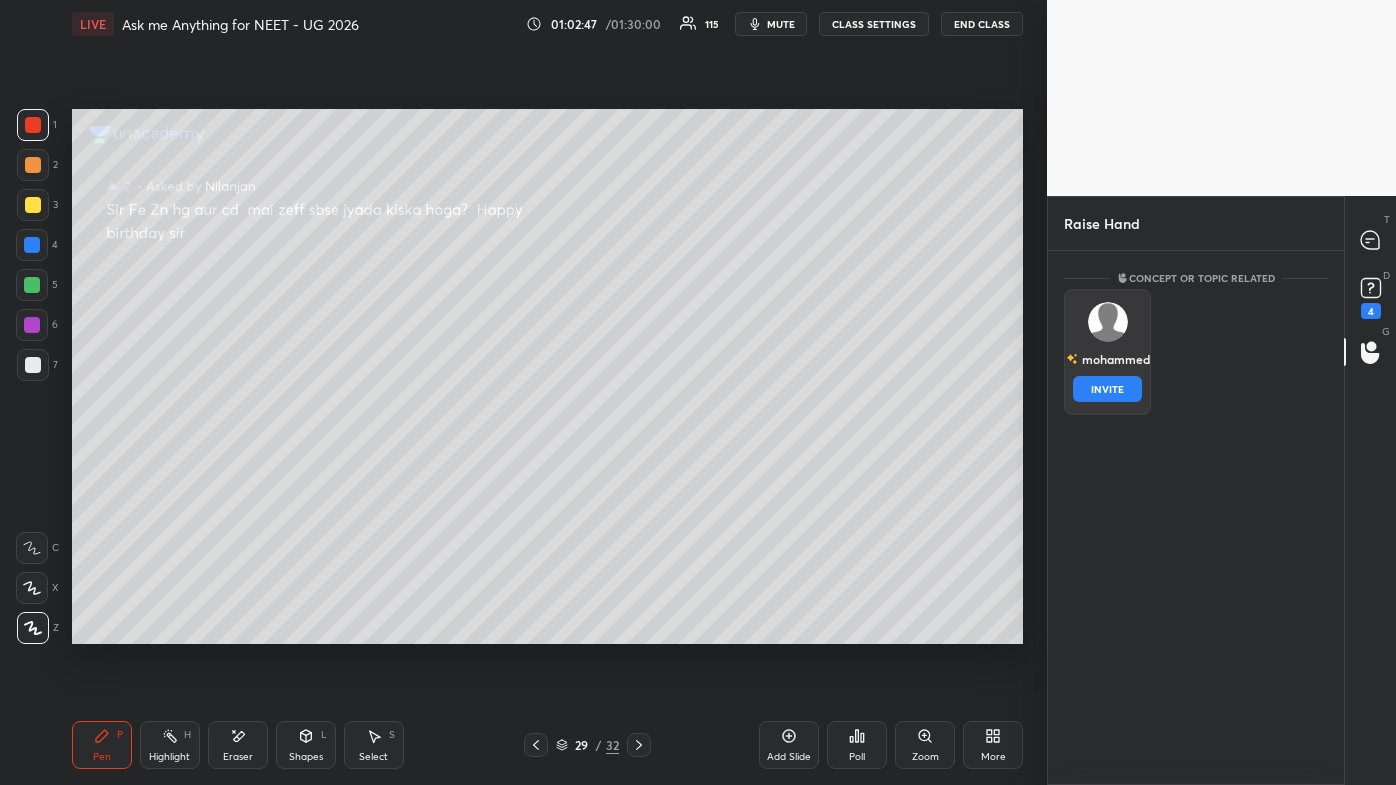 click on "[NAME] INVITE" at bounding box center (1107, 352) 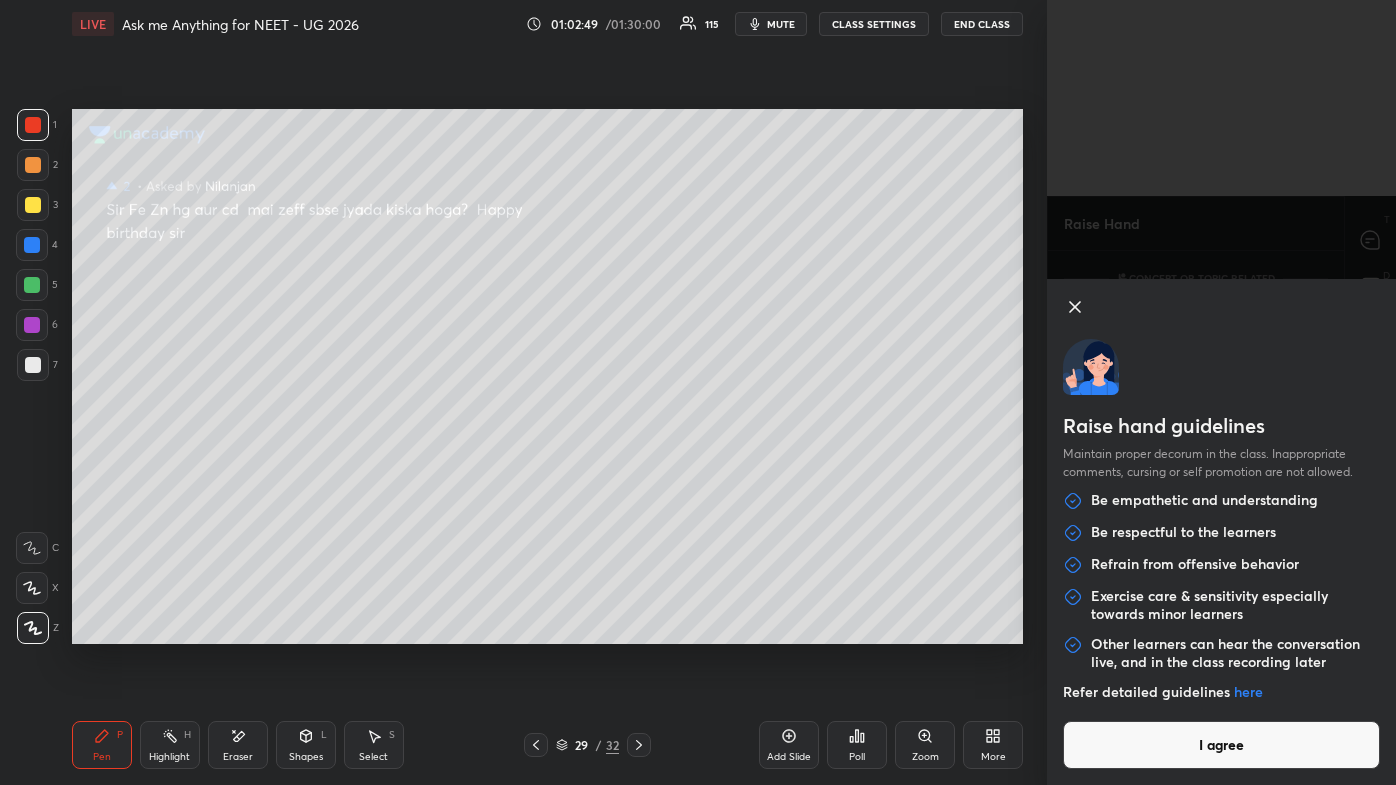 click on "I agree" at bounding box center (1221, 745) 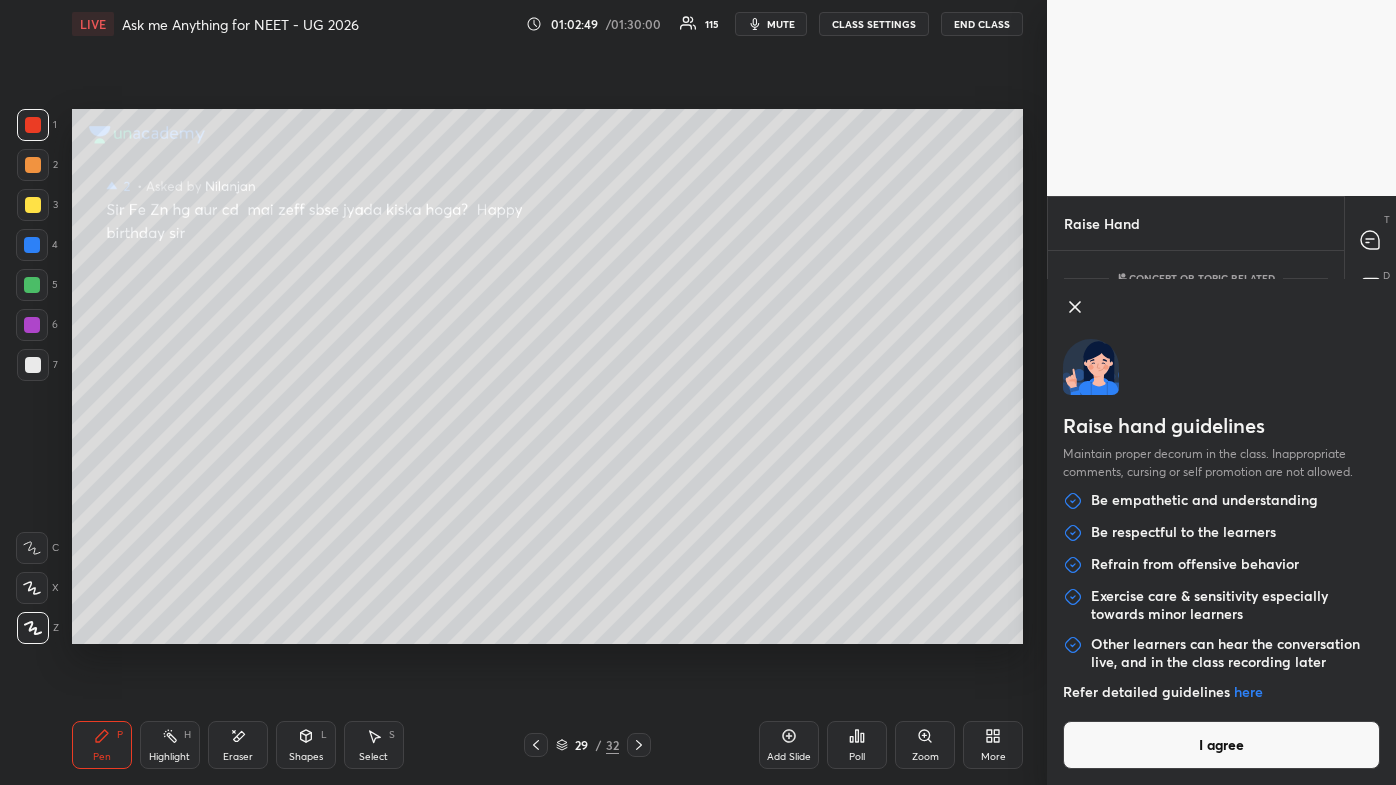 scroll, scrollTop: 448, scrollLeft: 290, axis: both 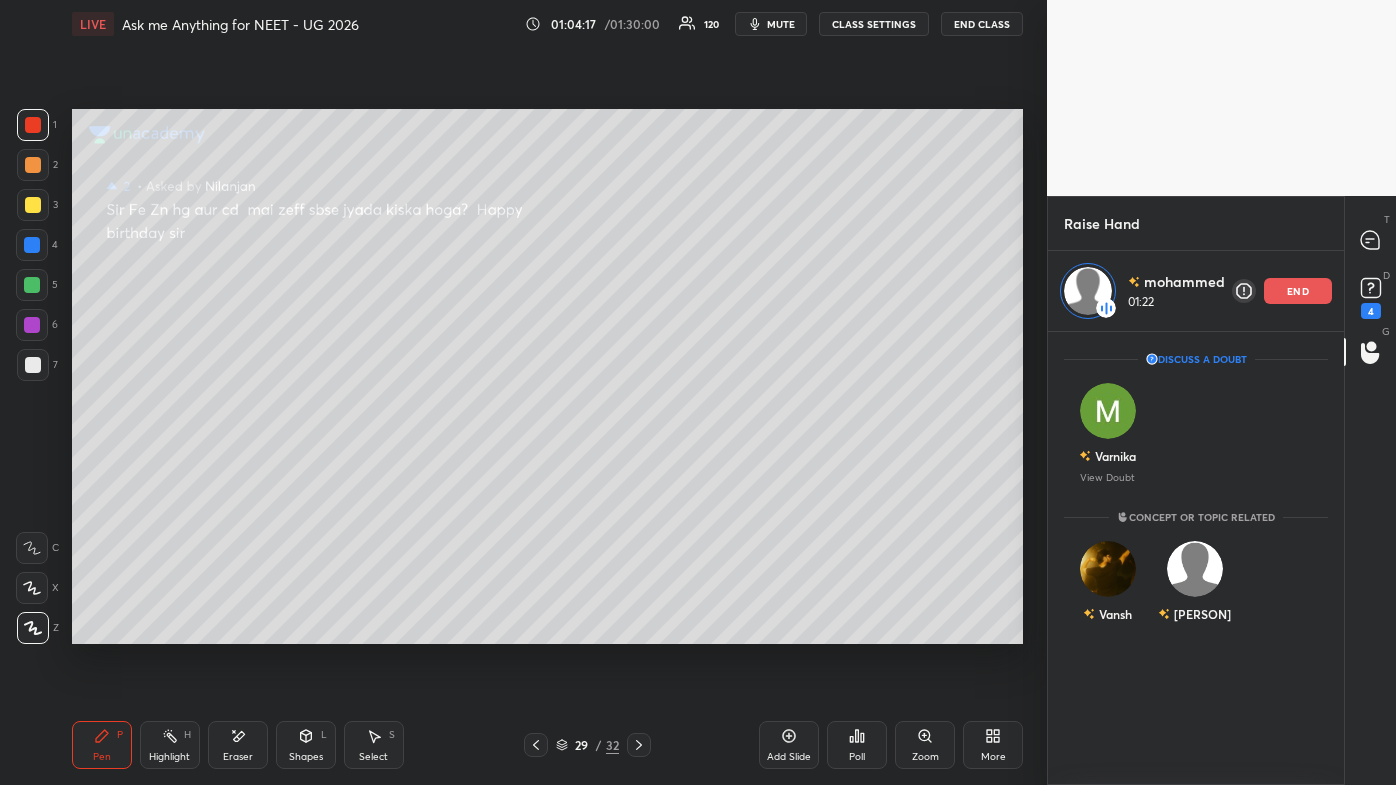 click on "end" at bounding box center (1298, 291) 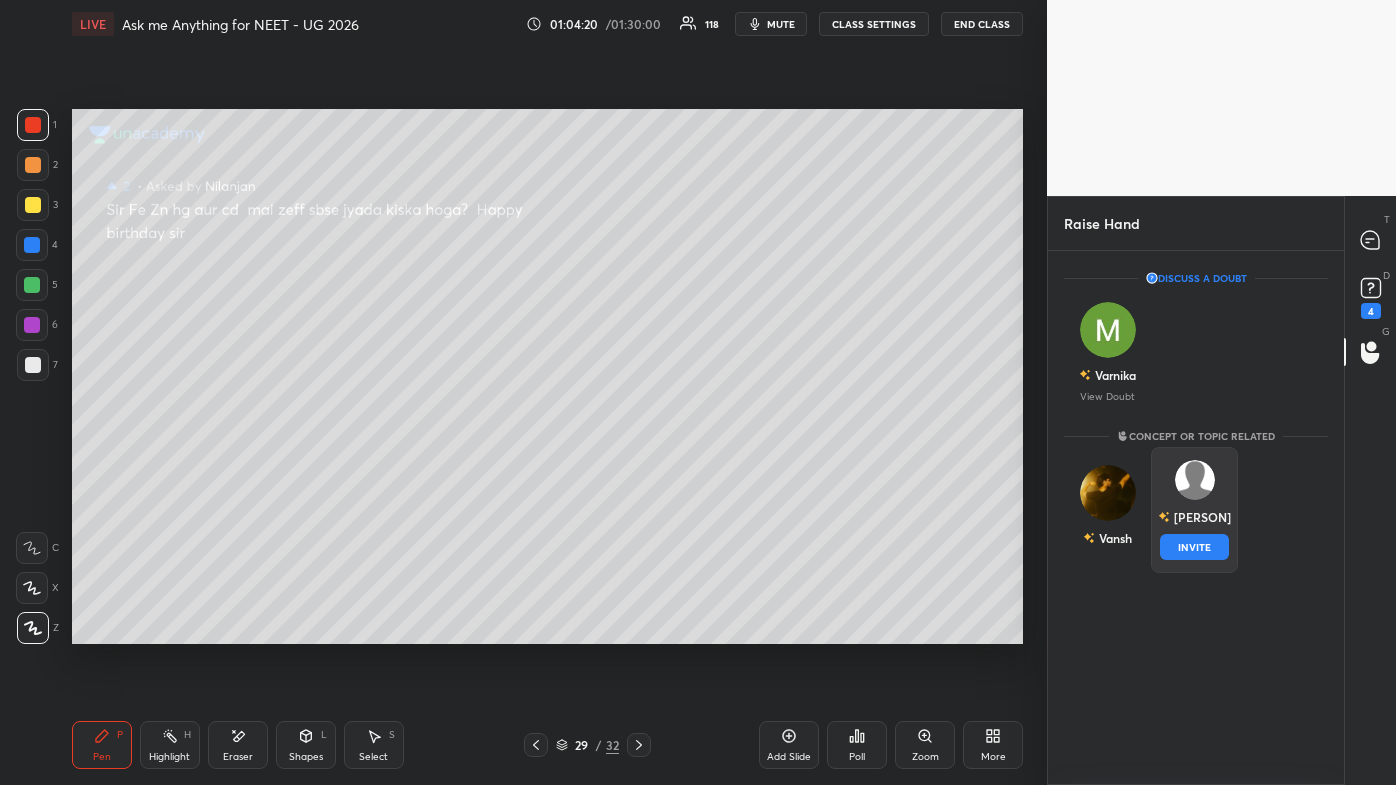 click on "[PERSON]" at bounding box center (1194, 517) 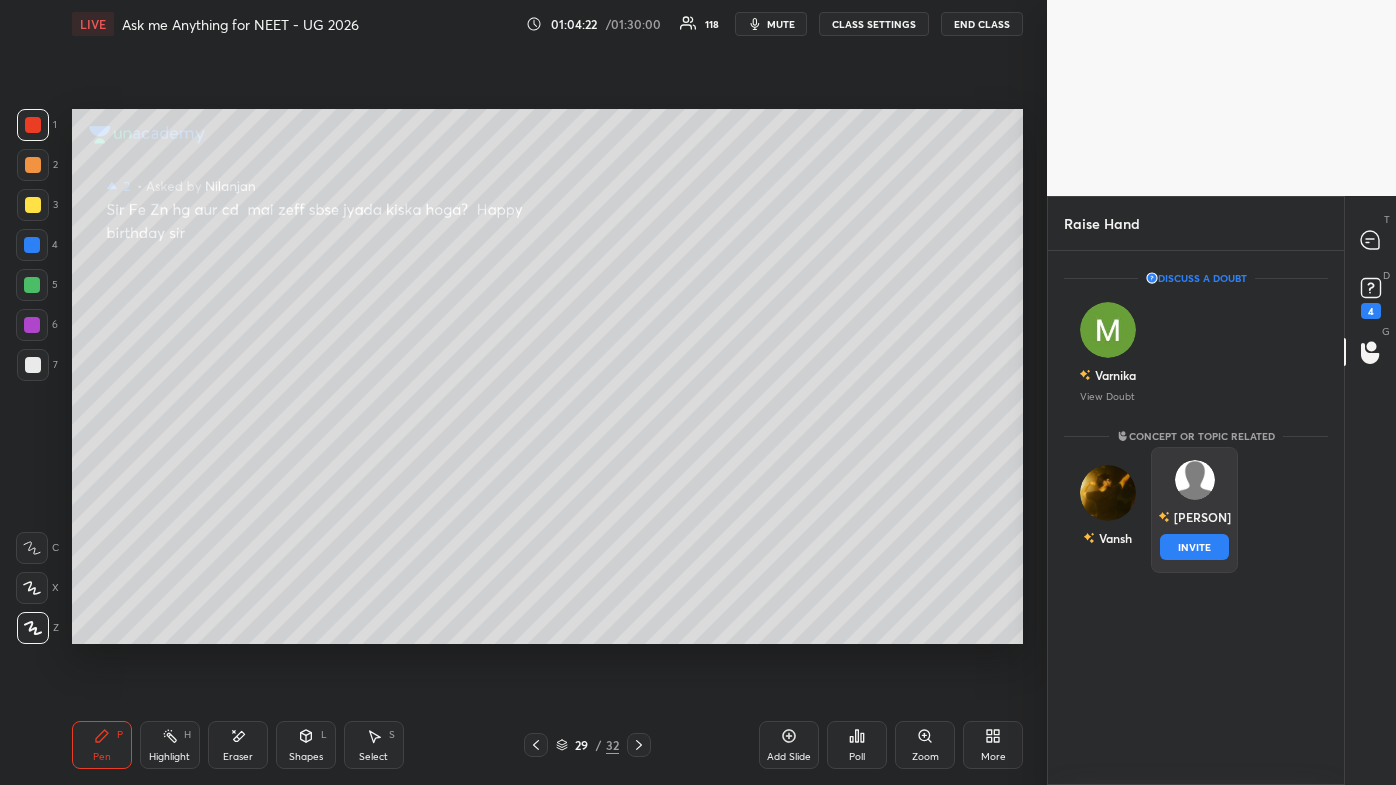 click on "INVITE" at bounding box center (1194, 547) 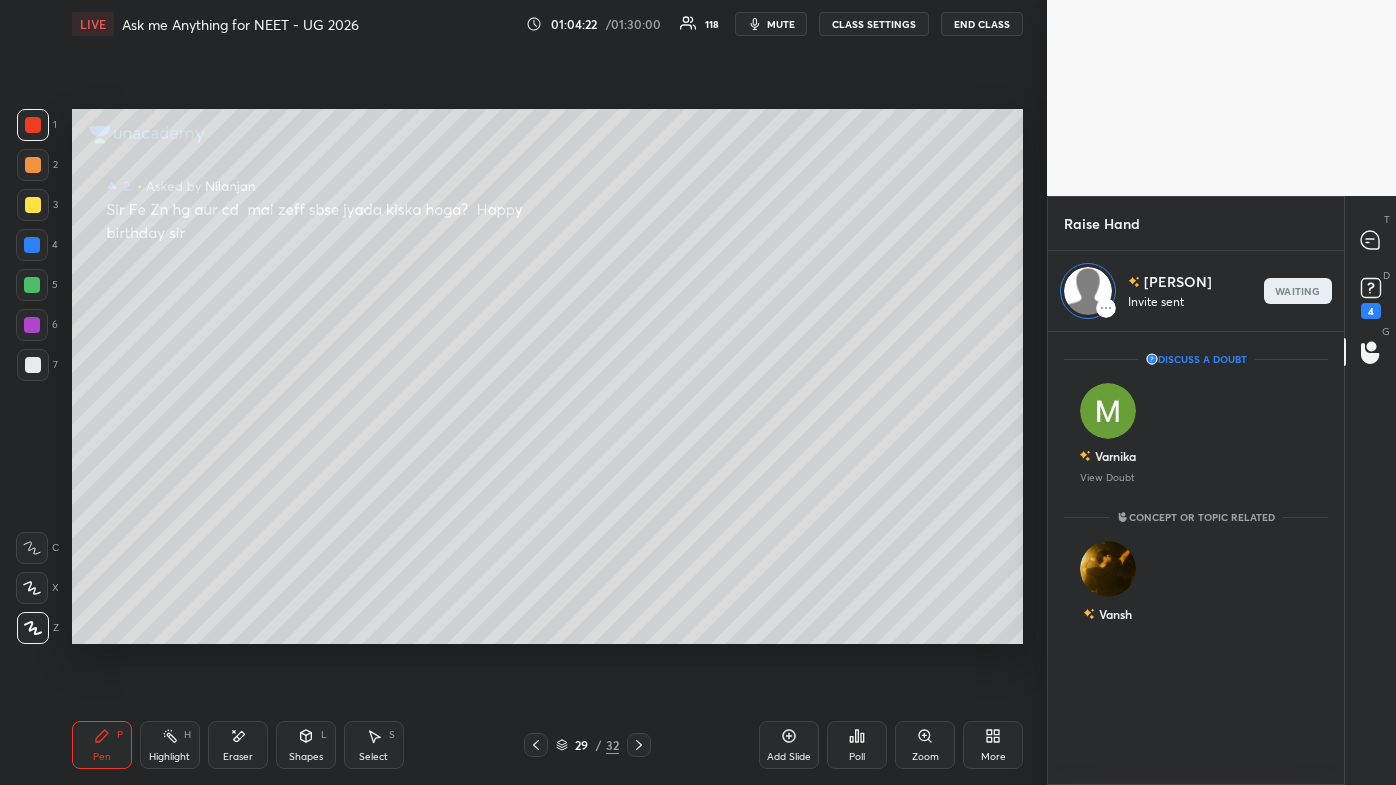 scroll, scrollTop: 448, scrollLeft: 290, axis: both 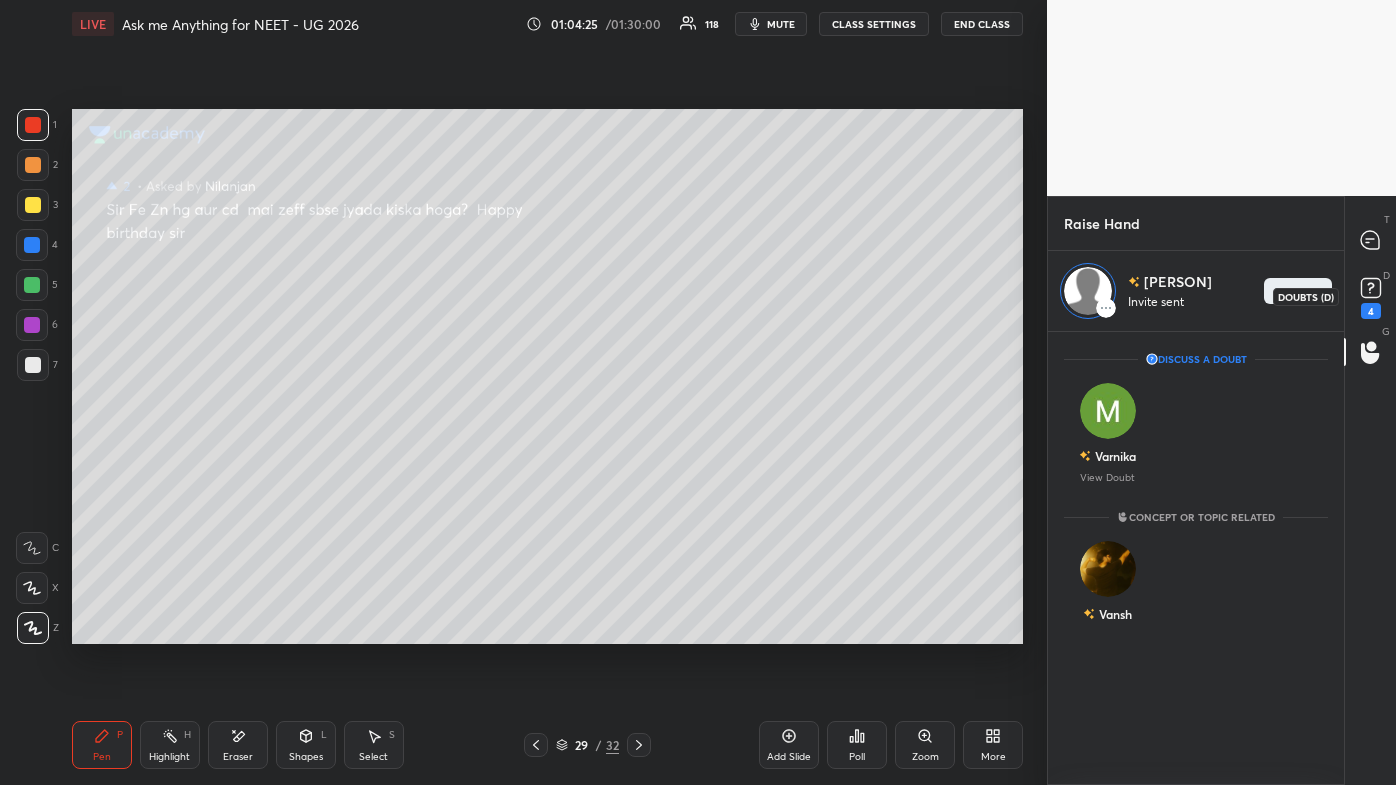 click on "4" at bounding box center [1371, 311] 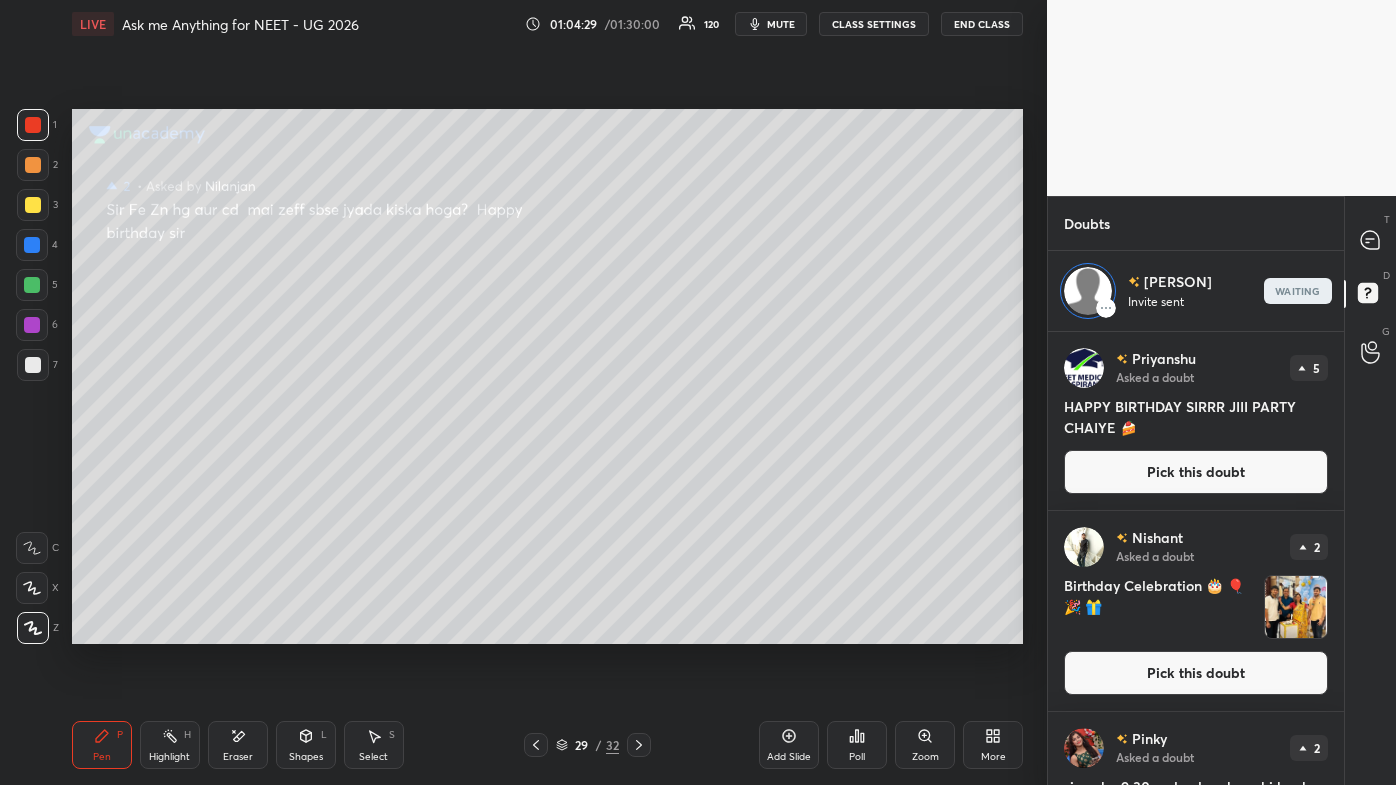 click on "Pick this doubt" at bounding box center [1196, 673] 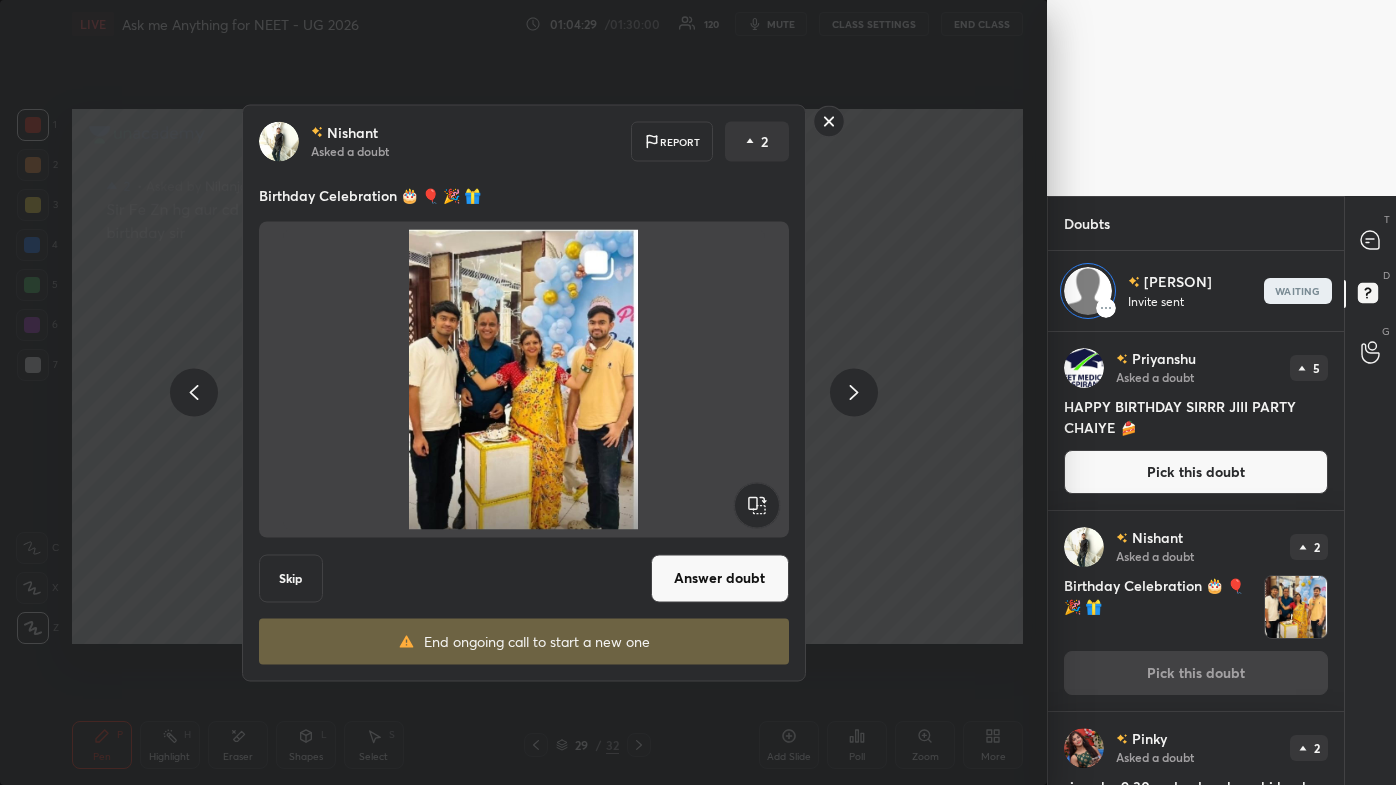 scroll, scrollTop: 6, scrollLeft: 5, axis: both 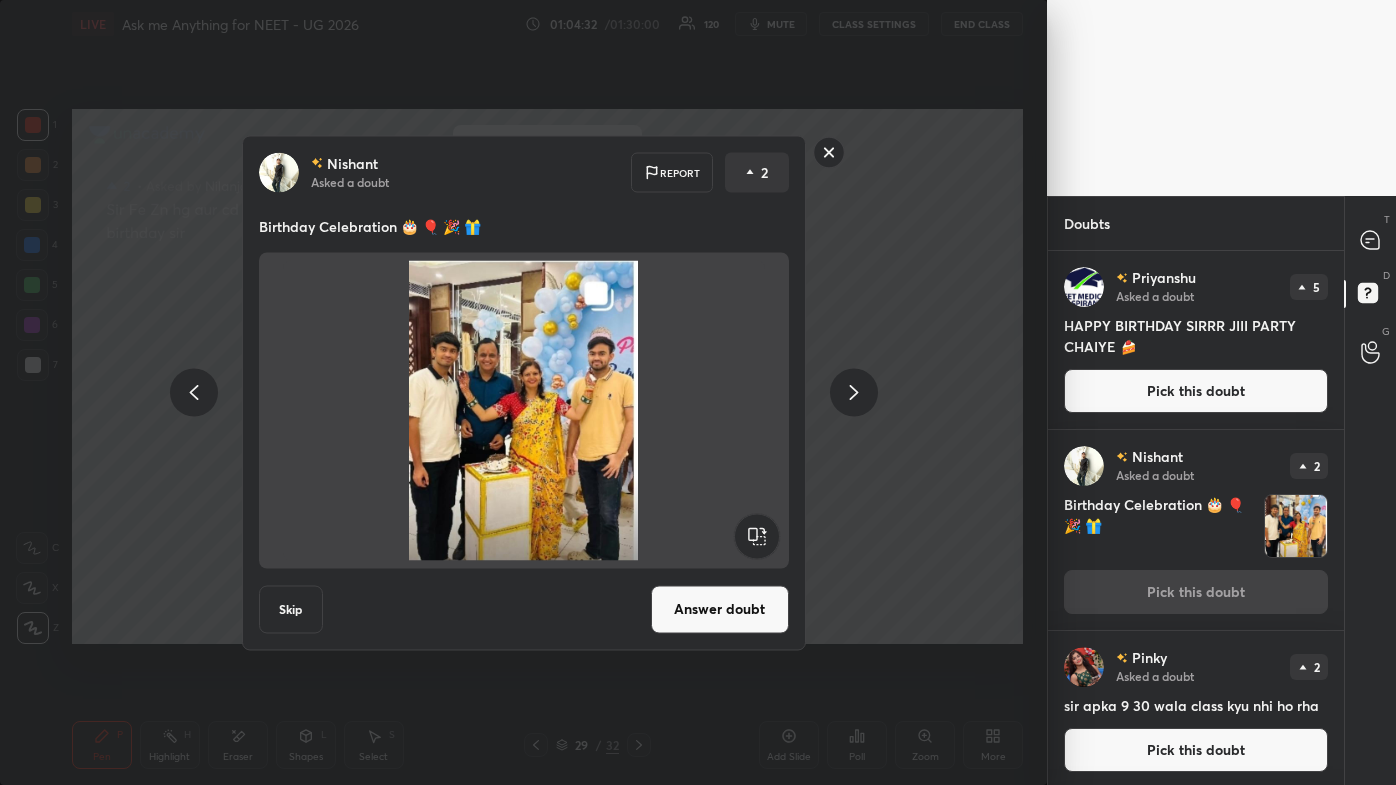 click on "Answer doubt" at bounding box center [720, 609] 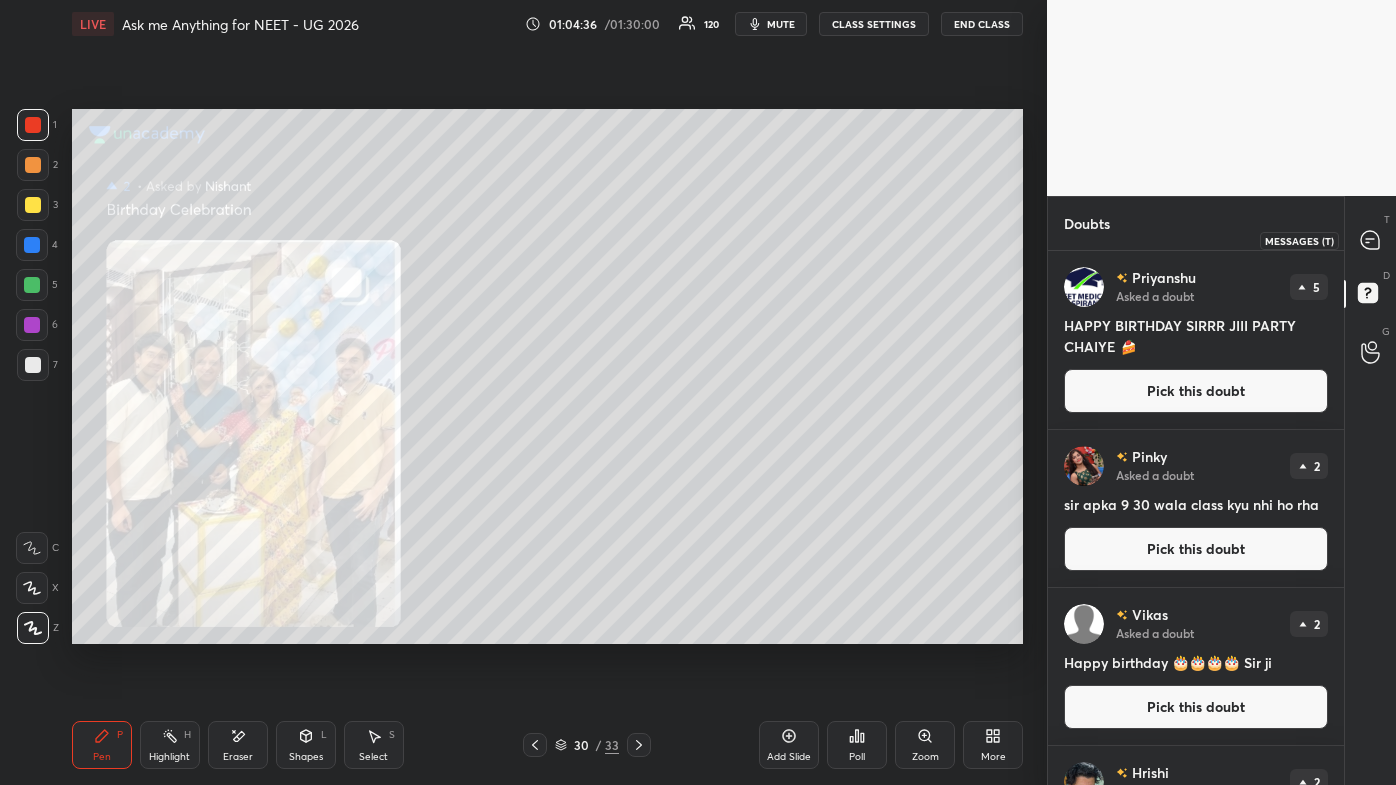 click 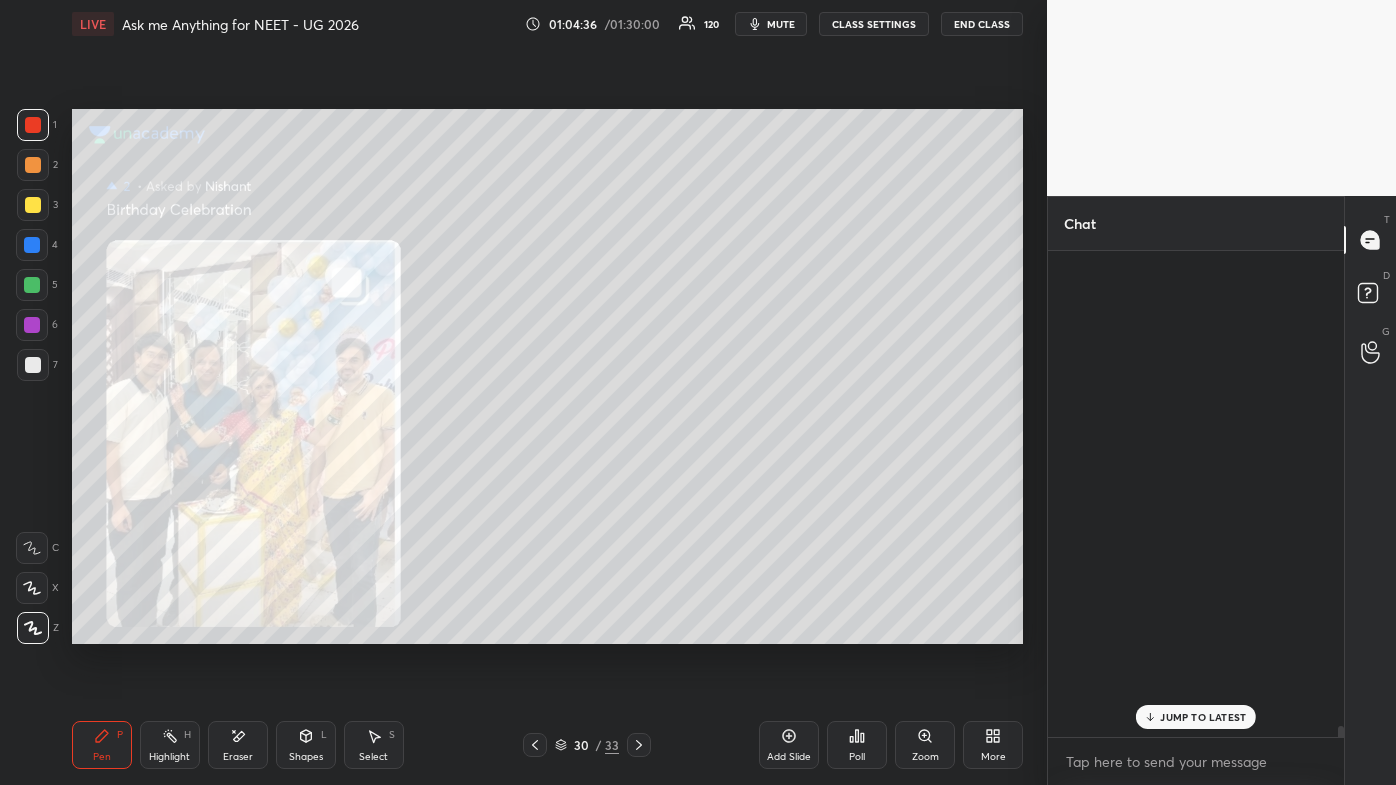 scroll, scrollTop: 28260, scrollLeft: 0, axis: vertical 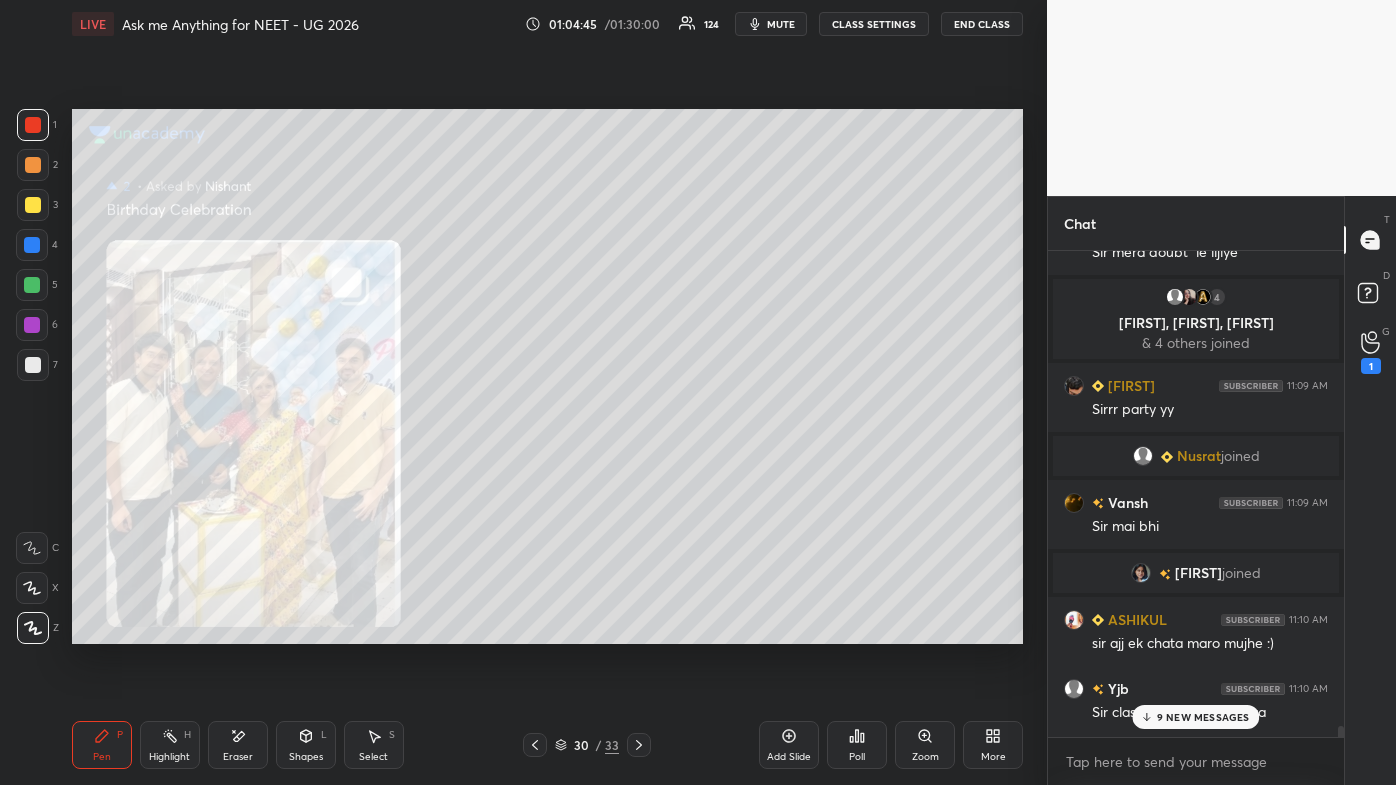 click on "9 NEW MESSAGES" at bounding box center [1203, 717] 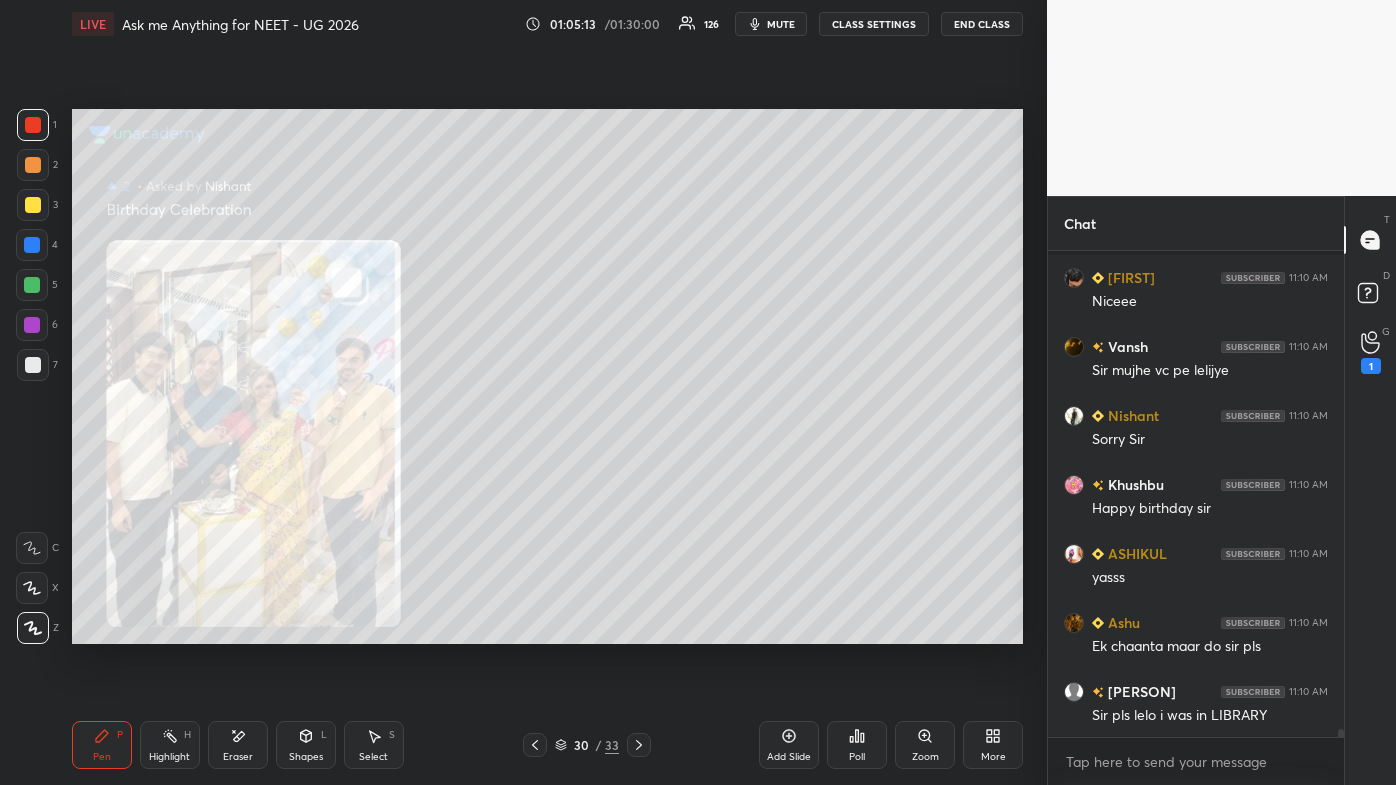 scroll, scrollTop: 28802, scrollLeft: 0, axis: vertical 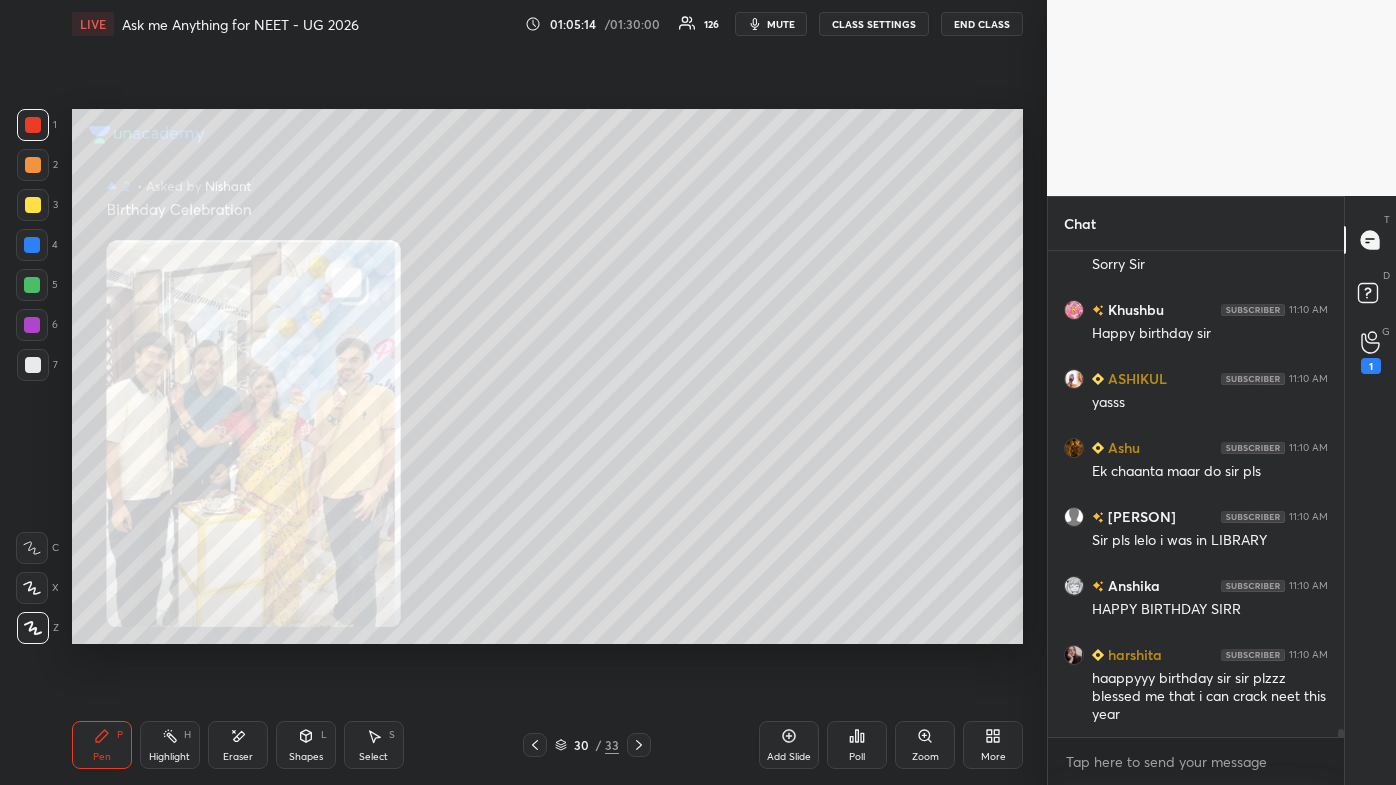 click on "[NAME] 11:10 AM Sir mujhe vc pe lelijye [NAME] 11:10 AM Sorry Sir [NAME] 11:10 AM Happy birthday sir [NAME] 11:10 AM yasss [NAME] 11:10 AM Ek chaanta maar do sir pls [NAME] 11:10 AM Sir pls lelo i was in LIBRARY [NAME] 11:10 AM HAPPY BIRTHDAY SIRR [NAME] 11:10 AM haappyyy birthday sir sir plzzz blessed me that i can crack neet this year" at bounding box center (1196, 494) 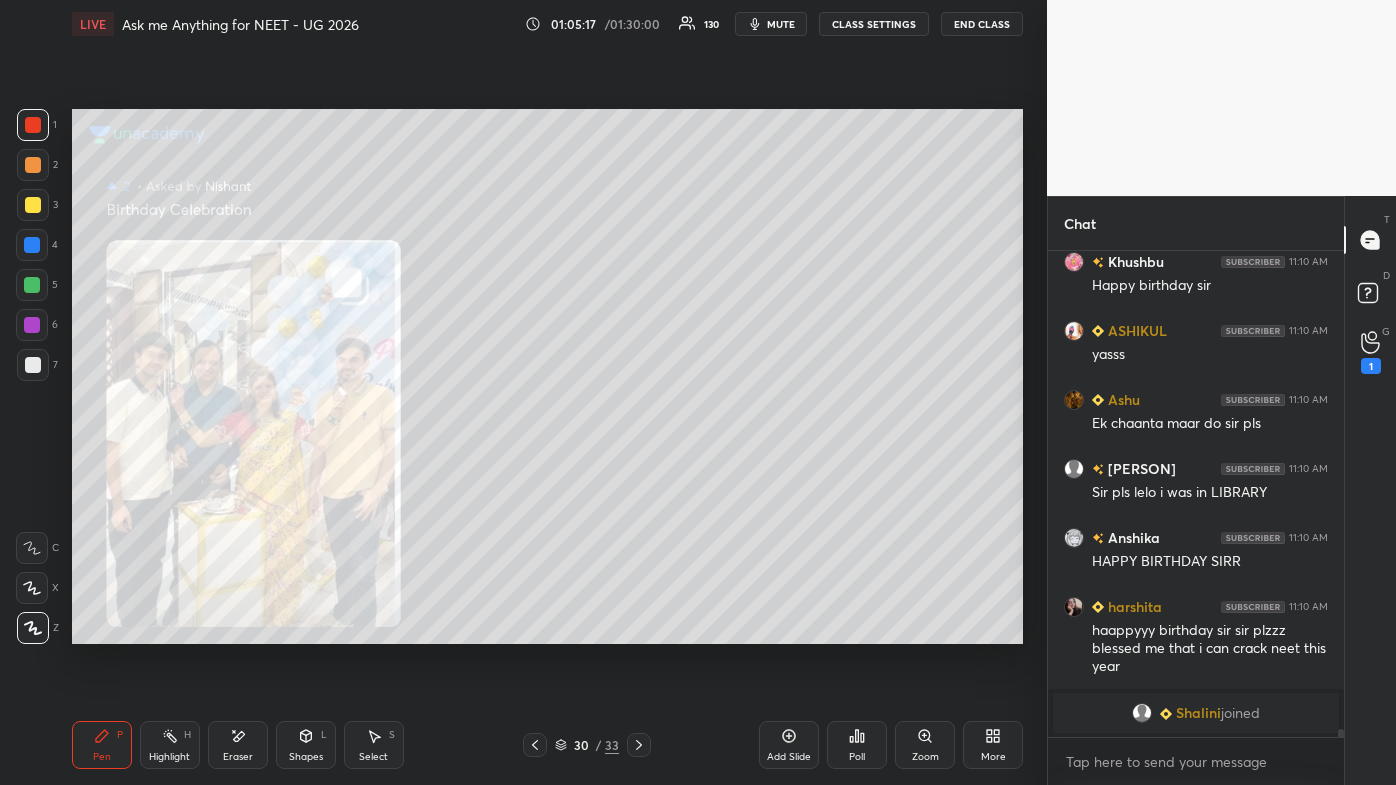 scroll, scrollTop: 28988, scrollLeft: 0, axis: vertical 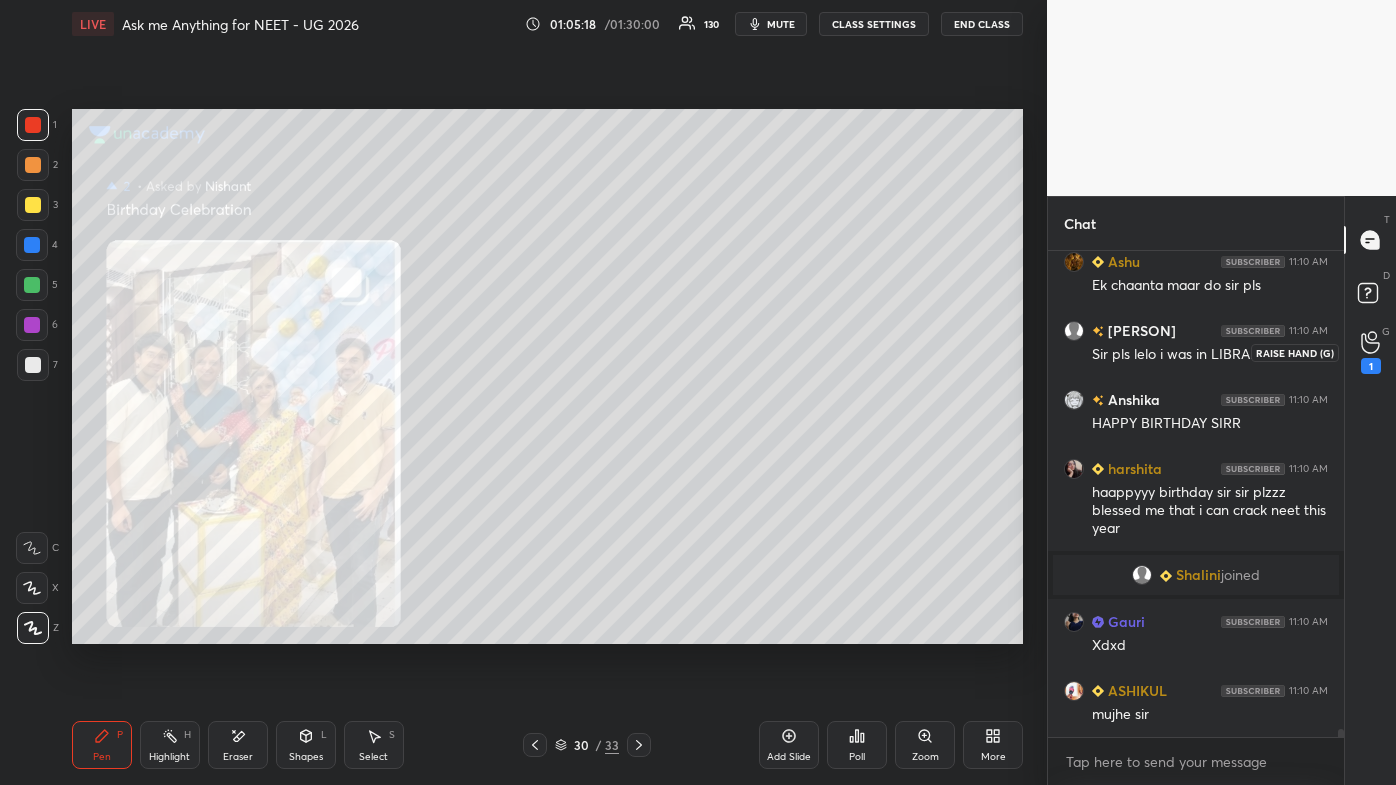 click 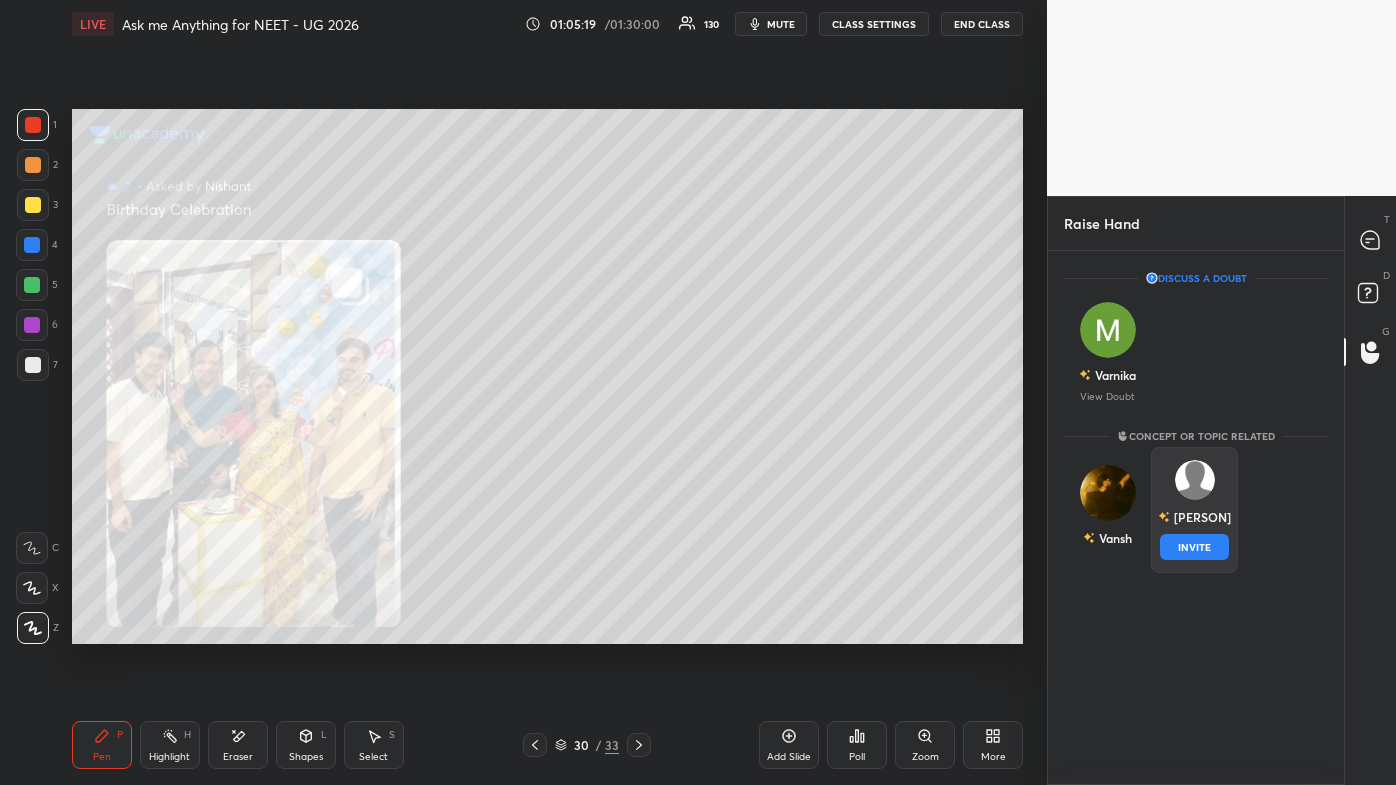 click on "[PERSON]" at bounding box center (1194, 517) 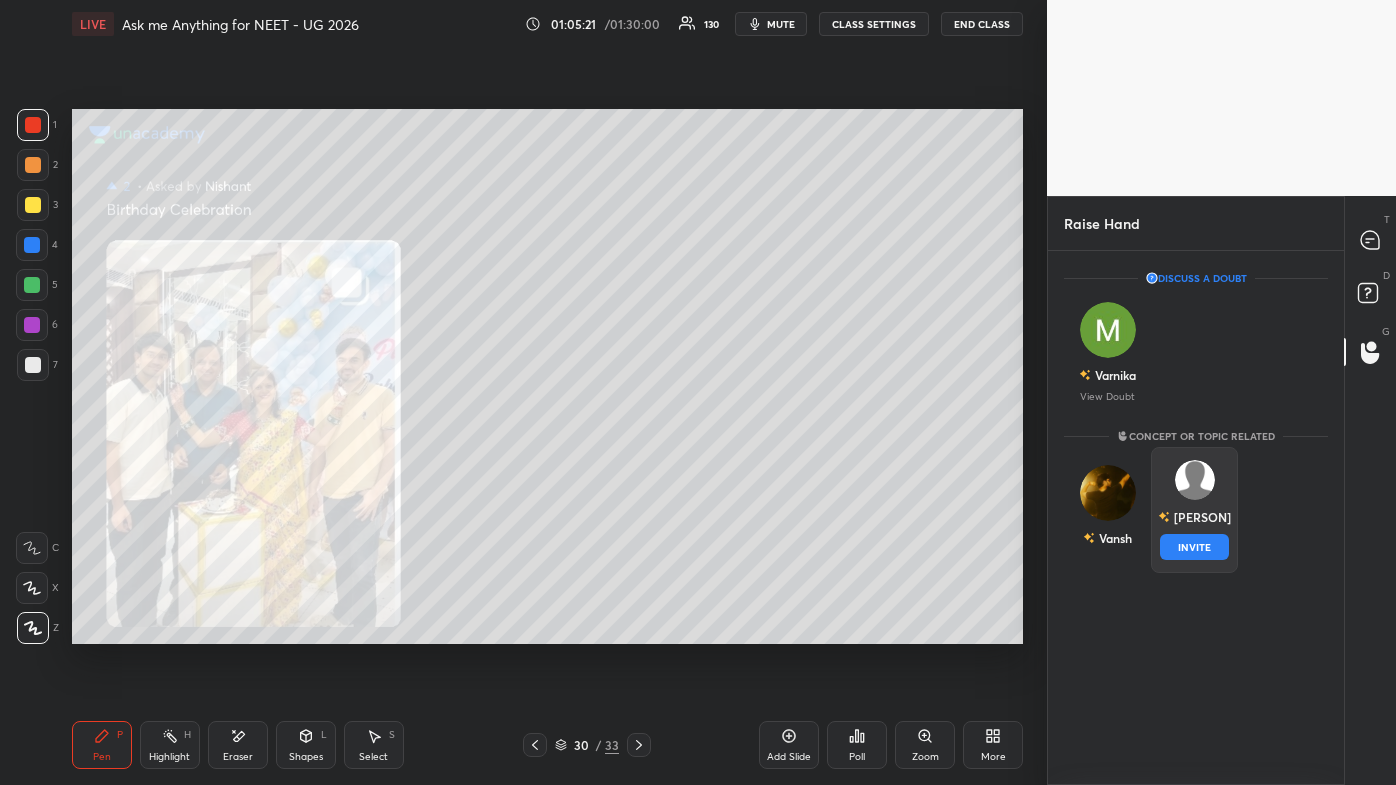 click on "INVITE" at bounding box center (1194, 547) 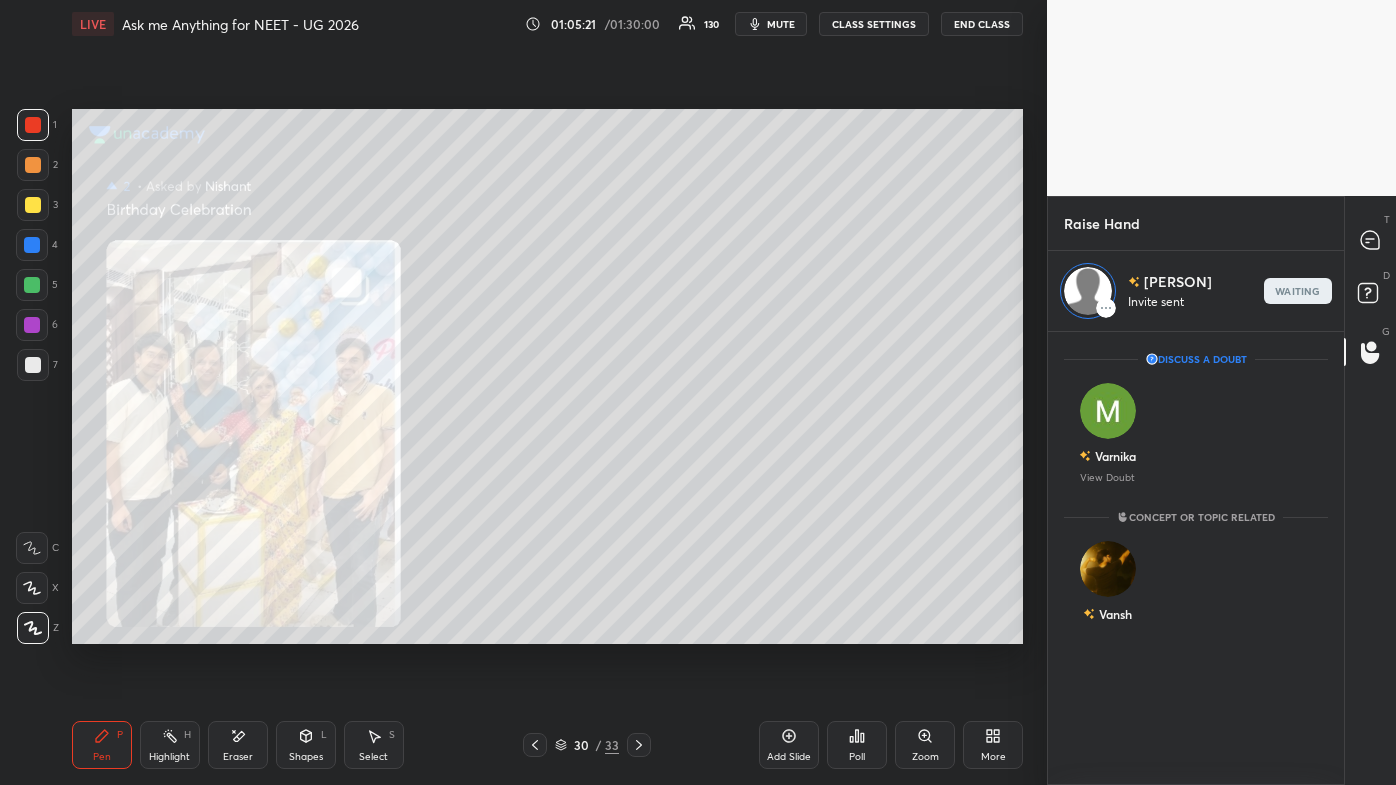 scroll, scrollTop: 448, scrollLeft: 290, axis: both 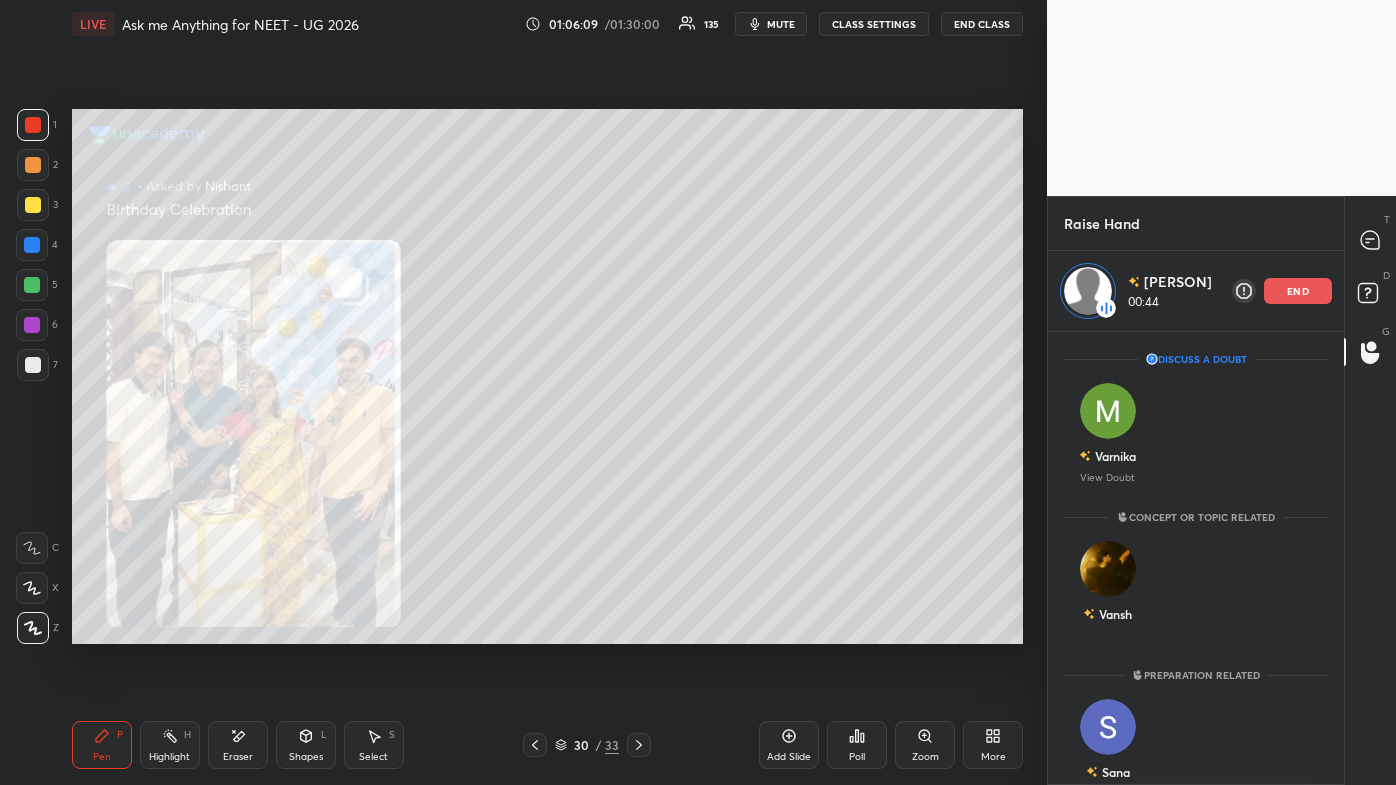 click on "end" at bounding box center (1298, 291) 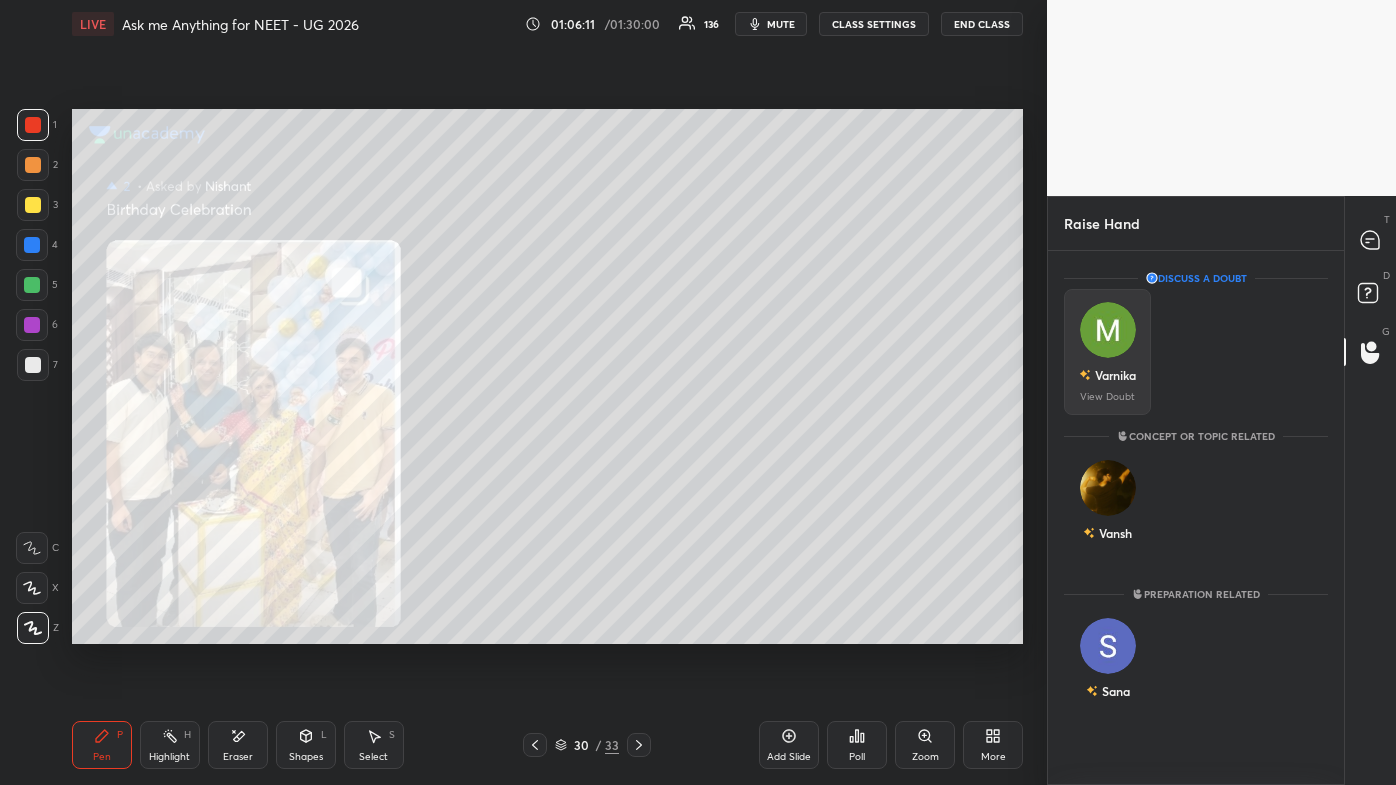 click on "View Doubt" at bounding box center [1107, 397] 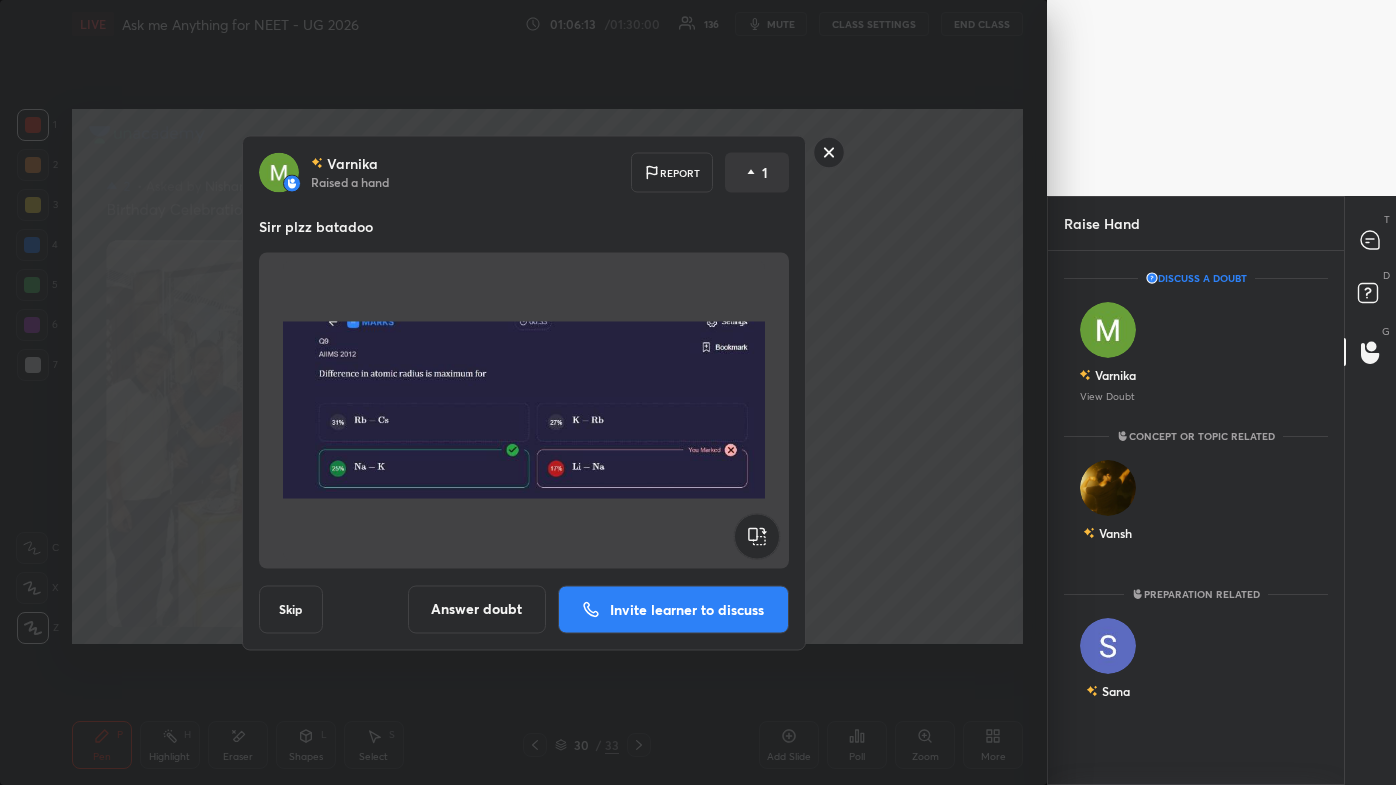 click 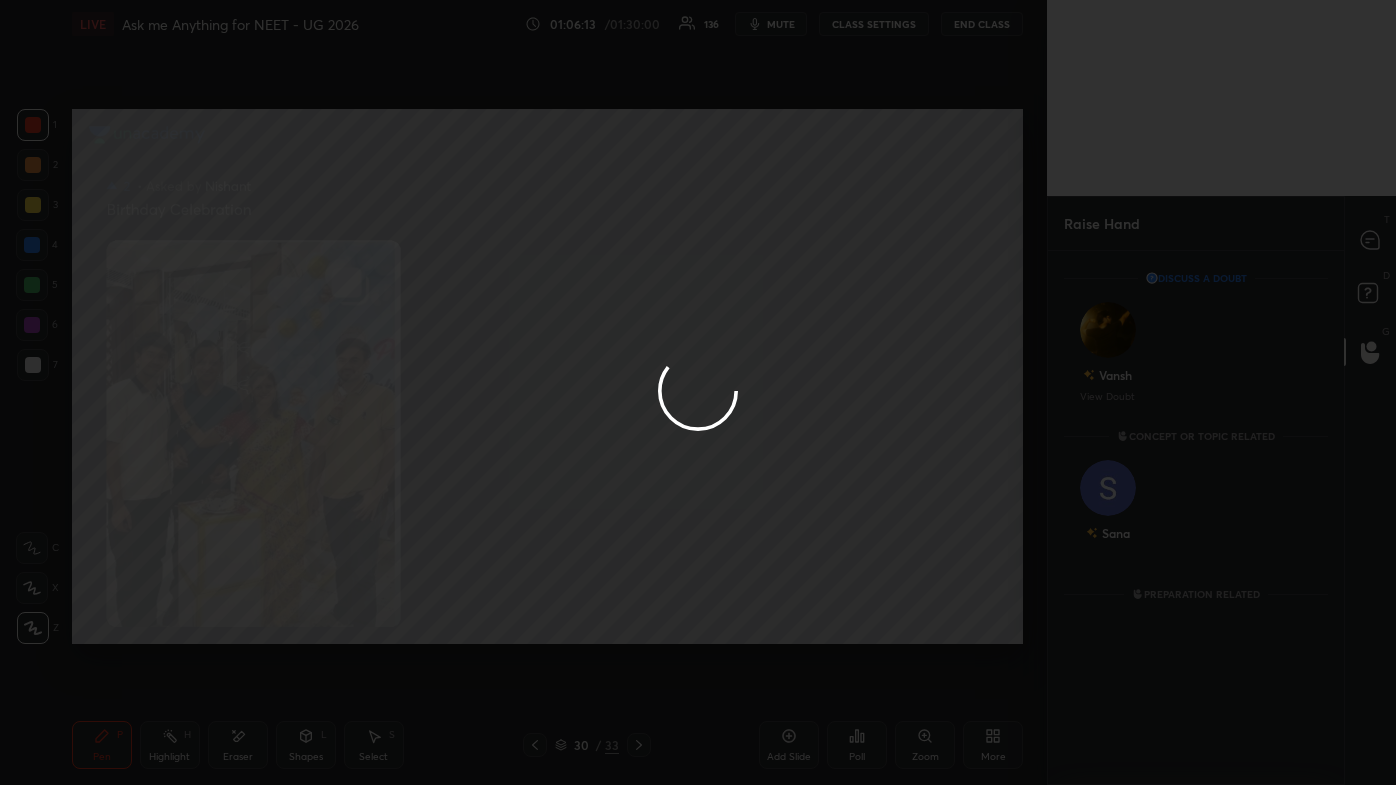 scroll, scrollTop: 448, scrollLeft: 290, axis: both 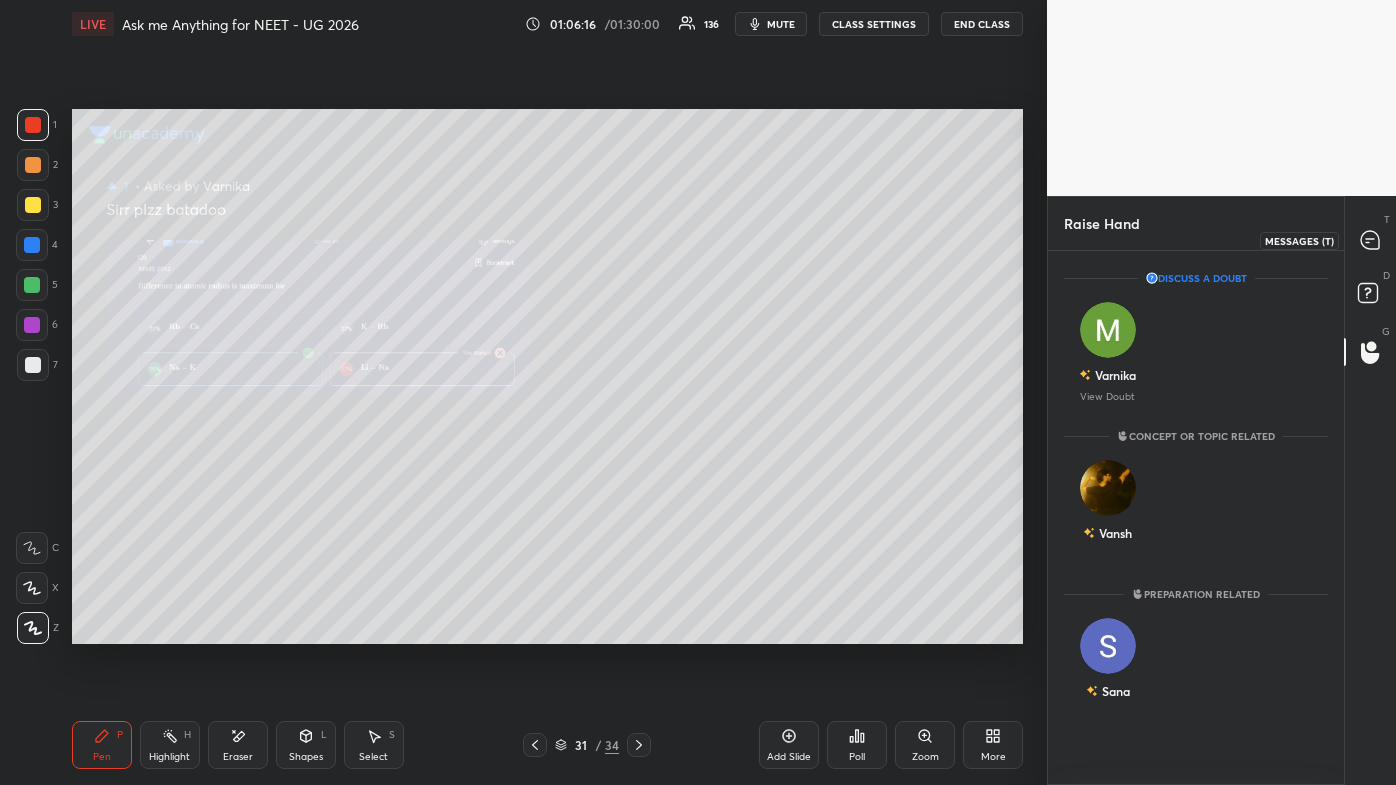 click at bounding box center [1371, 240] 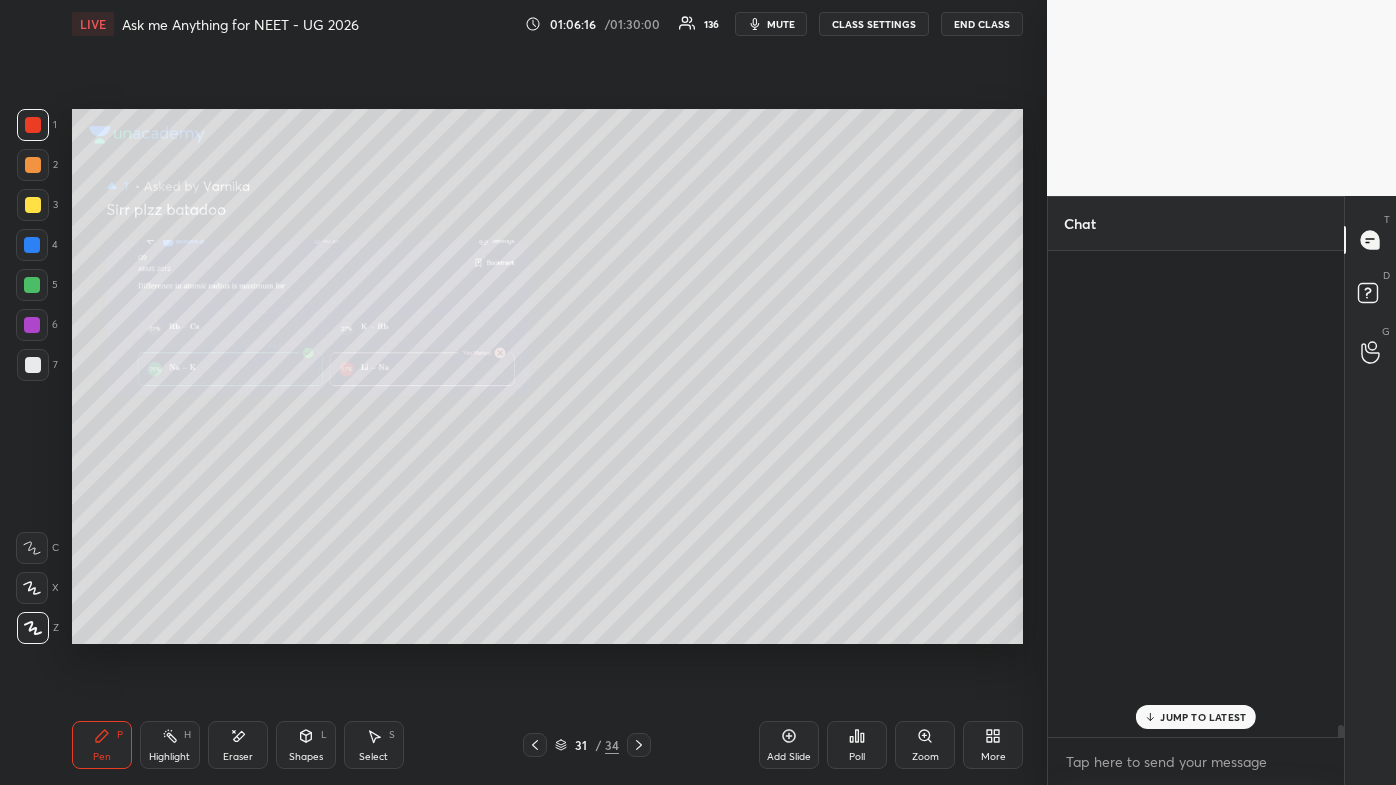 scroll, scrollTop: 30133, scrollLeft: 0, axis: vertical 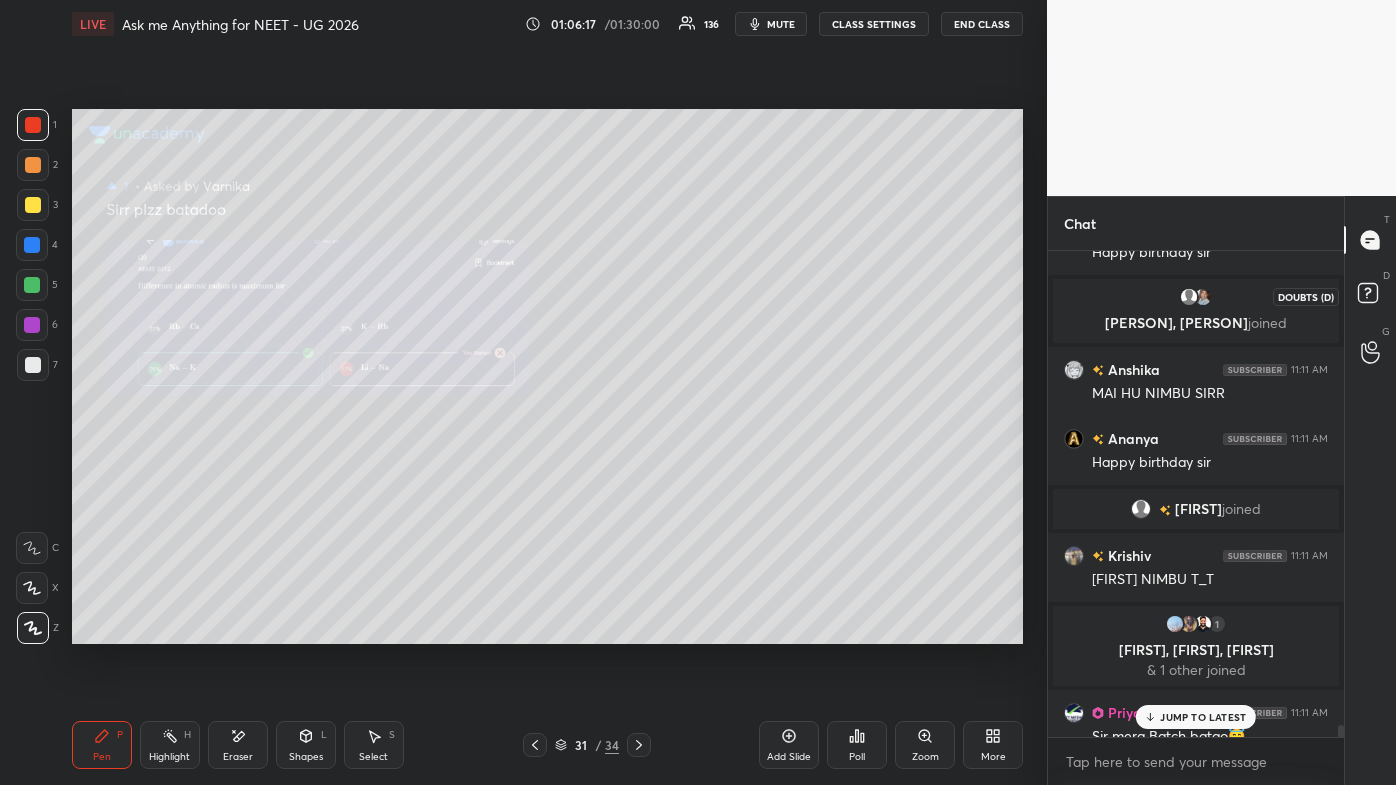 click 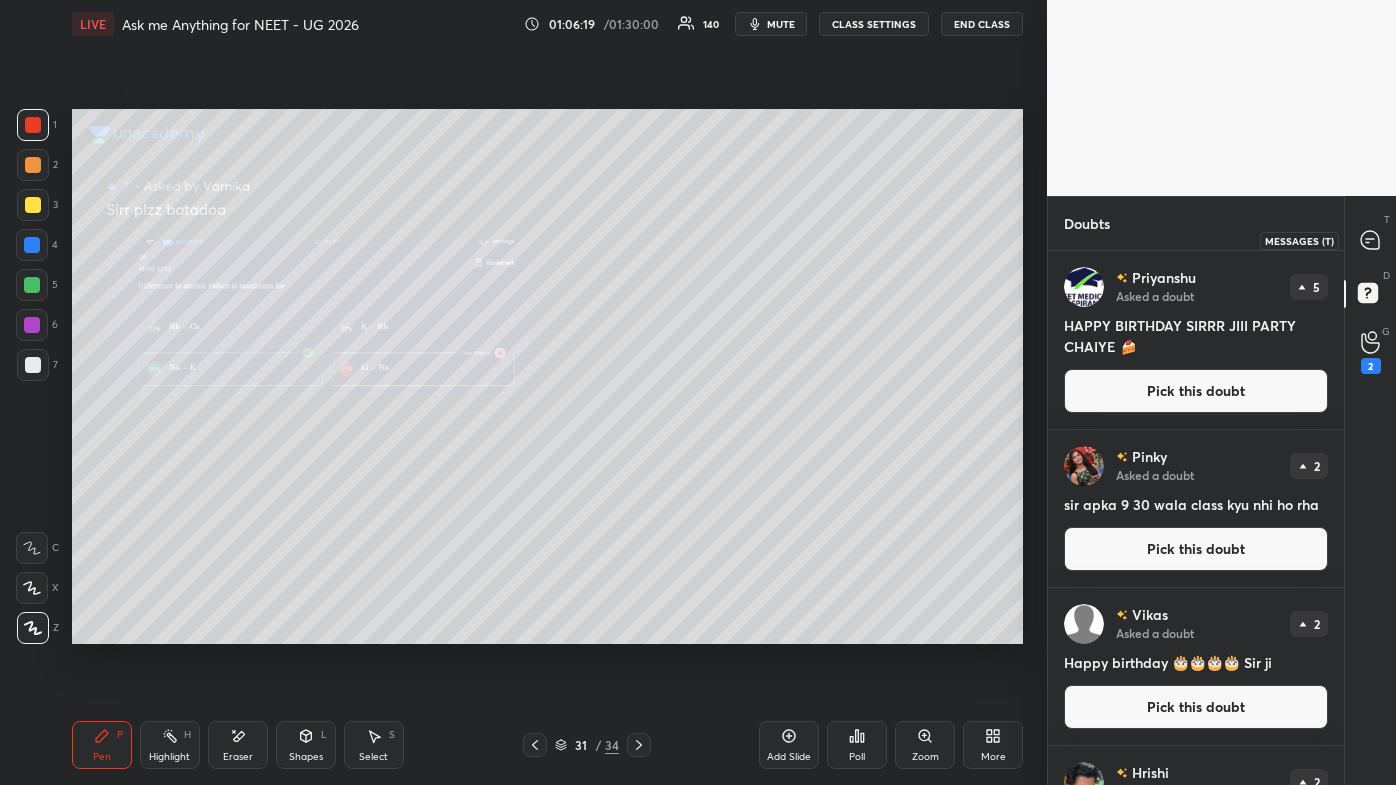 click 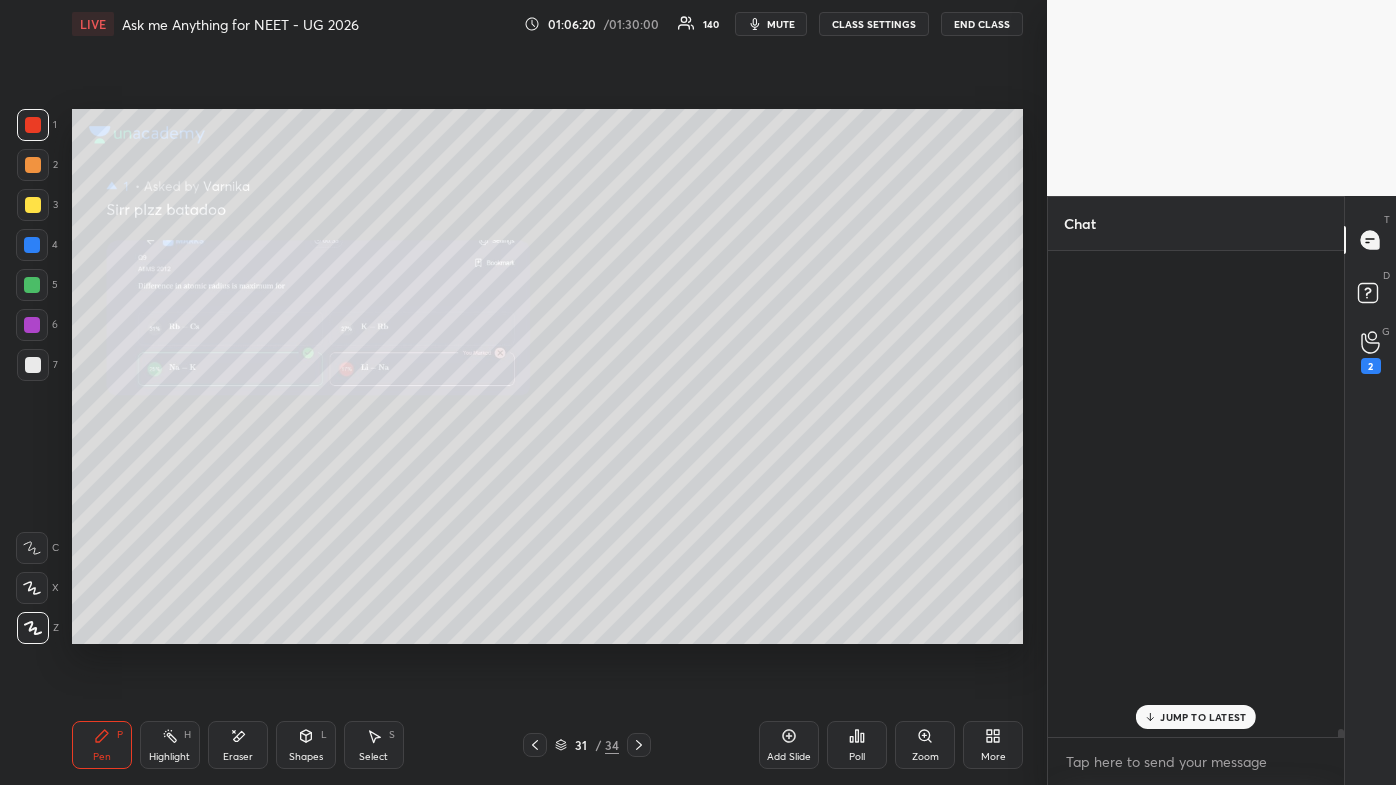scroll, scrollTop: 30431, scrollLeft: 0, axis: vertical 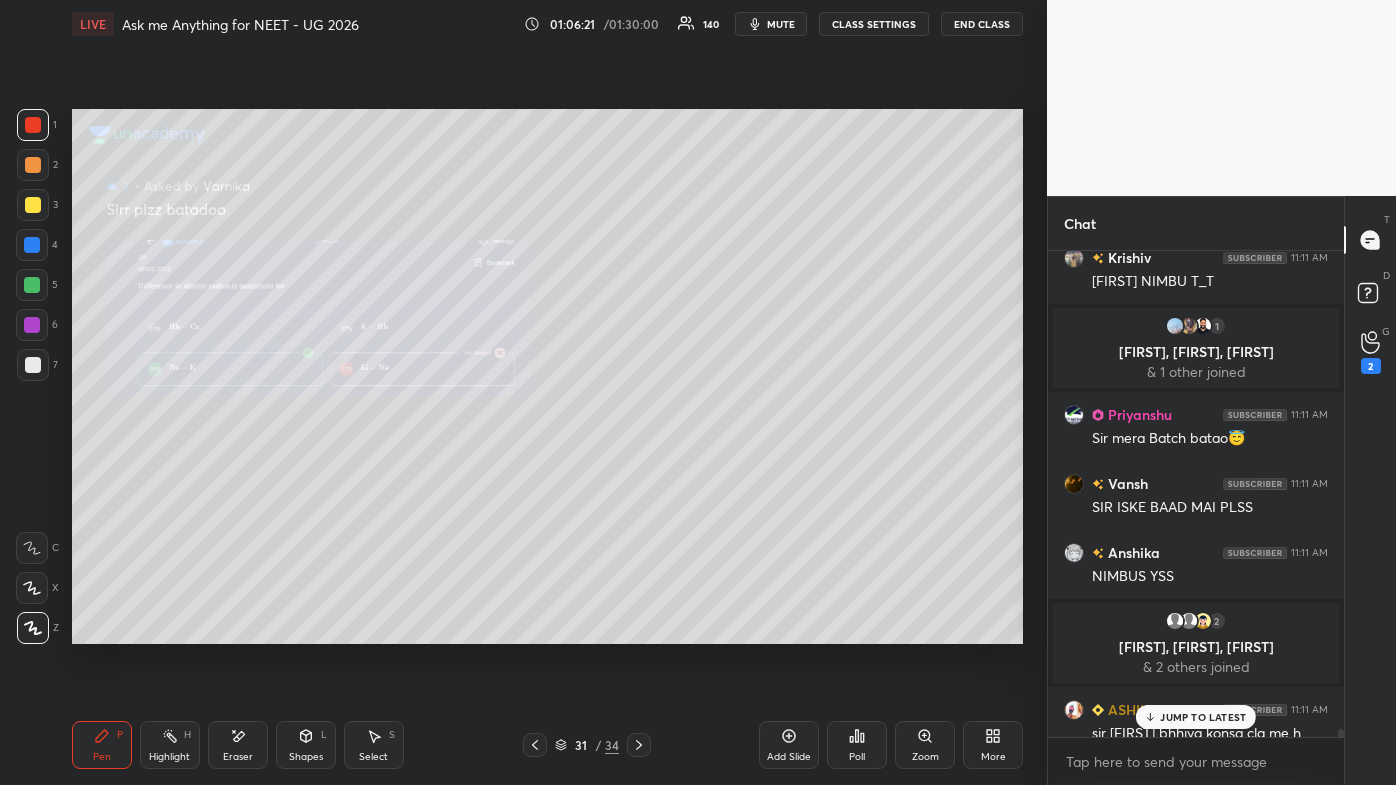 click on "JUMP TO LATEST" at bounding box center (1203, 717) 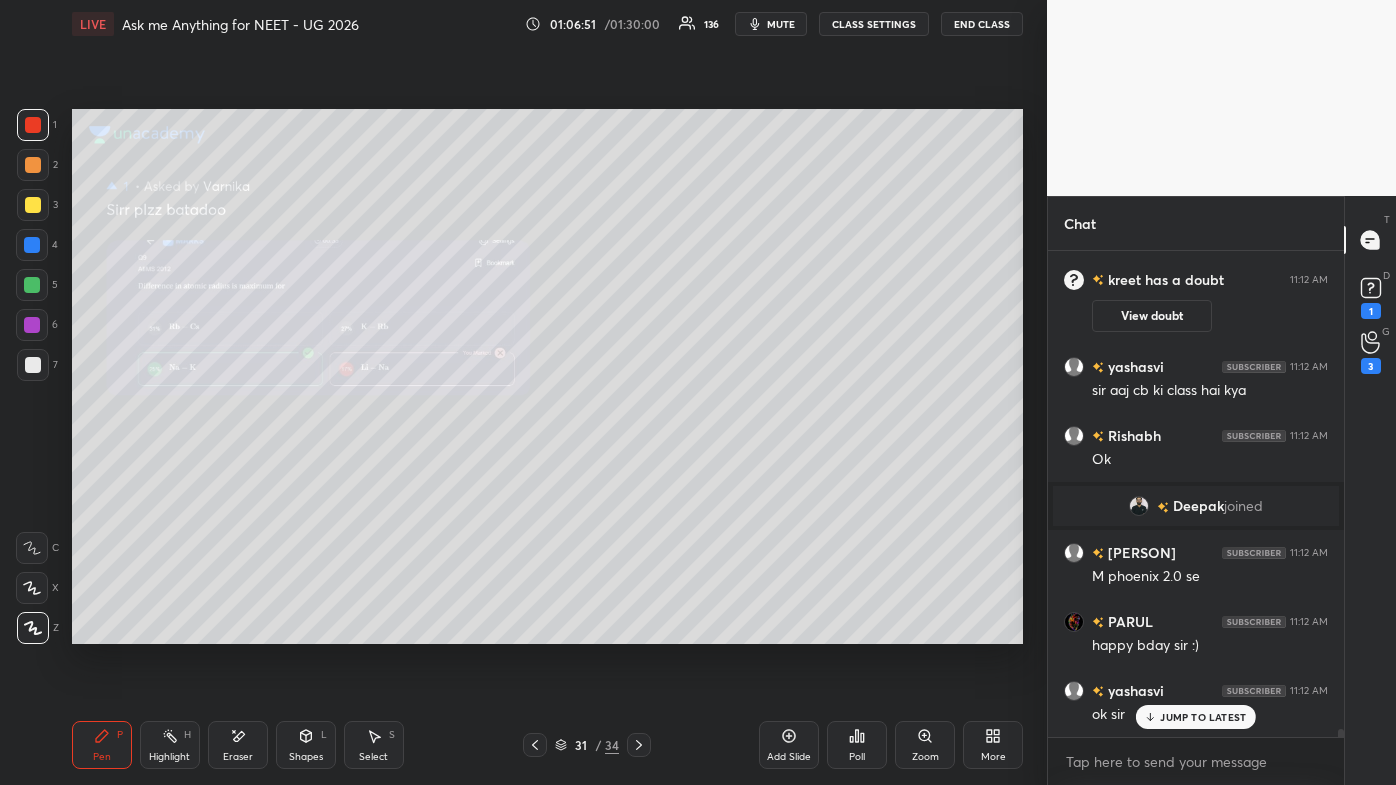 scroll, scrollTop: 30536, scrollLeft: 0, axis: vertical 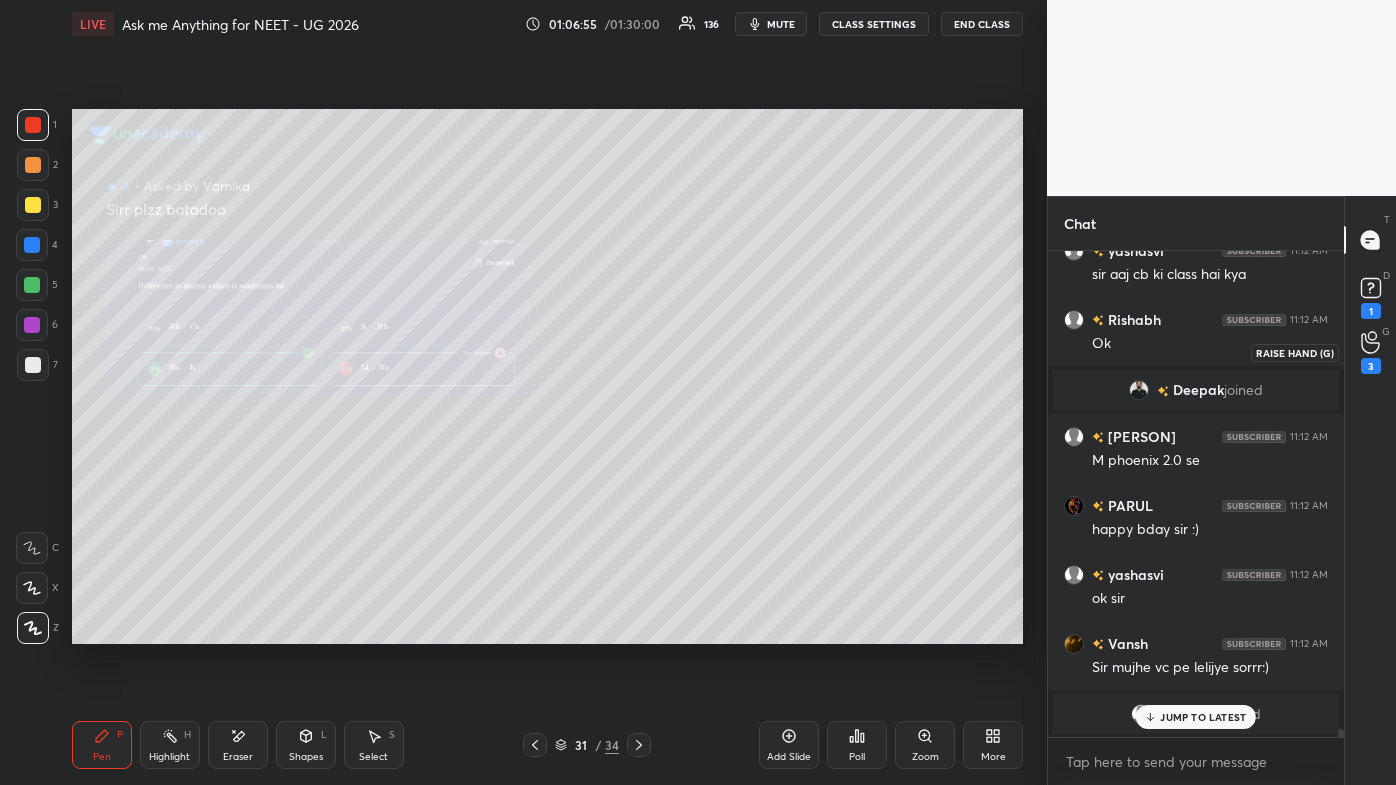click on "3" at bounding box center [1371, 352] 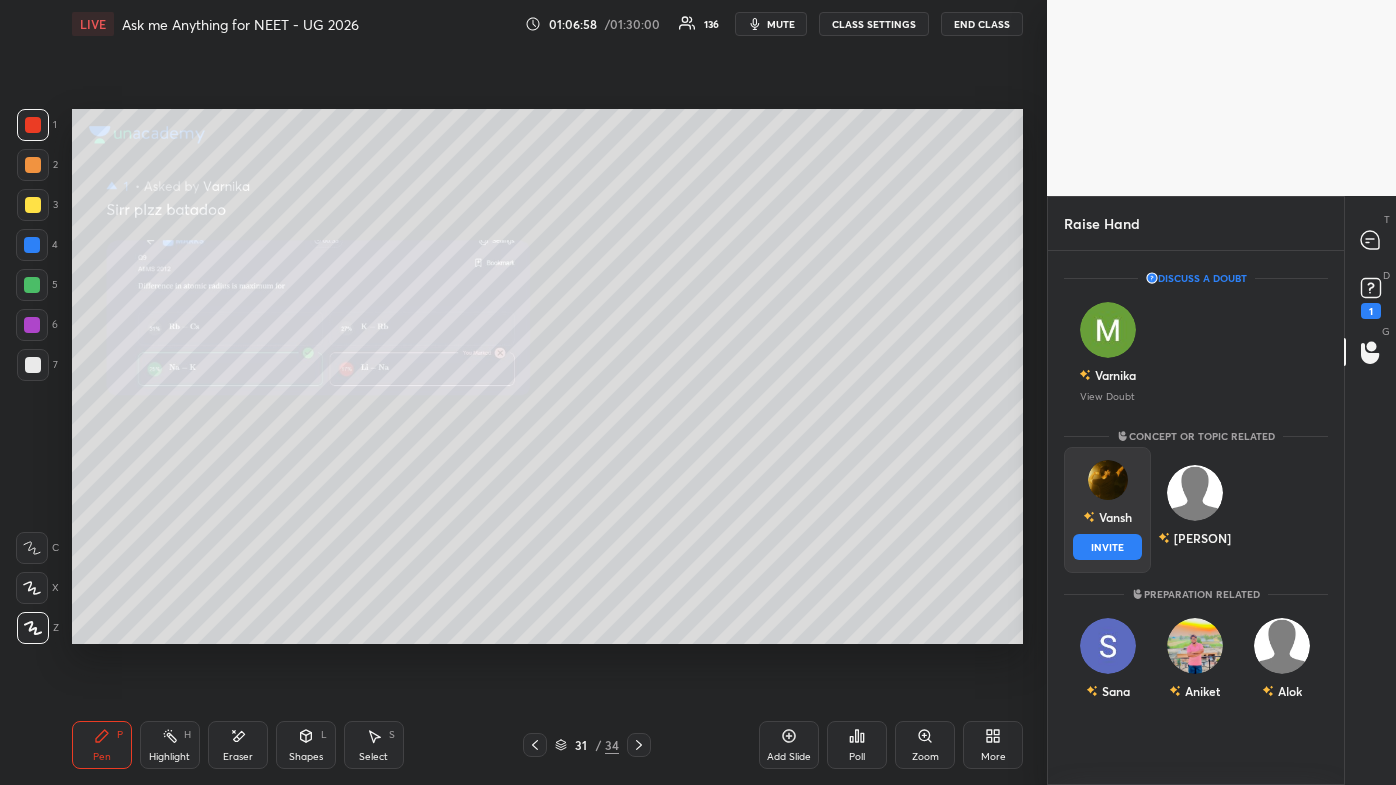 click on "Vansh" at bounding box center [1107, 517] 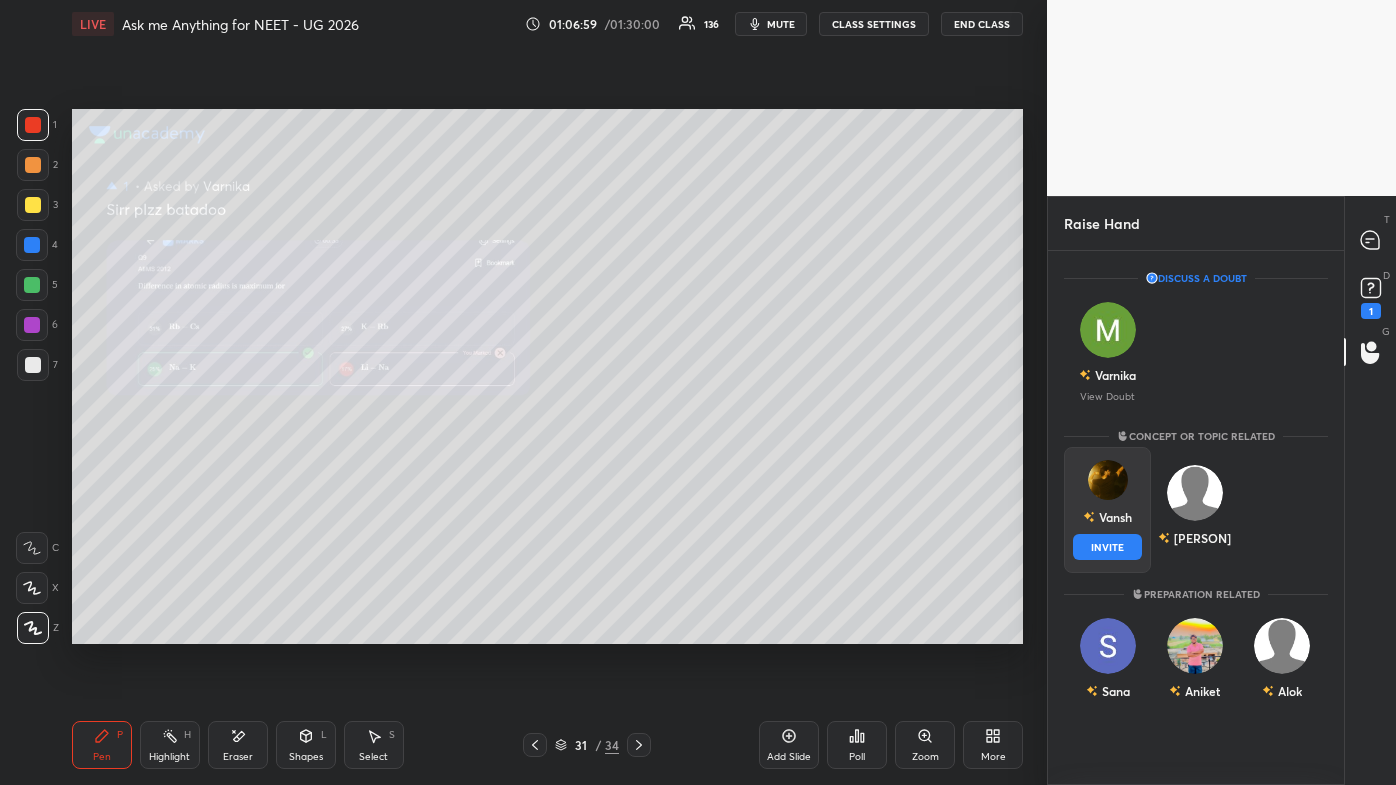 click on "INVITE" at bounding box center [1107, 547] 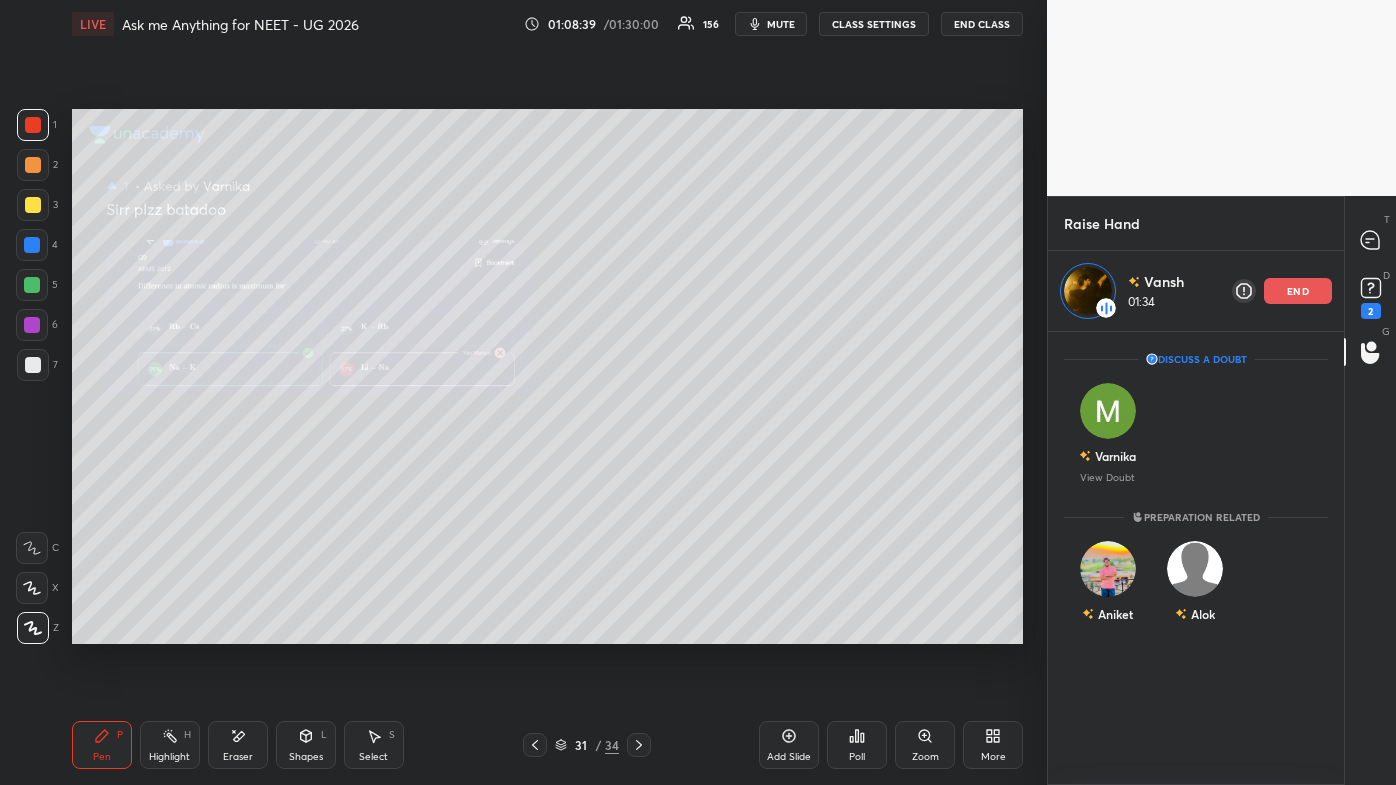 click on "end" at bounding box center (1298, 291) 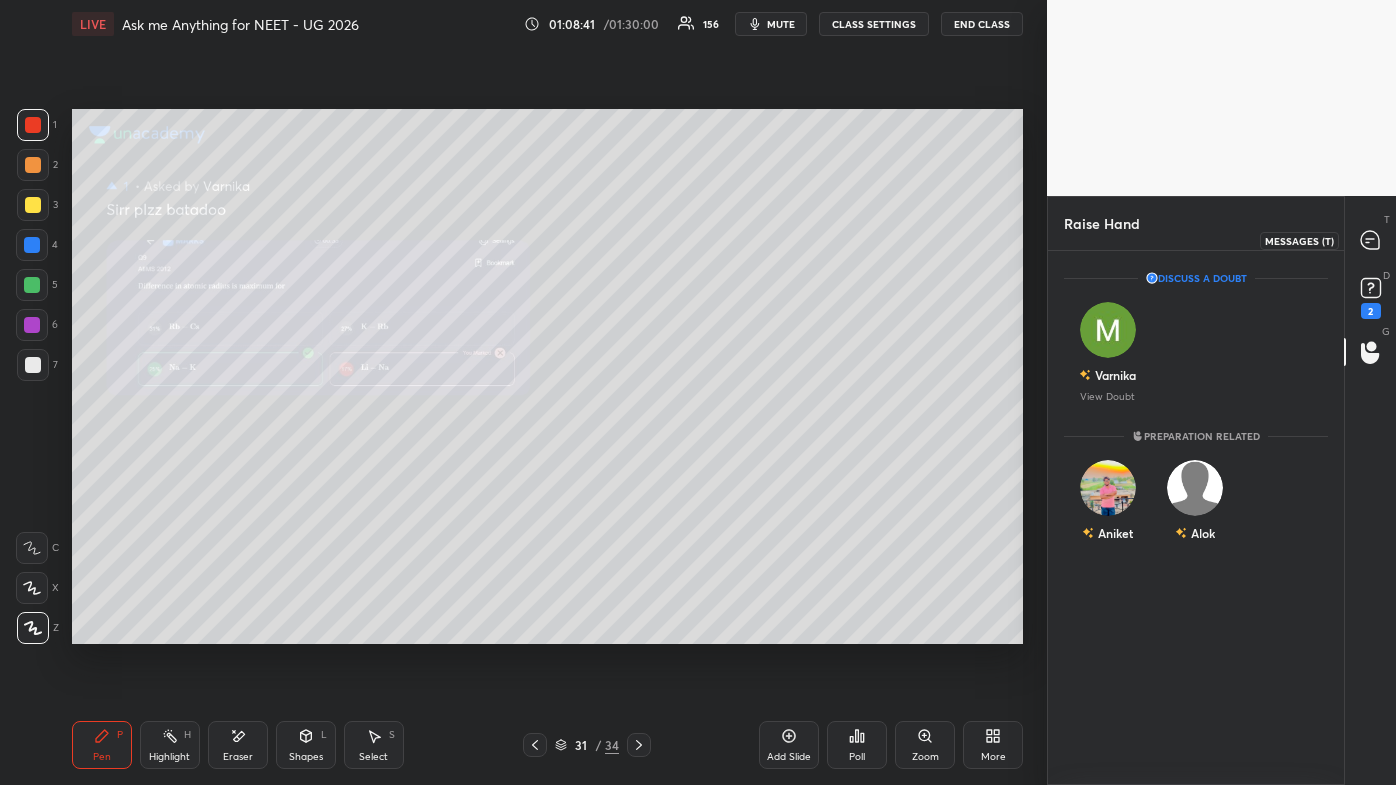 click 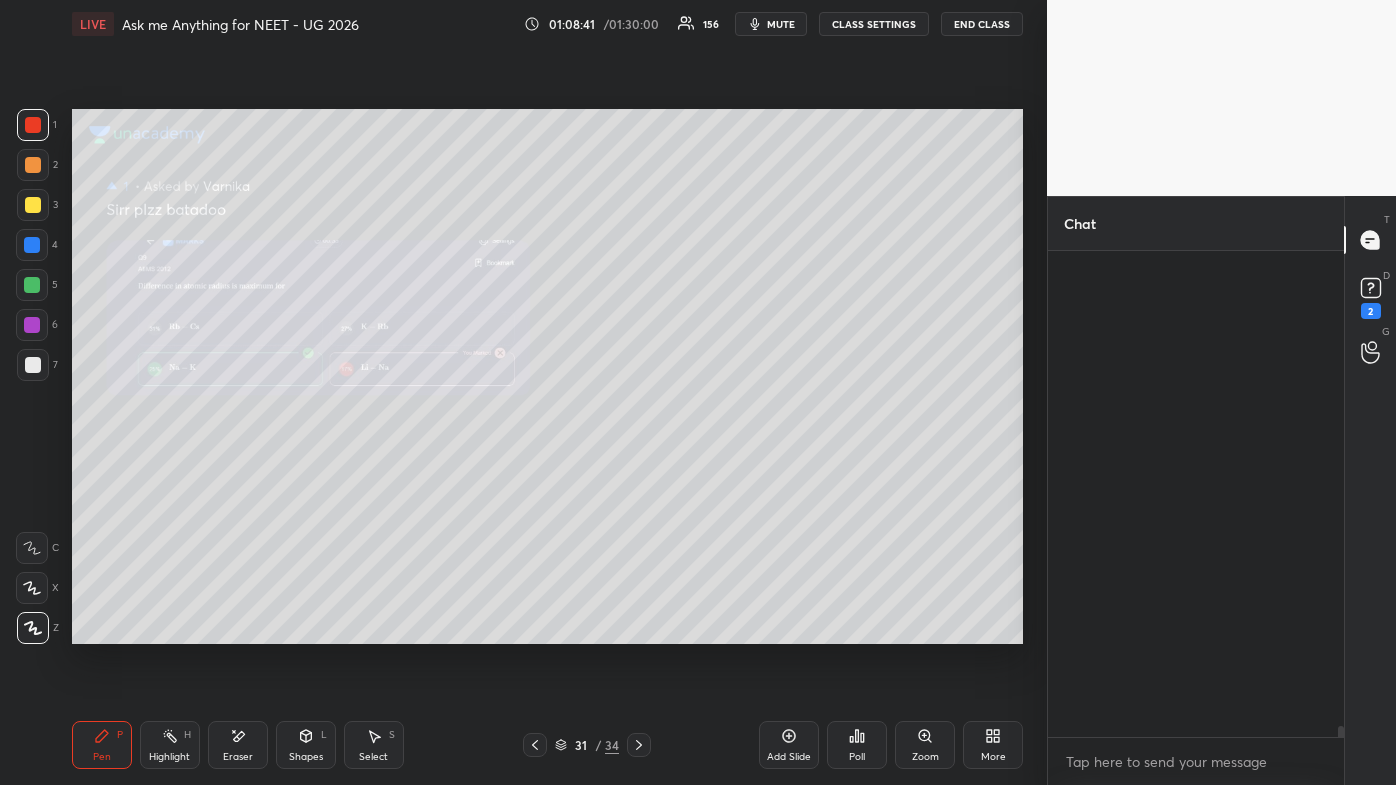 scroll, scrollTop: 32632, scrollLeft: 0, axis: vertical 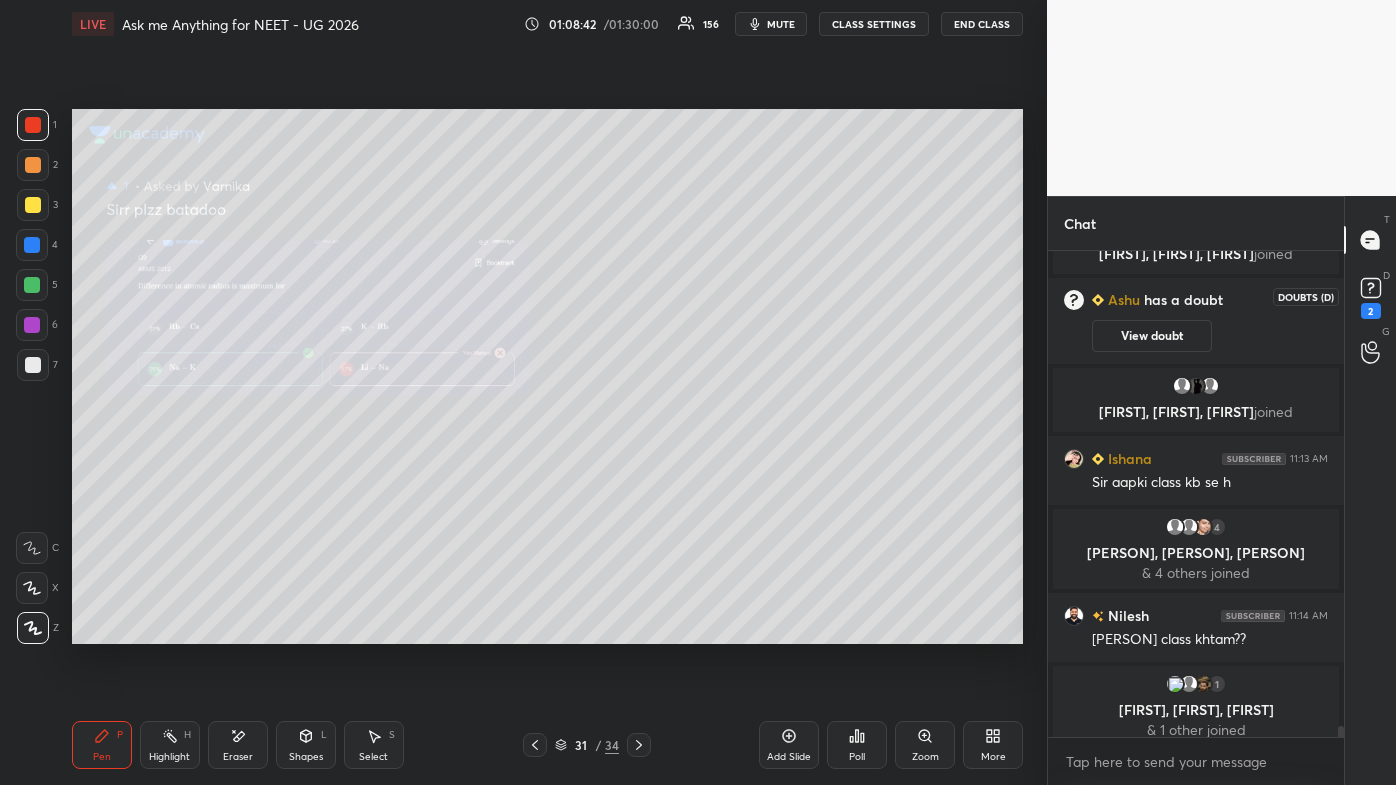 click on "2" at bounding box center [1371, 311] 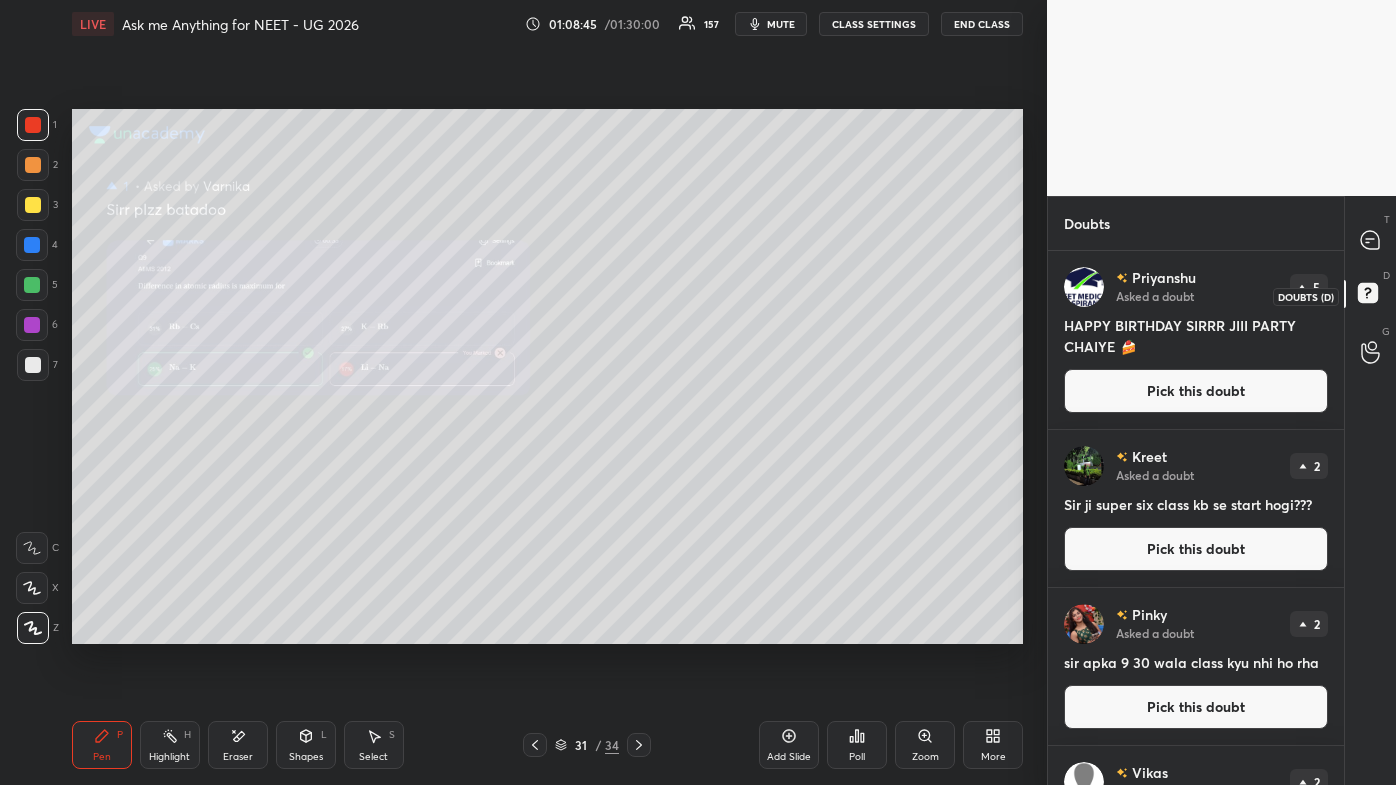 click 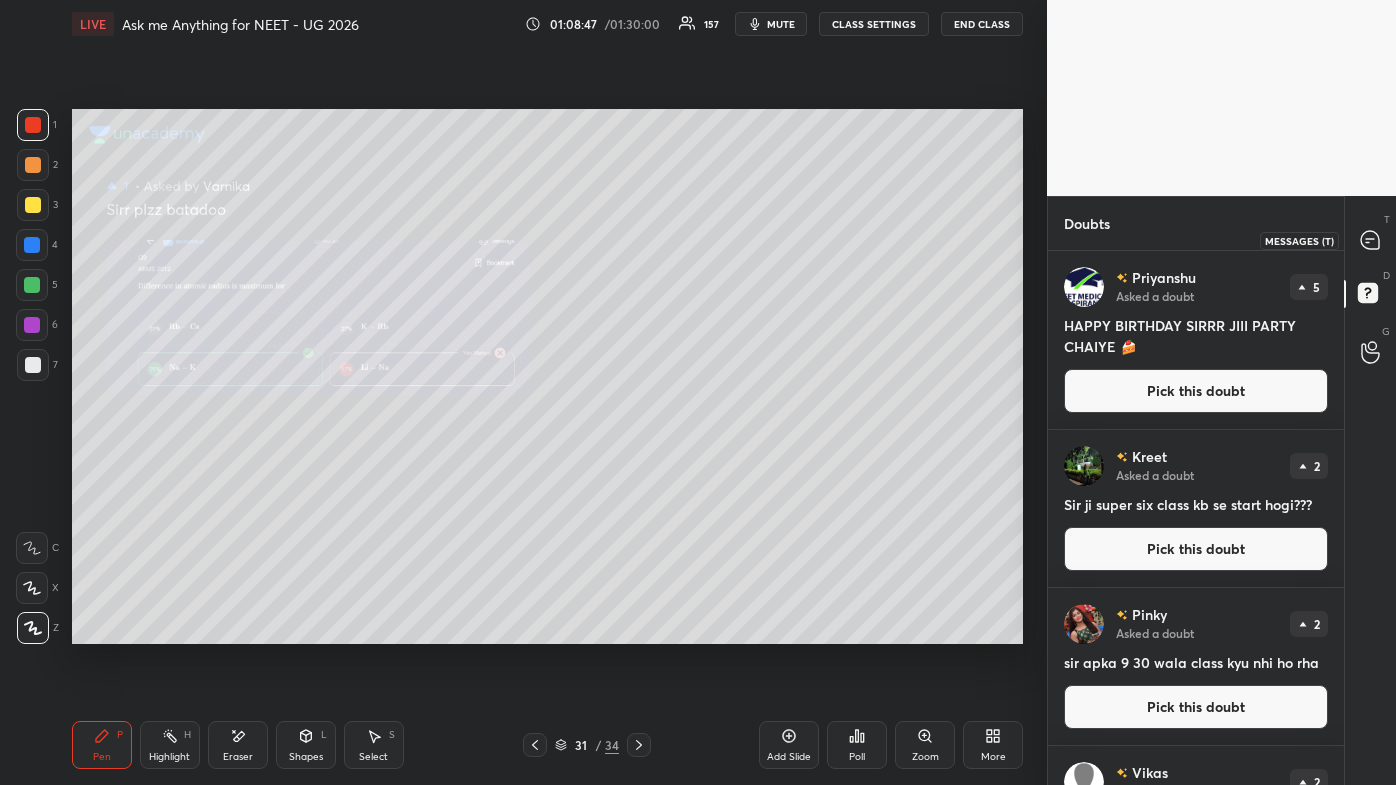 click 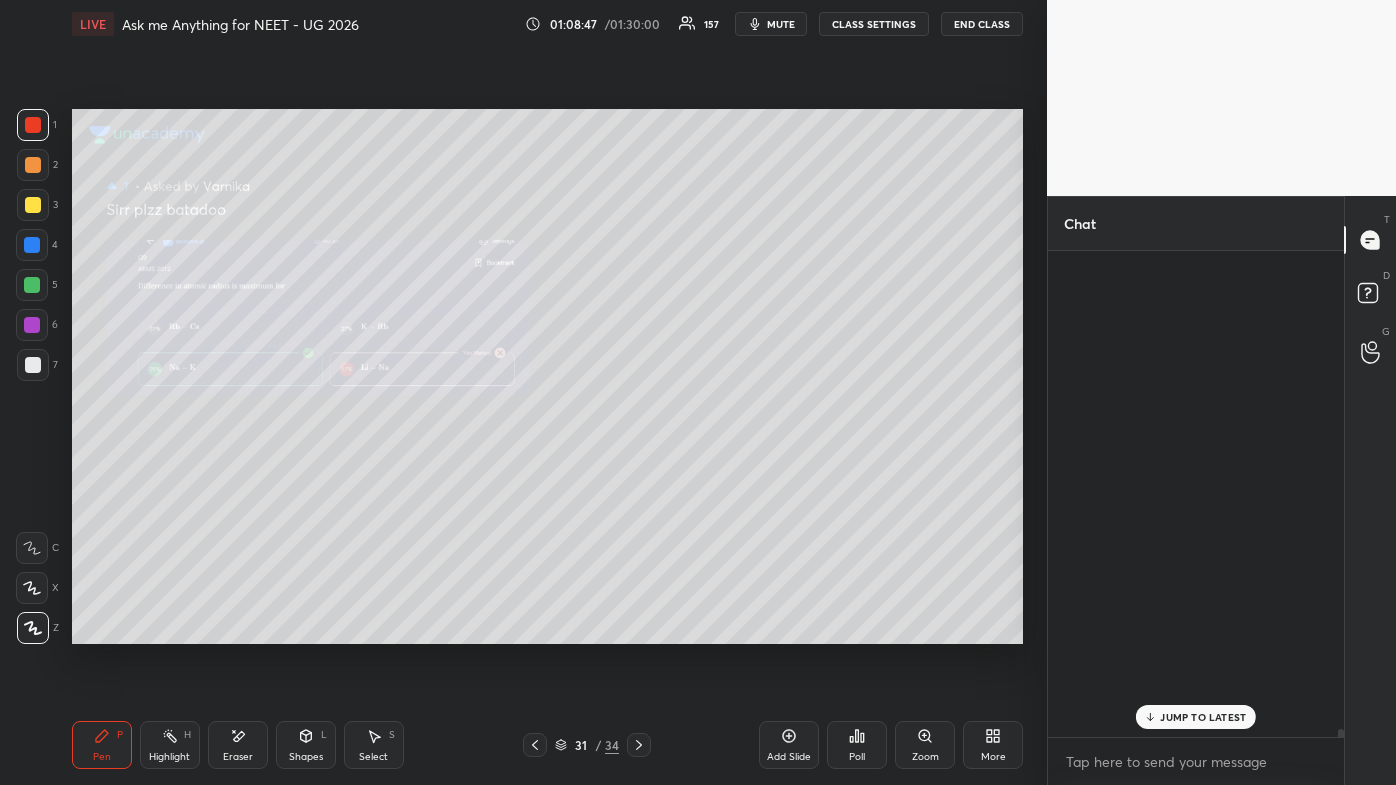 scroll, scrollTop: 32984, scrollLeft: 0, axis: vertical 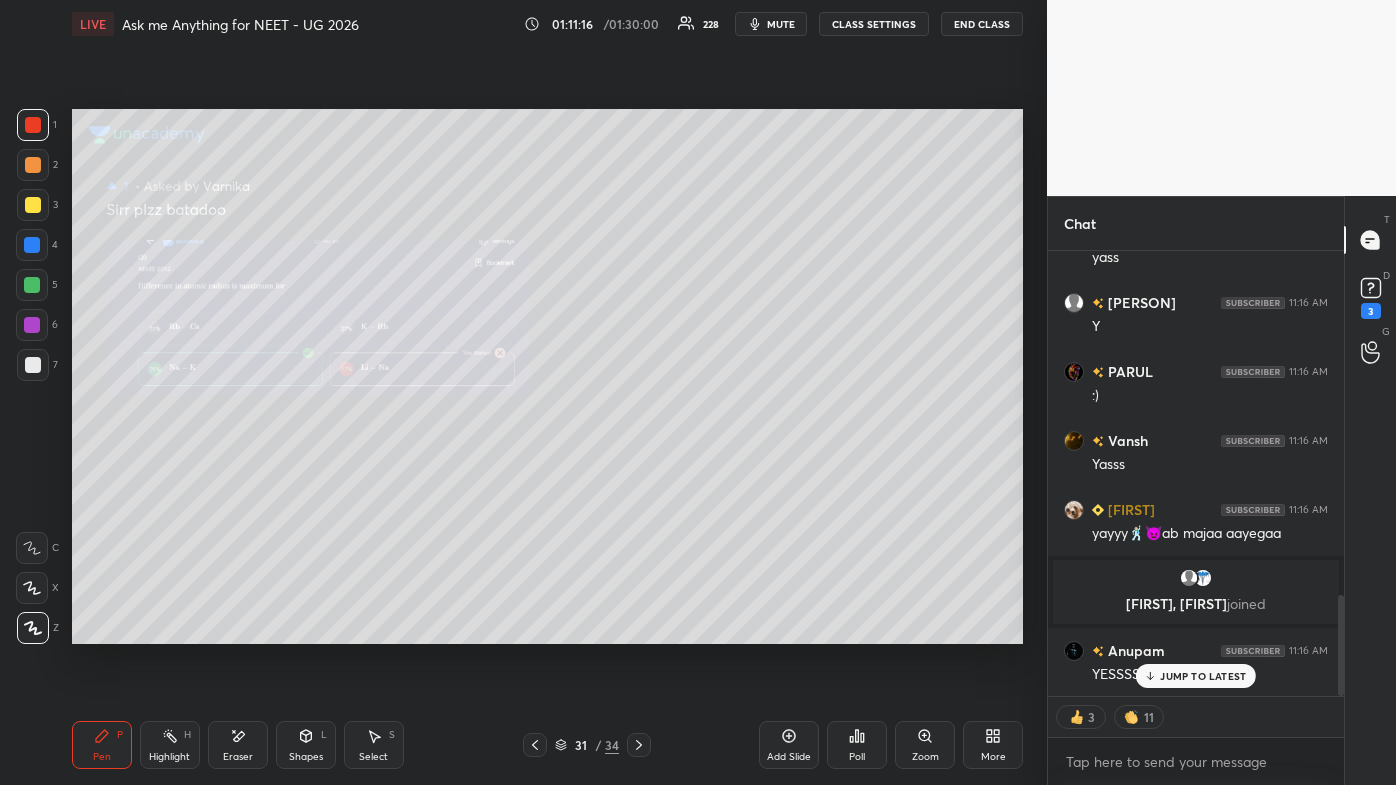 click on "JUMP TO LATEST" at bounding box center [1203, 676] 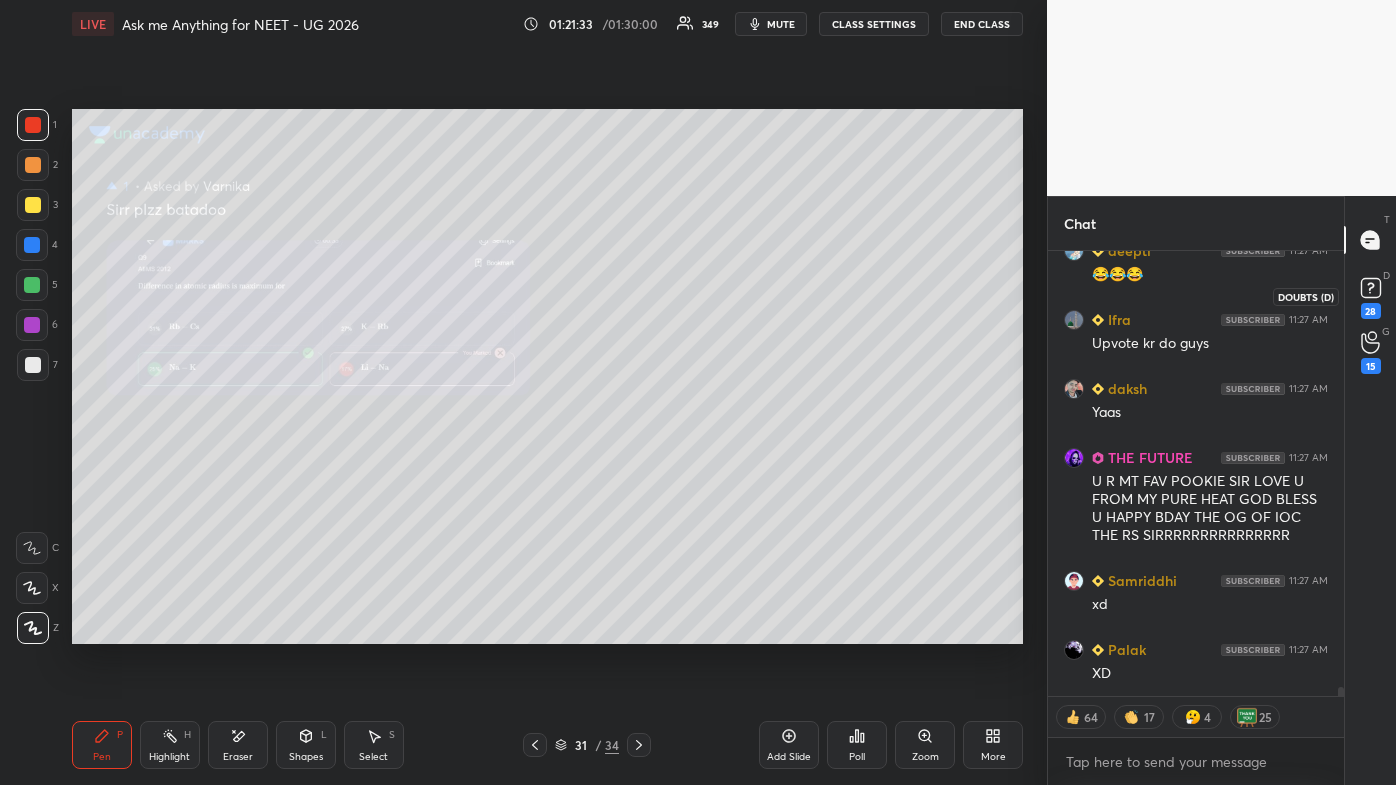 click 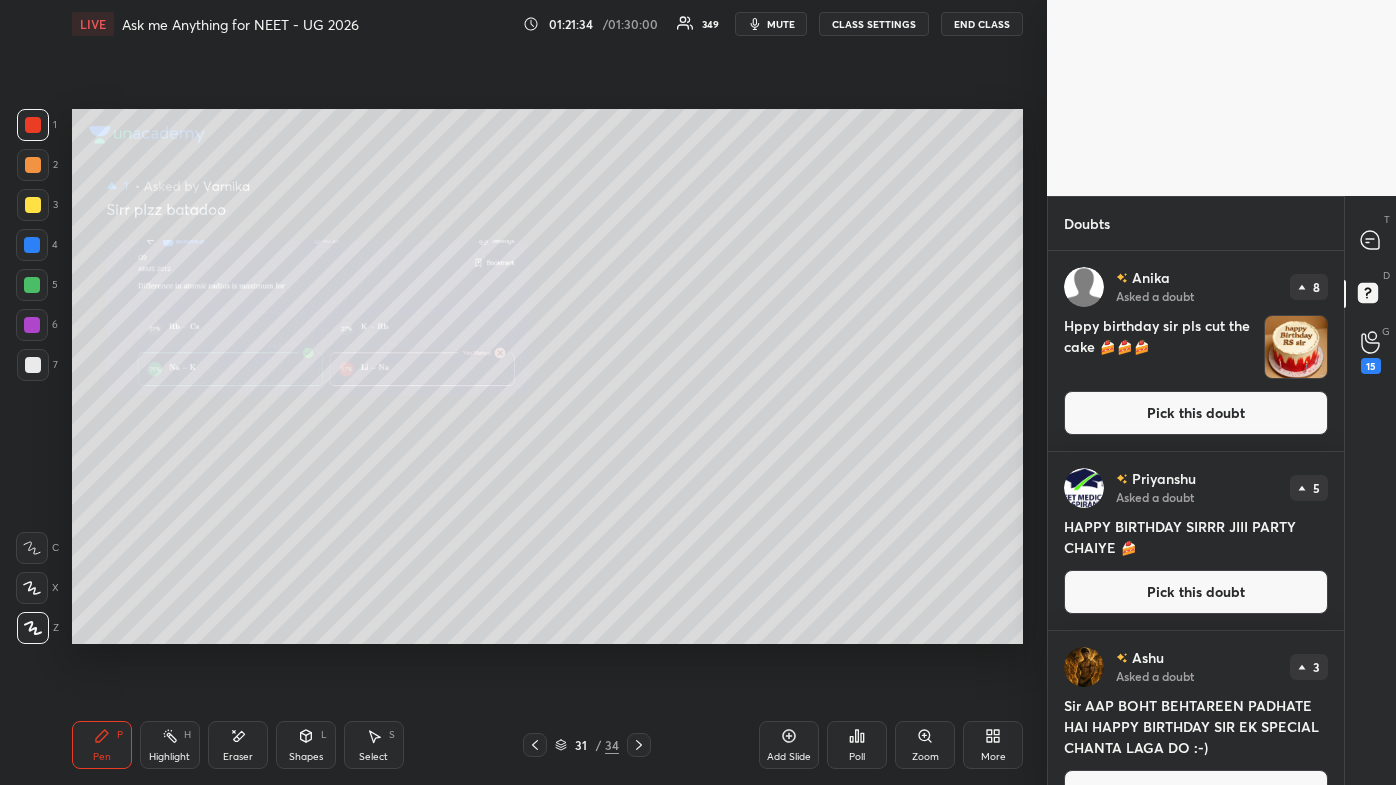 click on "T Messages (T)" at bounding box center (1370, 240) 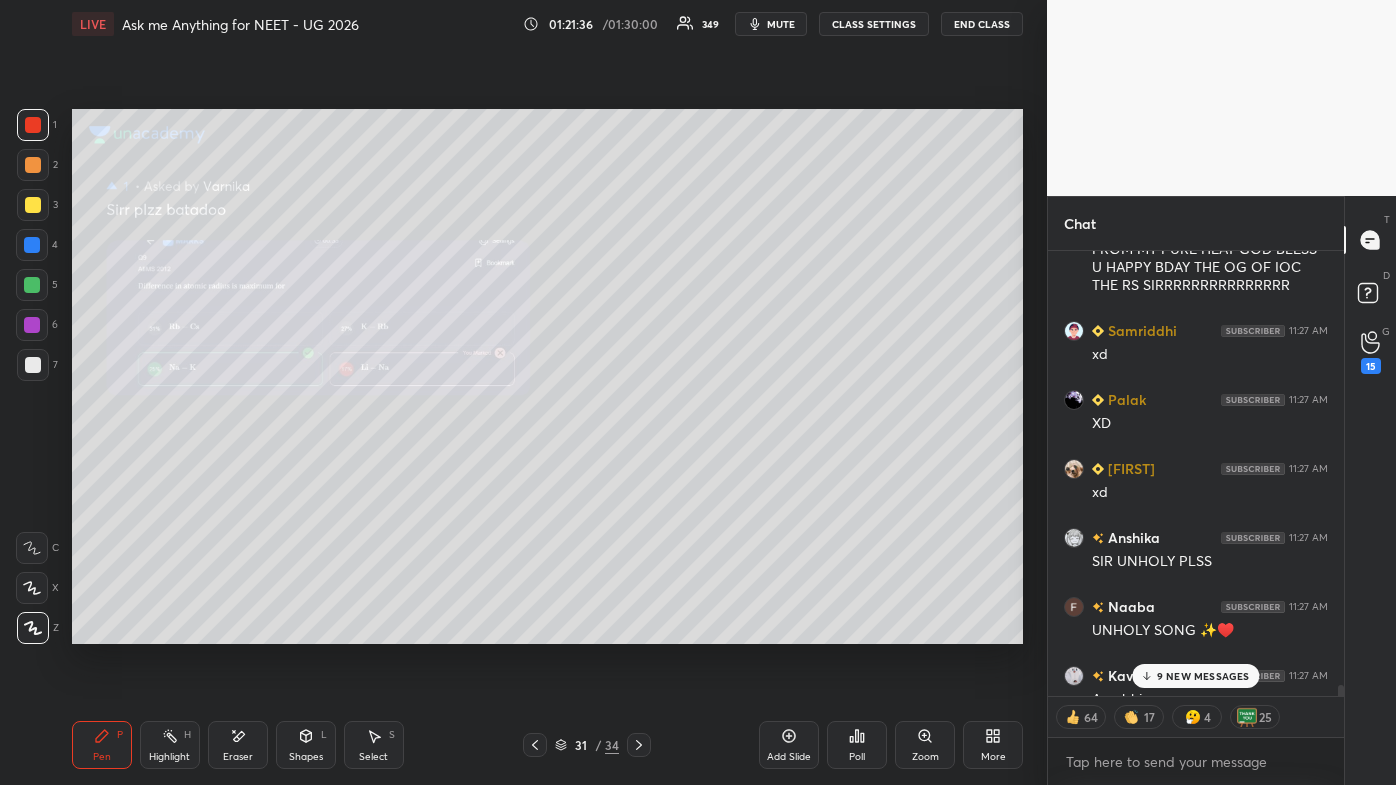 click on "9 NEW MESSAGES" at bounding box center [1203, 676] 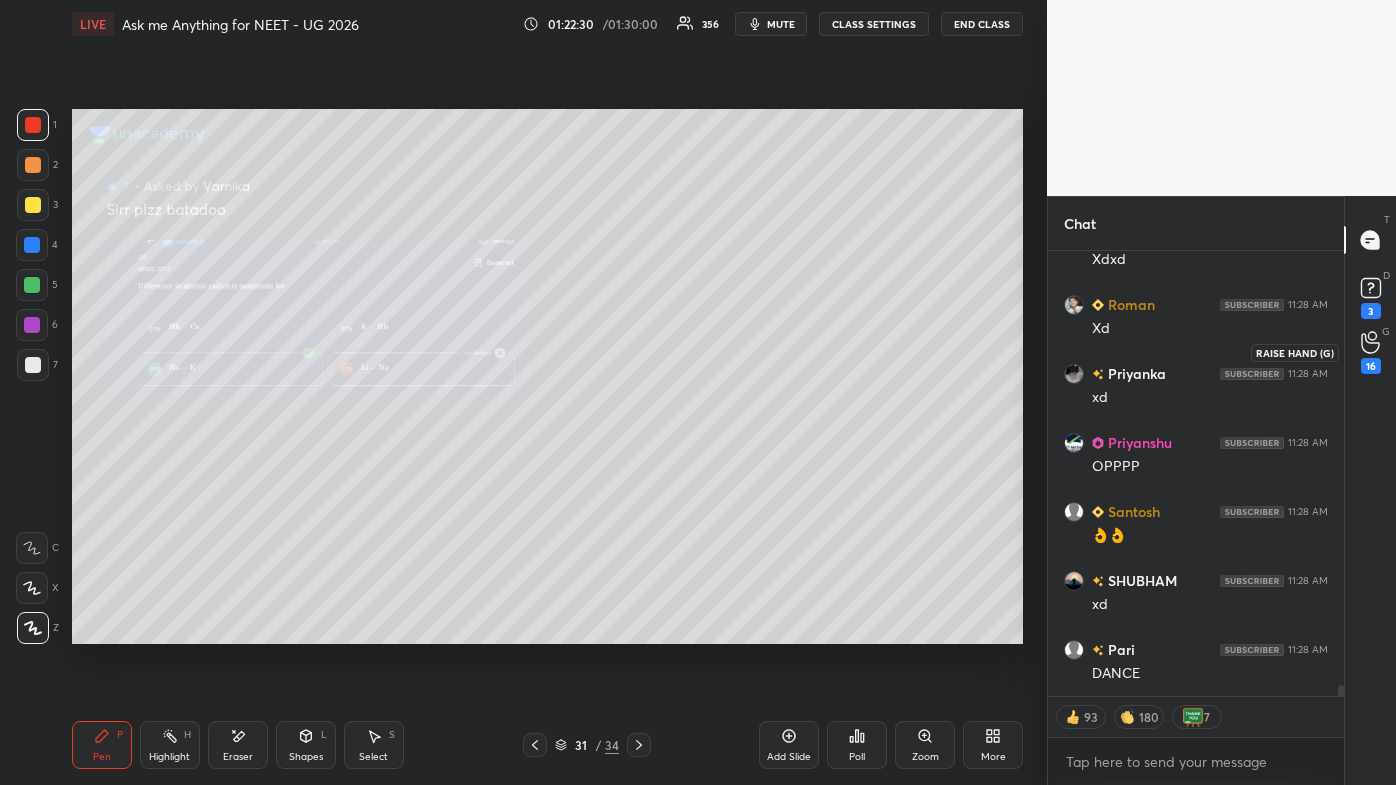 click on "16" at bounding box center [1371, 366] 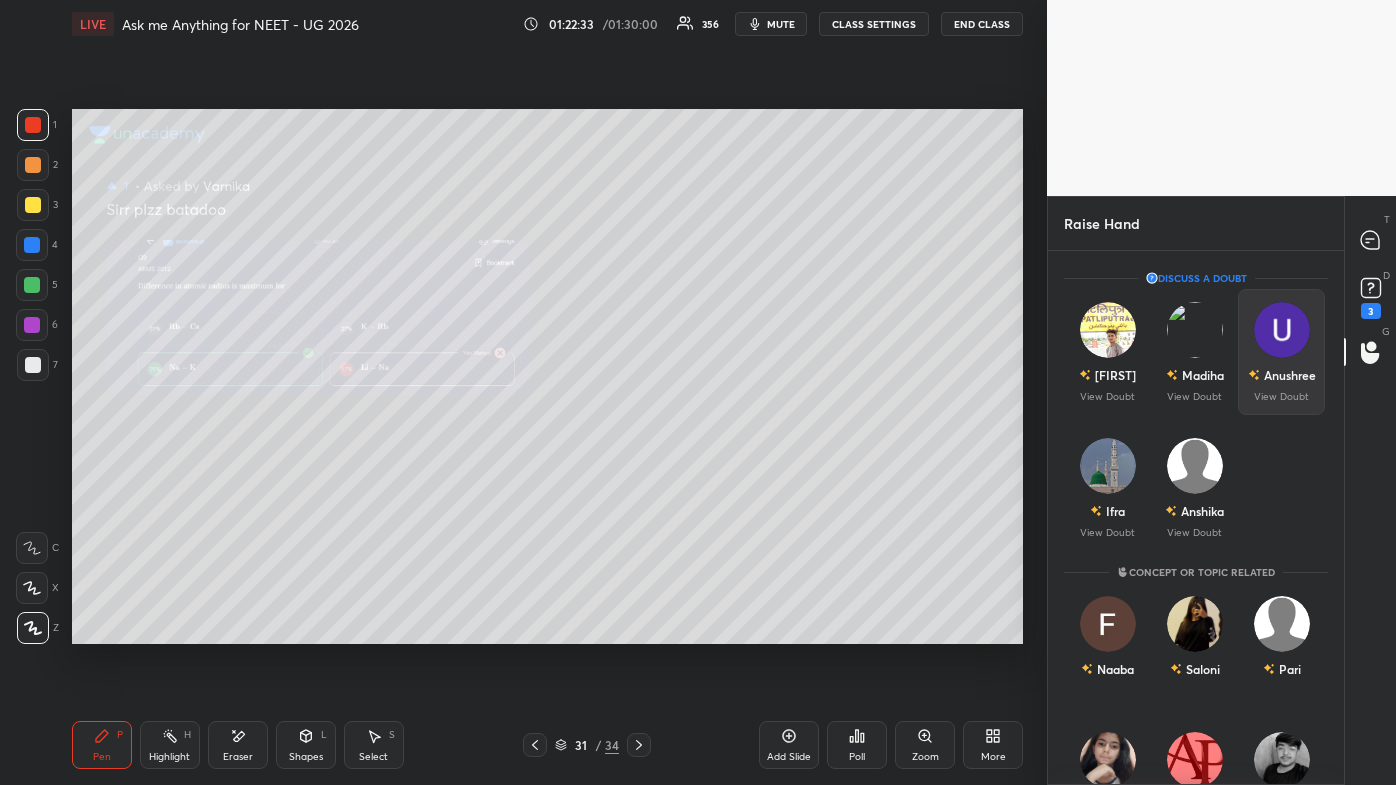 click on "Anushree" at bounding box center [1290, 375] 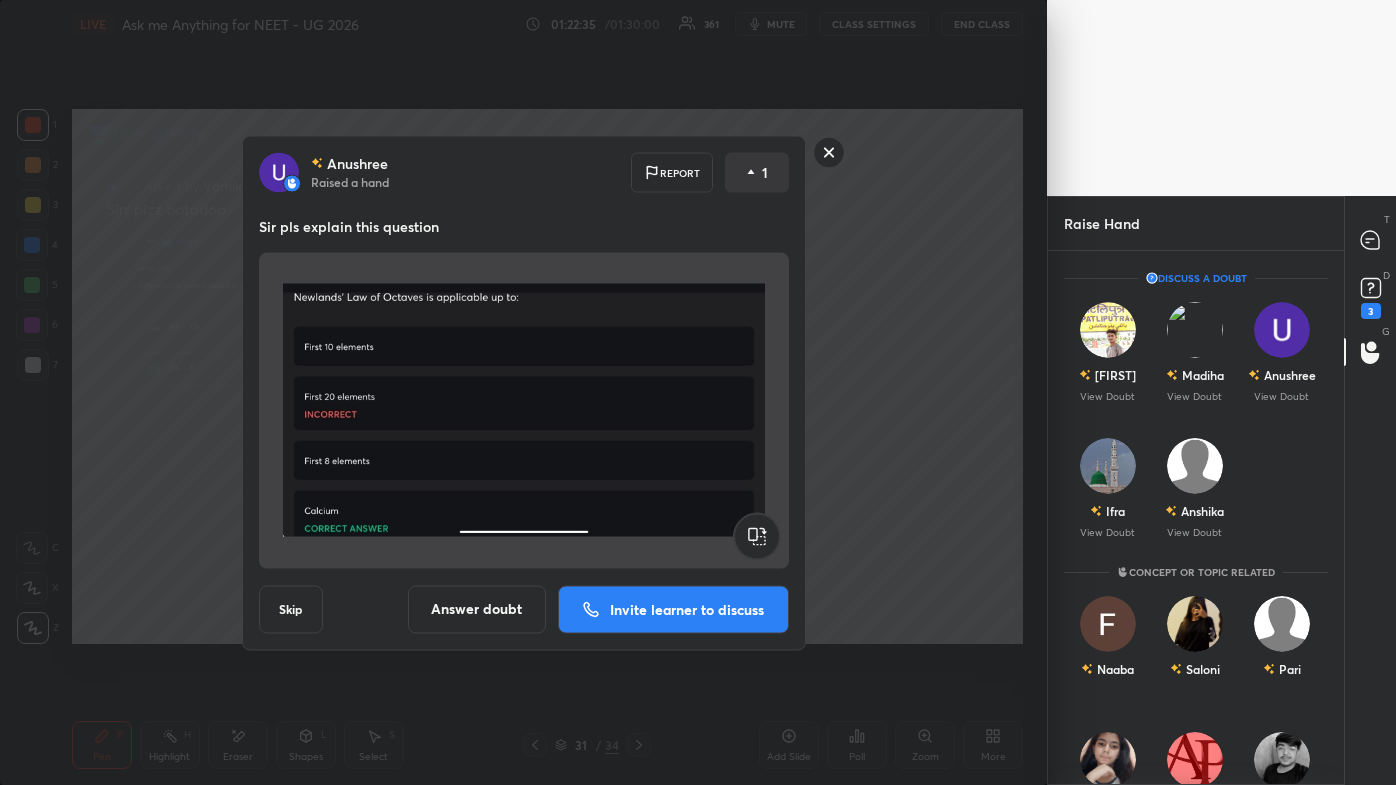 click on "Invite learner to discuss" at bounding box center (687, 609) 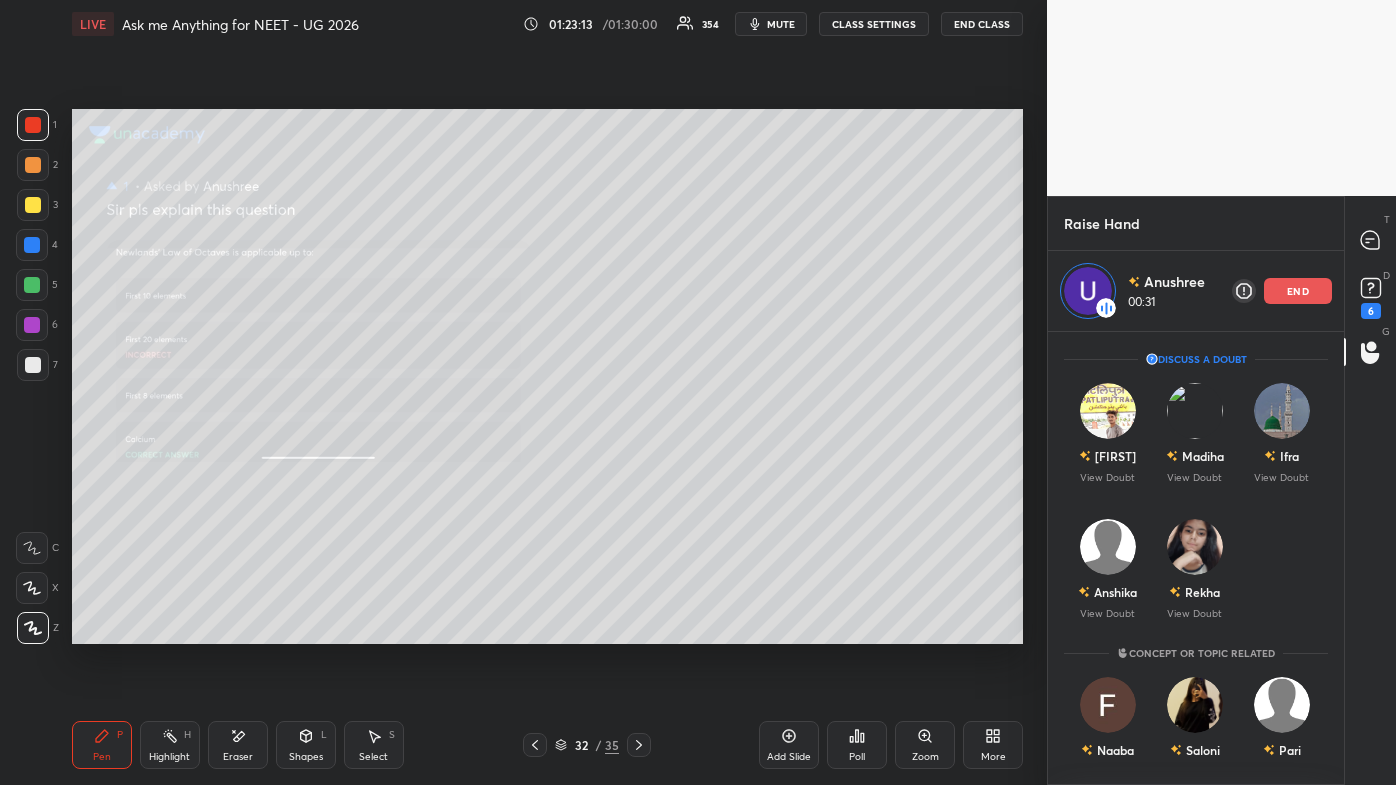 click on "end" at bounding box center (1298, 291) 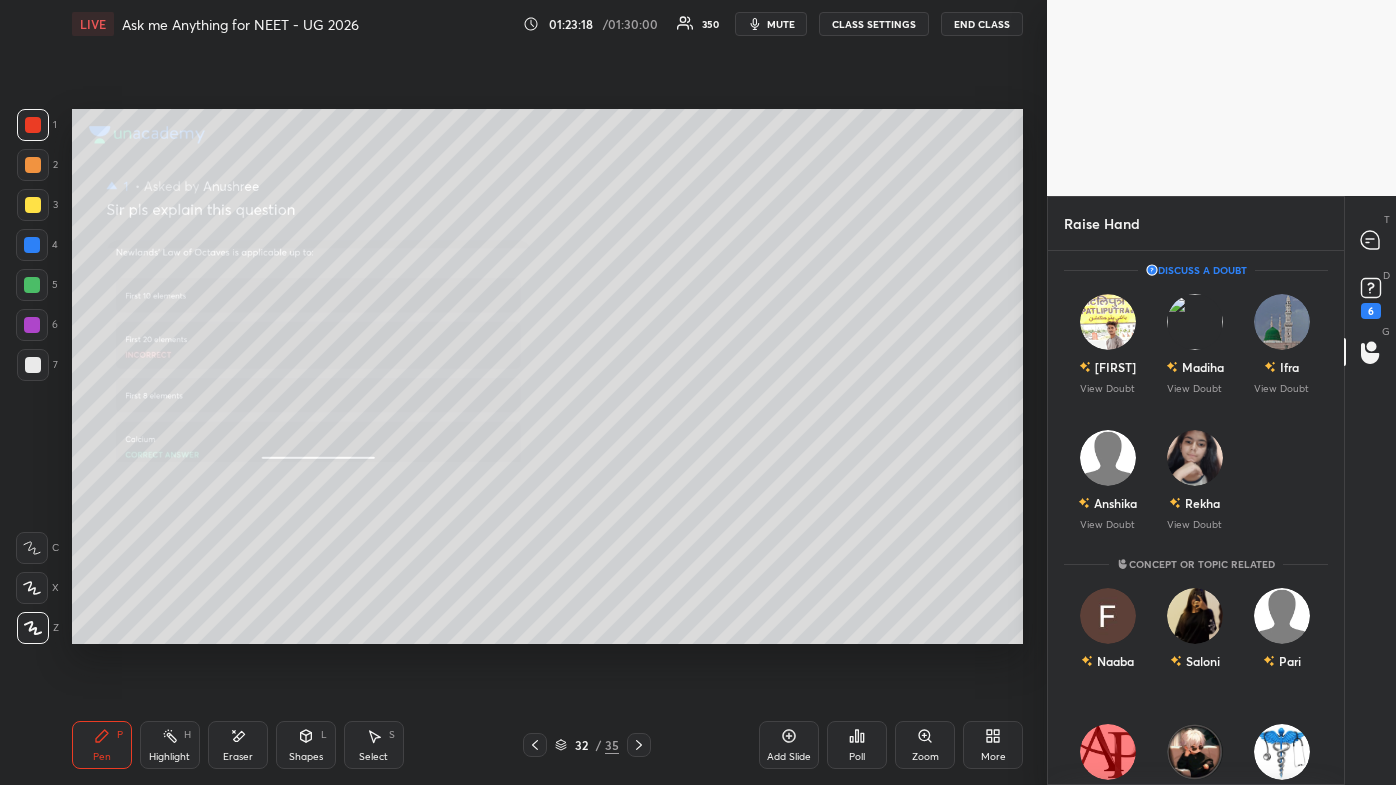 scroll, scrollTop: 9, scrollLeft: 0, axis: vertical 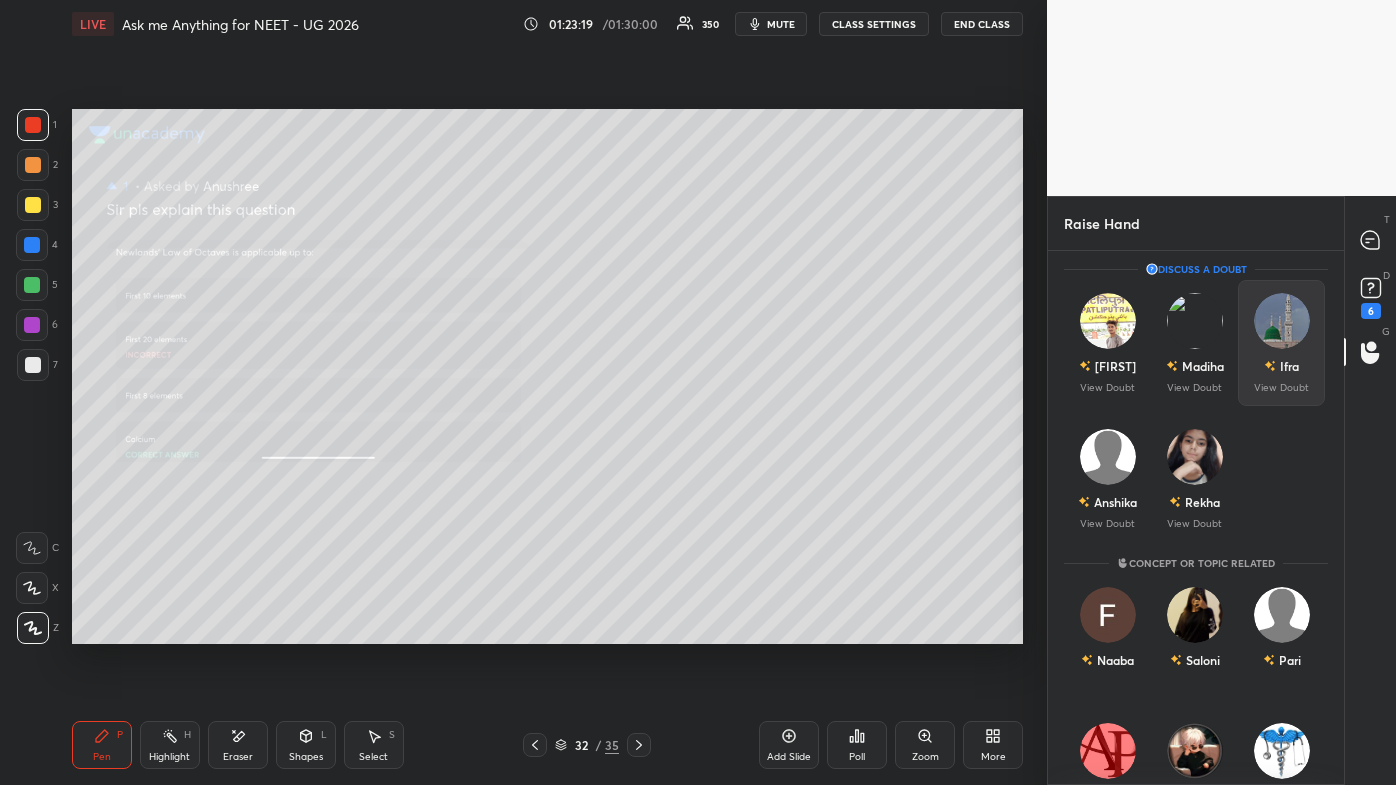 click on "View Doubt" at bounding box center (1281, 388) 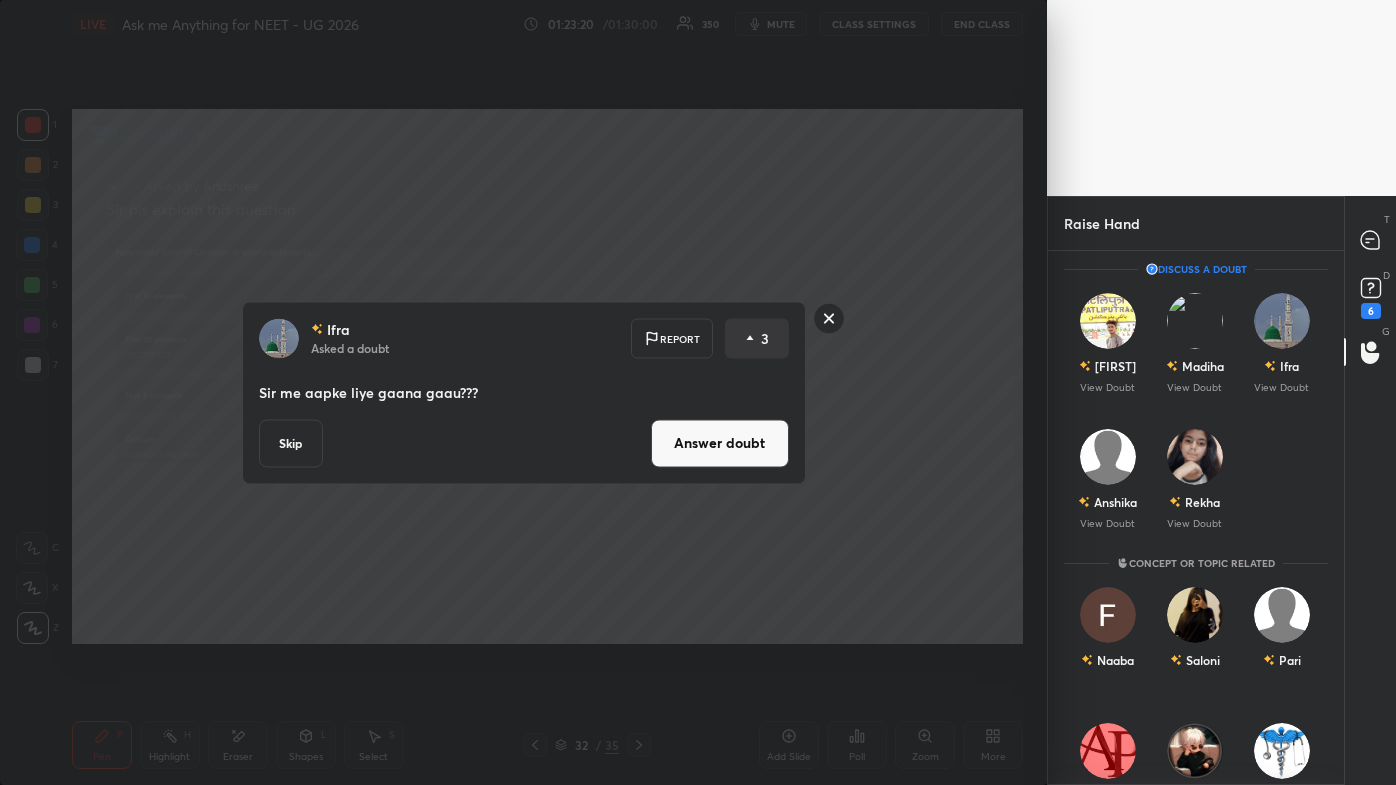 click on "Answer doubt" at bounding box center [720, 443] 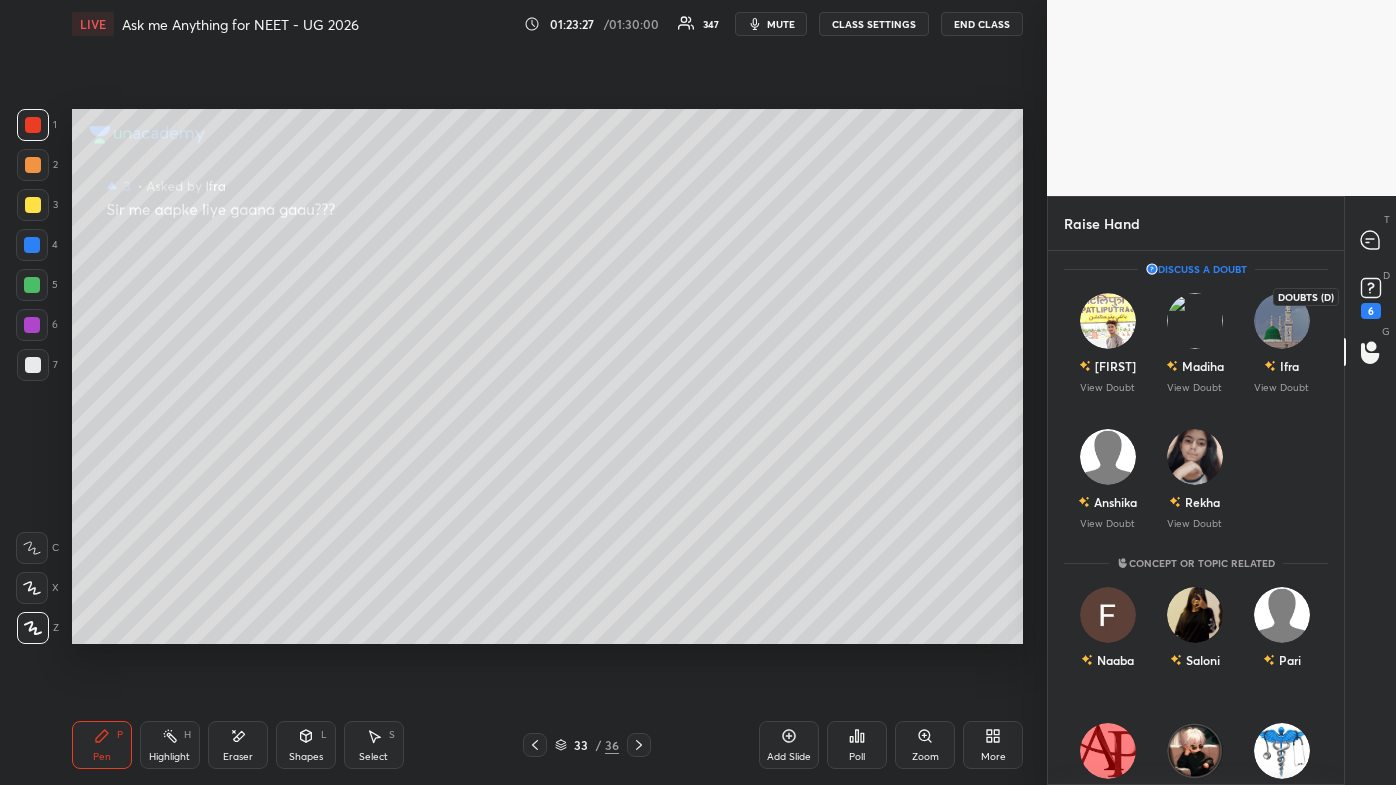 click 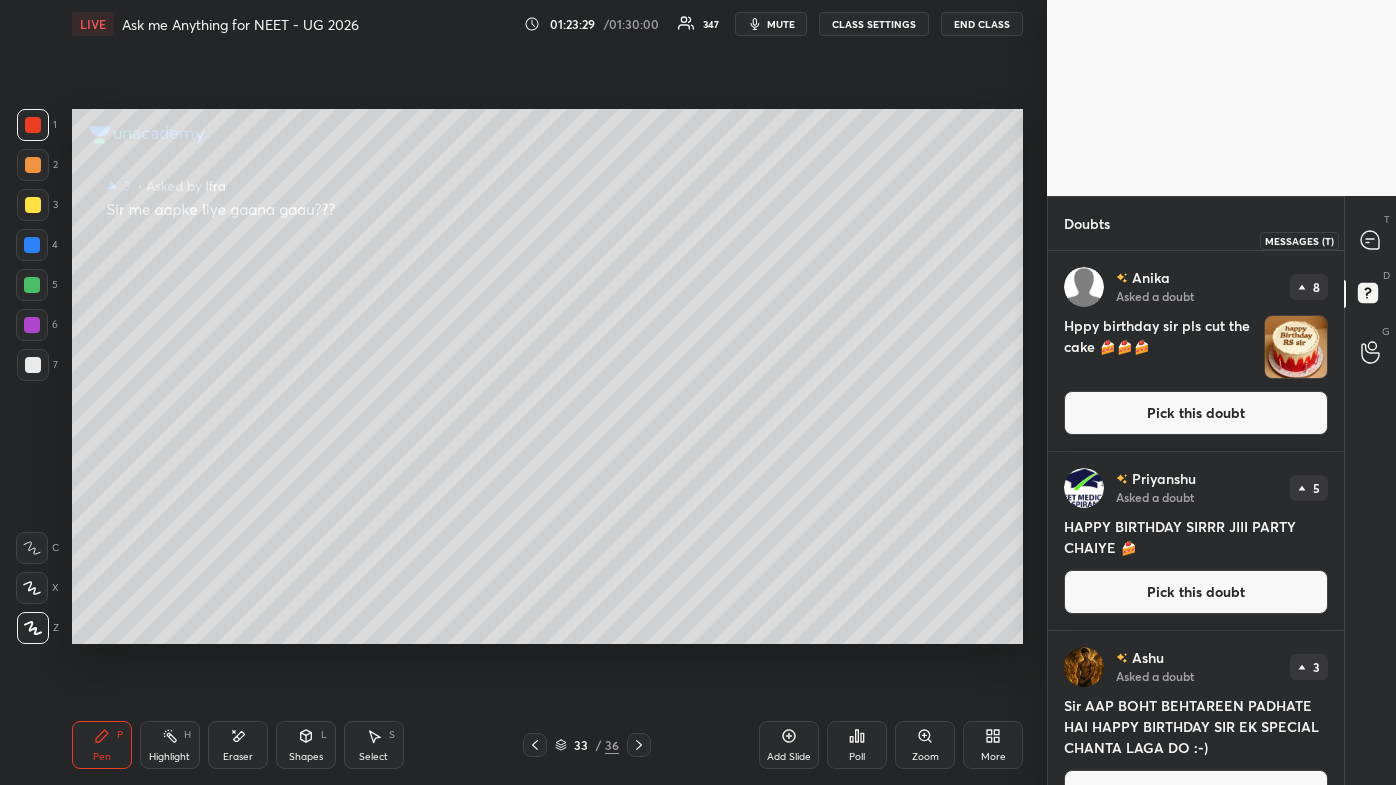 click at bounding box center [1371, 240] 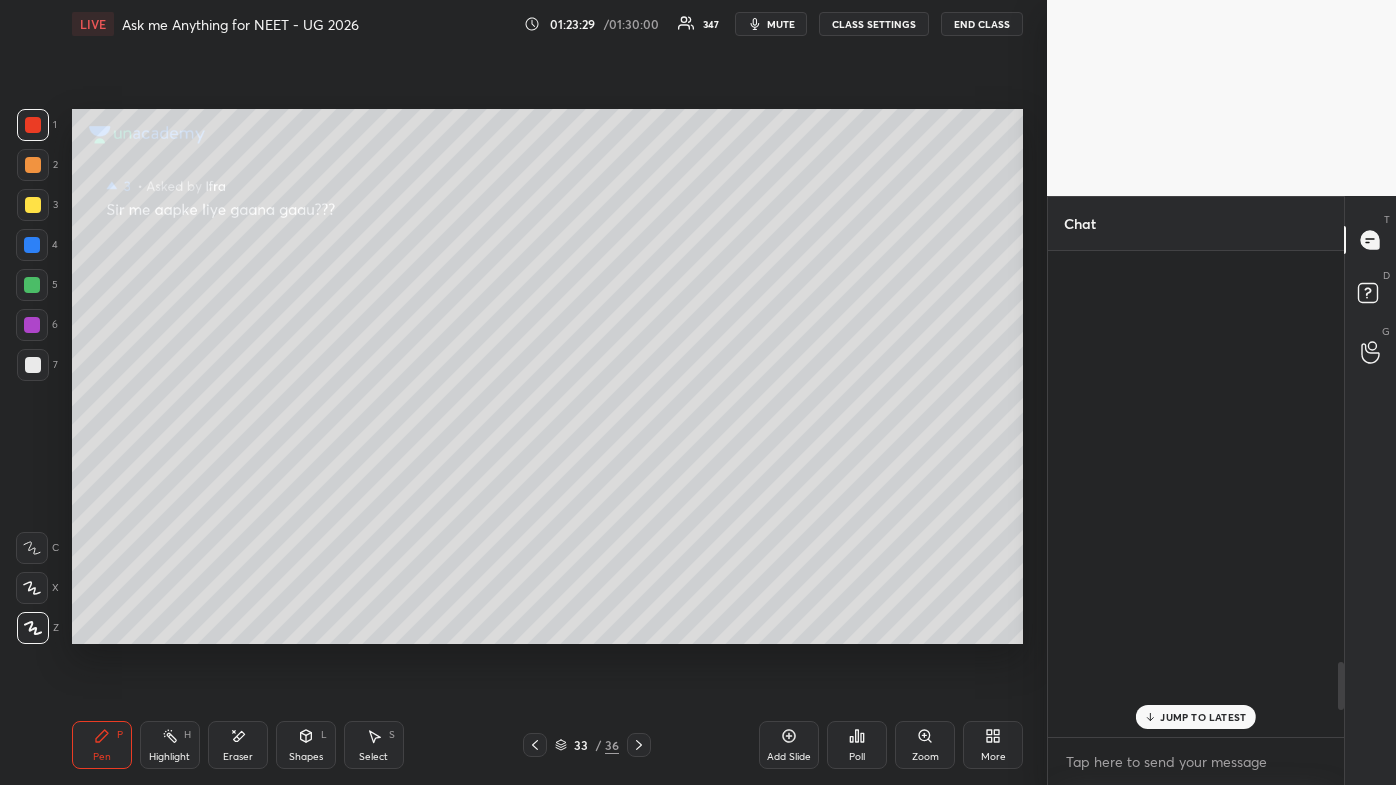 scroll, scrollTop: 4157, scrollLeft: 0, axis: vertical 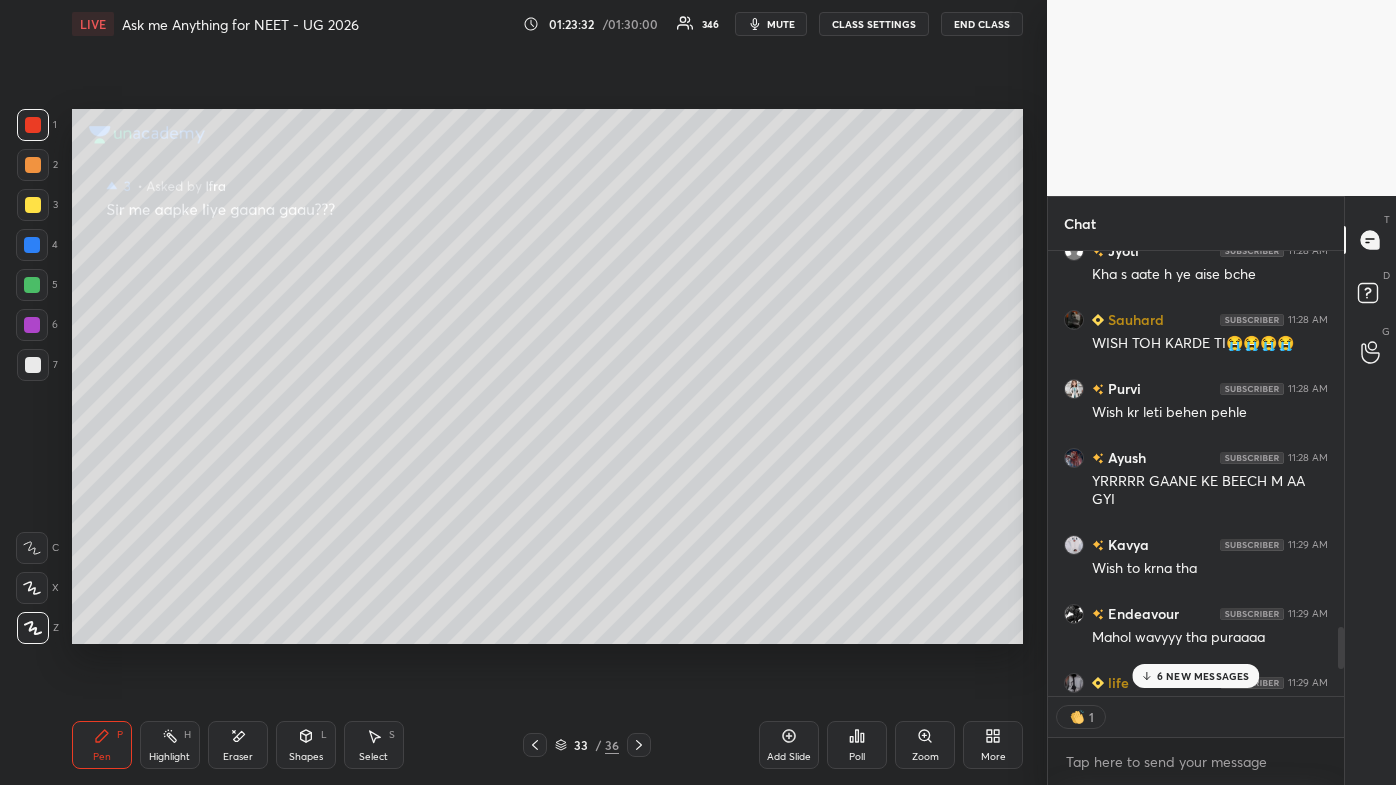 click on "1" at bounding box center [1196, 717] 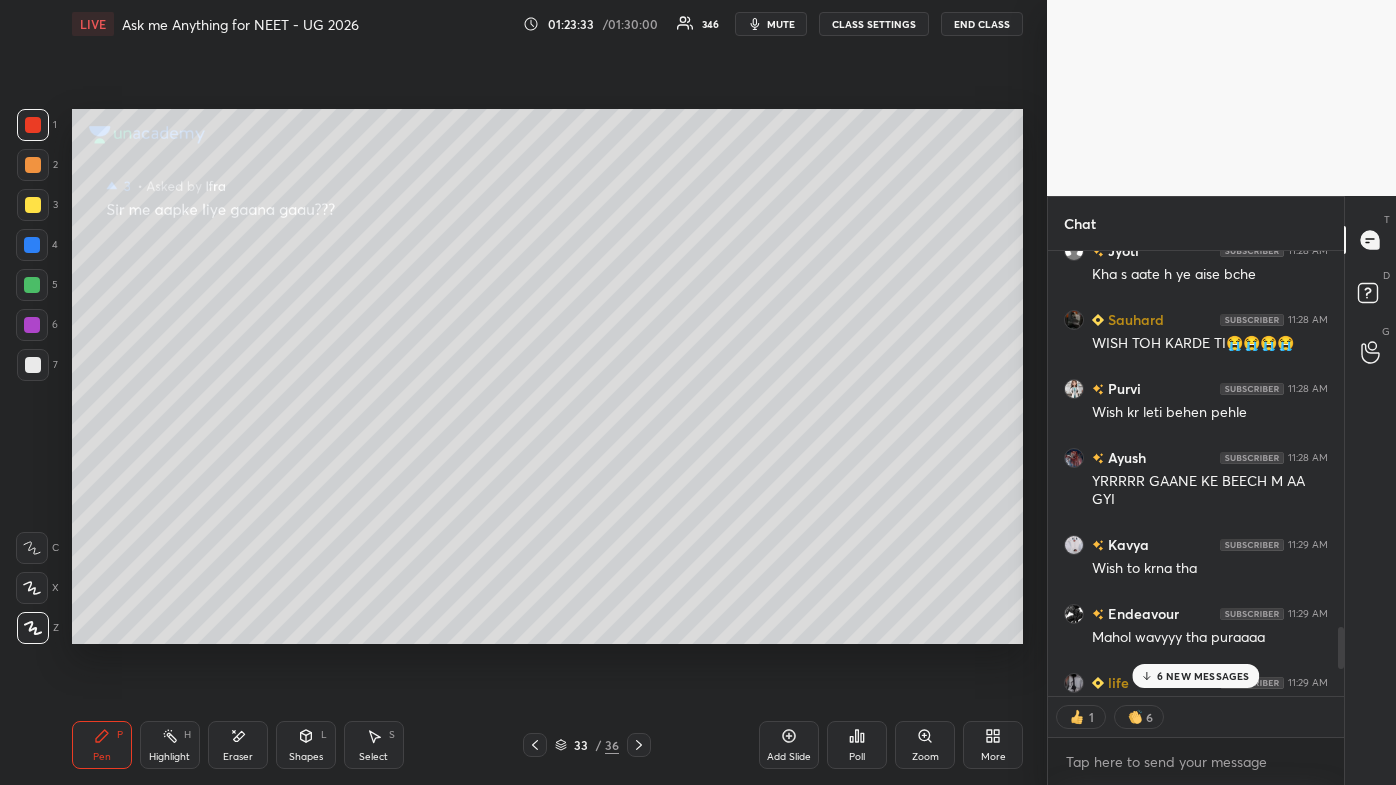 click on "6 NEW MESSAGES" at bounding box center (1203, 676) 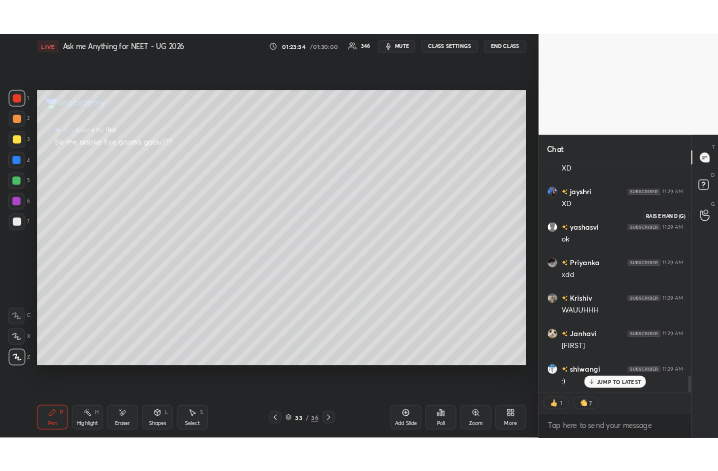 scroll, scrollTop: 5656, scrollLeft: 0, axis: vertical 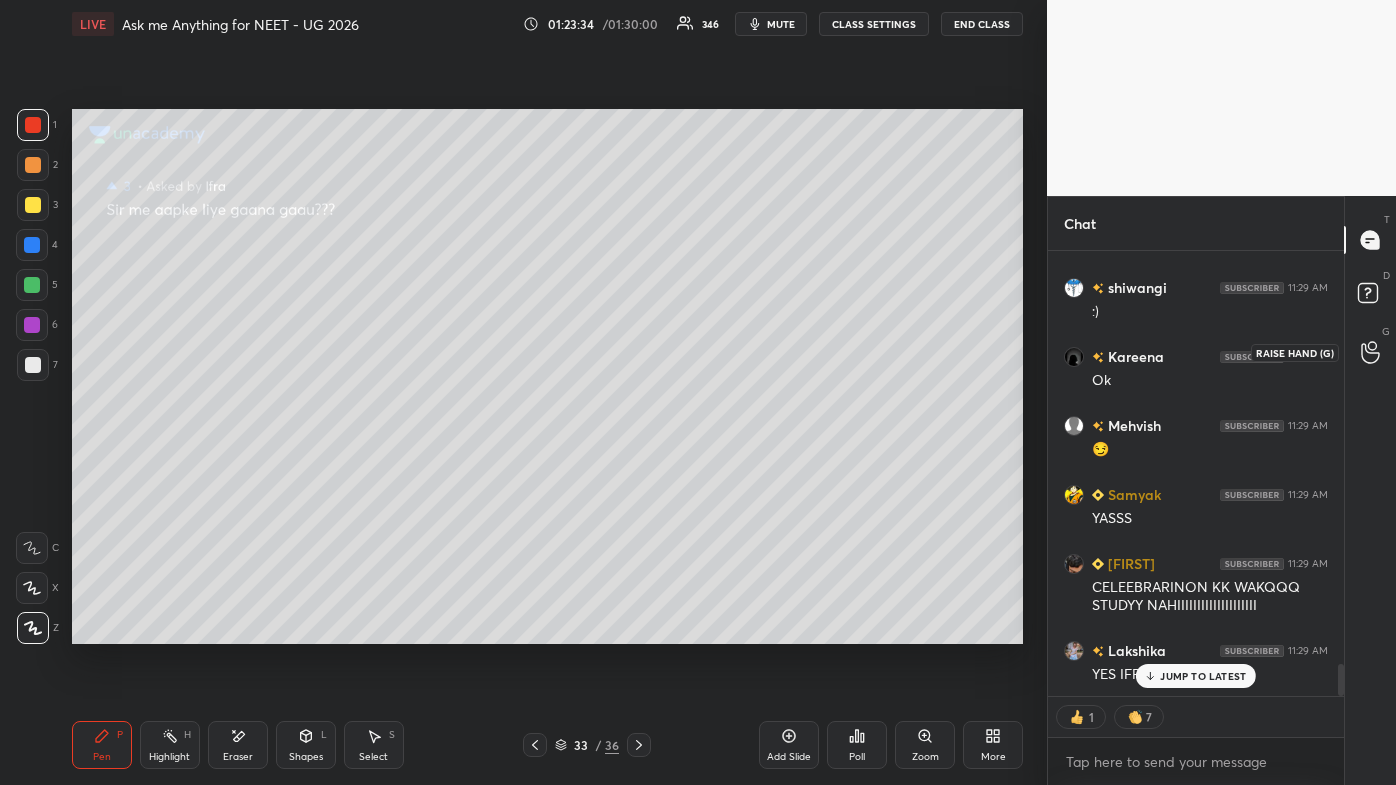 click 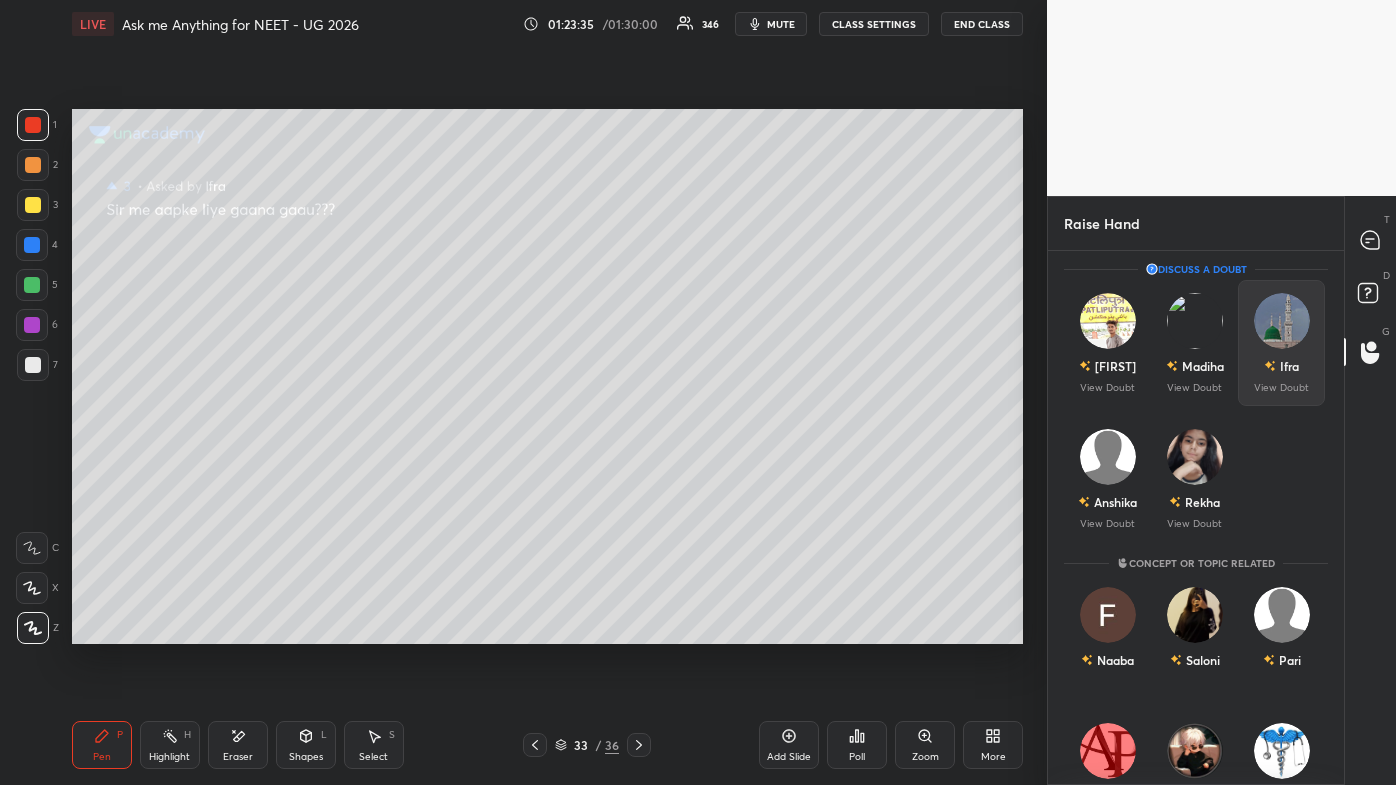 click on "[FIRST] View Doubt" at bounding box center (1281, 343) 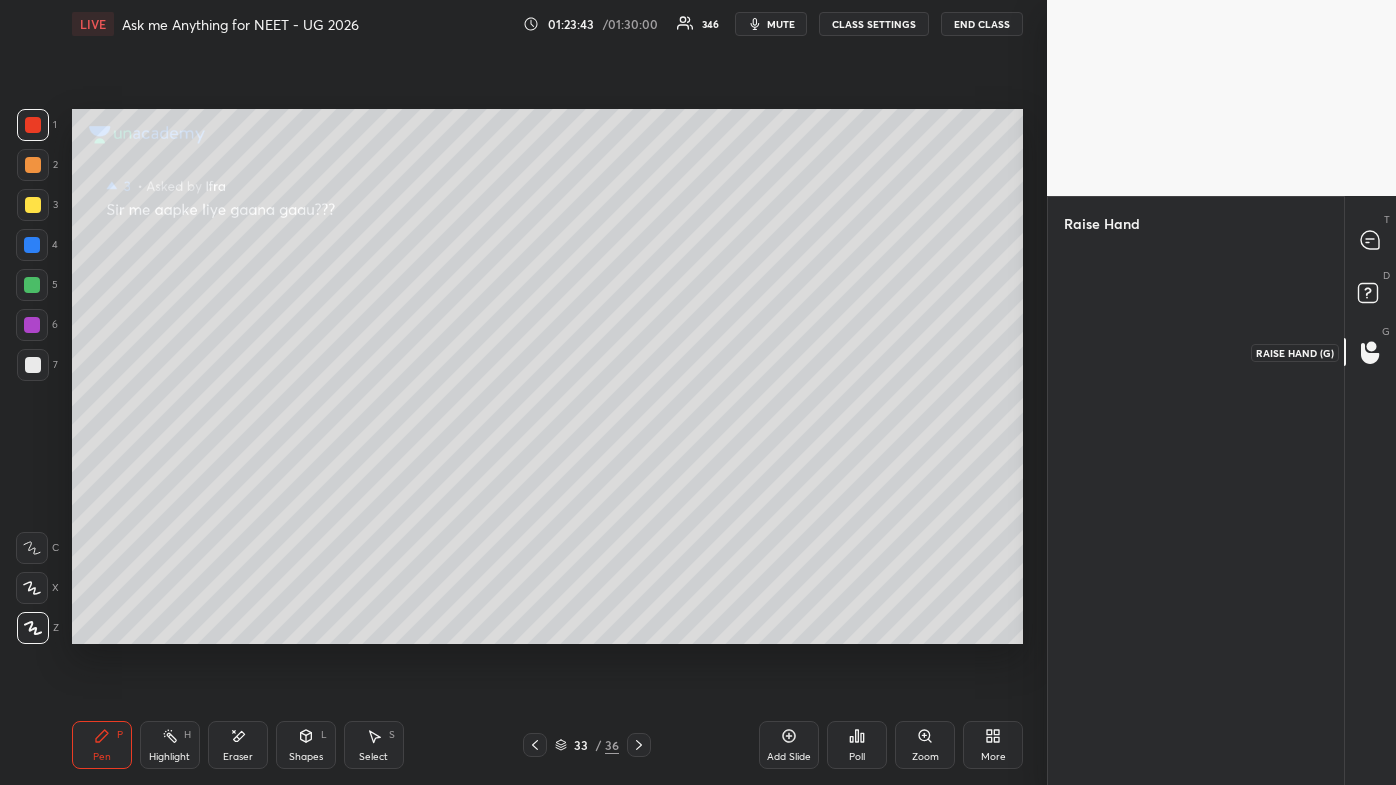 click 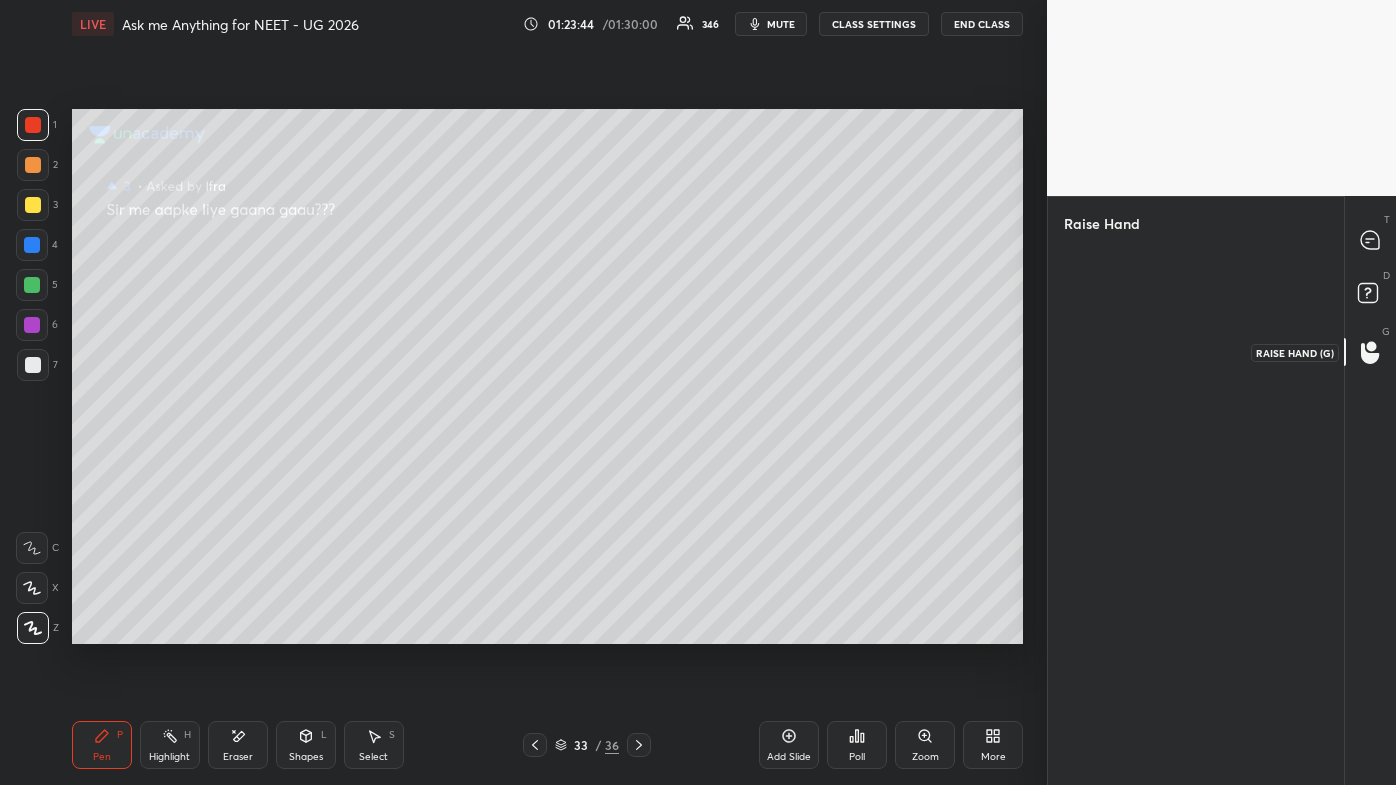 click 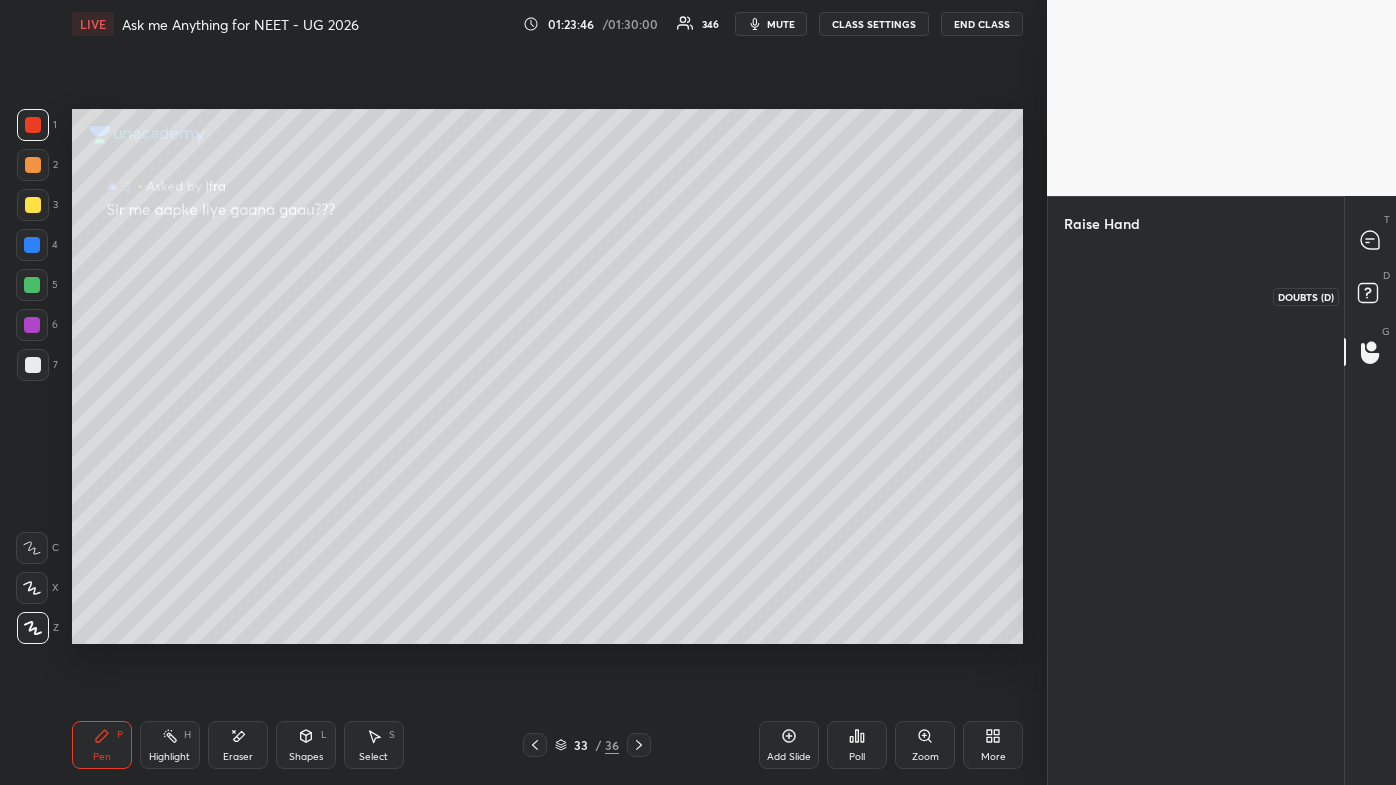 click 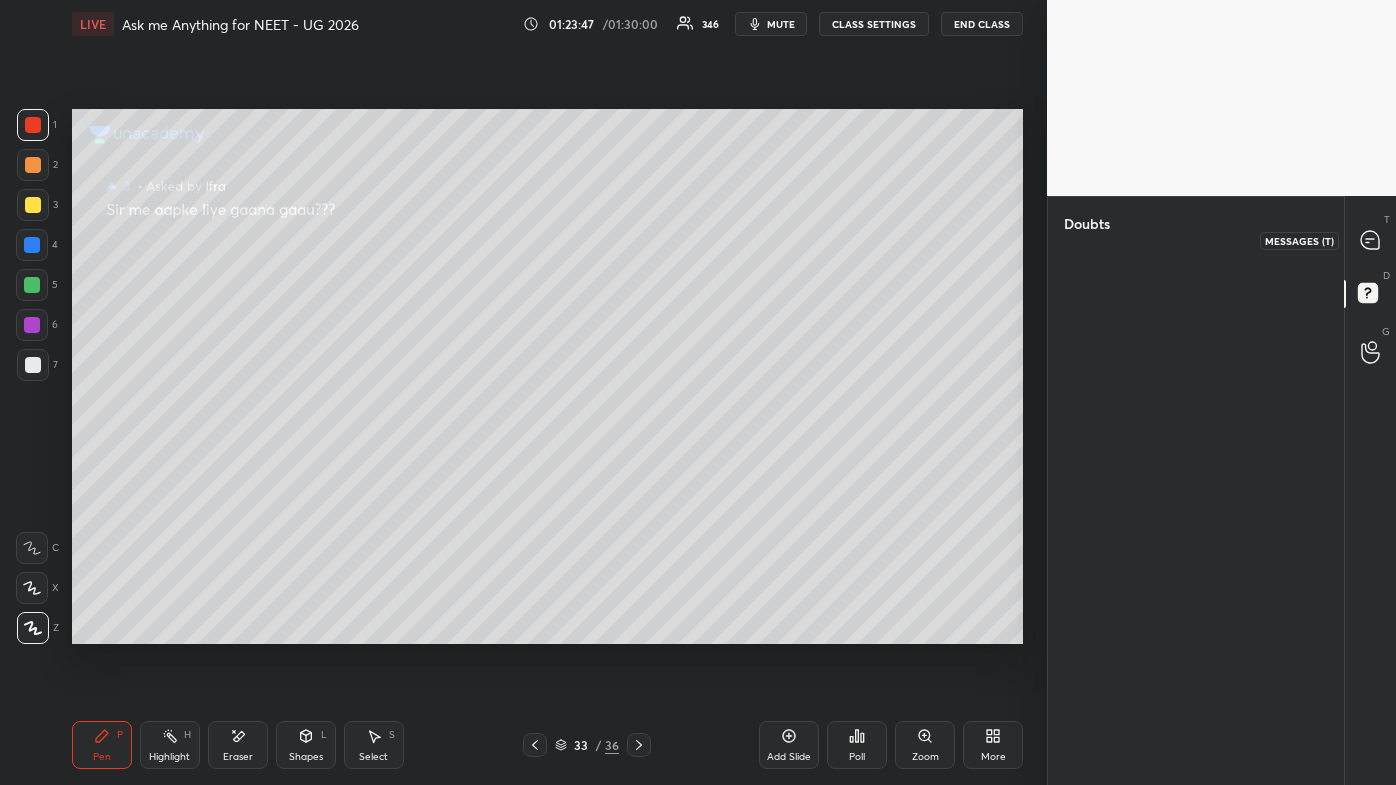 click 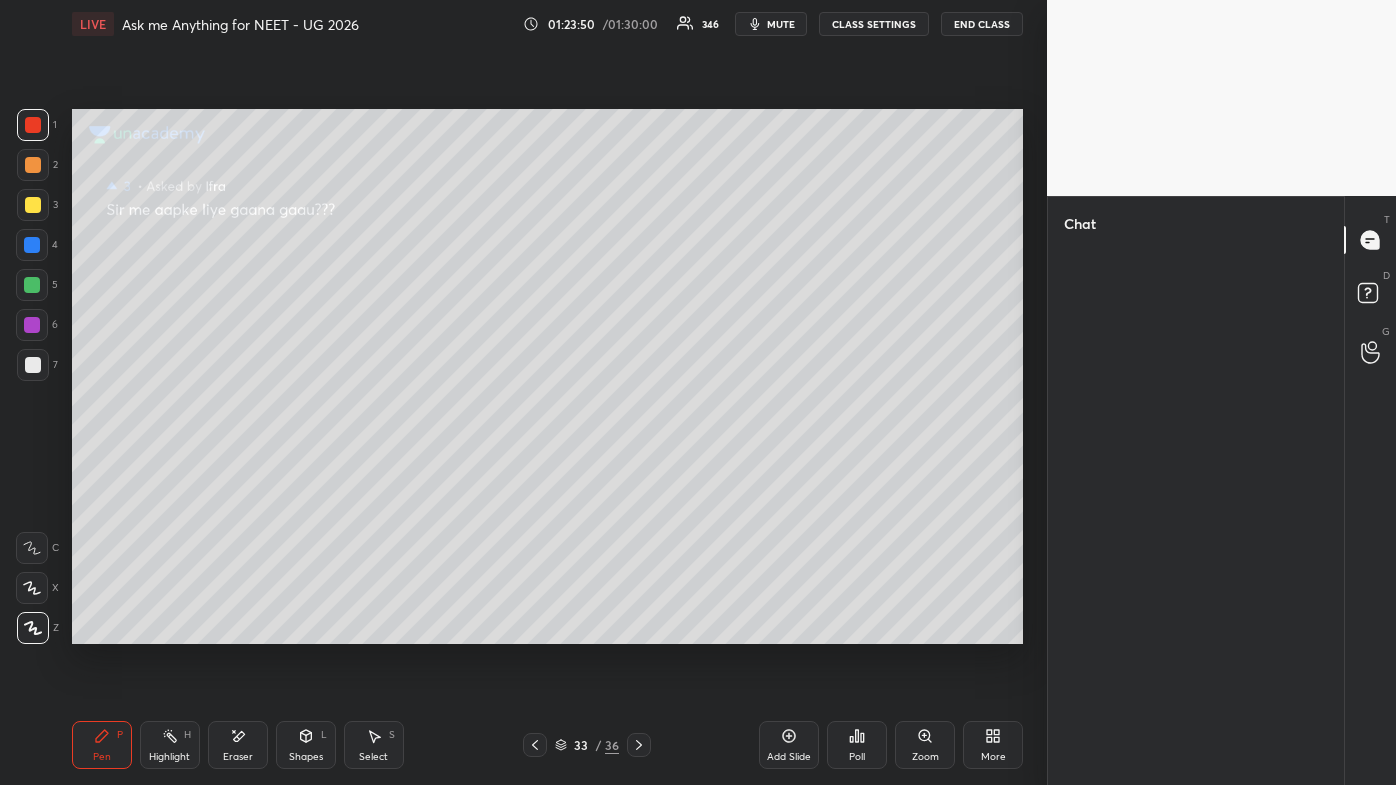 click on "More" at bounding box center [993, 745] 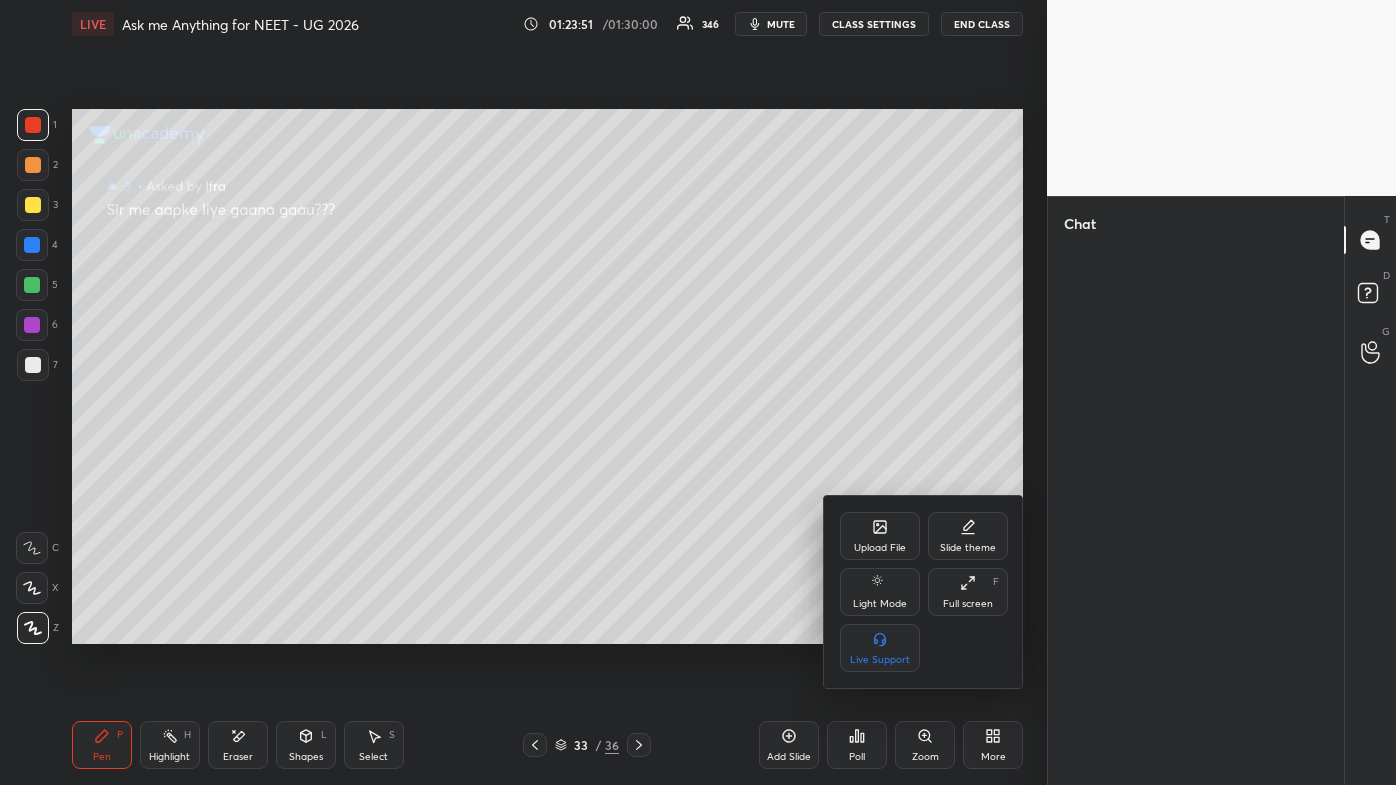 click on "Full screen" at bounding box center (968, 604) 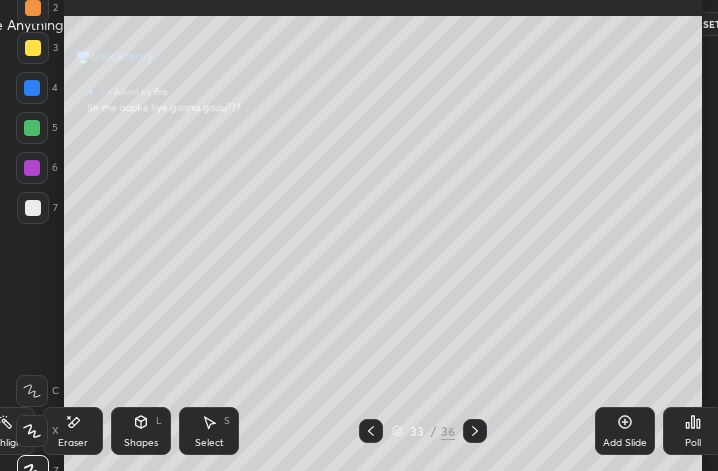 scroll, scrollTop: 343, scrollLeft: 473, axis: both 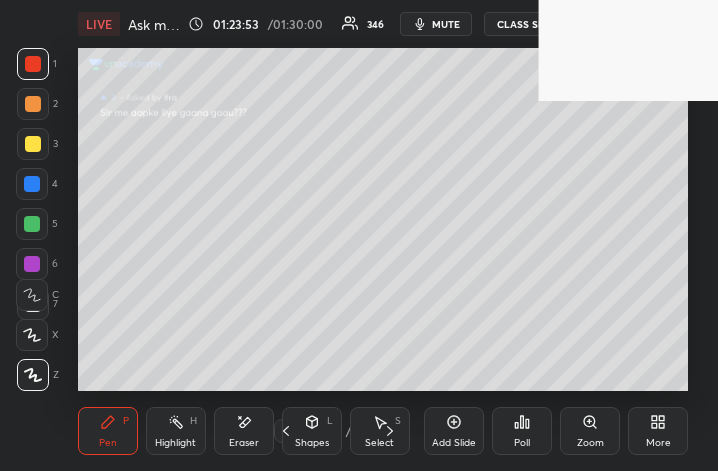 click on "More" at bounding box center [658, 431] 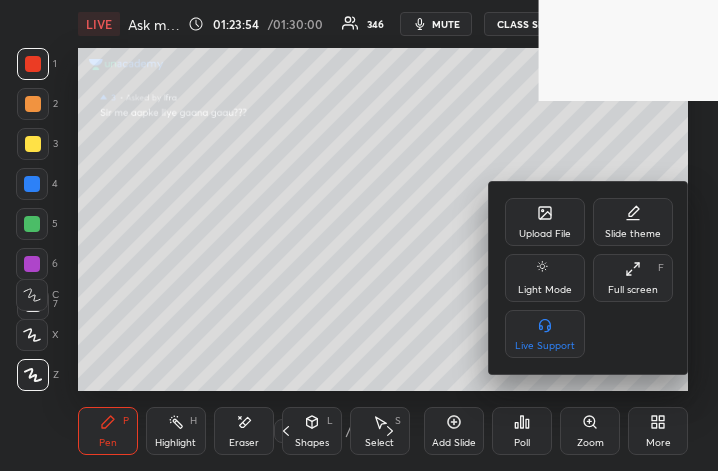 click on "Full screen" at bounding box center [633, 290] 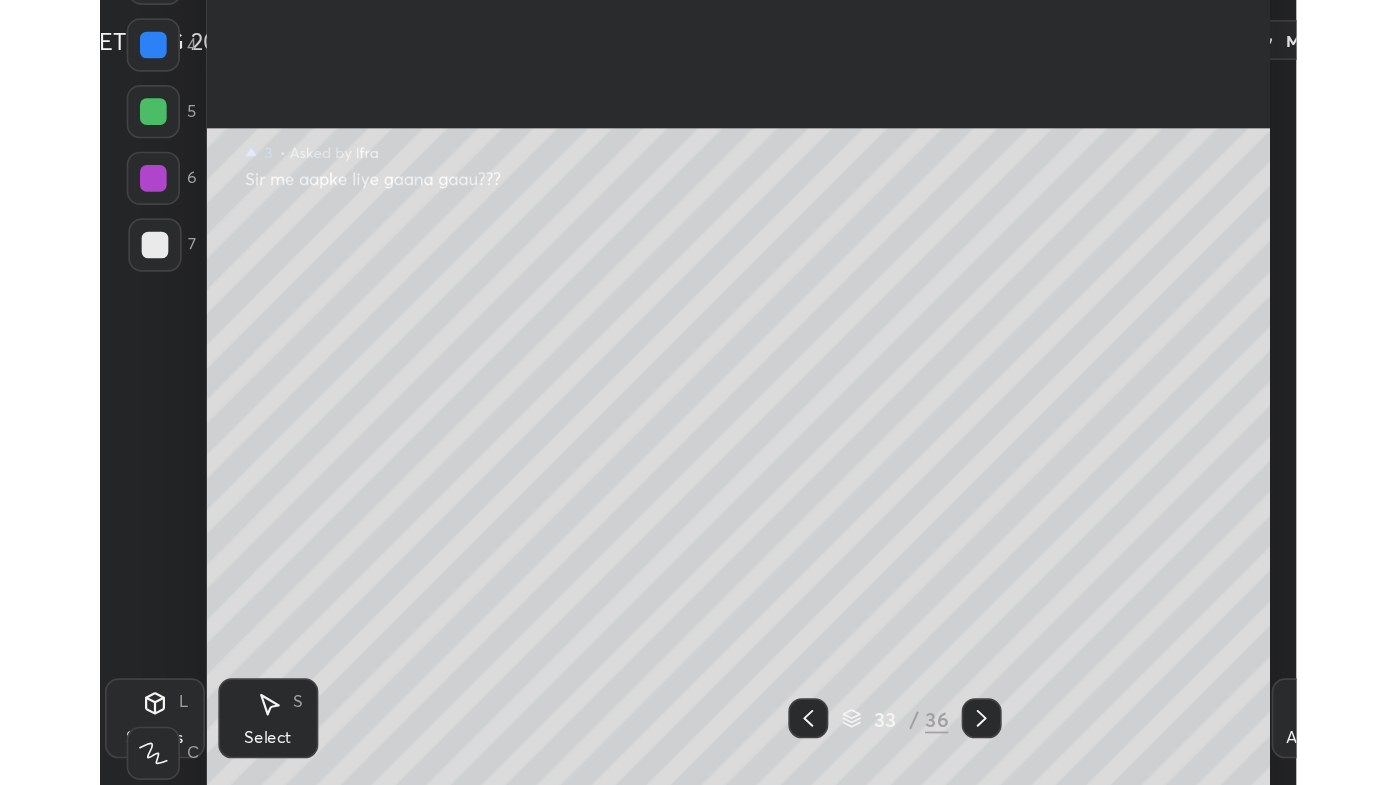 scroll, scrollTop: 99342, scrollLeft: 98800, axis: both 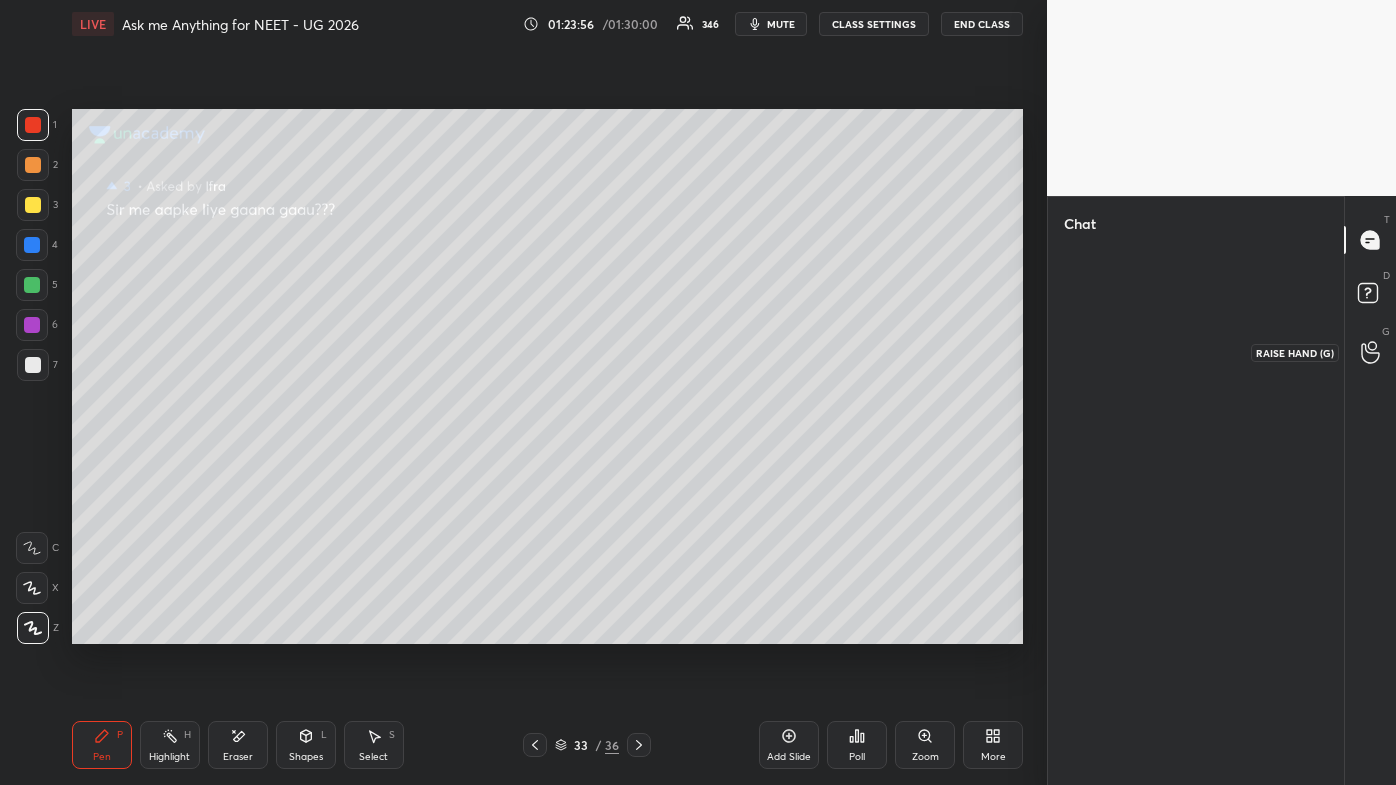 click 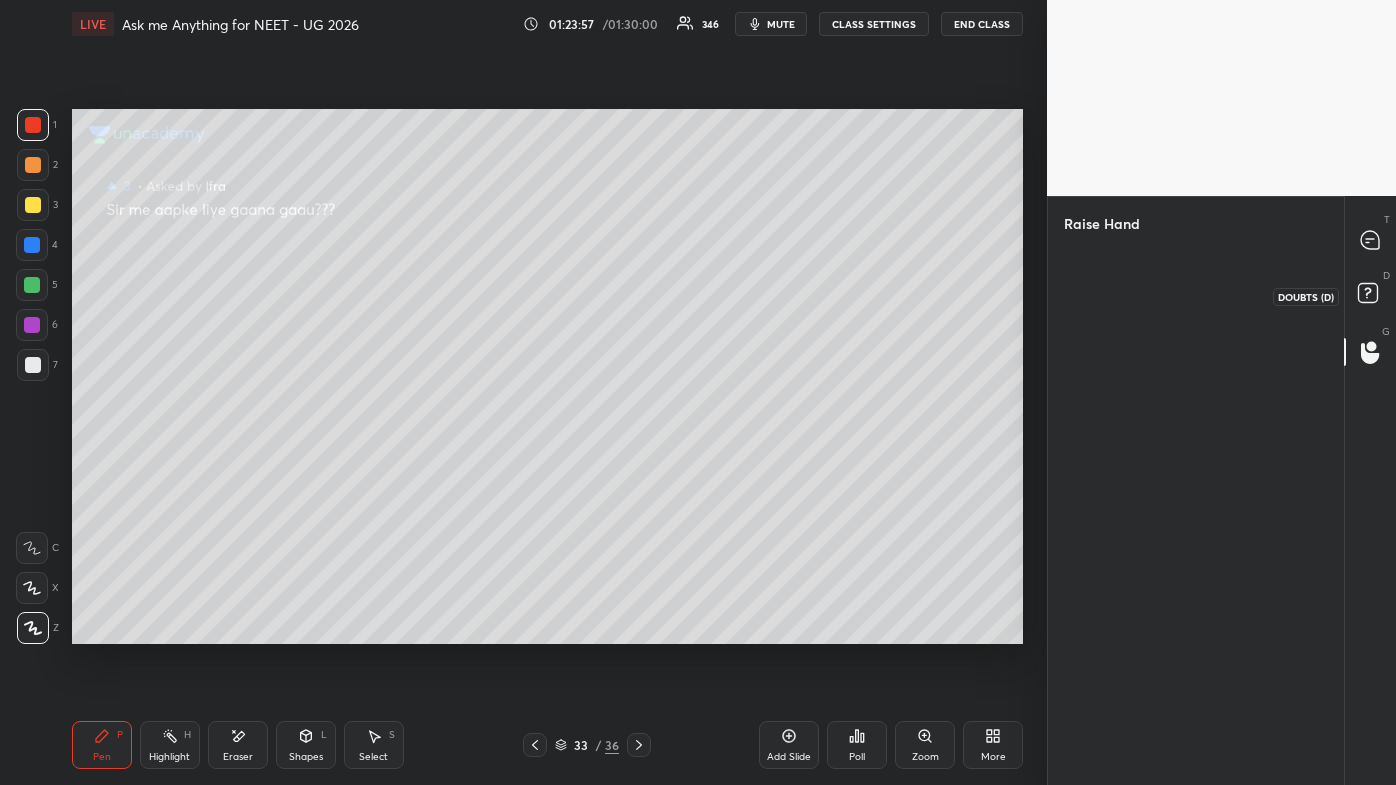 click 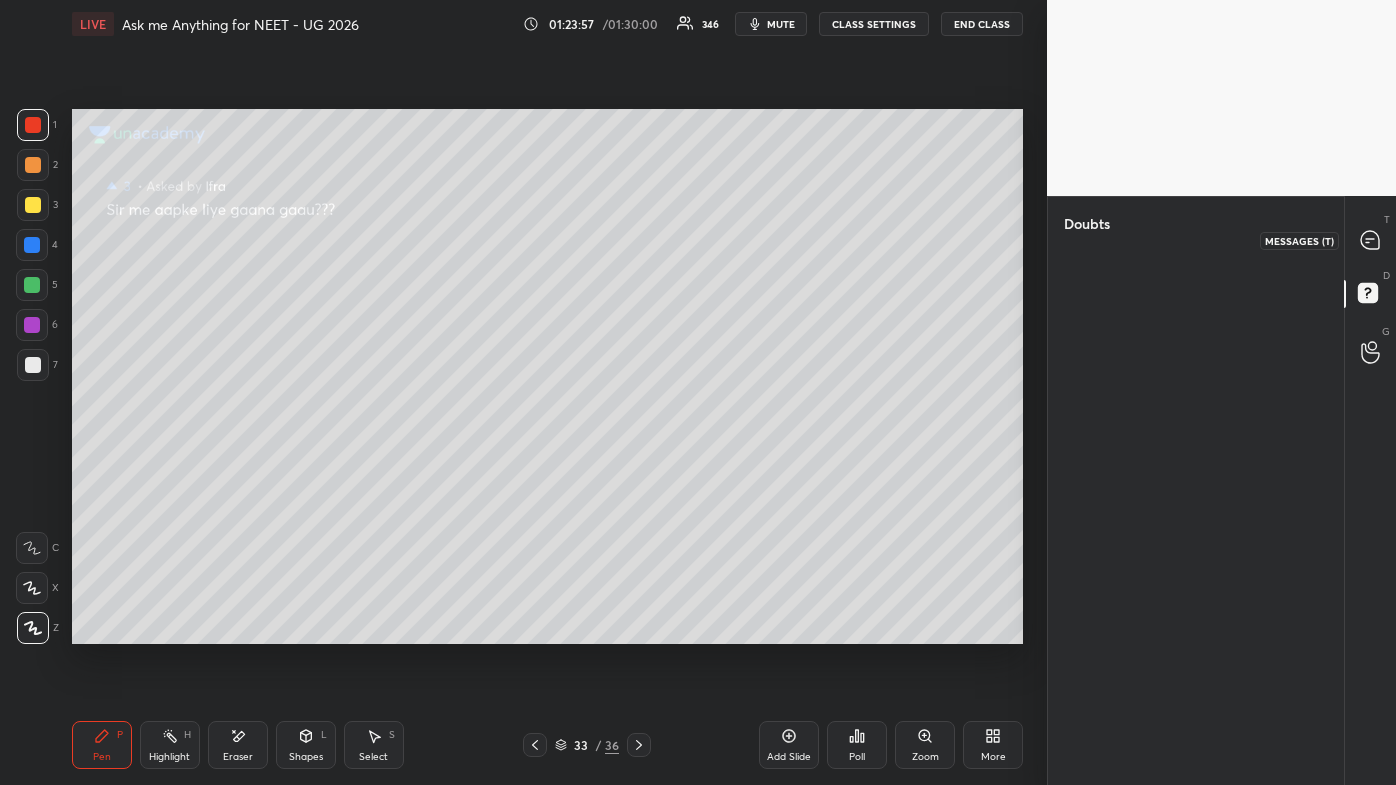 click 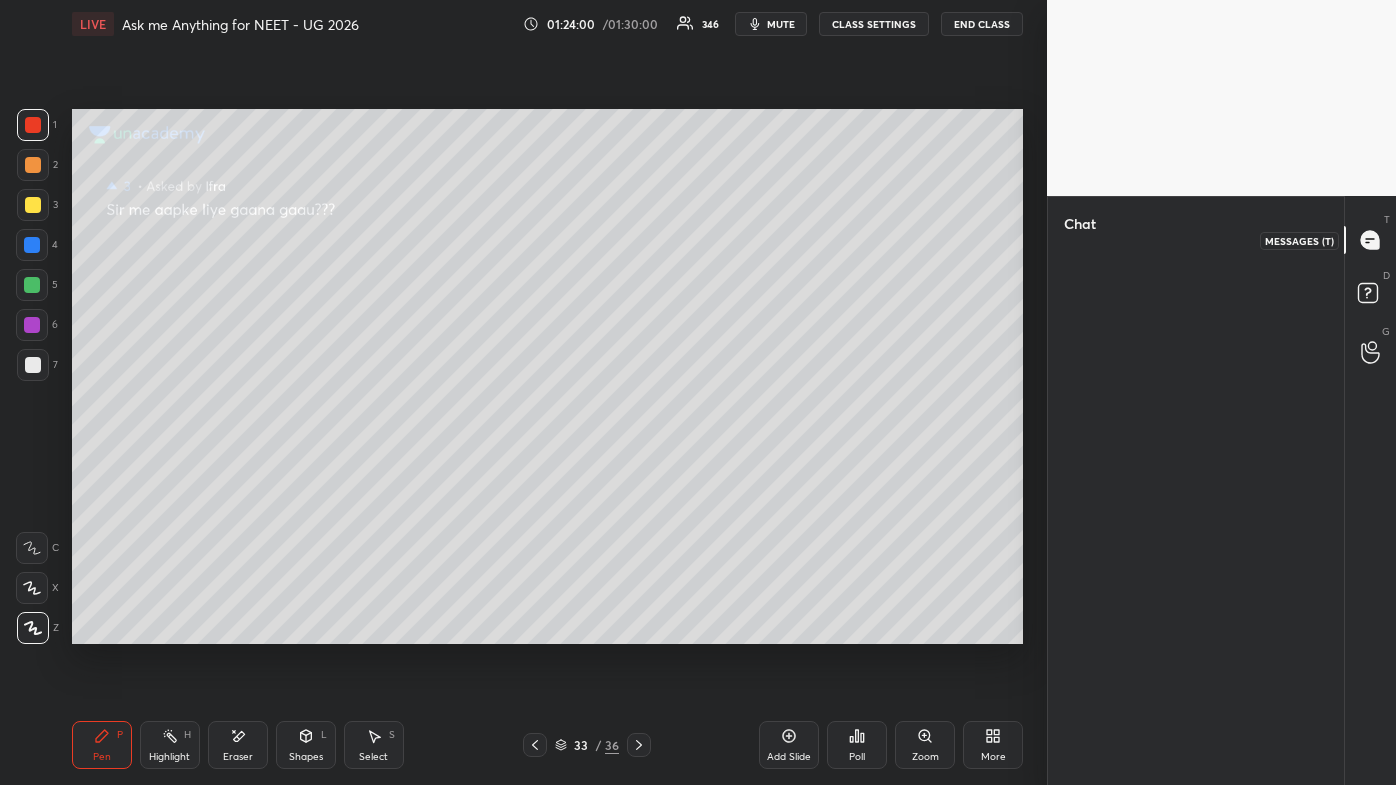 click 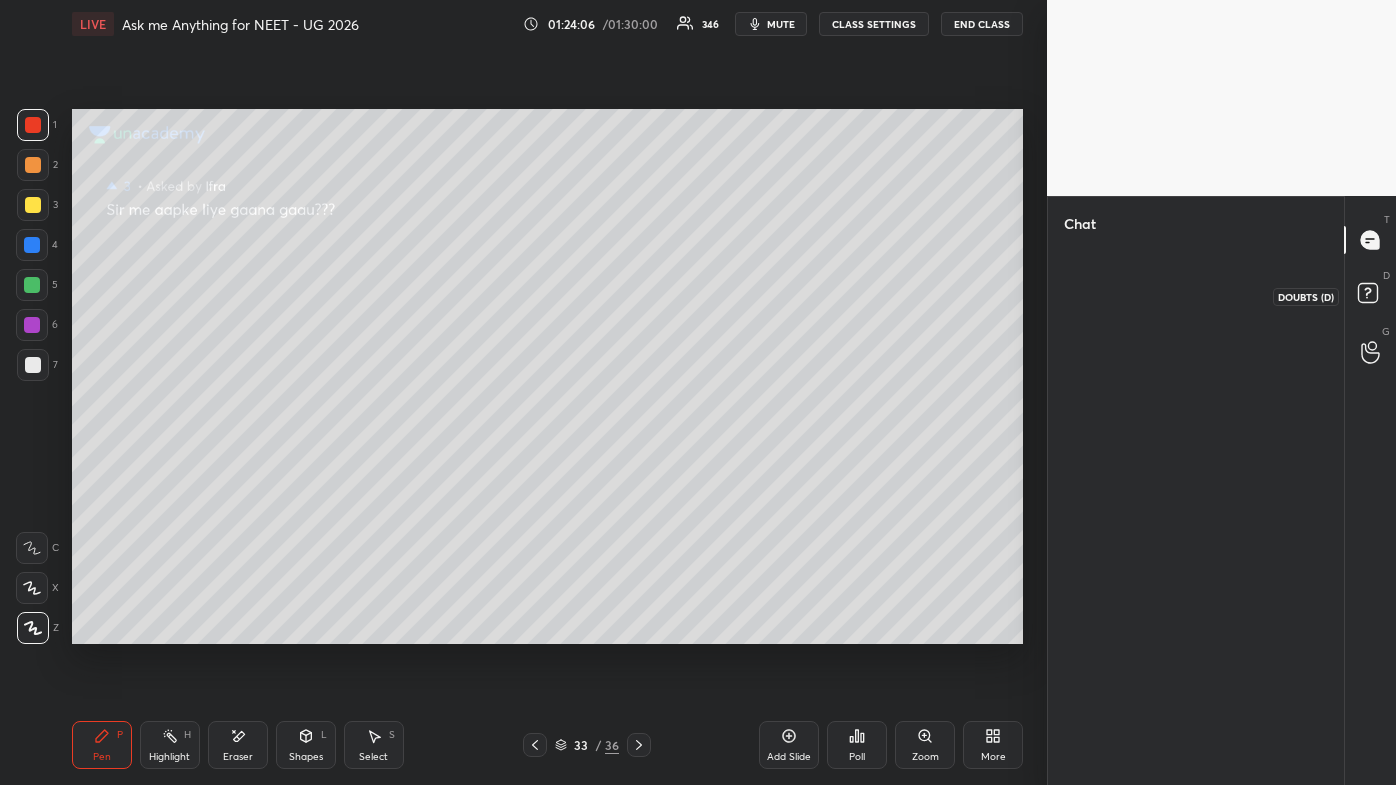 click 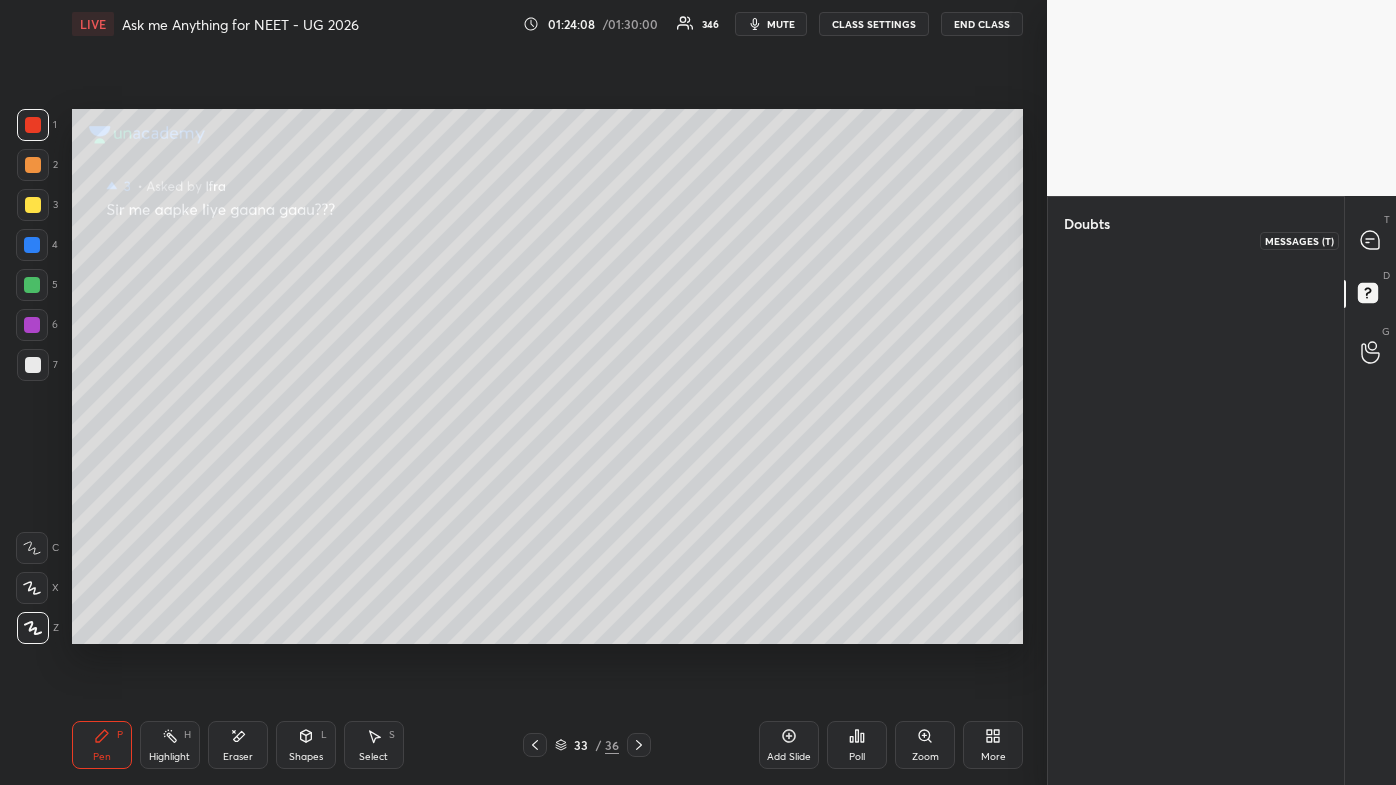 click 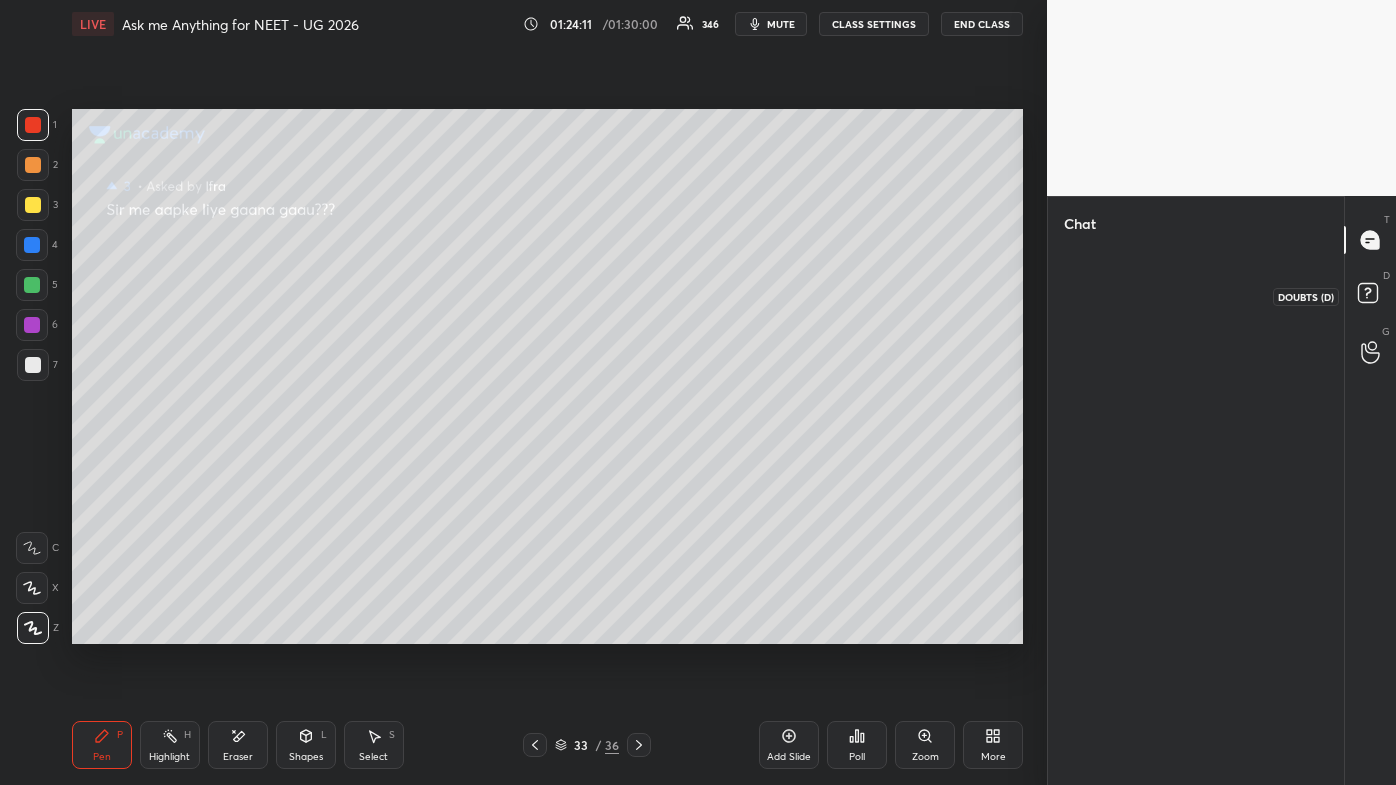 click 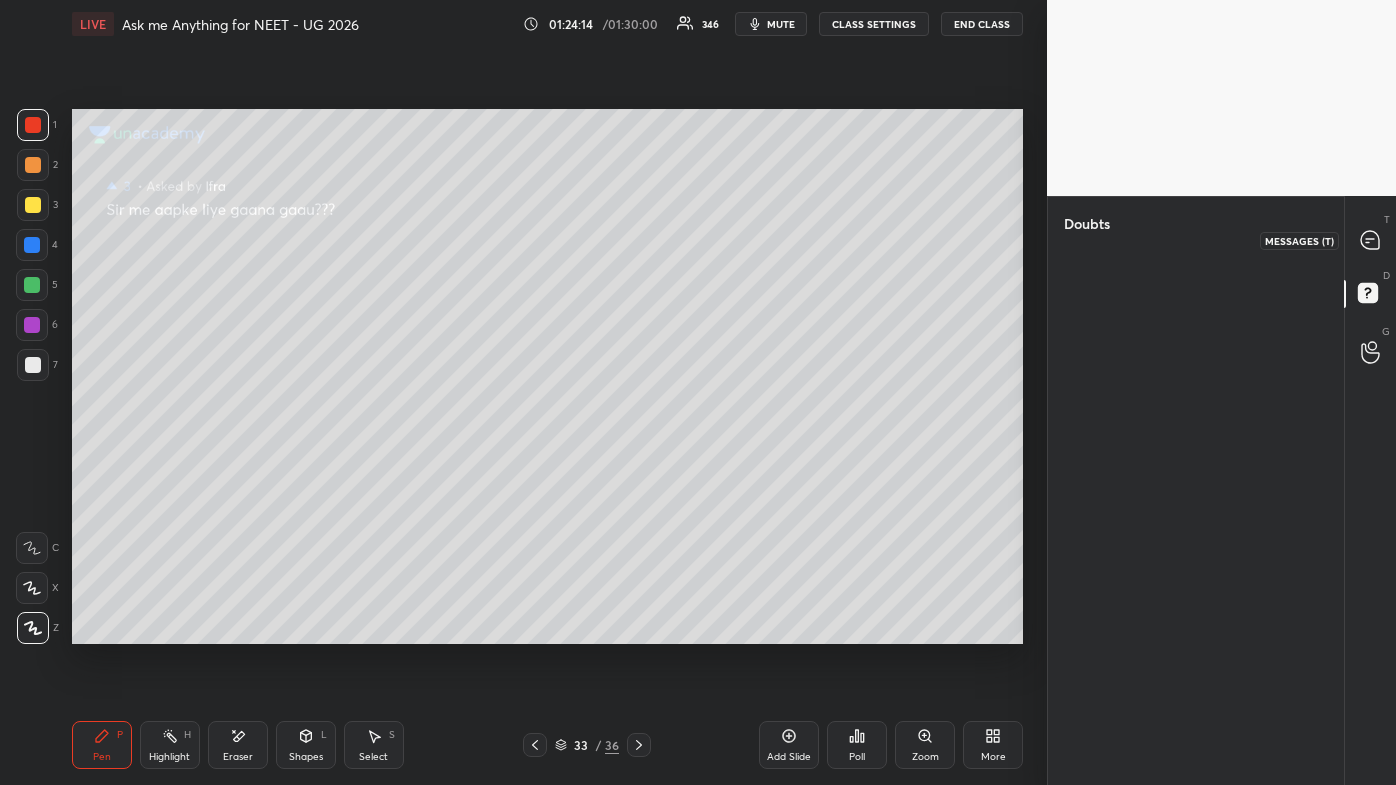 click 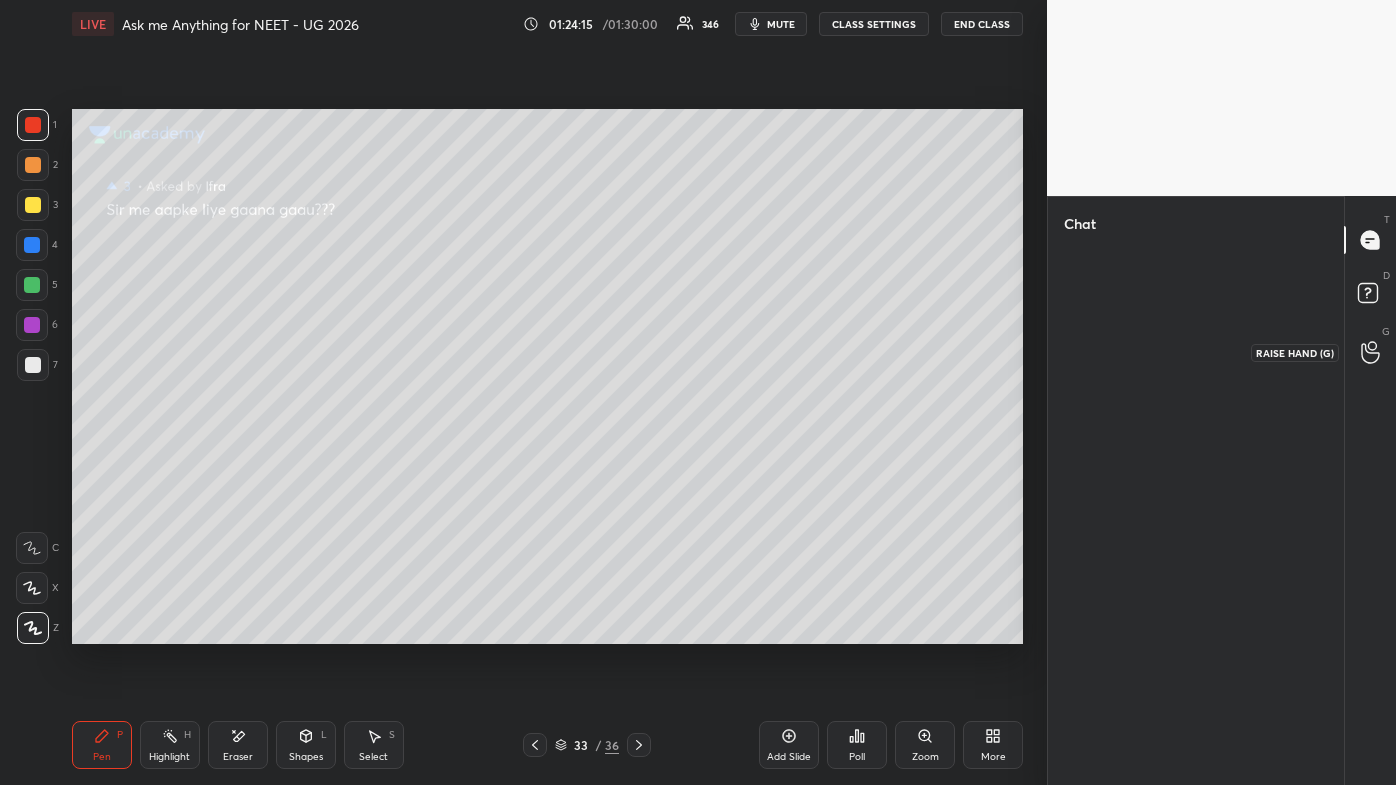 click 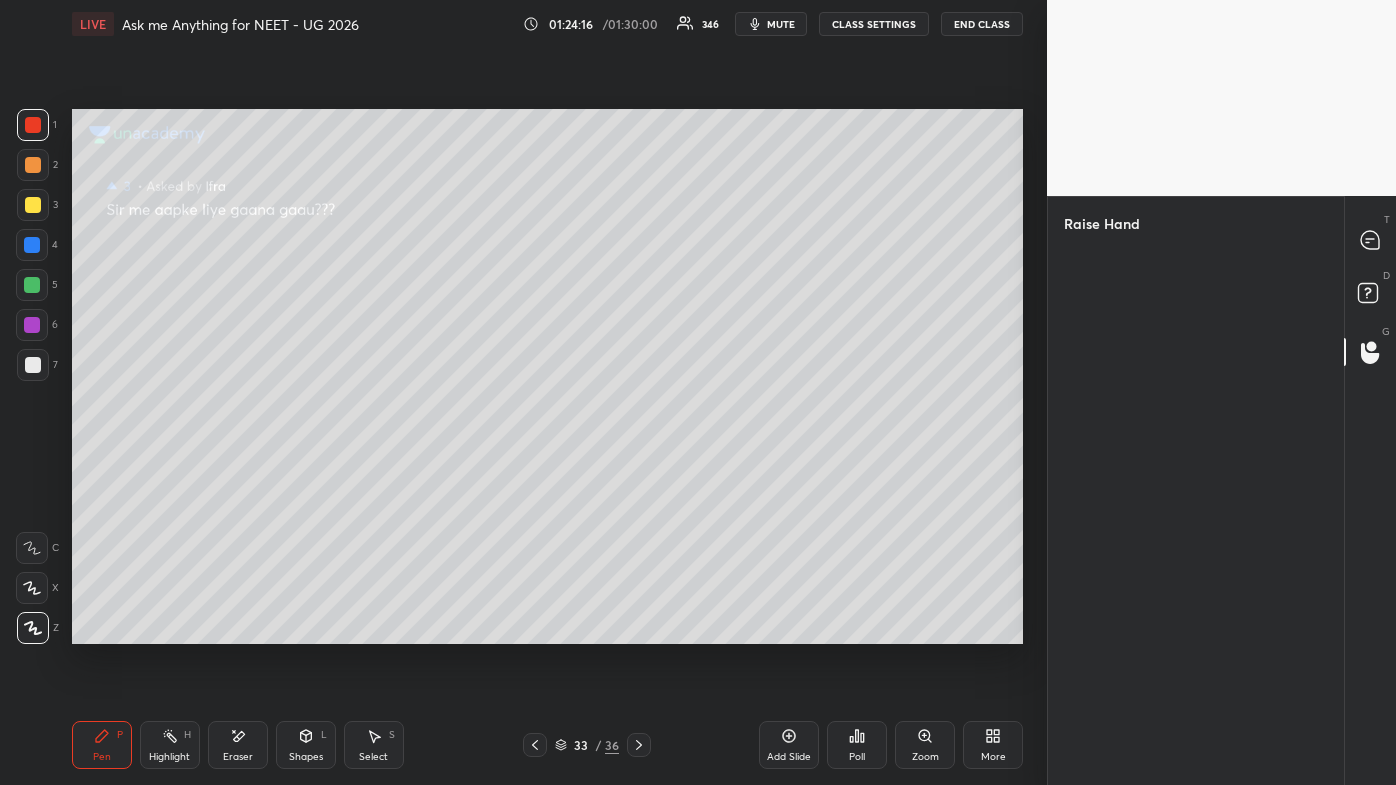 click 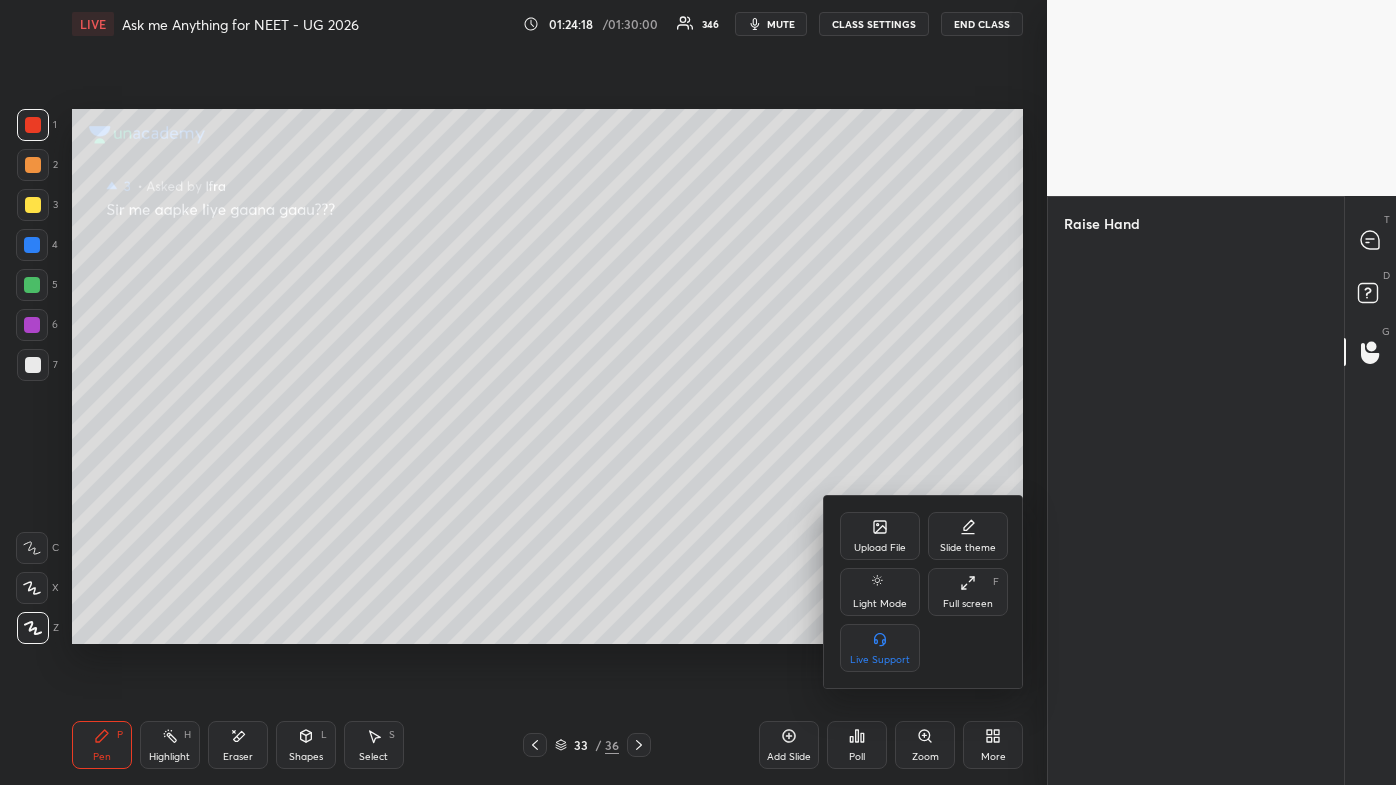 click on "Full screen F" at bounding box center (968, 592) 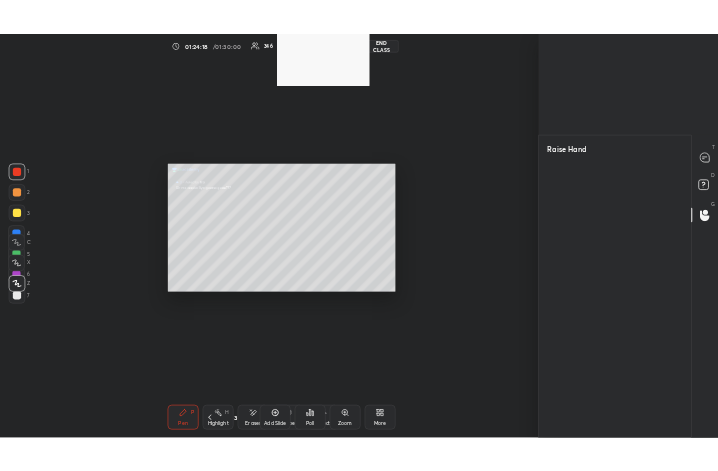 scroll, scrollTop: 343, scrollLeft: 538, axis: both 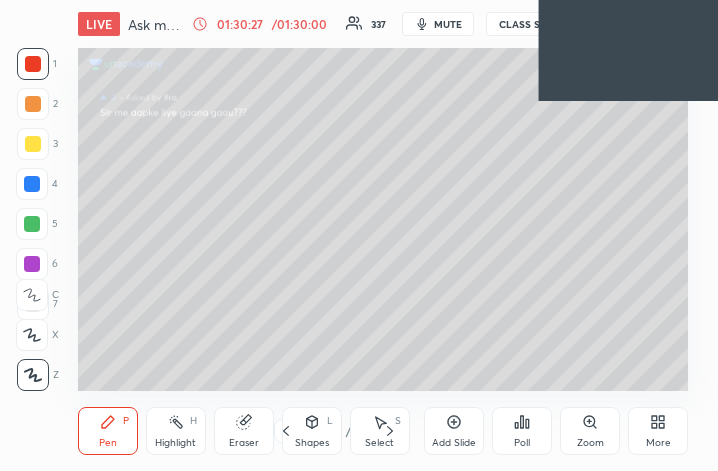 click on "More" at bounding box center (658, 431) 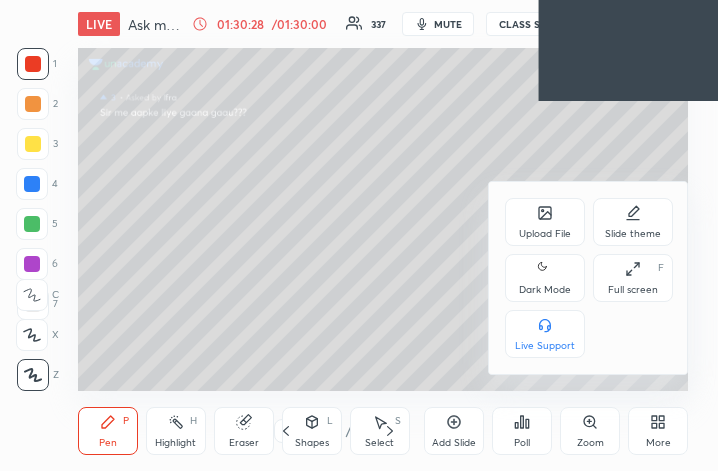 click on "Full screen F" at bounding box center (633, 278) 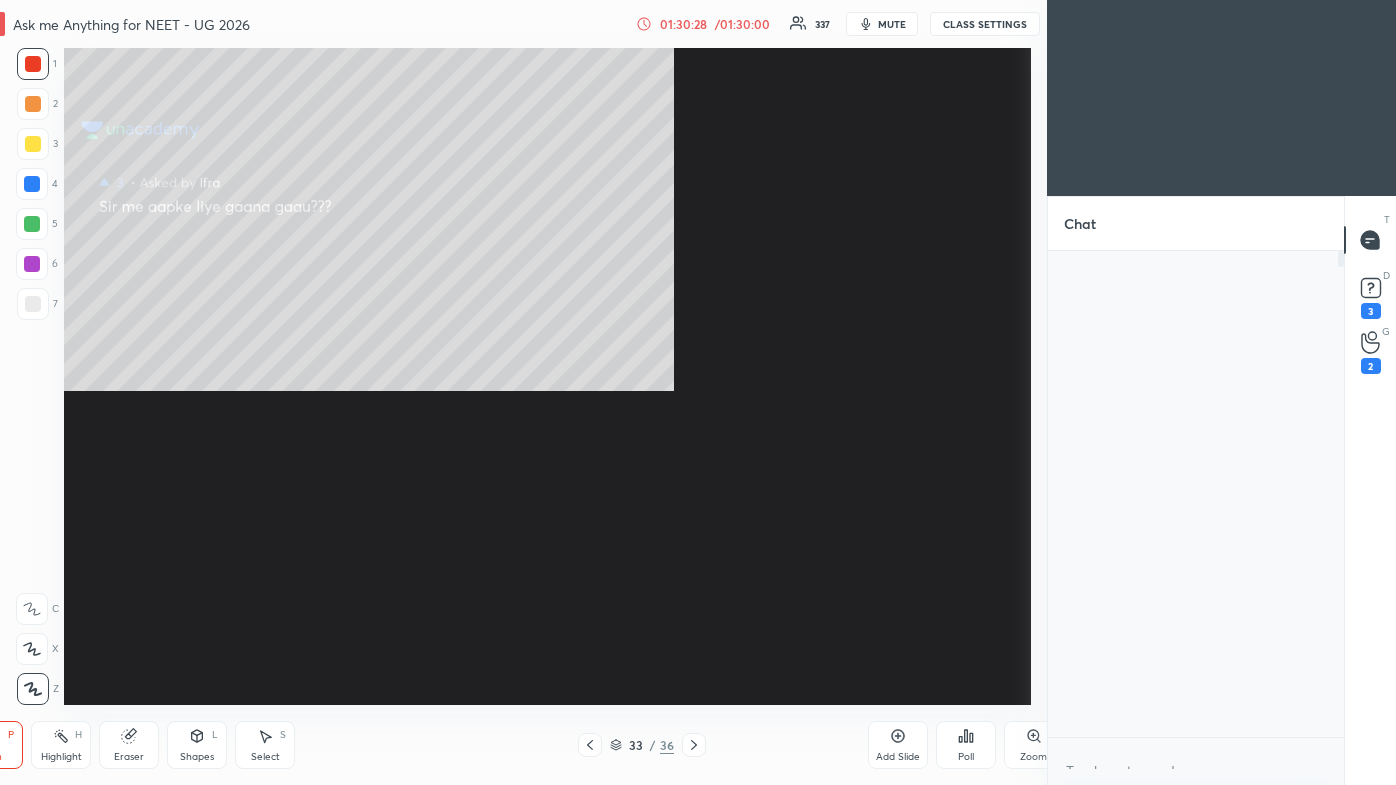 scroll, scrollTop: 99342, scrollLeft: 98764, axis: both 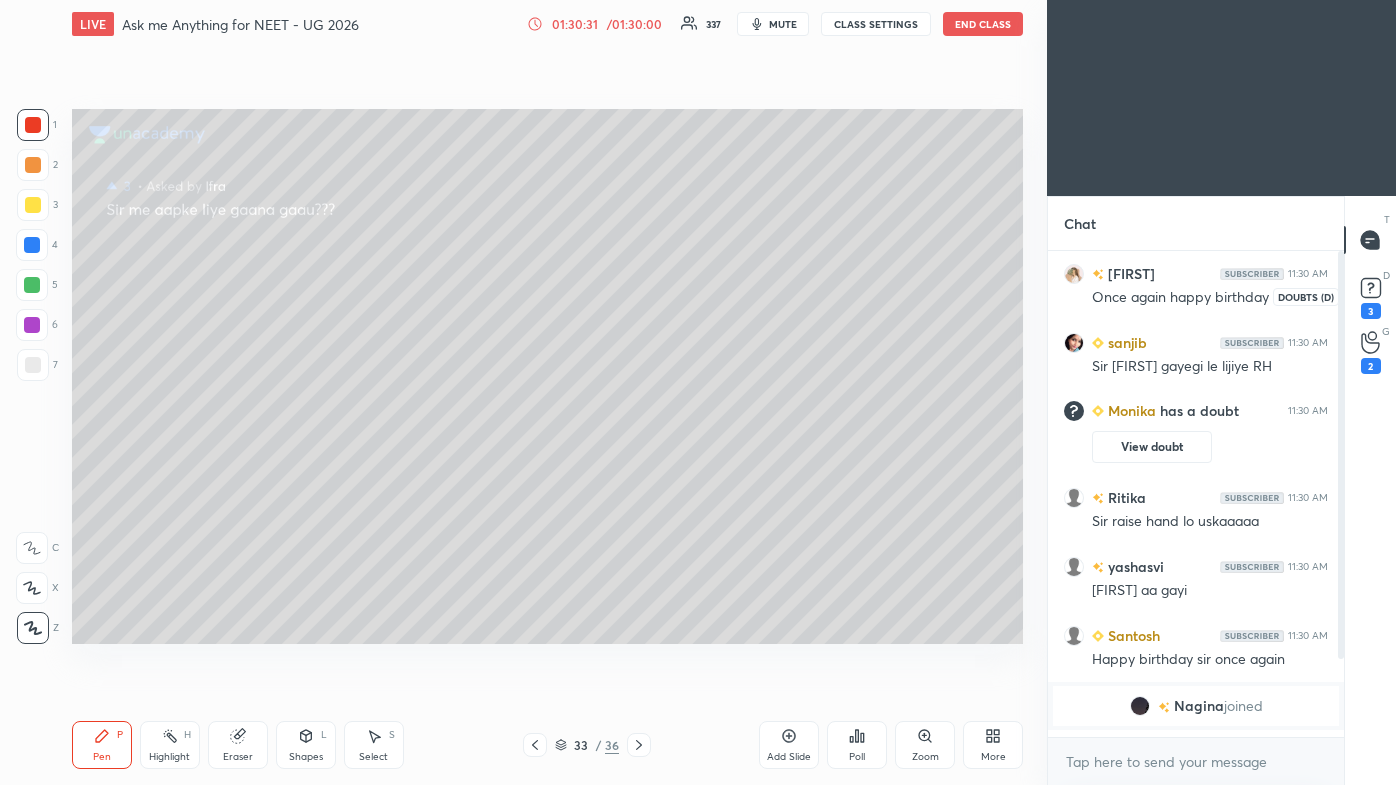 drag, startPoint x: 1374, startPoint y: 296, endPoint x: 1343, endPoint y: 318, distance: 38.013157 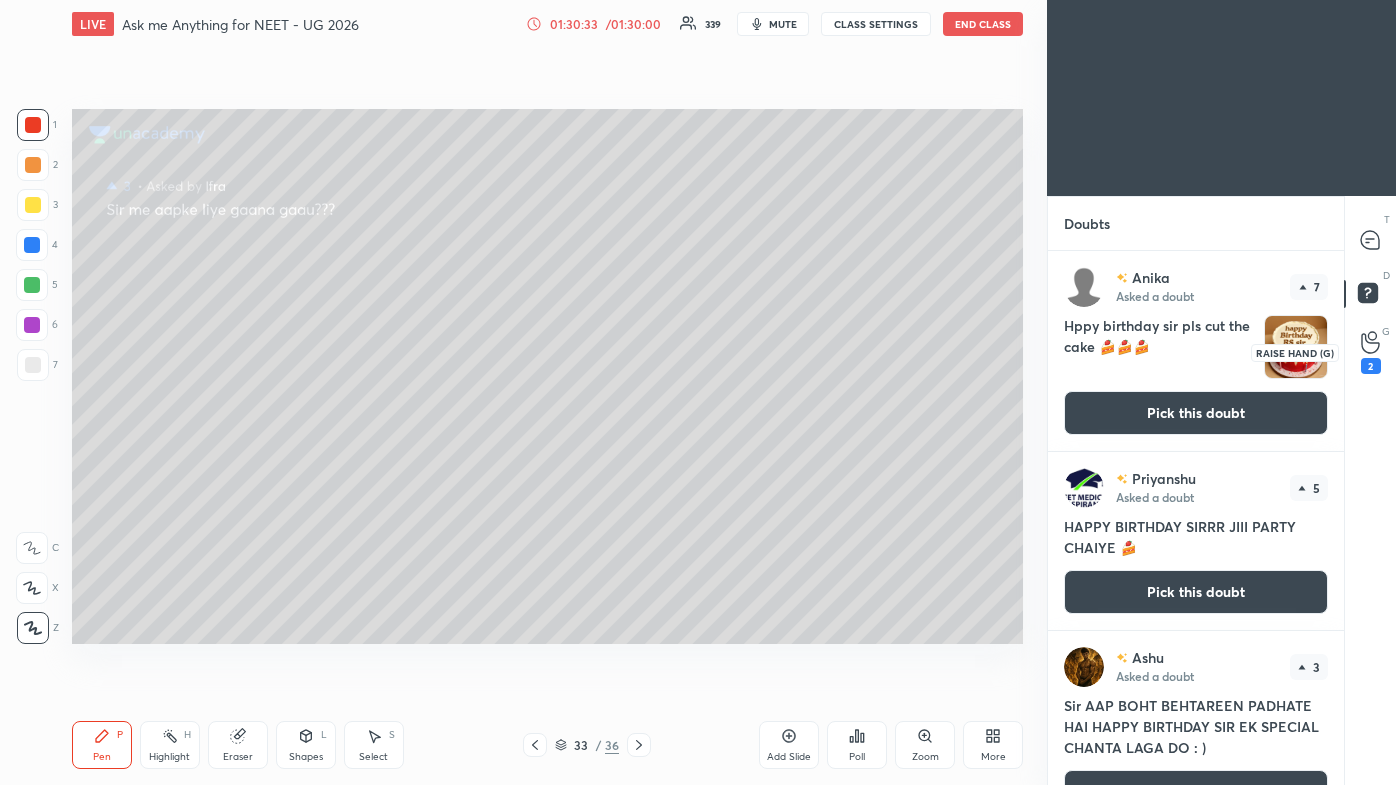 click on "2" at bounding box center (1371, 366) 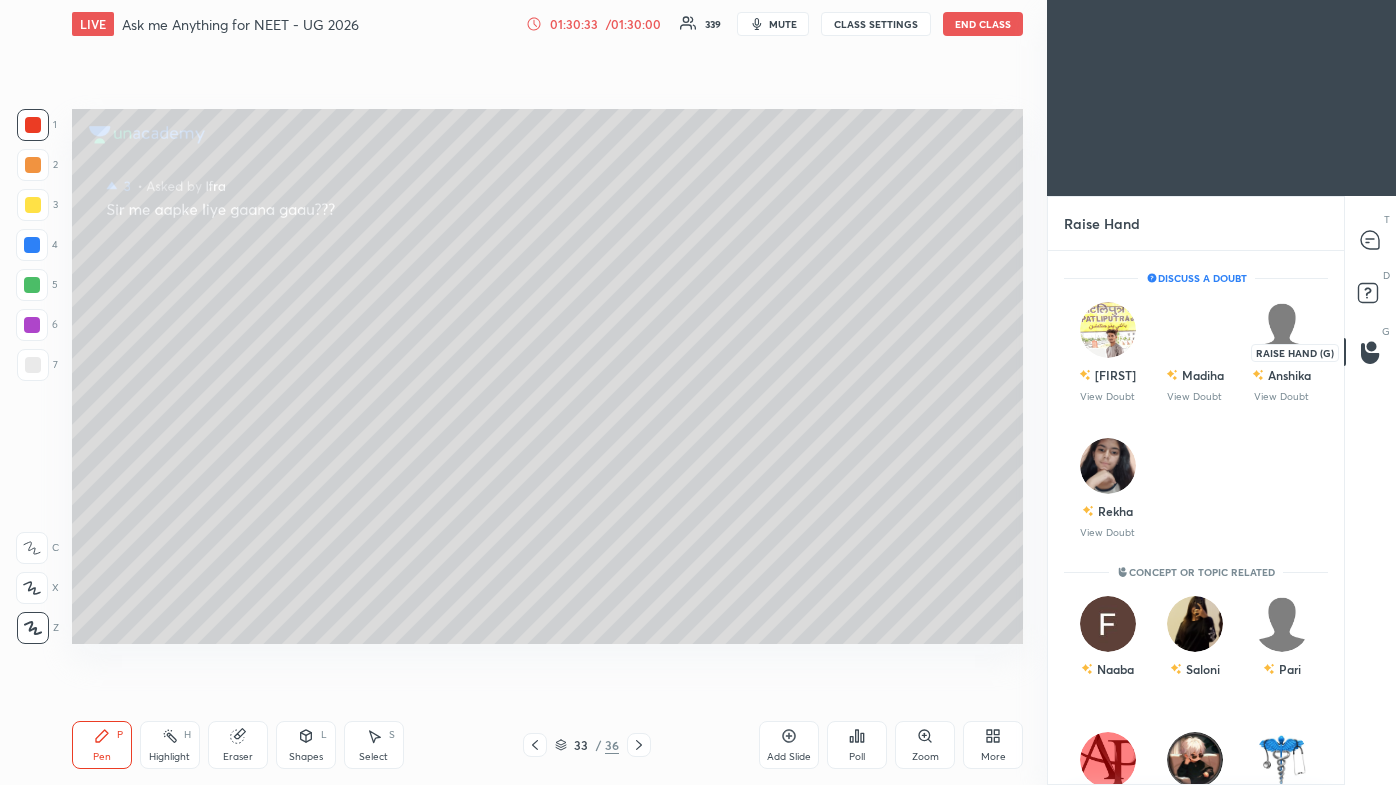 scroll, scrollTop: 528, scrollLeft: 290, axis: both 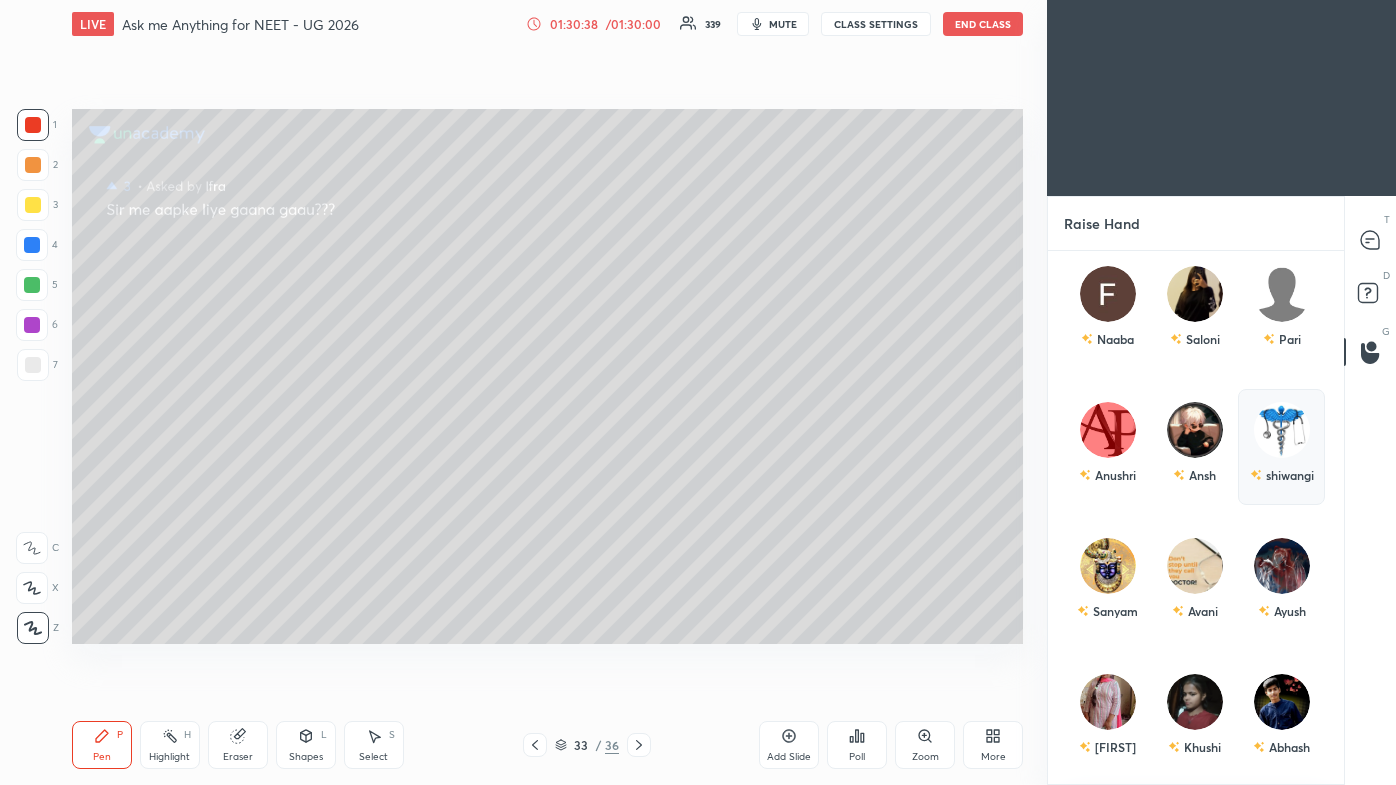 click on "shiwangi" at bounding box center [1281, 447] 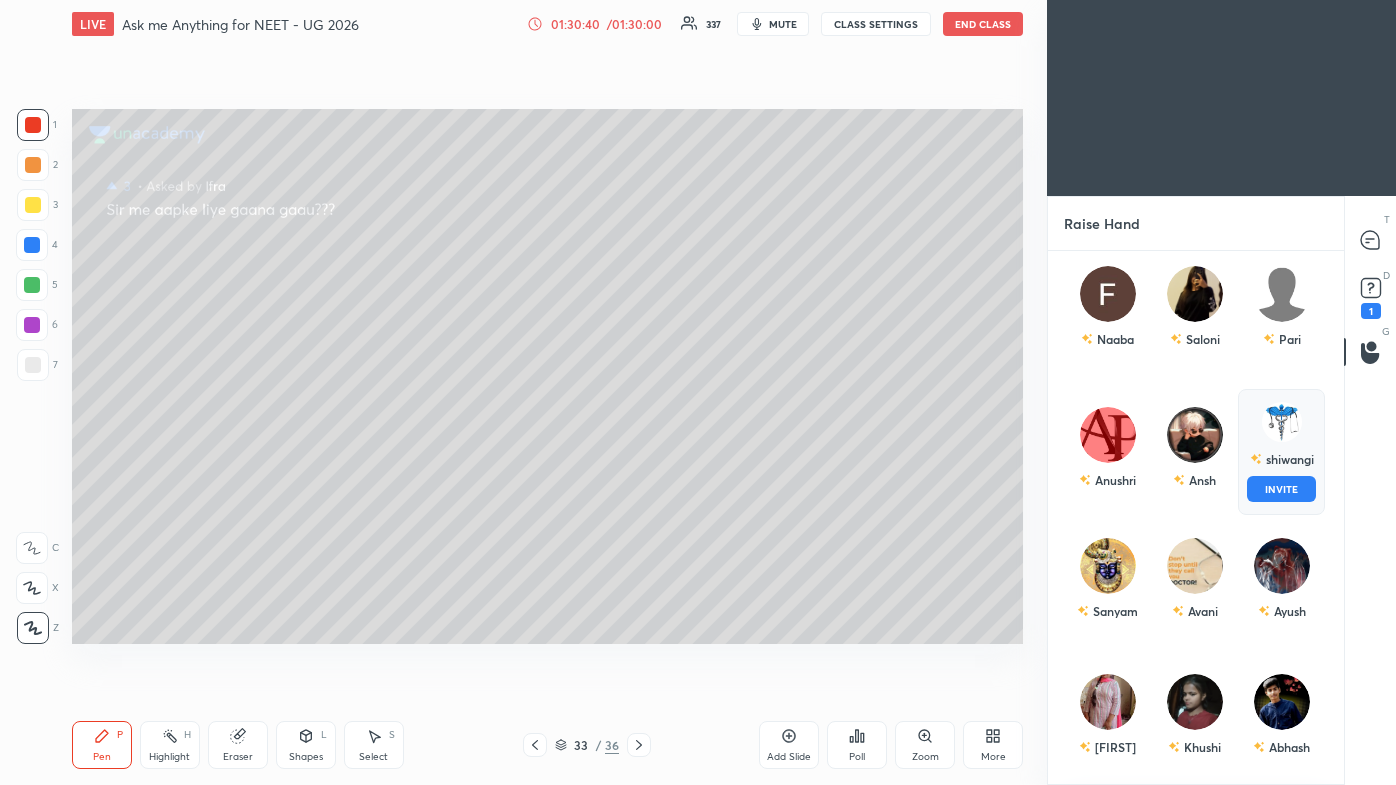 click on "INVITE" at bounding box center [1281, 489] 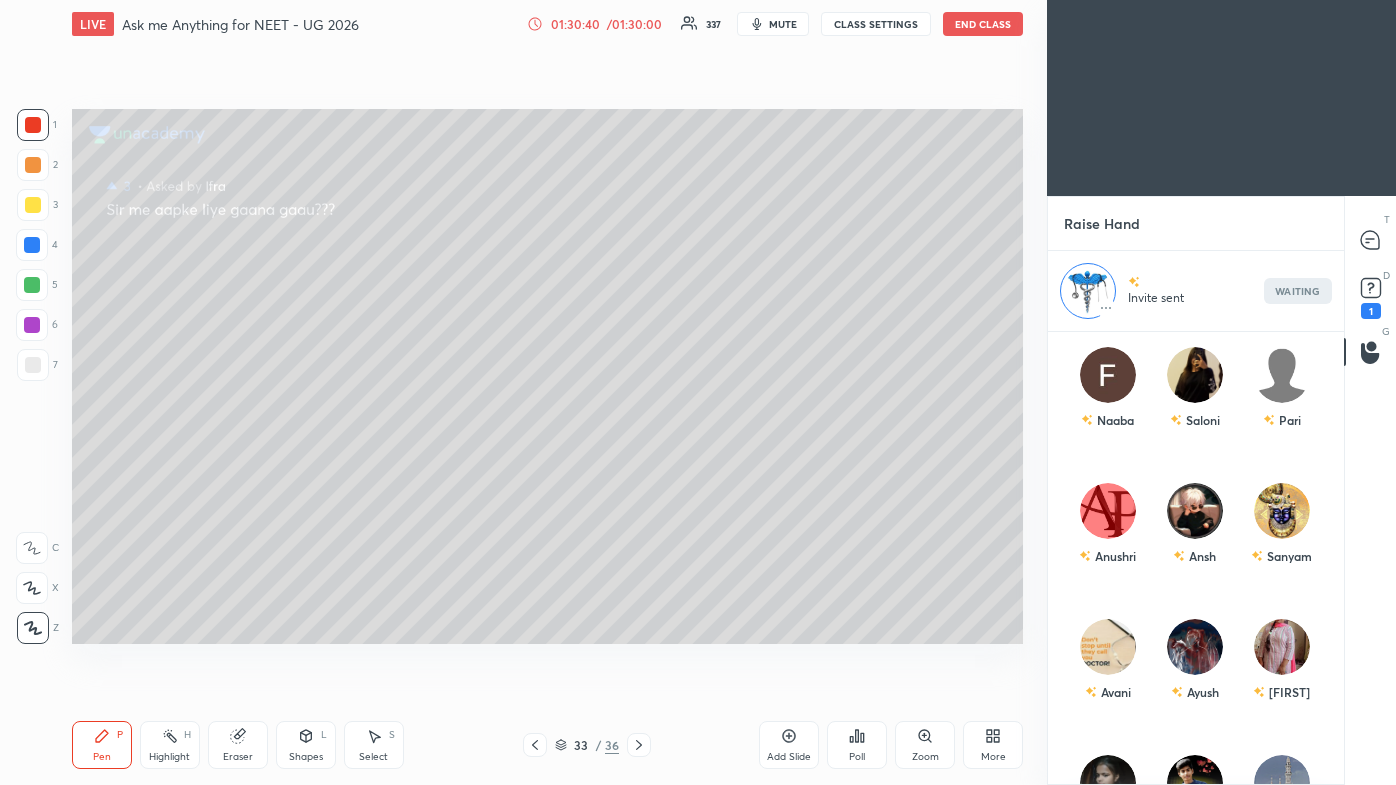 scroll, scrollTop: 448, scrollLeft: 290, axis: both 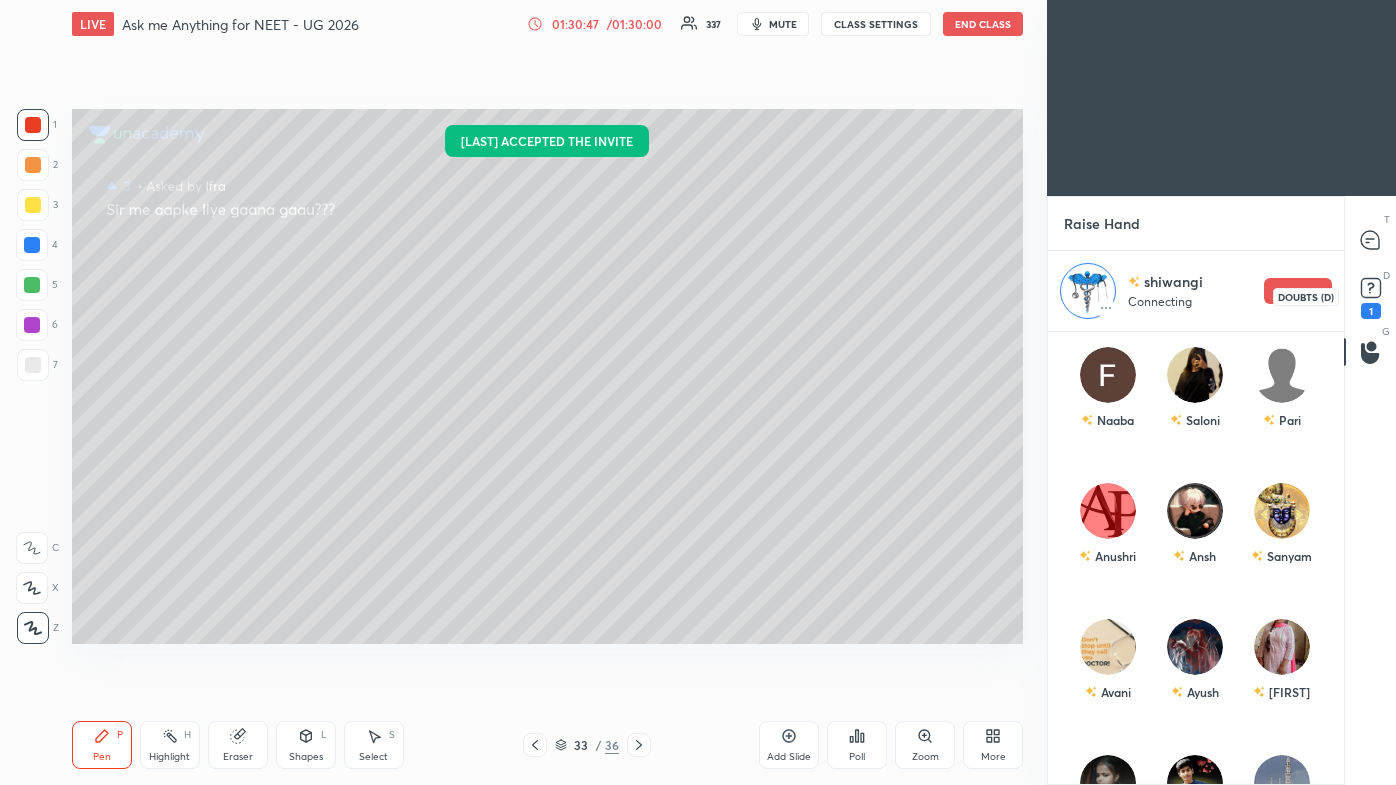 click 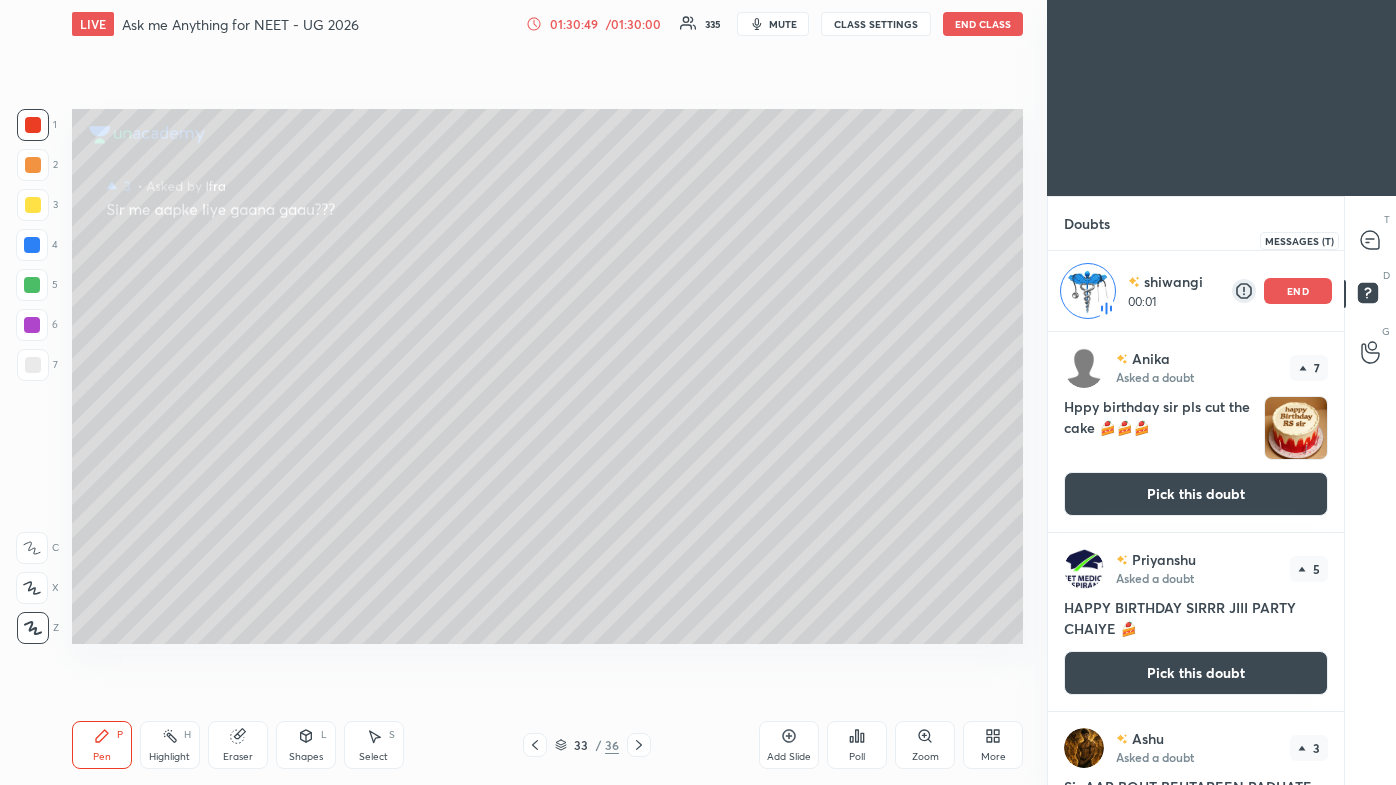 click 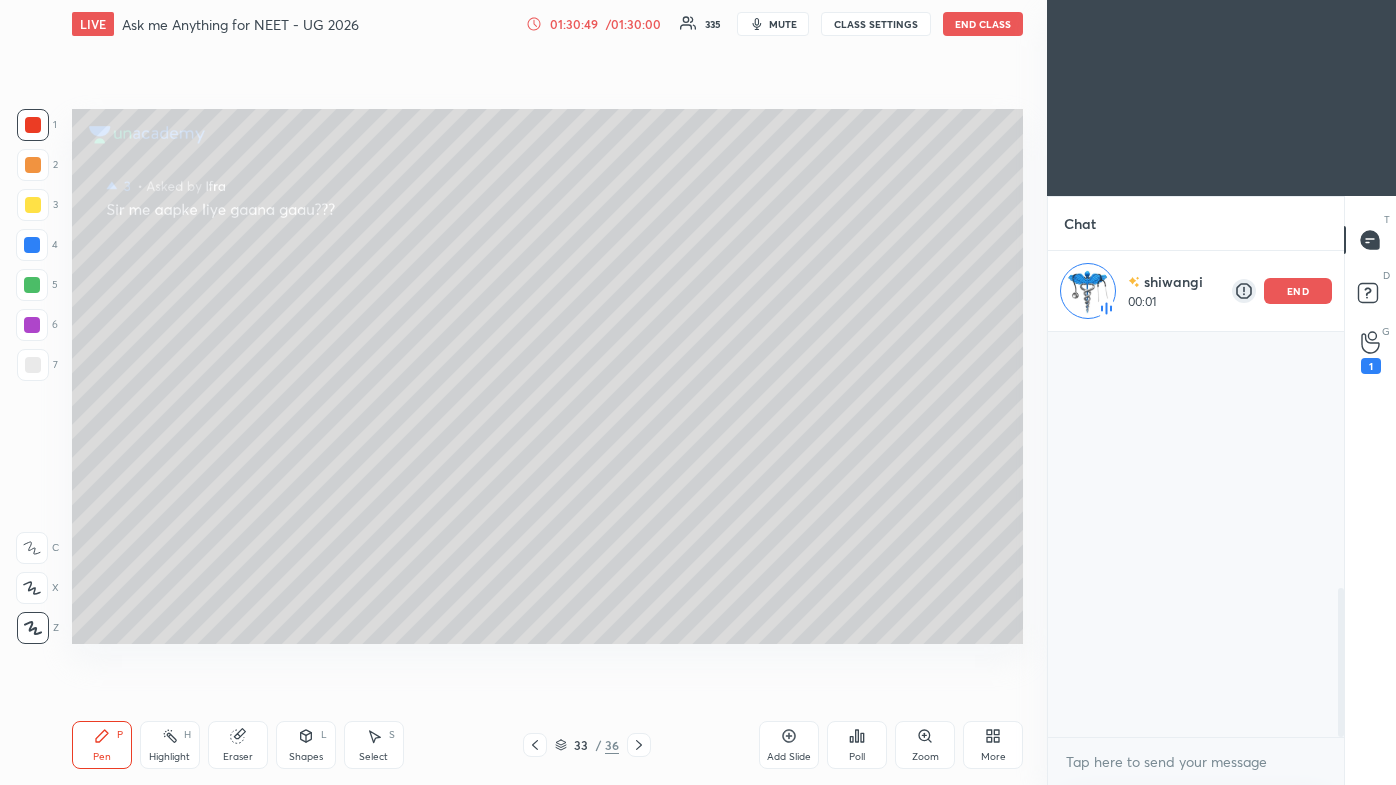 scroll, scrollTop: 700, scrollLeft: 0, axis: vertical 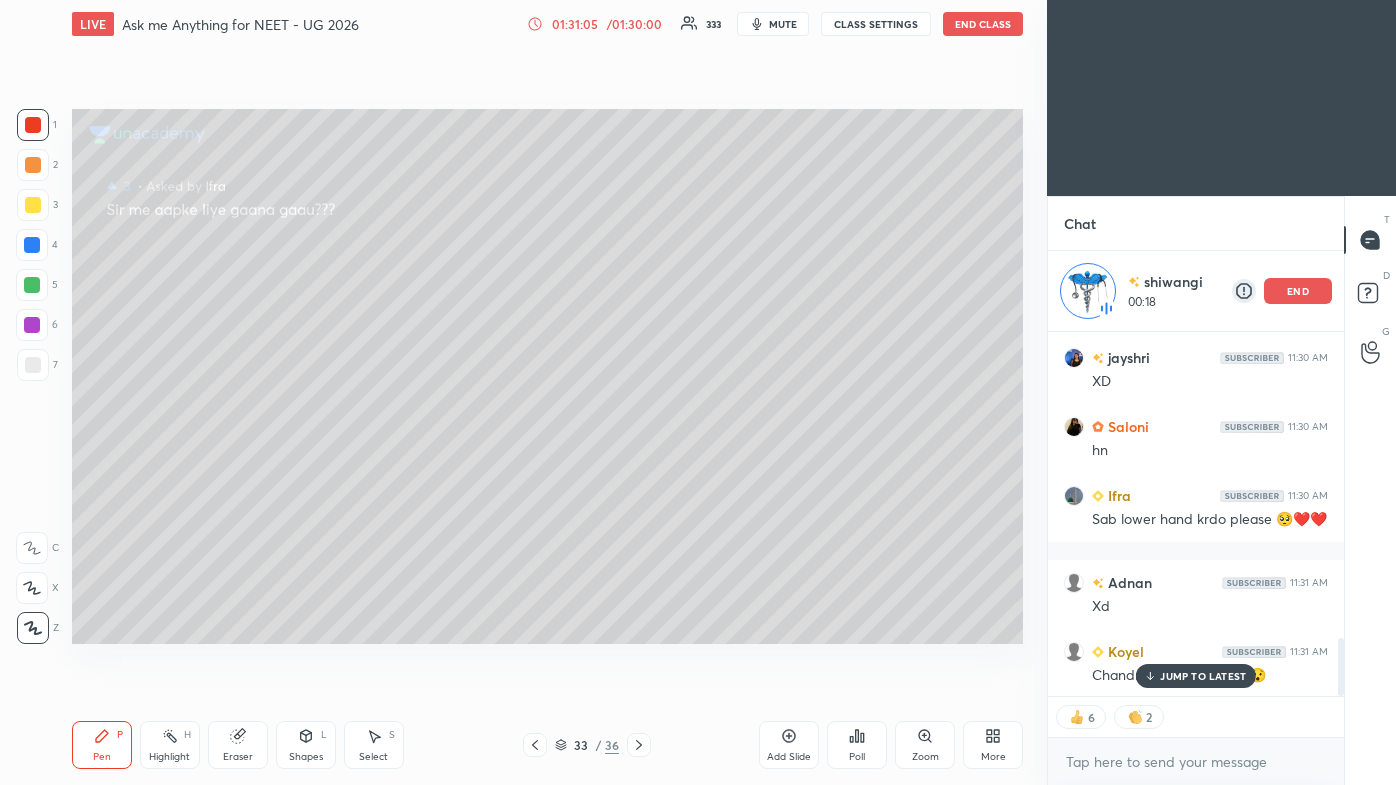 click on "JUMP TO LATEST" at bounding box center [1203, 676] 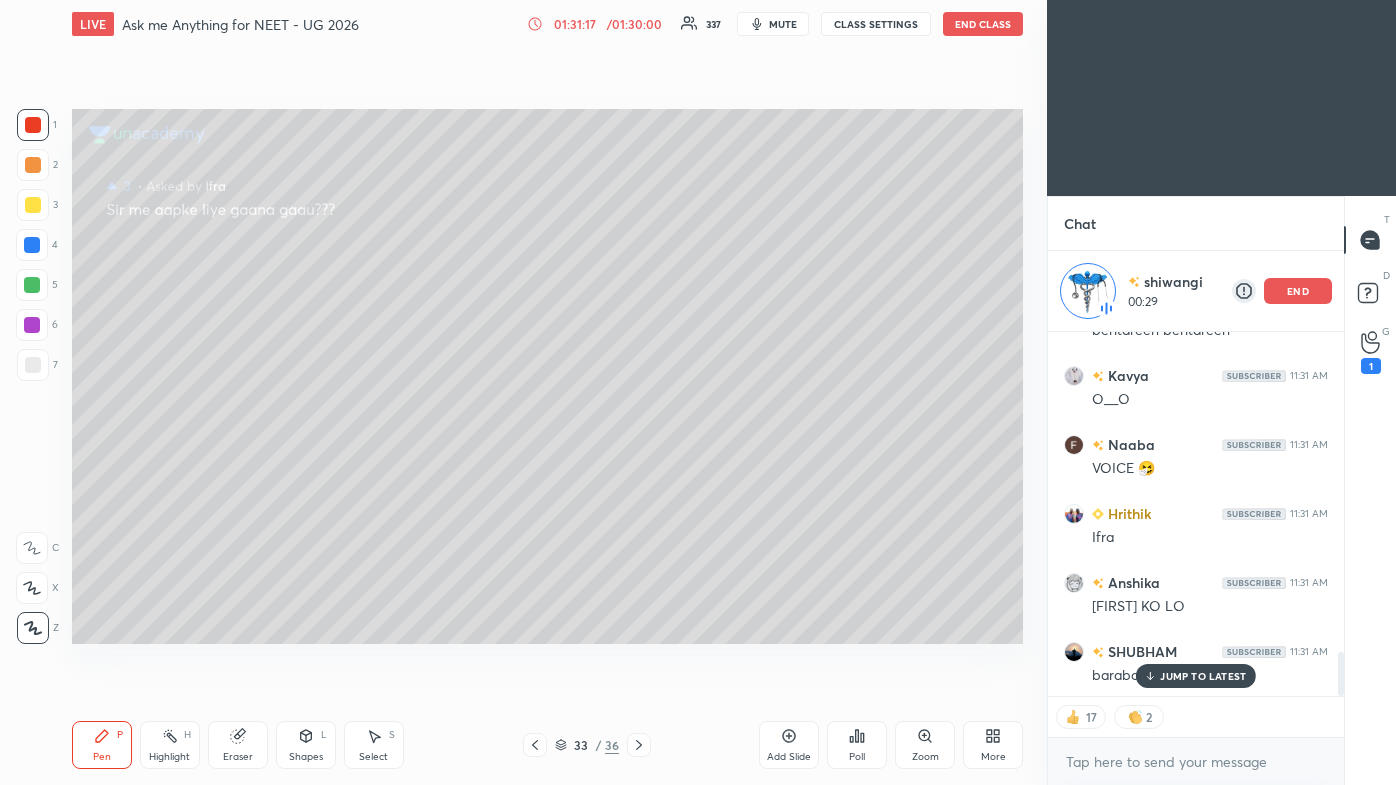 click on "end" at bounding box center [1298, 291] 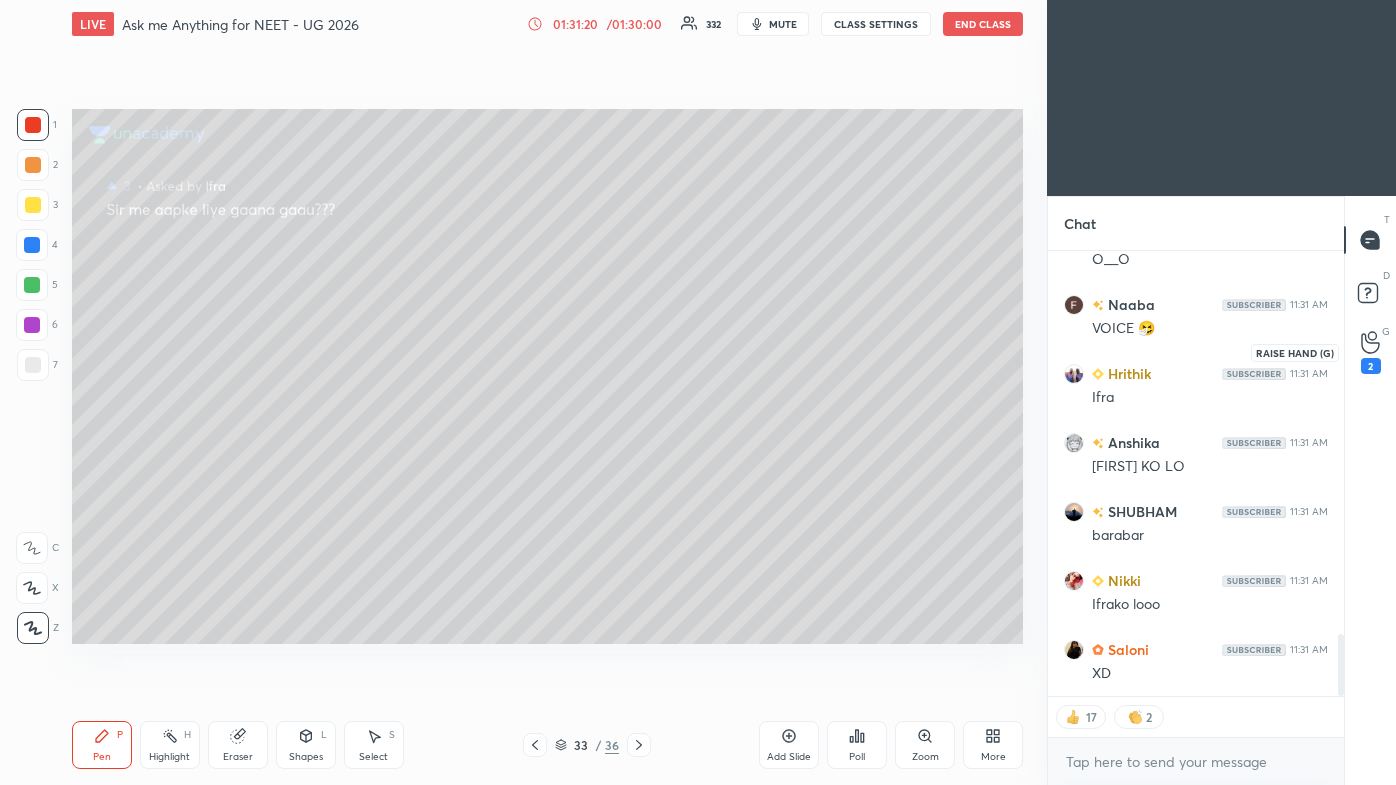 click on "2" at bounding box center (1371, 366) 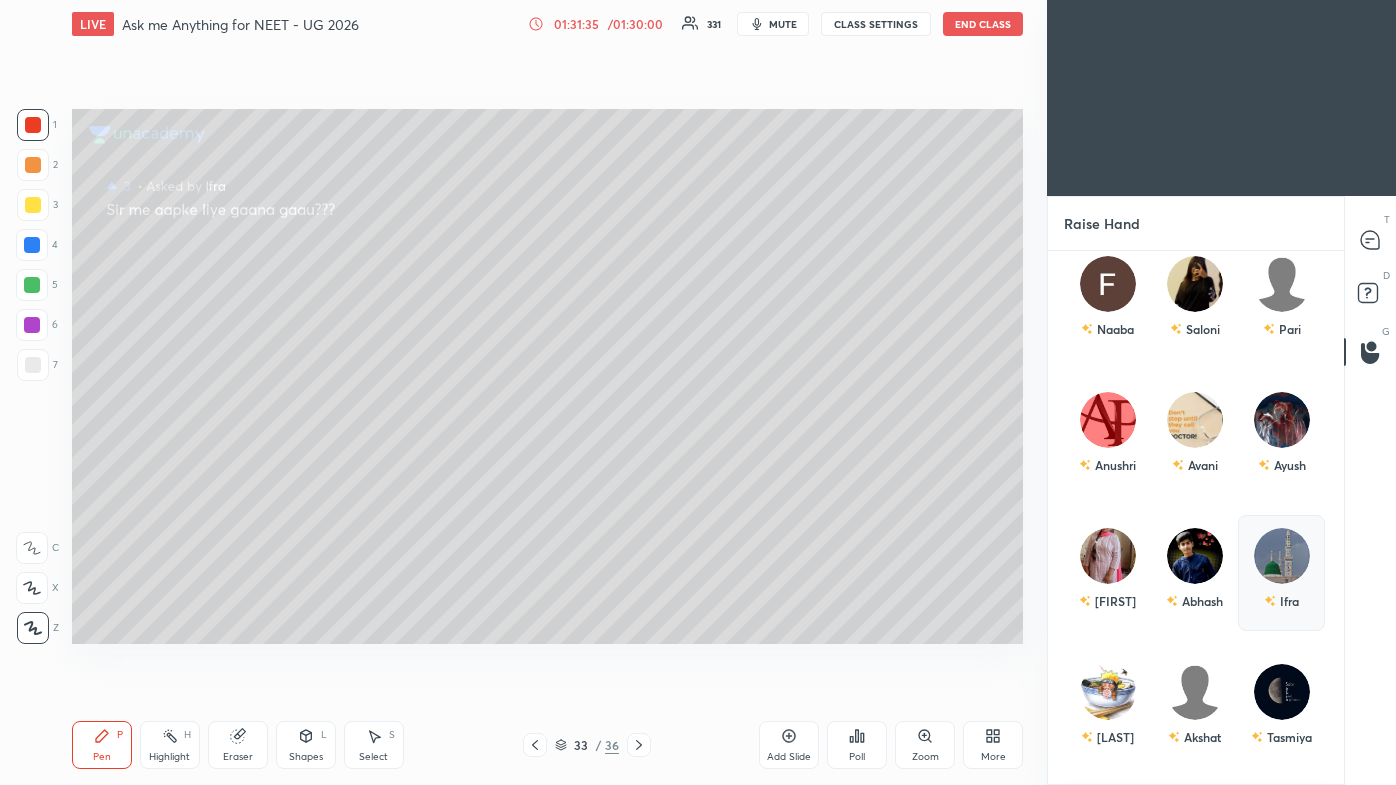 click on "Ifra" at bounding box center (1281, 601) 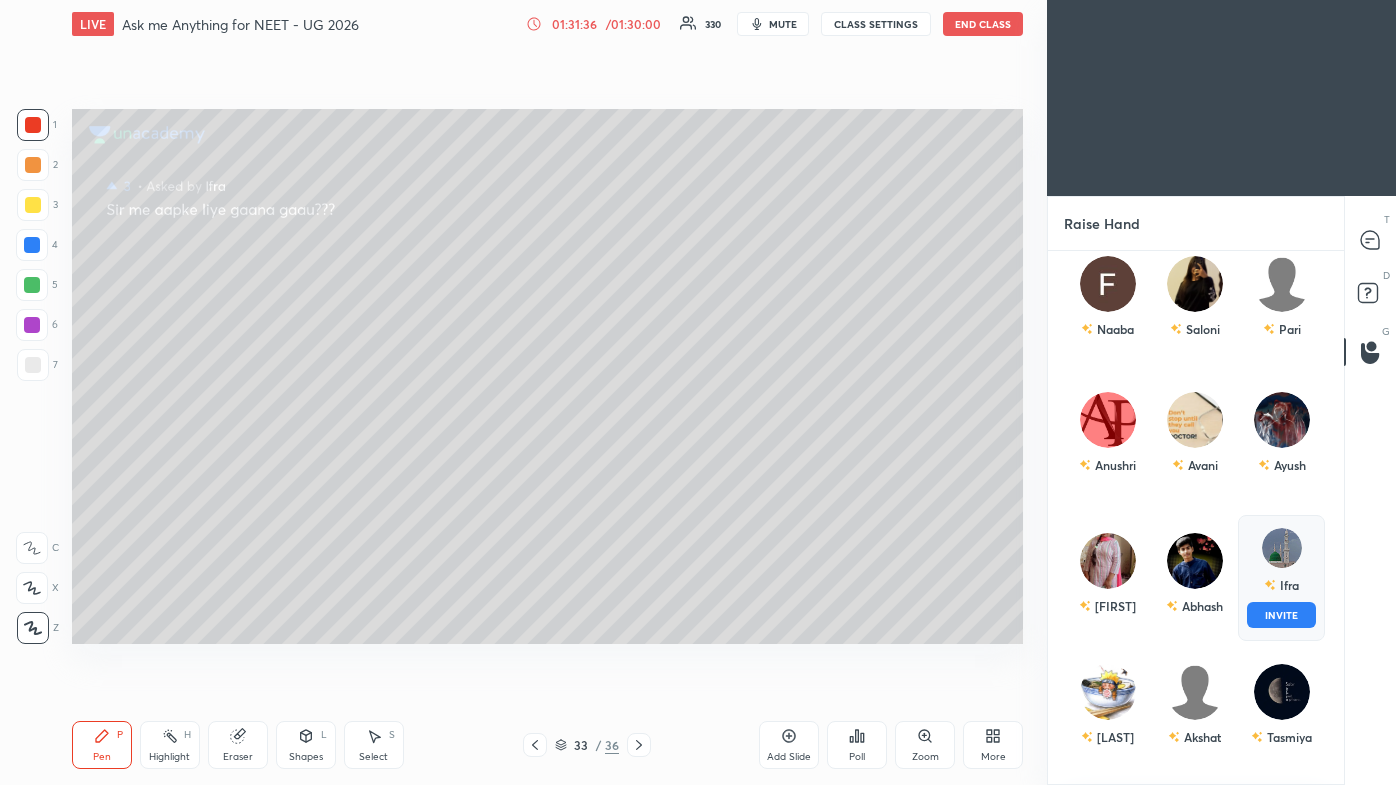 click on "INVITE" at bounding box center [1281, 615] 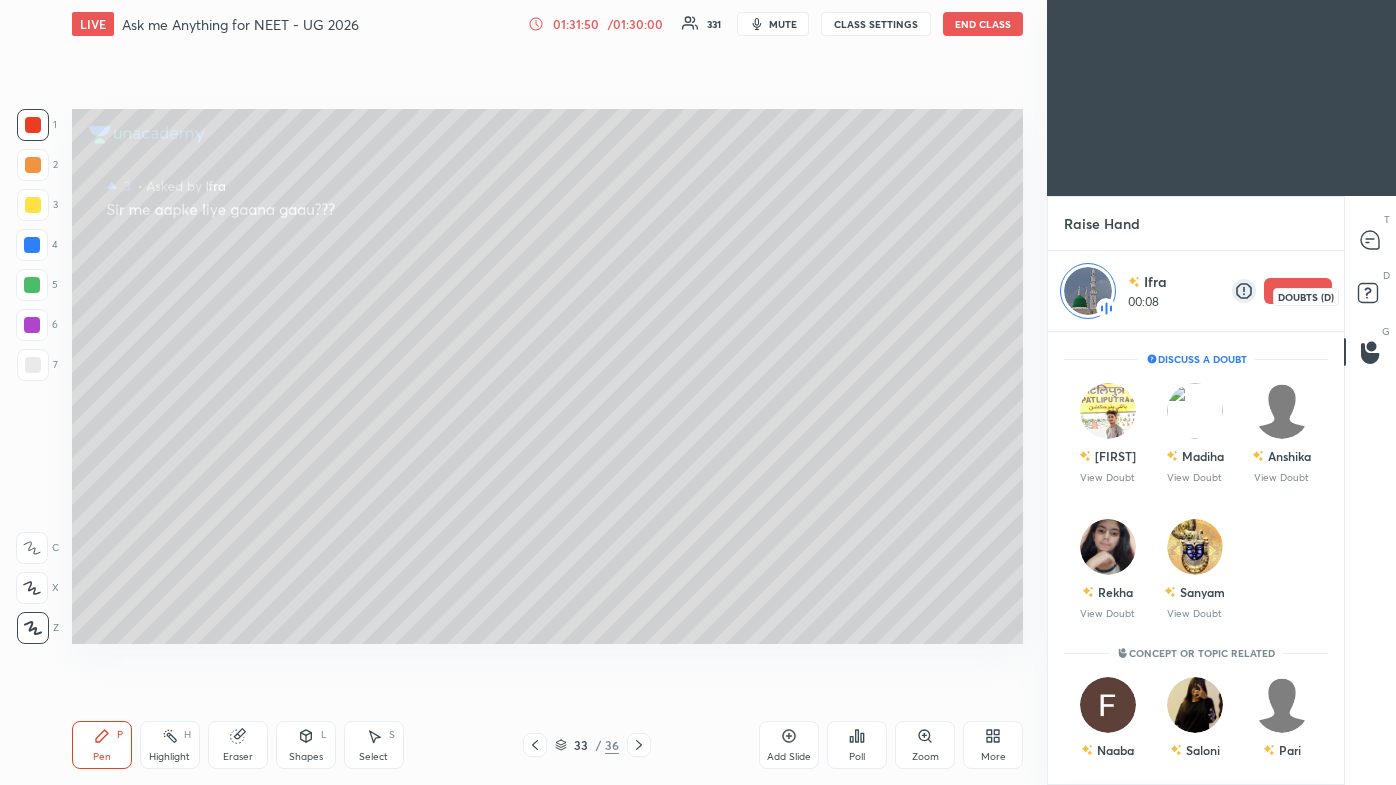 click 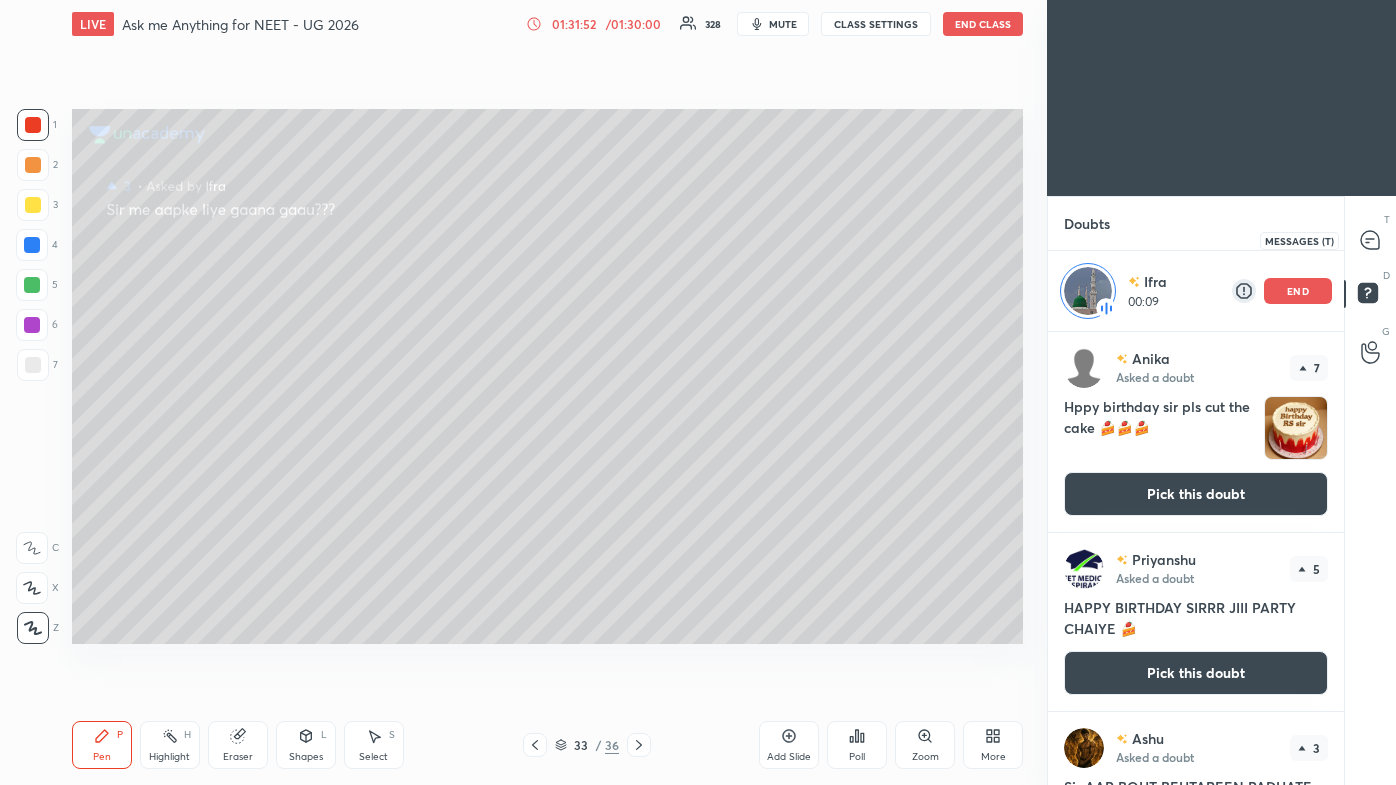 click at bounding box center [1371, 240] 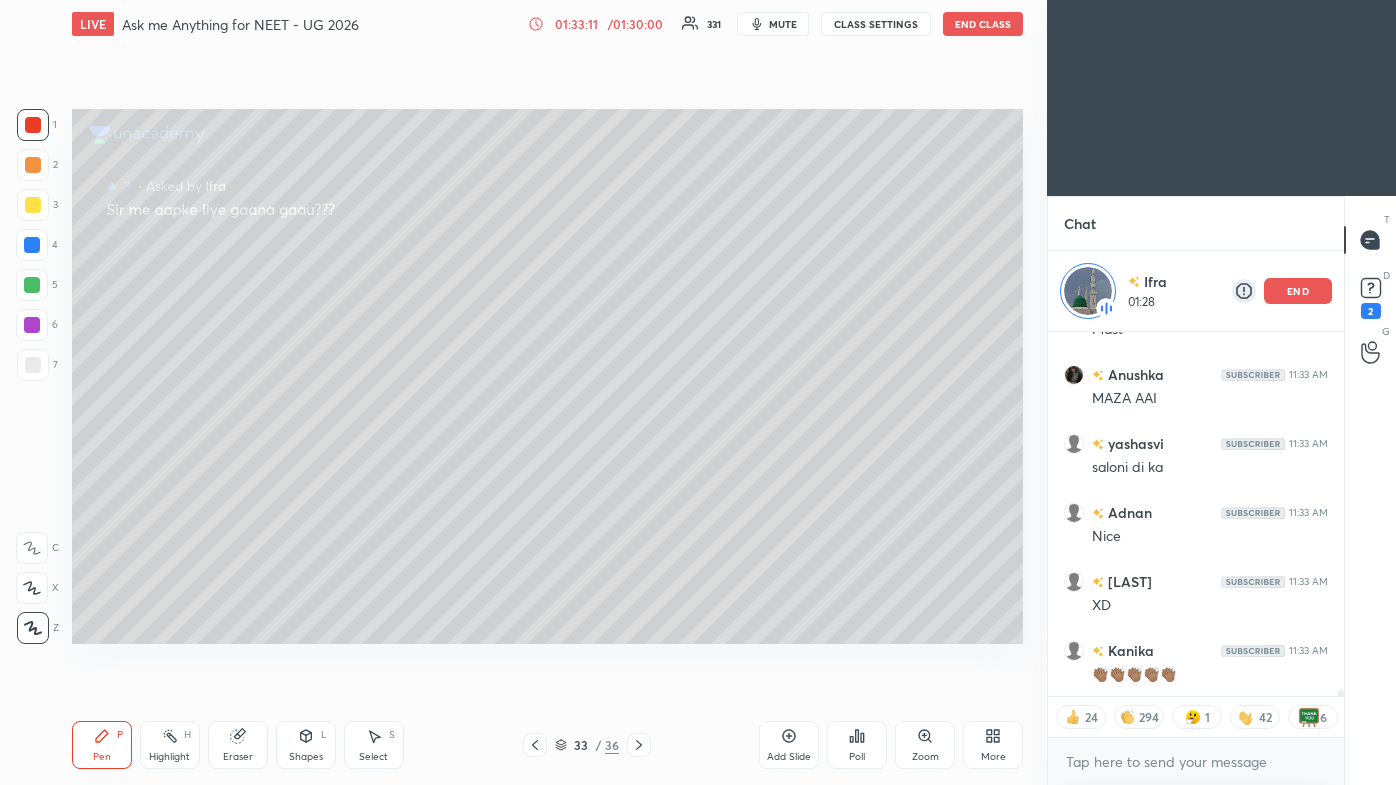 click on "end" at bounding box center (1298, 291) 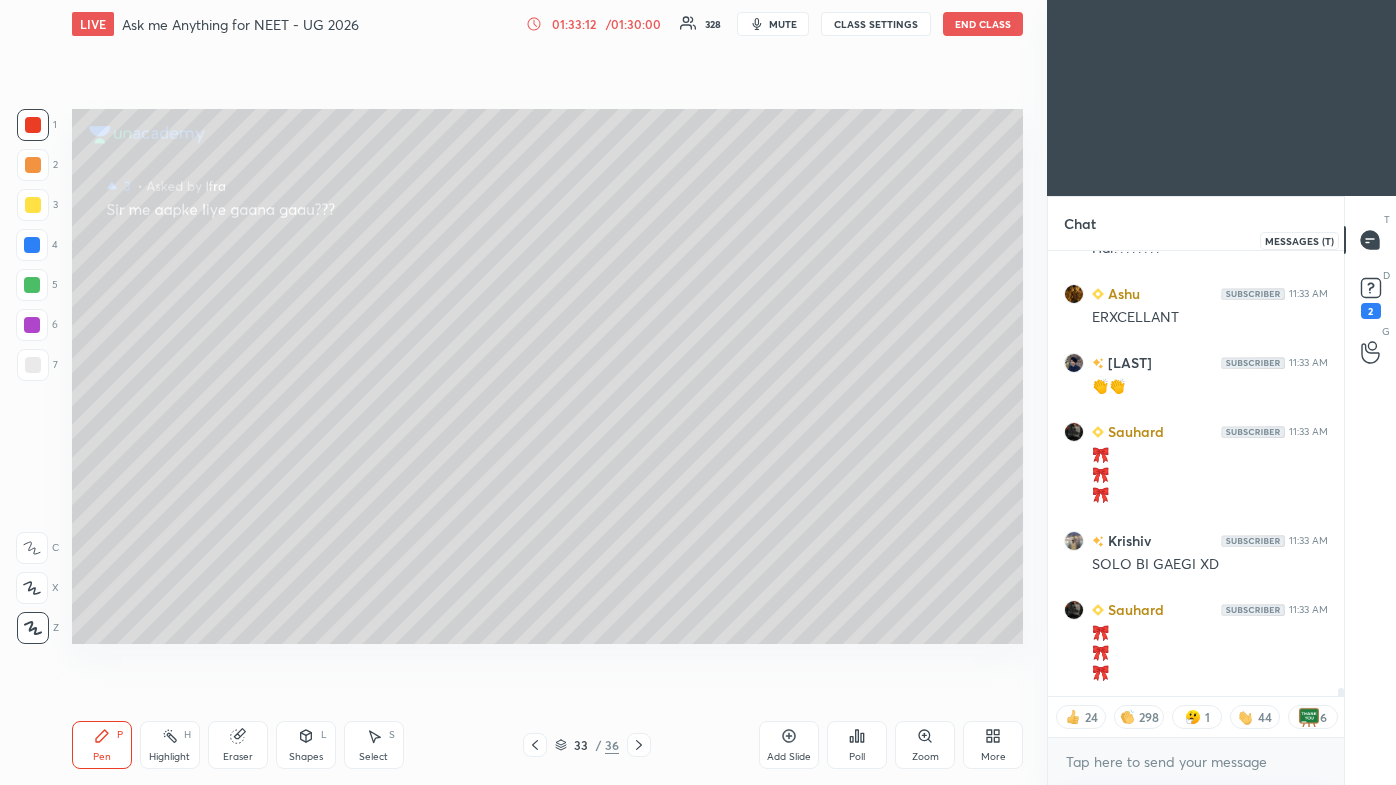 click 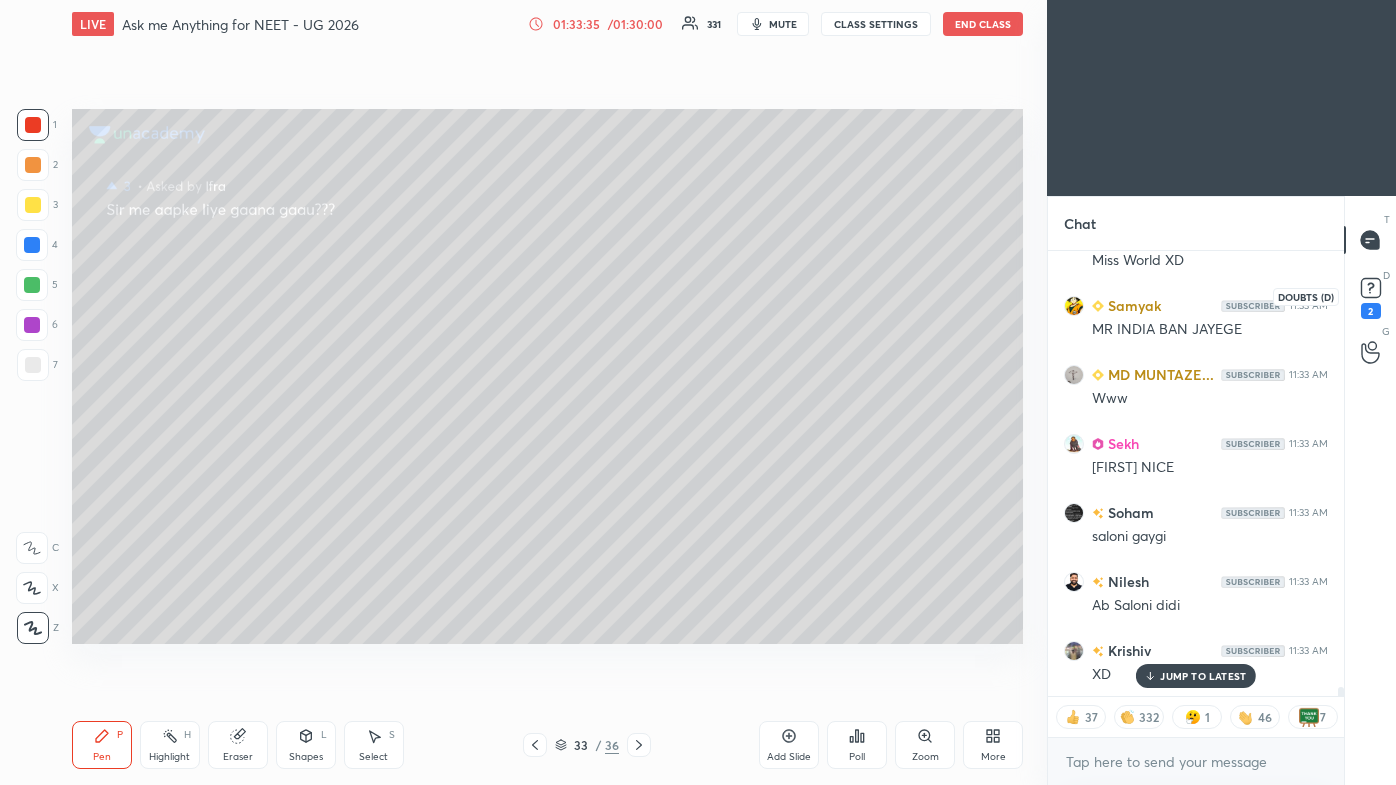 click on "2" at bounding box center (1371, 311) 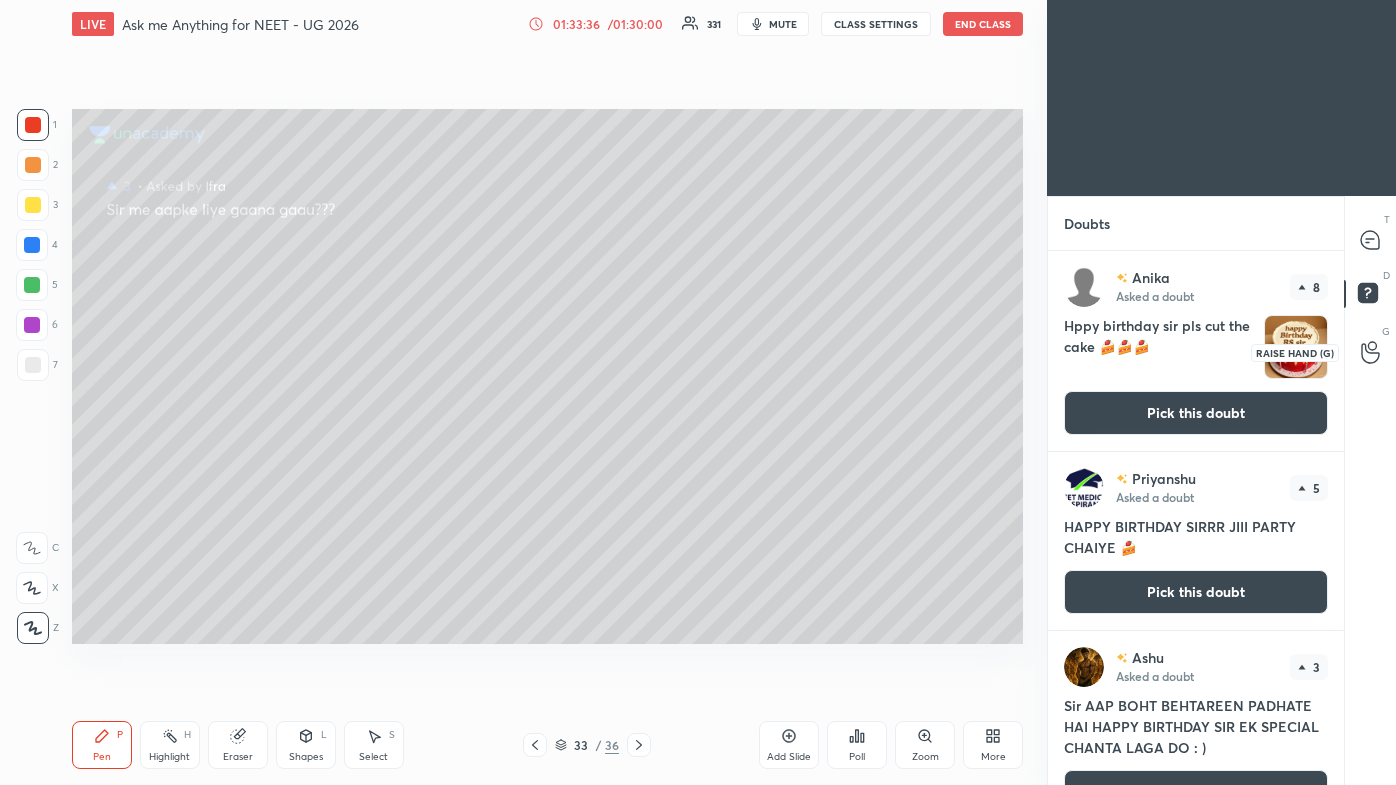 click 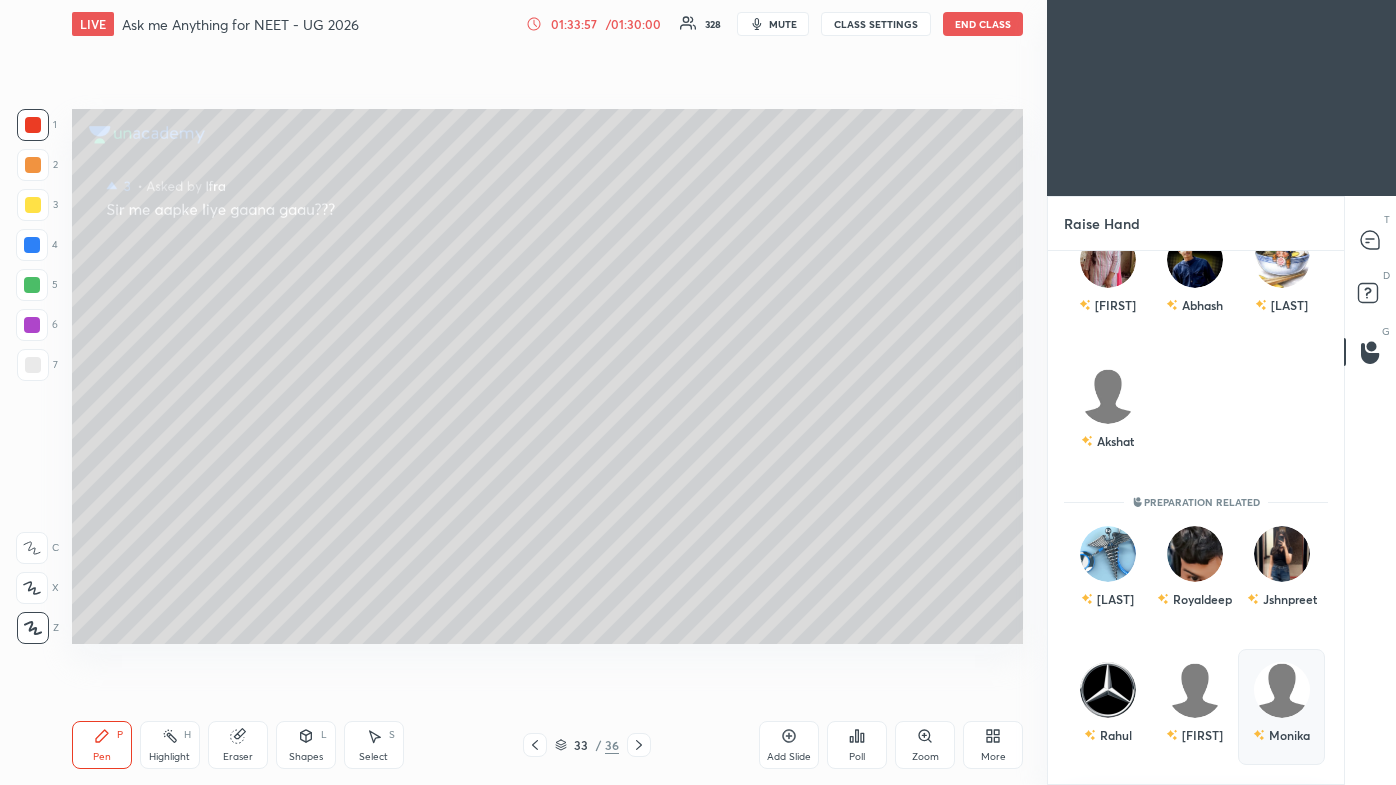 click on "Monika" at bounding box center (1281, 707) 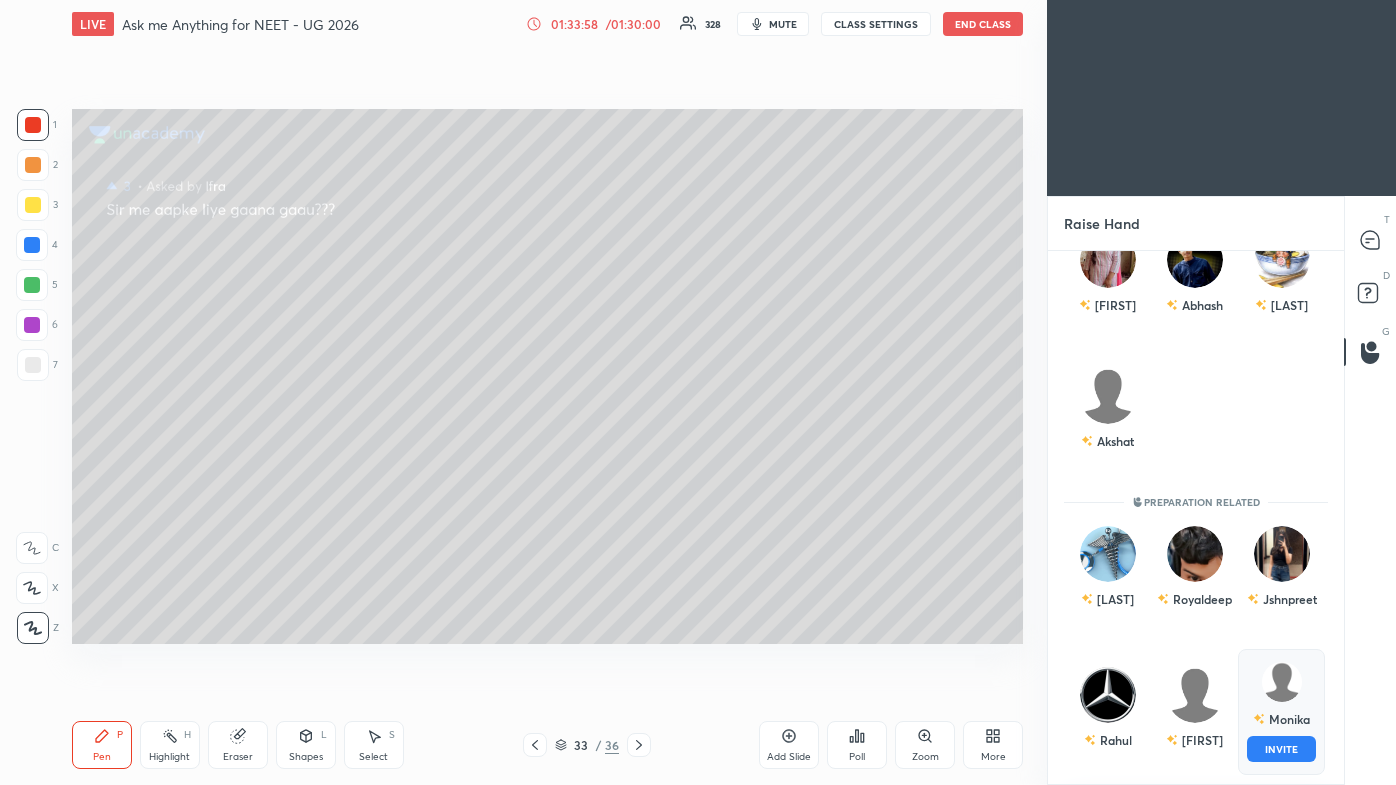 click on "INVITE" at bounding box center [1281, 749] 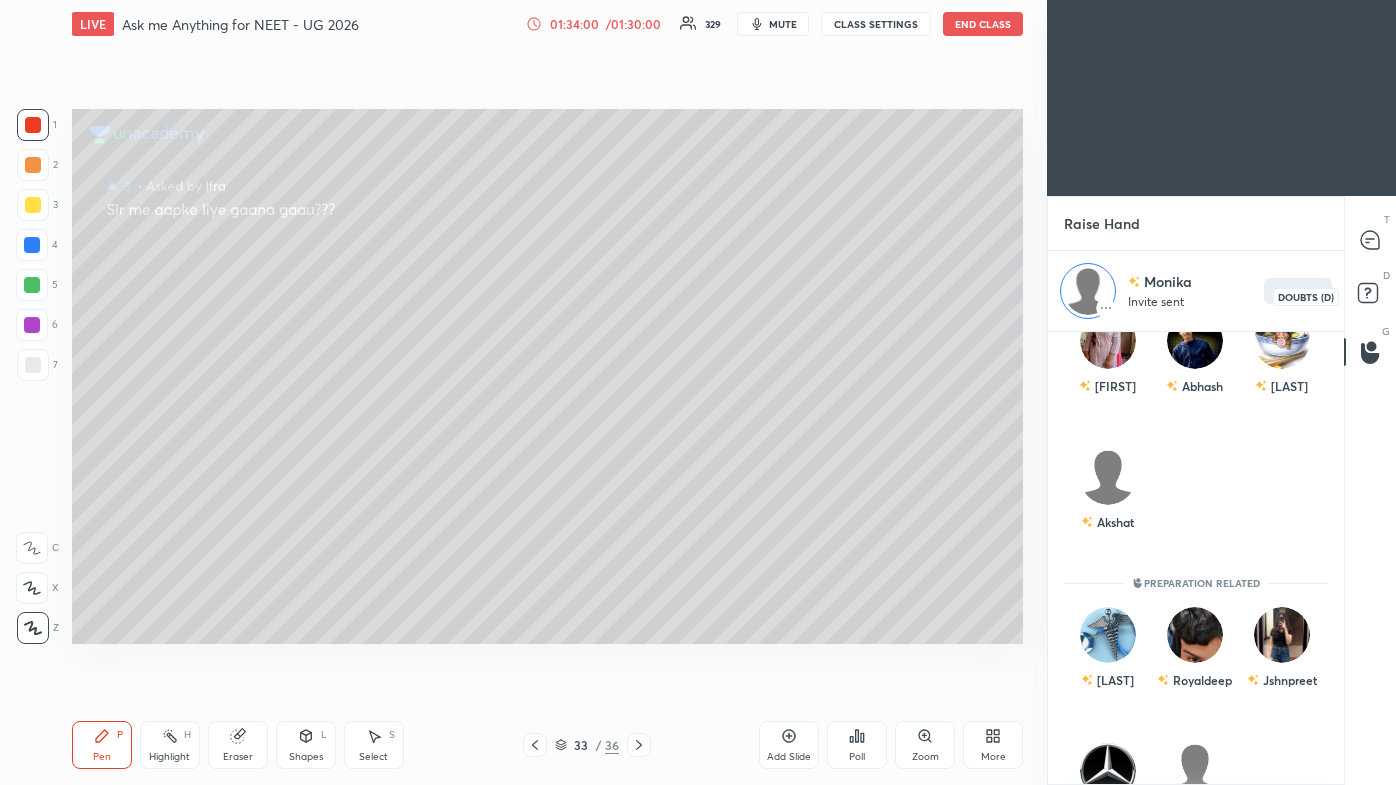 click 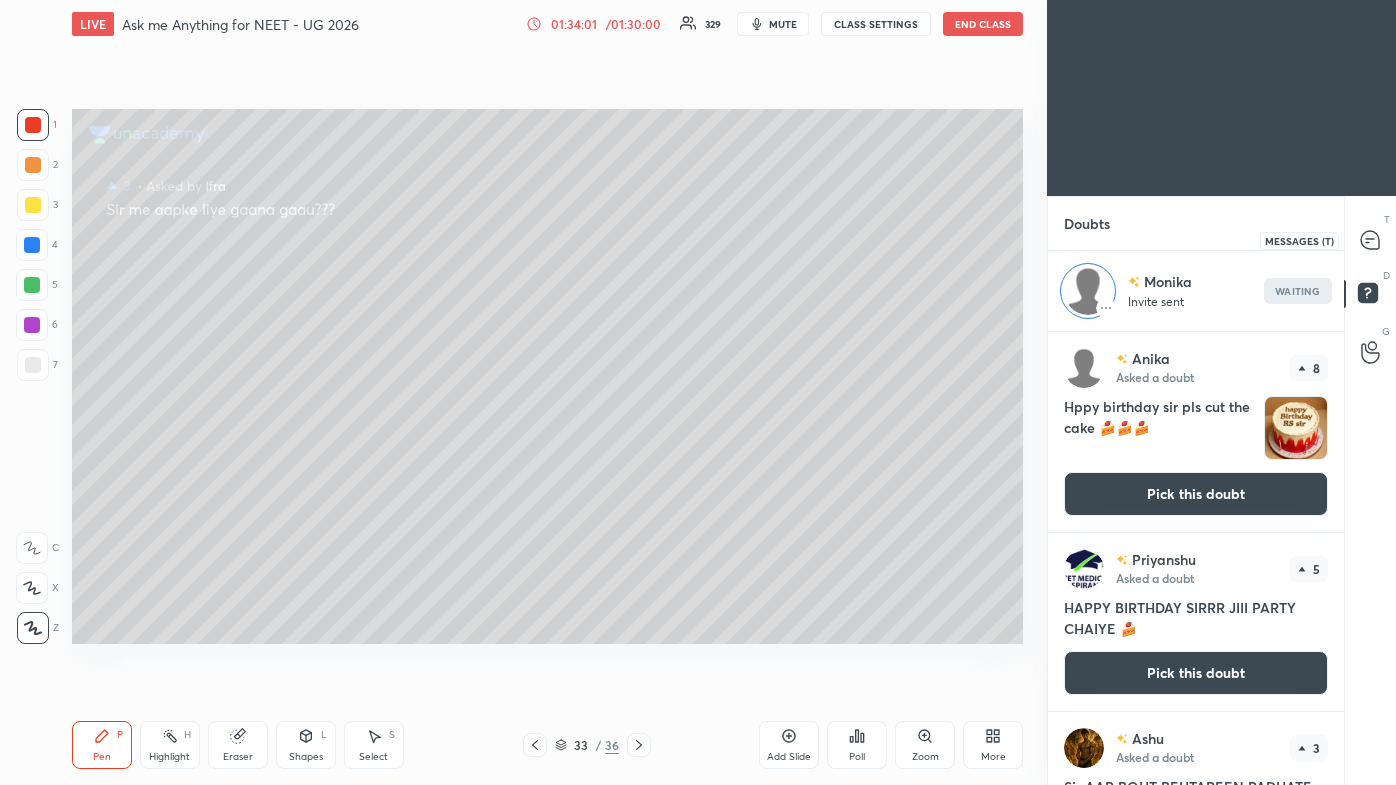click 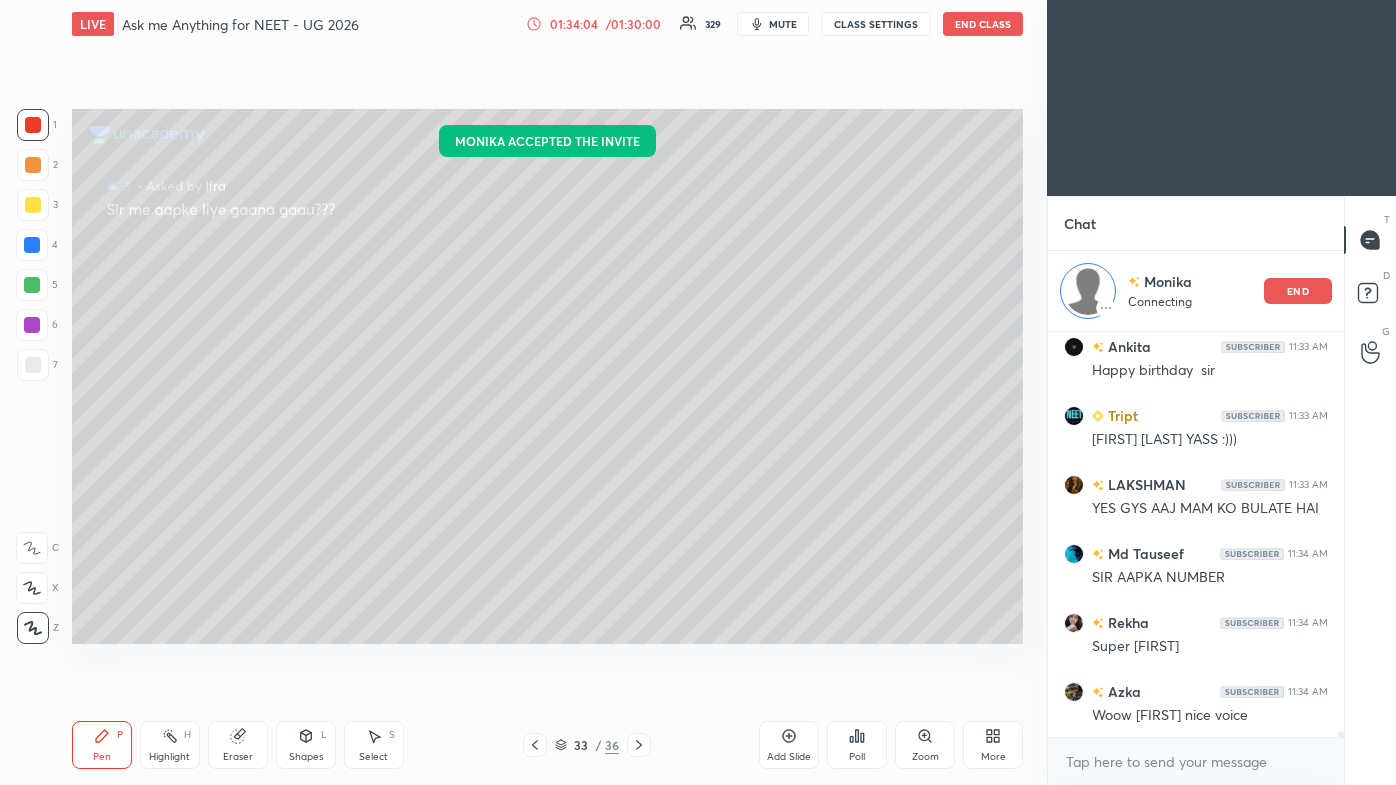 click on "[FIRST] 11:33 AM : ) [FIRST] 11:33 AM Happy birthday sir [FIRST] 11:33 AM S L LONEYYY YASS :))) [FIRST] 11:33 AM YES GYS AAJ MAM KO BULATE HAI [FIRST] 11:34 AM SIR AAPKA NUMBER [FIRST] 11:34 AM Super [FIRST] 👌👌👏👏👏 [FIRST] 11:34 AM Woow [FIRST] nice voice" at bounding box center (1196, 535) 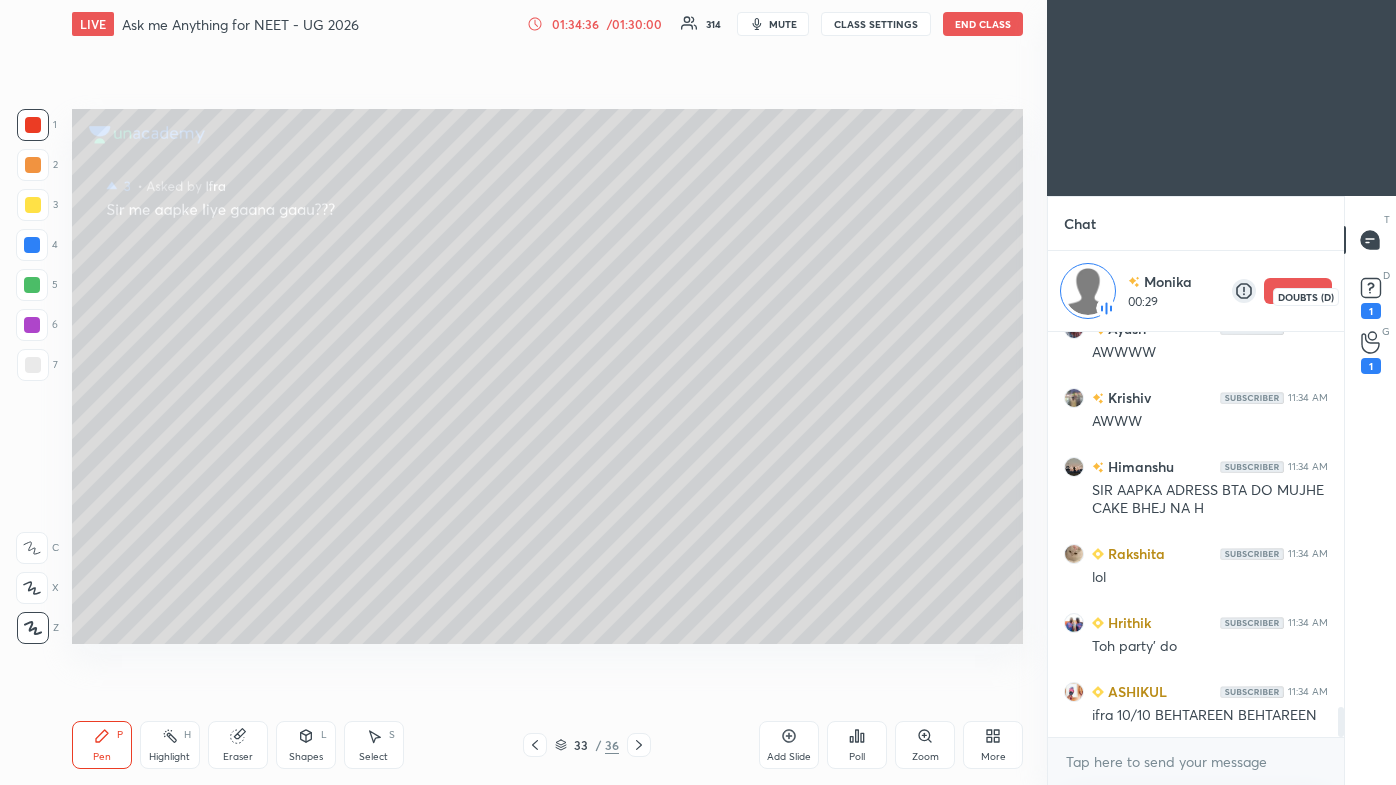 click on "1" at bounding box center [1371, 311] 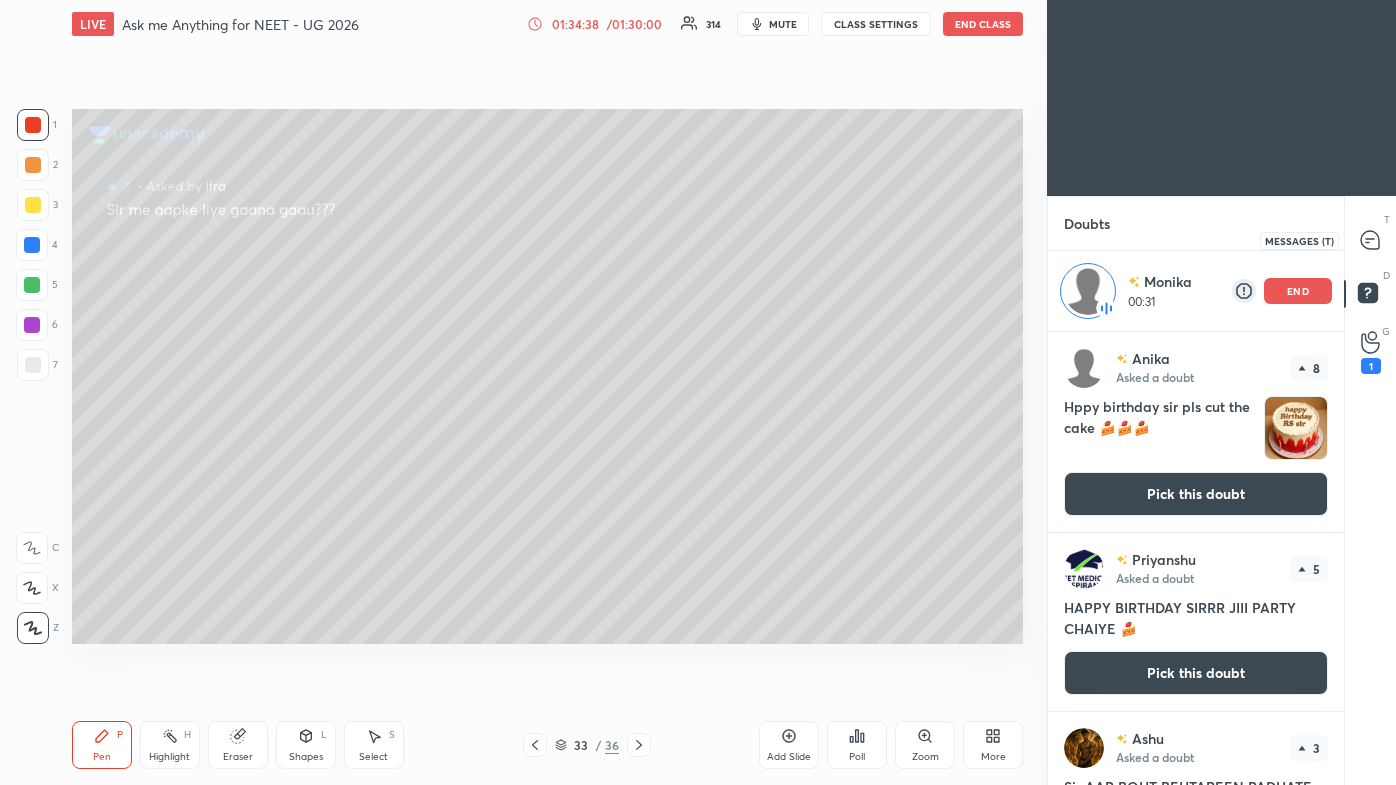 click 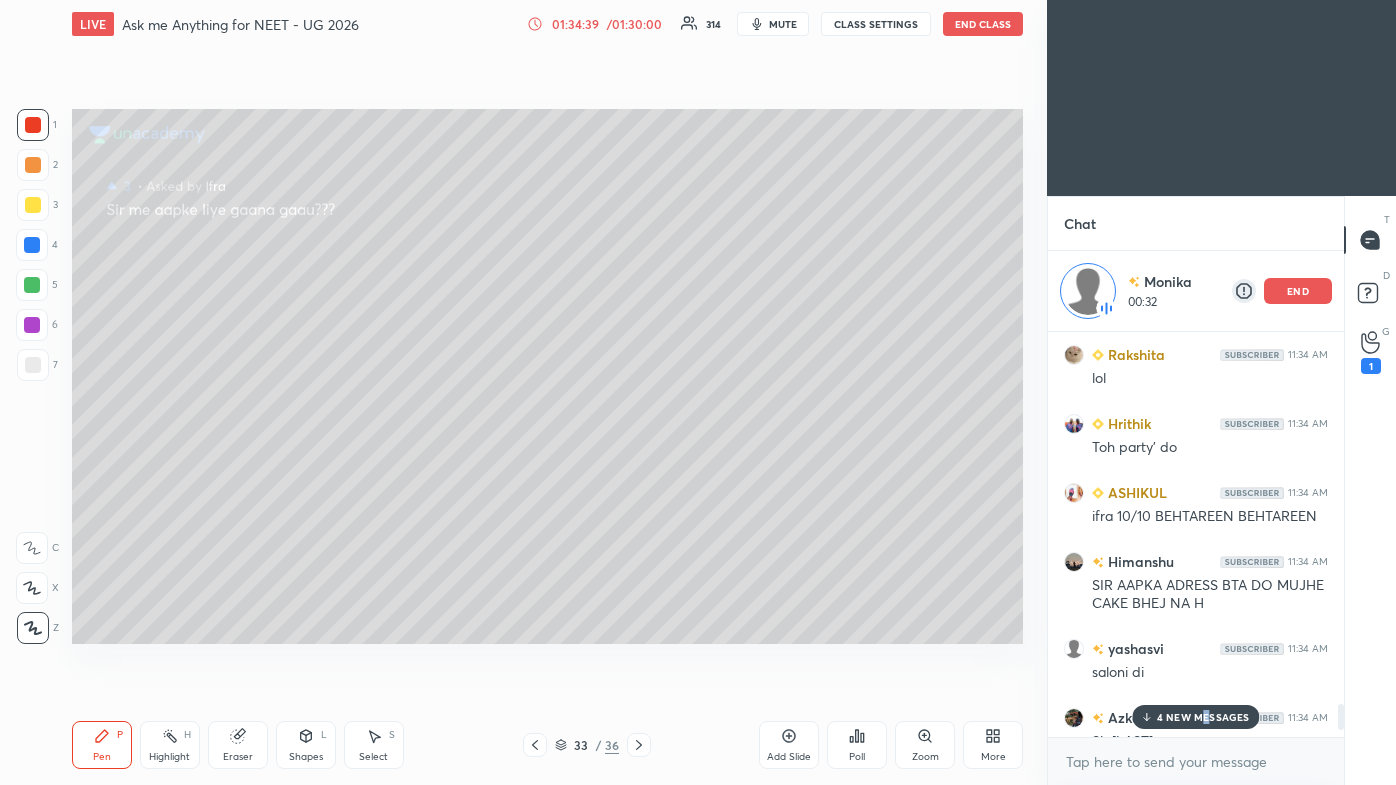 click on "4 NEW MESSAGES" at bounding box center (1203, 717) 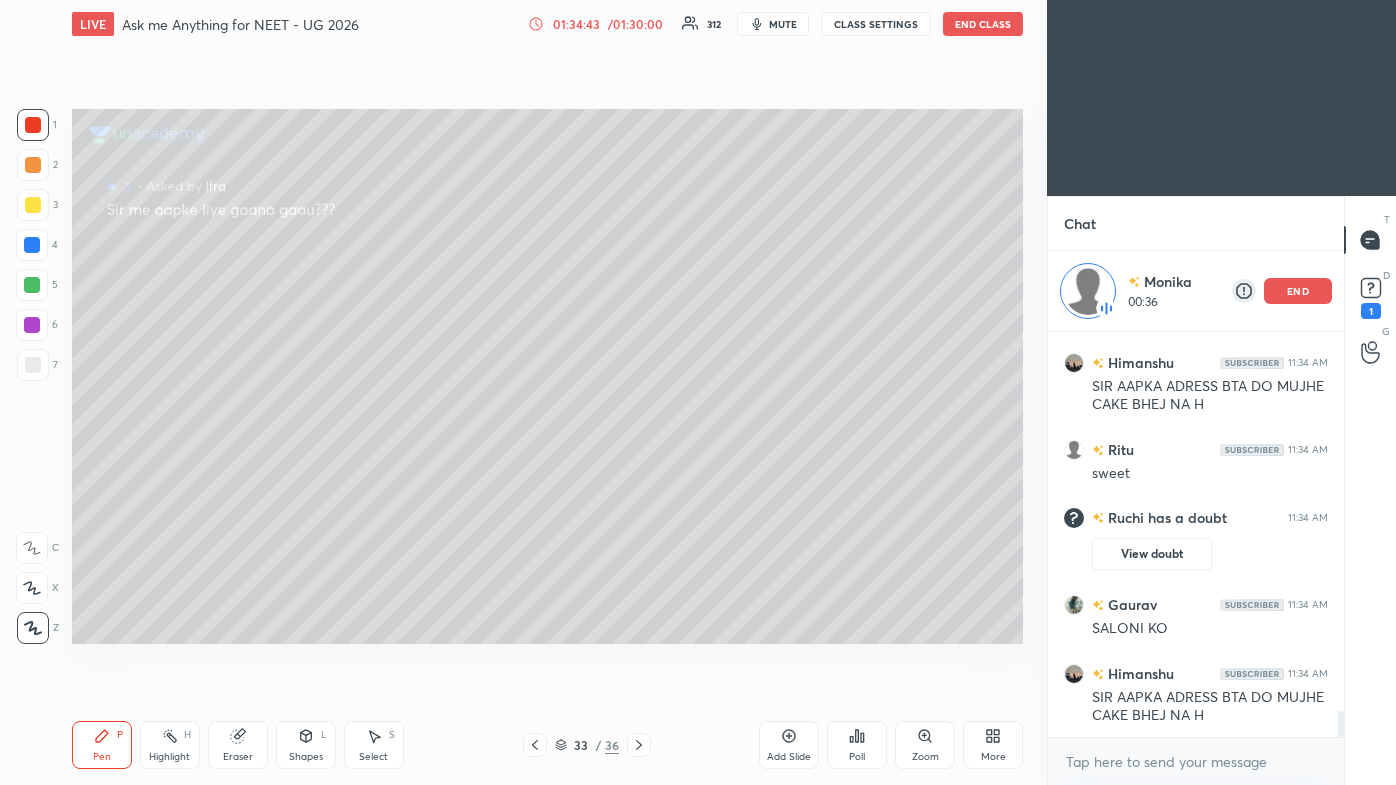 click on "end" at bounding box center (1298, 291) 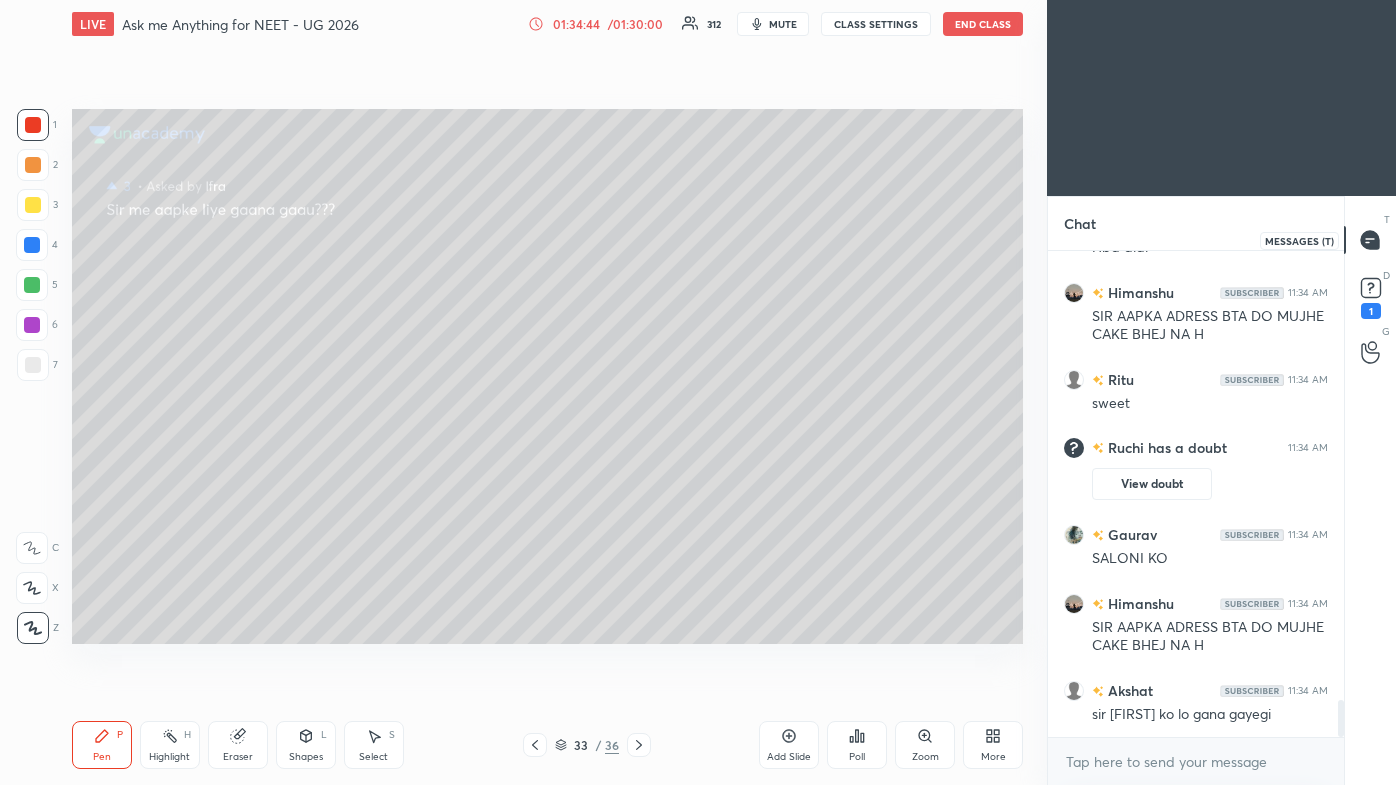 click 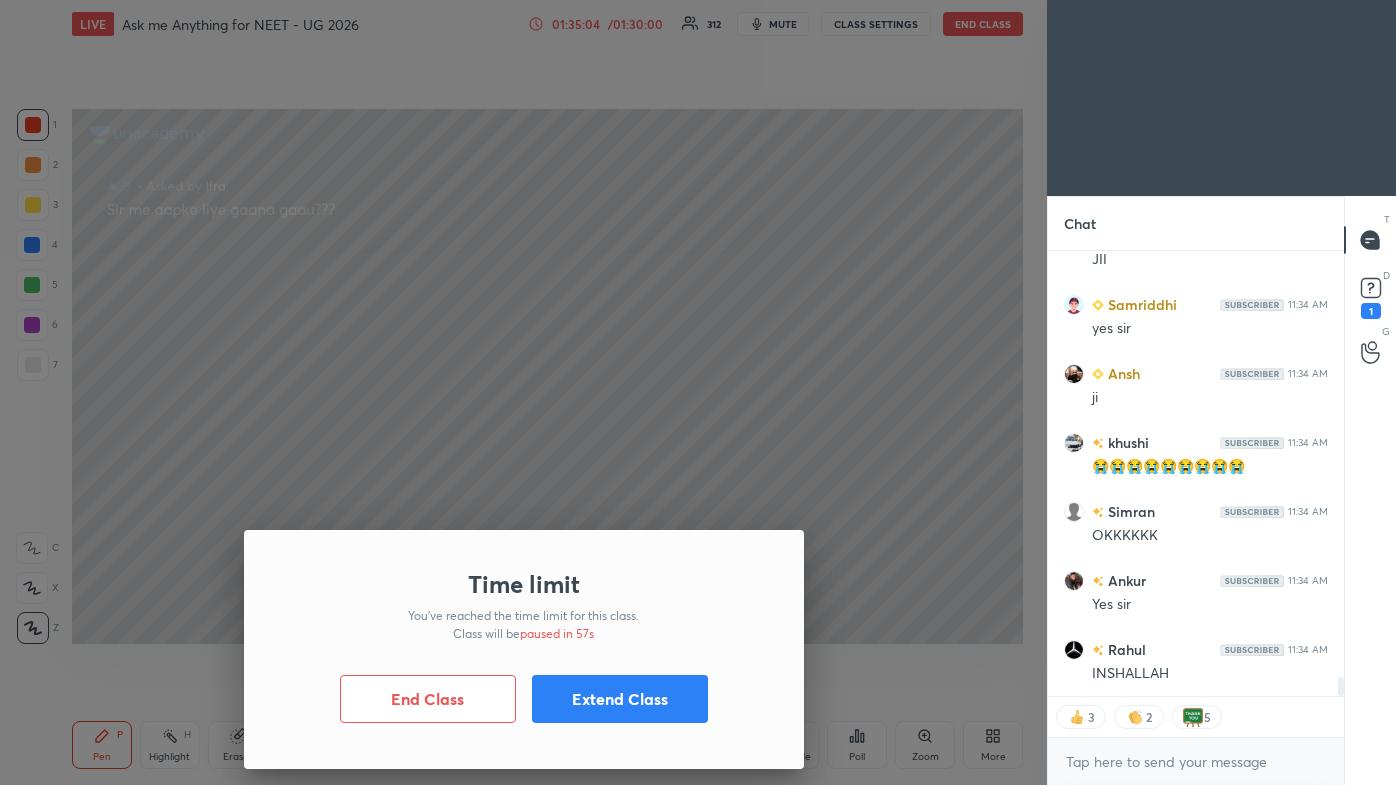 click on "Time limit You’ve reached the time limit for this class. Class will be   paused in 57s End Class Extend Class" at bounding box center [523, 392] 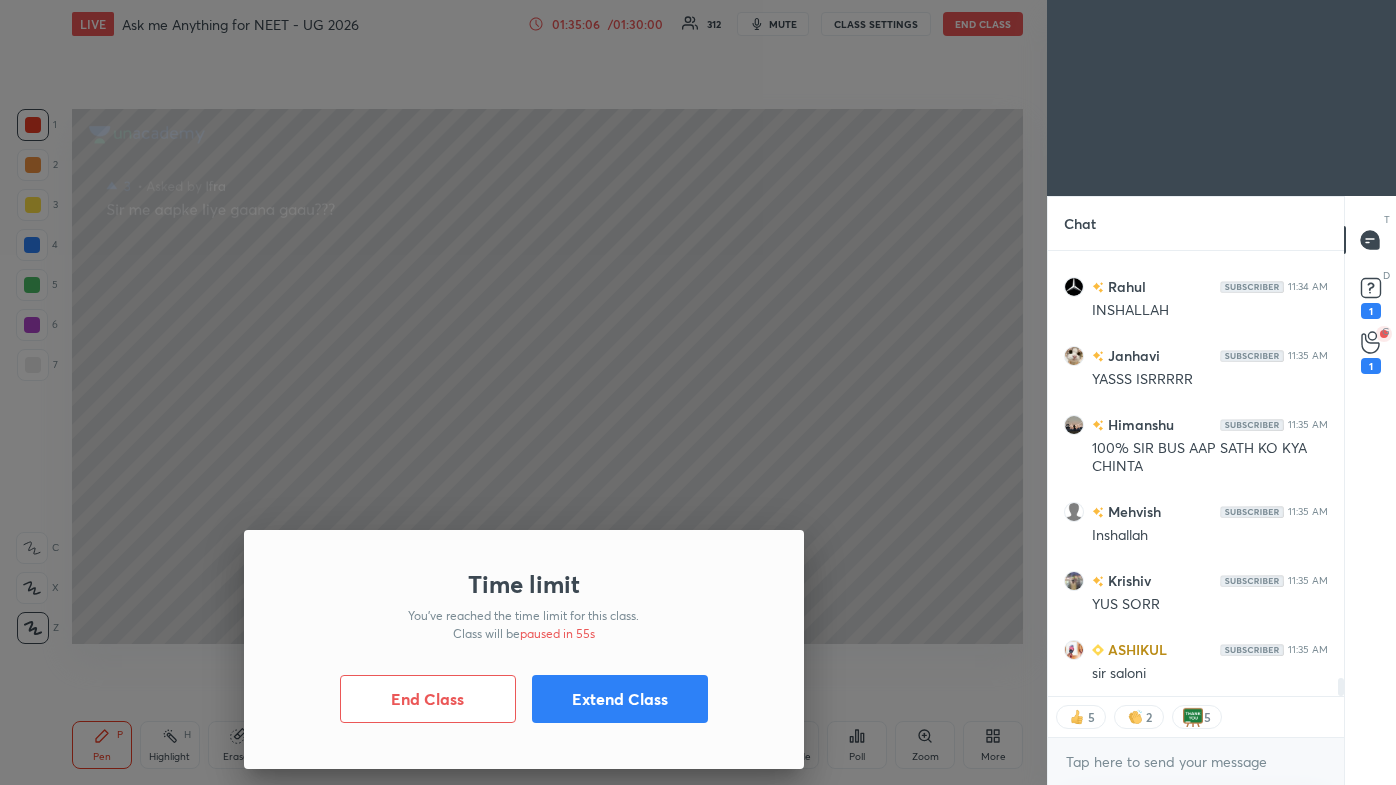 click on "Time limit You’ve reached the time limit for this class. Class will be paused in 55s End Class Extend Class" at bounding box center (523, 392) 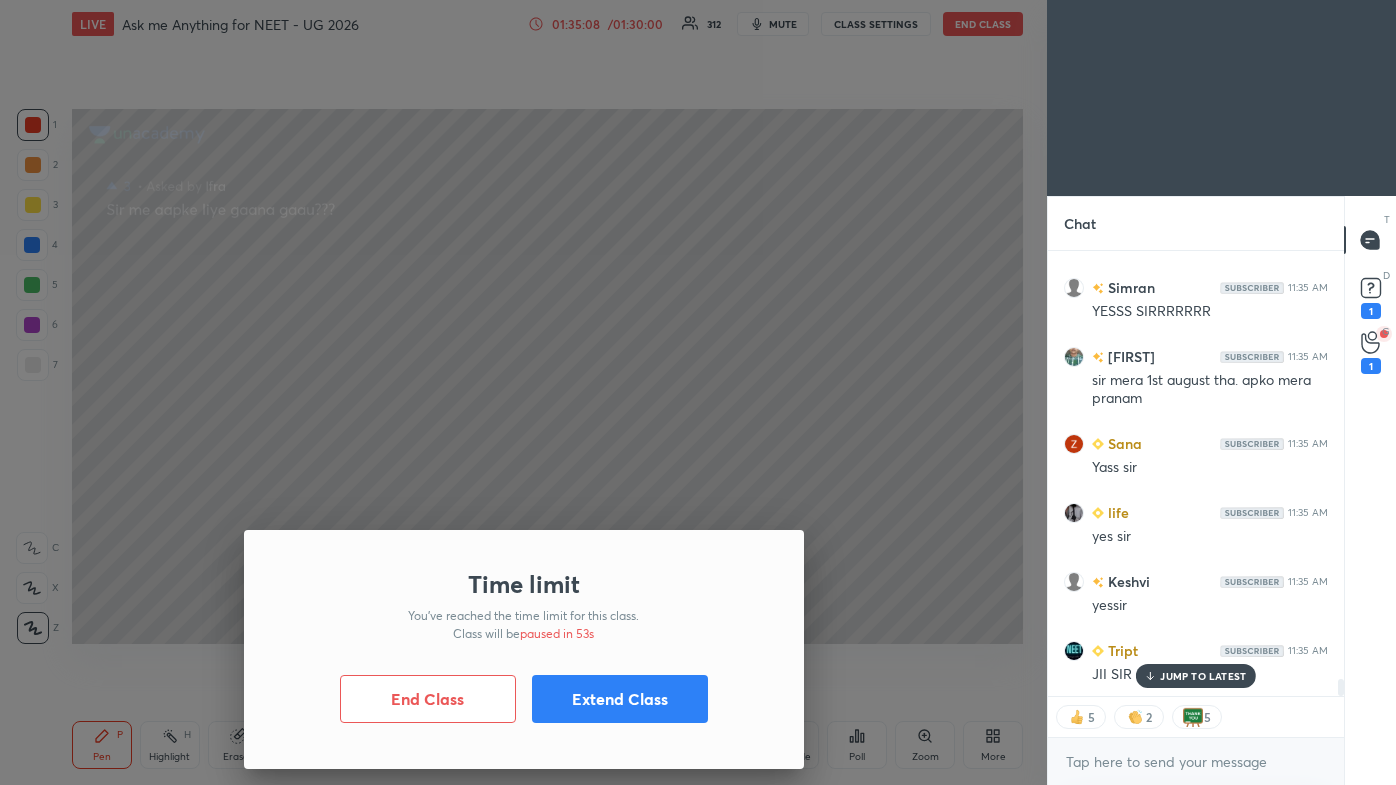 click on "Time limit You’ve reached the time limit for this class. Class will be   paused in 53s End Class Extend Class" at bounding box center [523, 392] 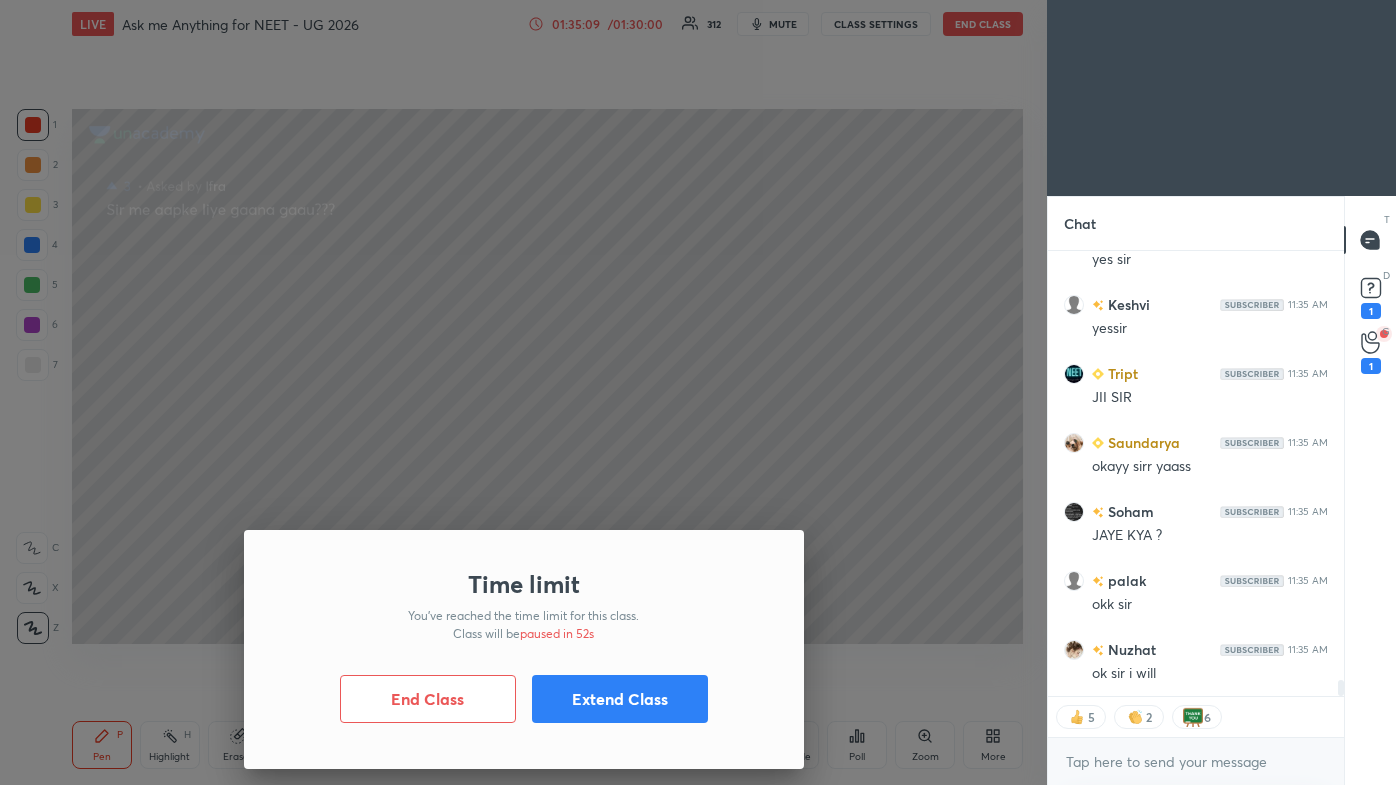 click on "Extend Class" at bounding box center [620, 699] 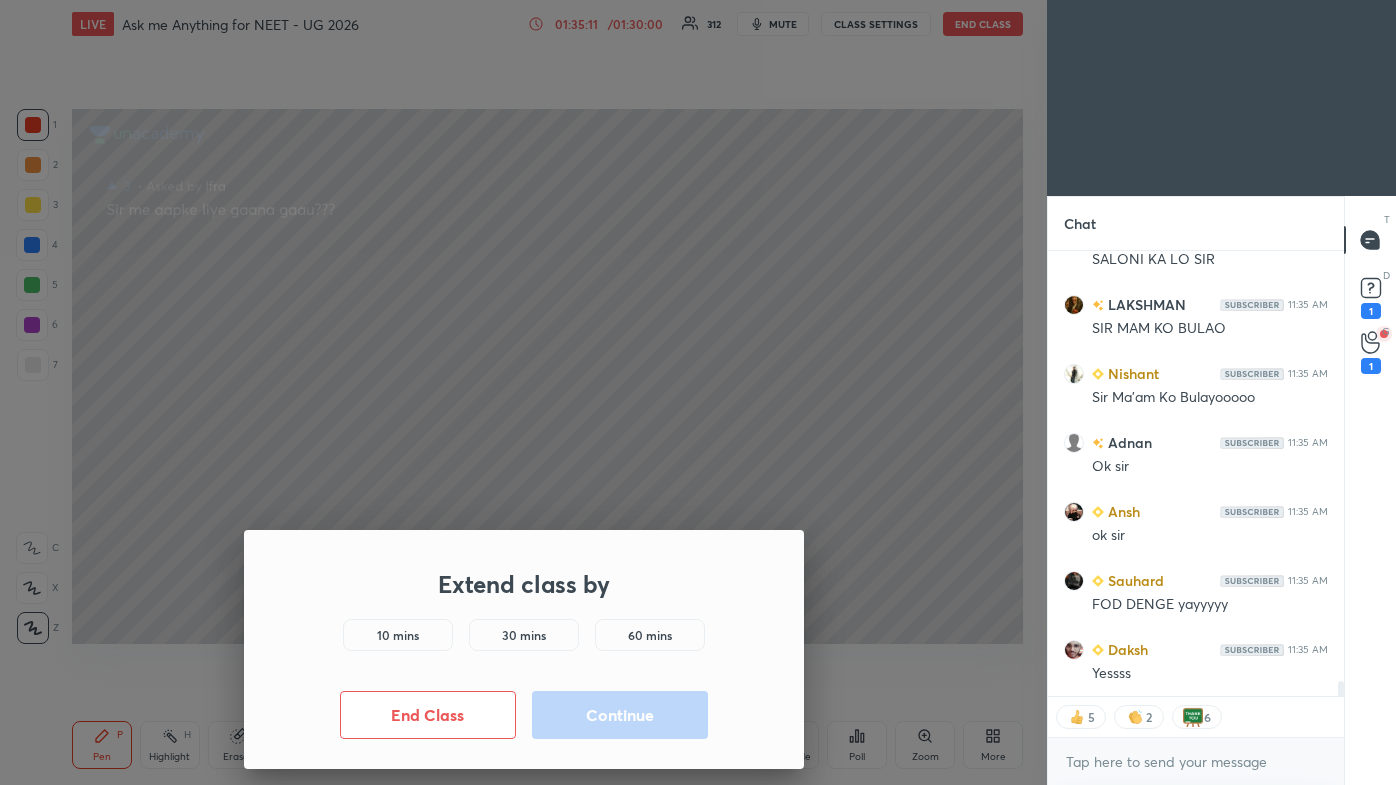 click on "10 mins" at bounding box center (398, 635) 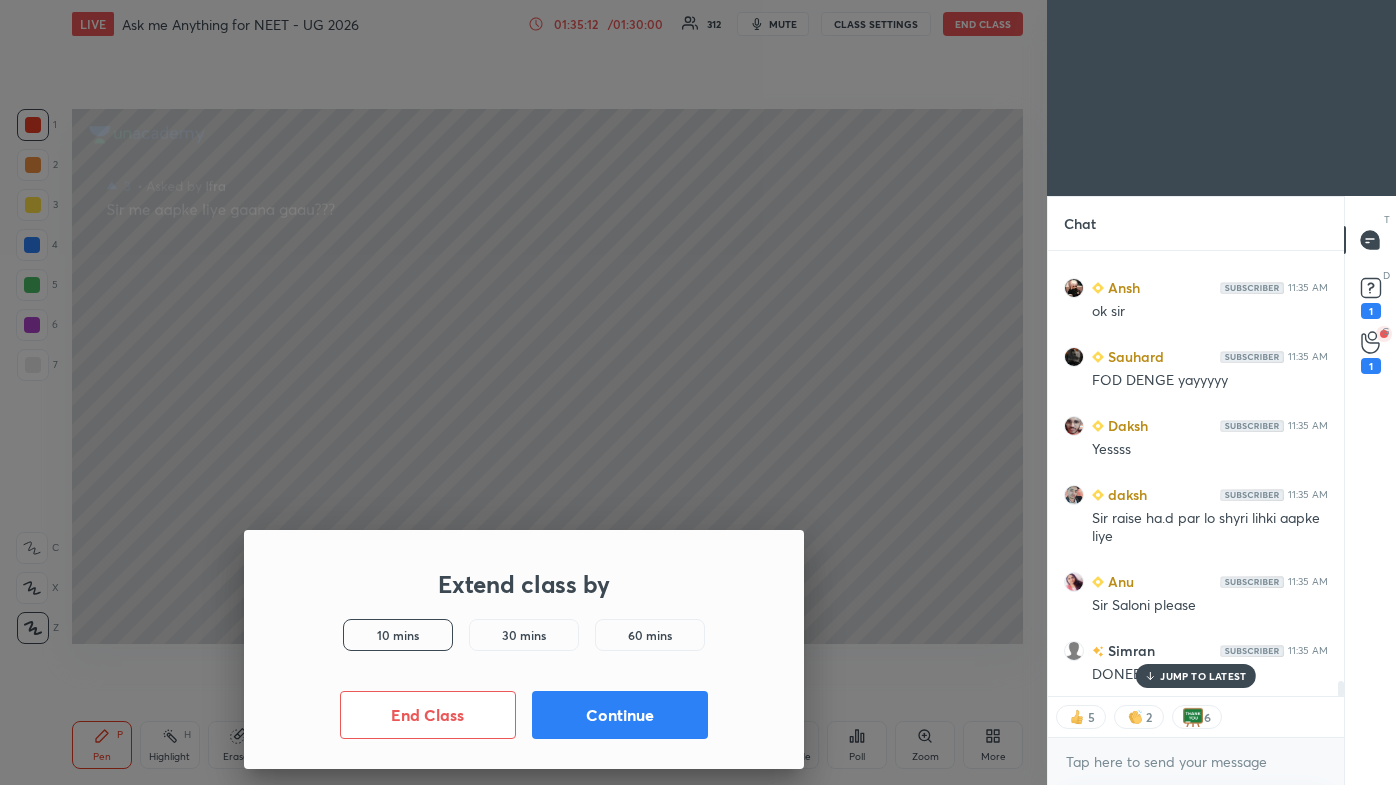 click on "Continue" at bounding box center (620, 715) 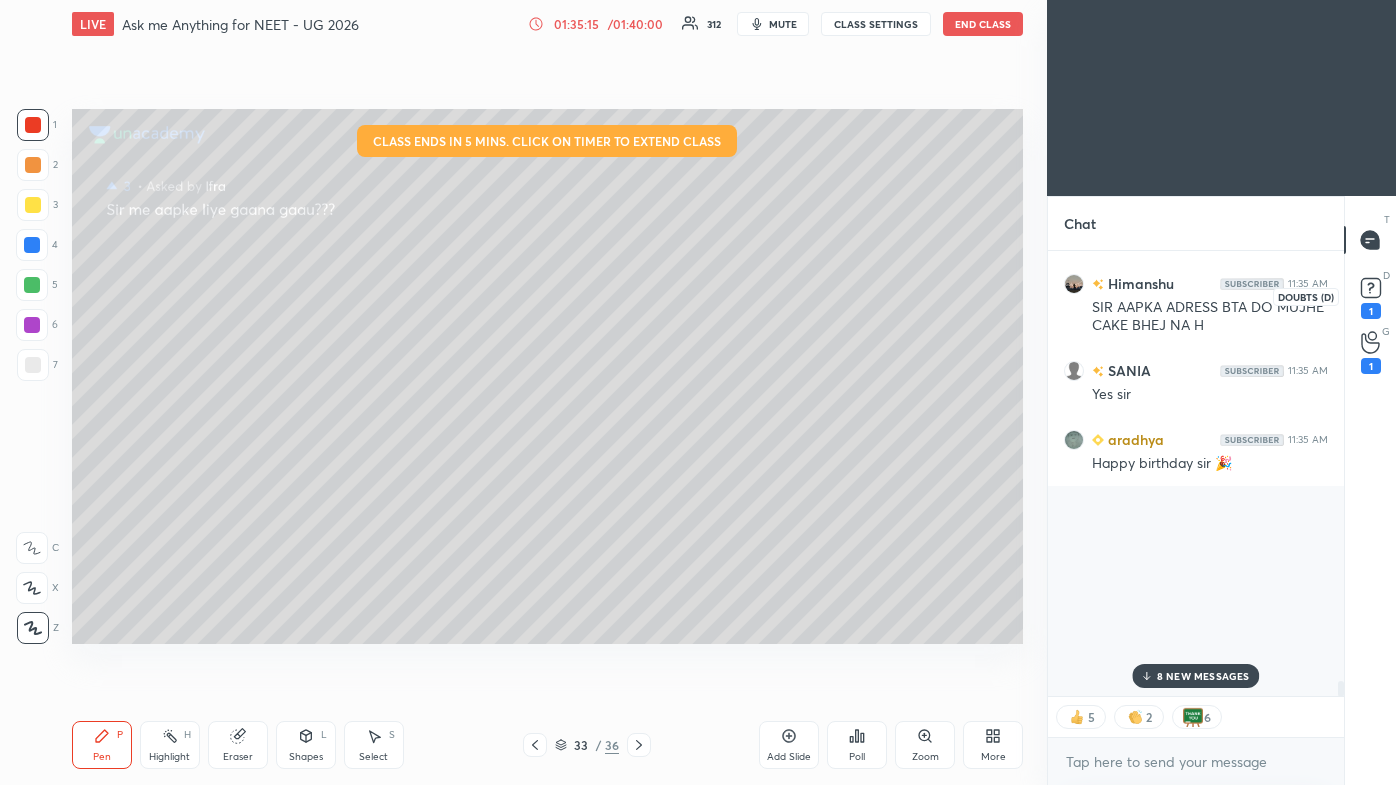 click on "1" at bounding box center [1371, 311] 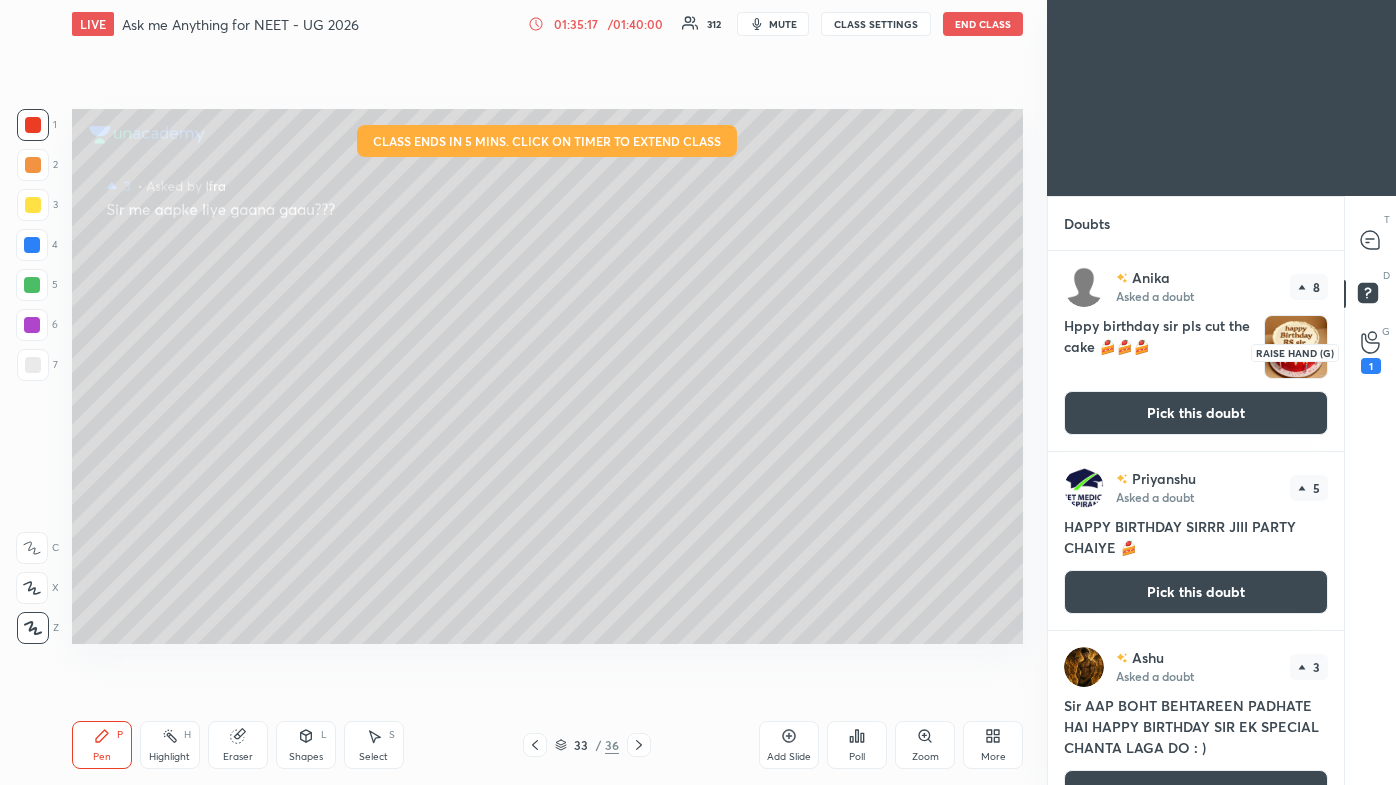 click on "1" at bounding box center [1371, 366] 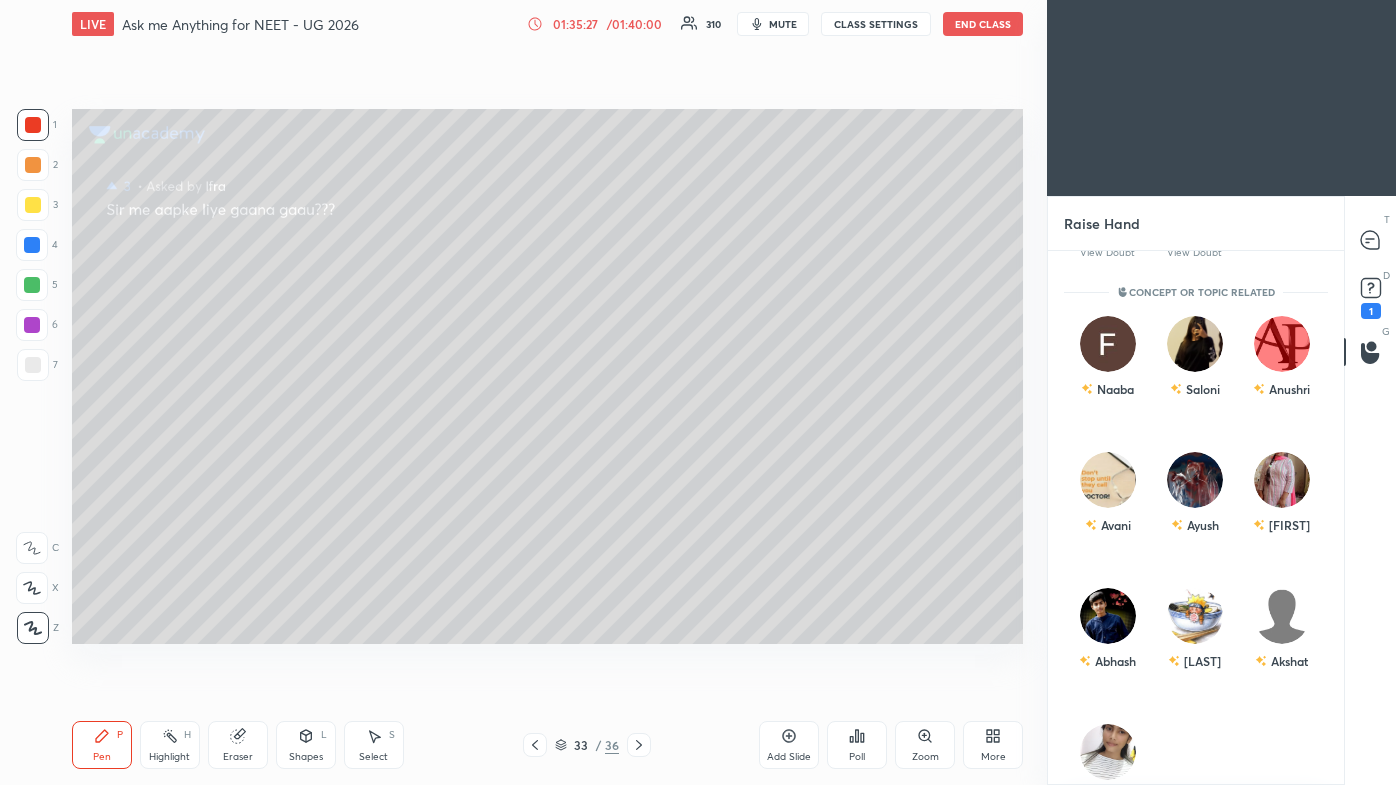 click on "Saloni" at bounding box center [1195, 389] 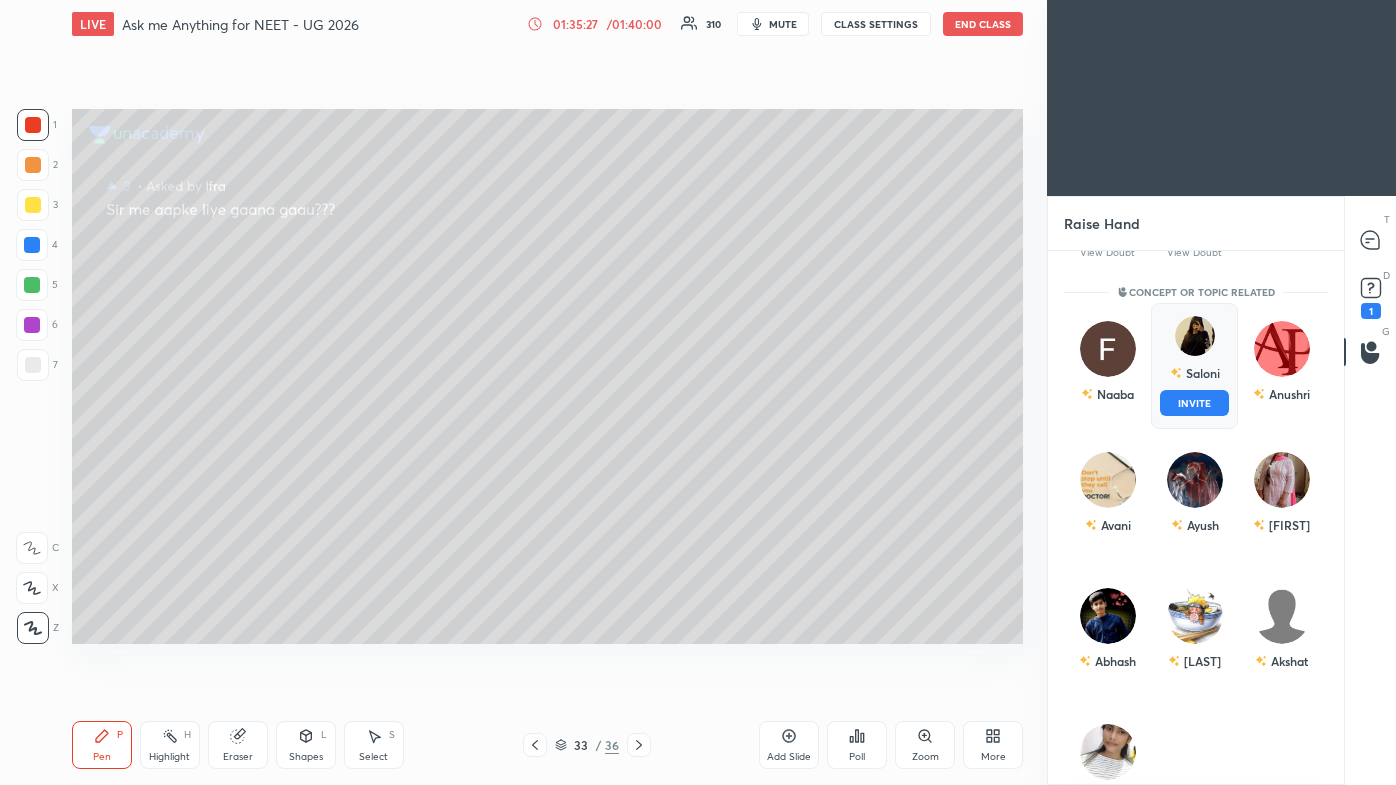 click on "INVITE" at bounding box center [1194, 403] 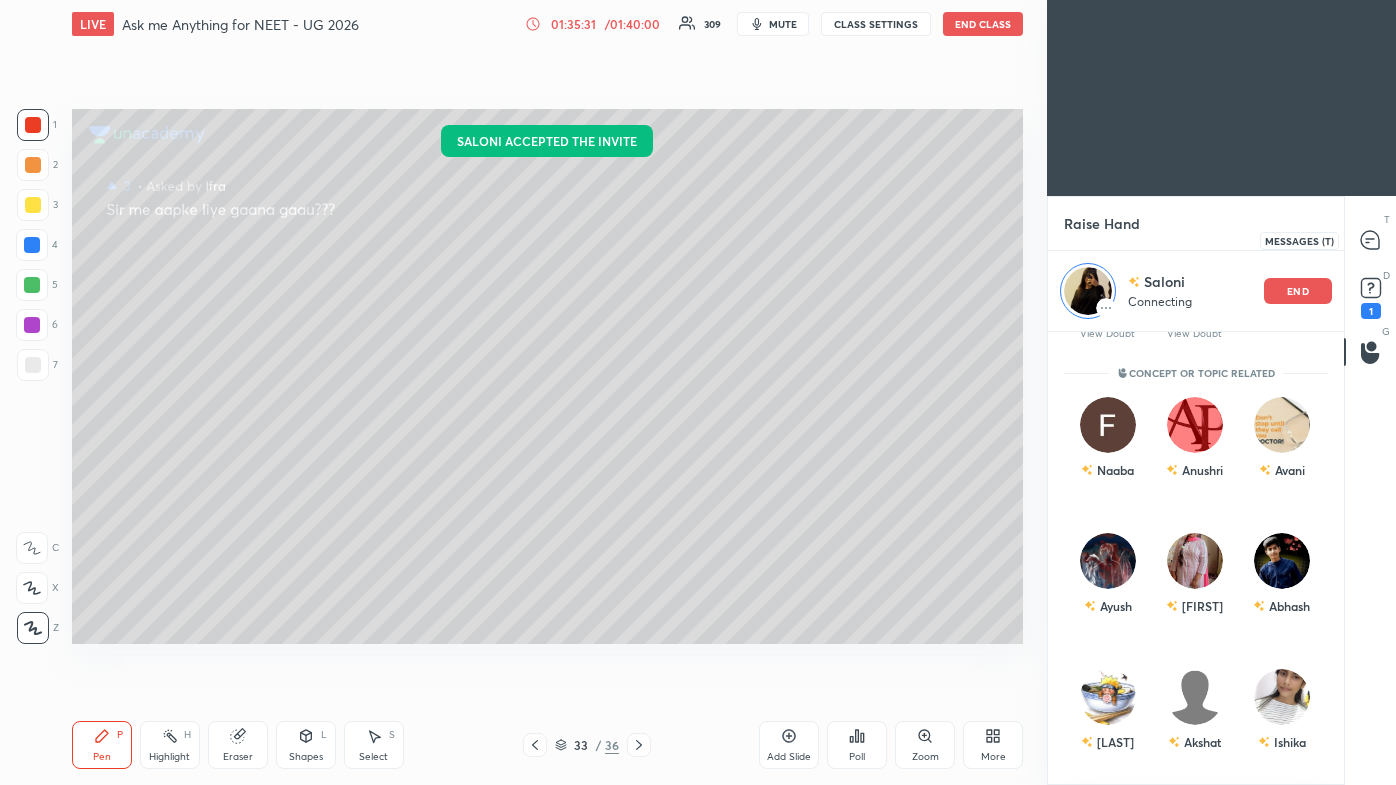 click 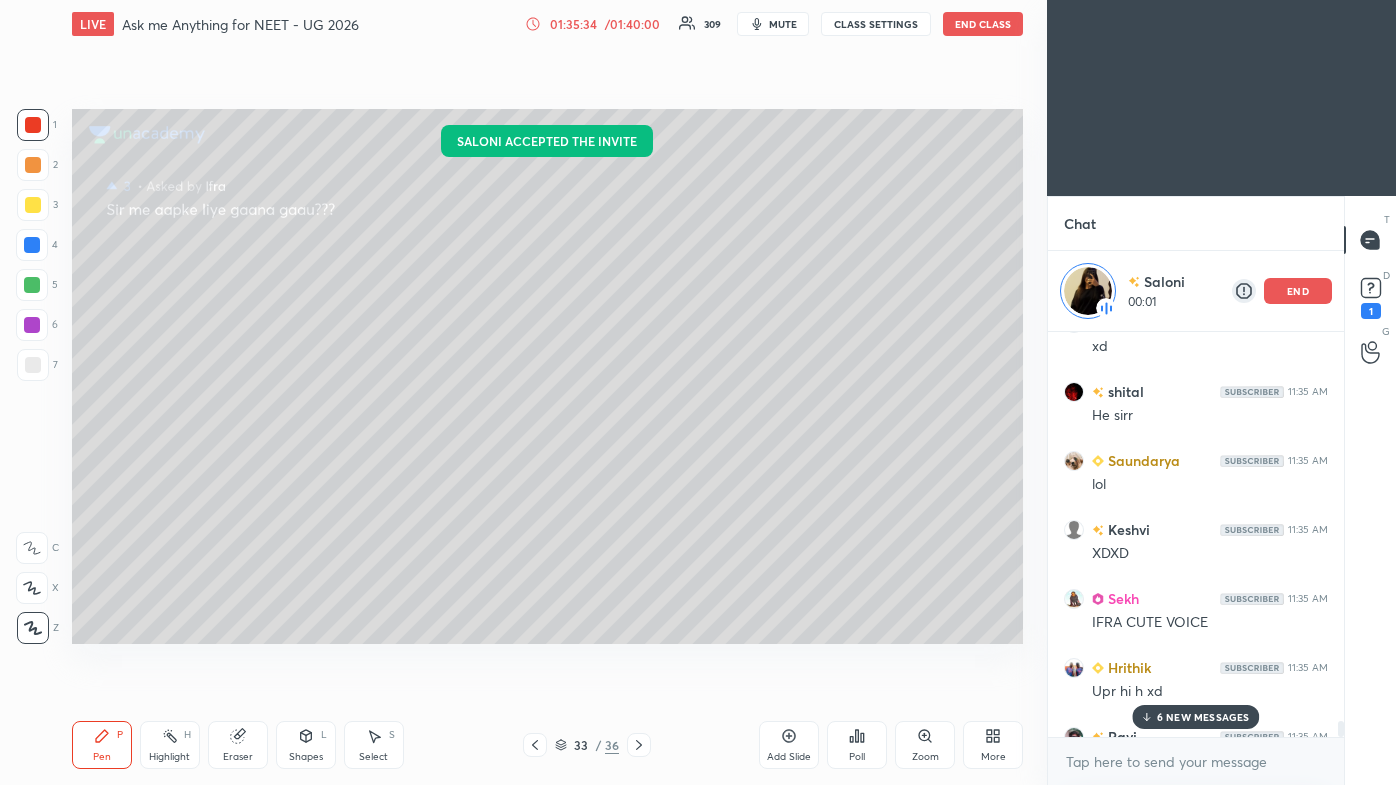 click on "6 NEW MESSAGES" at bounding box center [1203, 717] 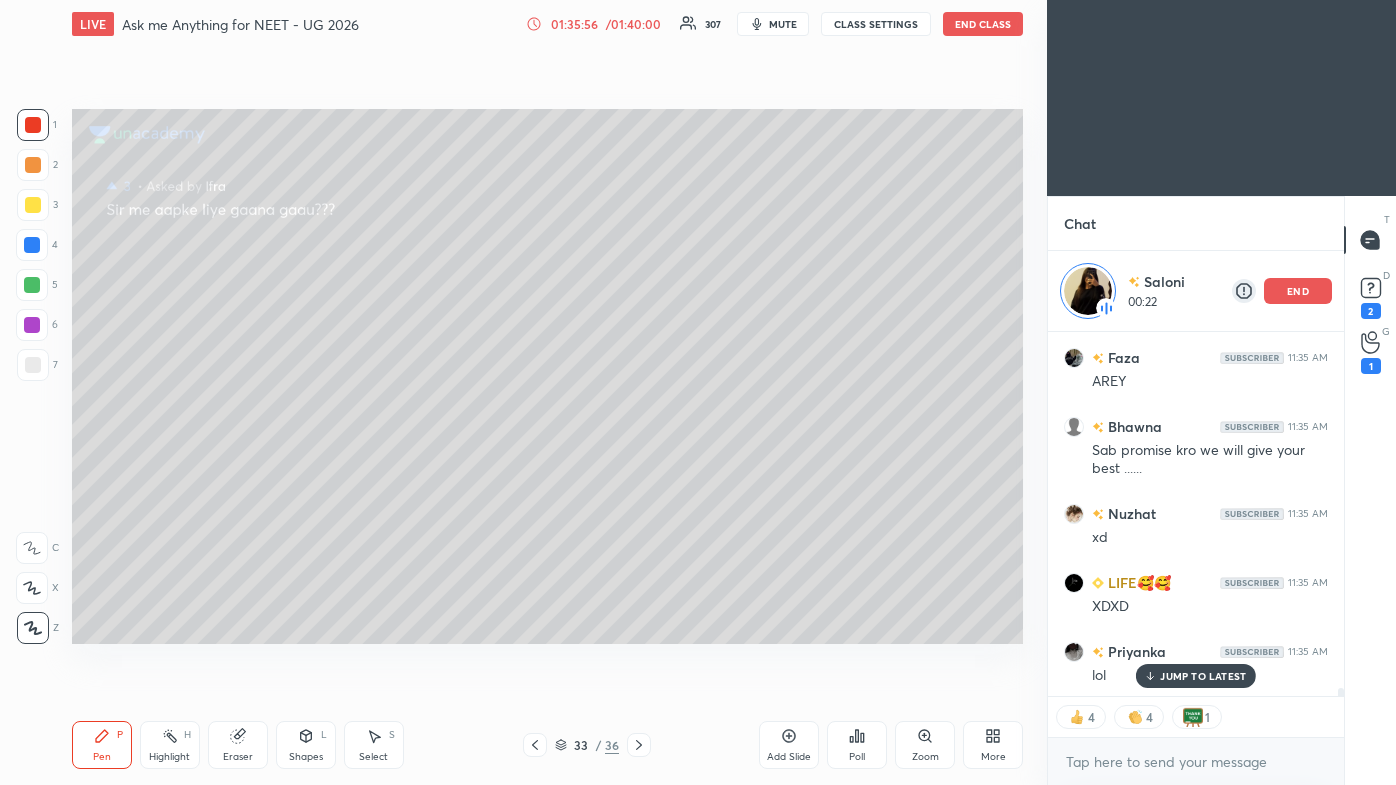 click on "end" at bounding box center (1298, 291) 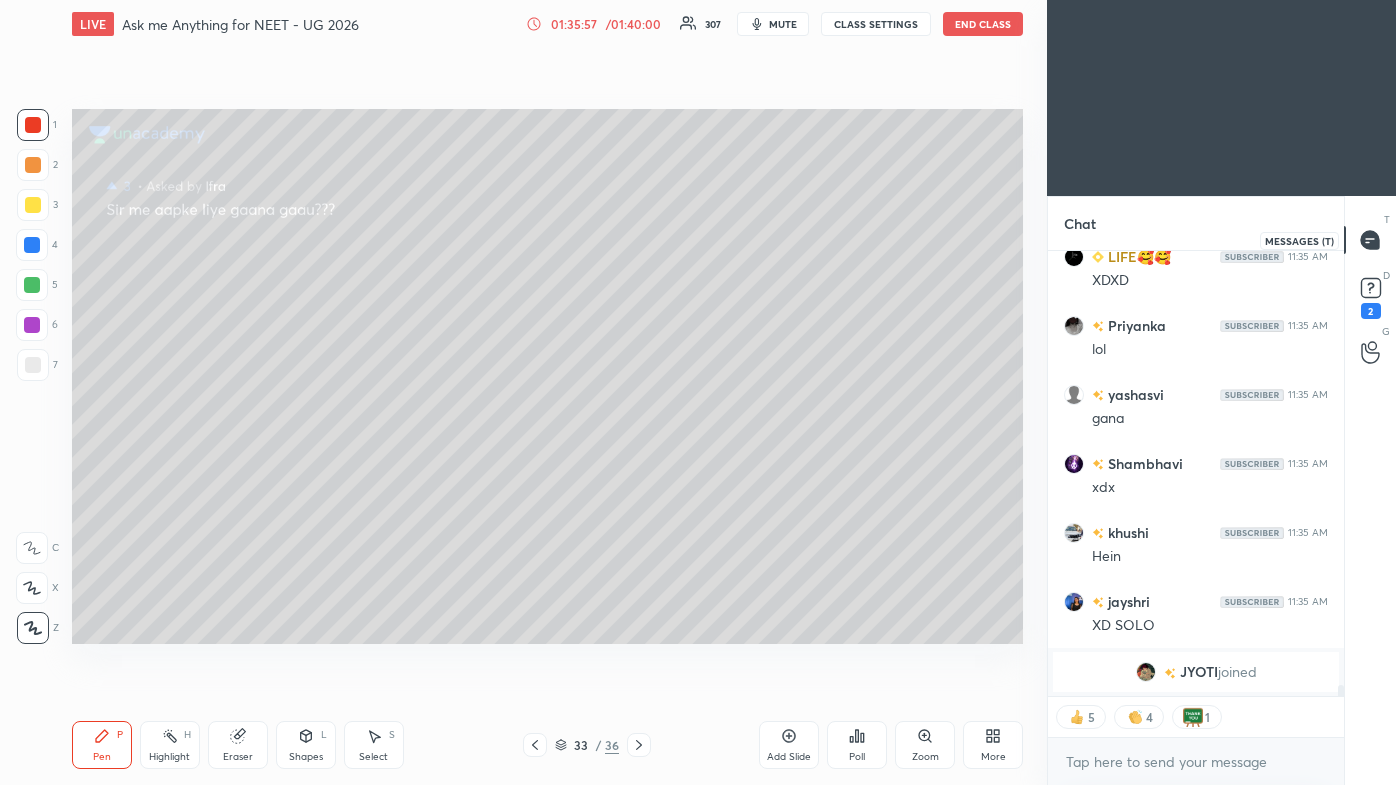 click 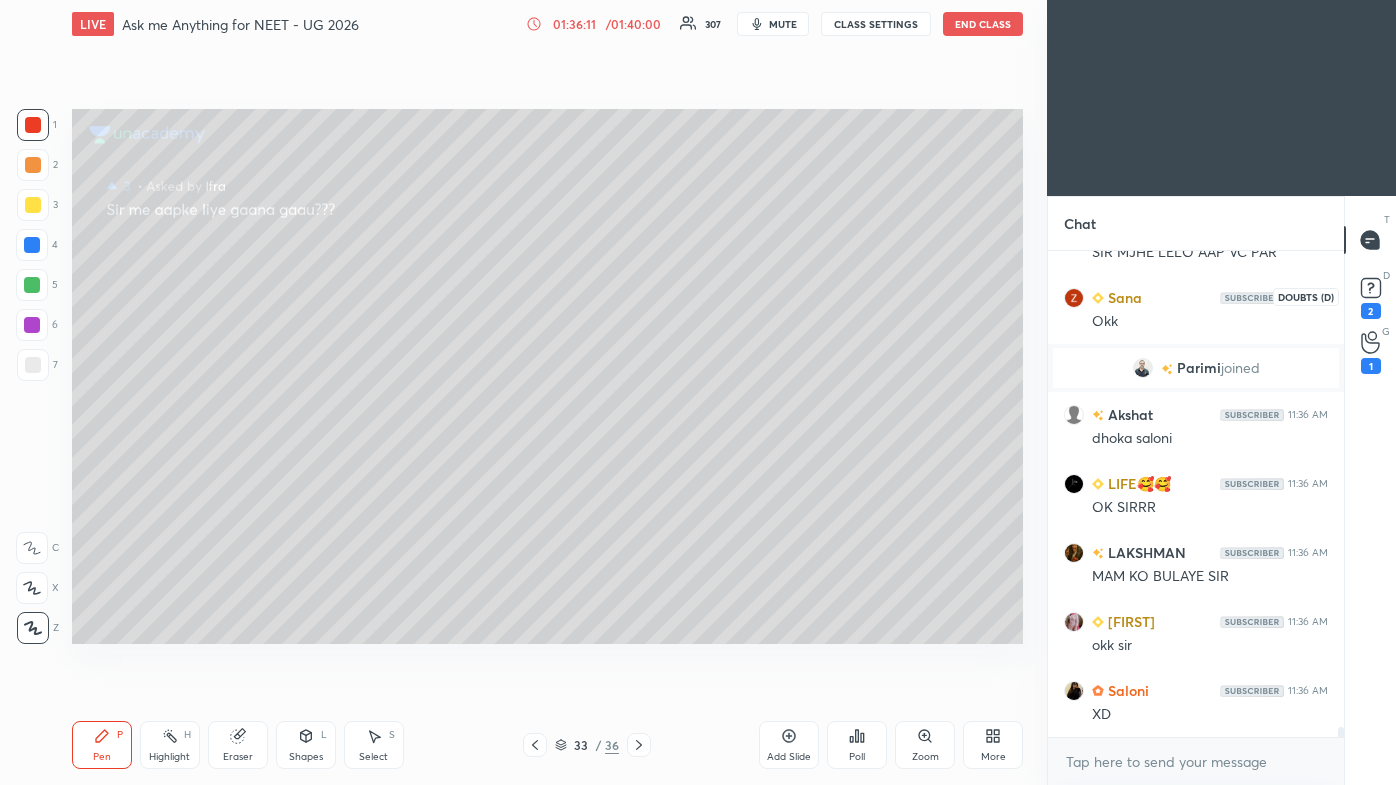 click on "2" at bounding box center [1371, 311] 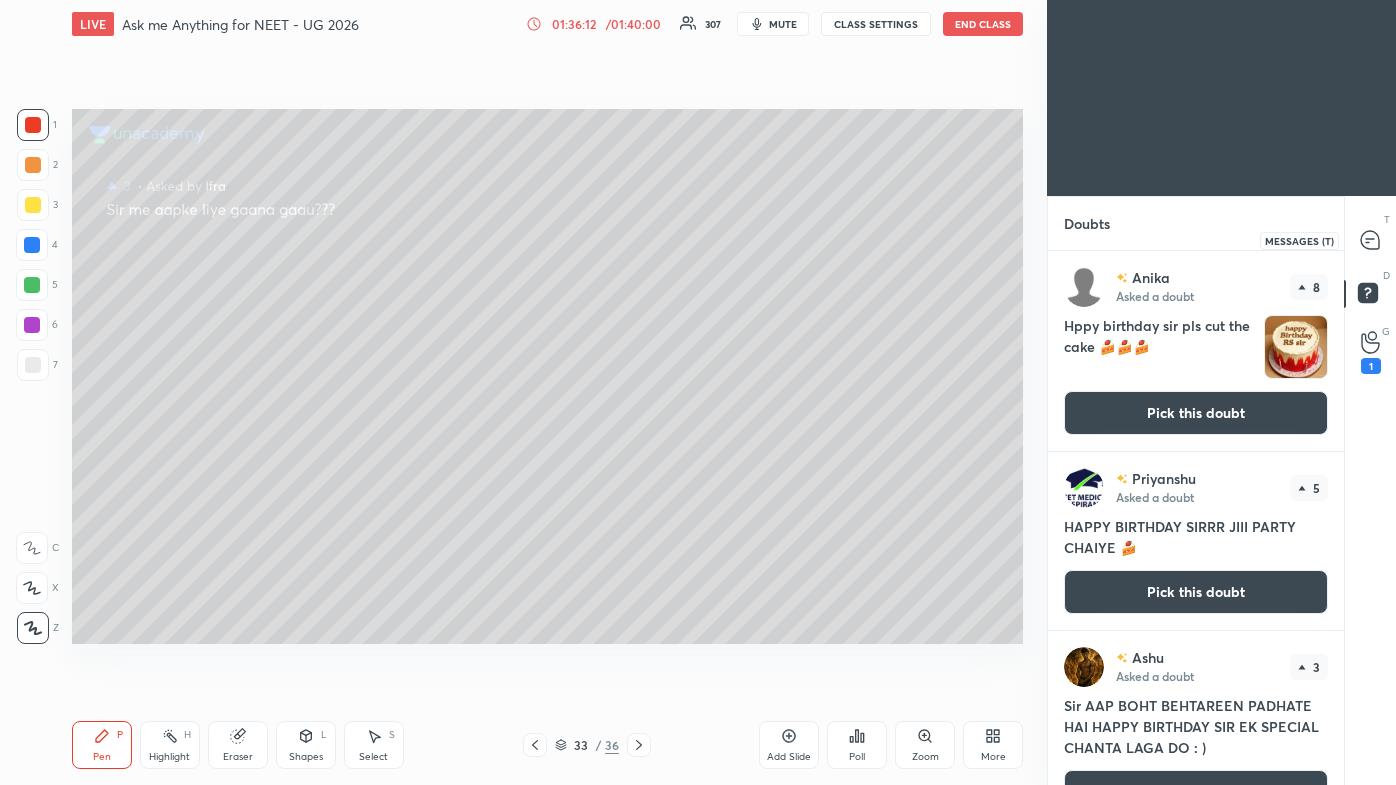 click 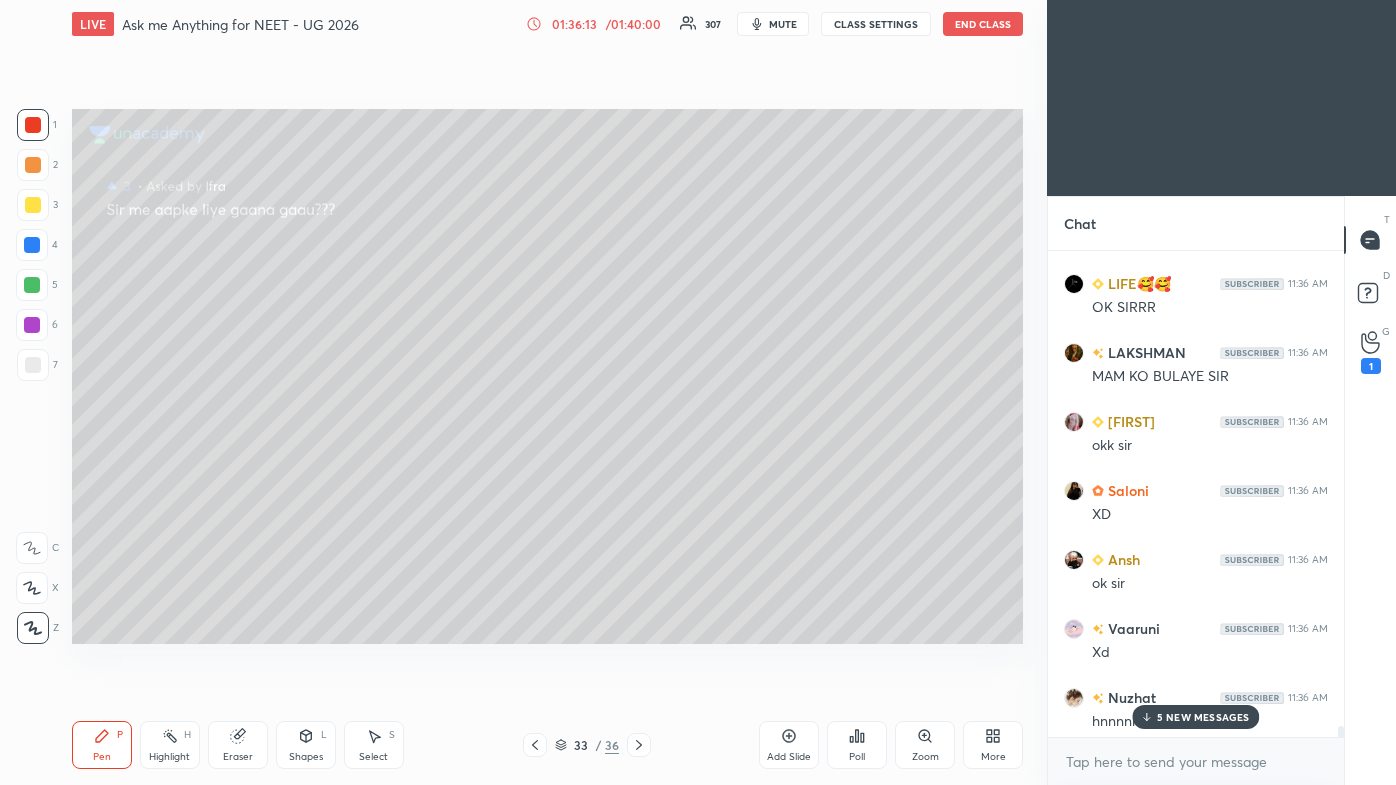 click on "5 NEW MESSAGES" at bounding box center (1203, 717) 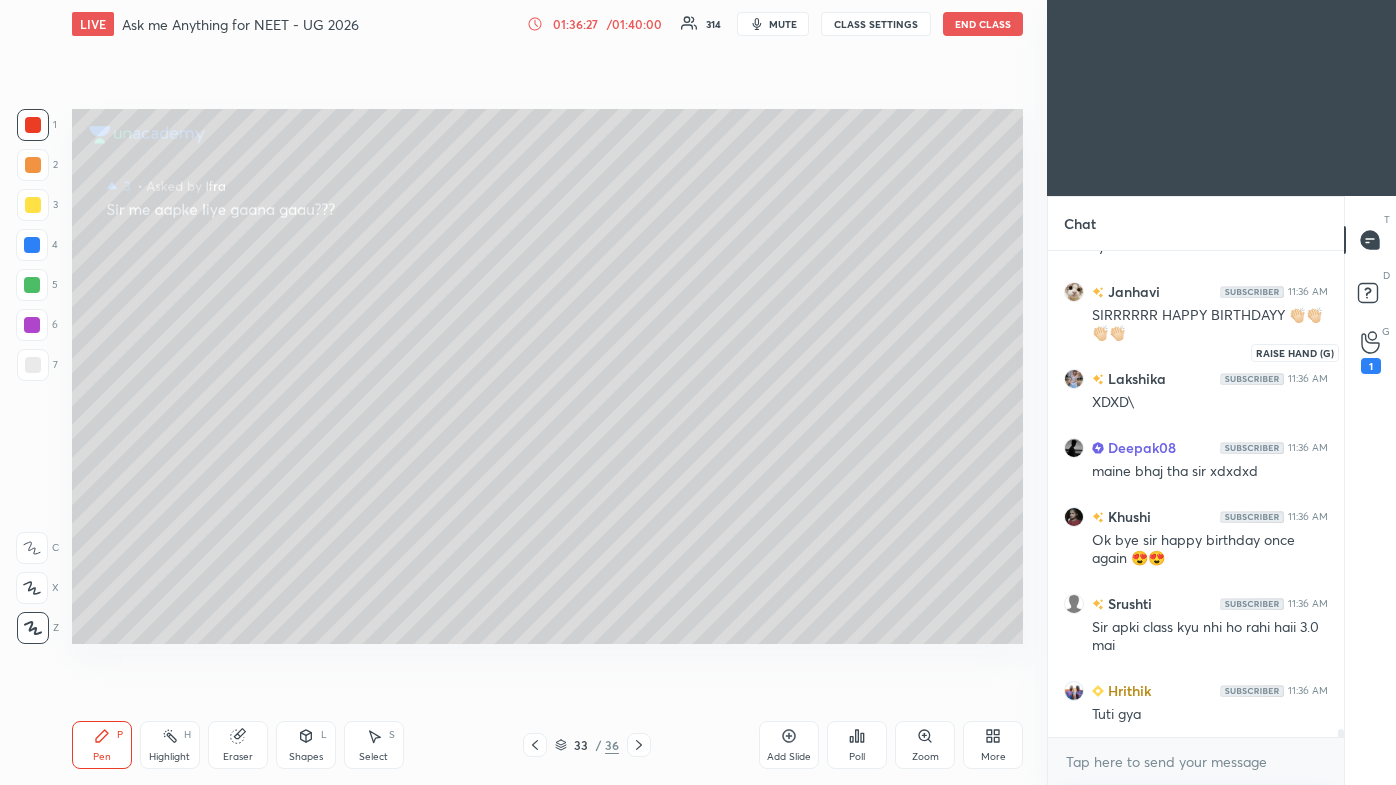 click on "1" at bounding box center [1371, 366] 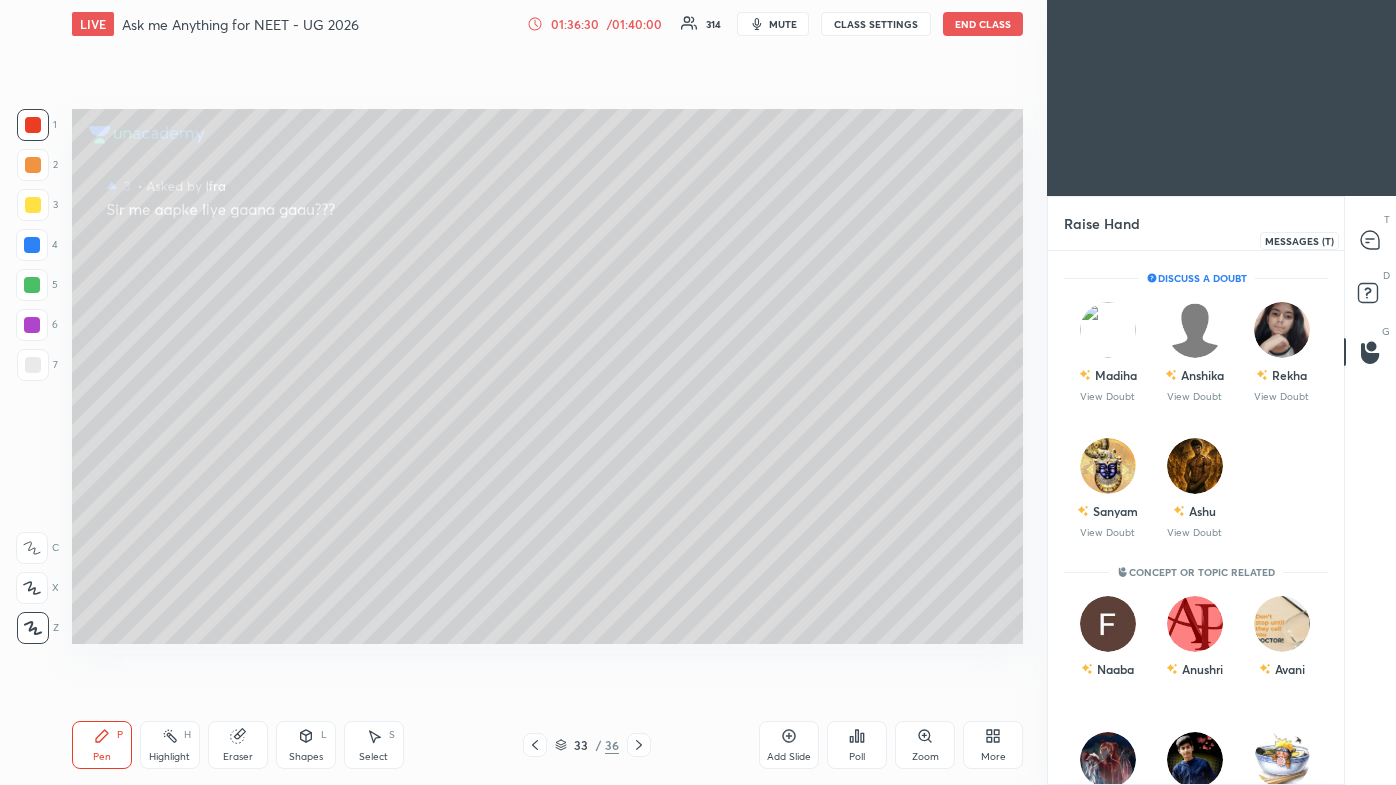 click 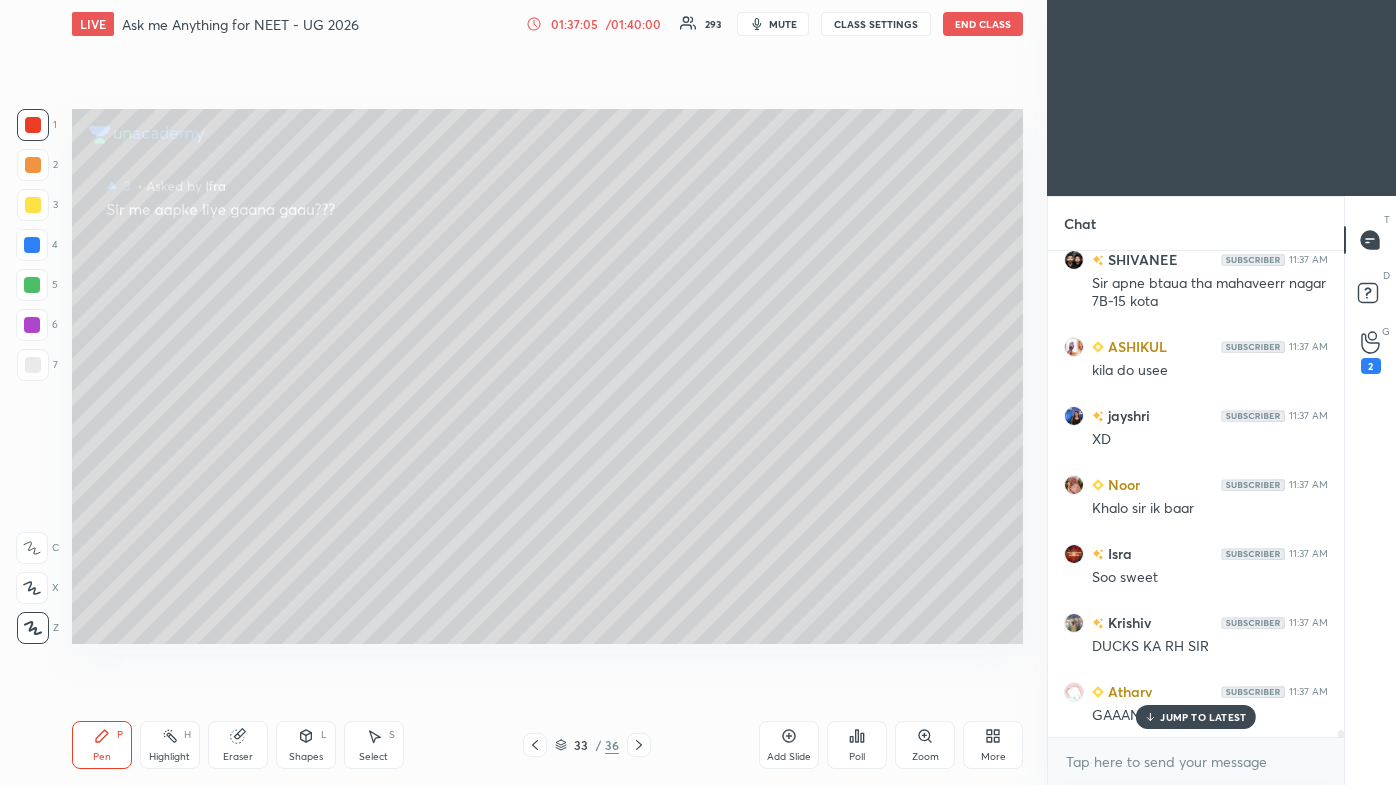 click on "G Raise Hand (G) 2" at bounding box center [1370, 352] 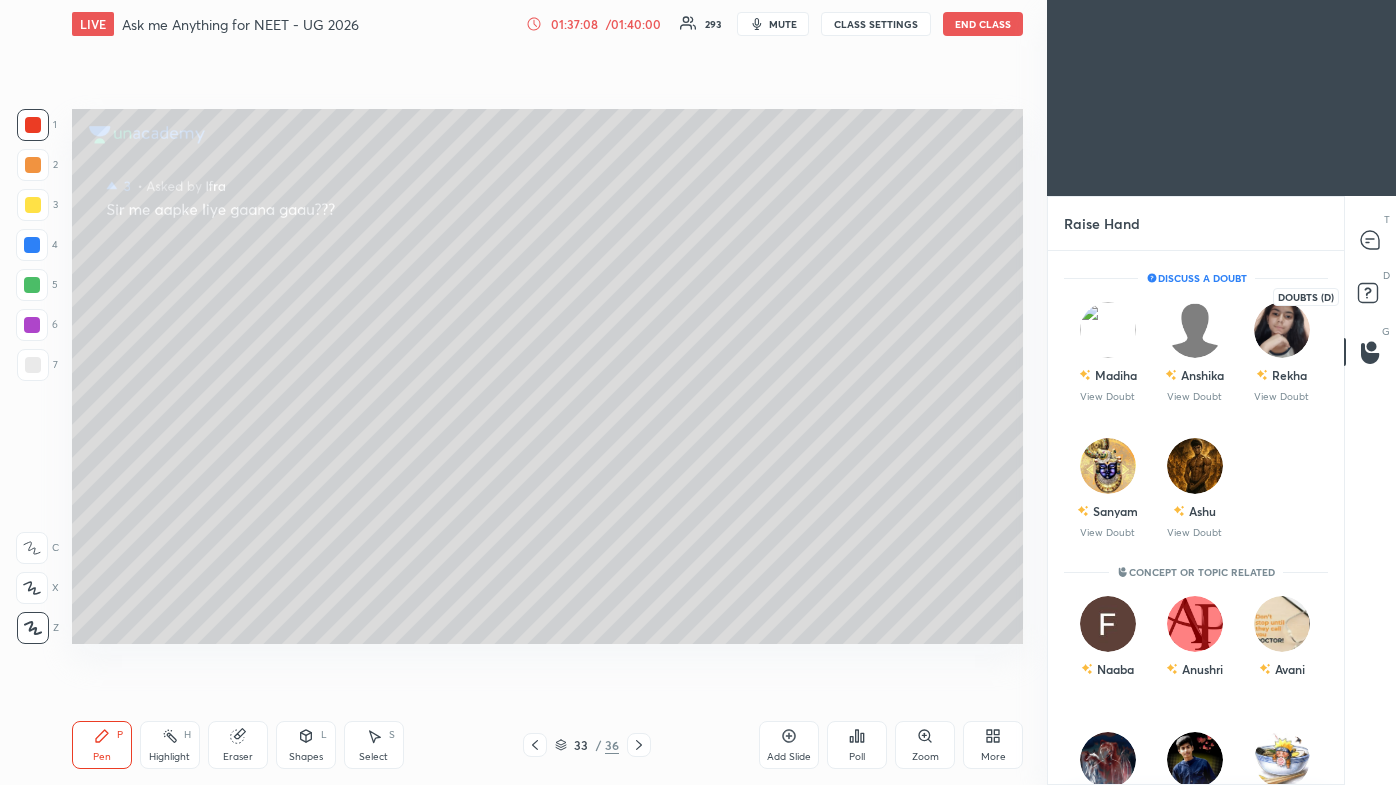 click 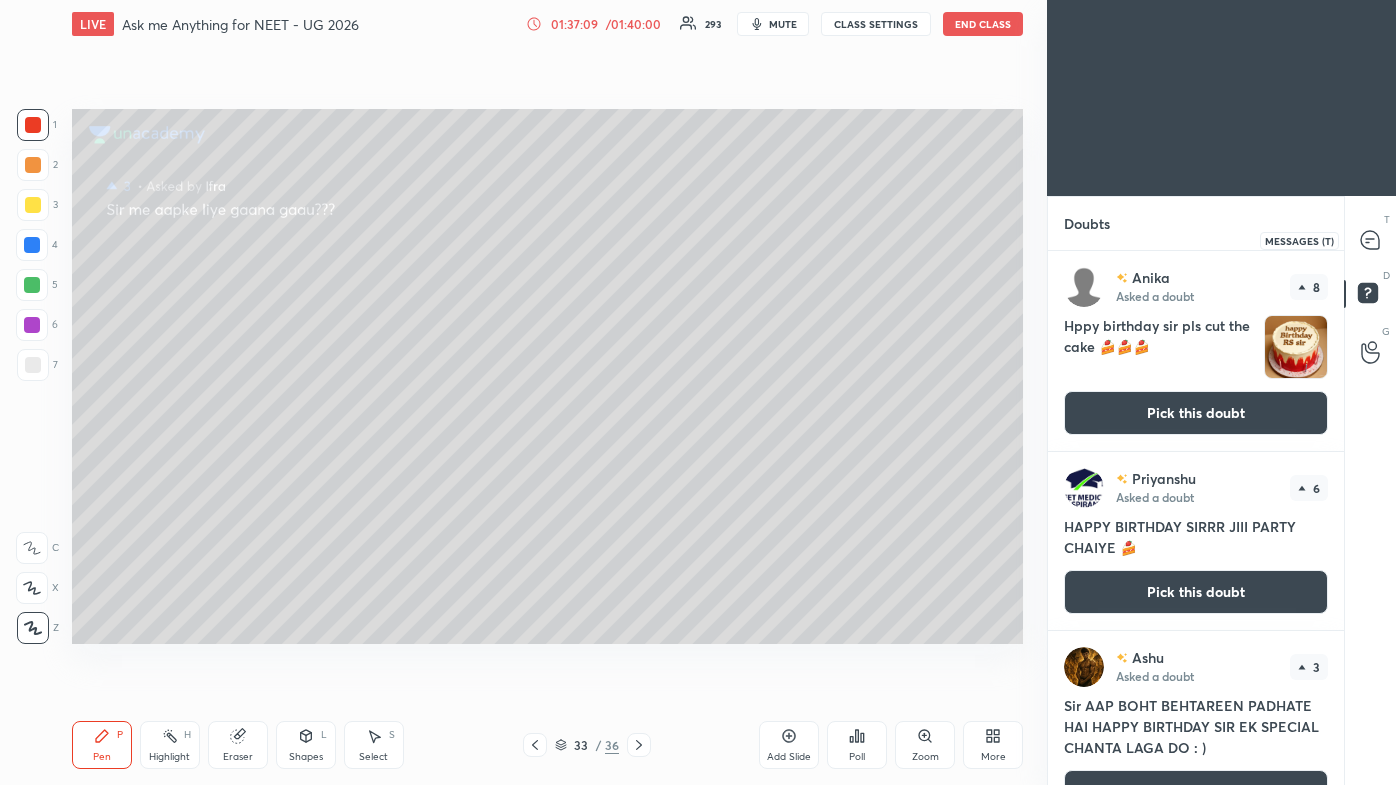 click 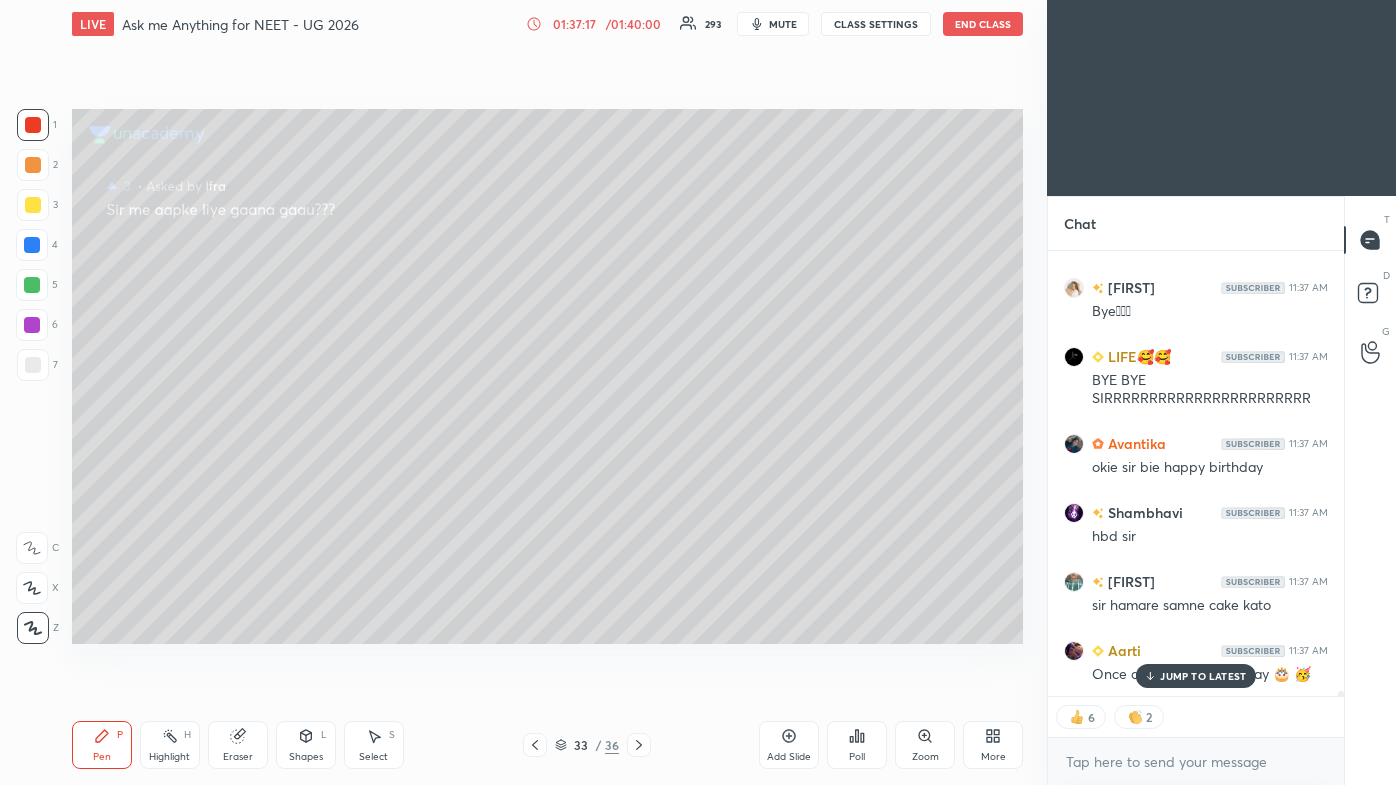 click on "End Class" at bounding box center (983, 24) 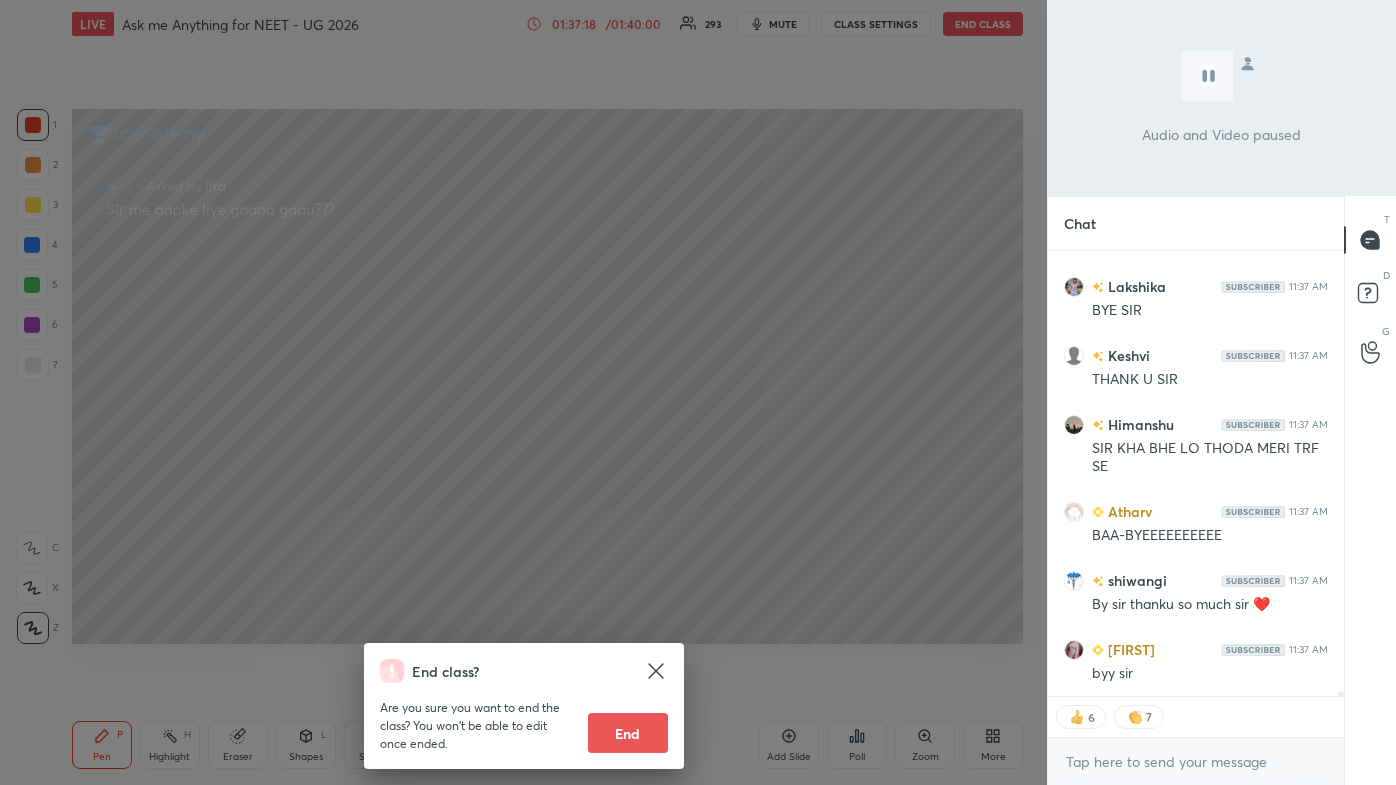 click on "End" at bounding box center [628, 733] 